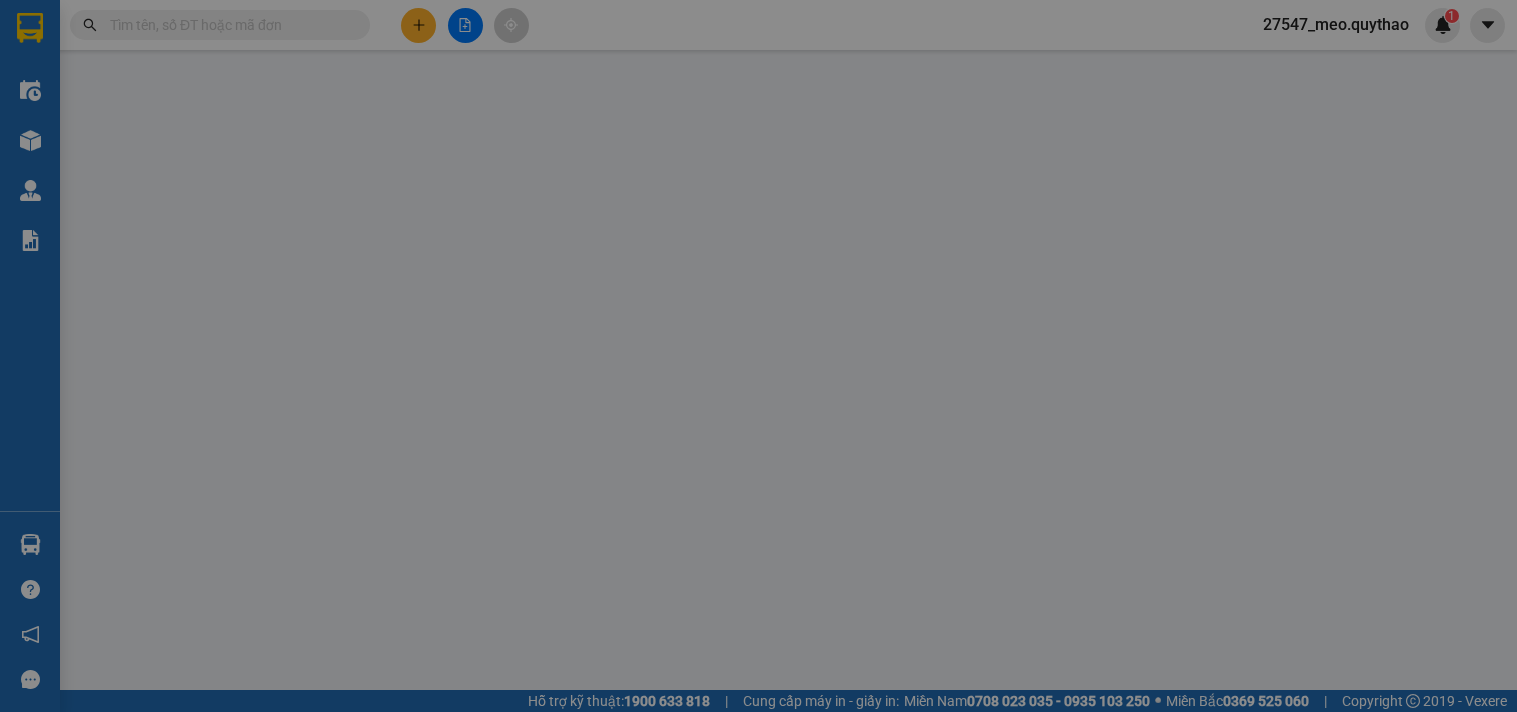 scroll, scrollTop: 0, scrollLeft: 0, axis: both 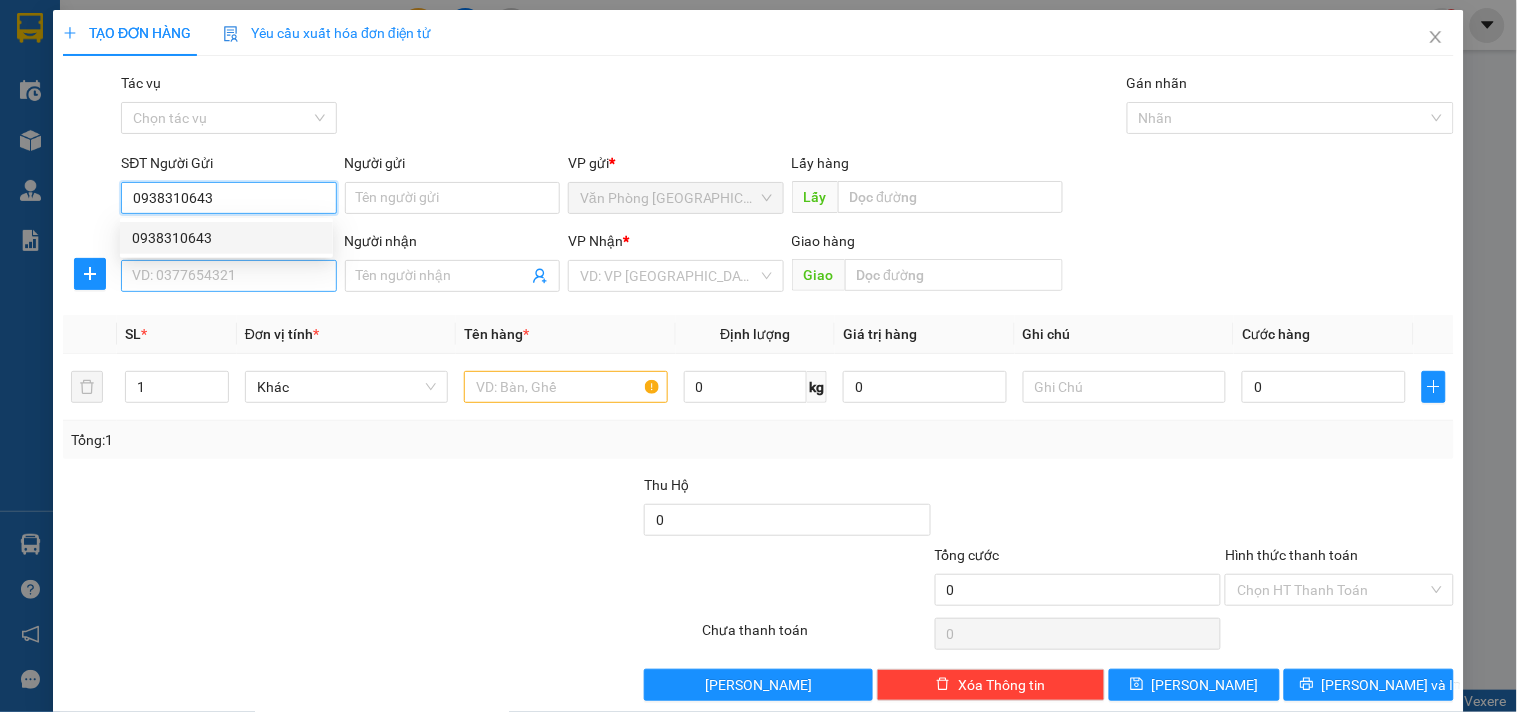 type on "0938310643" 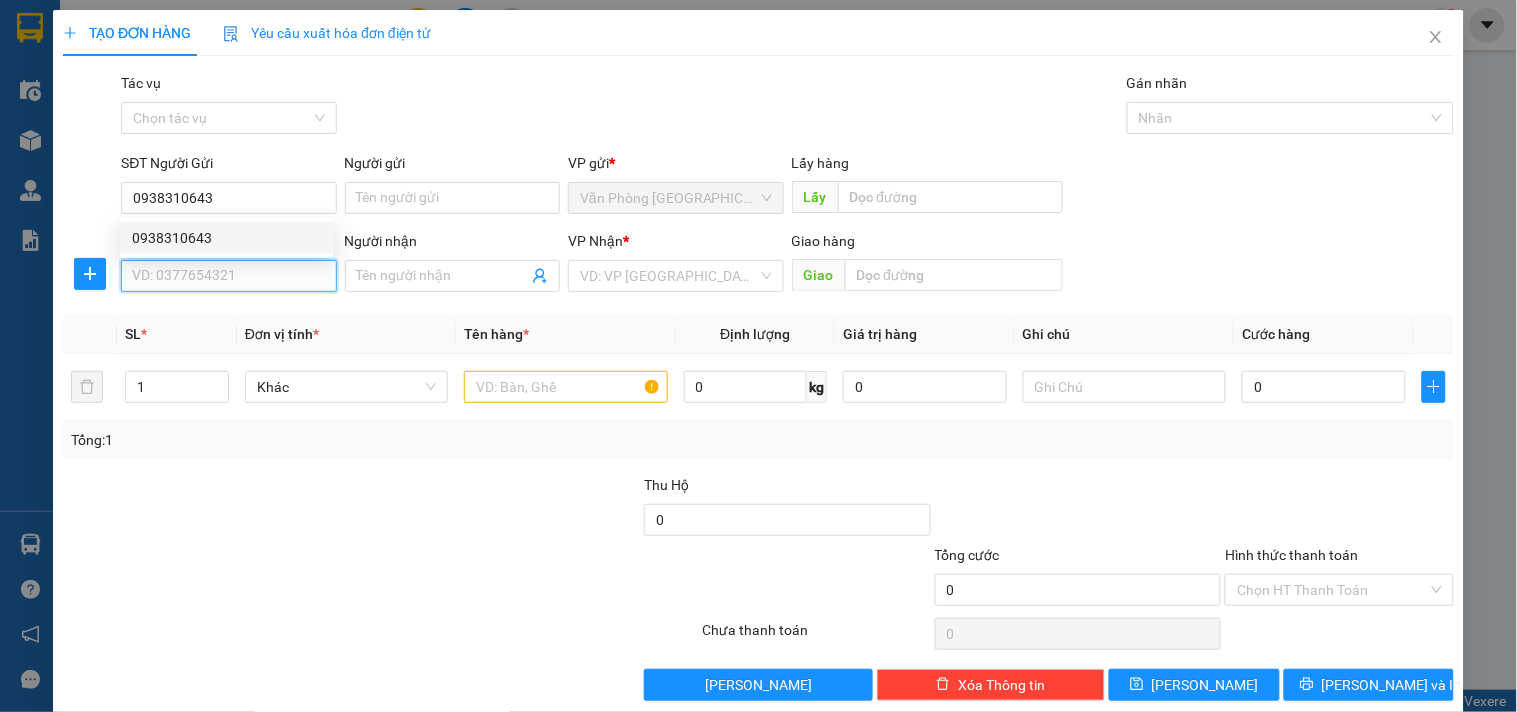 click on "SĐT Người Nhận  *" at bounding box center [228, 276] 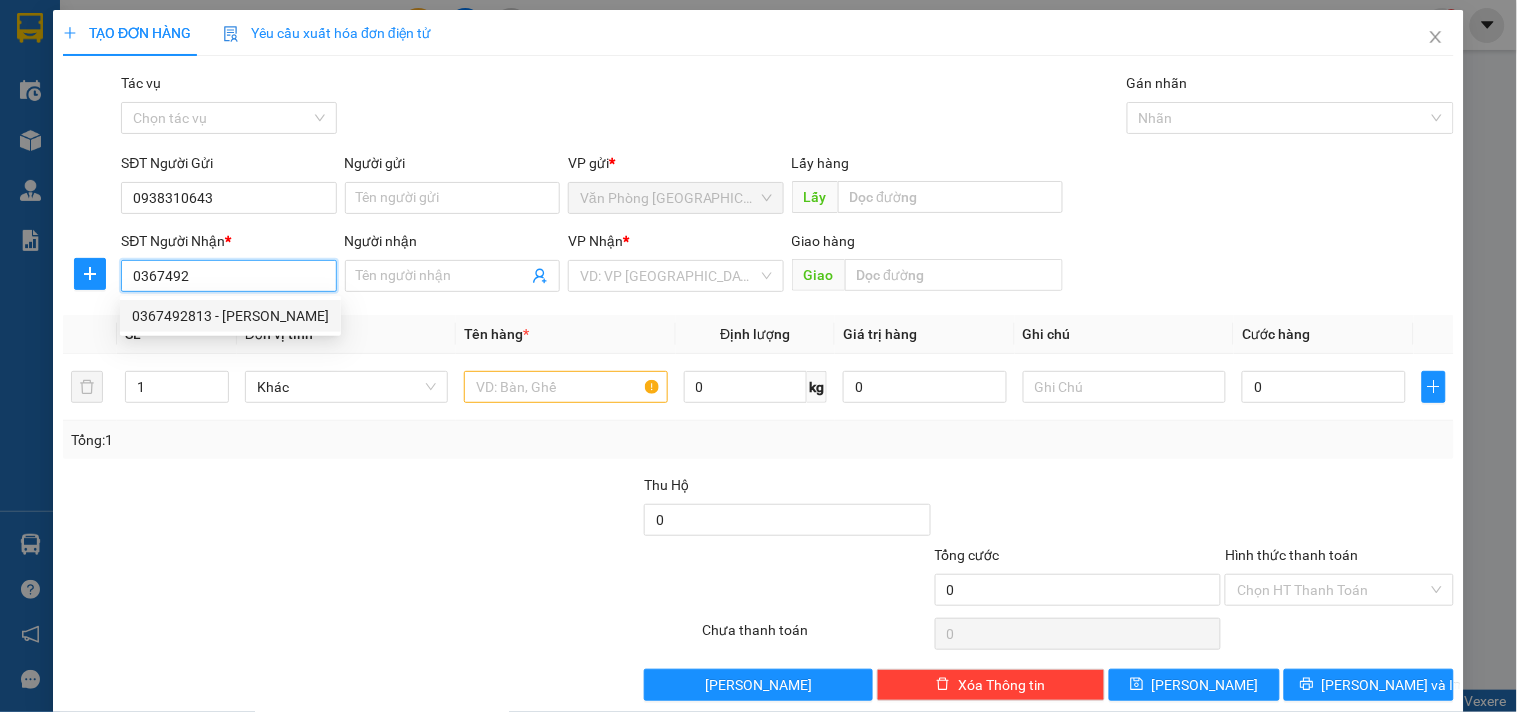click on "0367492813 - [PERSON_NAME]" at bounding box center (230, 316) 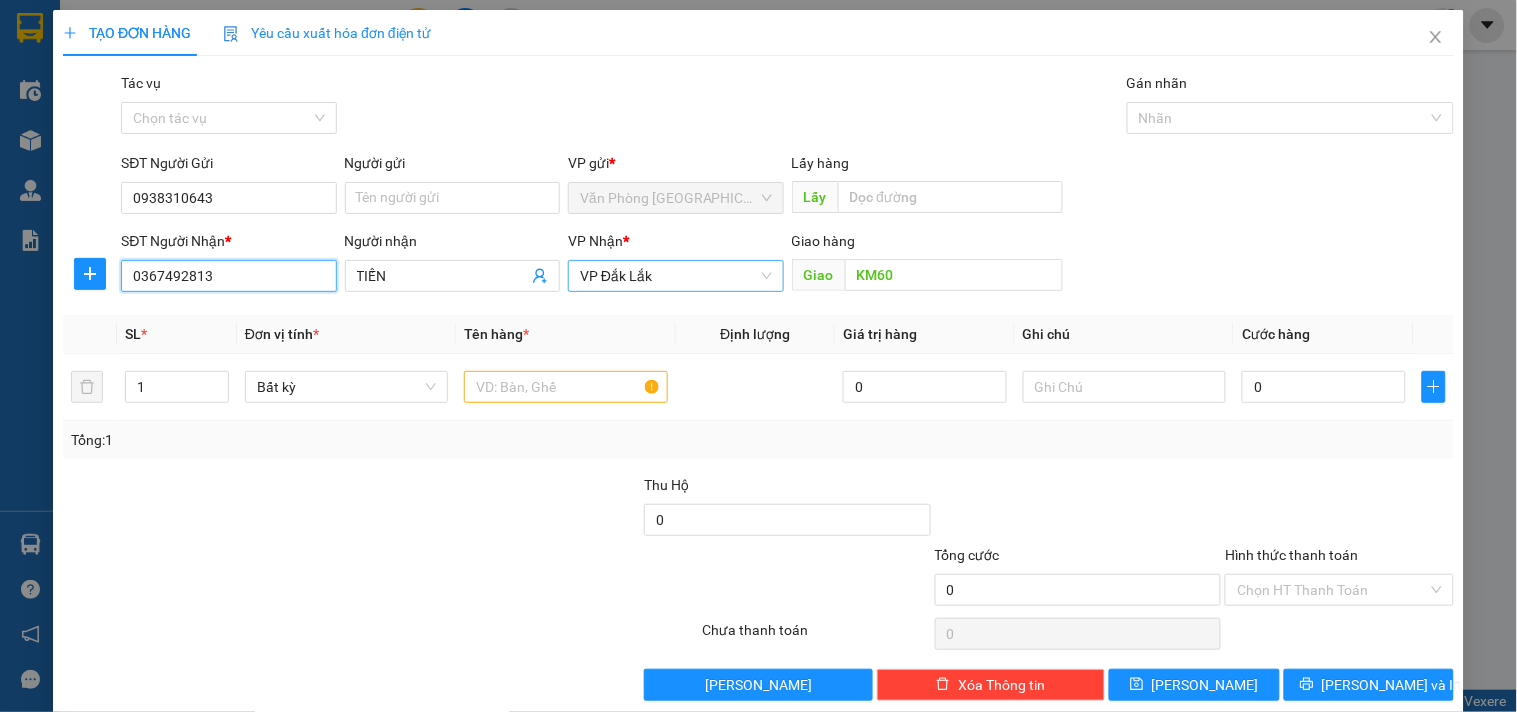 click on "VP Đắk Lắk" at bounding box center (675, 276) 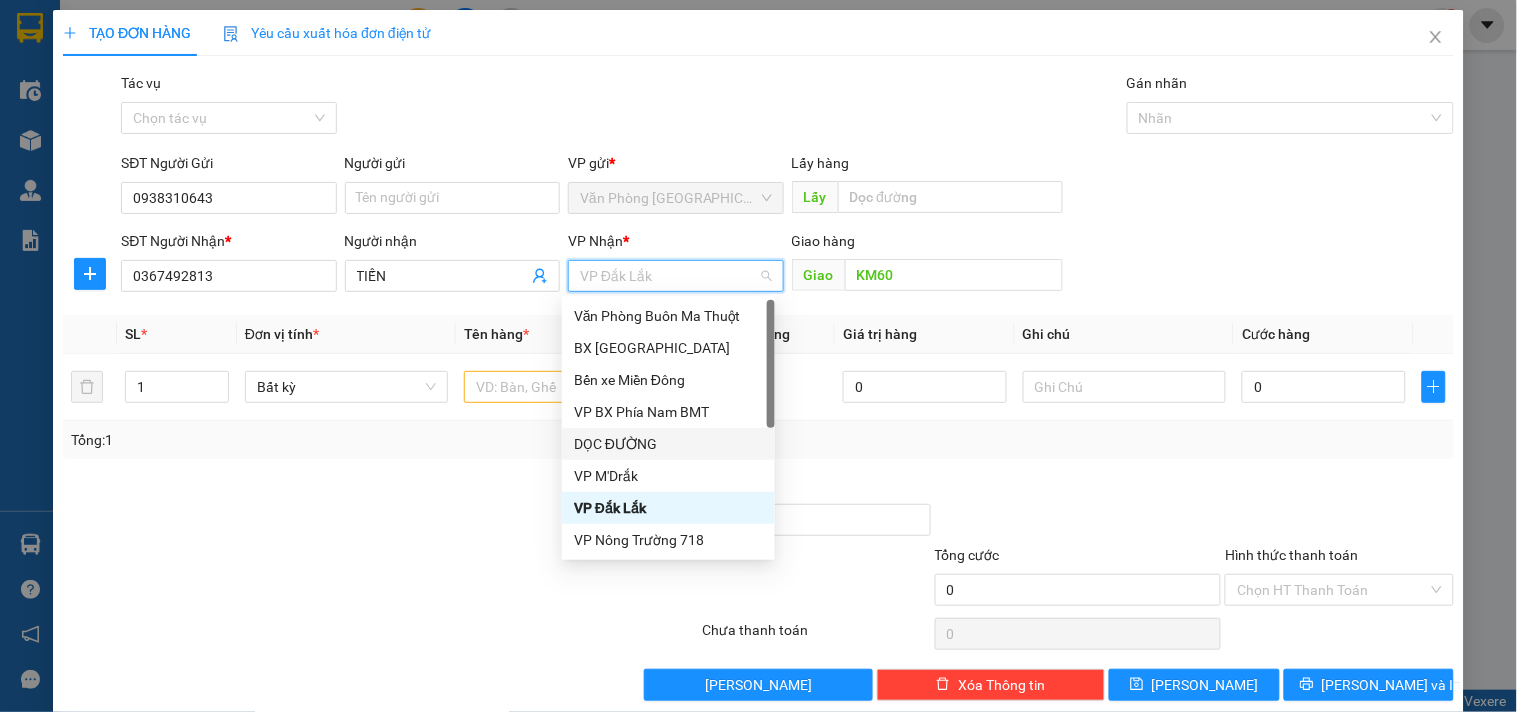 click on "DỌC ĐƯỜNG" at bounding box center (668, 444) 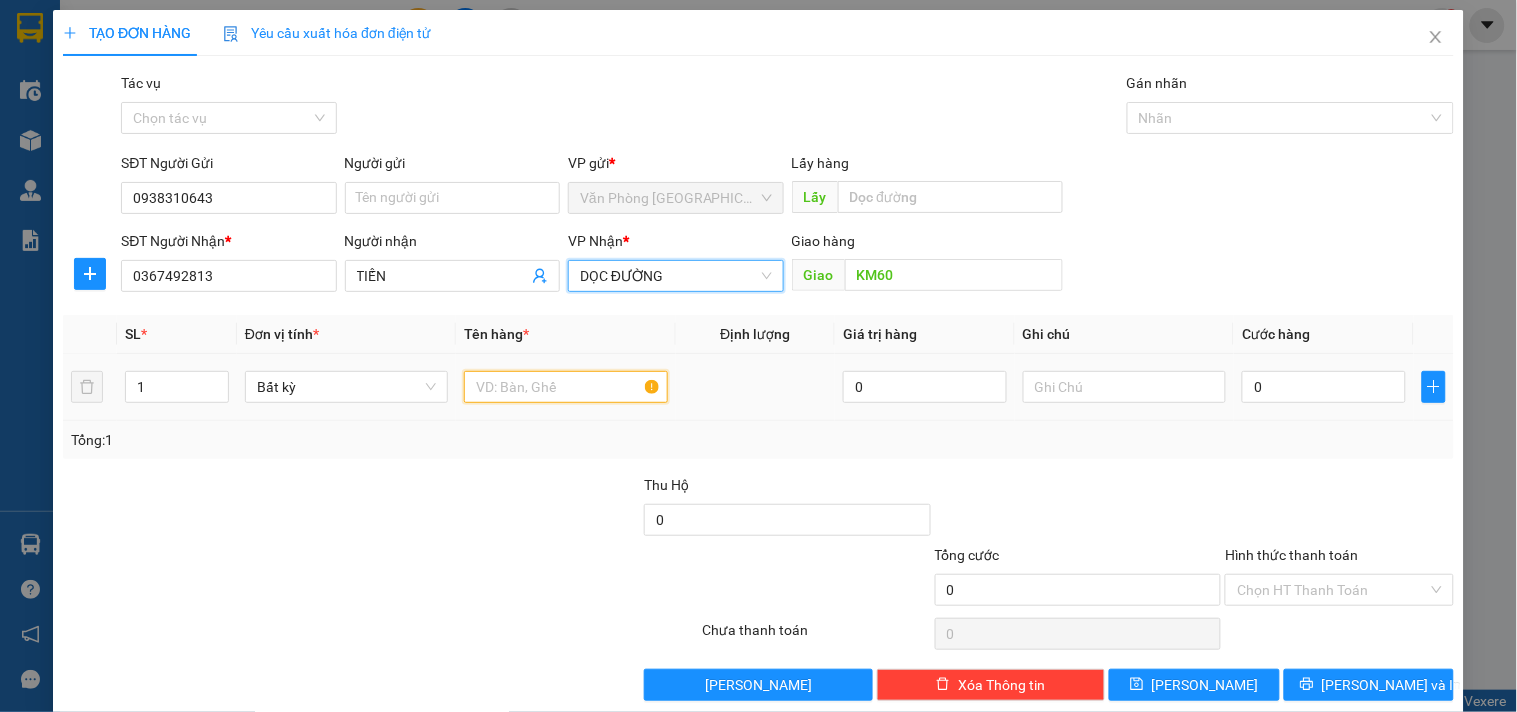 click at bounding box center (565, 387) 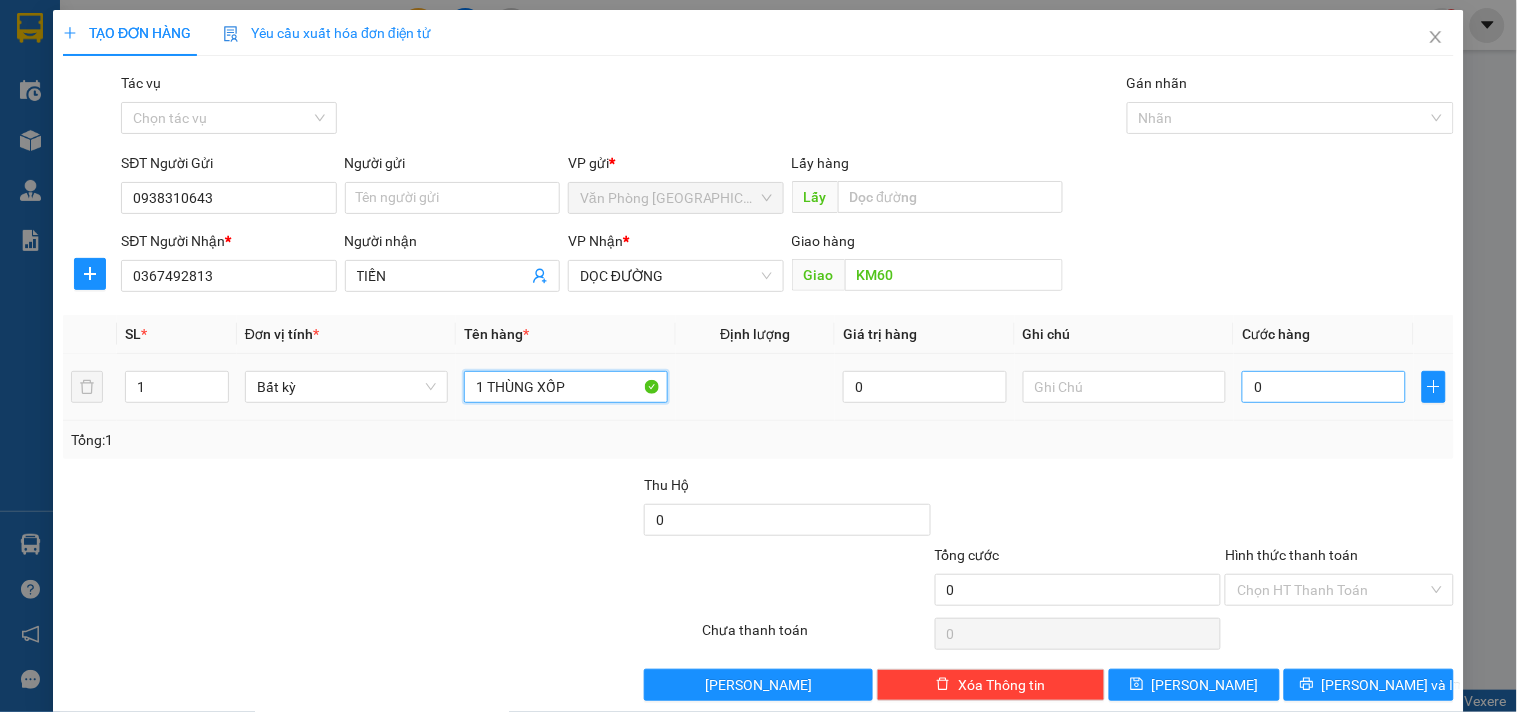 type on "1 THÙNG XỐP" 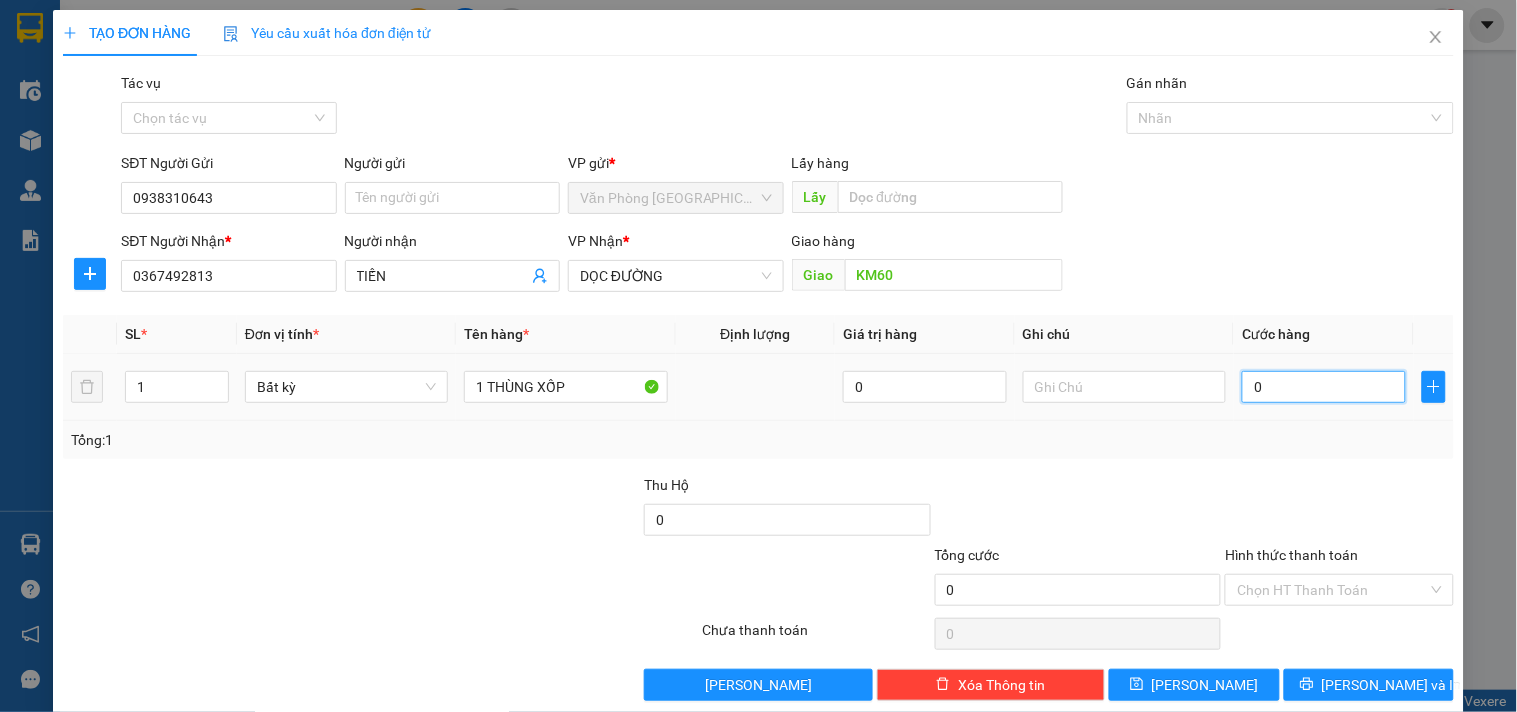 click on "0" at bounding box center (1324, 387) 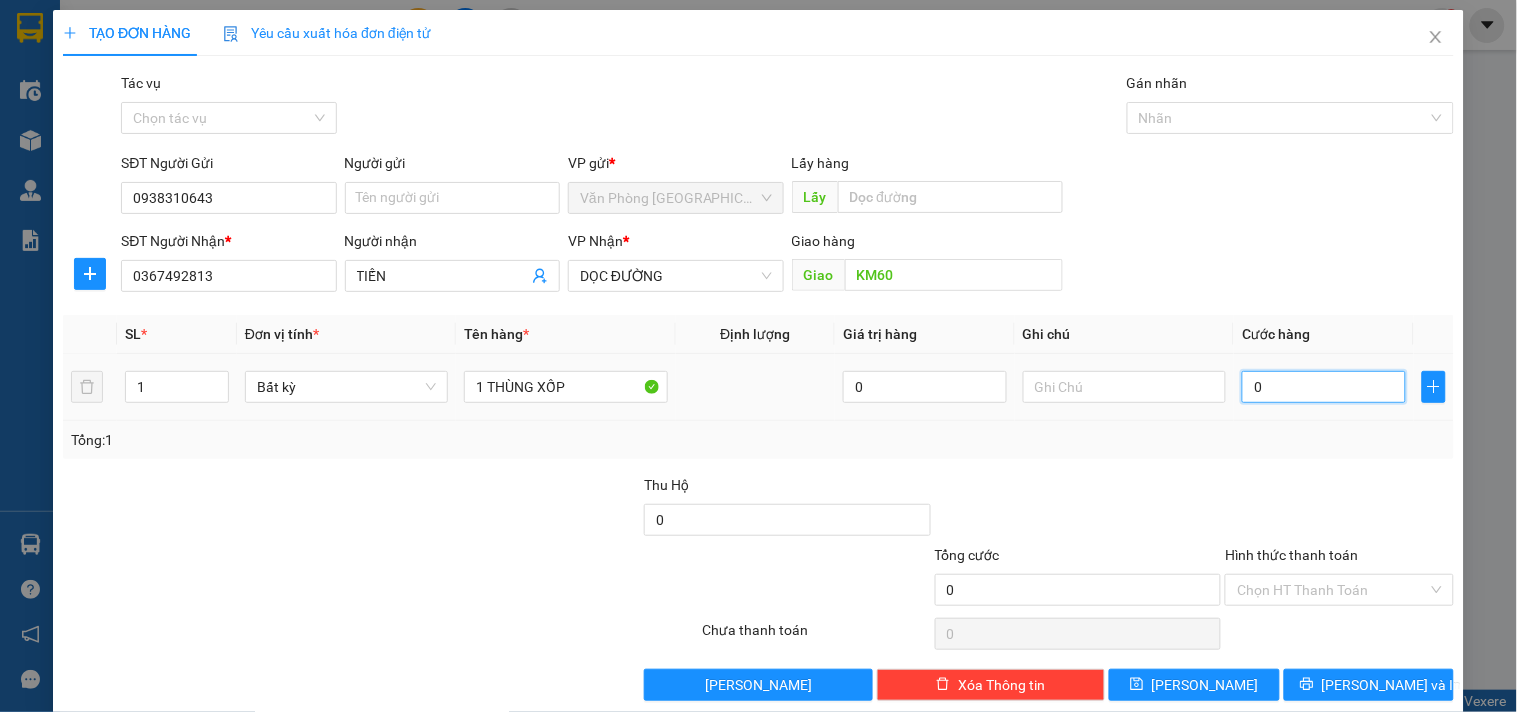 type on "6" 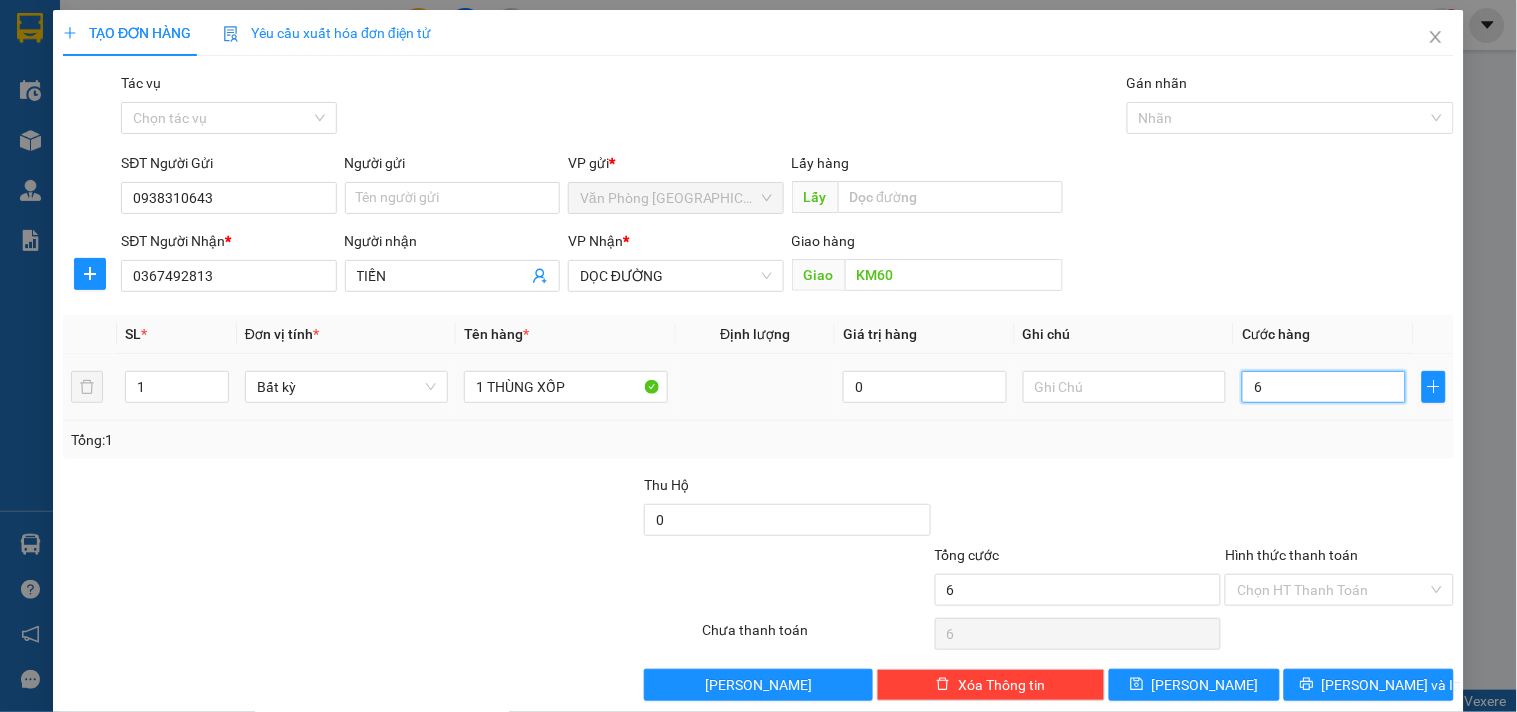 type on "60" 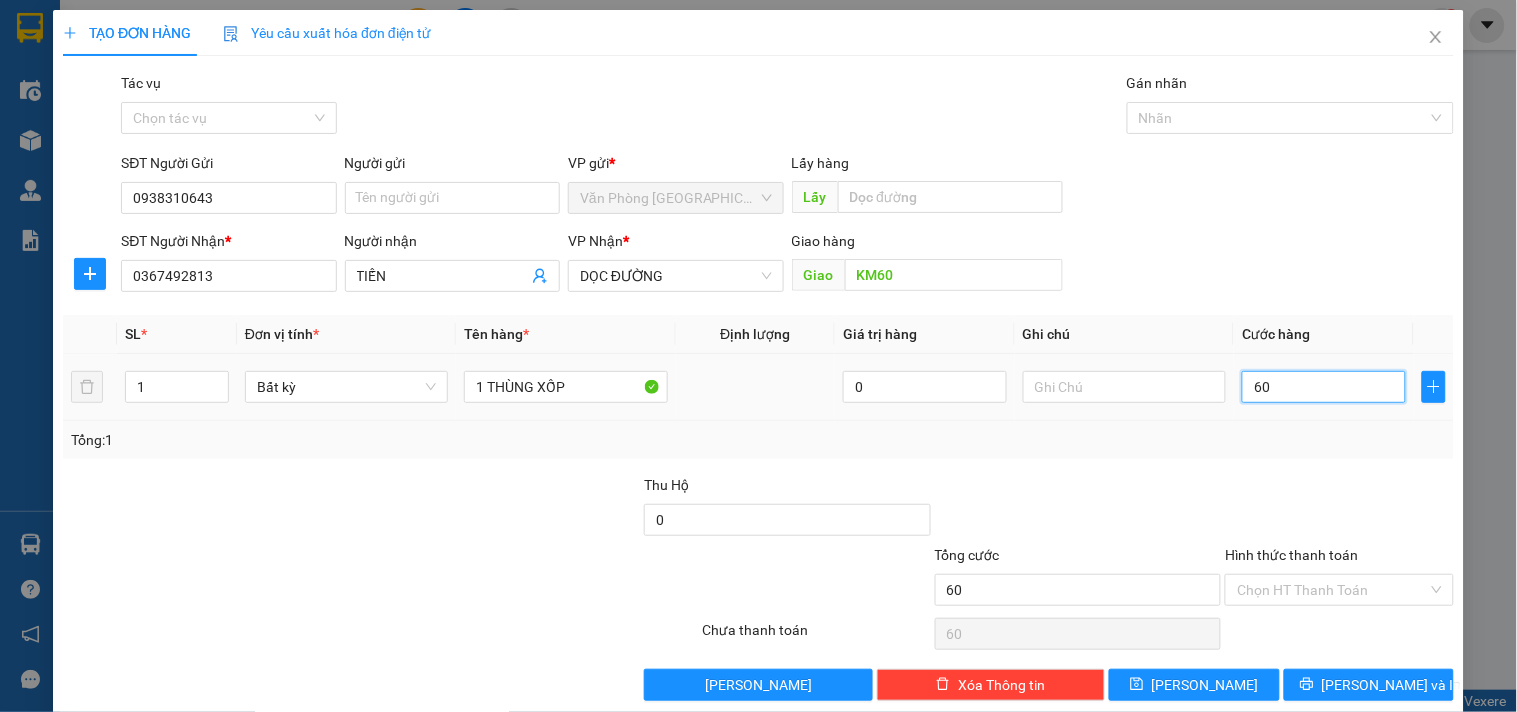 type on "600" 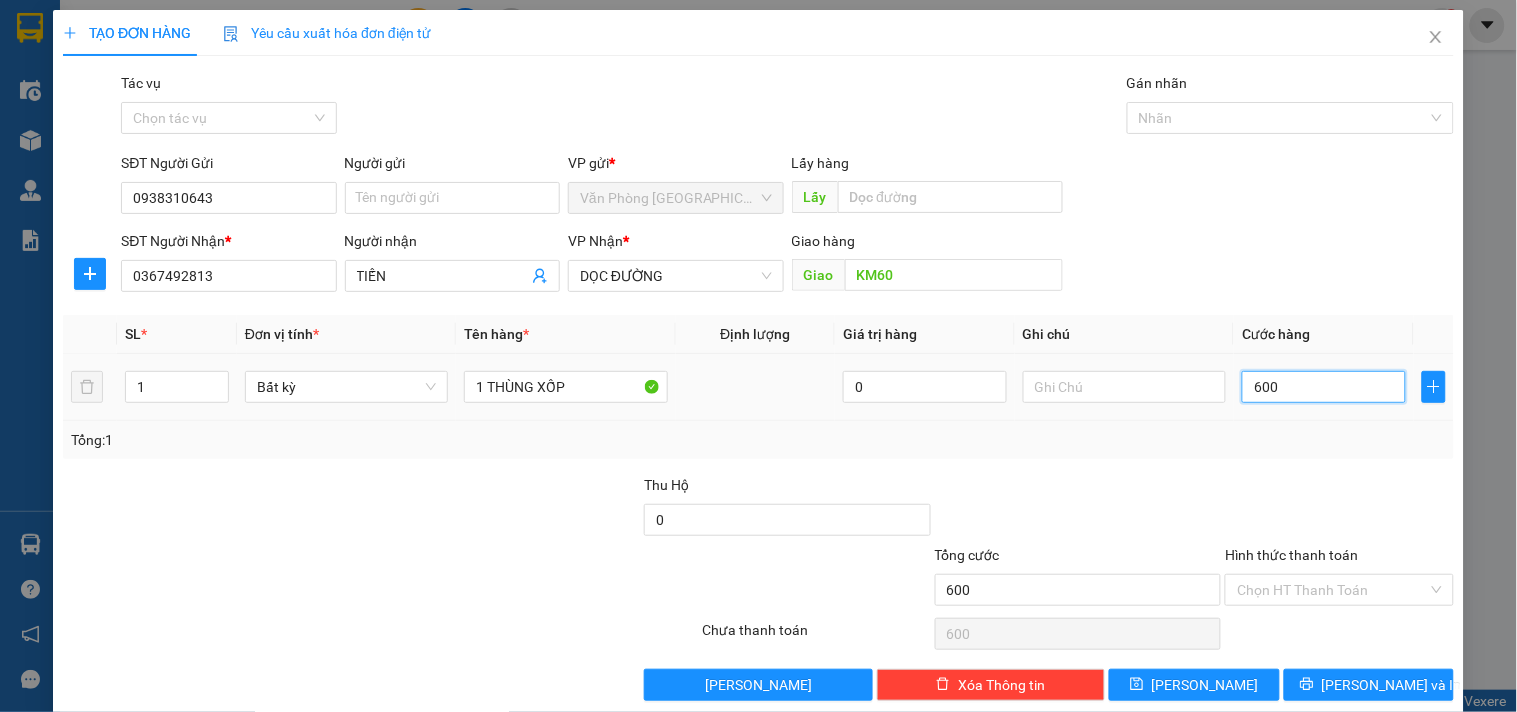 type on "6.000" 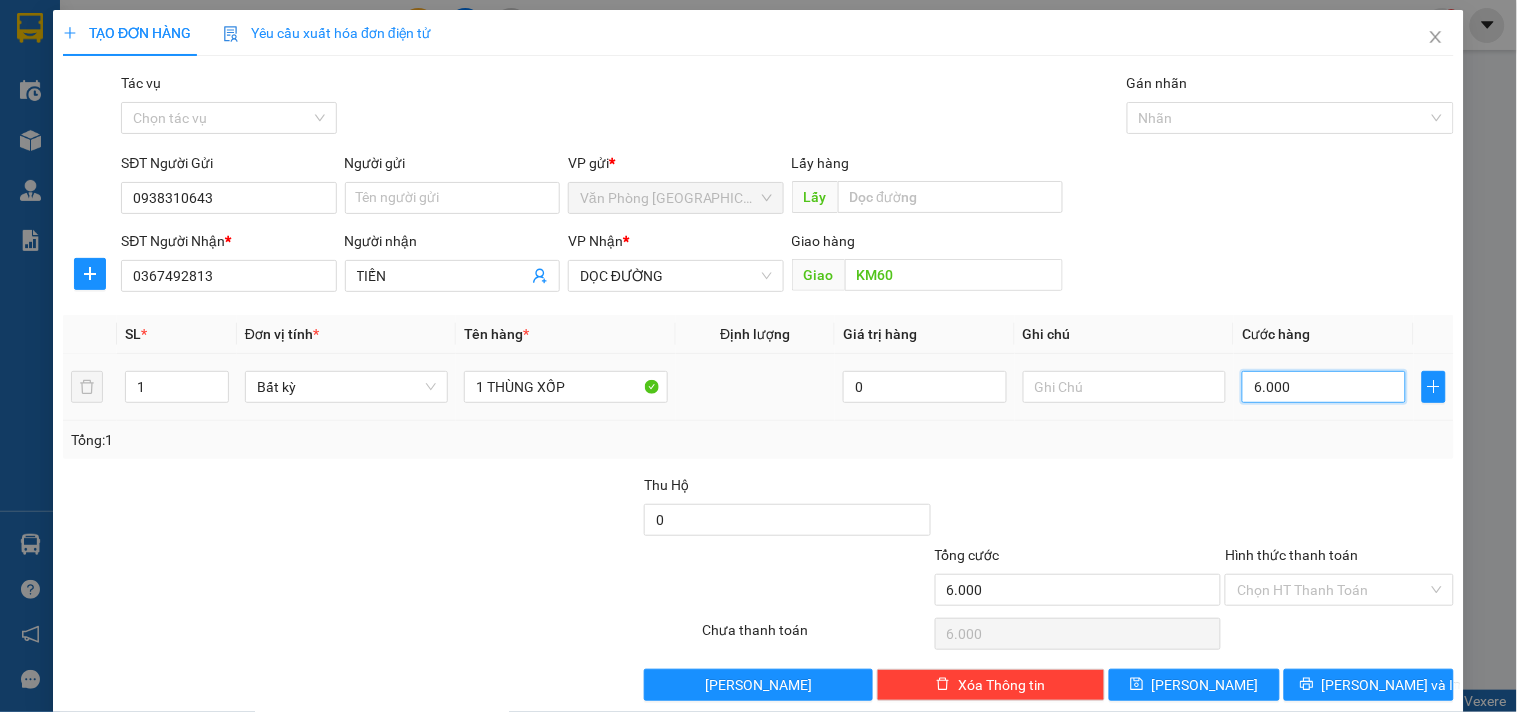 type on "60.000" 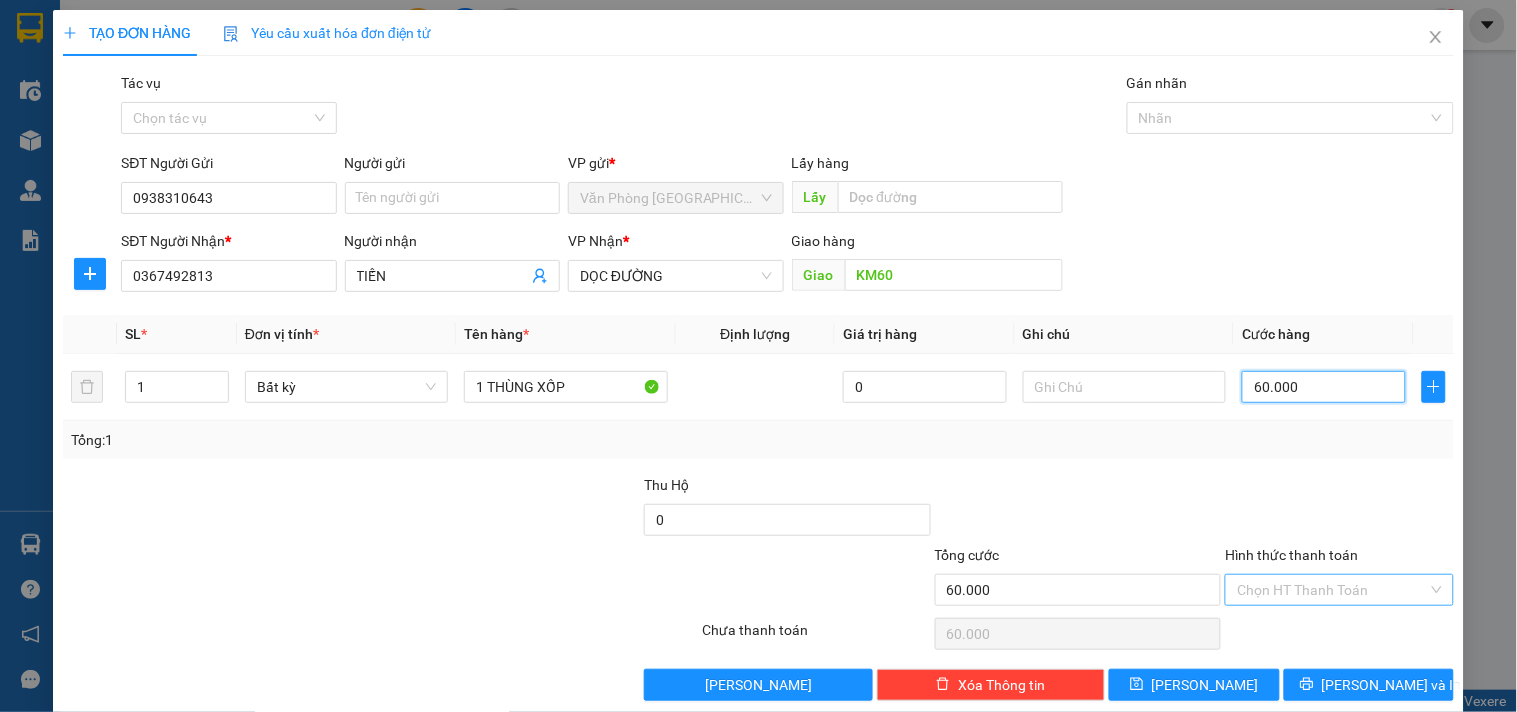 type on "60.000" 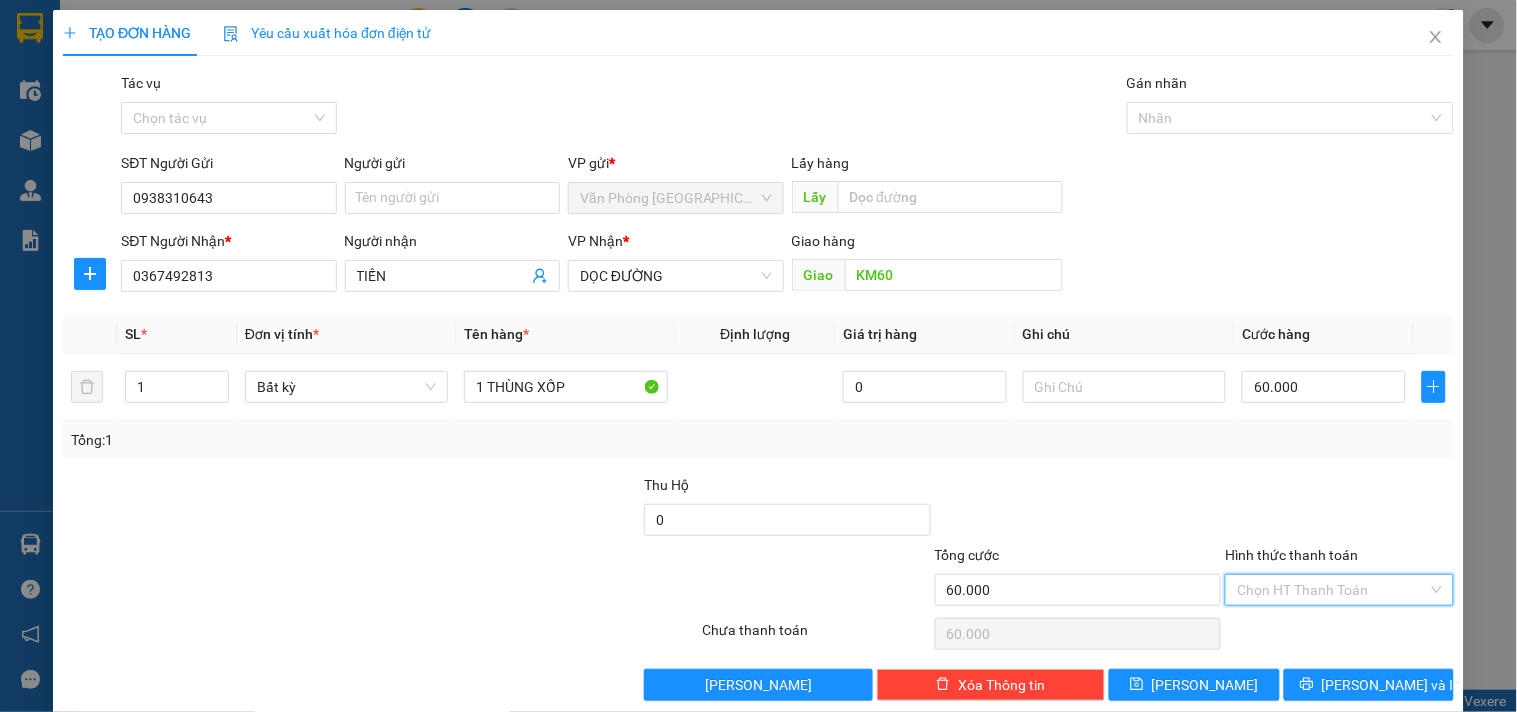 click on "Hình thức thanh toán" at bounding box center [1332, 590] 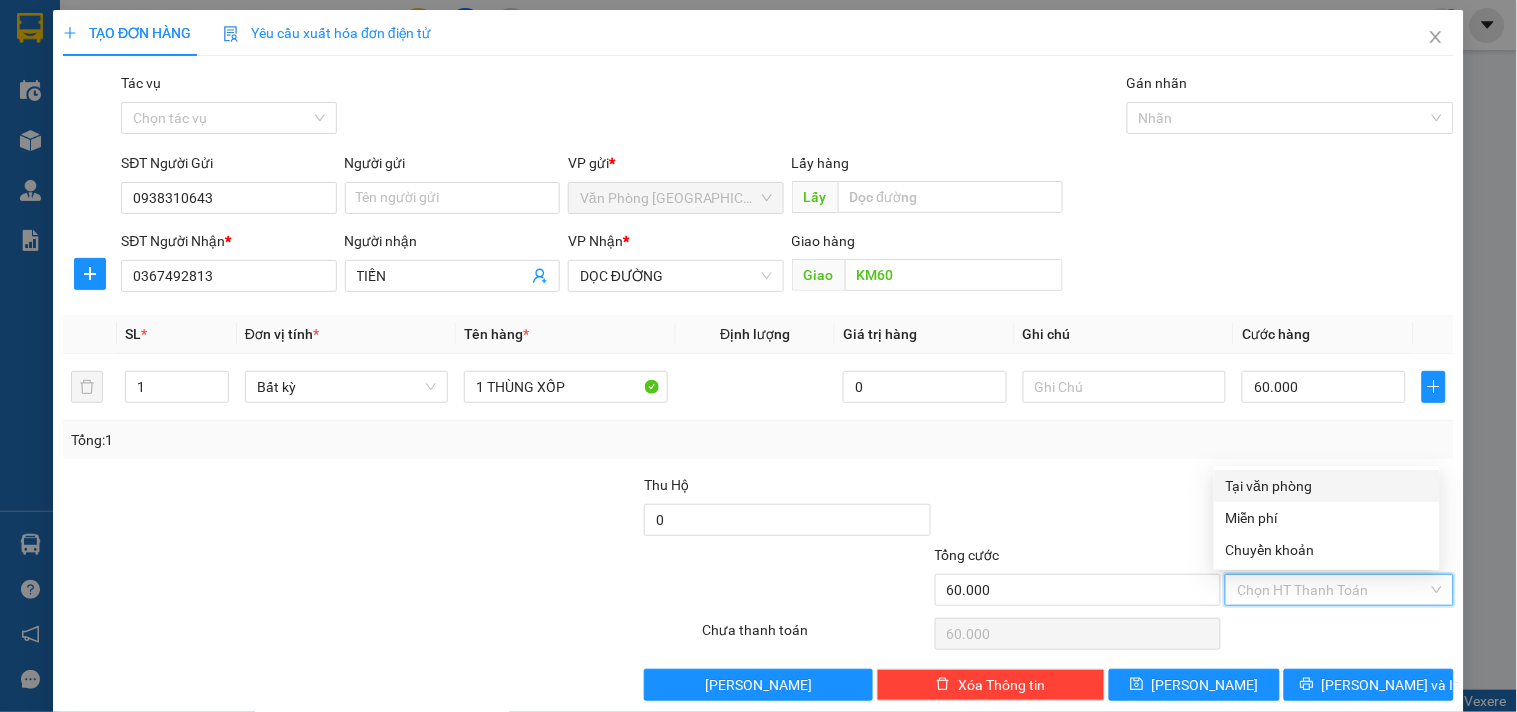 click on "Tại văn phòng" at bounding box center (1327, 486) 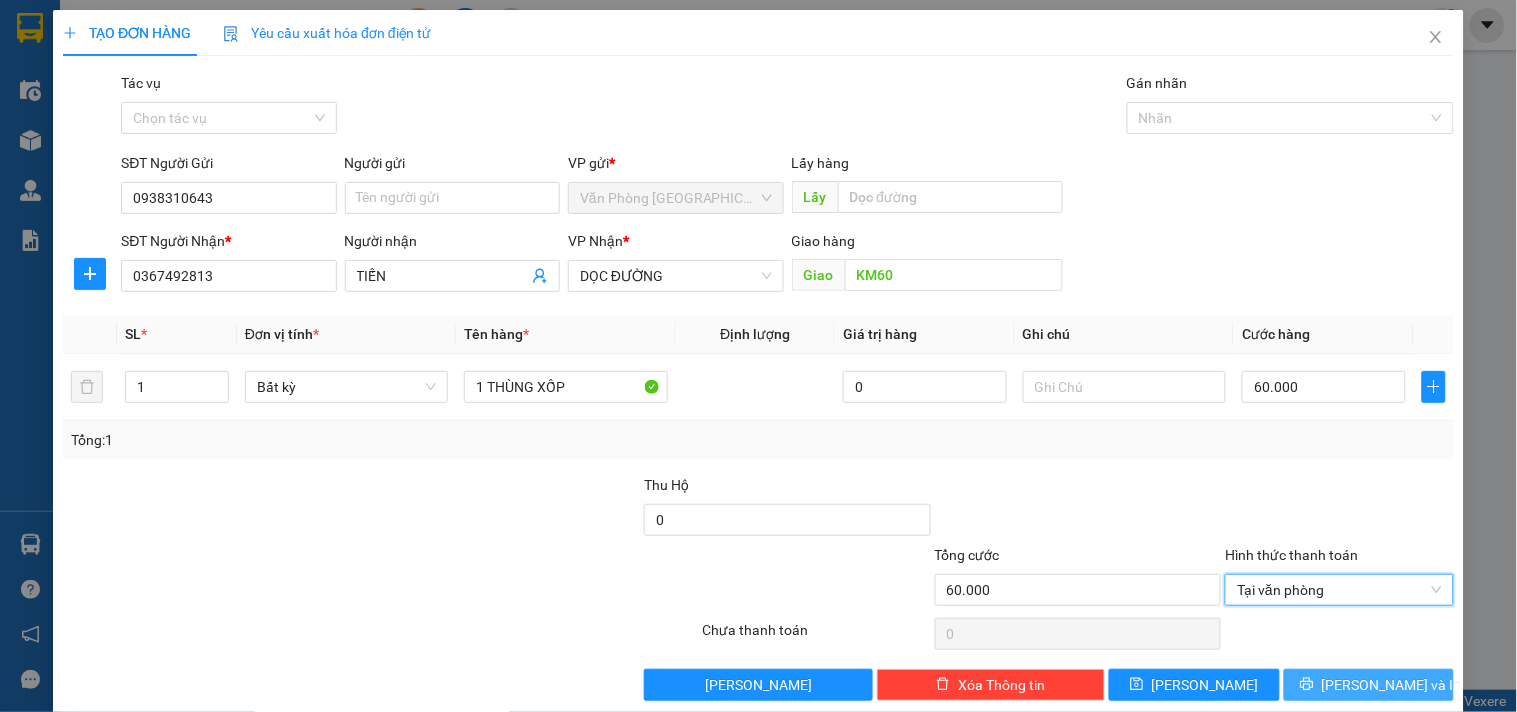 click on "[PERSON_NAME] và In" at bounding box center (1392, 685) 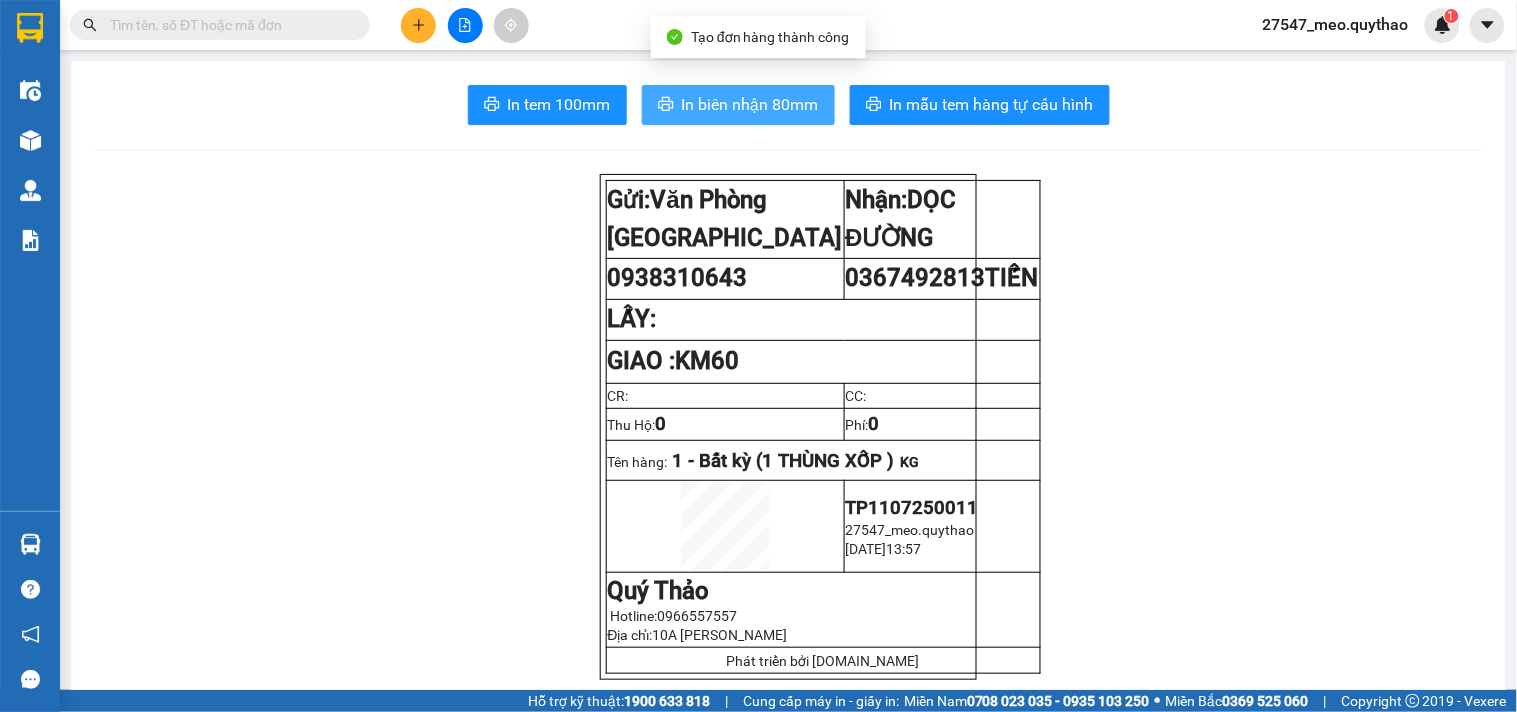 click on "In biên nhận 80mm" at bounding box center [750, 104] 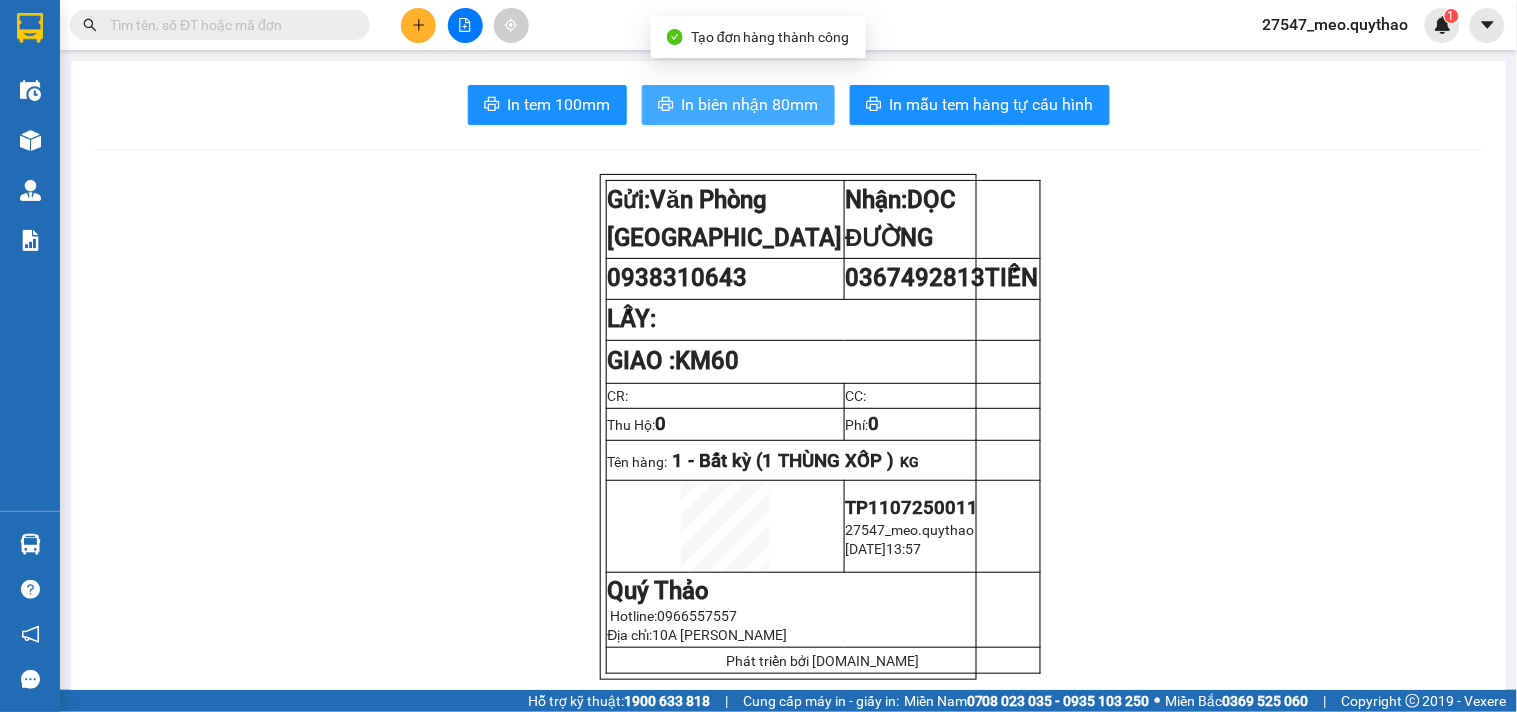 scroll, scrollTop: 0, scrollLeft: 0, axis: both 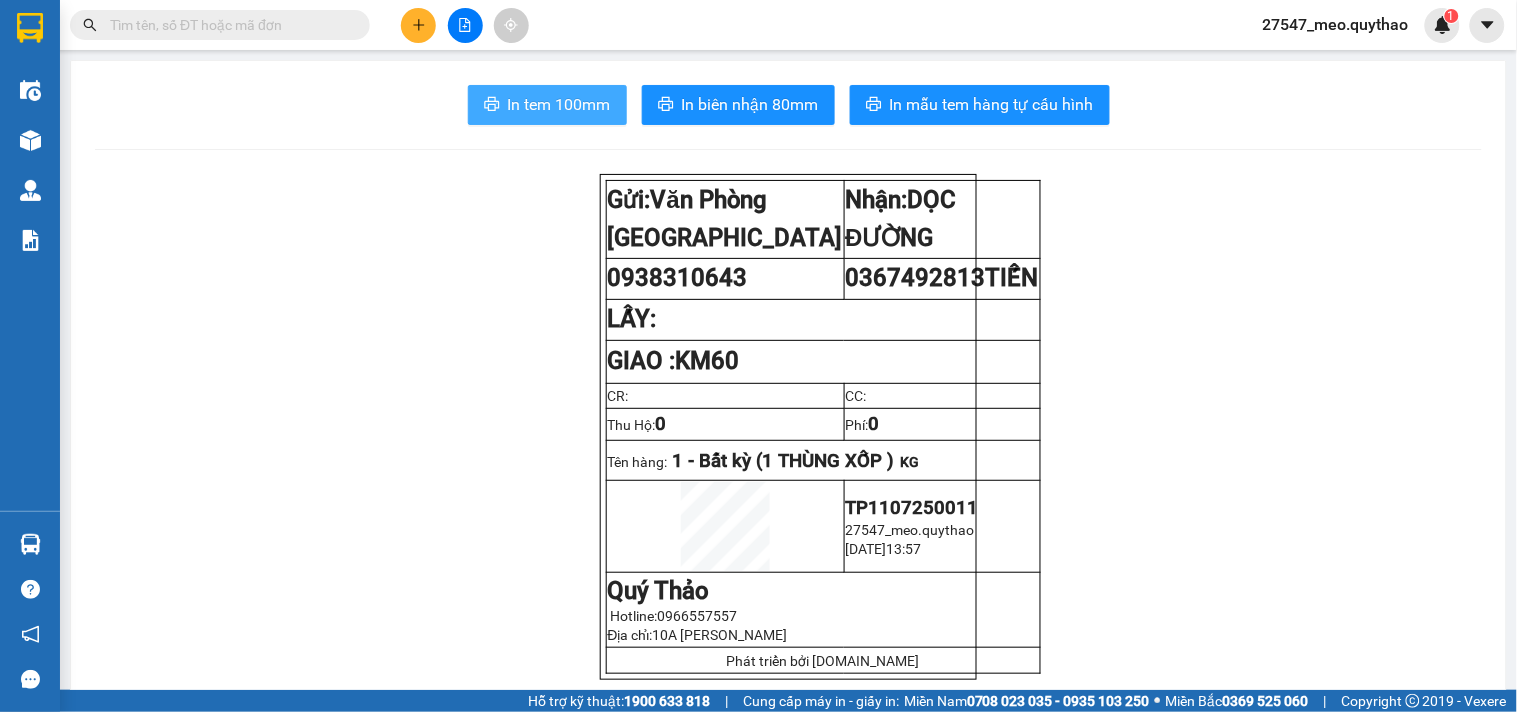 click on "In tem 100mm" at bounding box center [547, 105] 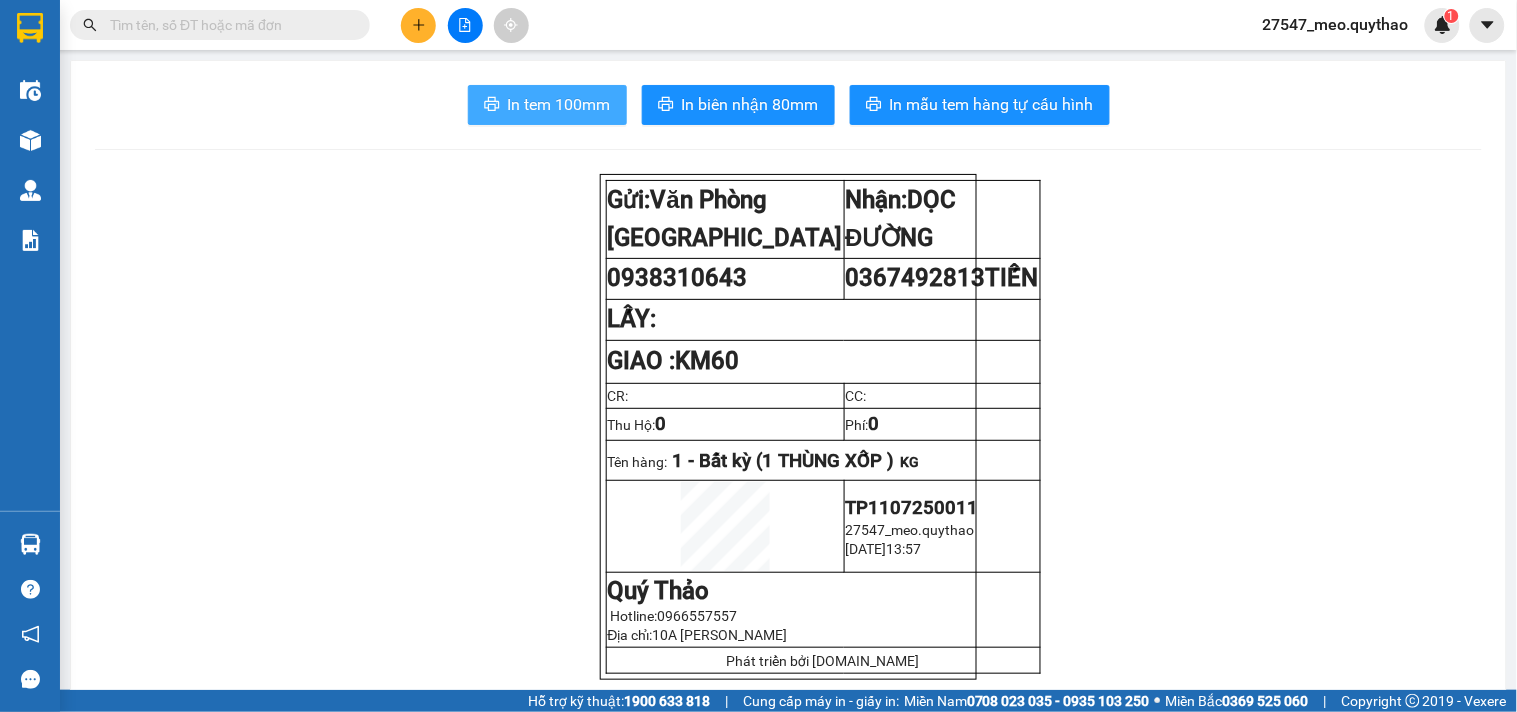 scroll, scrollTop: 0, scrollLeft: 0, axis: both 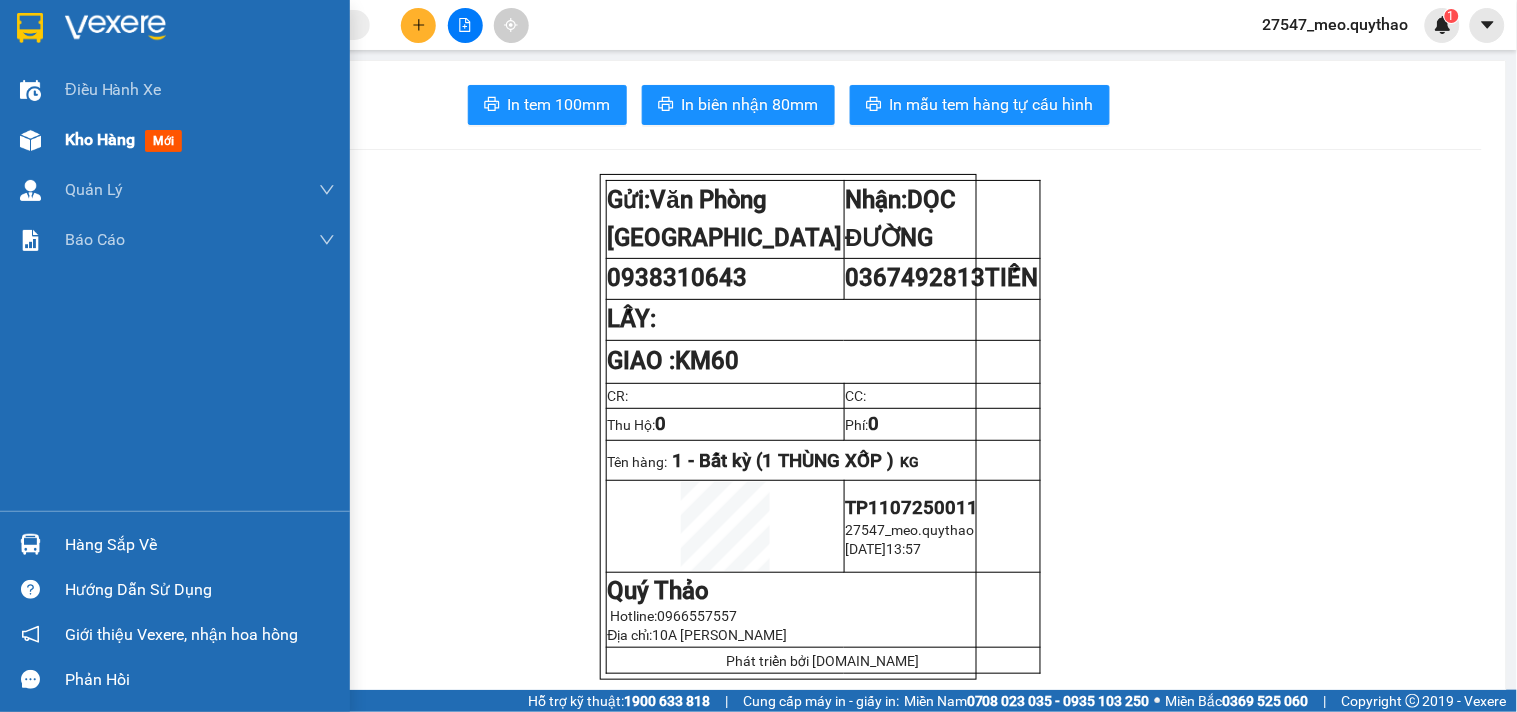 click on "Kho hàng" at bounding box center [100, 139] 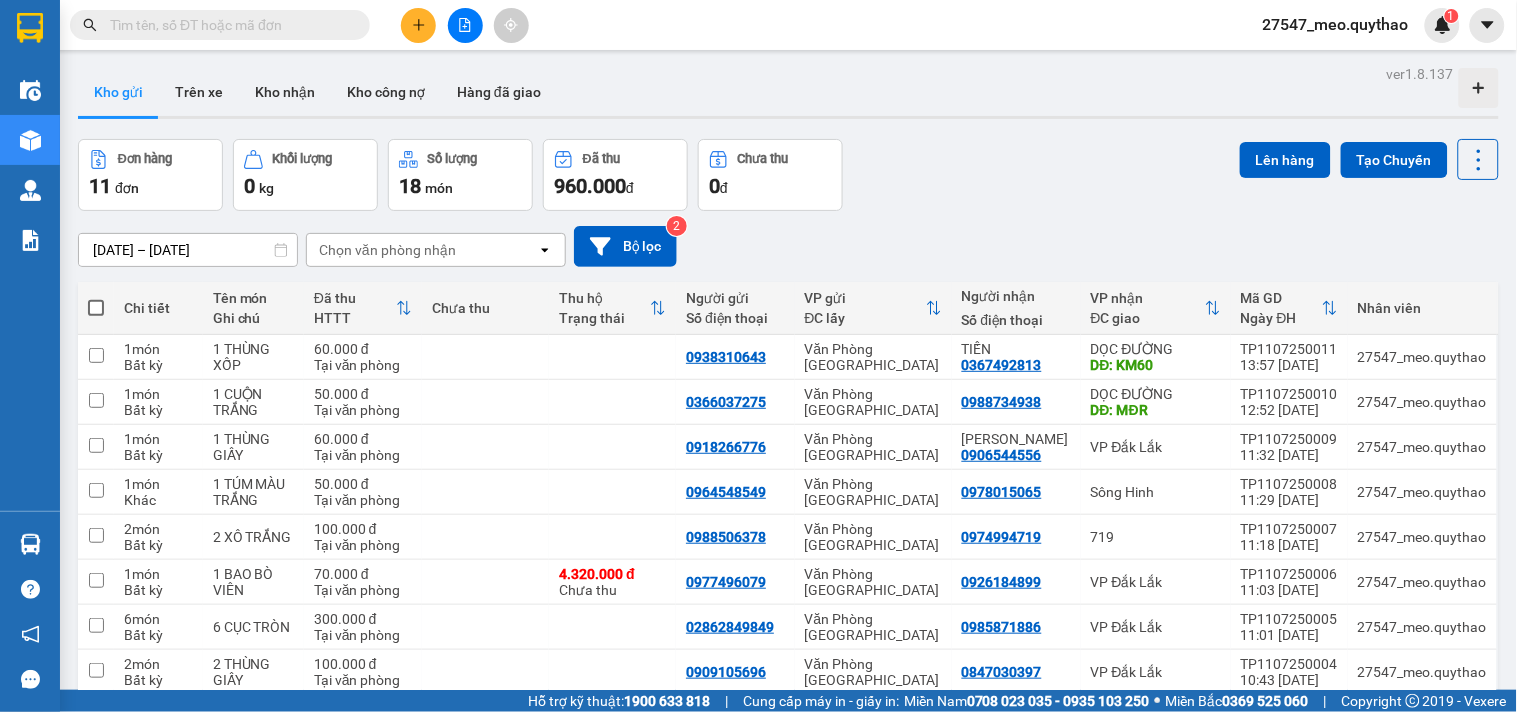 click at bounding box center [465, 25] 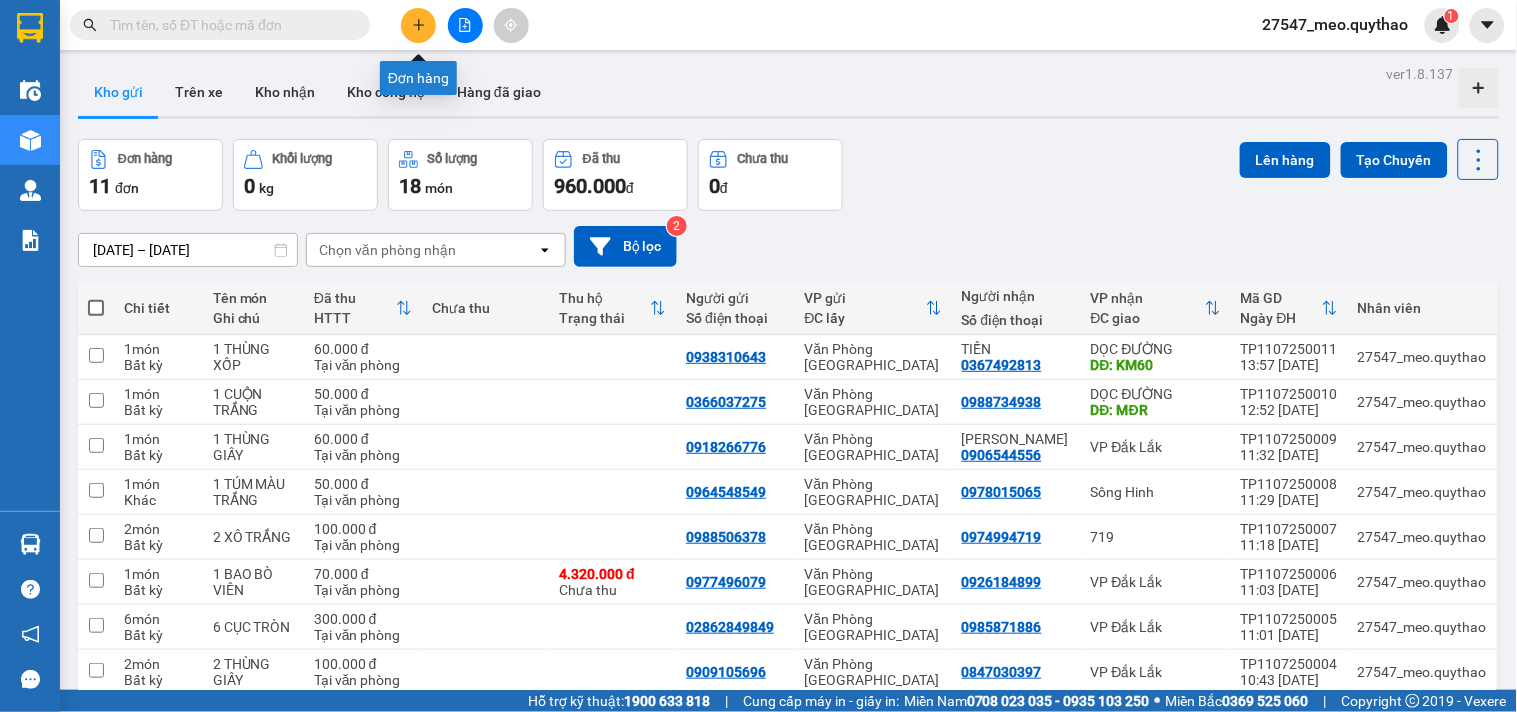 click 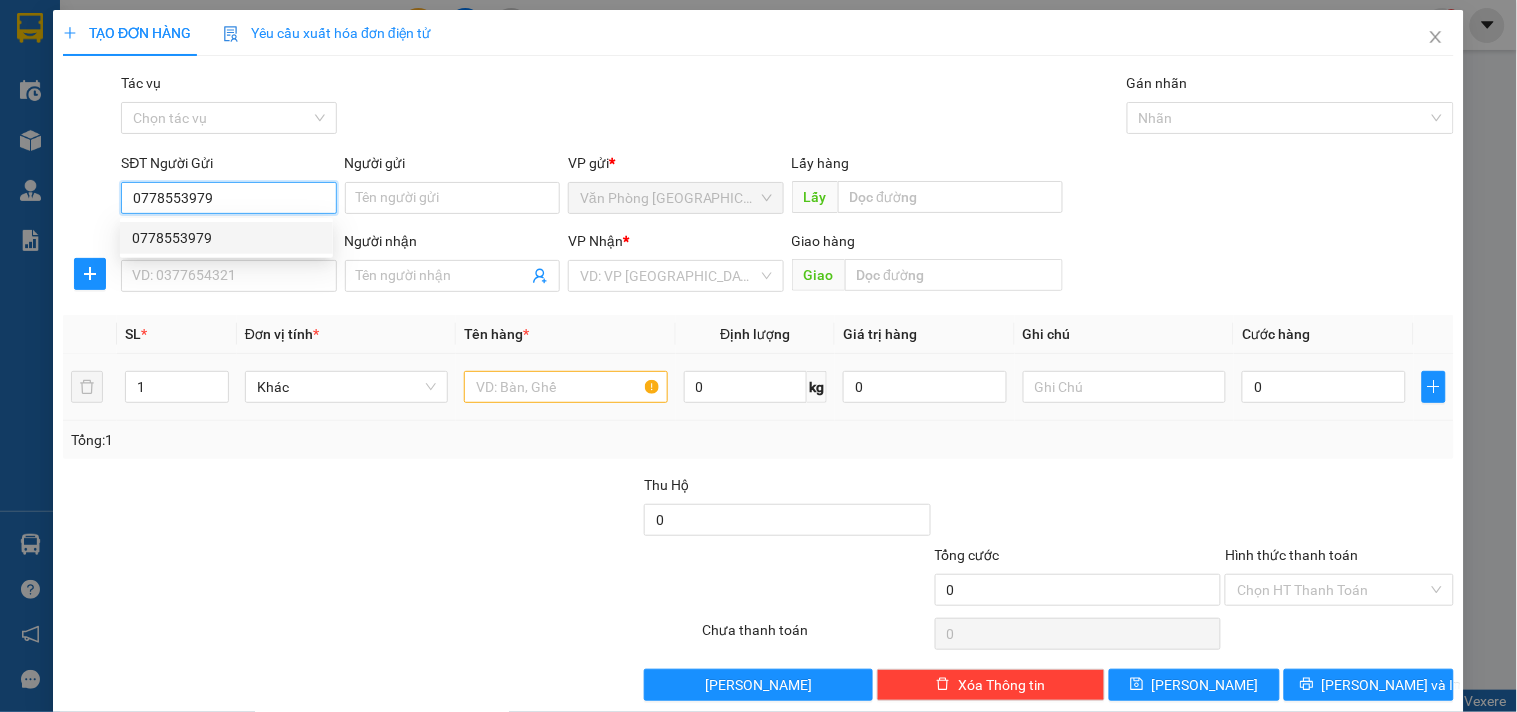 type on "0778553979" 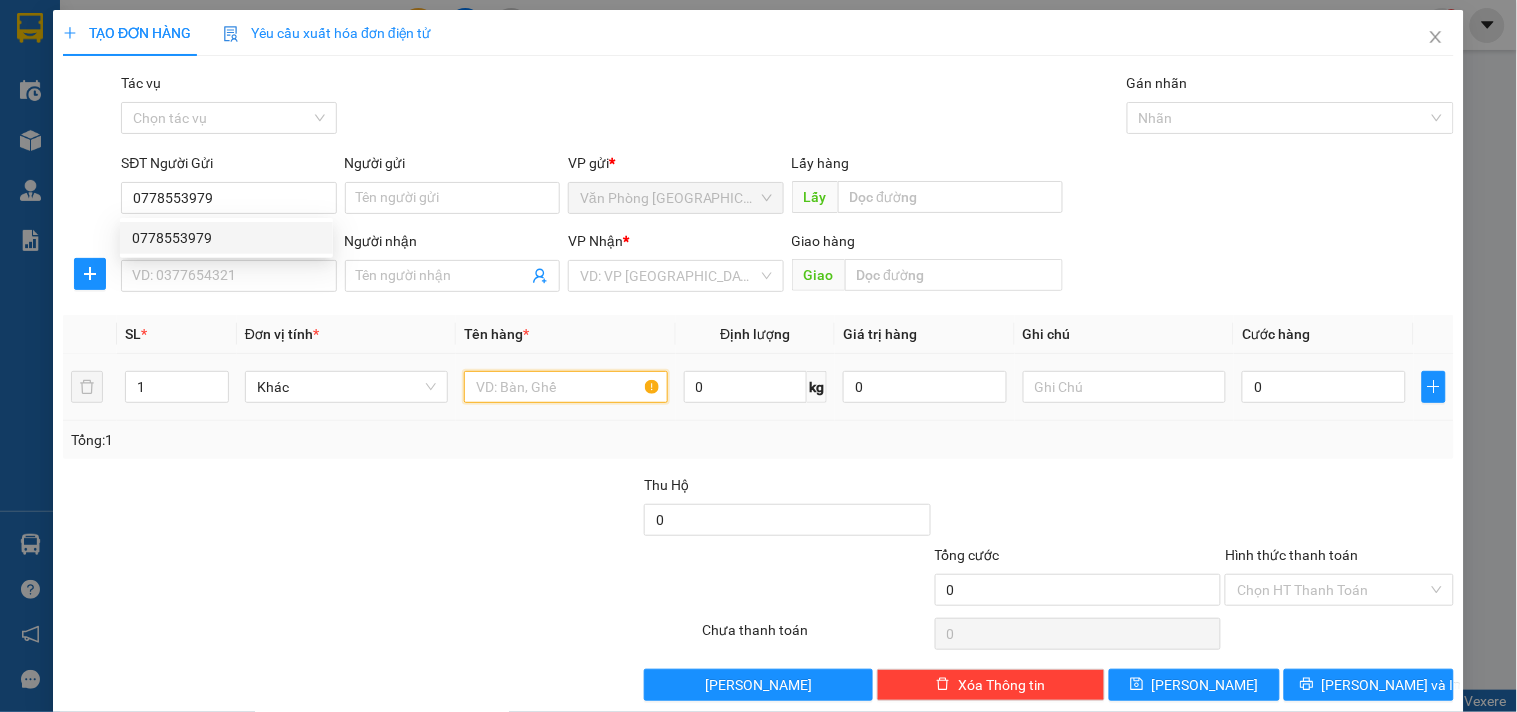 click at bounding box center (565, 387) 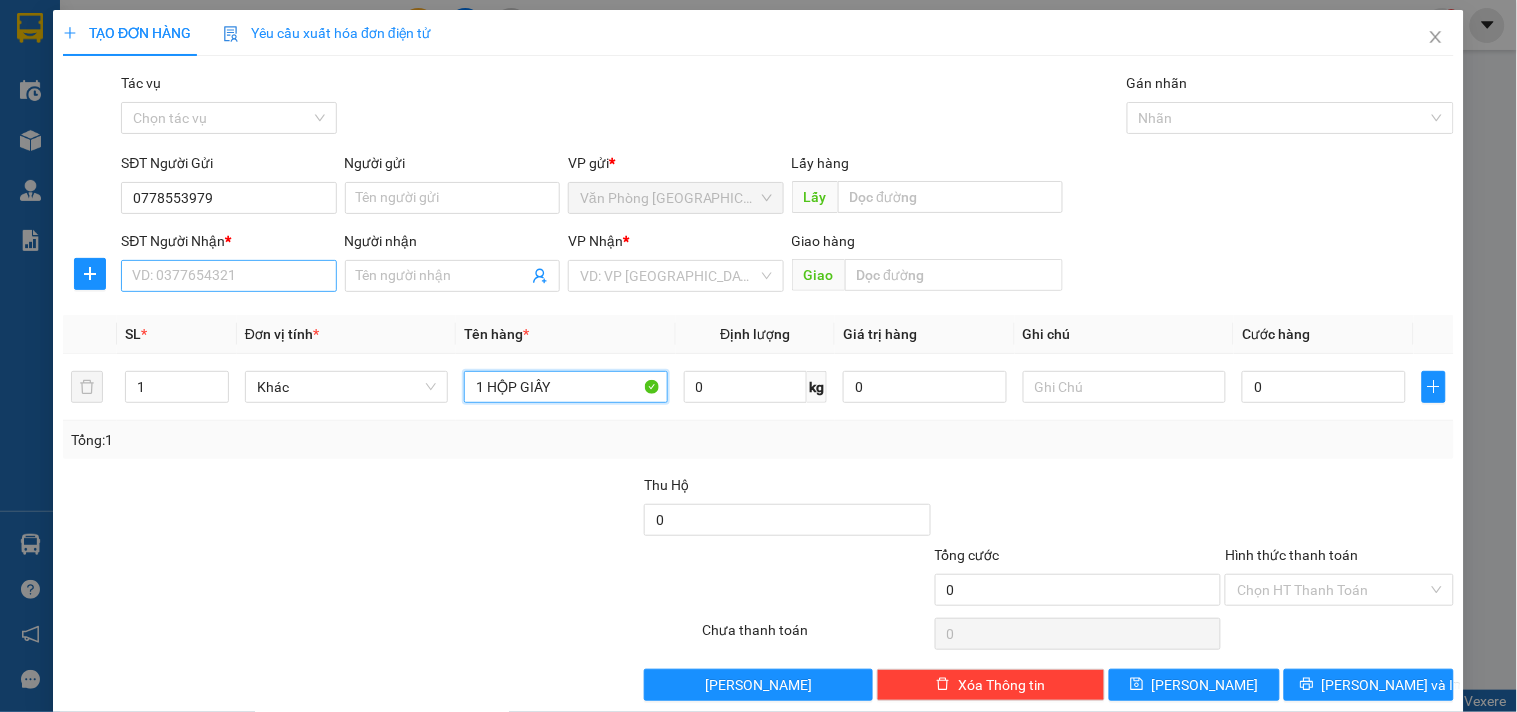 type on "1 HỘP GIẤY" 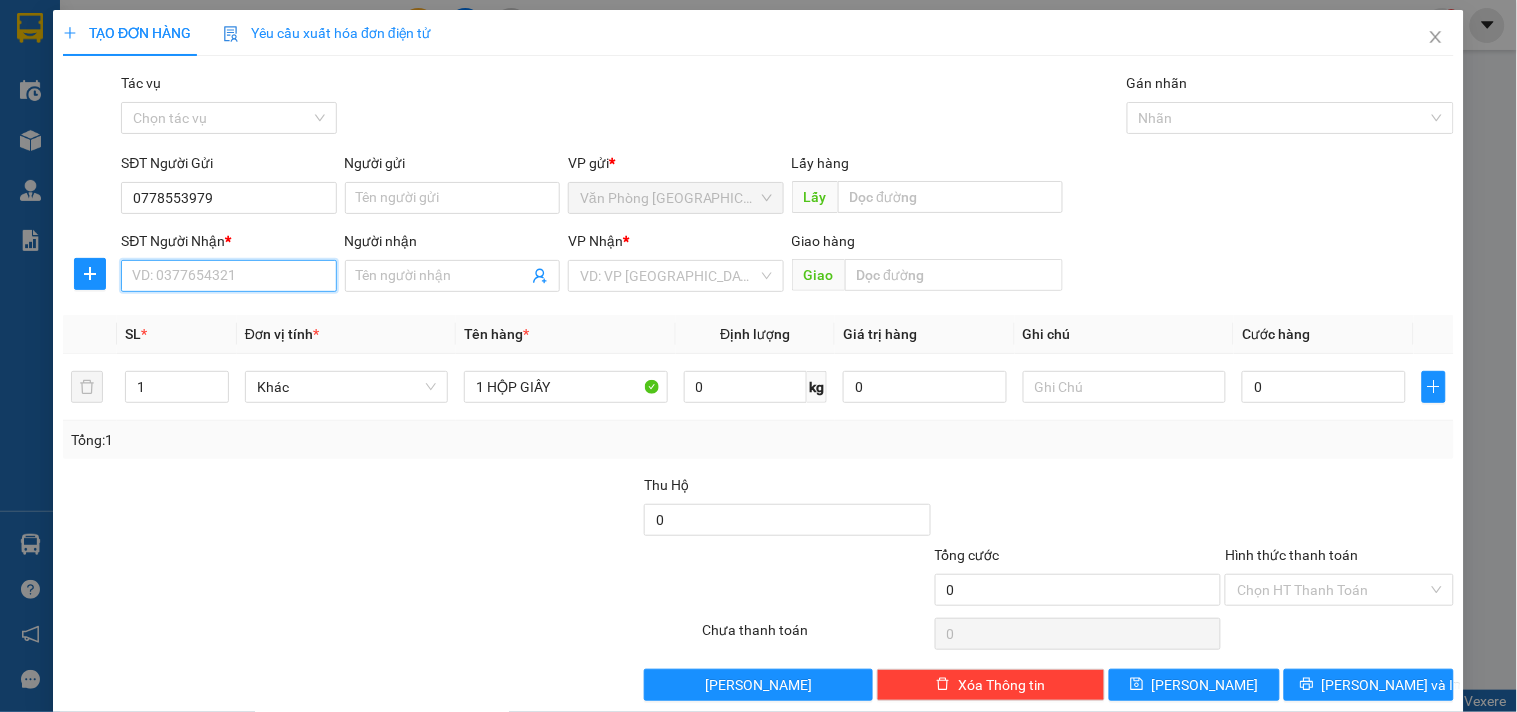 click on "SĐT Người Nhận  *" at bounding box center [228, 276] 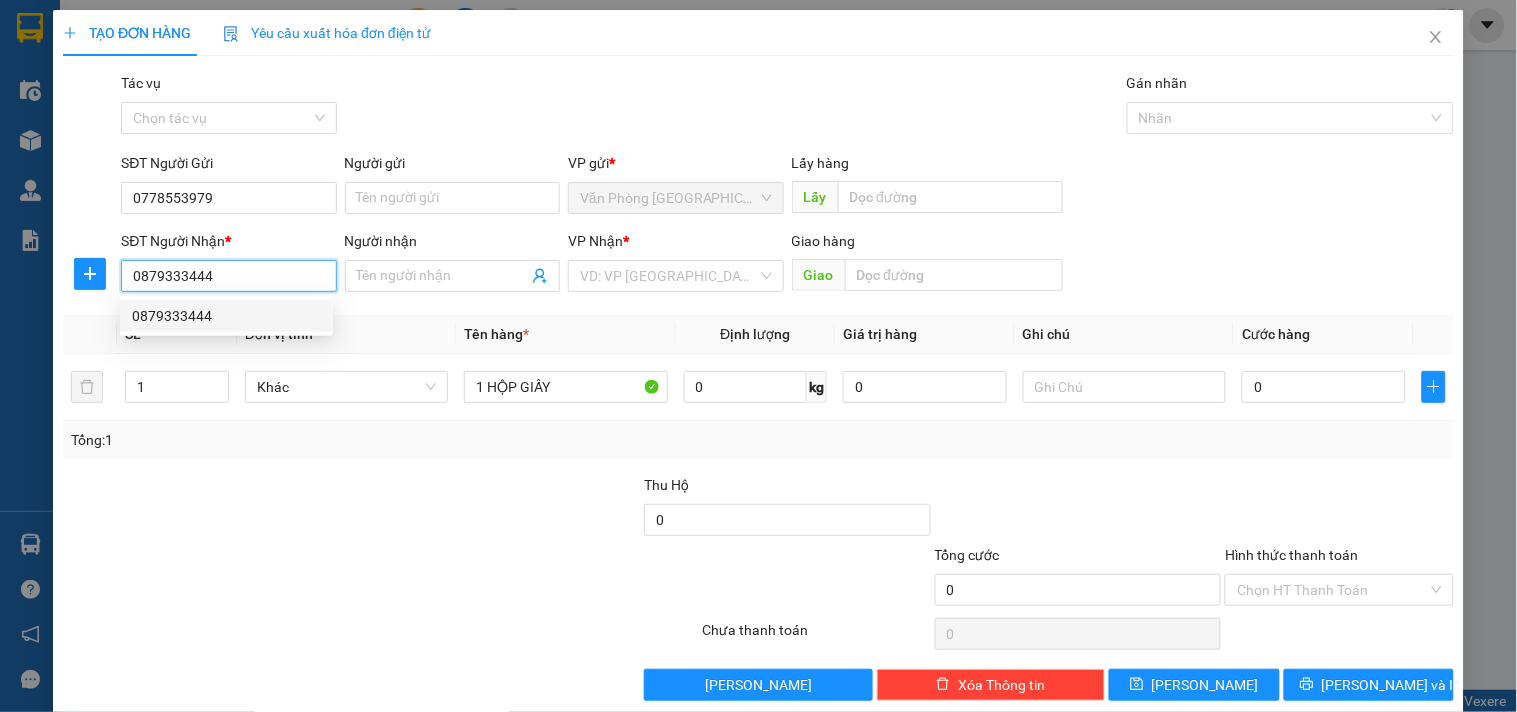 click on "0879333444" at bounding box center (226, 316) 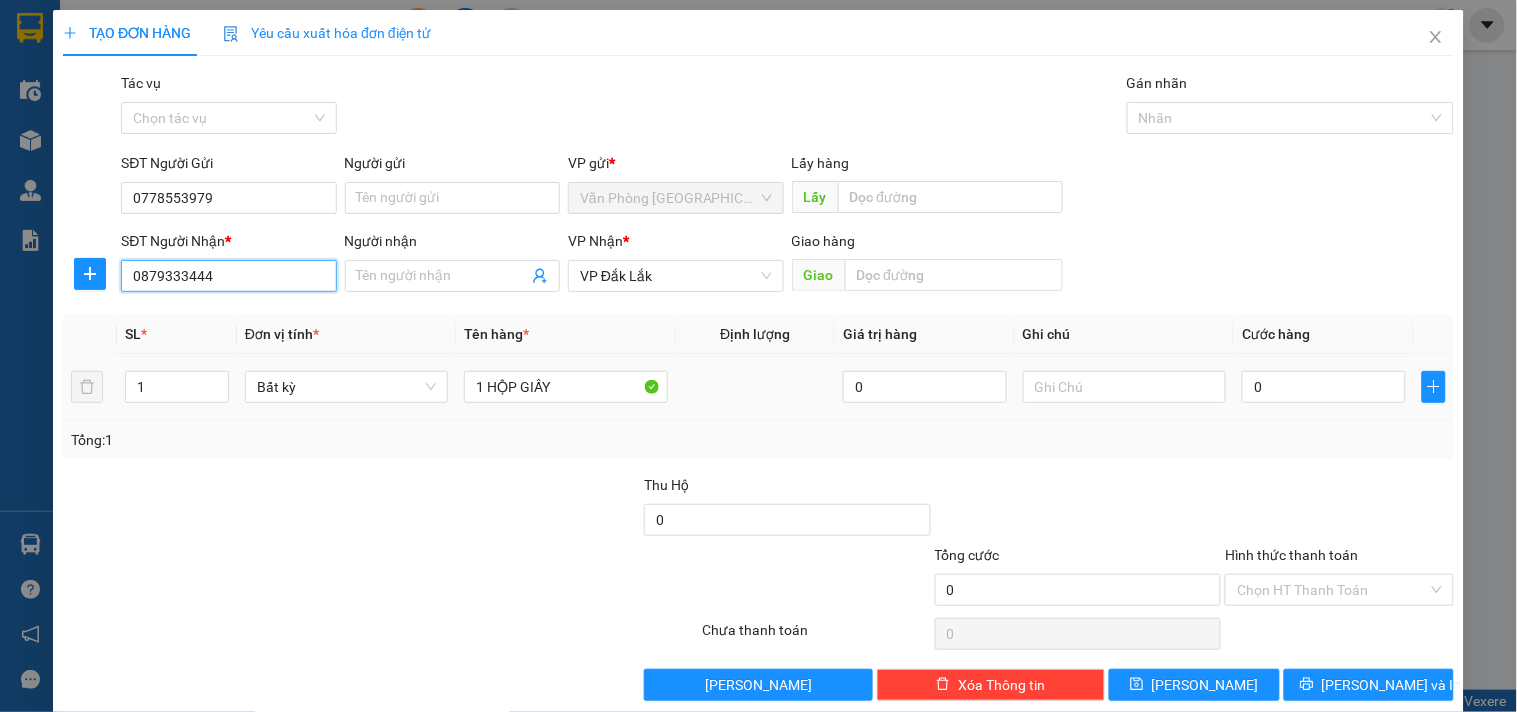 type on "0879333444" 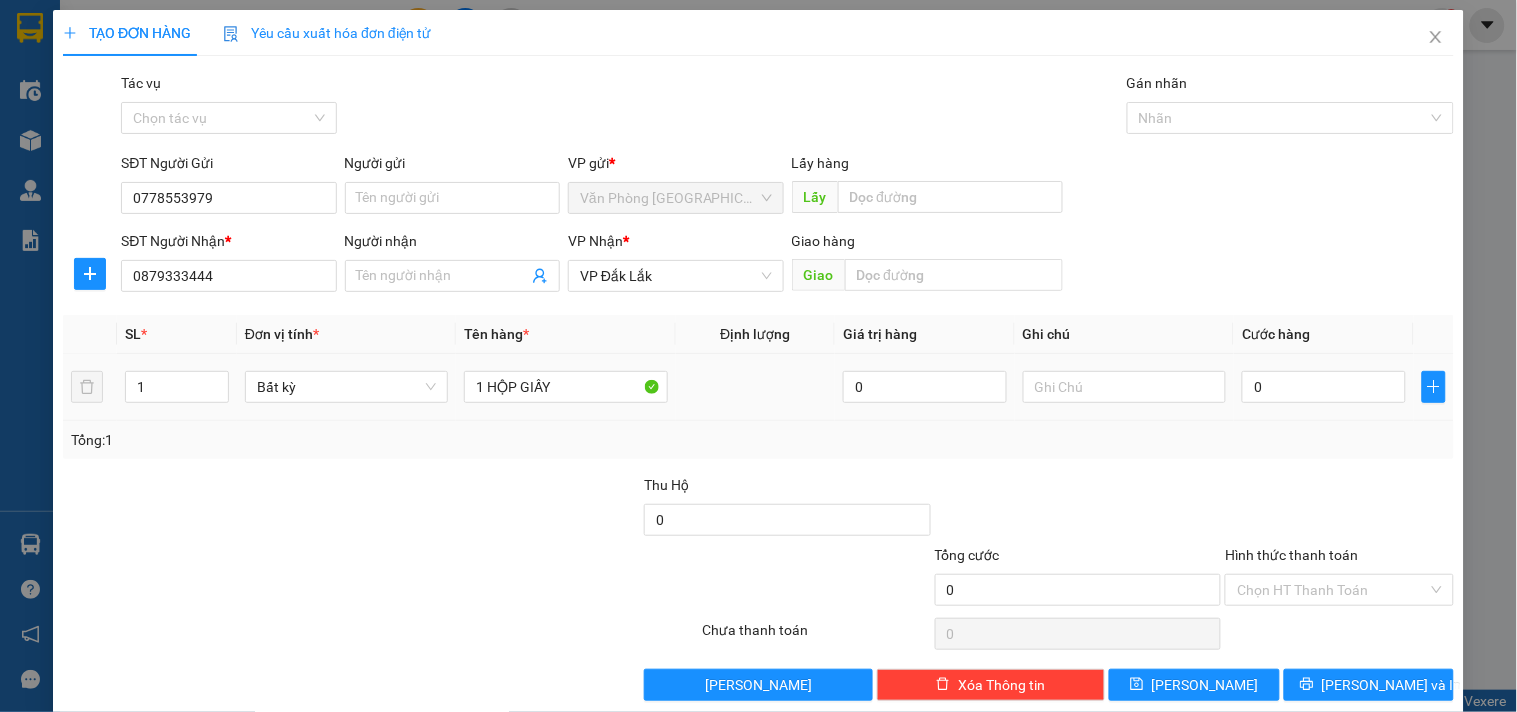 click on "1 HỘP GIẤY" at bounding box center [565, 387] 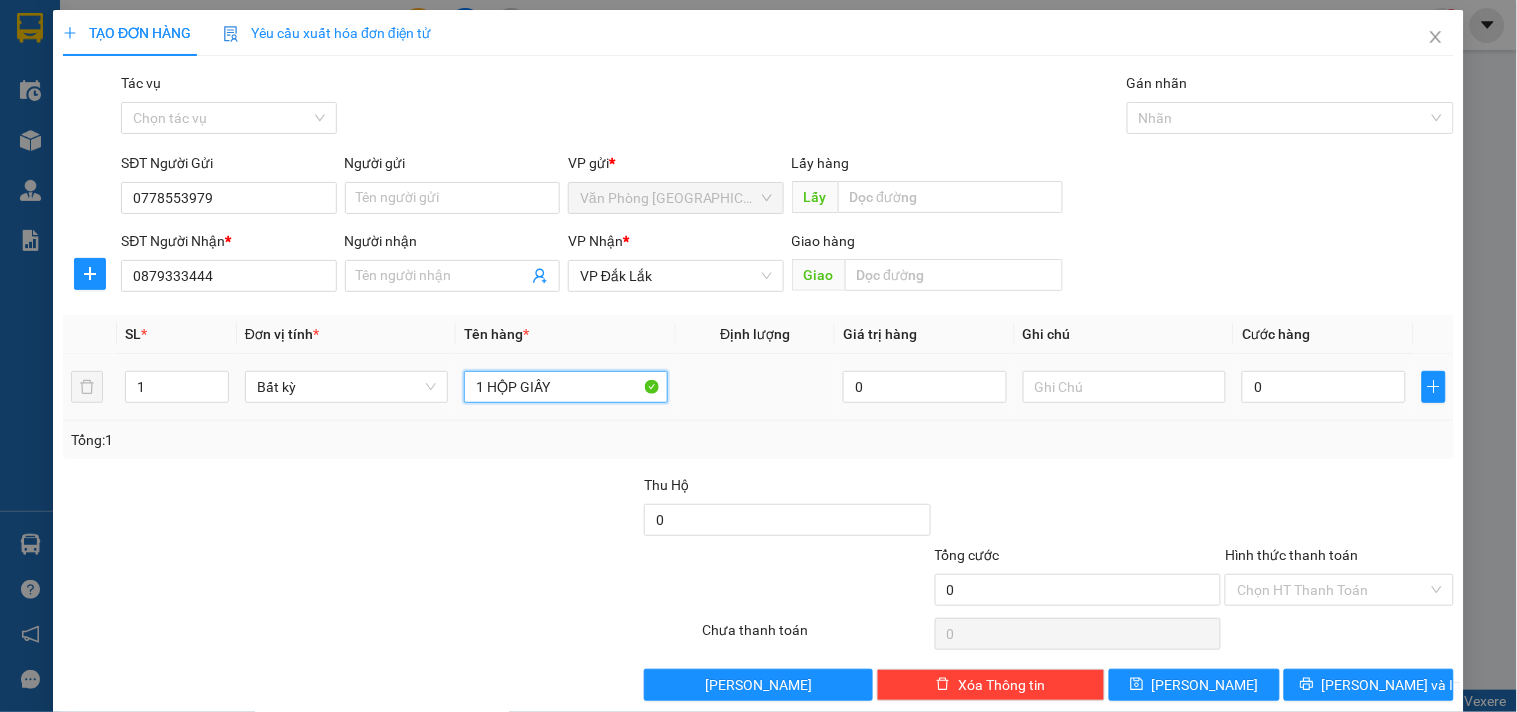 click on "1 HỘP GIẤY" at bounding box center (565, 387) 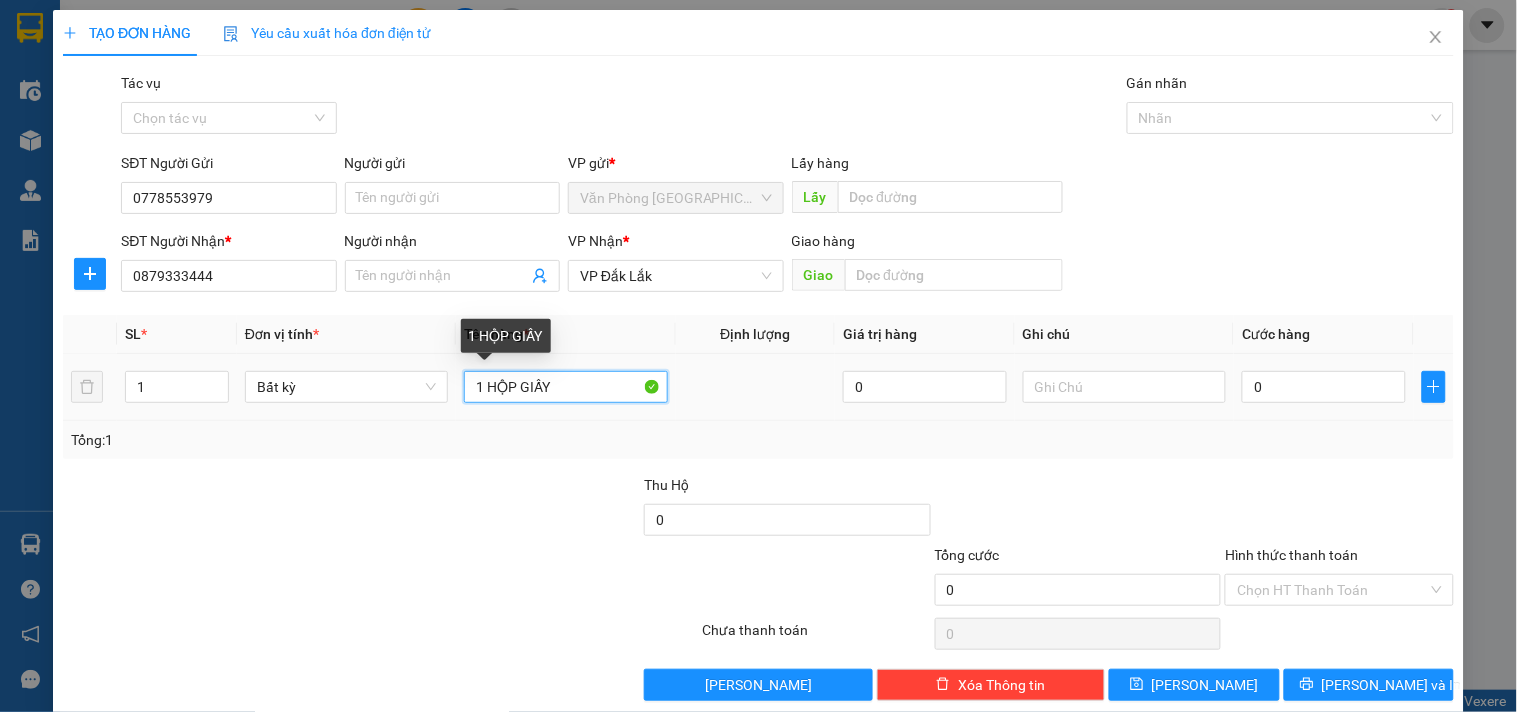 click on "1 HỘP GIẤY" at bounding box center (565, 387) 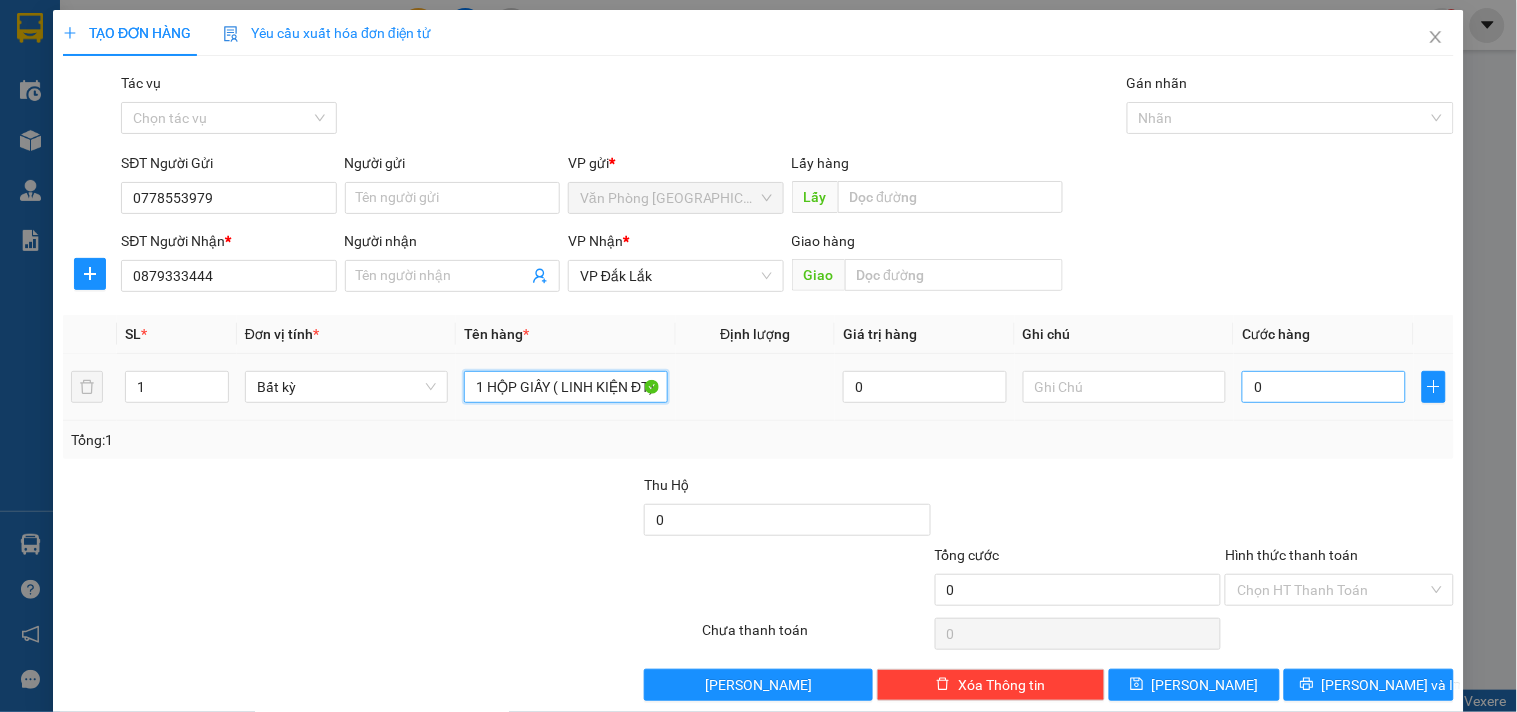 type on "1 HỘP GIẤY ( LINH KIỆN ĐT)" 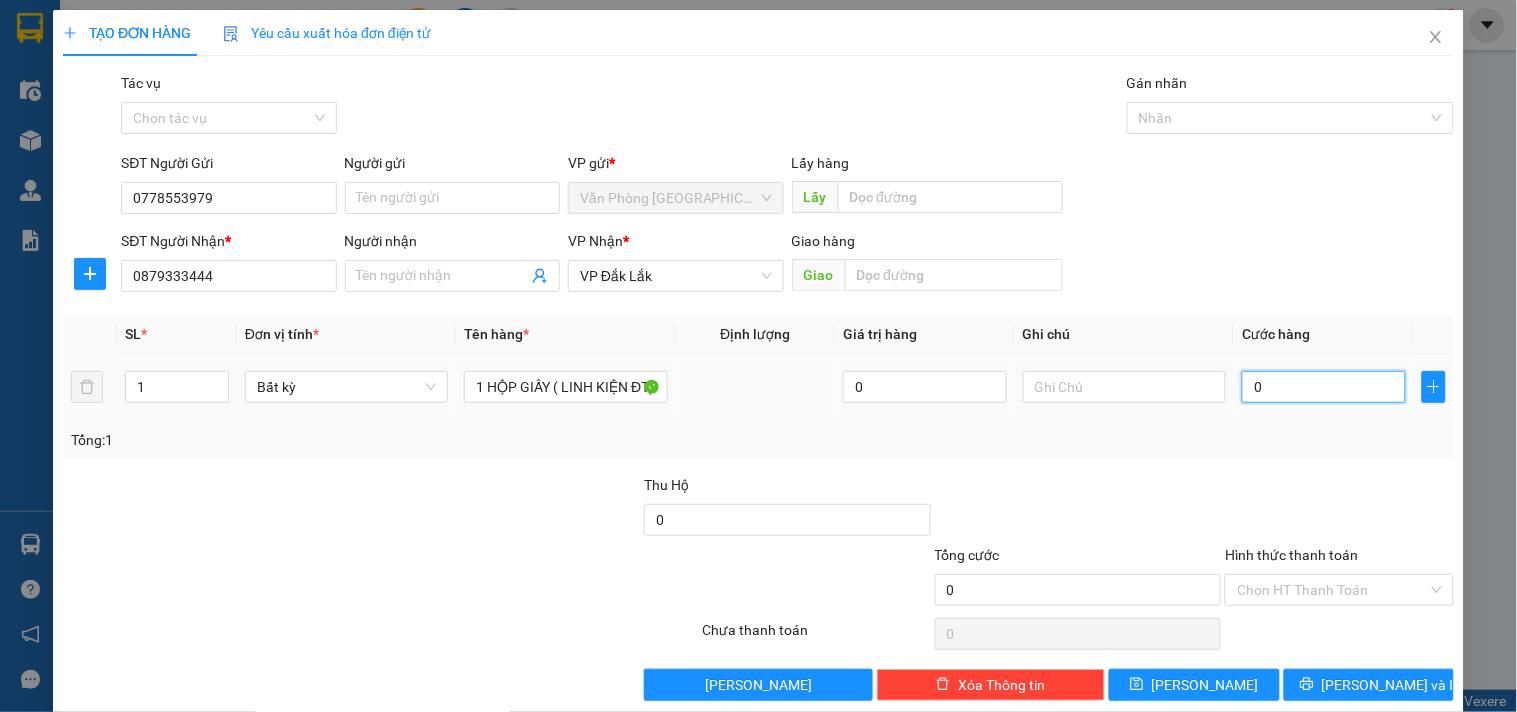 click on "0" at bounding box center (1324, 387) 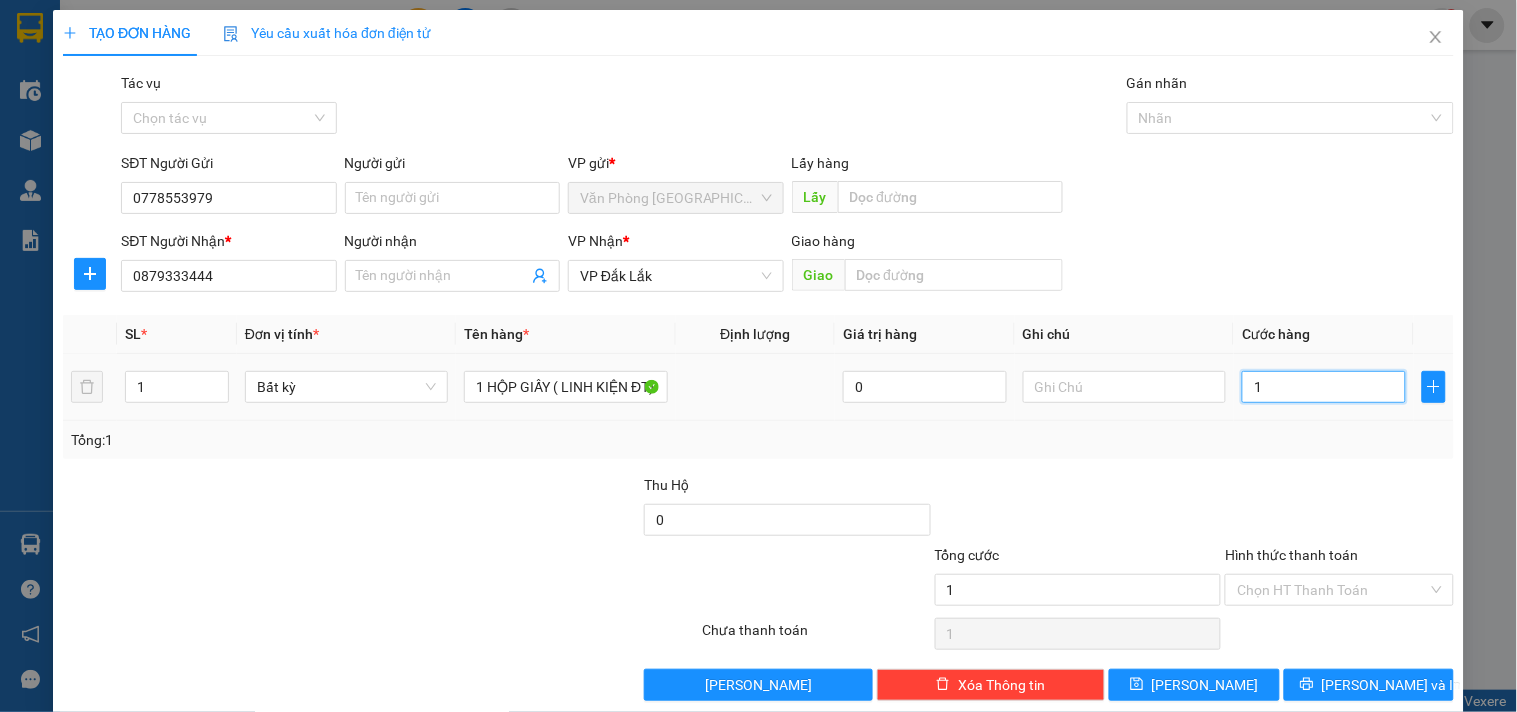 type on "10" 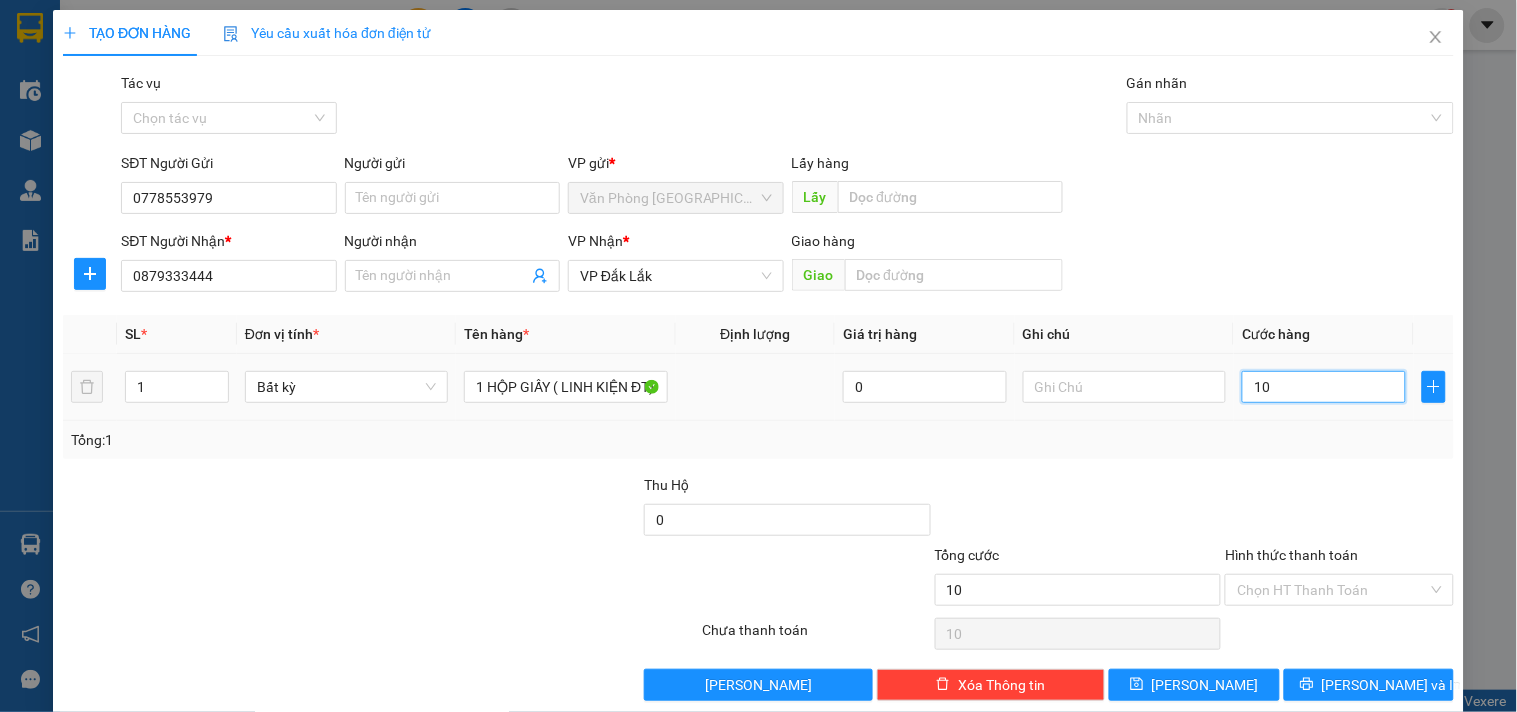 type on "100" 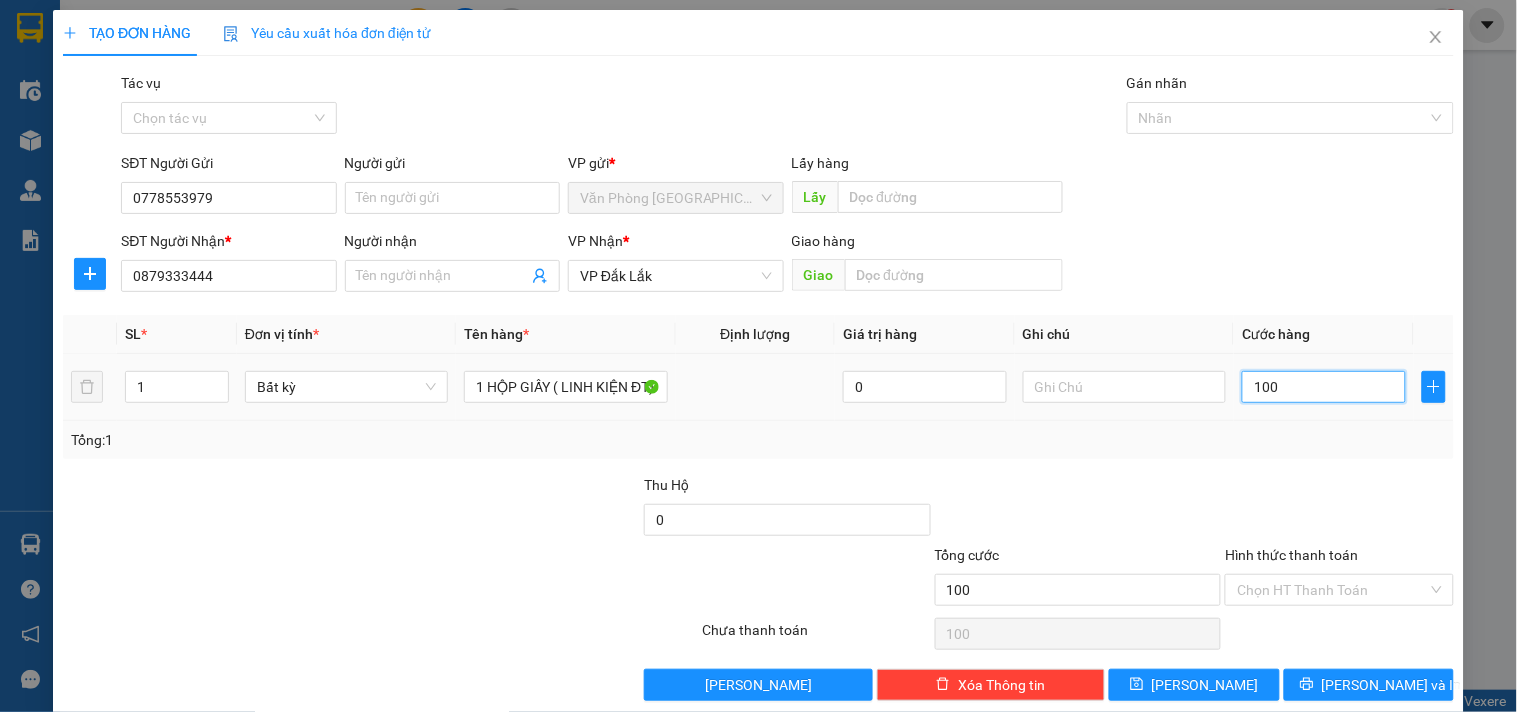 type on "1.000" 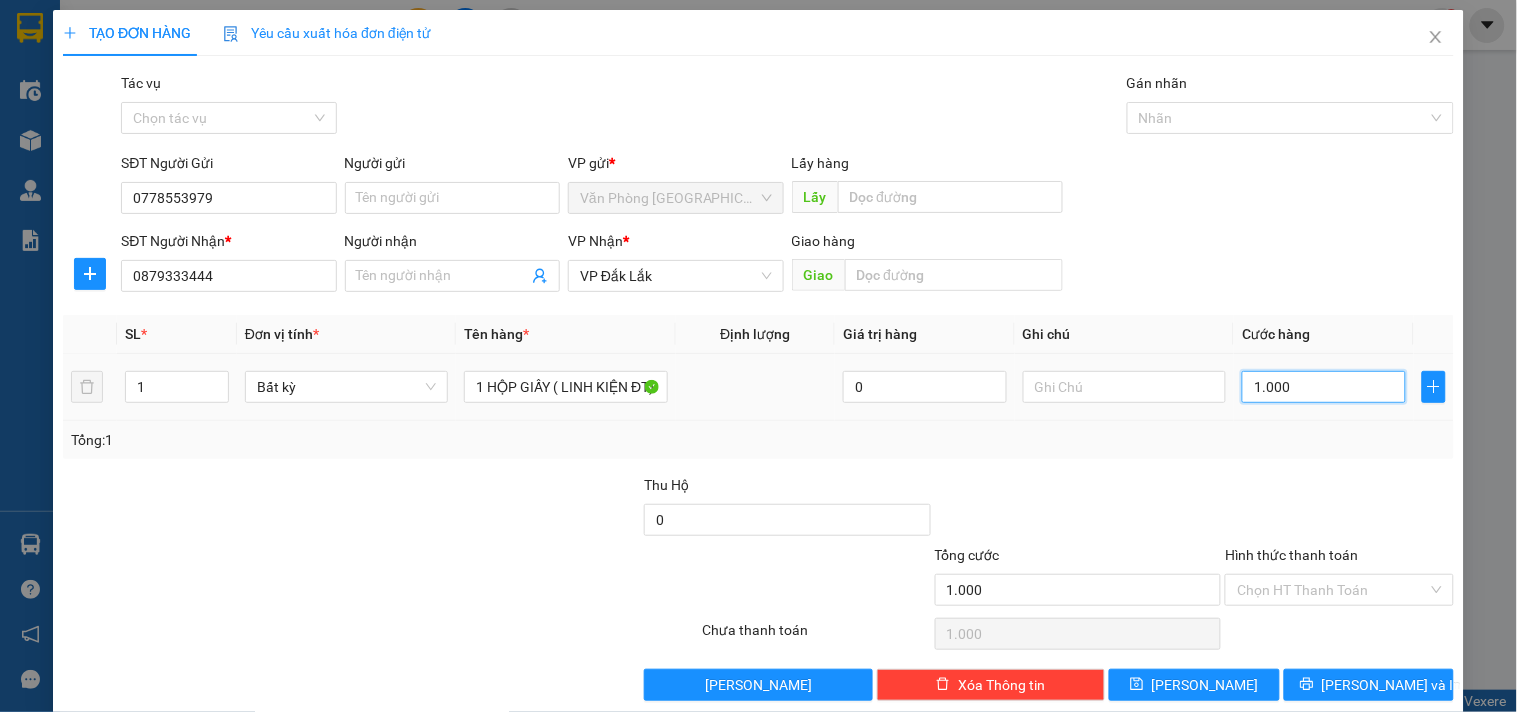 type on "10.000" 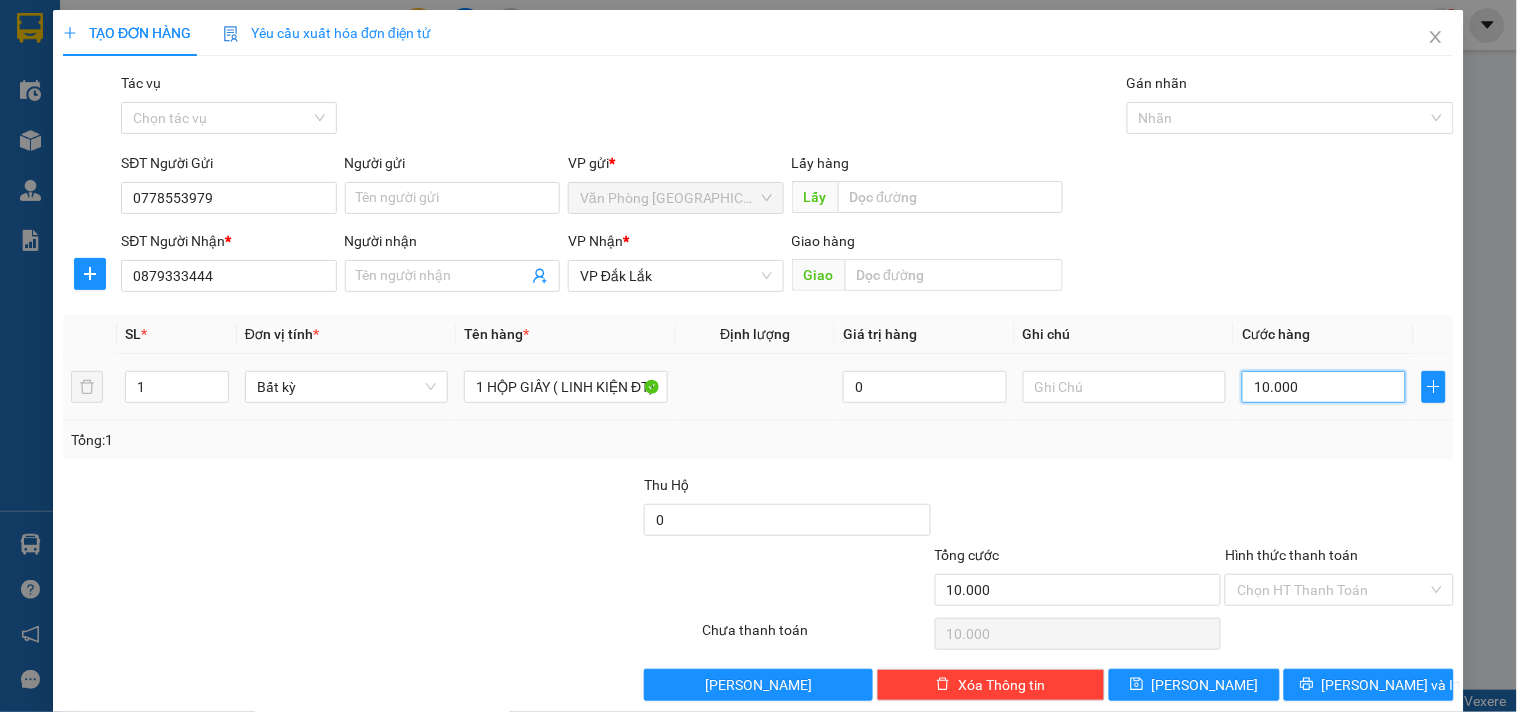 type on "100.000" 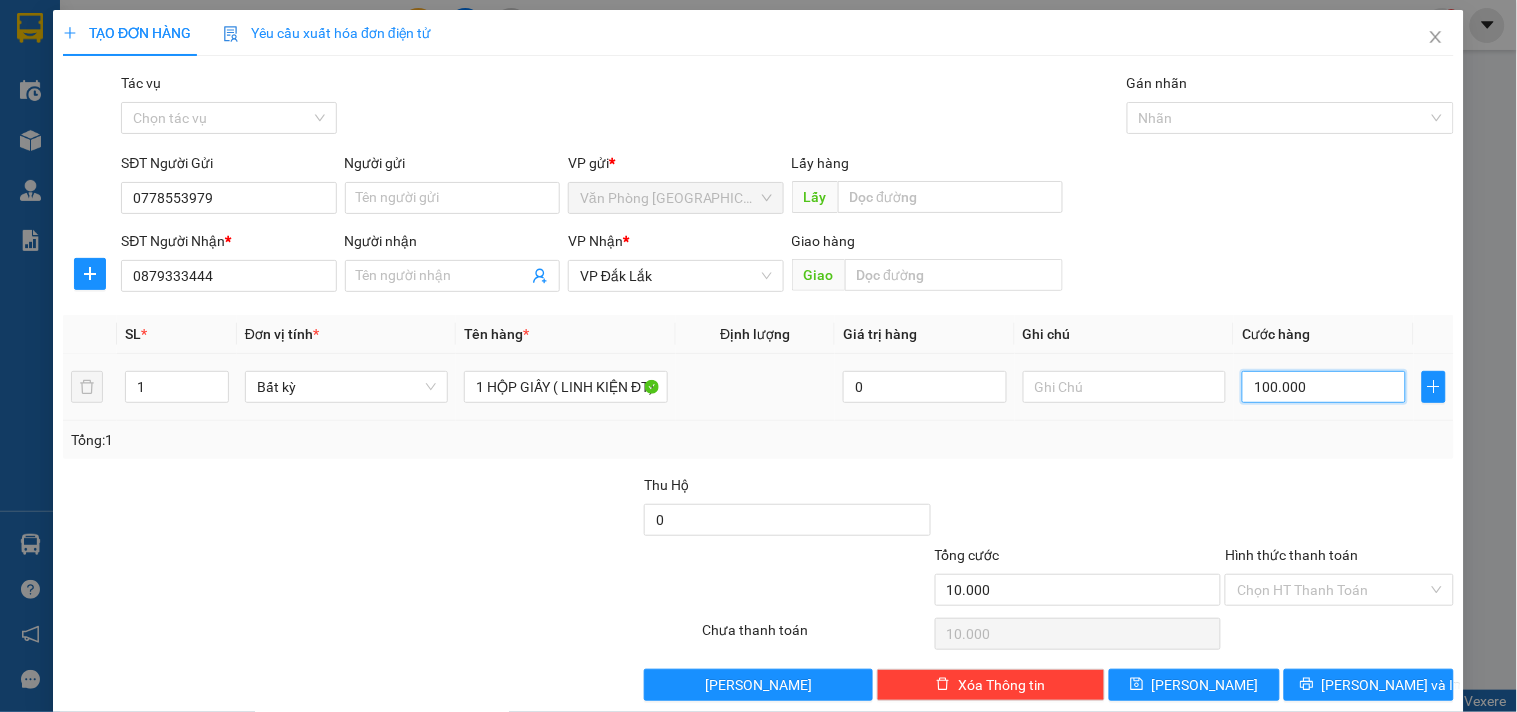 type on "100.000" 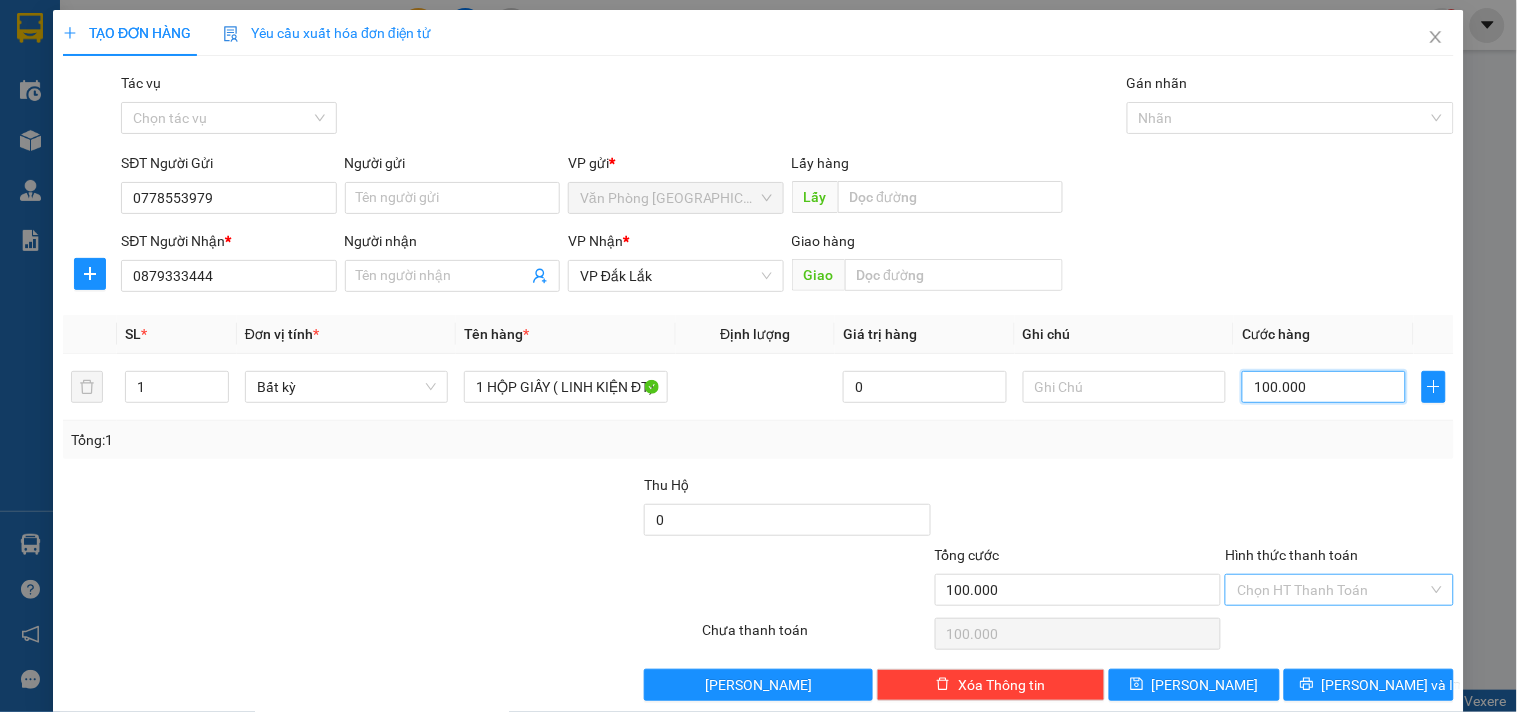 type on "100.000" 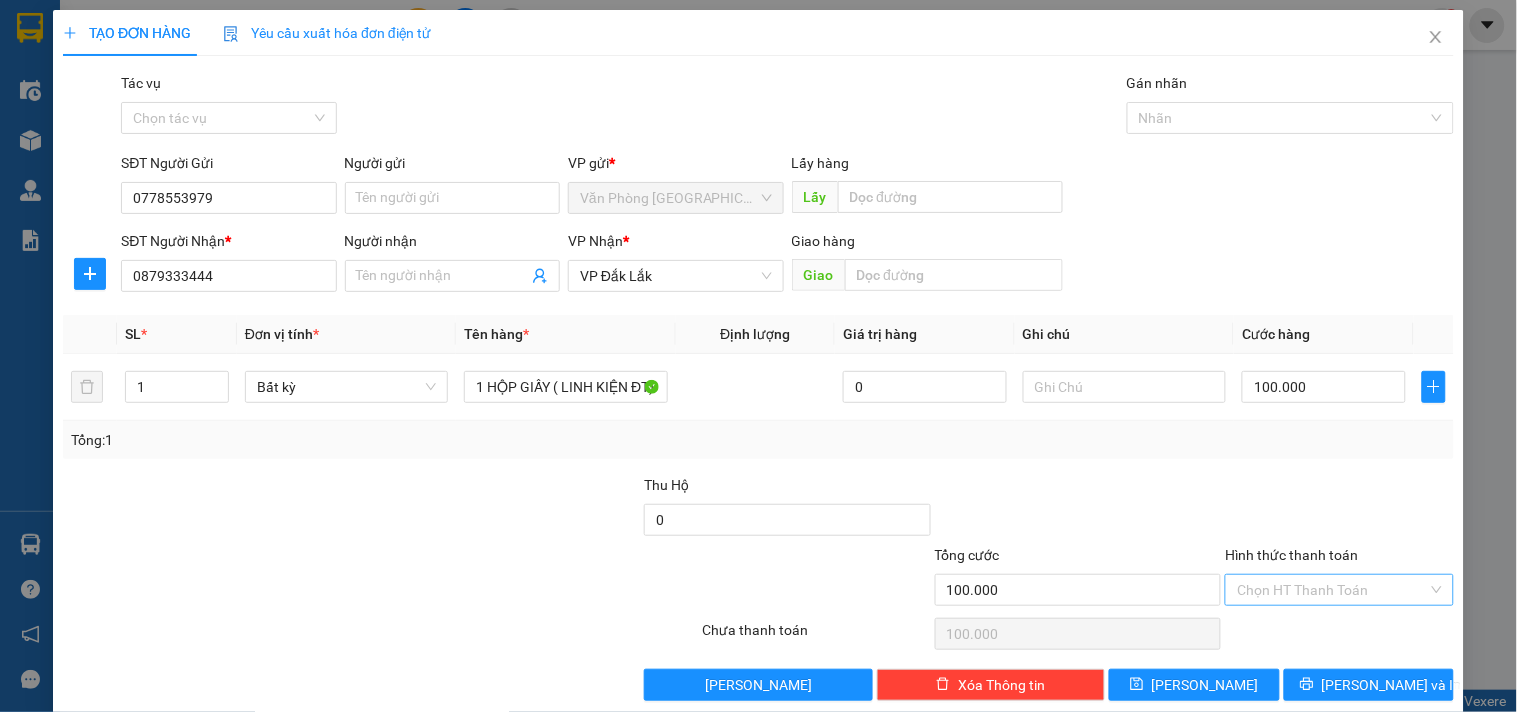 click on "Hình thức thanh toán" at bounding box center (1332, 590) 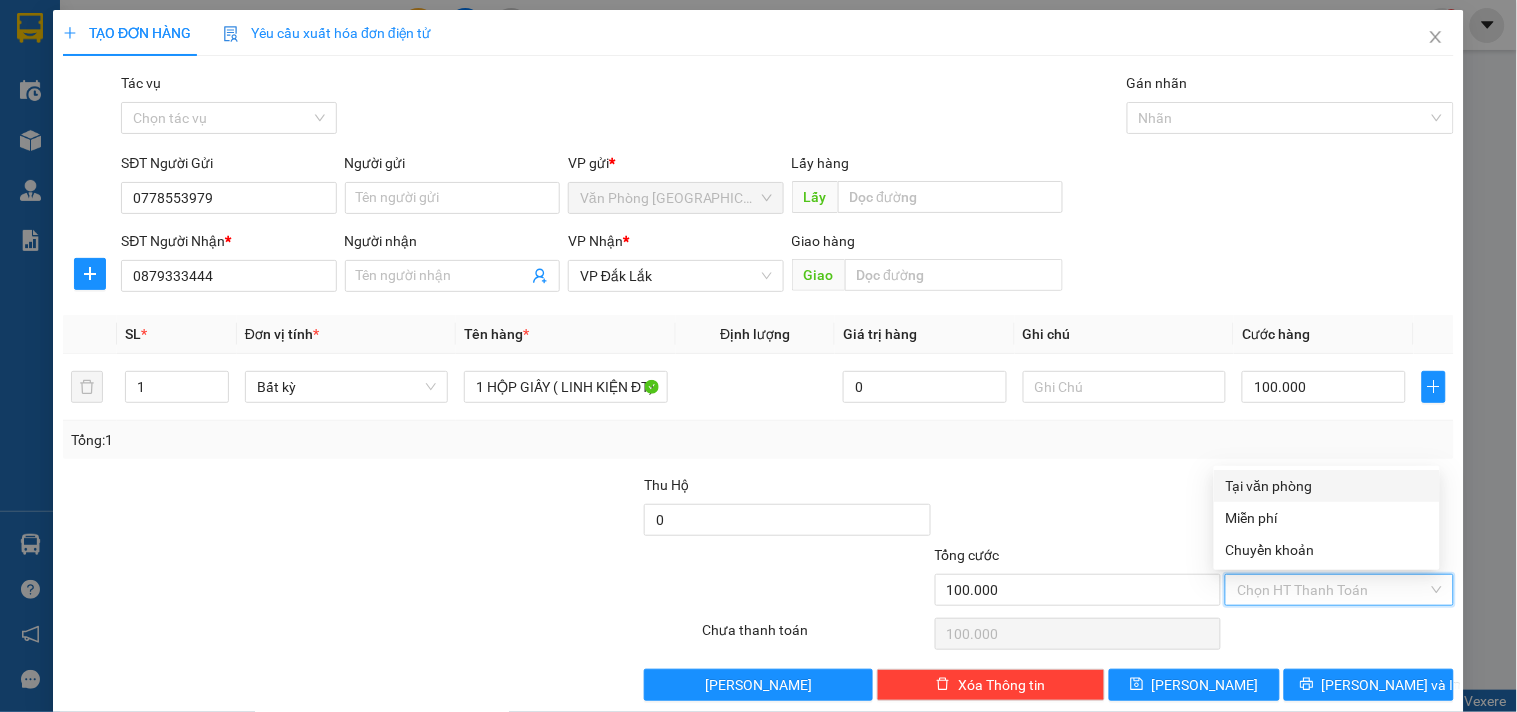 click on "Tại văn phòng" at bounding box center [1327, 486] 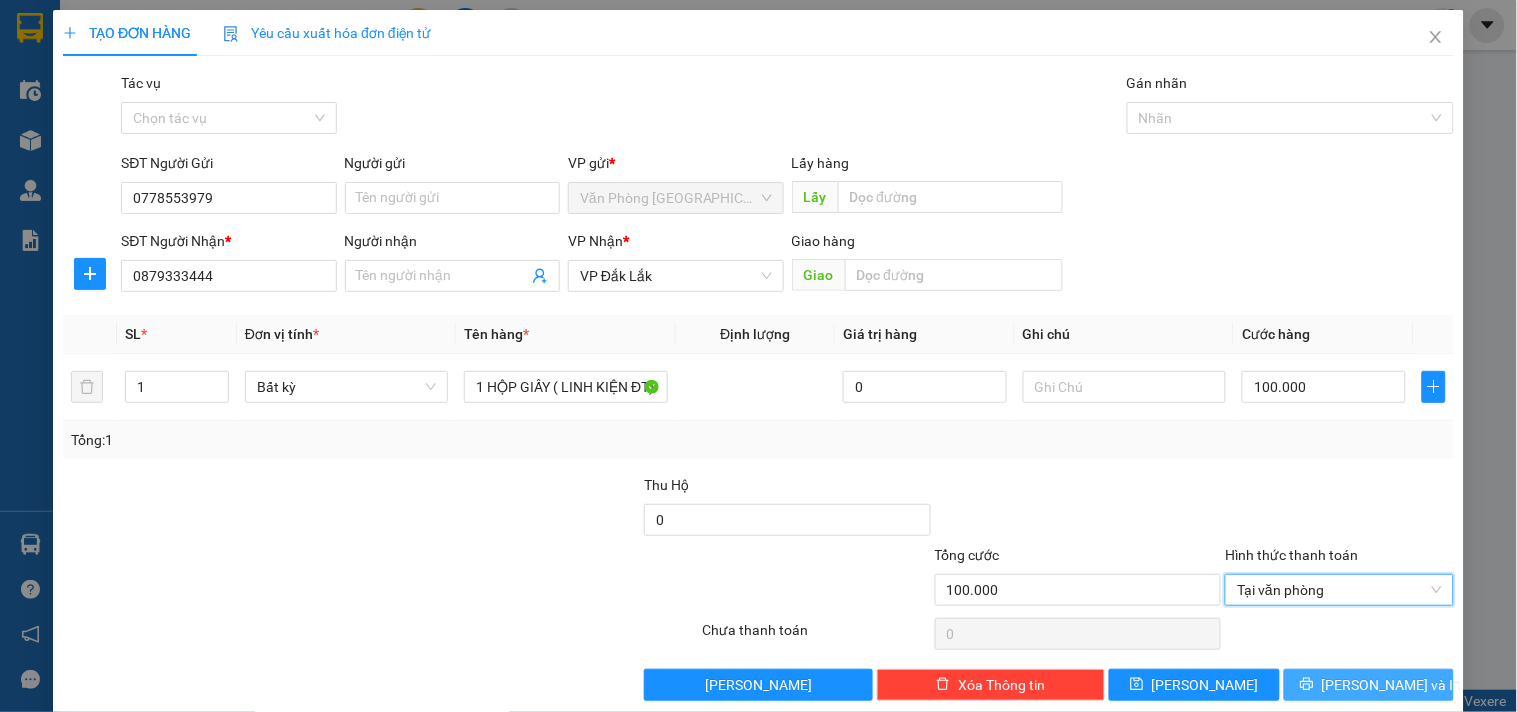 click on "[PERSON_NAME] và In" at bounding box center [1392, 685] 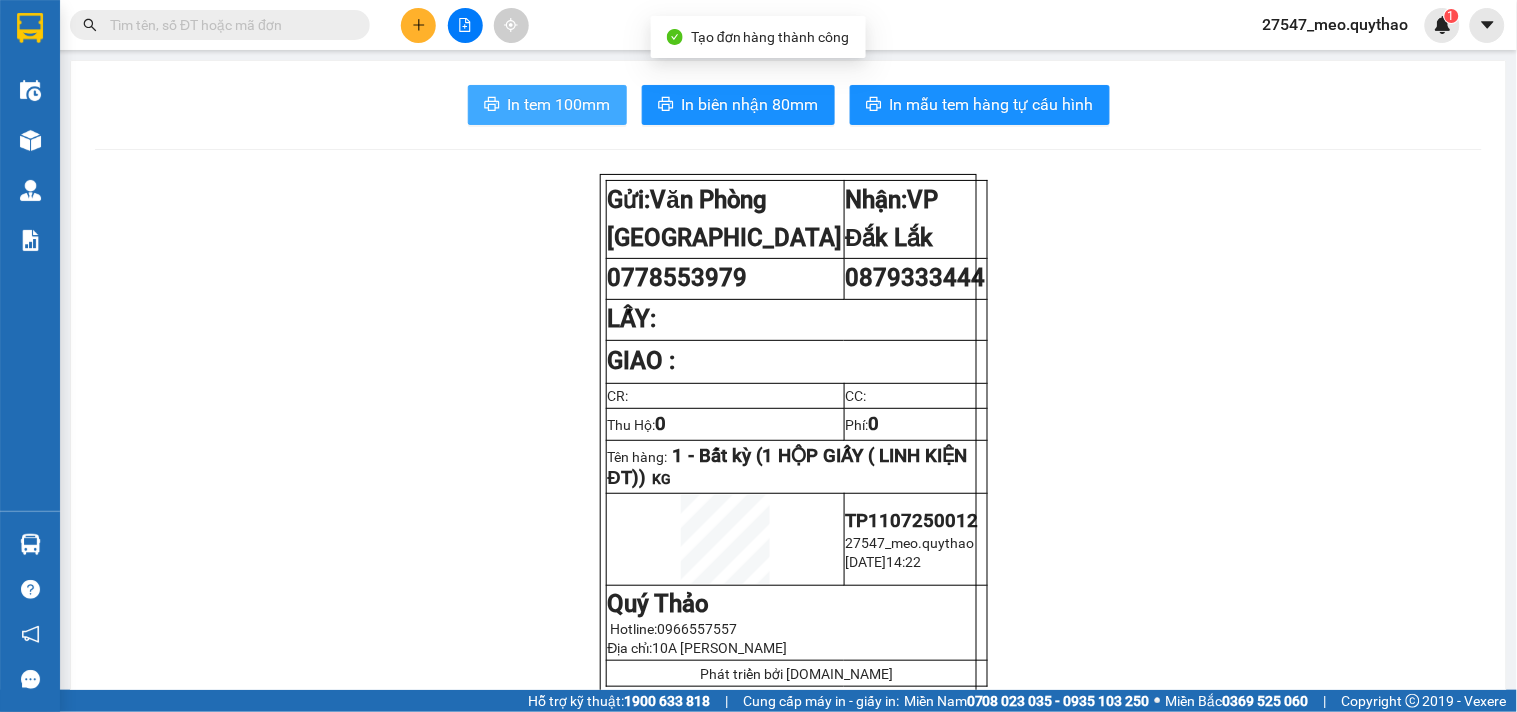 click on "In tem 100mm" at bounding box center [559, 104] 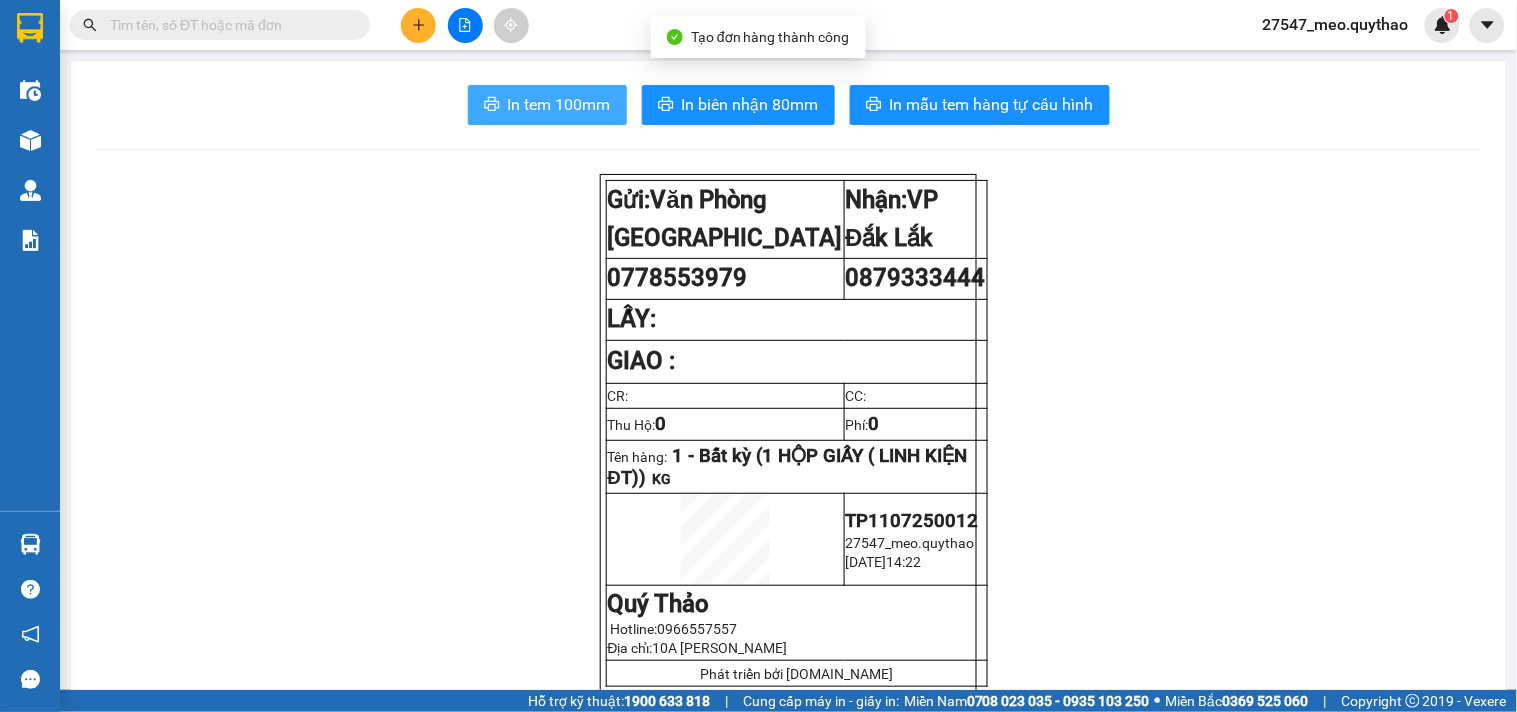 scroll, scrollTop: 0, scrollLeft: 0, axis: both 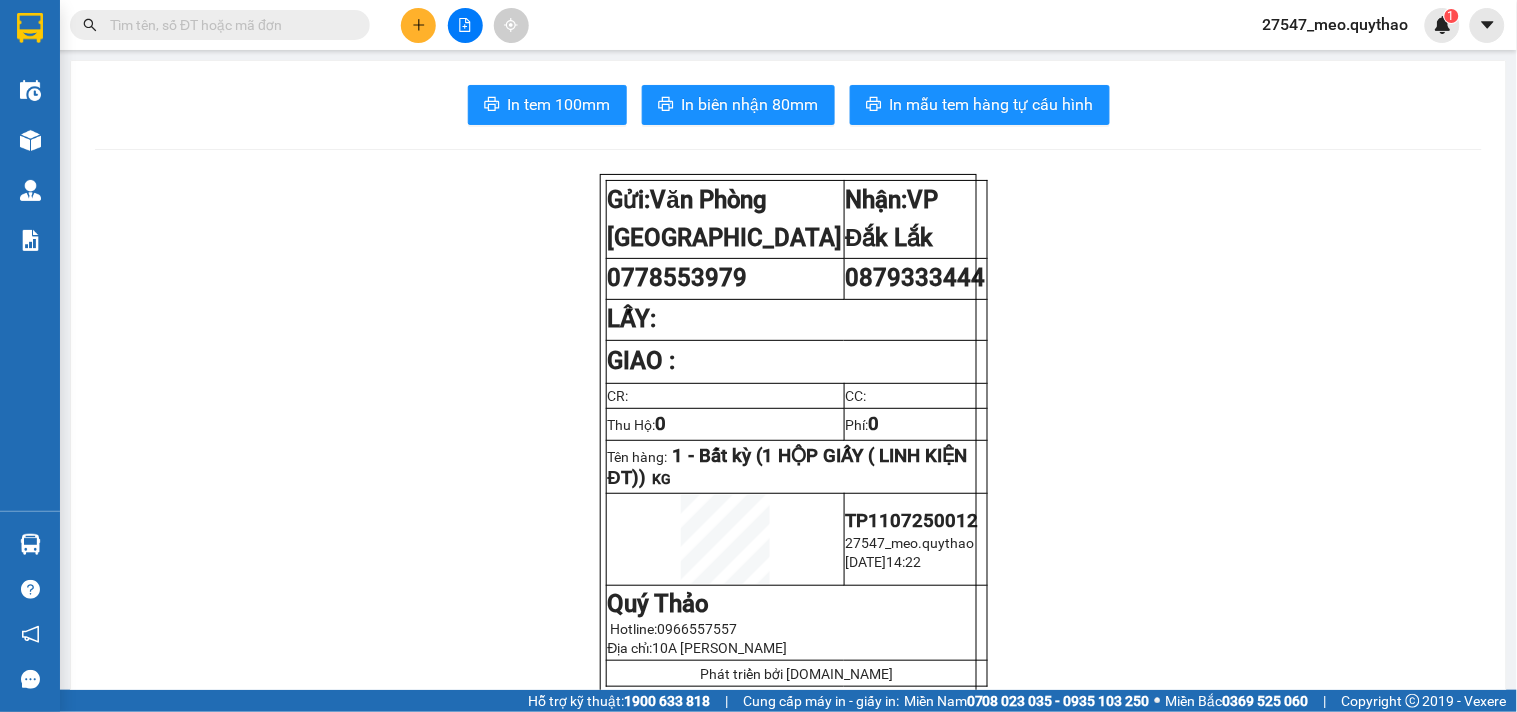 click on "In tem 100mm
In biên nhận 80mm In mẫu tem hàng tự cấu hình
Gửi:  Văn Phòng [GEOGRAPHIC_DATA]:  VP [GEOGRAPHIC_DATA]
0778553979
0879333444
[GEOGRAPHIC_DATA]:
GIAO :
CR:
CC:
Thu Hộ: 0
Phí:  0
Tên hàng:   1 - Bất kỳ (1 HỘP GIẤY ( LINH KIỆN ĐT))    KG
TP1107250012
27547_meo.quythao
[DATE]     14:22
Quý Thảo
Hotline:   0966557557
Địa chỉ:  10A [PERSON_NAME]
Phát triển bởi [DOMAIN_NAME]
Quý Thảo VP [GEOGRAPHIC_DATA]   196/2 [GEOGRAPHIC_DATA], [GEOGRAPHIC_DATA]    0913444777, 0911517517, 0816594594 VP VP [GEOGRAPHIC_DATA]   [GEOGRAPHIC_DATA][PERSON_NAME], [GEOGRAPHIC_DATA], [GEOGRAPHIC_DATA]   0913444777, 0911517517, 0816594594 Gửi khách hàng Mã đơn:   TP1107250012 In ngày:  [DATE]   14:22 Gửi :     0778553979 VP [GEOGRAPHIC_DATA] :     0879333444 VP VP [GEOGRAPHIC_DATA] (giá trị hàng) SL Bất kỳ -   1" at bounding box center [788, 1101] 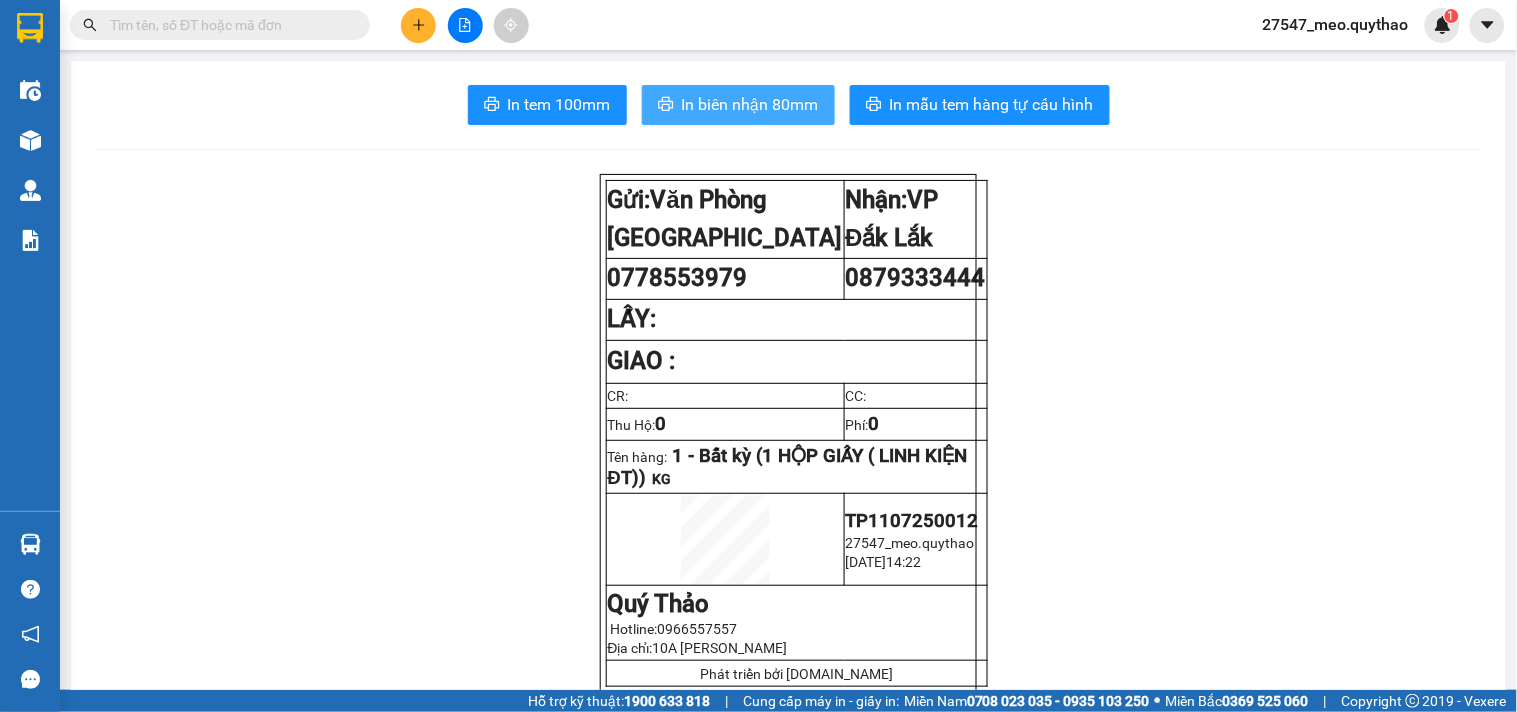 click on "In biên nhận 80mm" at bounding box center (738, 105) 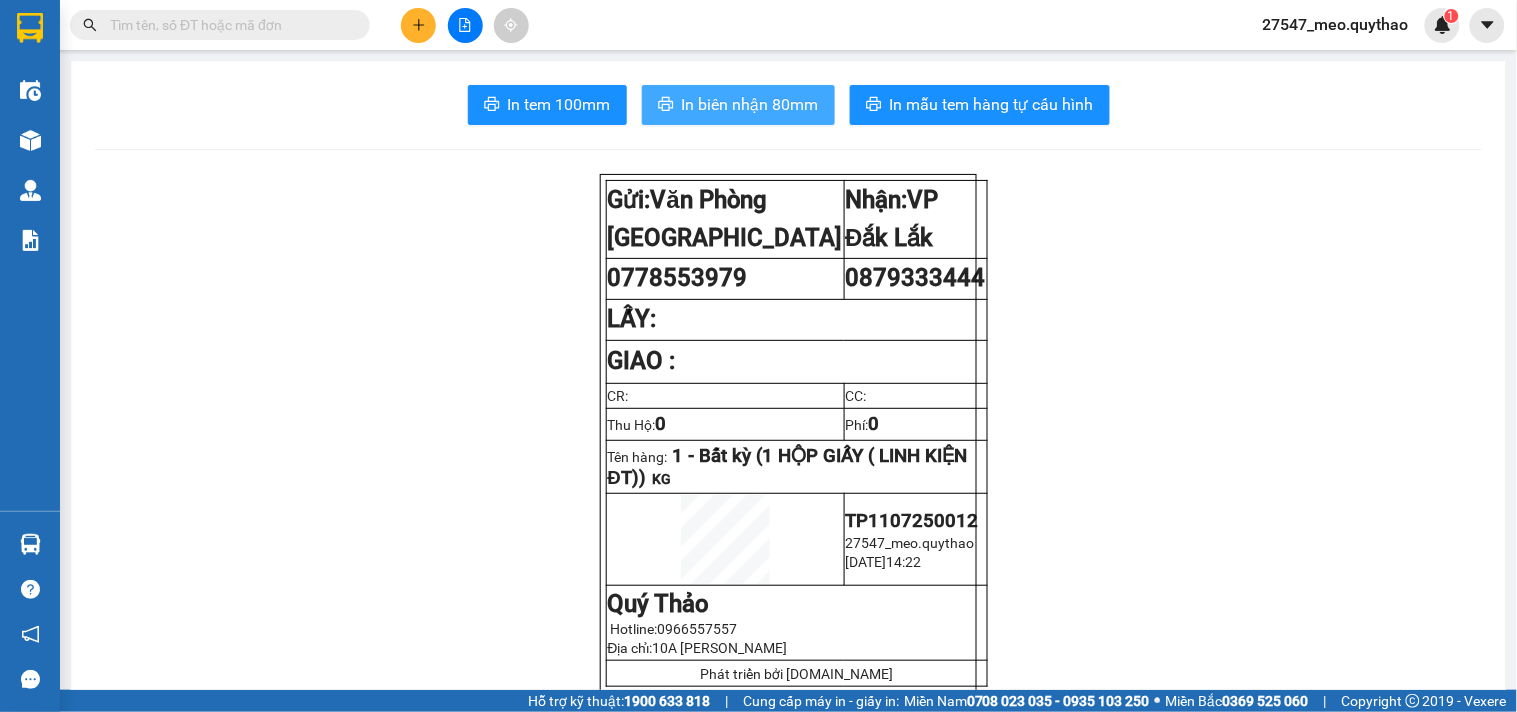 scroll, scrollTop: 0, scrollLeft: 0, axis: both 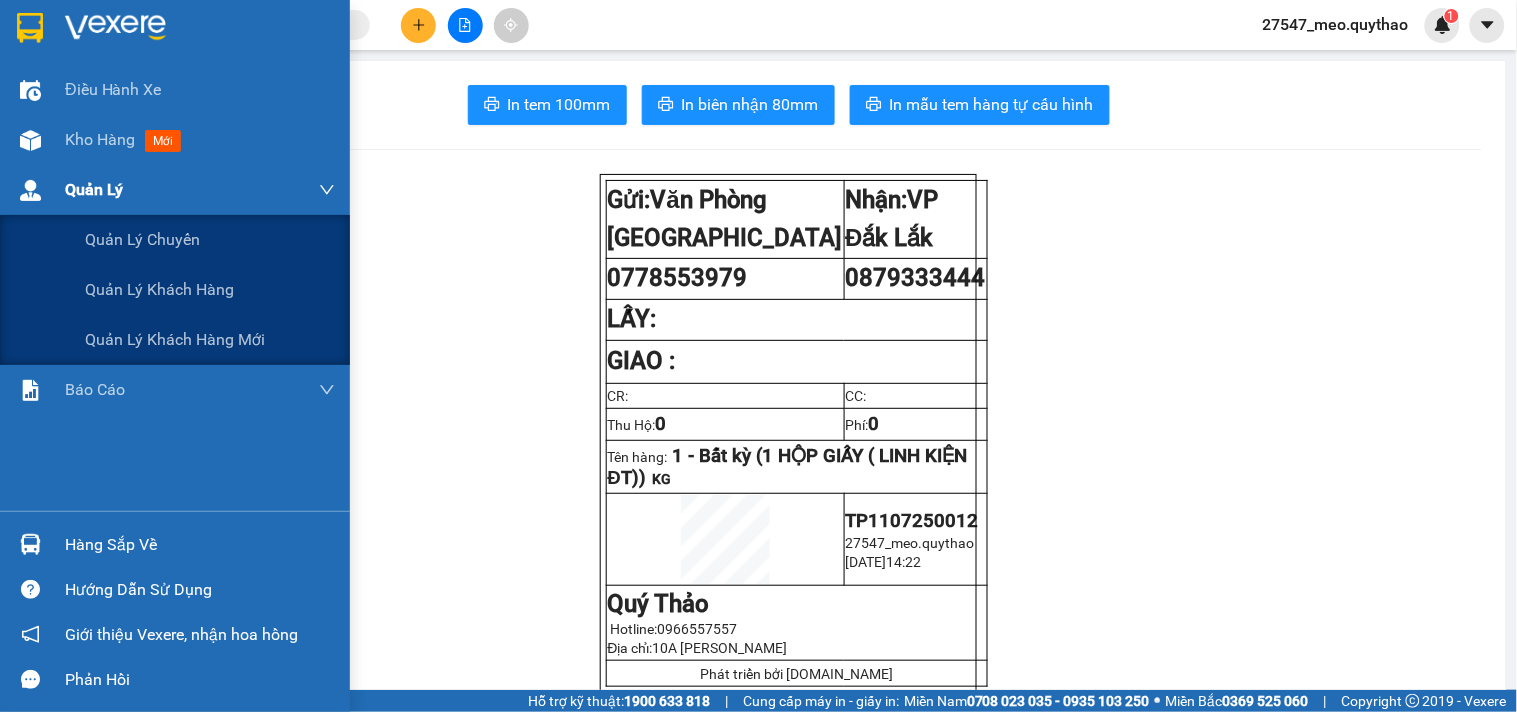 click on "Quản Lý" at bounding box center [200, 190] 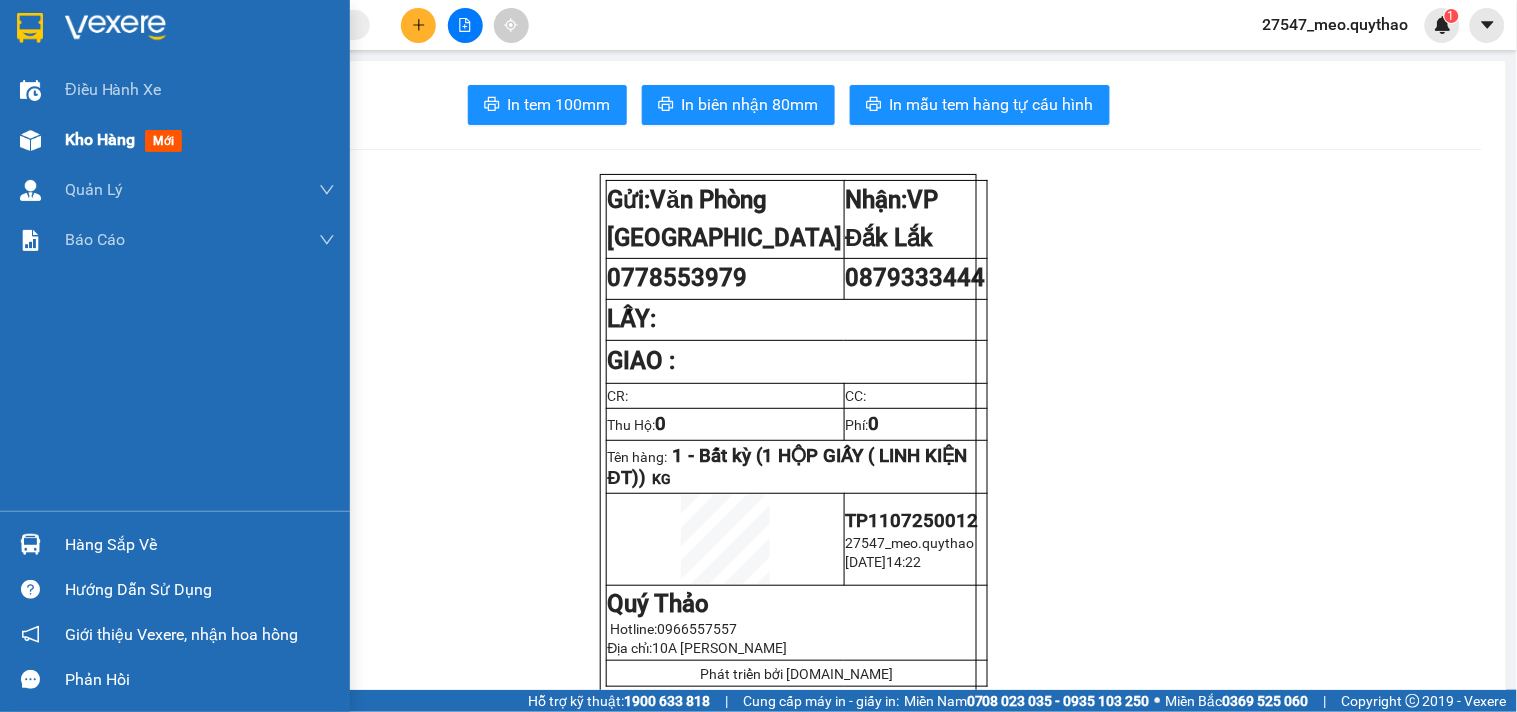 click on "Kho hàng" at bounding box center [100, 139] 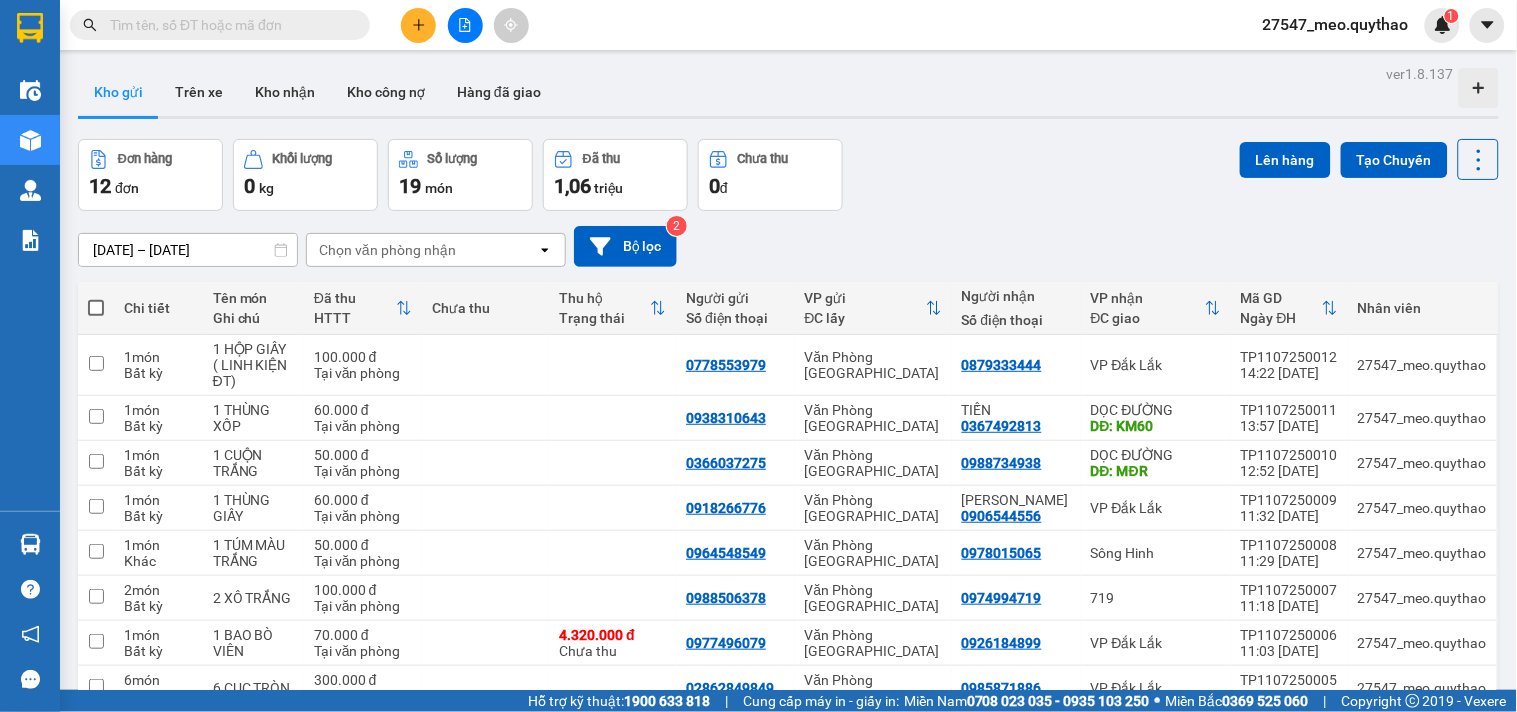 click at bounding box center [418, 25] 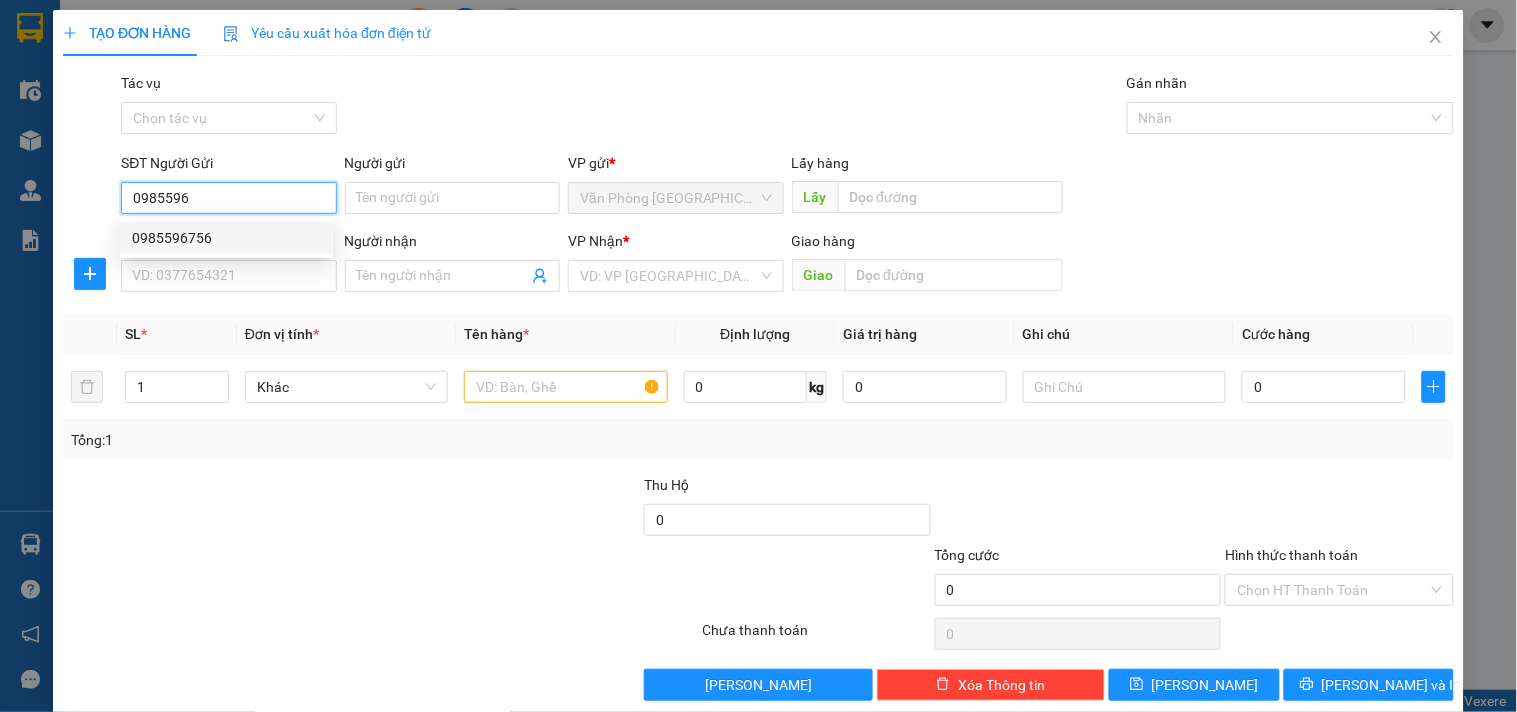click on "0985596756" at bounding box center [226, 238] 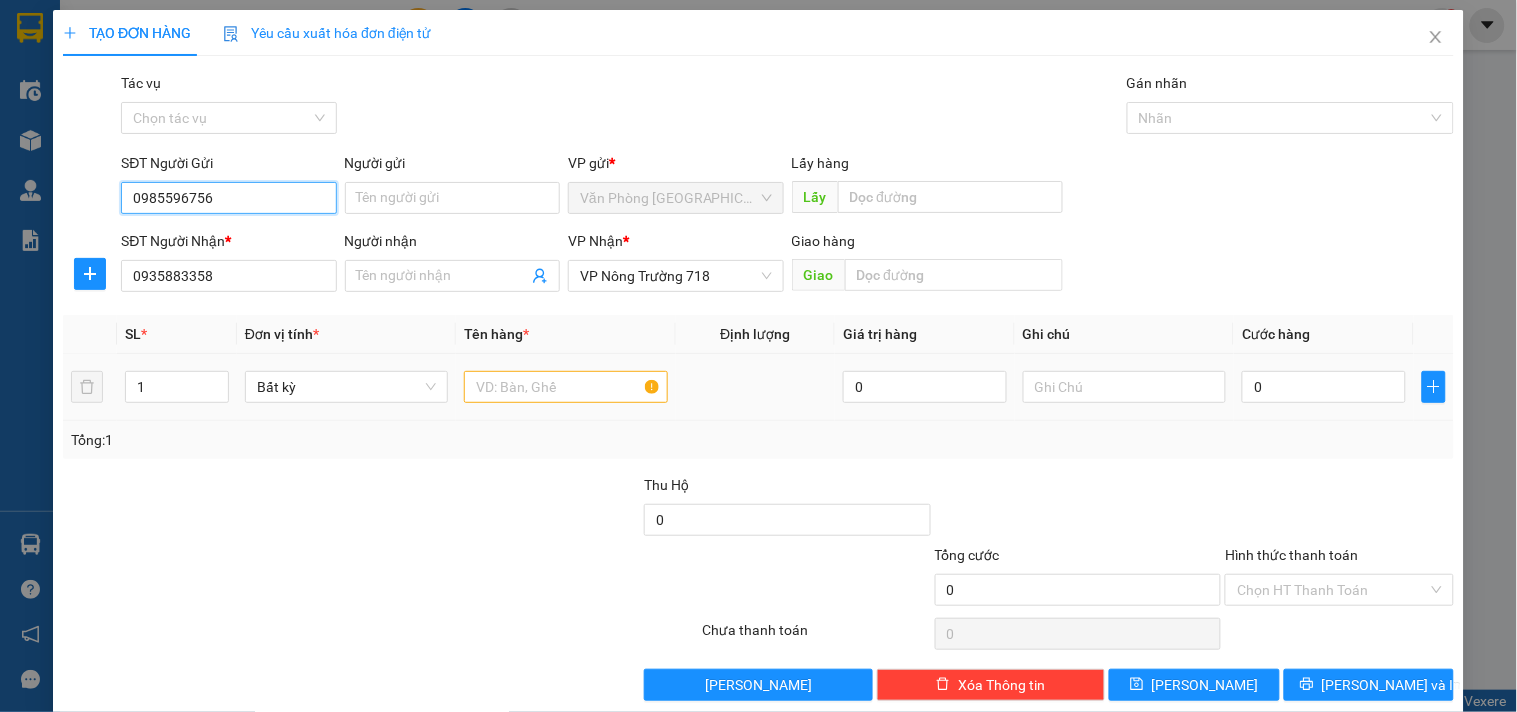 type on "0985596756" 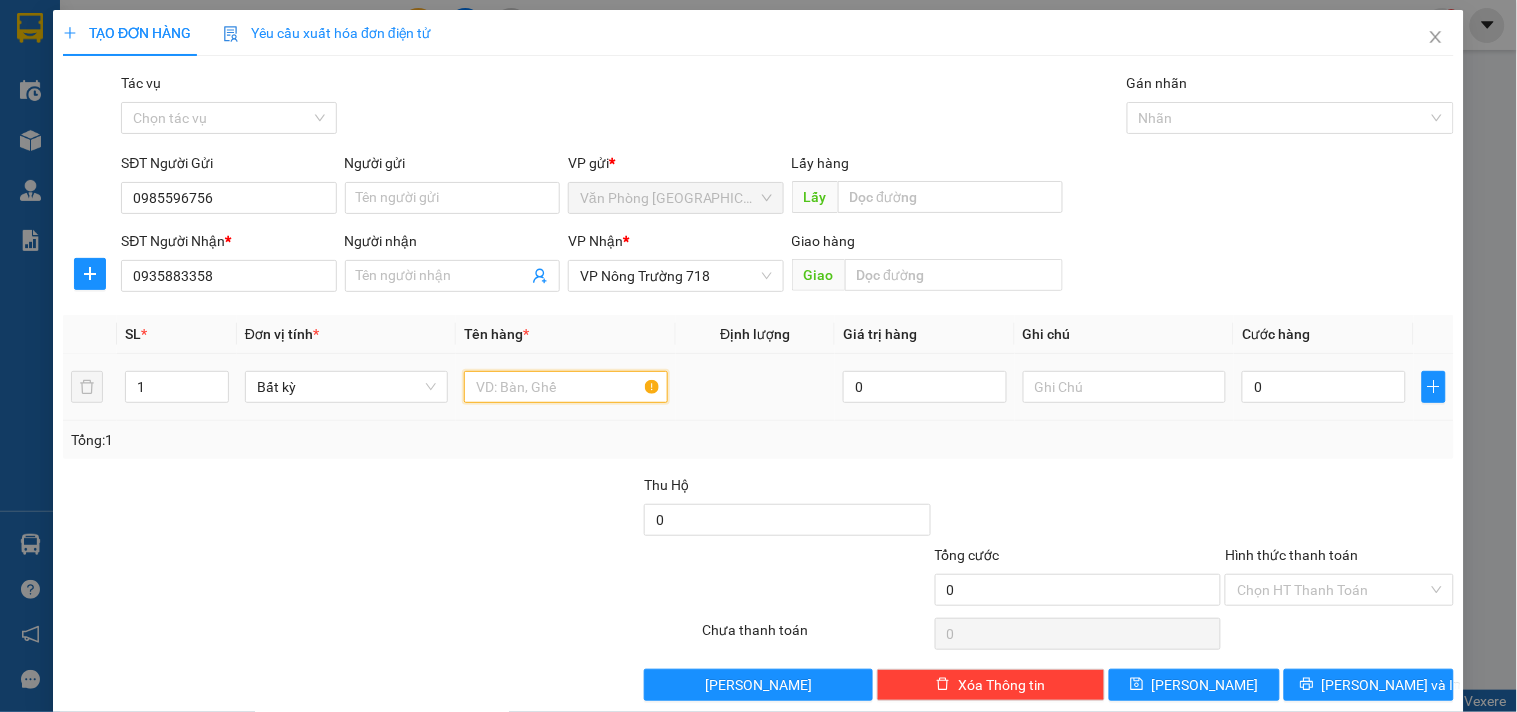 click at bounding box center (565, 387) 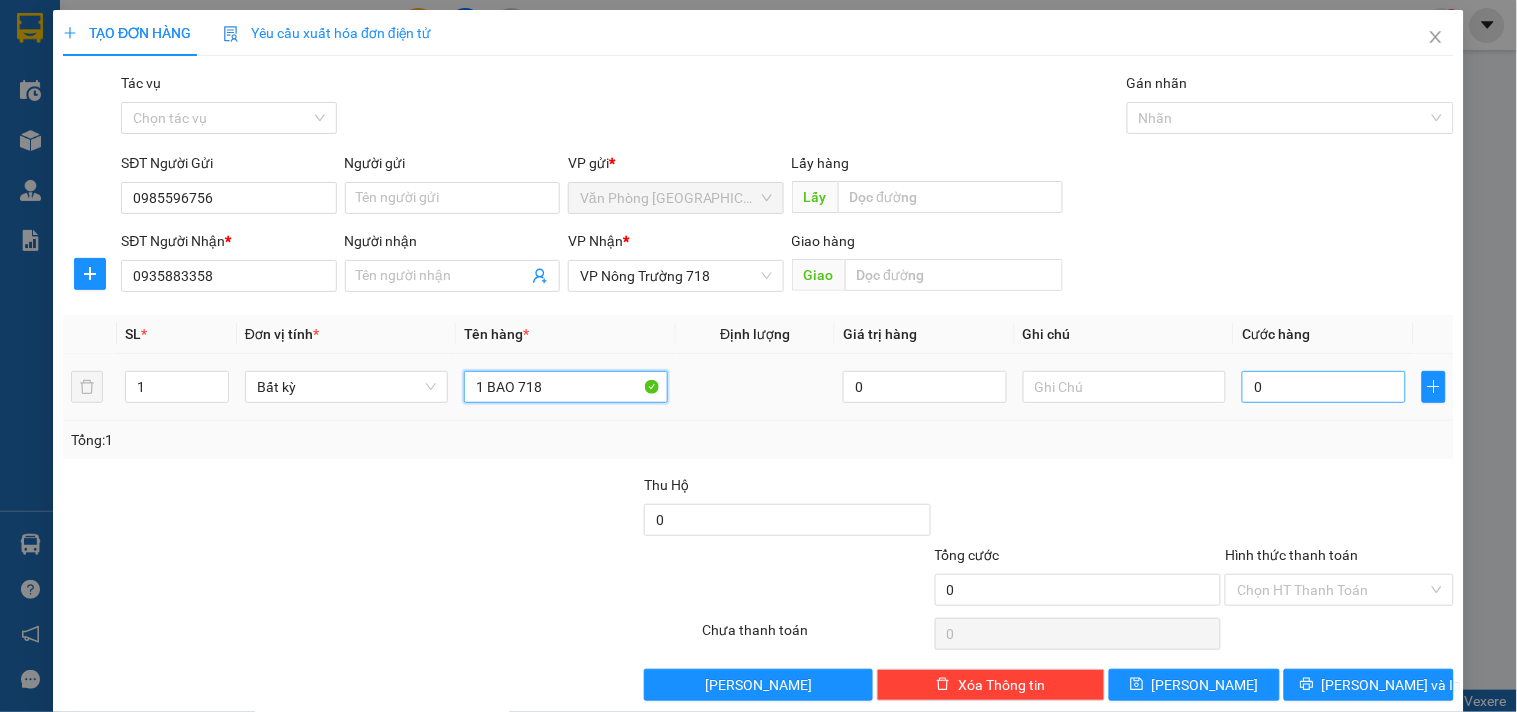 type on "1 BAO 718" 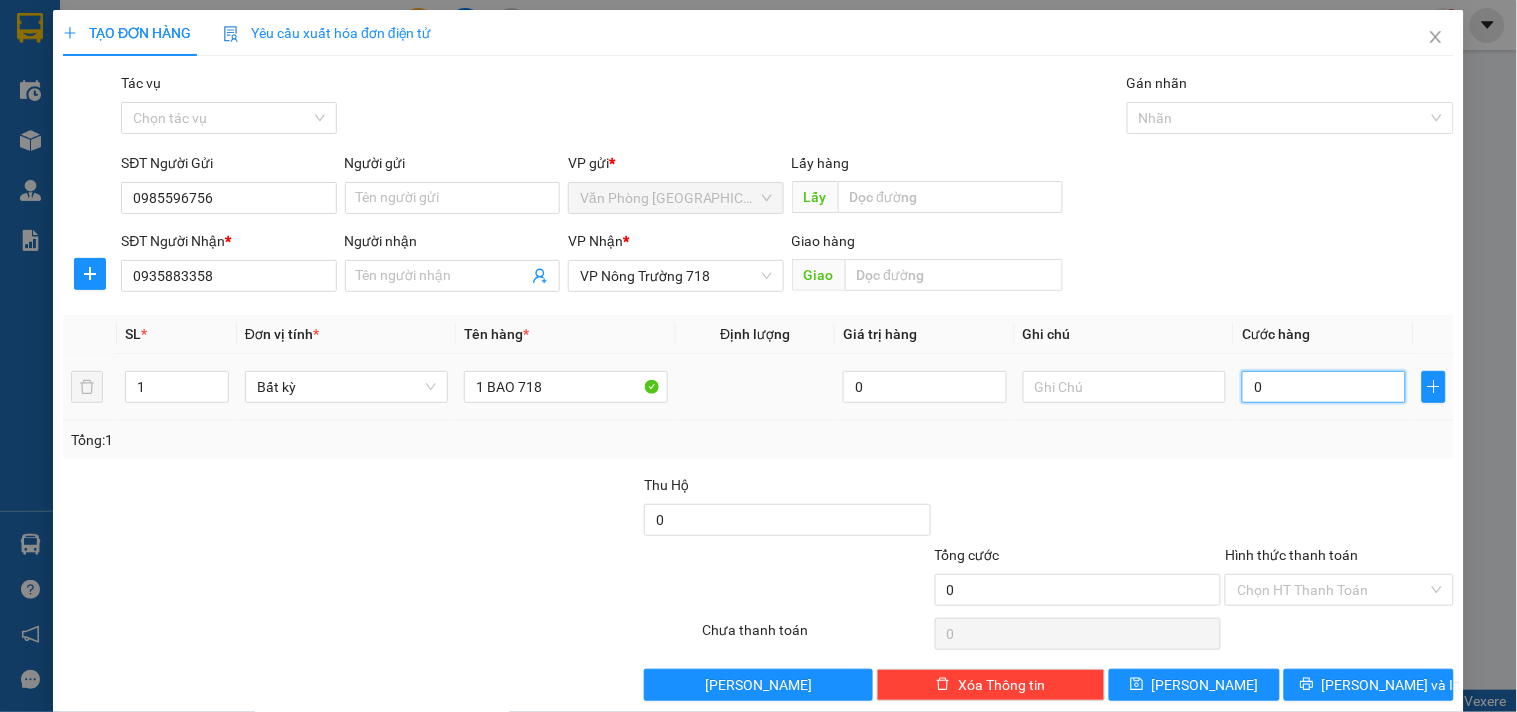 click on "0" at bounding box center [1324, 387] 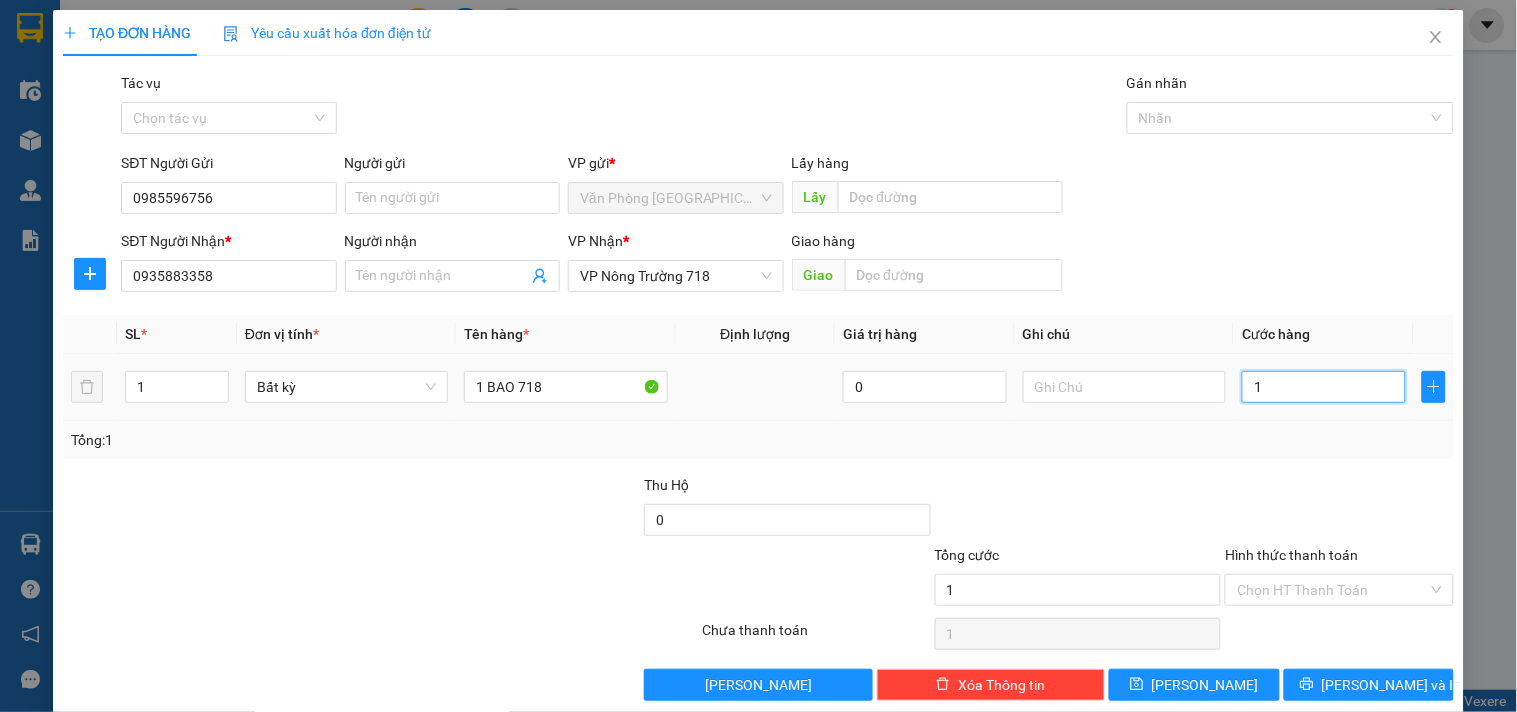 type on "15" 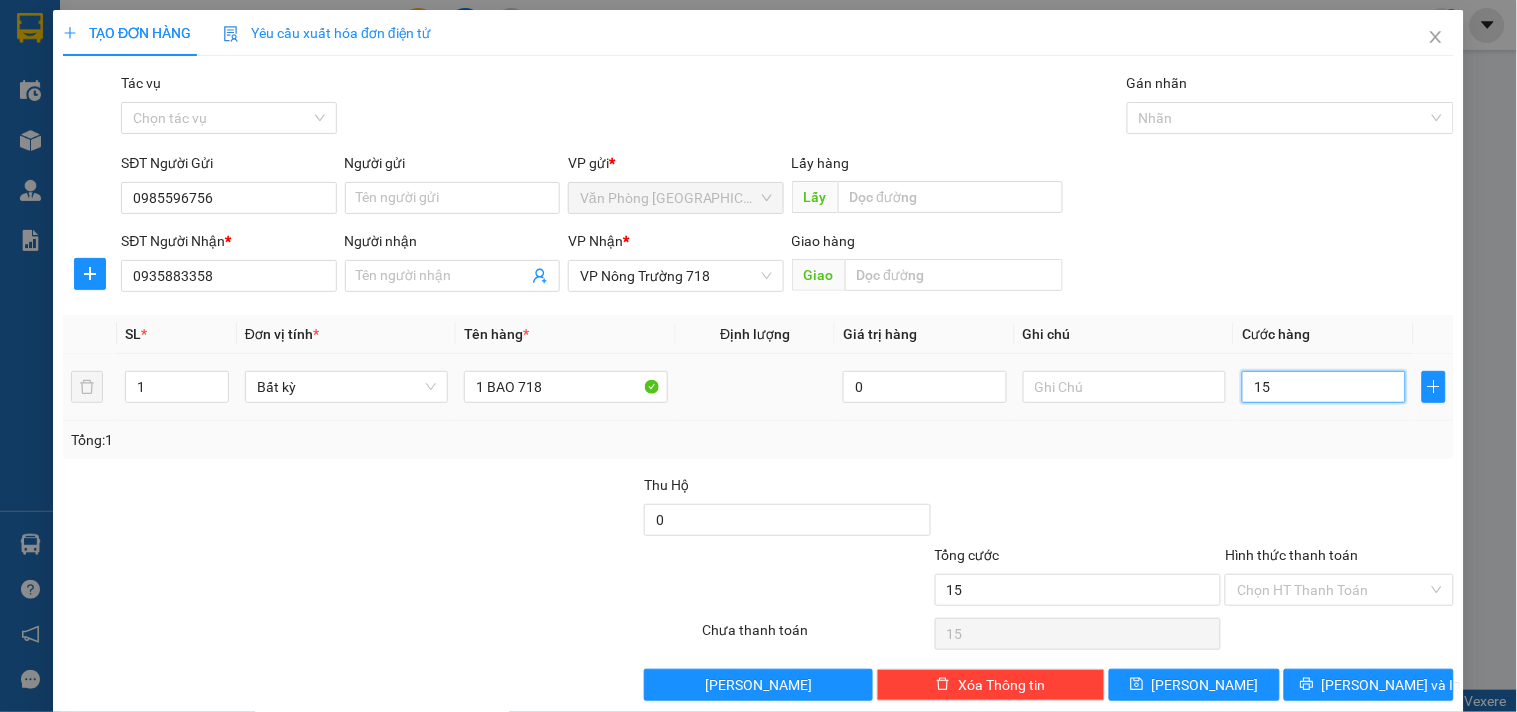 type on "150" 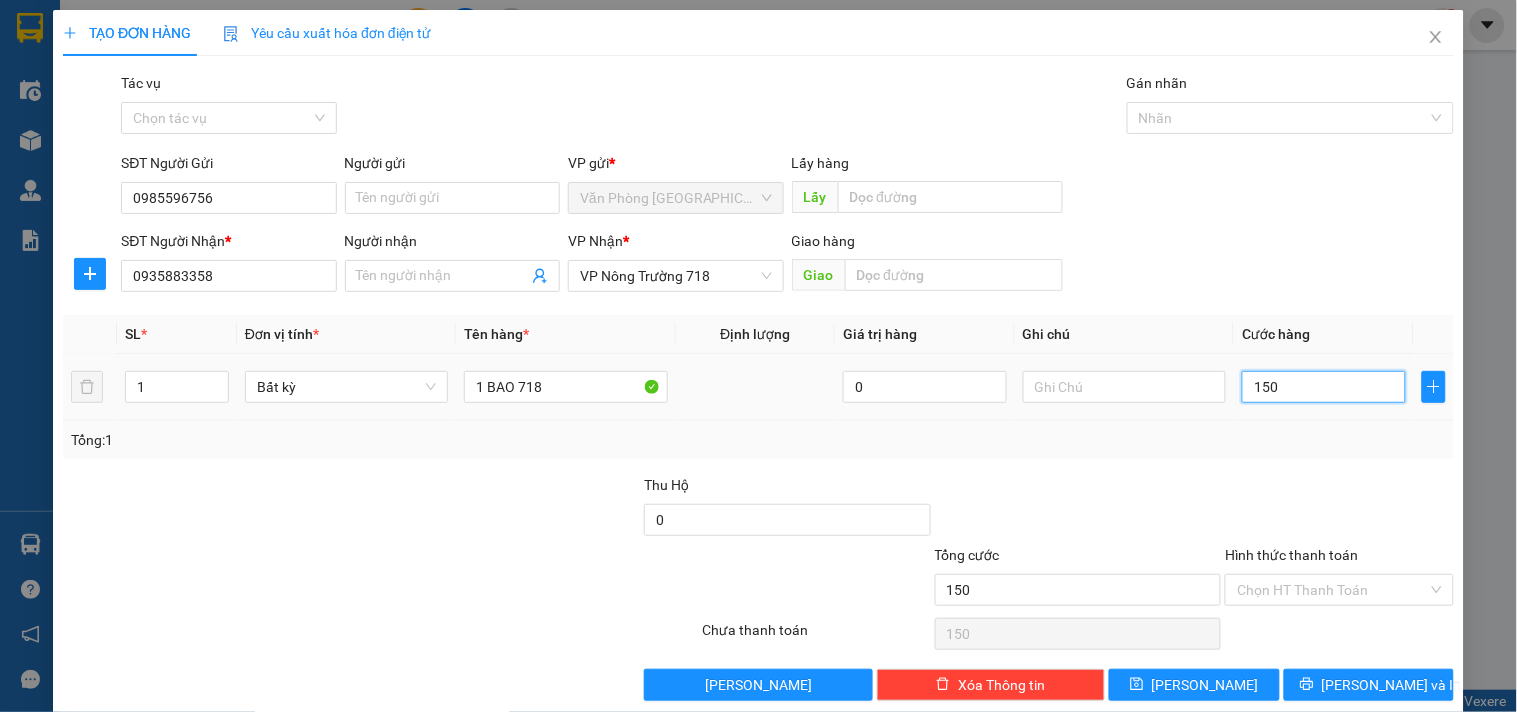 type on "1.500" 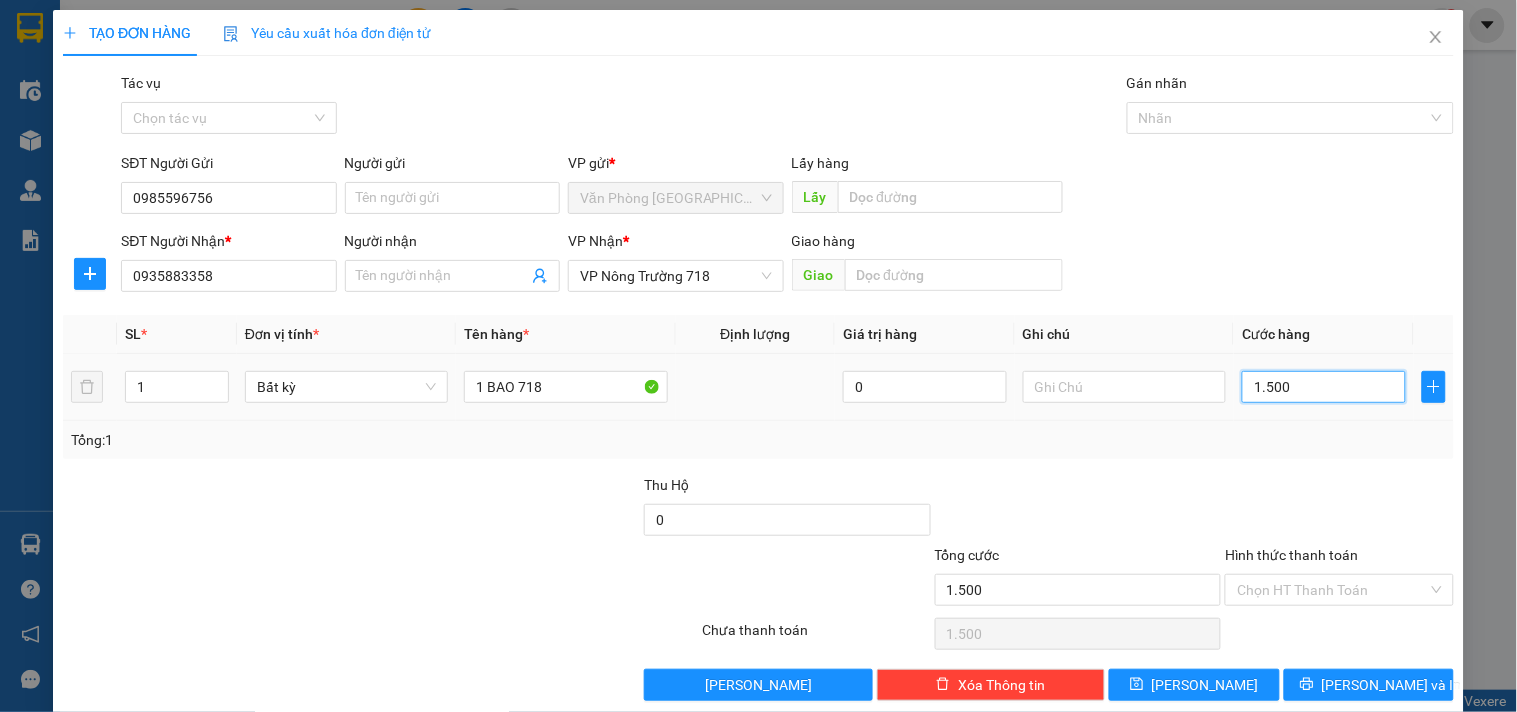 type on "15.000" 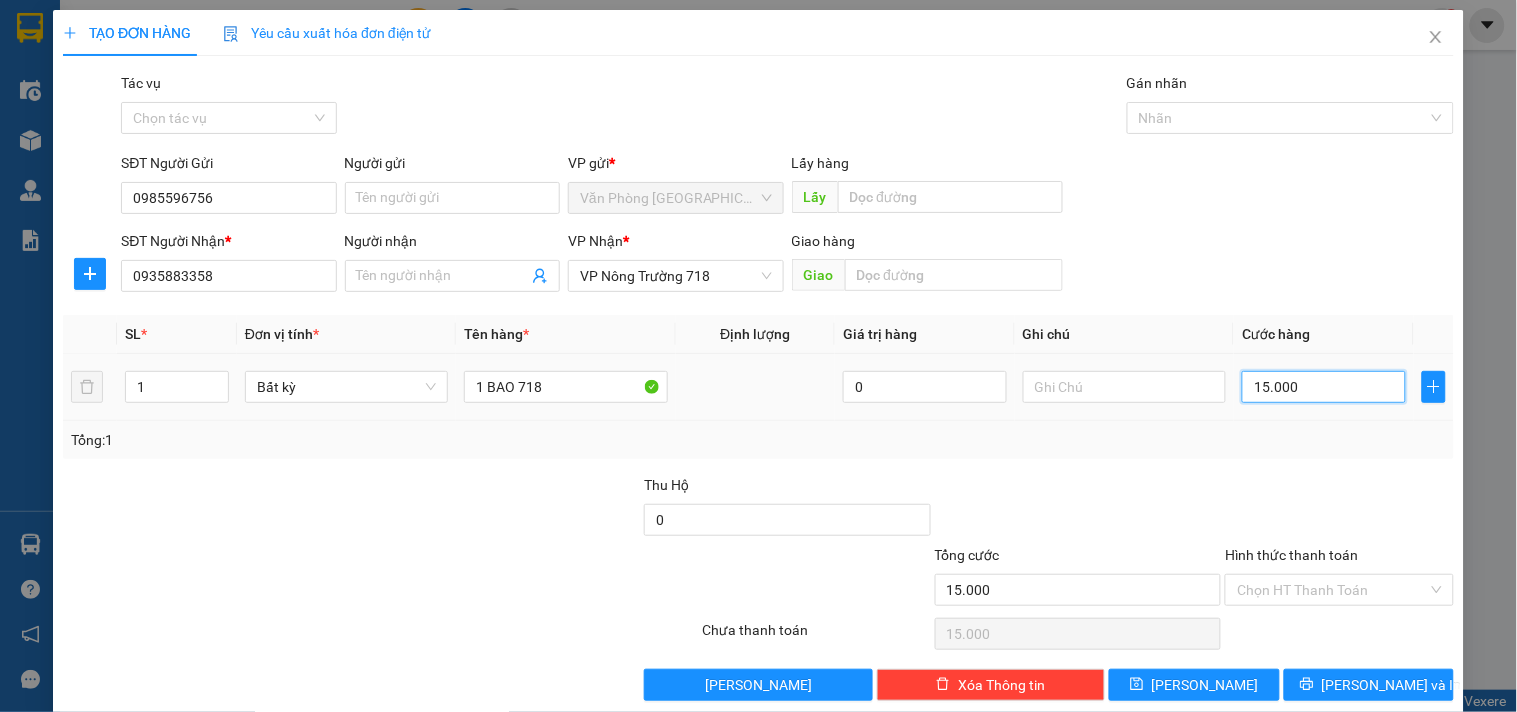 type on "150.000" 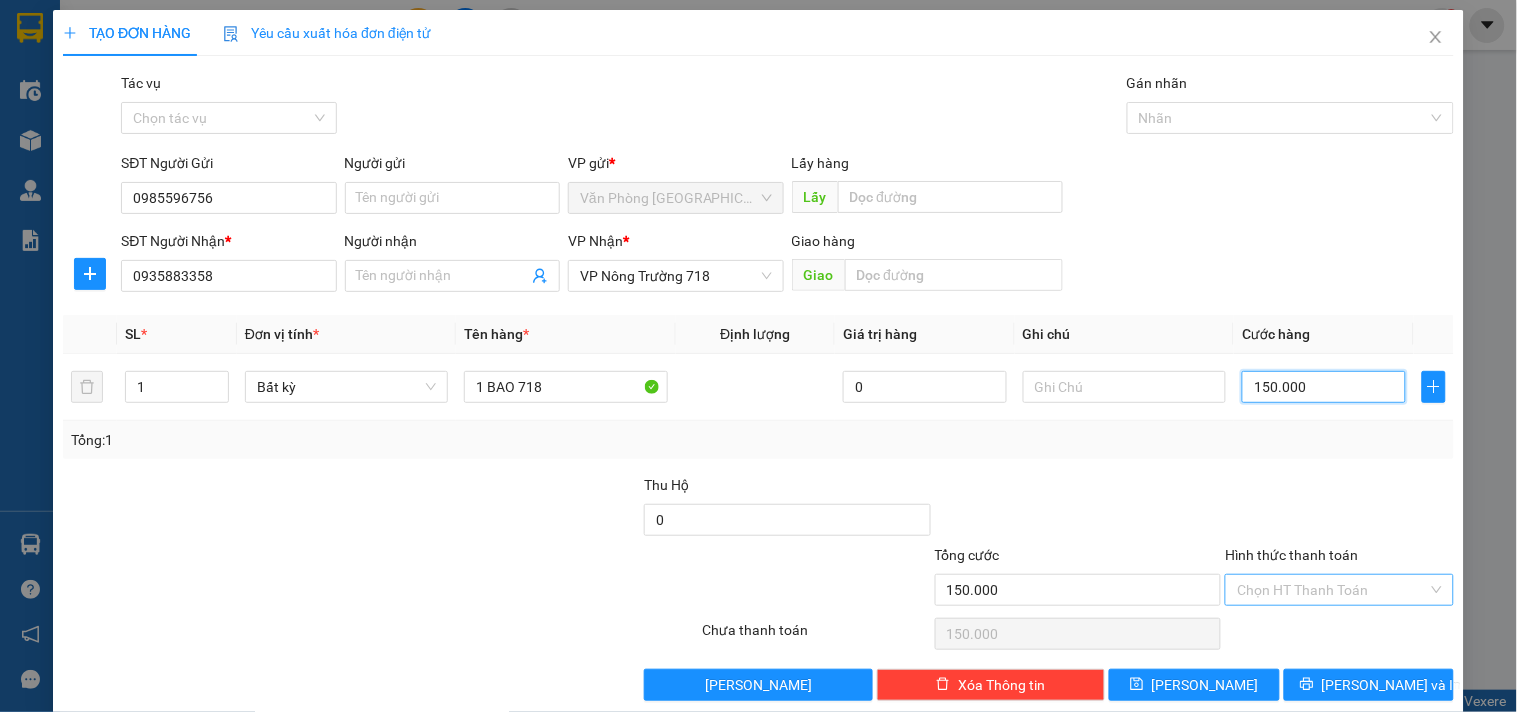 type on "150.000" 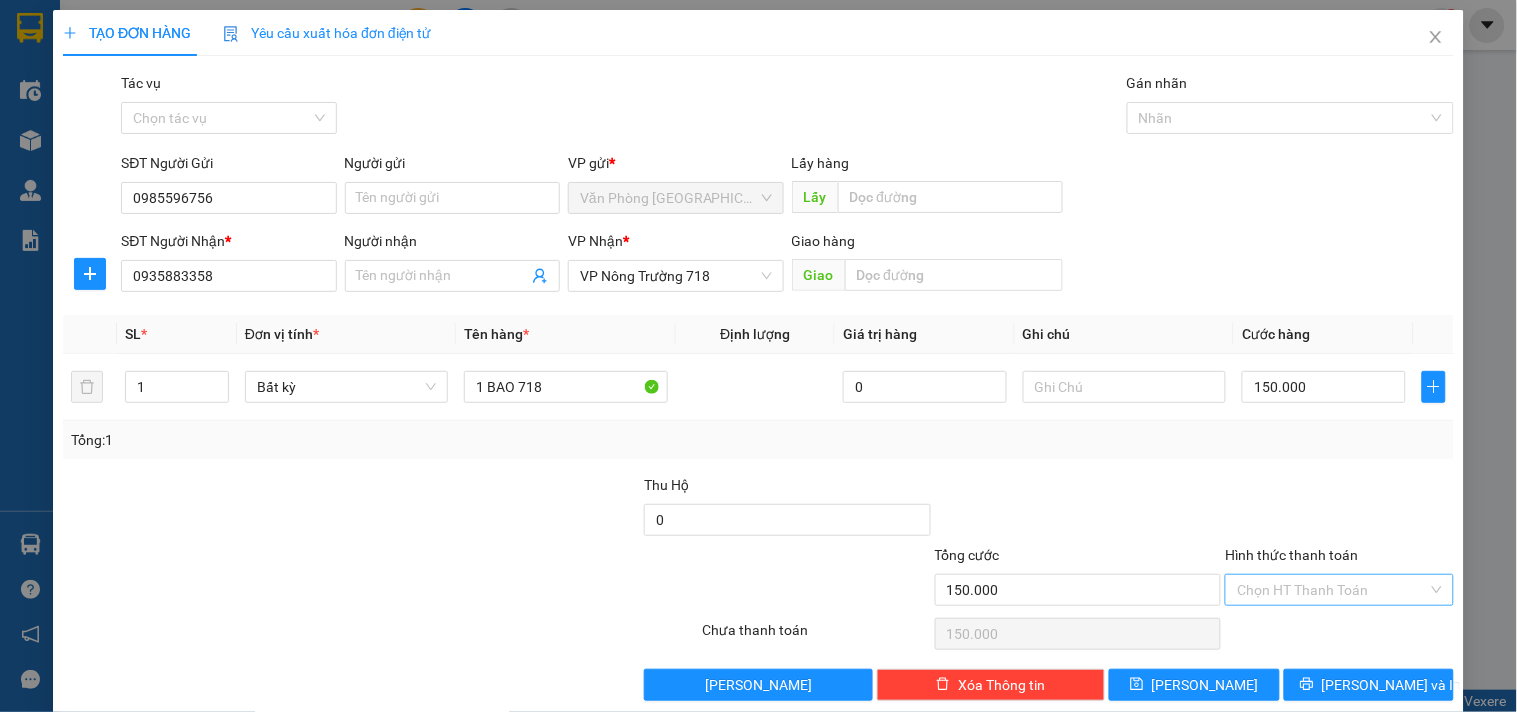 click on "Hình thức thanh toán" at bounding box center [1332, 590] 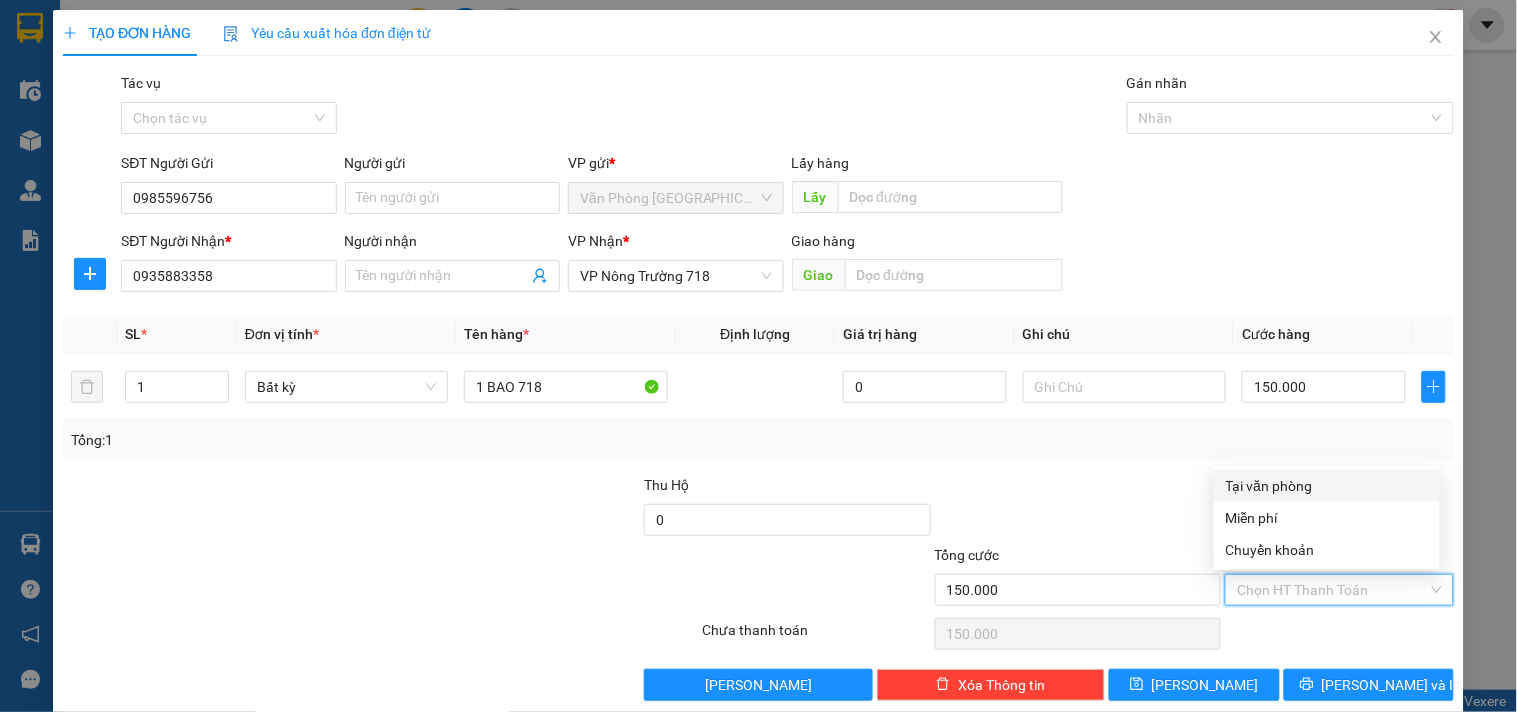 click on "Tại văn phòng" at bounding box center (1327, 486) 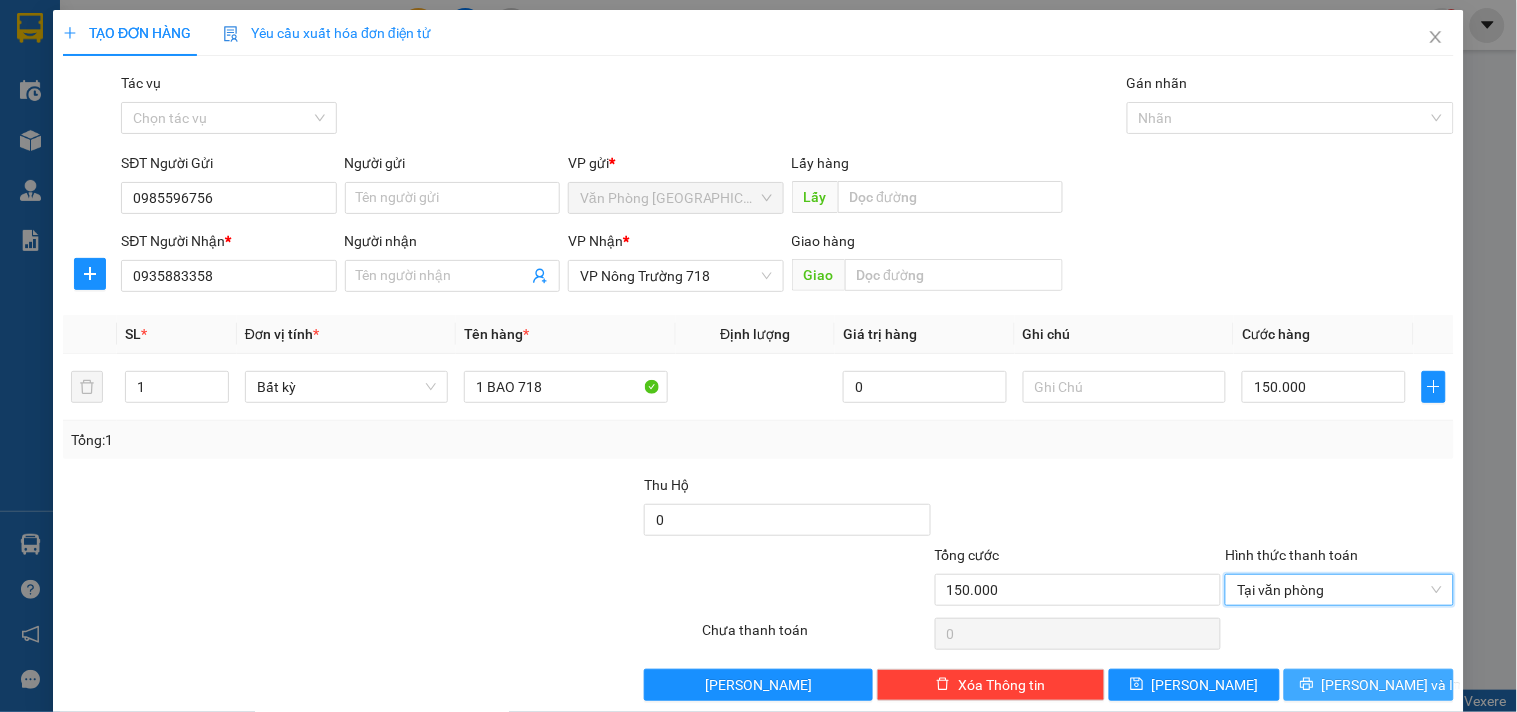 click on "[PERSON_NAME] và In" at bounding box center (1369, 685) 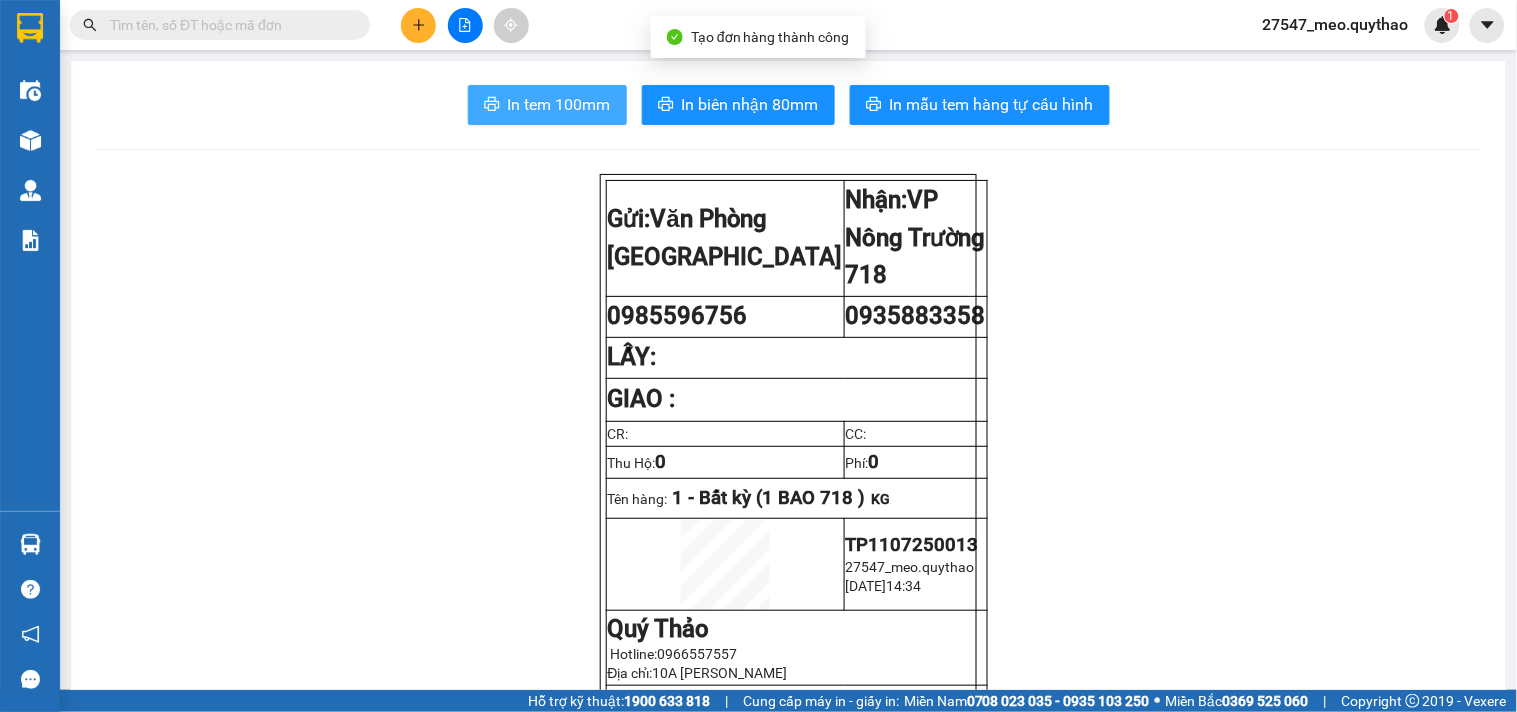 click on "In tem 100mm" at bounding box center [559, 104] 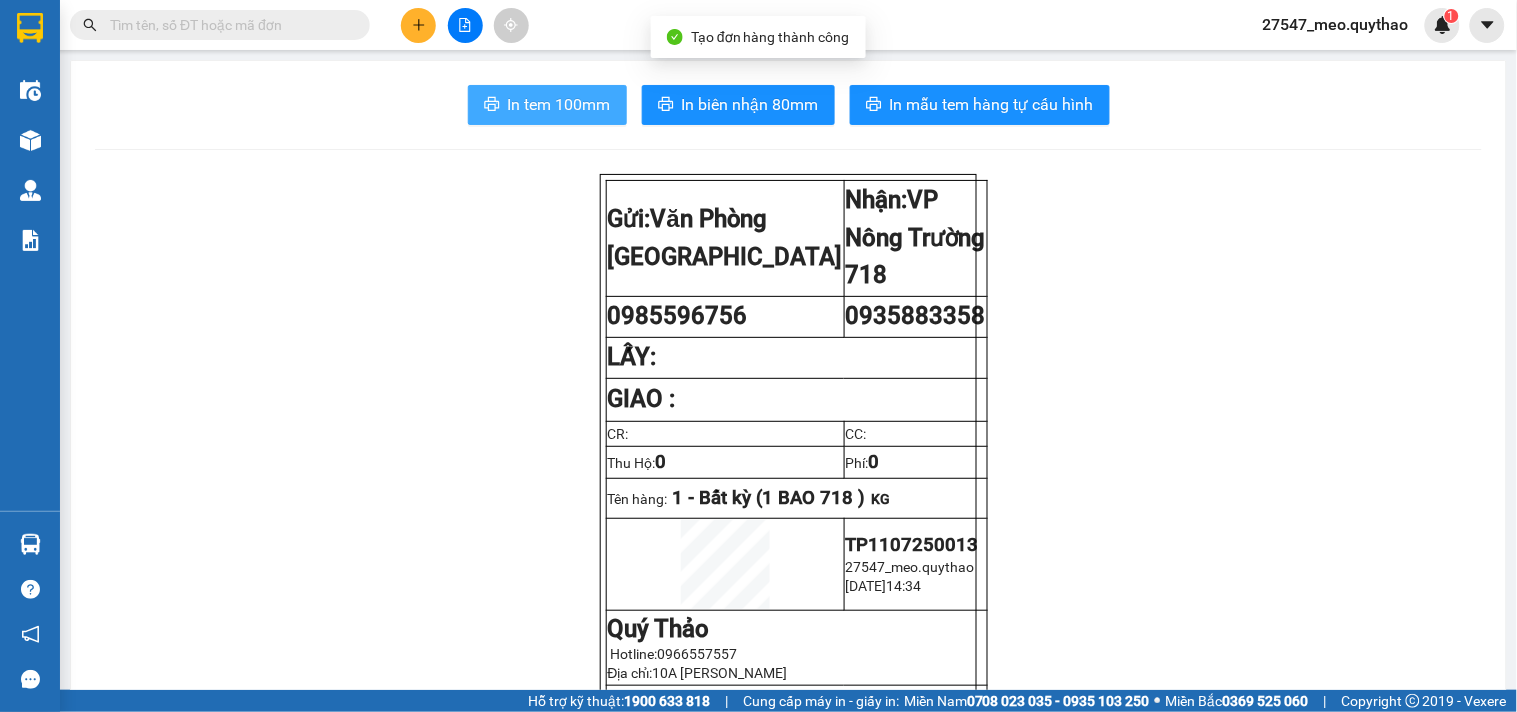scroll, scrollTop: 0, scrollLeft: 0, axis: both 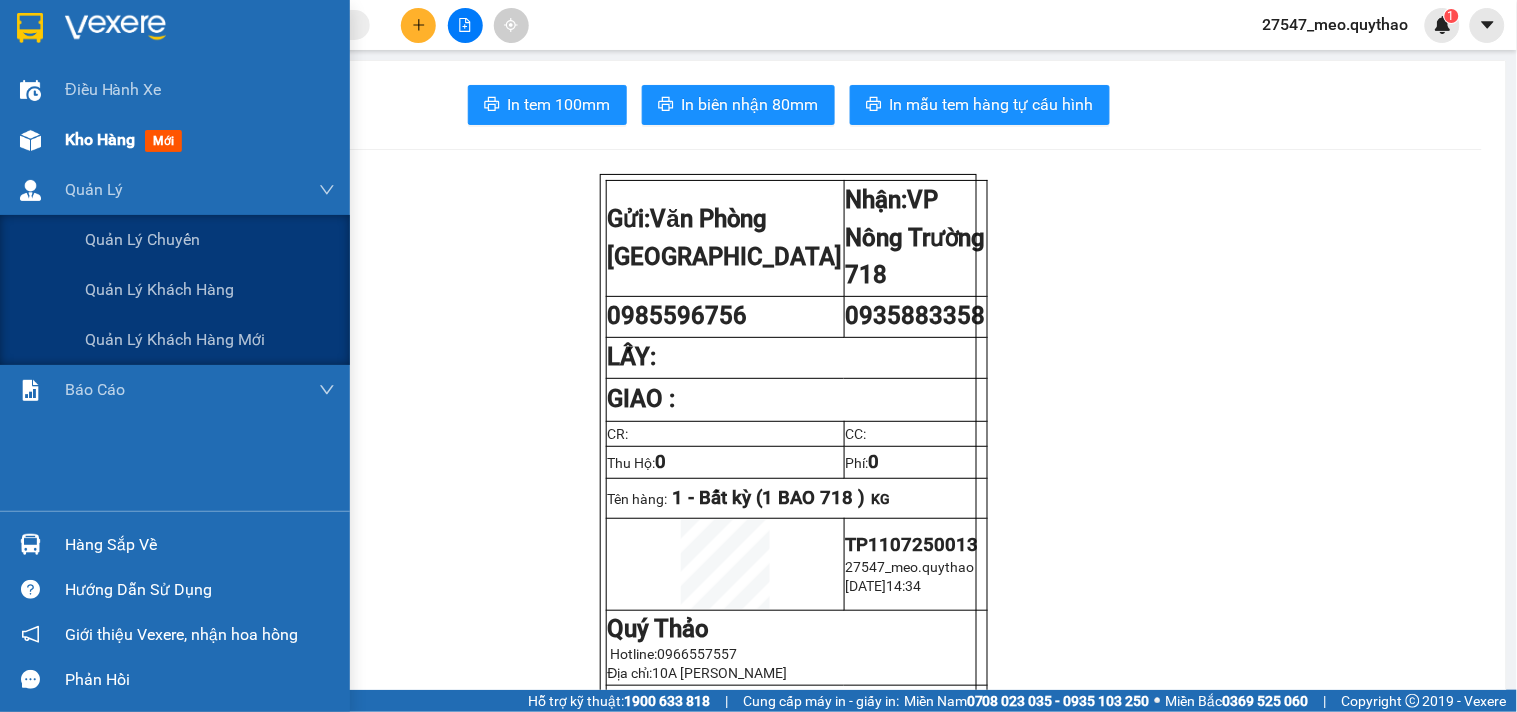 click on "Kho hàng mới" at bounding box center (175, 140) 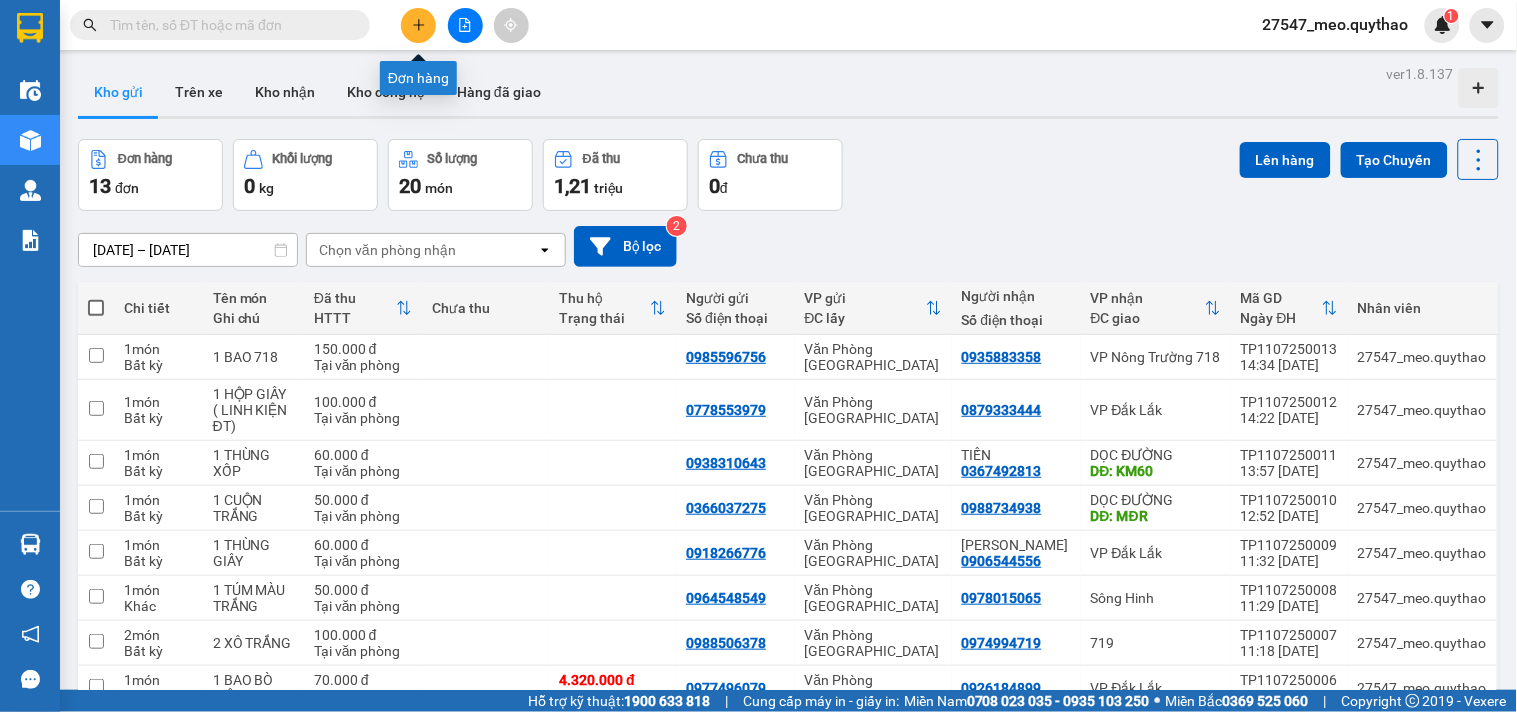 click at bounding box center [418, 25] 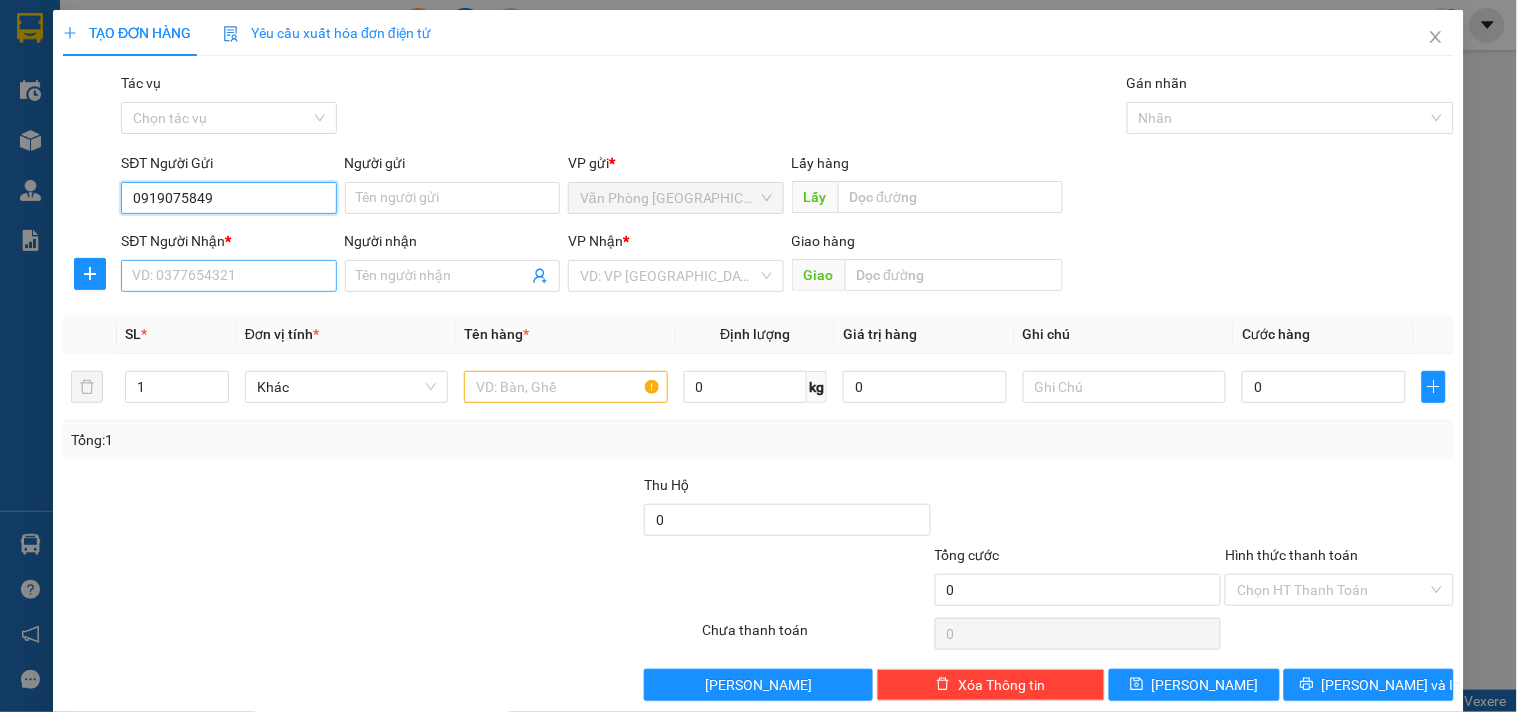 type on "0919075849" 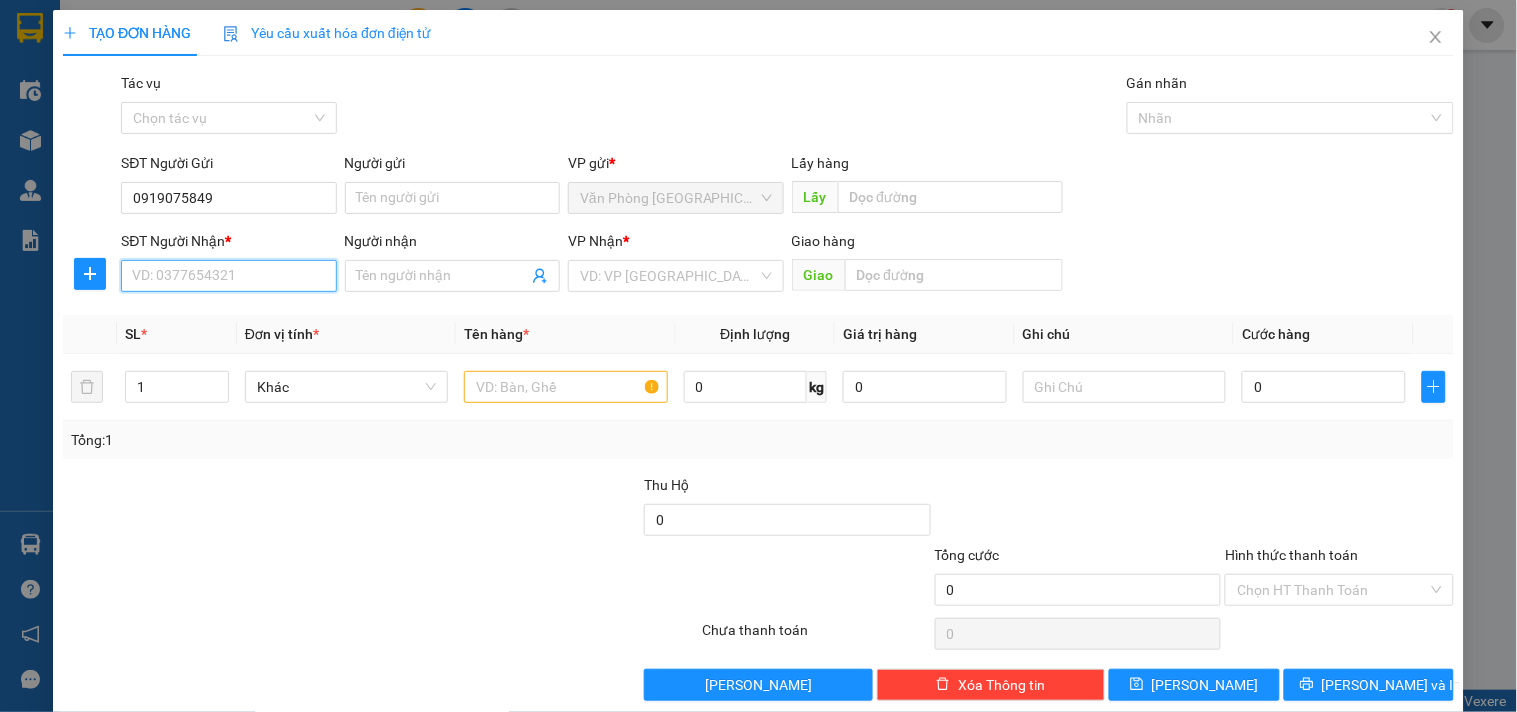 click on "SĐT Người Nhận  *" at bounding box center [228, 276] 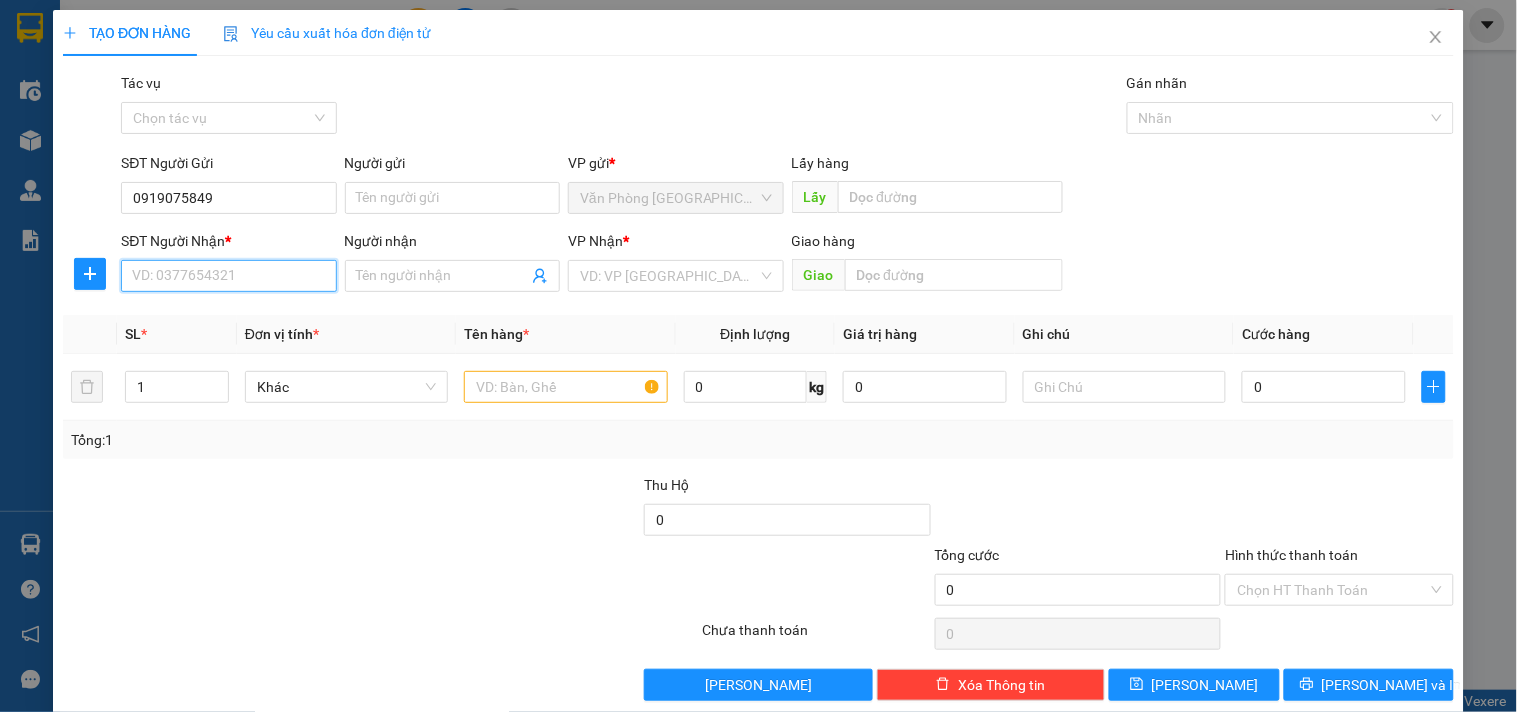 click on "SĐT Người Nhận  *" at bounding box center (228, 276) 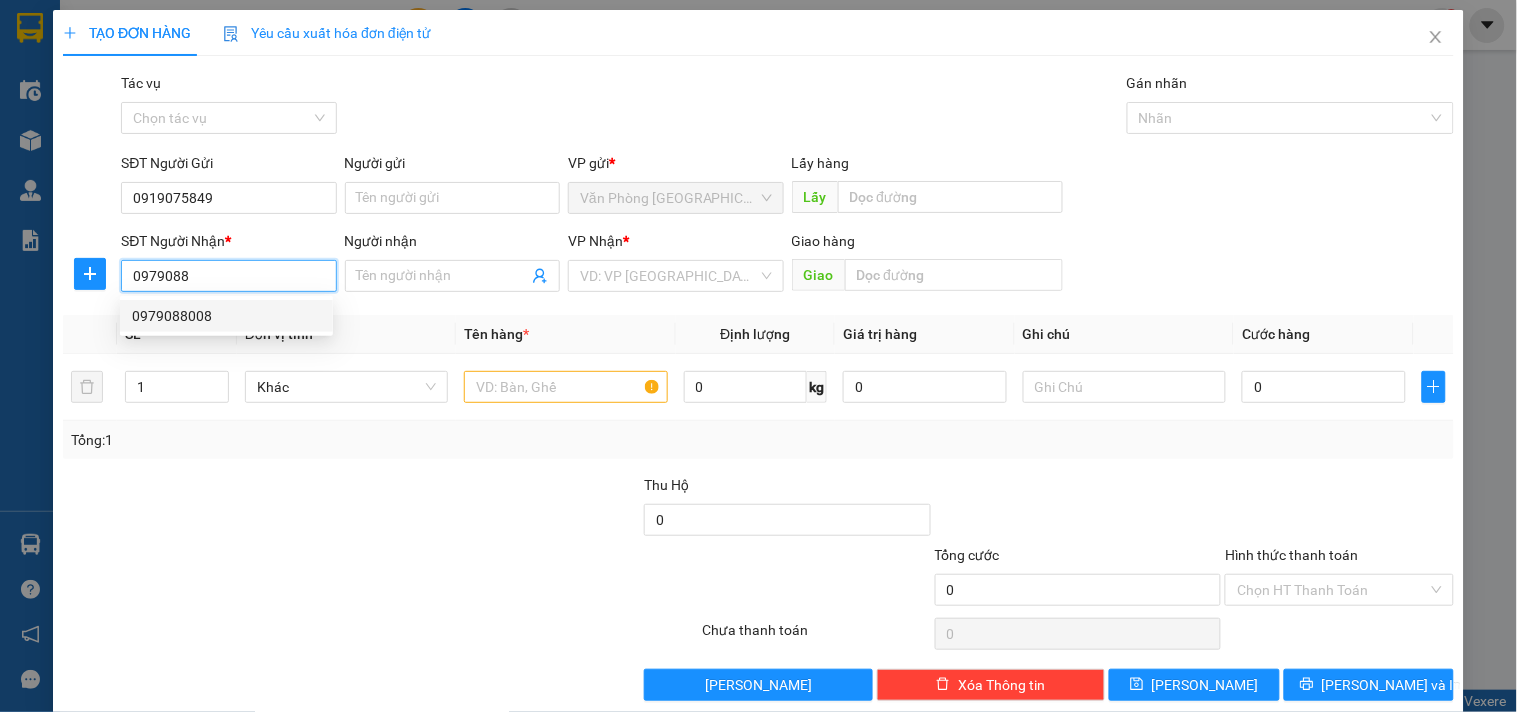 click on "0979088008" at bounding box center (226, 316) 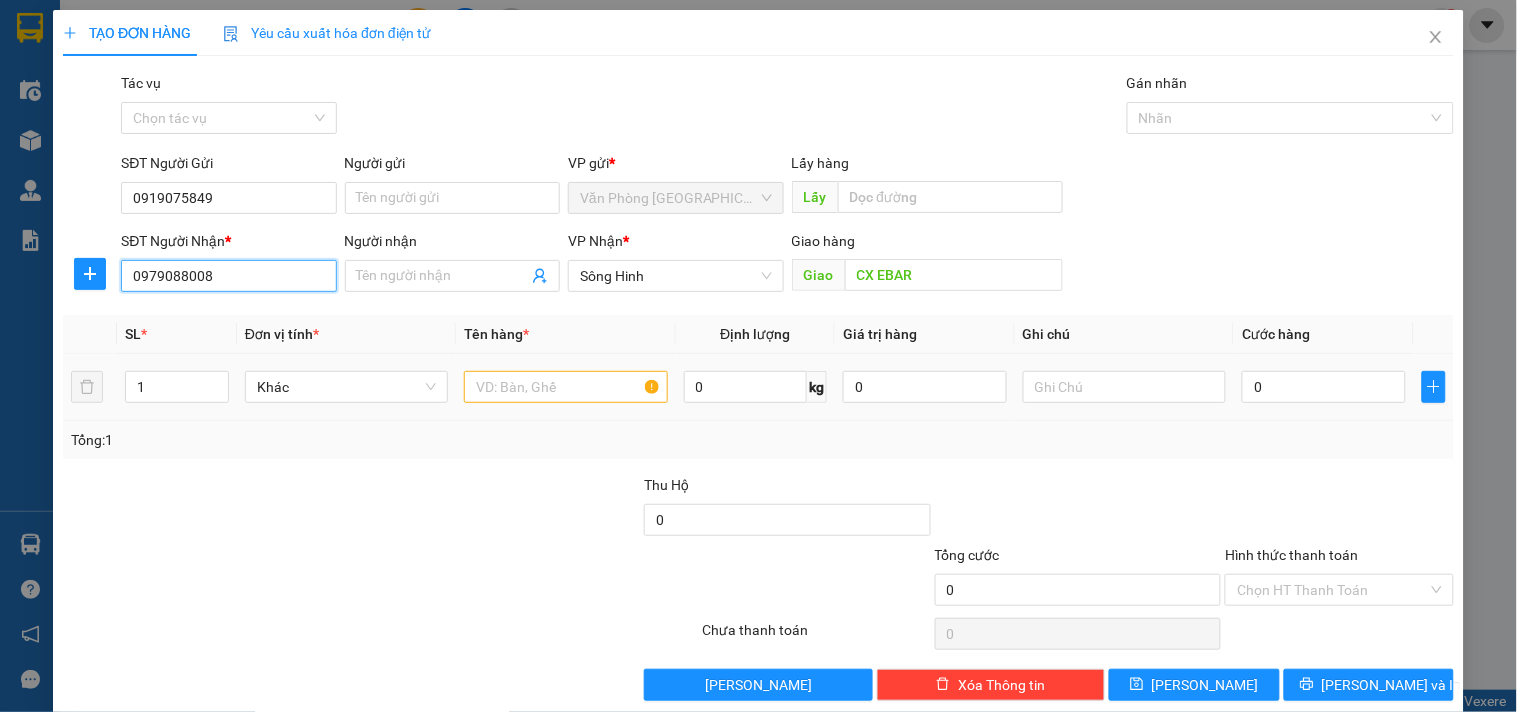 type on "0979088008" 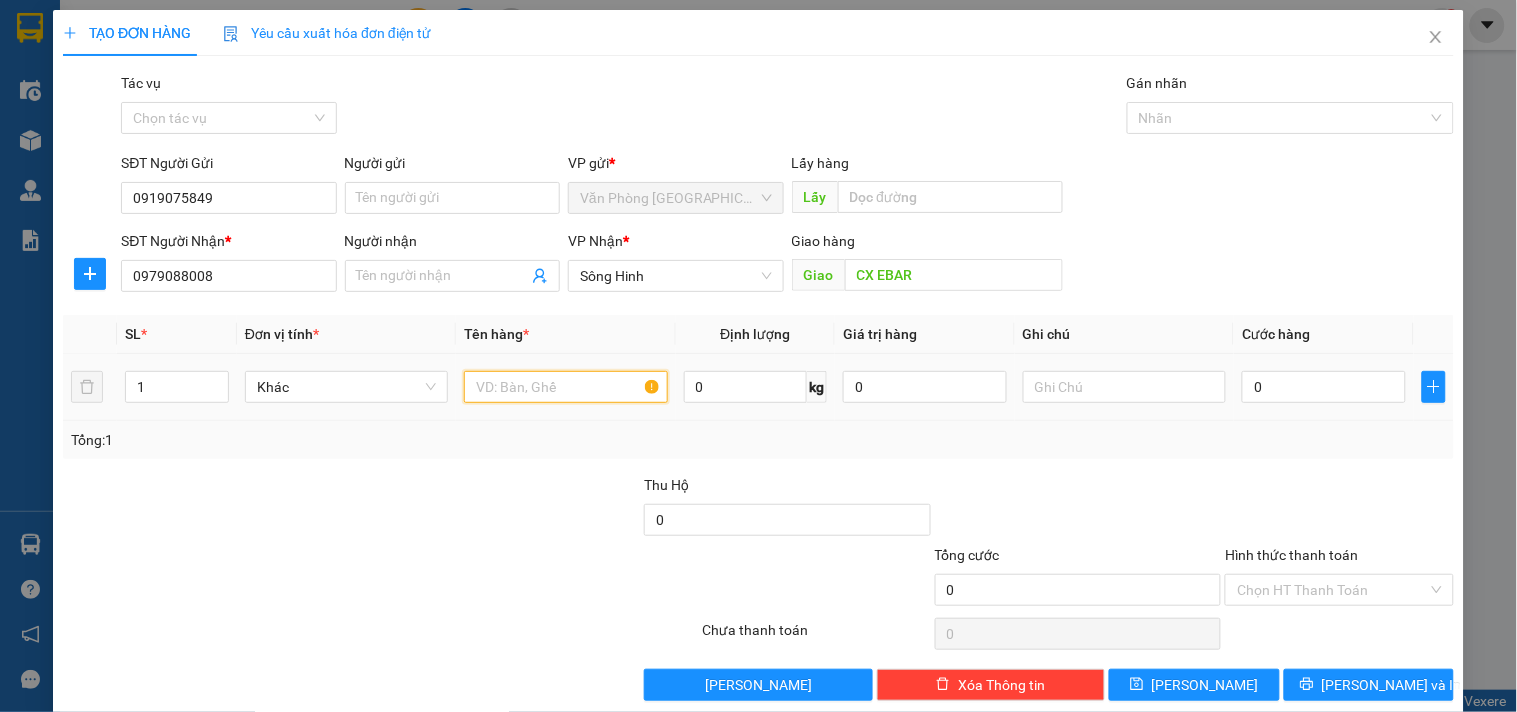 click at bounding box center [565, 387] 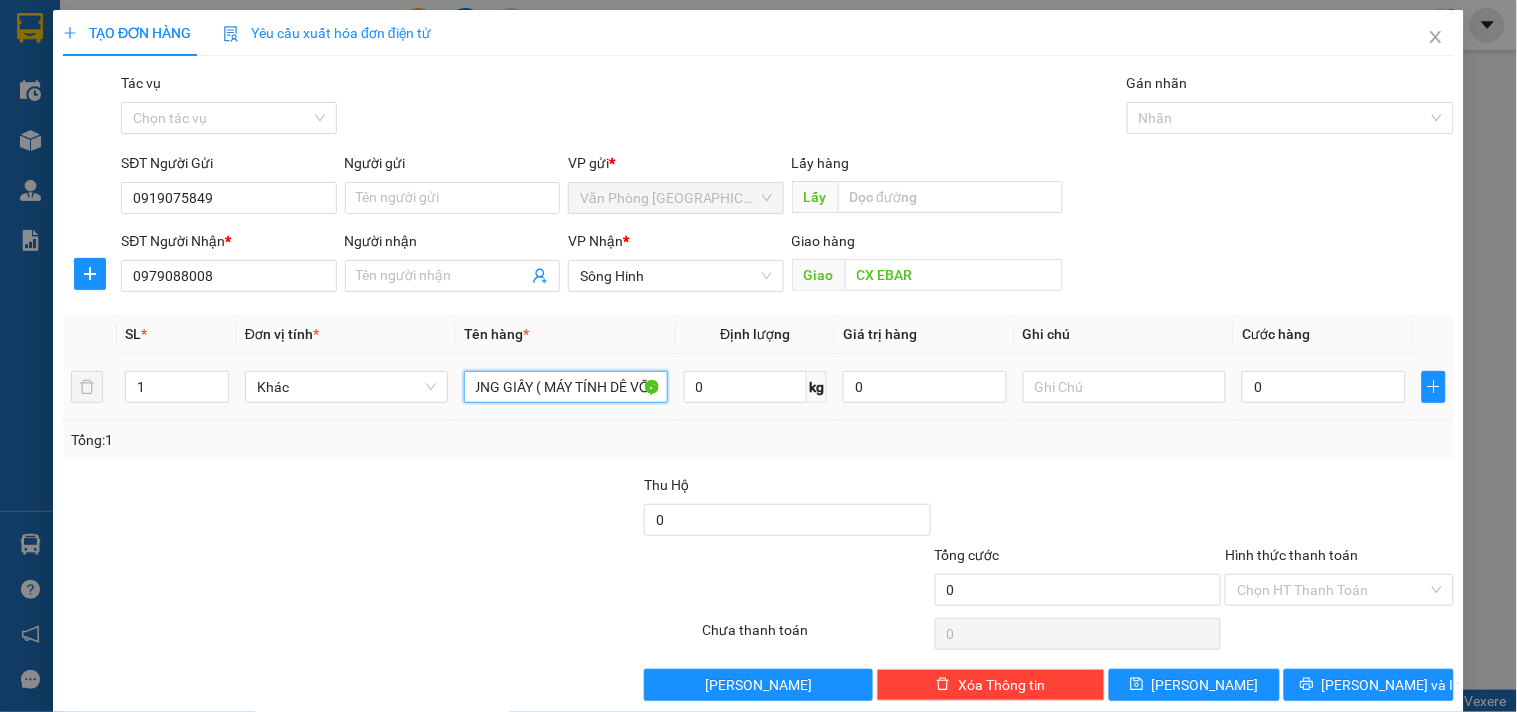 scroll, scrollTop: 0, scrollLeft: 42, axis: horizontal 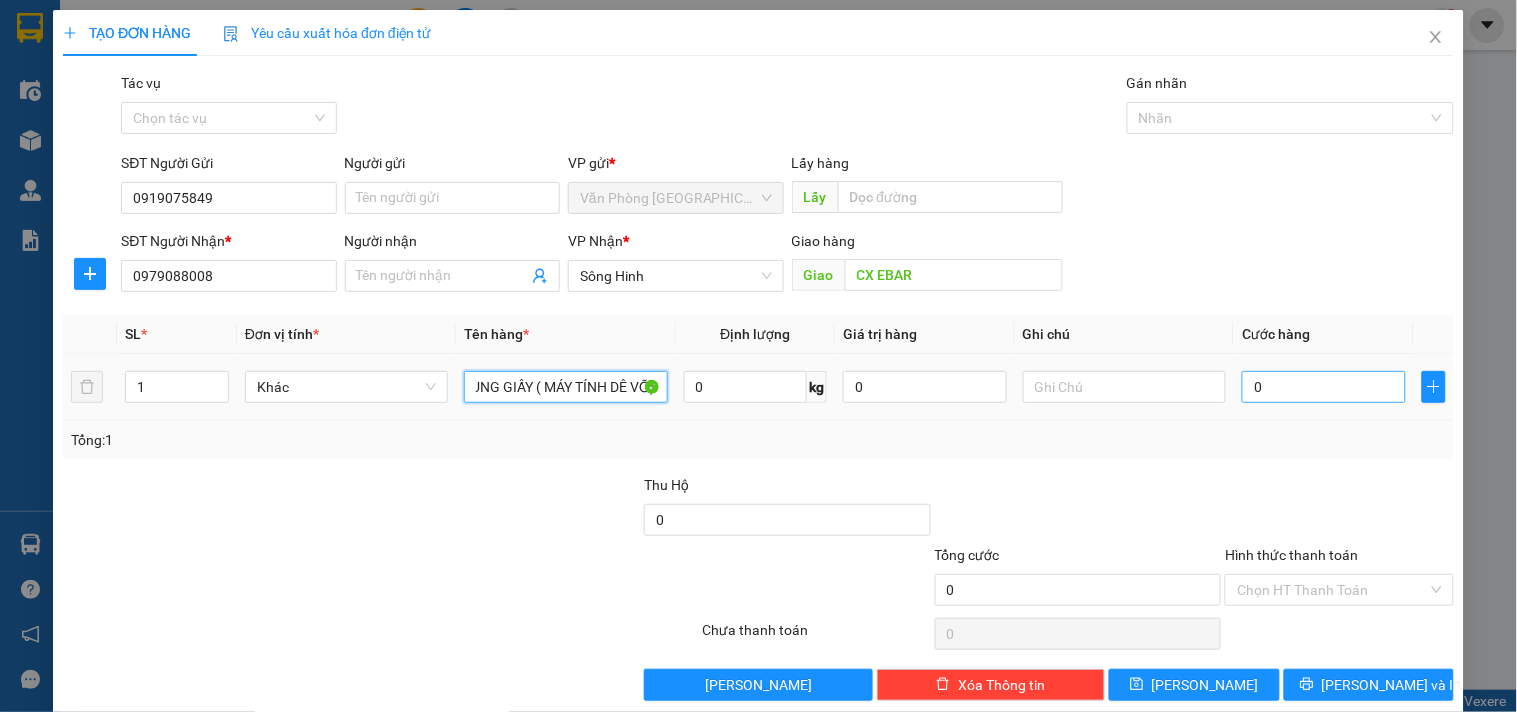 type on "1 THÙNG GIẤY ( MÁY TÍNH DÊ VỠ)" 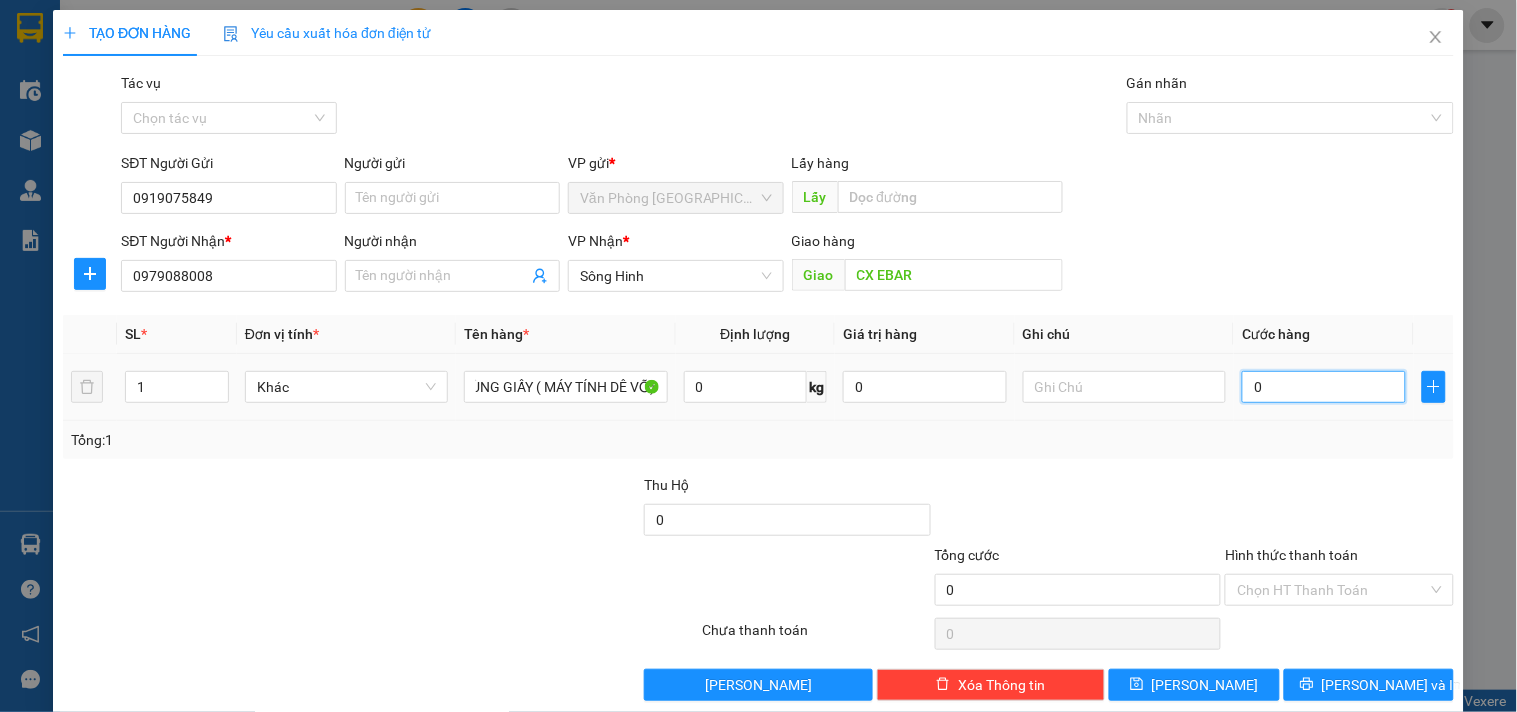 click on "0" at bounding box center [1324, 387] 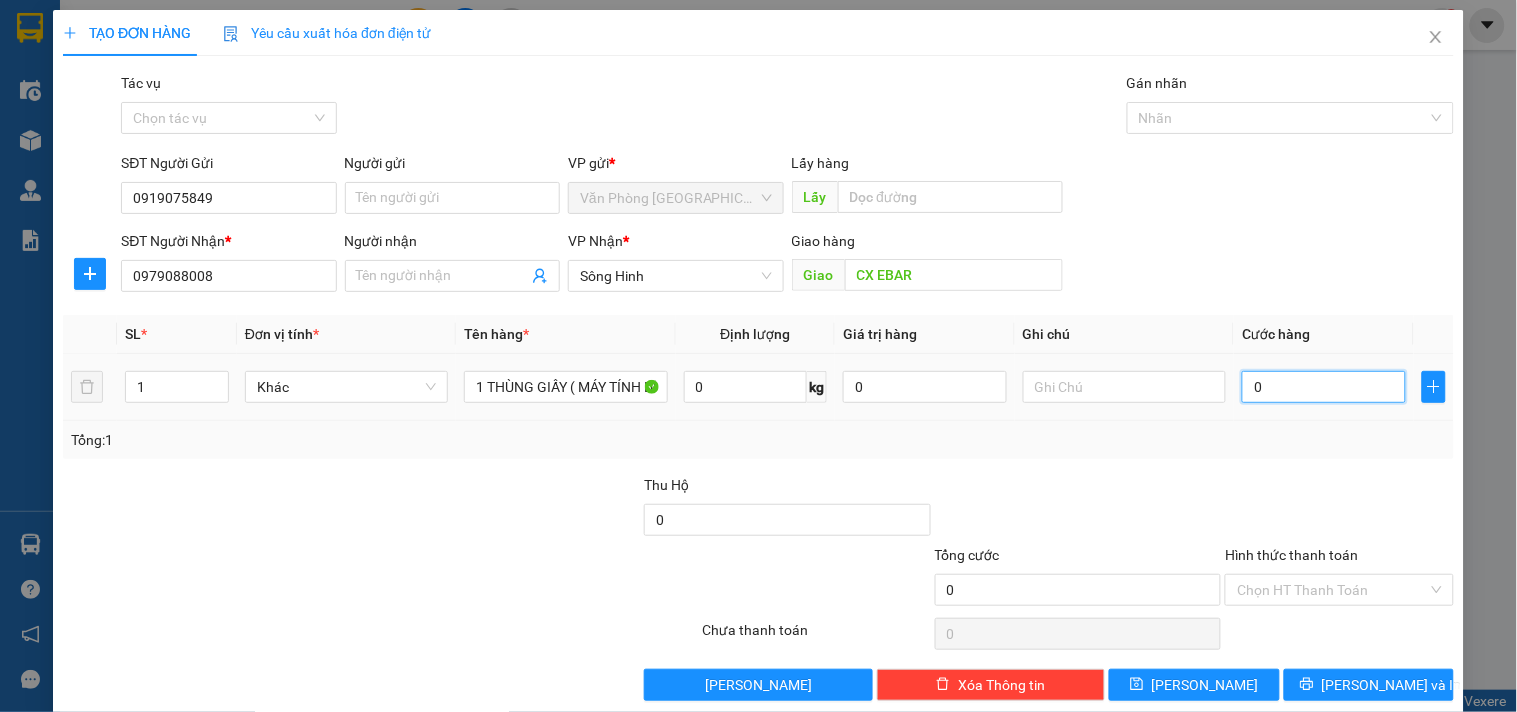 type on "1" 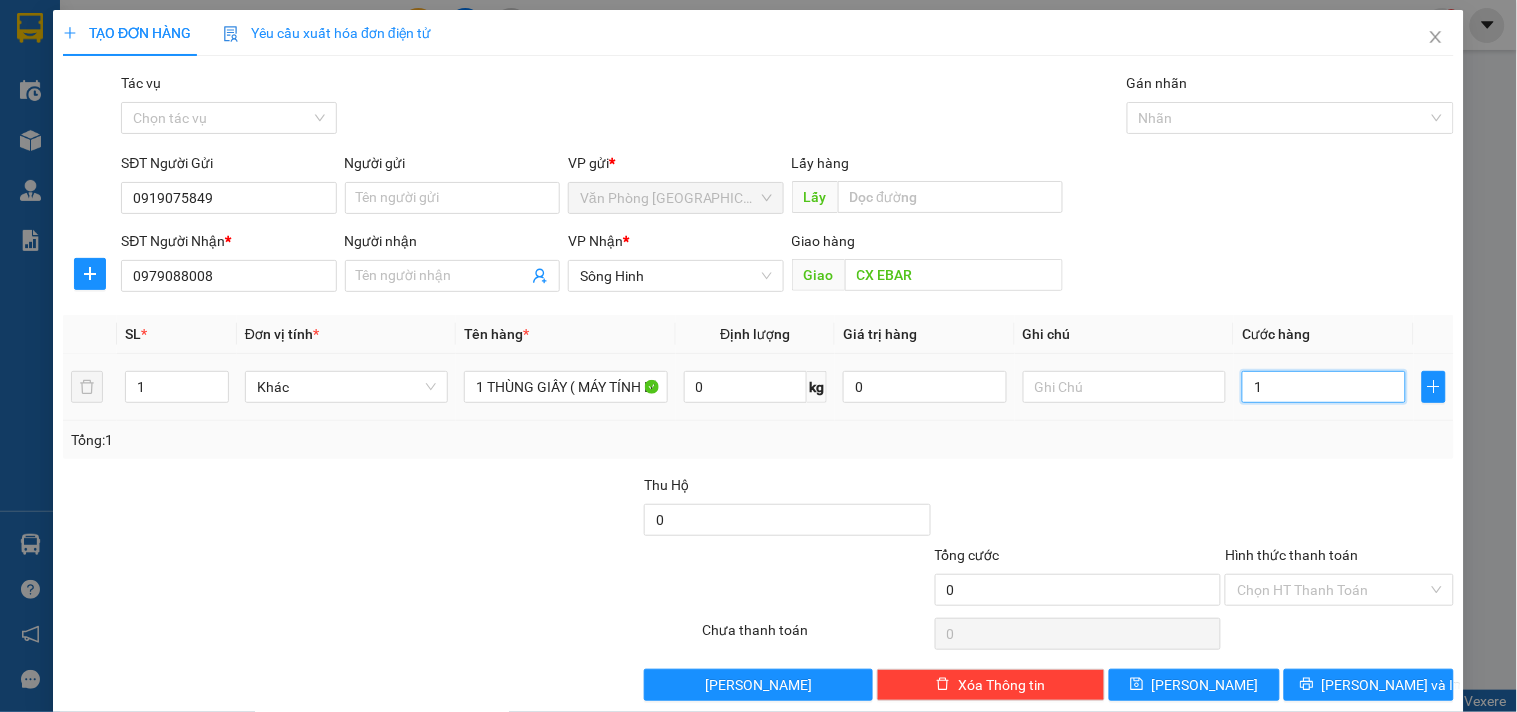 type on "1" 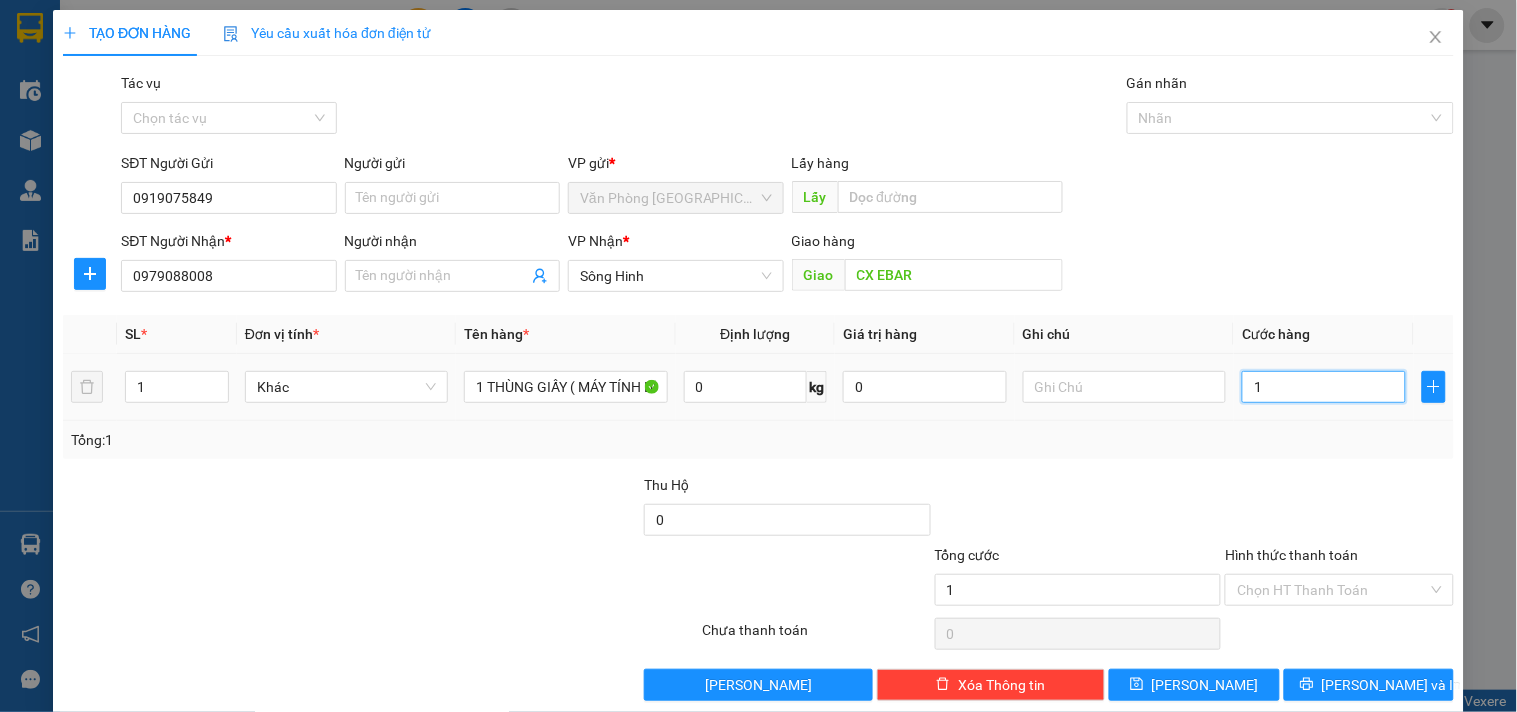 type on "1" 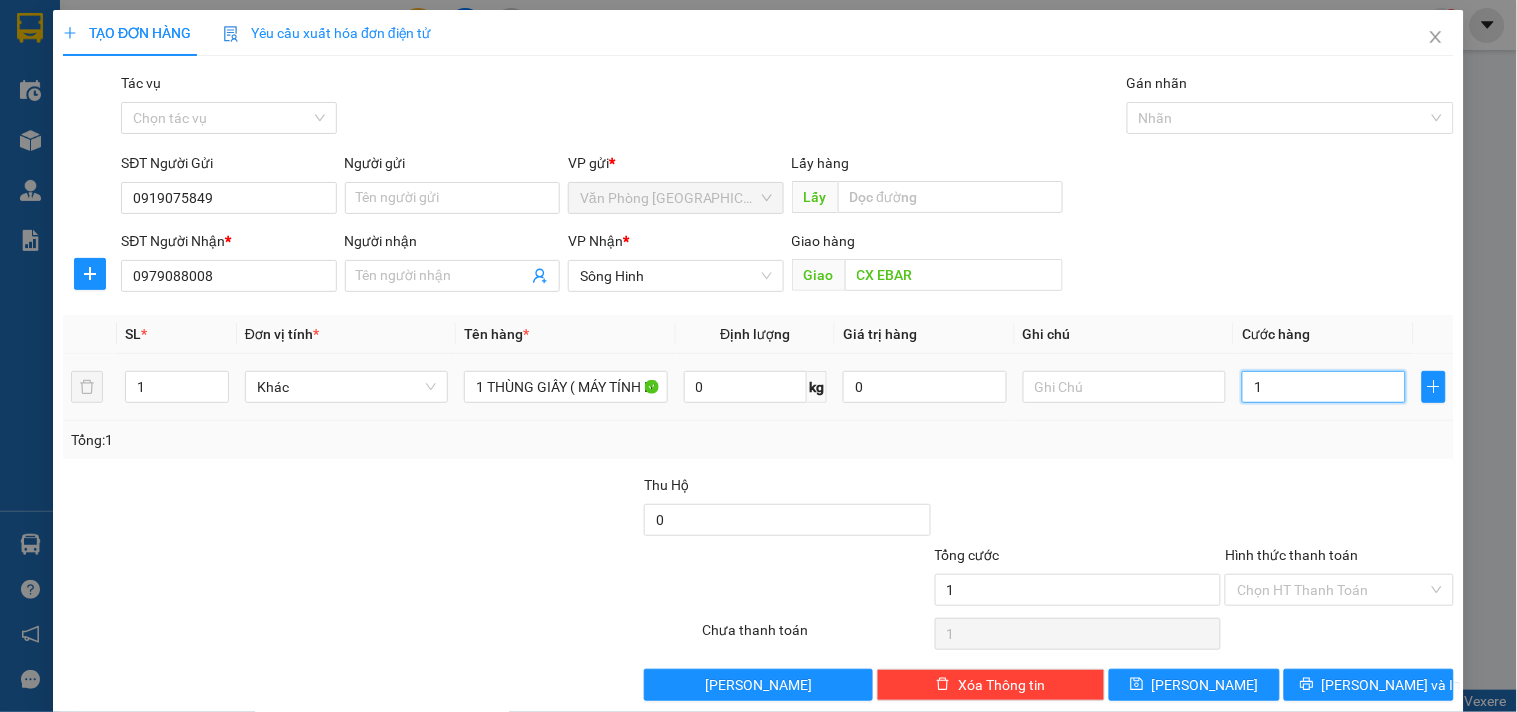 type on "10" 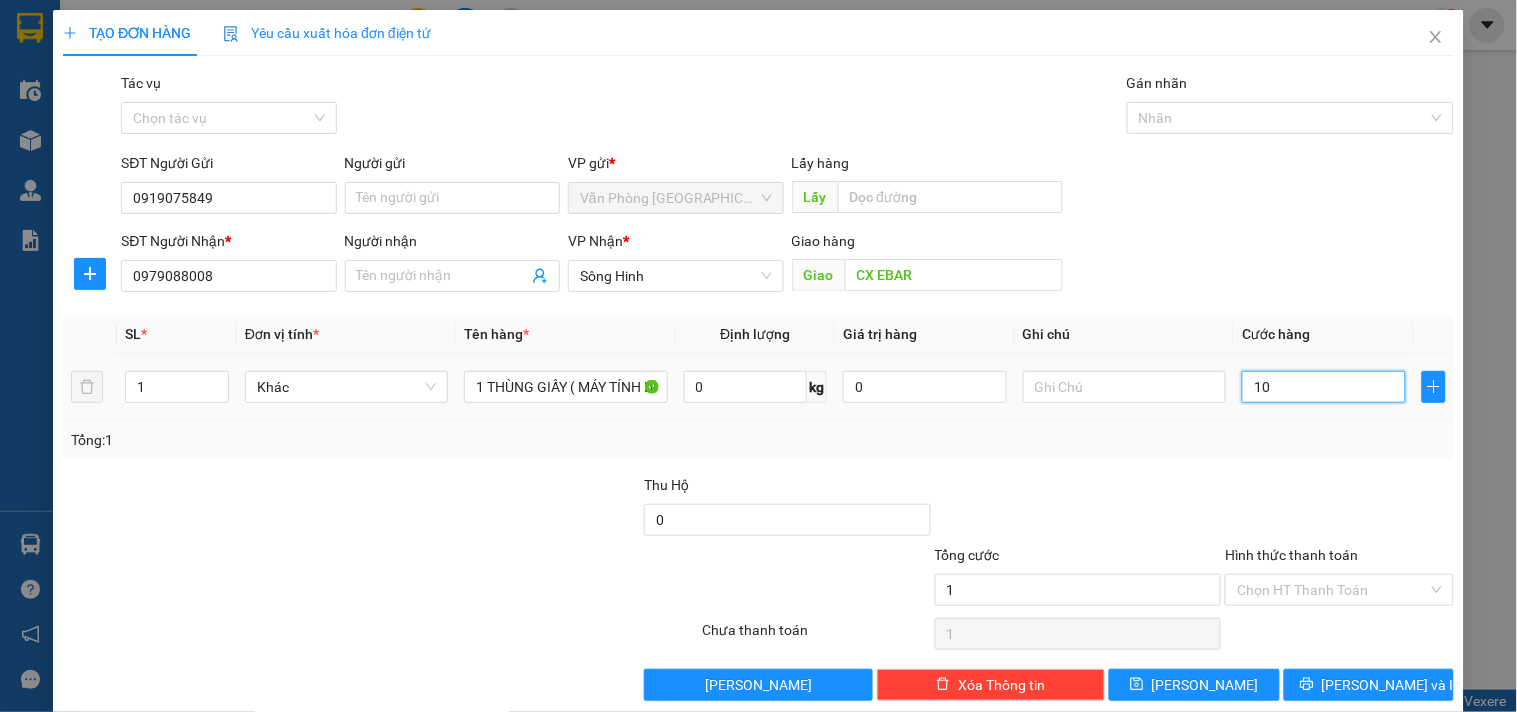 type on "10" 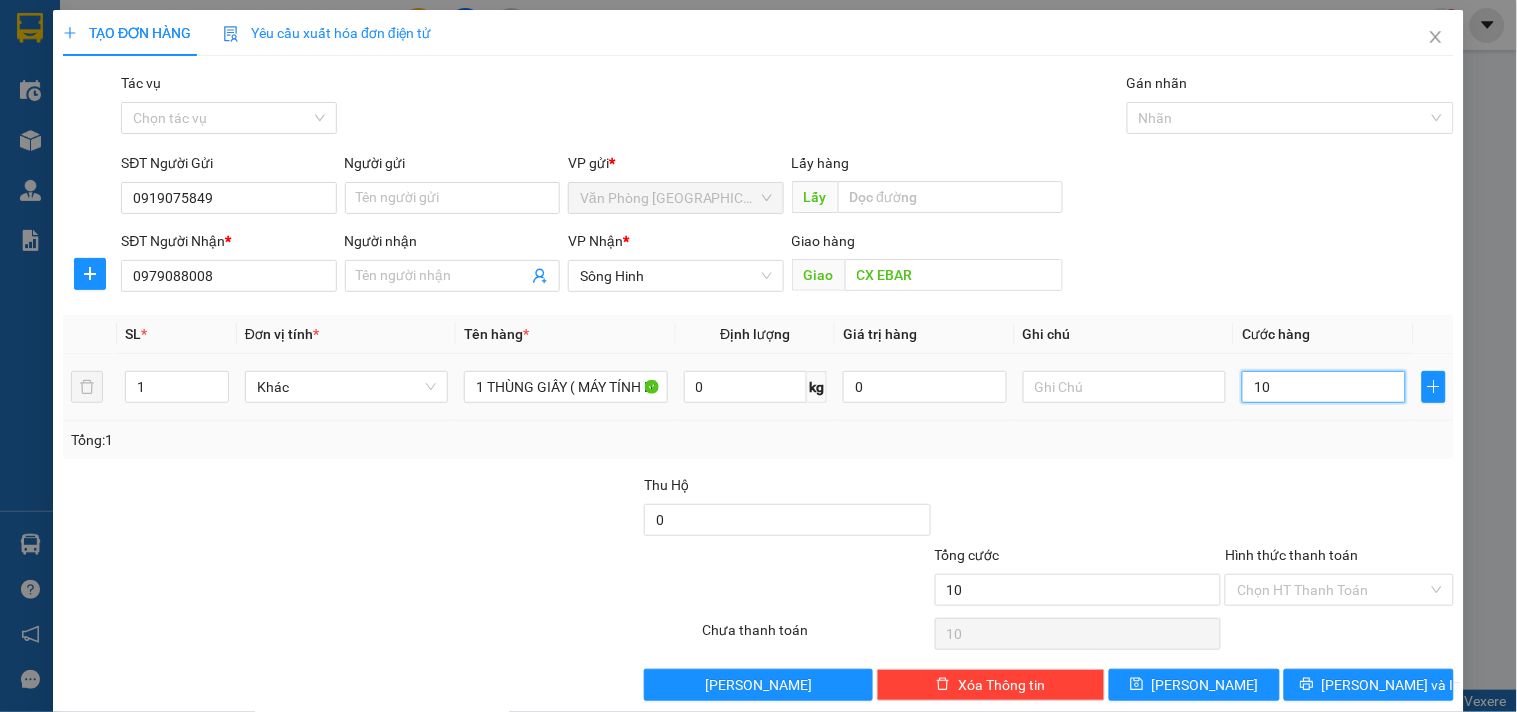 type on "100" 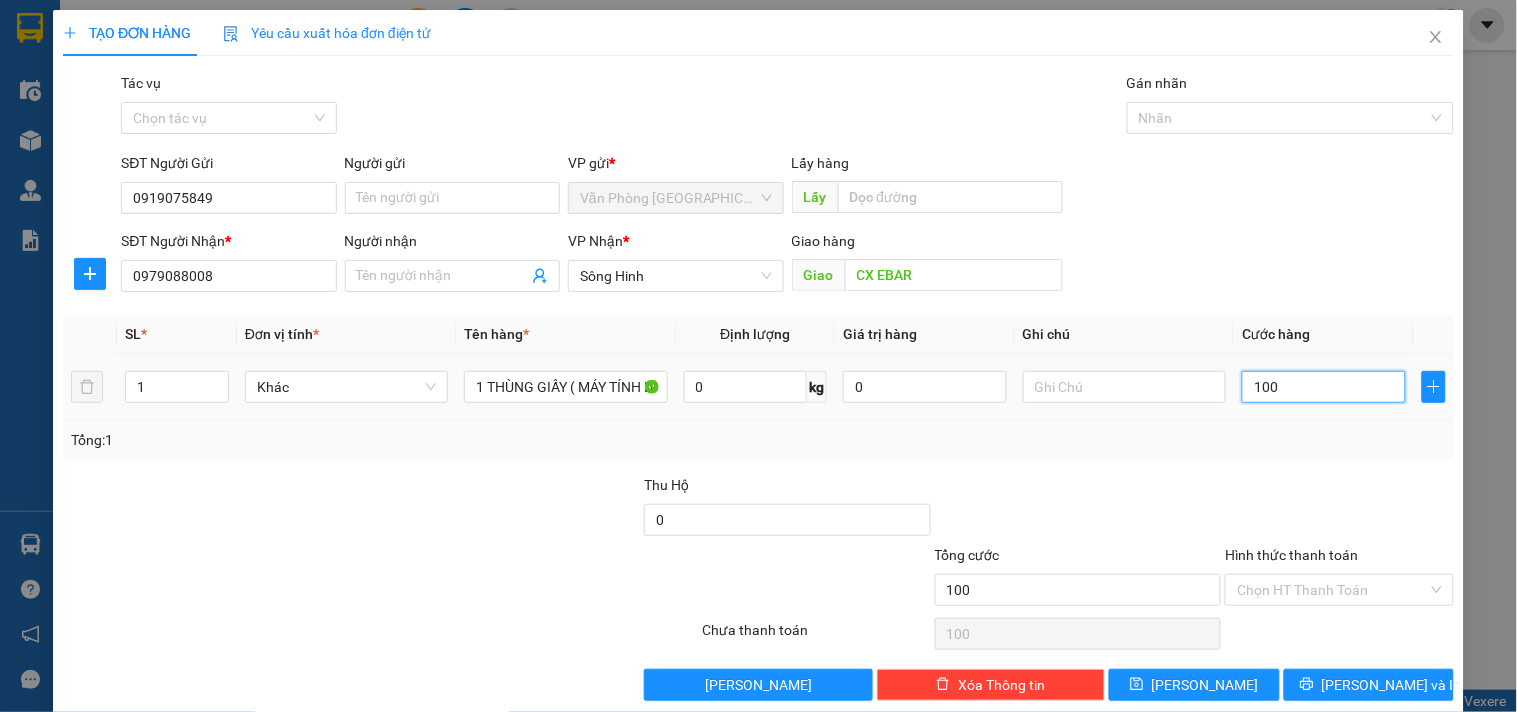 type on "1.000" 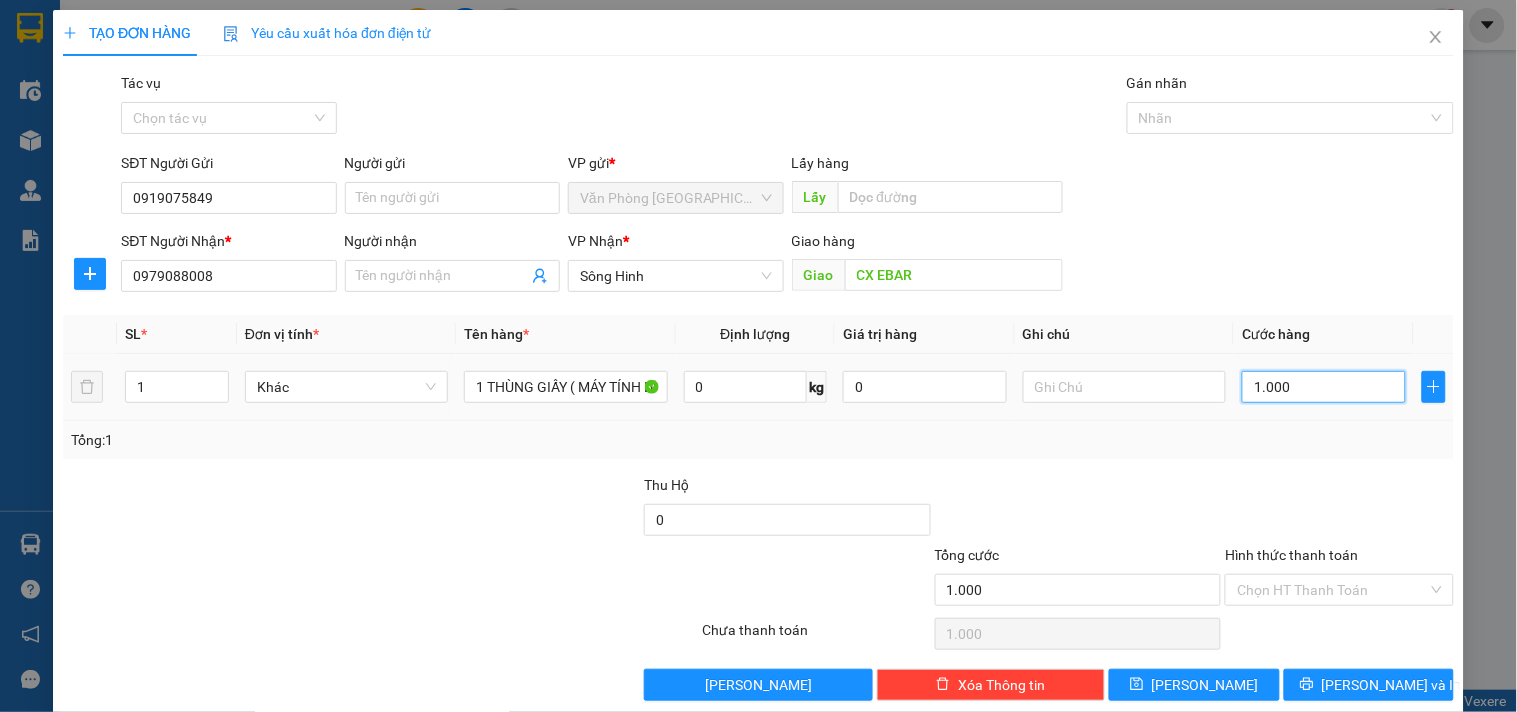 type on "10.000" 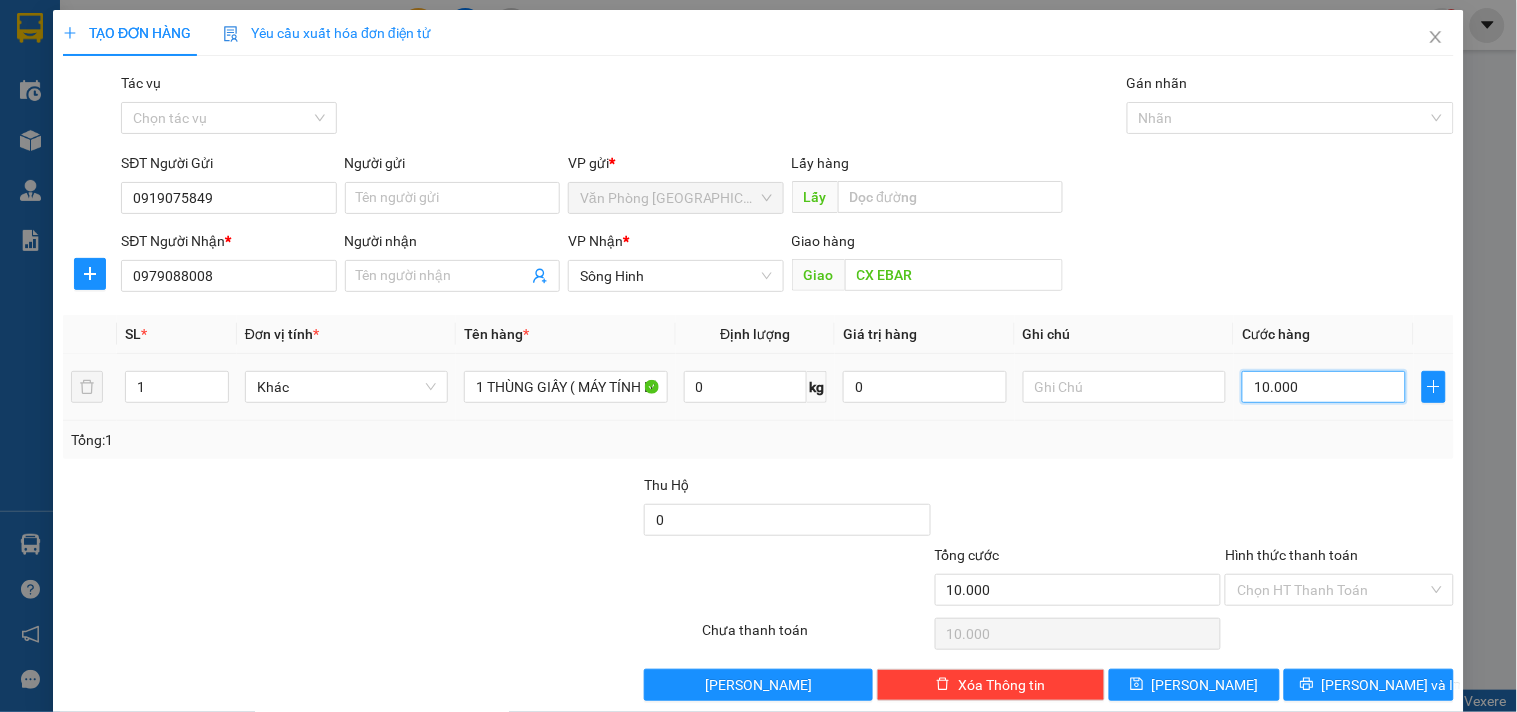type on "100.000" 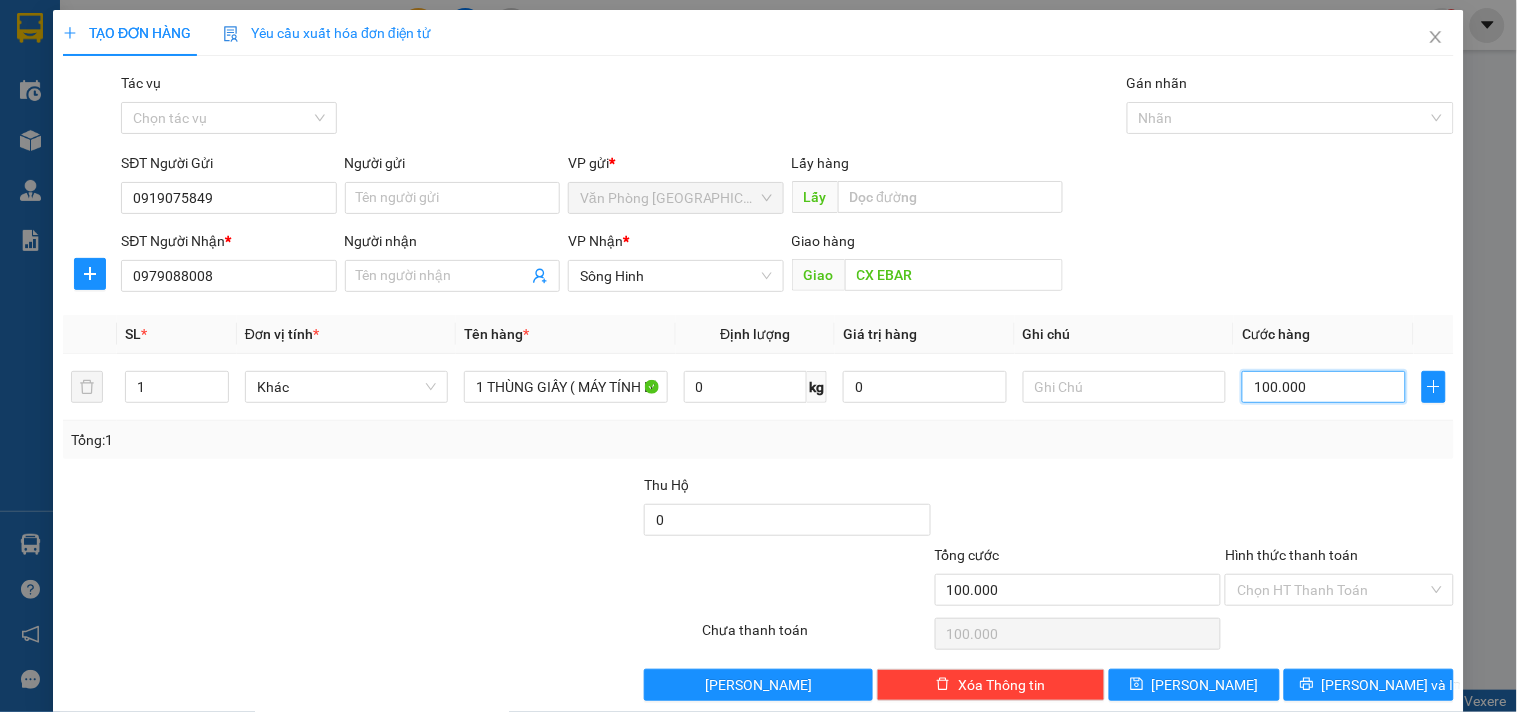 type on "100.000" 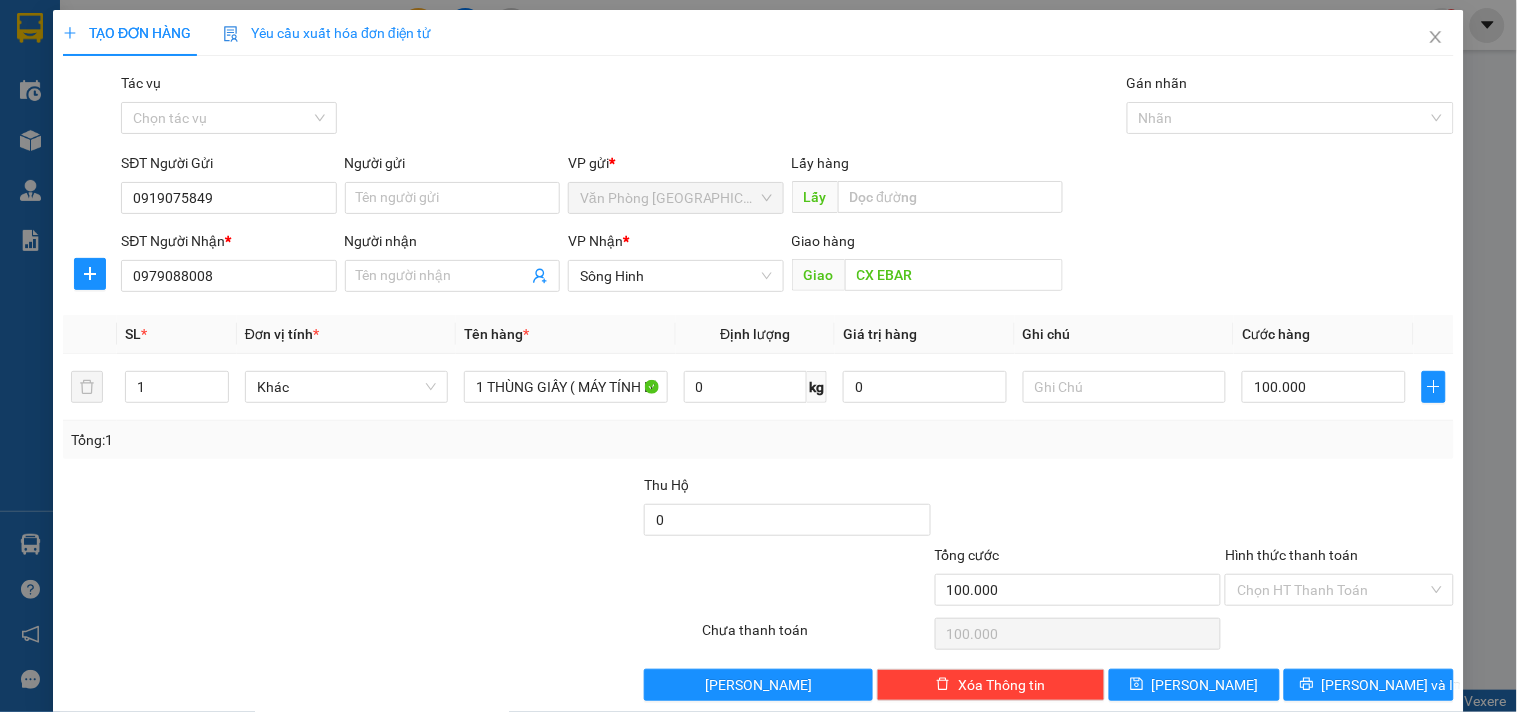 click on "Hình thức thanh toán" at bounding box center [1291, 555] 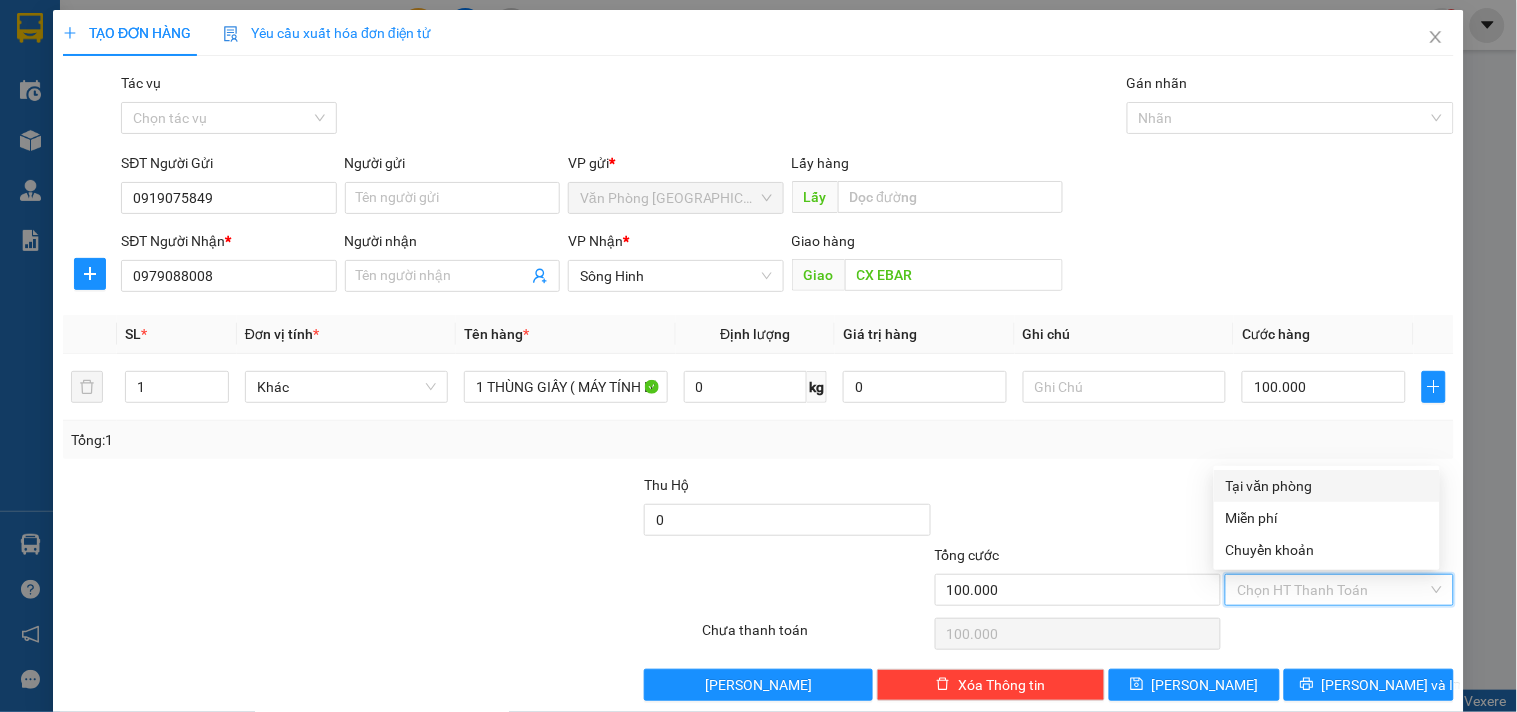 click on "Hình thức thanh toán" at bounding box center (1332, 590) 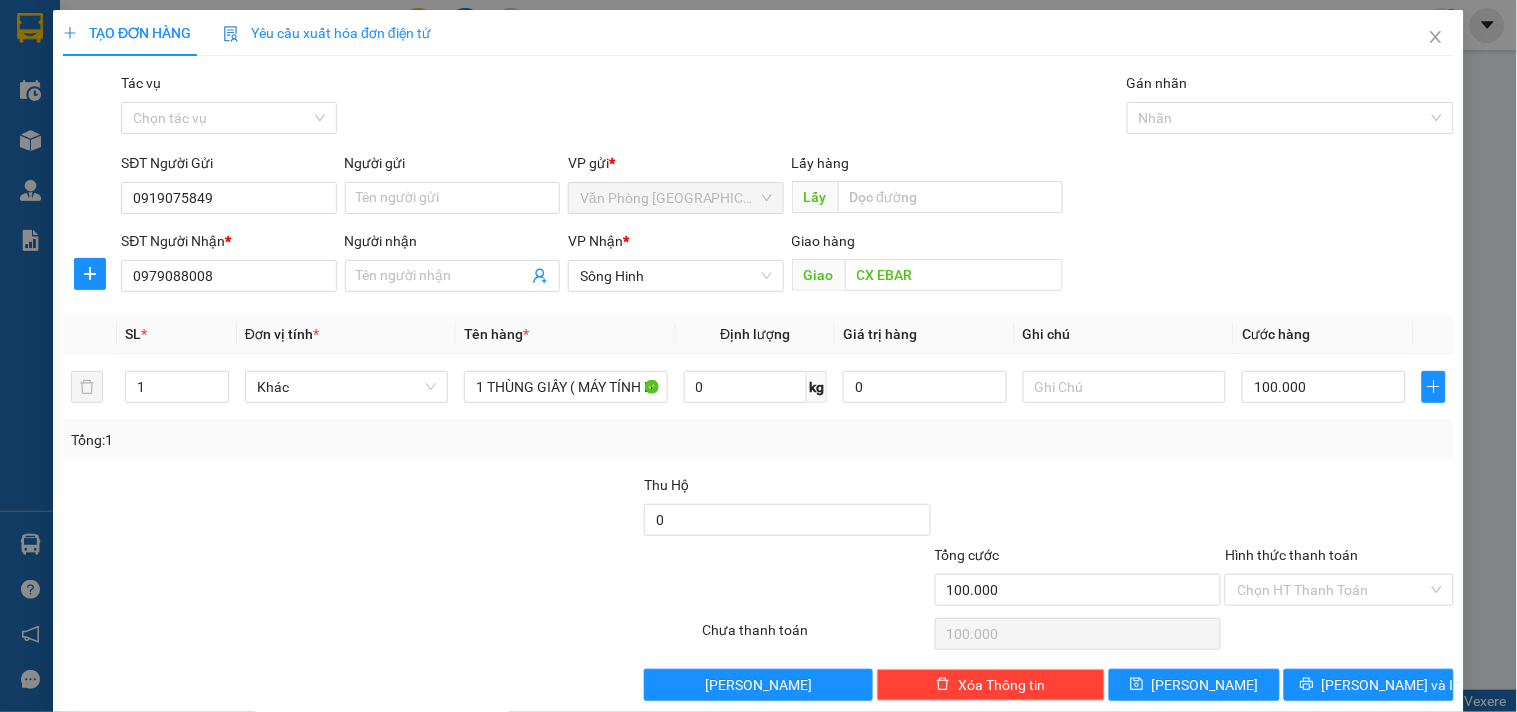 click on "Transit Pickup Surcharge Ids Transit Deliver Surcharge Ids Transit Deliver Surcharge Transit Deliver Surcharge Gói vận chuyển  * Tiêu chuẩn Tác vụ Chọn tác vụ Gán nhãn   Nhãn SĐT Người Gửi 0919075849 Người gửi Tên người gửi VP gửi  * Văn Phòng [GEOGRAPHIC_DATA] Lấy hàng Lấy SĐT Người Nhận  * 0979088008 Người nhận Tên người nhận VP Nhận  * Sông Hinh Giao hàng Giao CX EBAR SL  * Đơn vị tính  * Tên hàng  * Định lượng Giá trị hàng Ghi chú Cước hàng                   1 Khác 1 THÙNG GIẤY ( MÁY TÍNH DÊ VỠ) 0 kg 0 100.000 Tổng:  1 Thu Hộ 0 Tổng cước 100.000 Hình thức thanh toán Chọn HT Thanh Toán Số tiền thu trước 0 Chưa thanh toán 100.000 Chọn HT Thanh Toán Lưu nháp Xóa Thông tin [PERSON_NAME] và In Tại văn phòng Miễn phí Tại văn phòng Miễn phí Chuyển khoản" at bounding box center [758, 386] 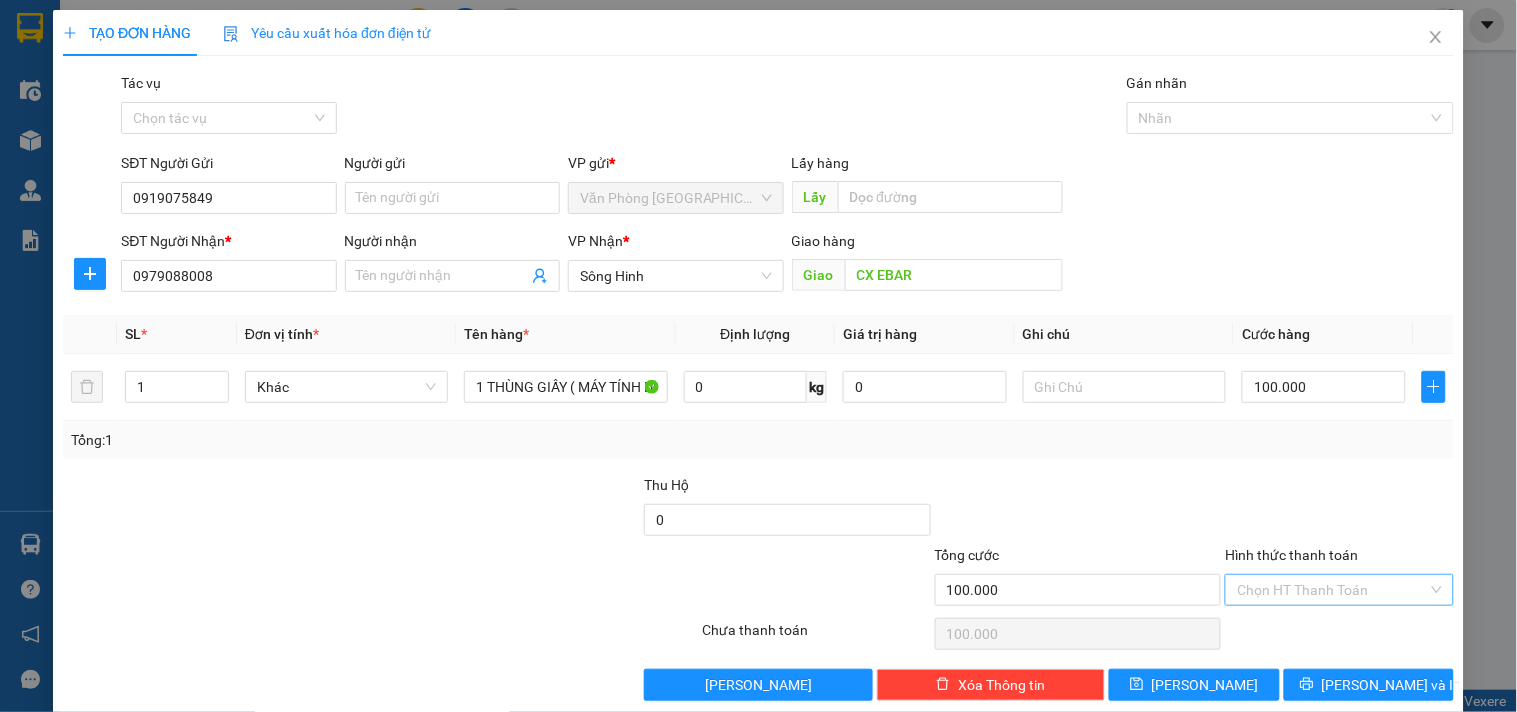 click on "Hình thức thanh toán" at bounding box center [1332, 590] 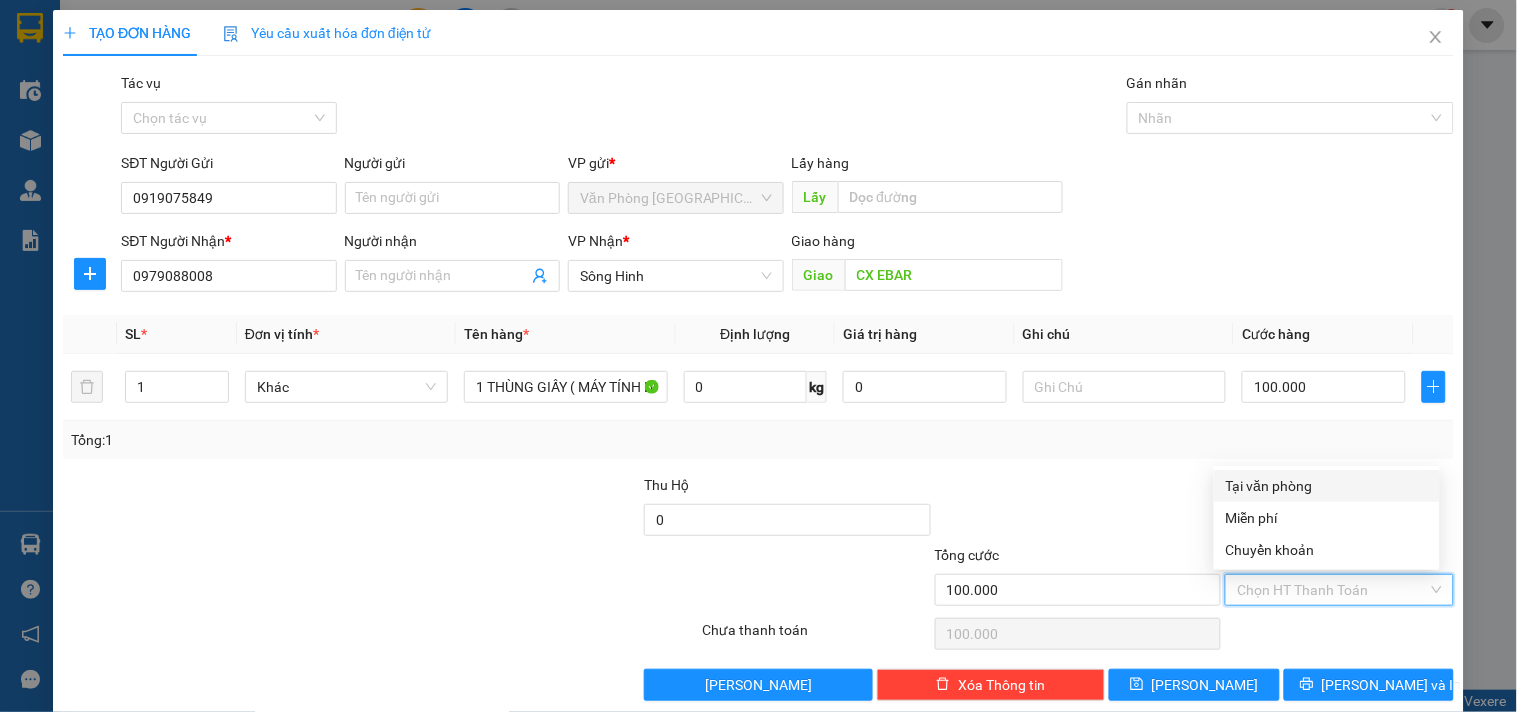 click on "Tại văn phòng" at bounding box center (1327, 486) 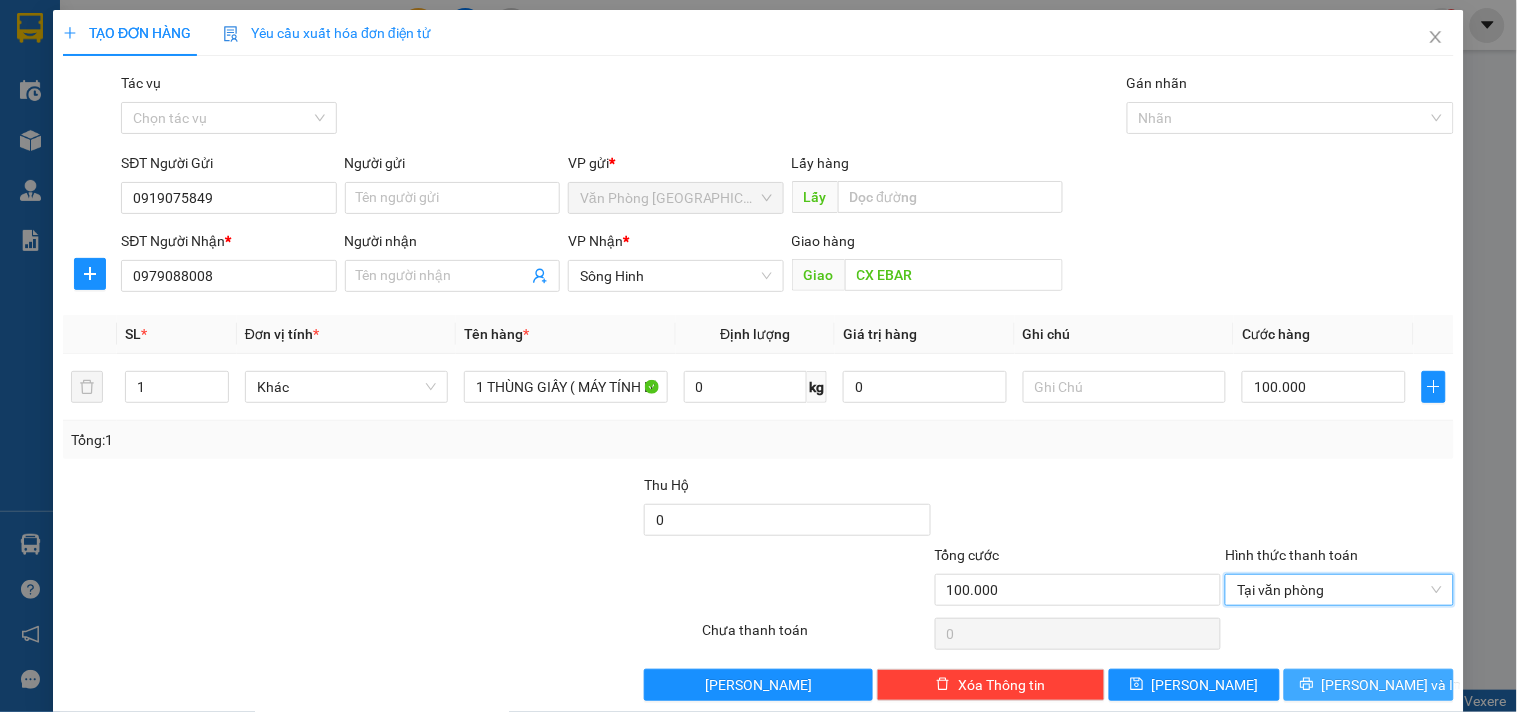 click on "[PERSON_NAME] và In" at bounding box center (1392, 685) 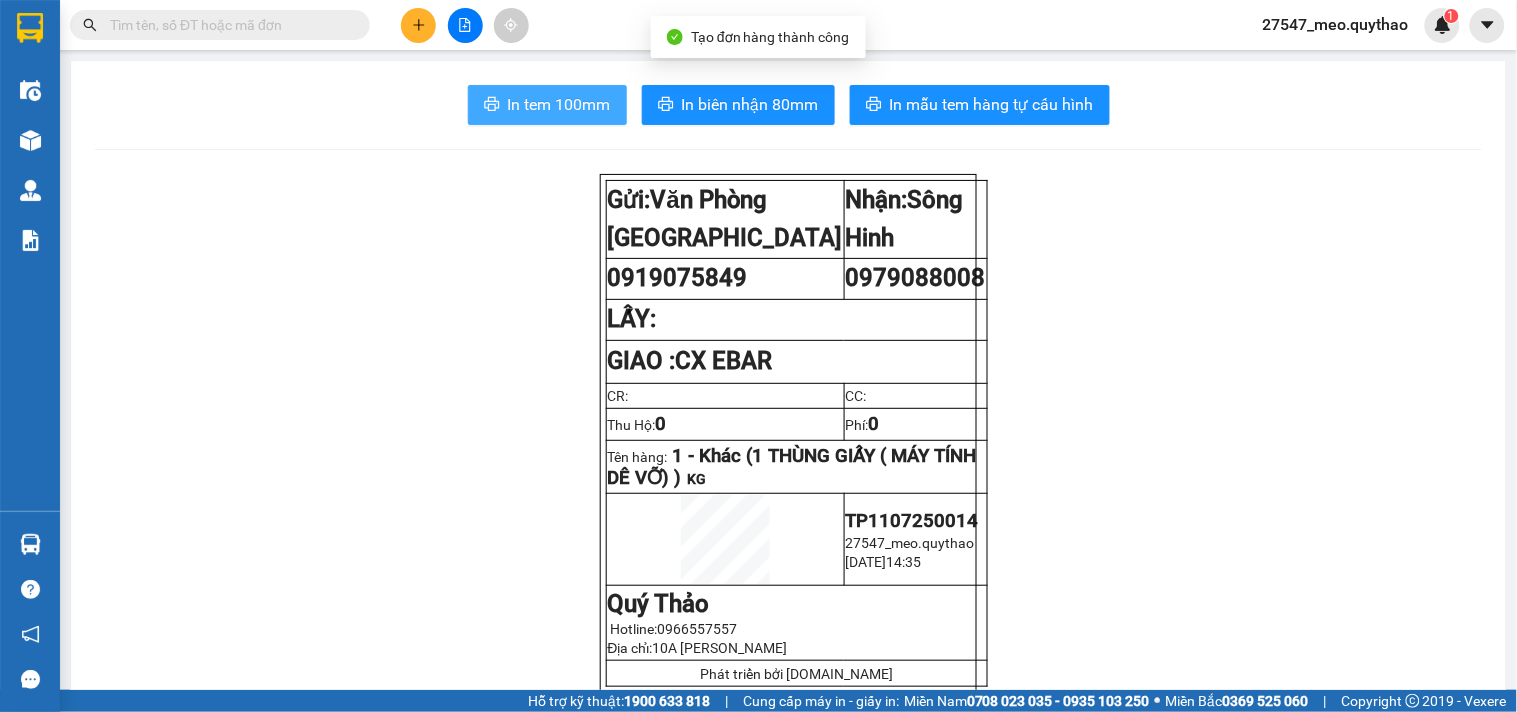 click on "In tem 100mm" at bounding box center [547, 105] 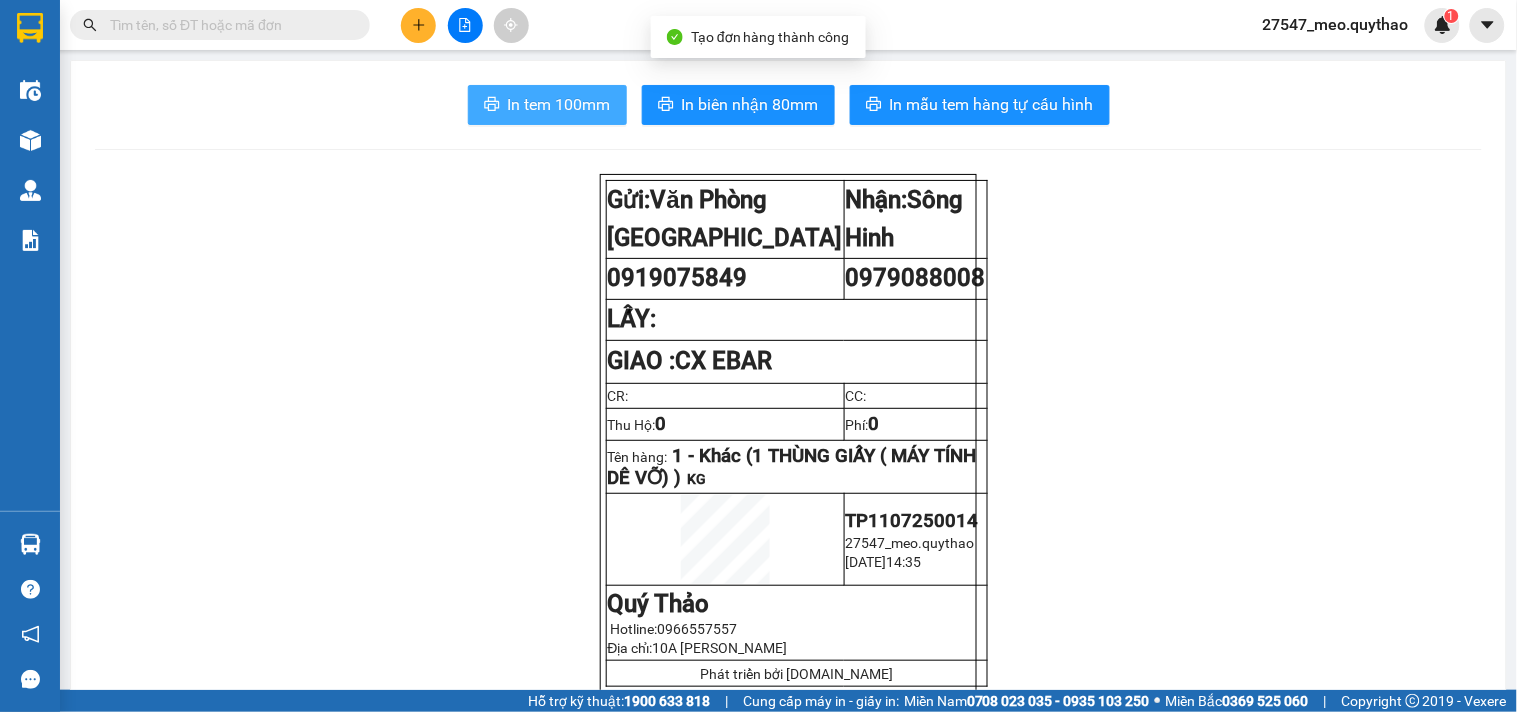 scroll, scrollTop: 0, scrollLeft: 0, axis: both 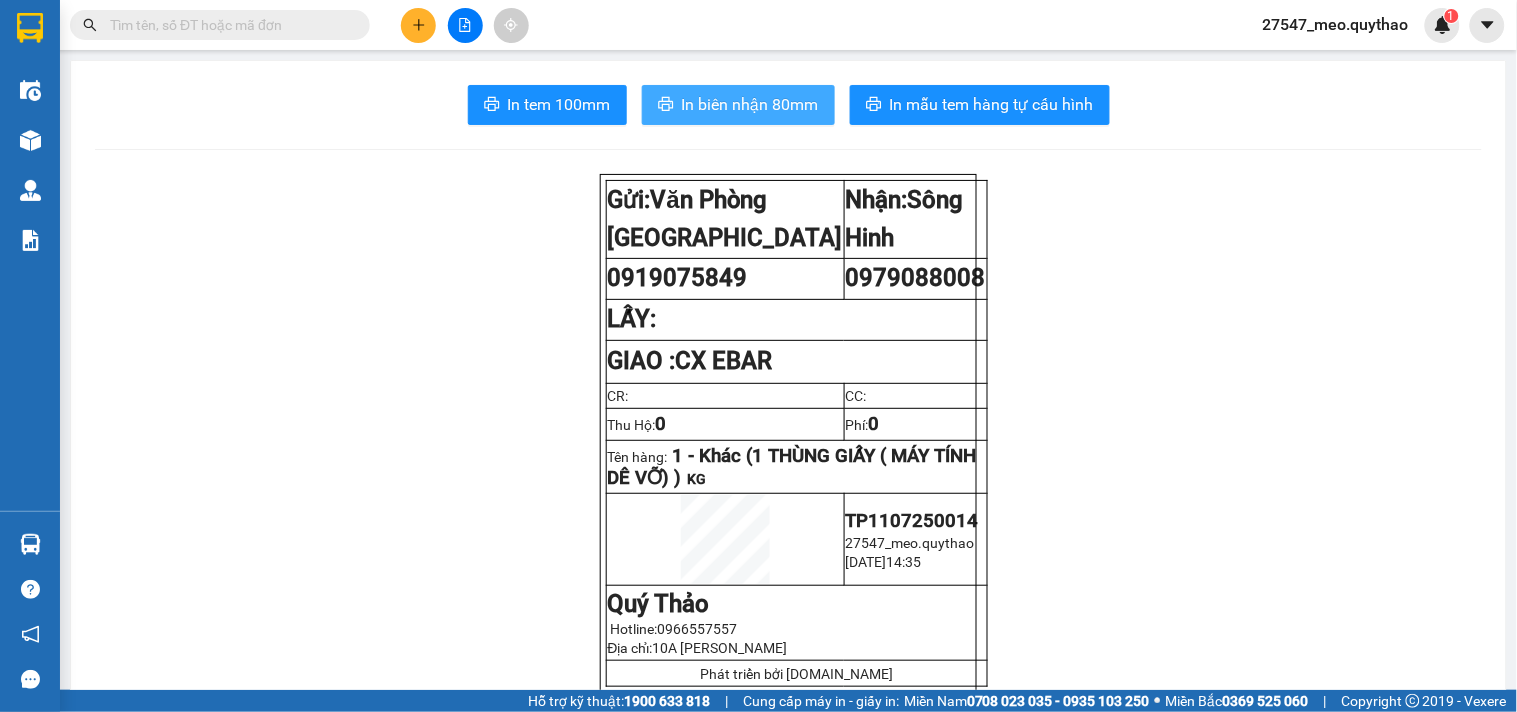 click on "In biên nhận 80mm" at bounding box center [750, 104] 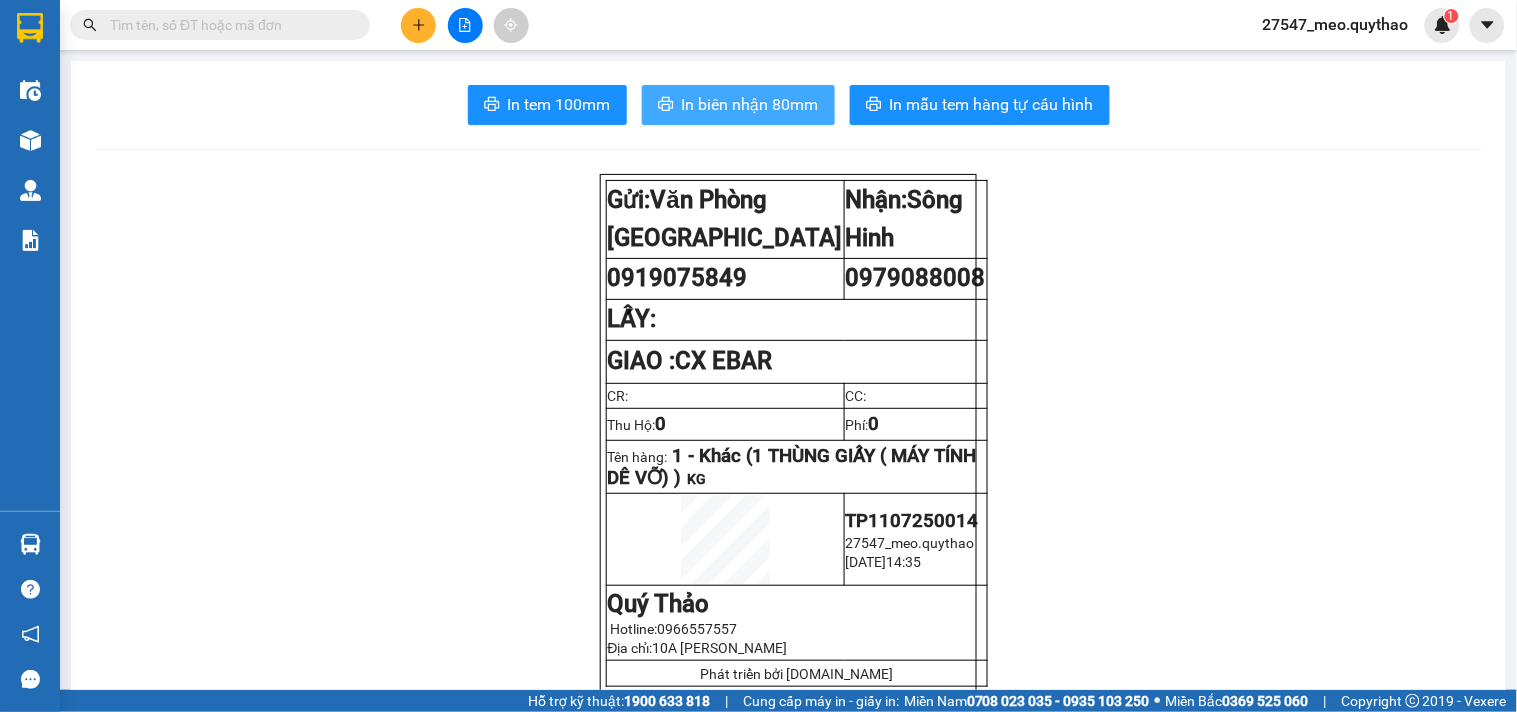 scroll, scrollTop: 0, scrollLeft: 0, axis: both 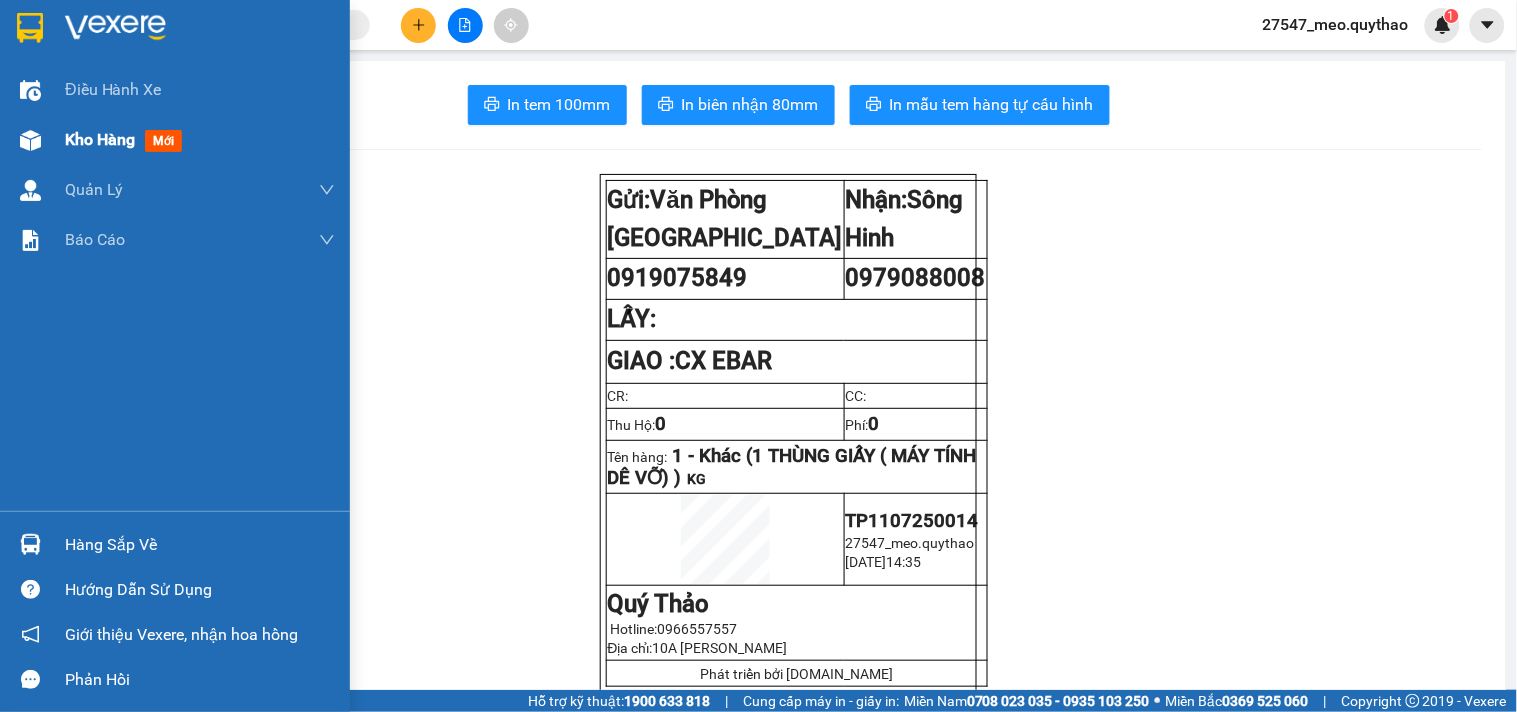 click on "Kho hàng" at bounding box center (100, 139) 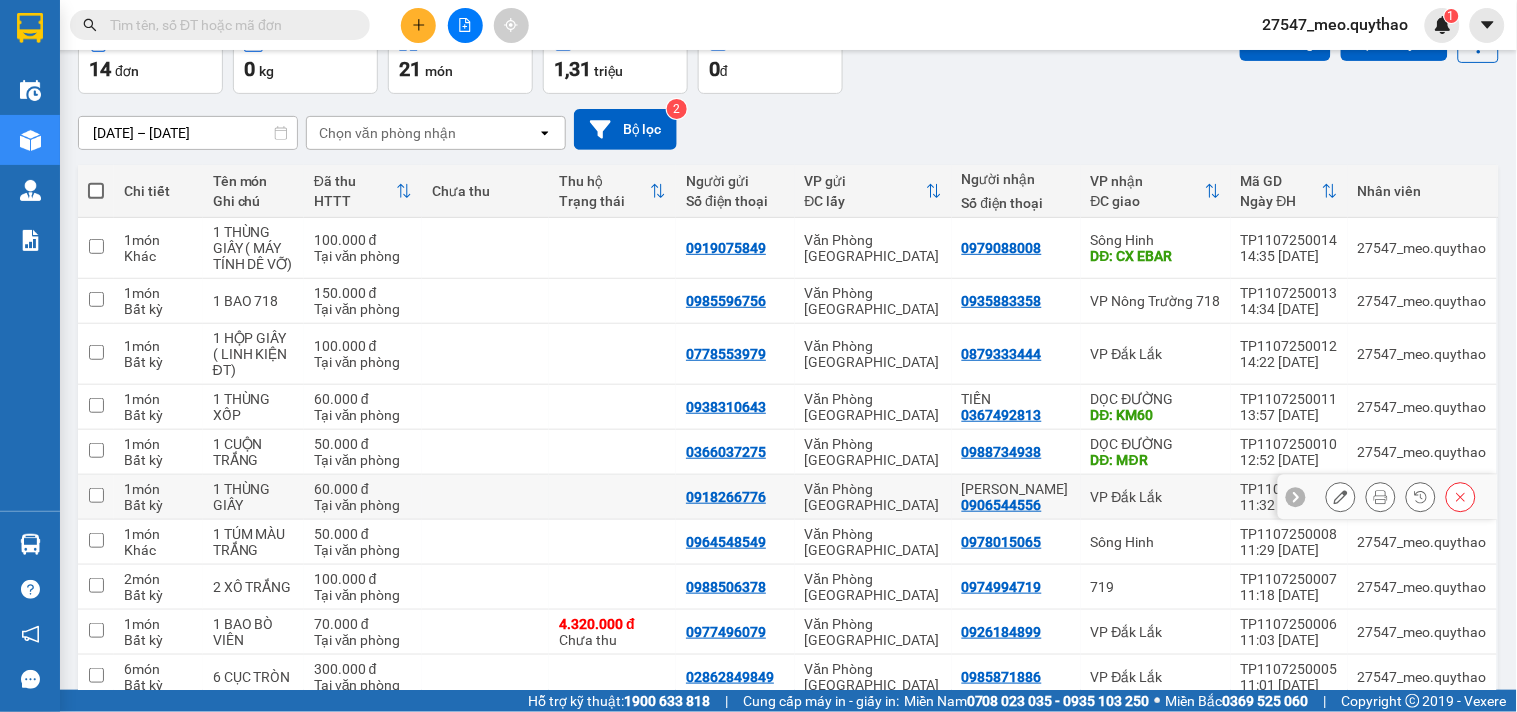 scroll, scrollTop: 211, scrollLeft: 0, axis: vertical 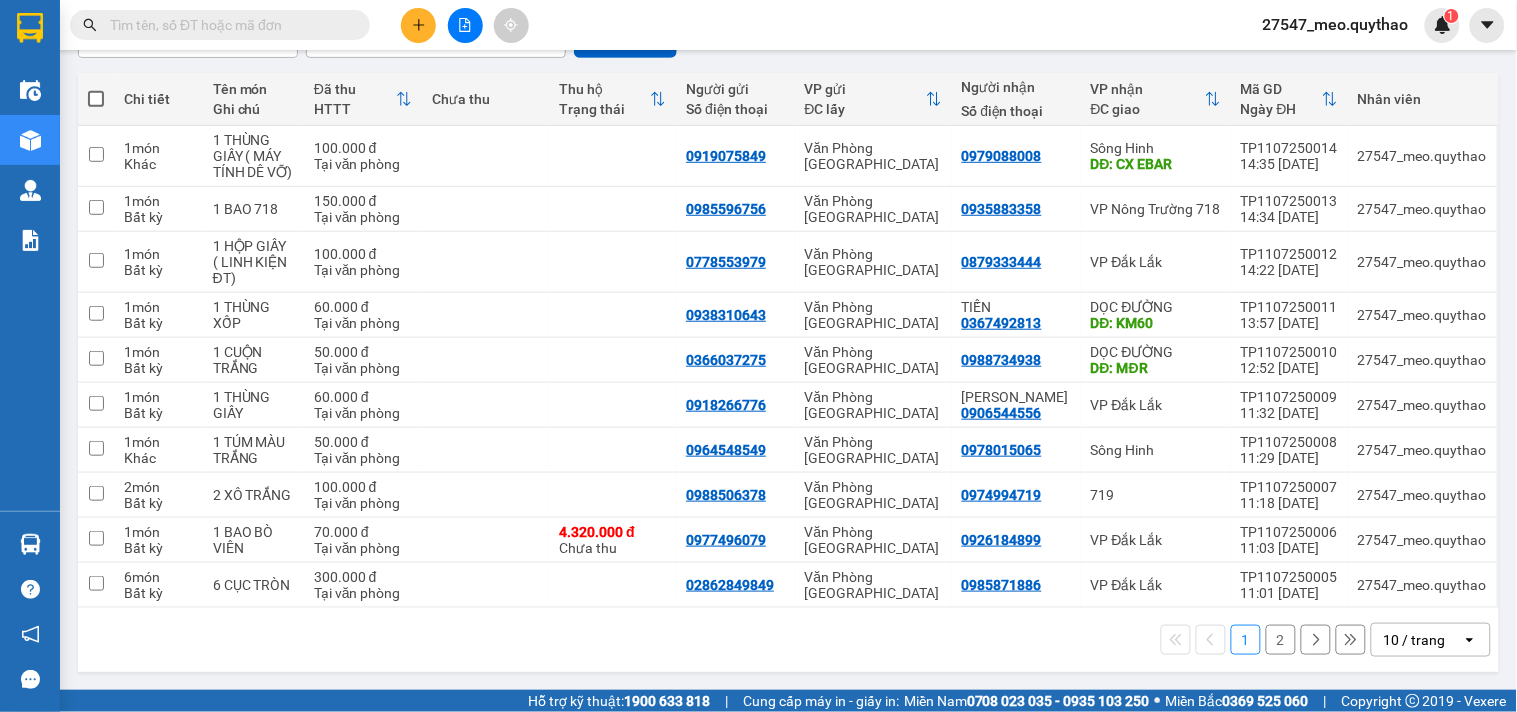 click 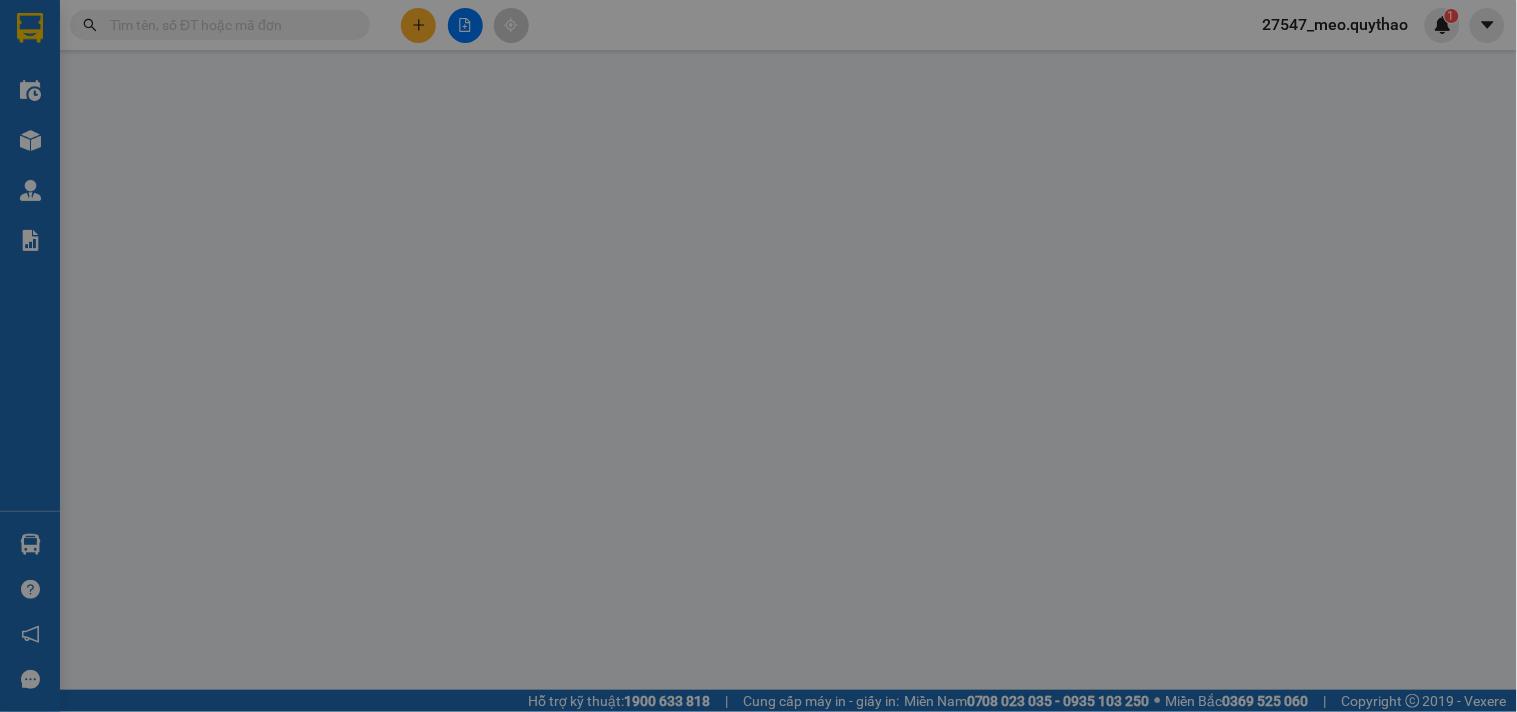 scroll, scrollTop: 0, scrollLeft: 0, axis: both 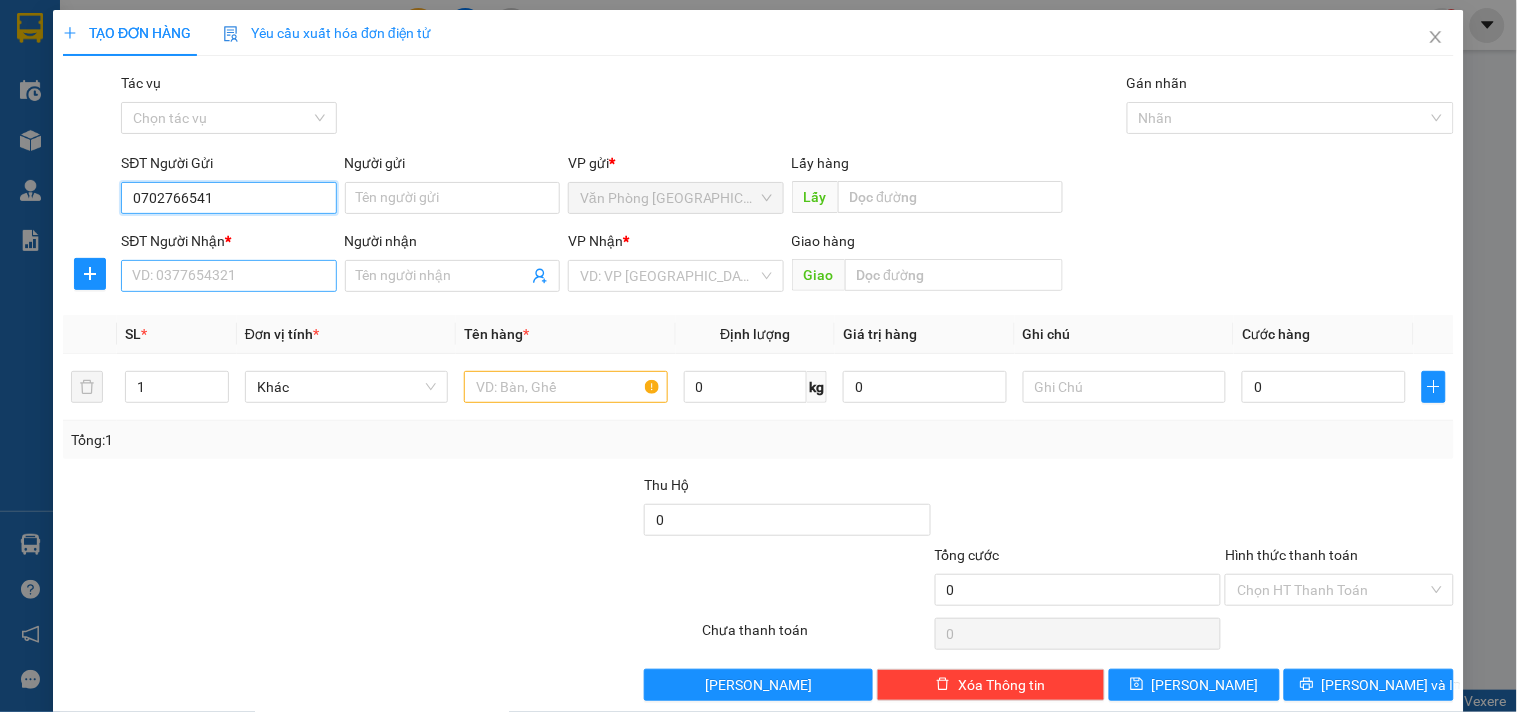 type on "0702766541" 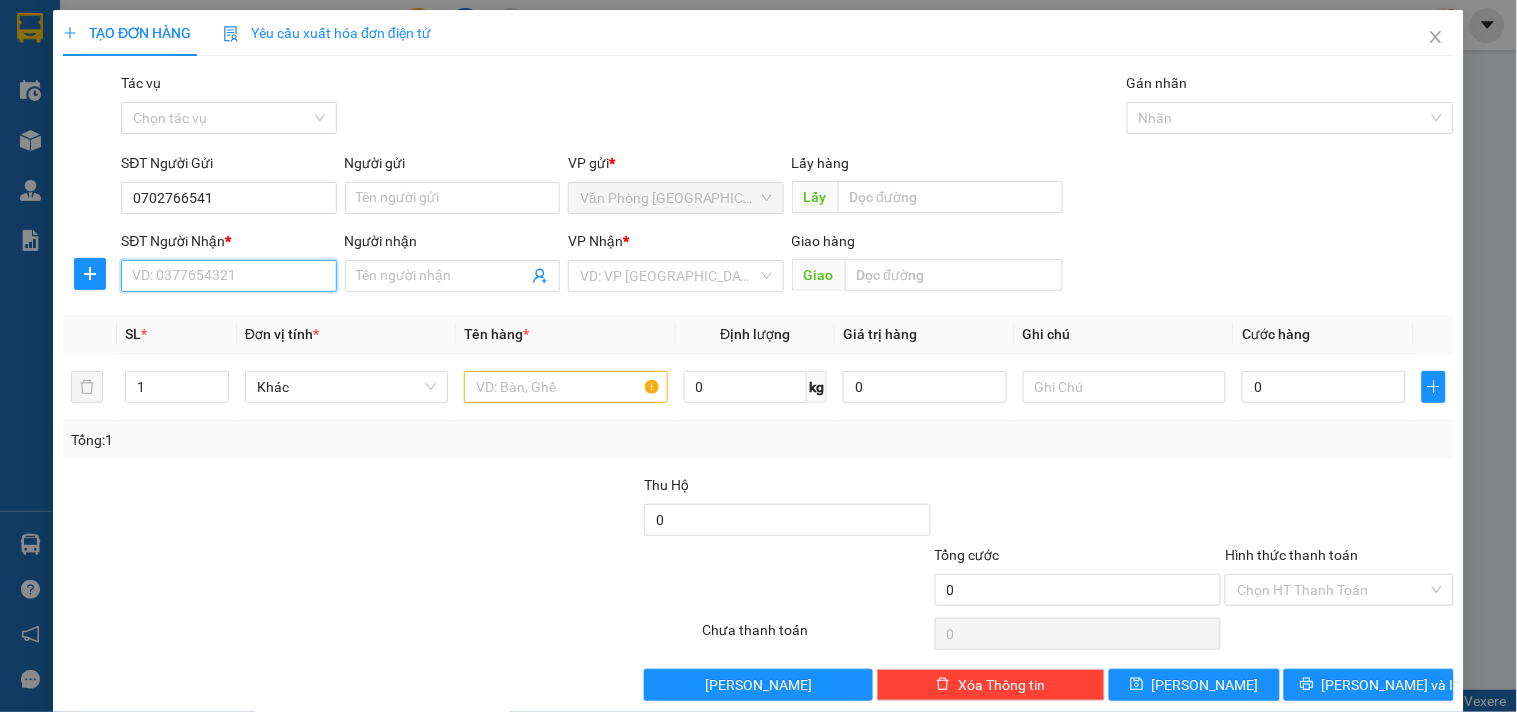 click on "SĐT Người Nhận  *" at bounding box center (228, 276) 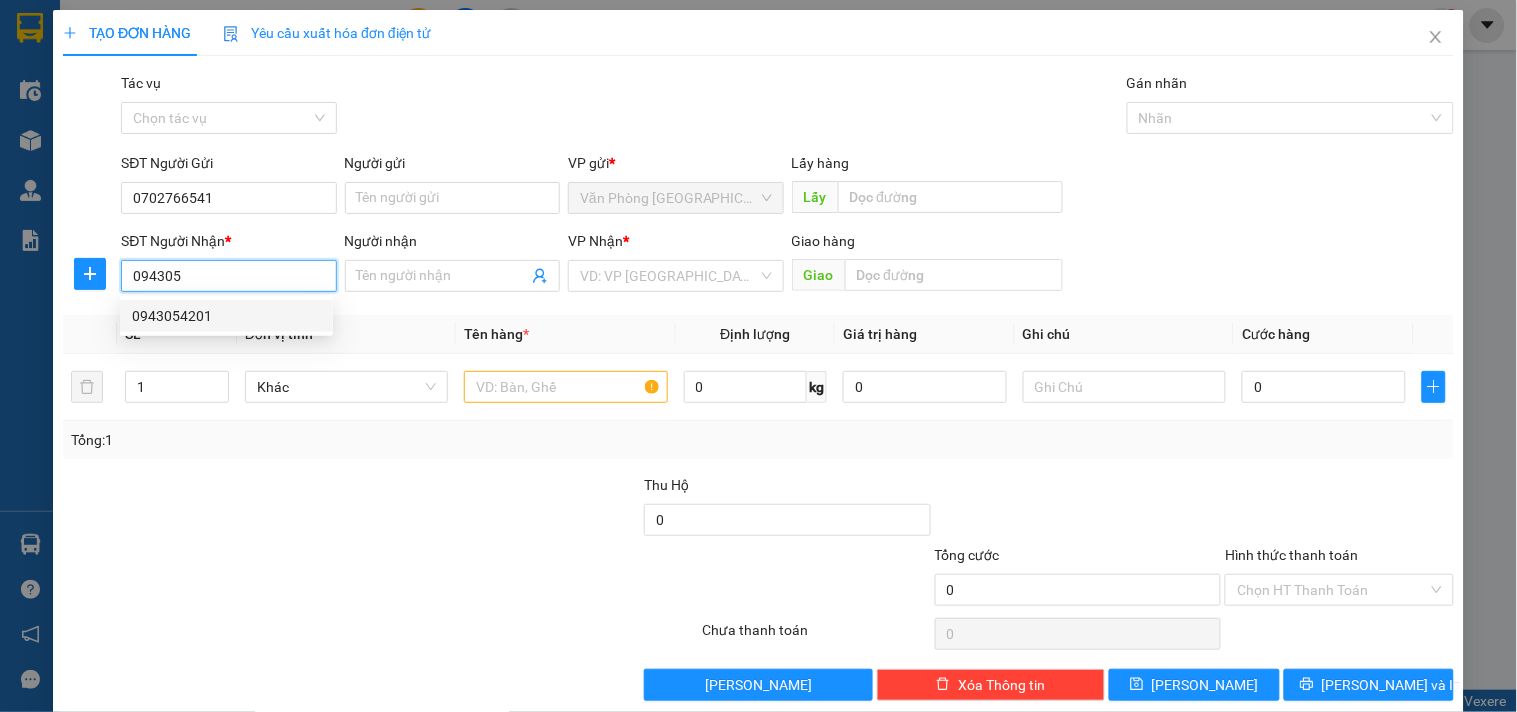 click on "0943054201" at bounding box center [226, 316] 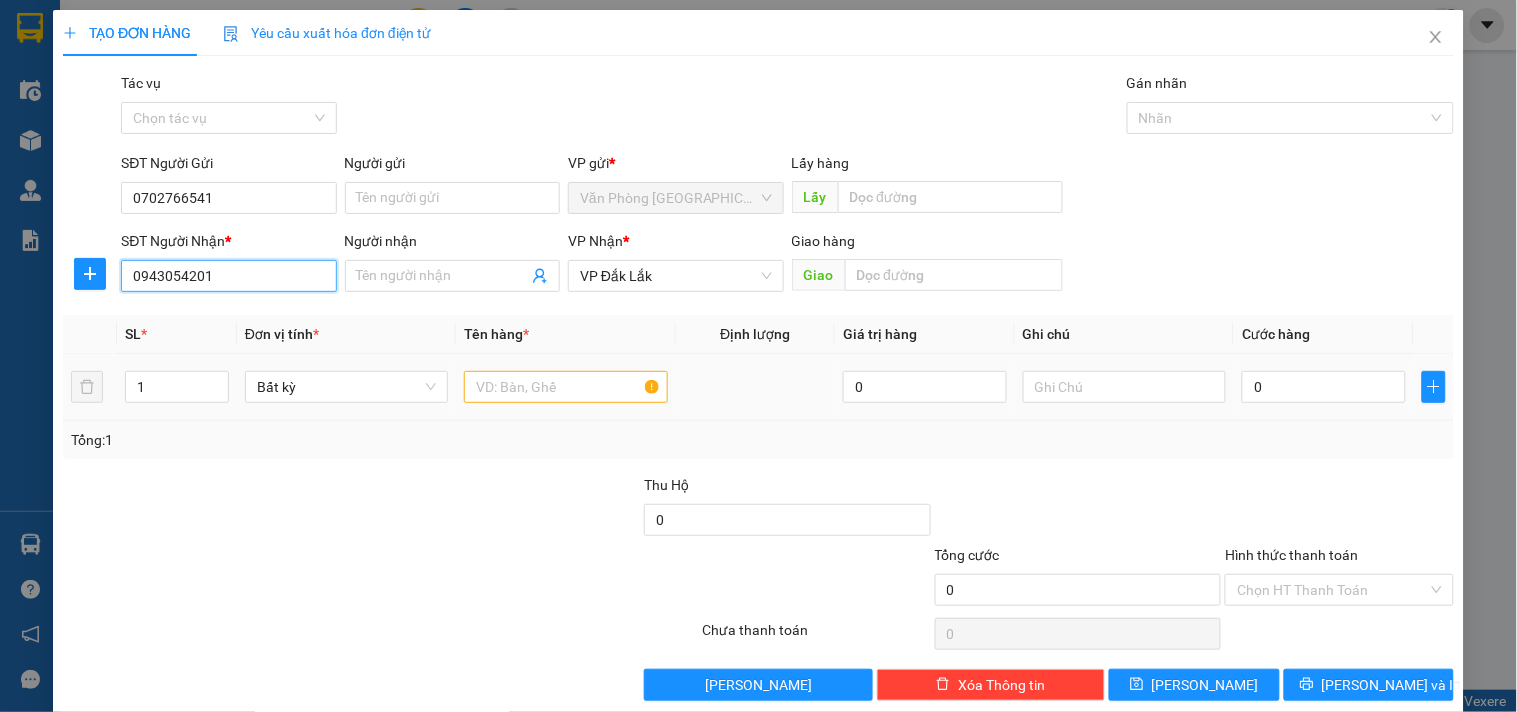 type on "0943054201" 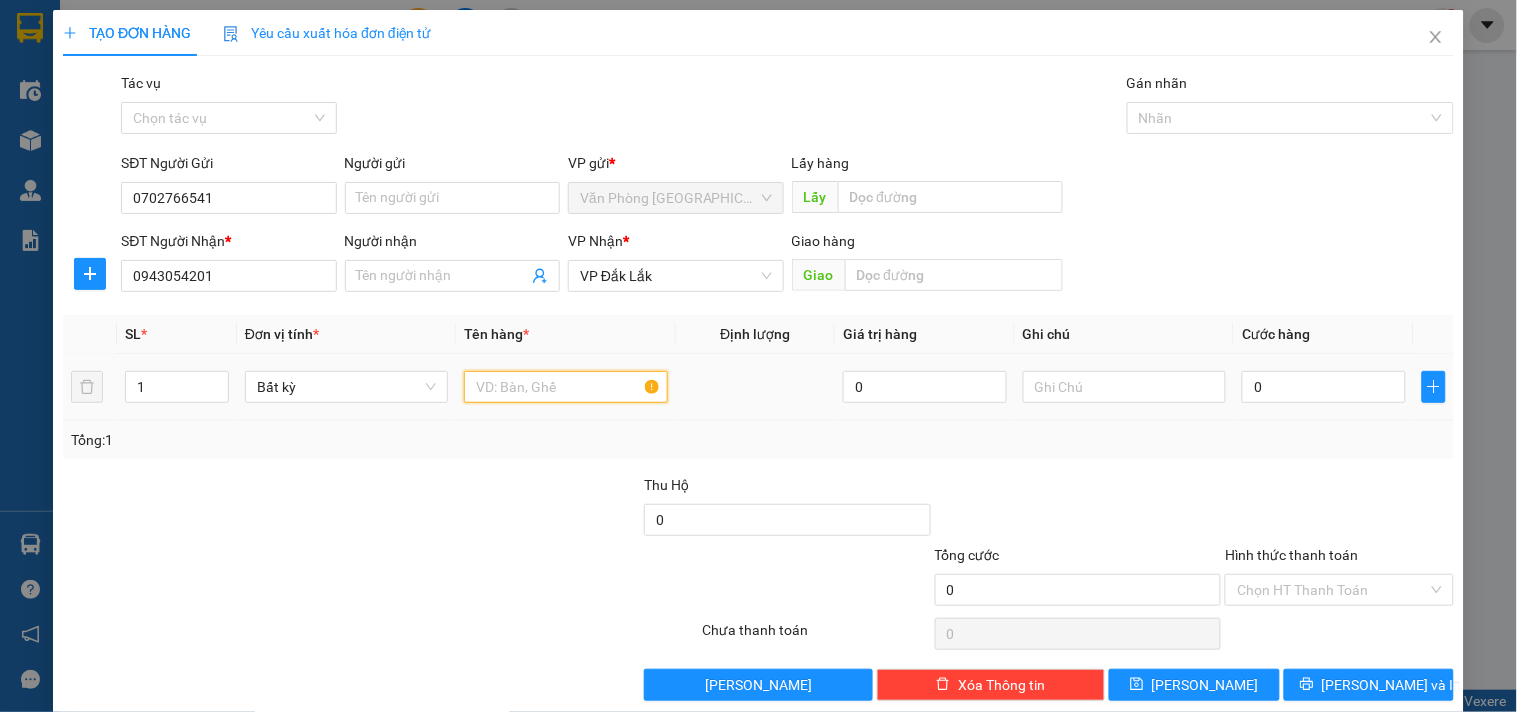 click at bounding box center [565, 387] 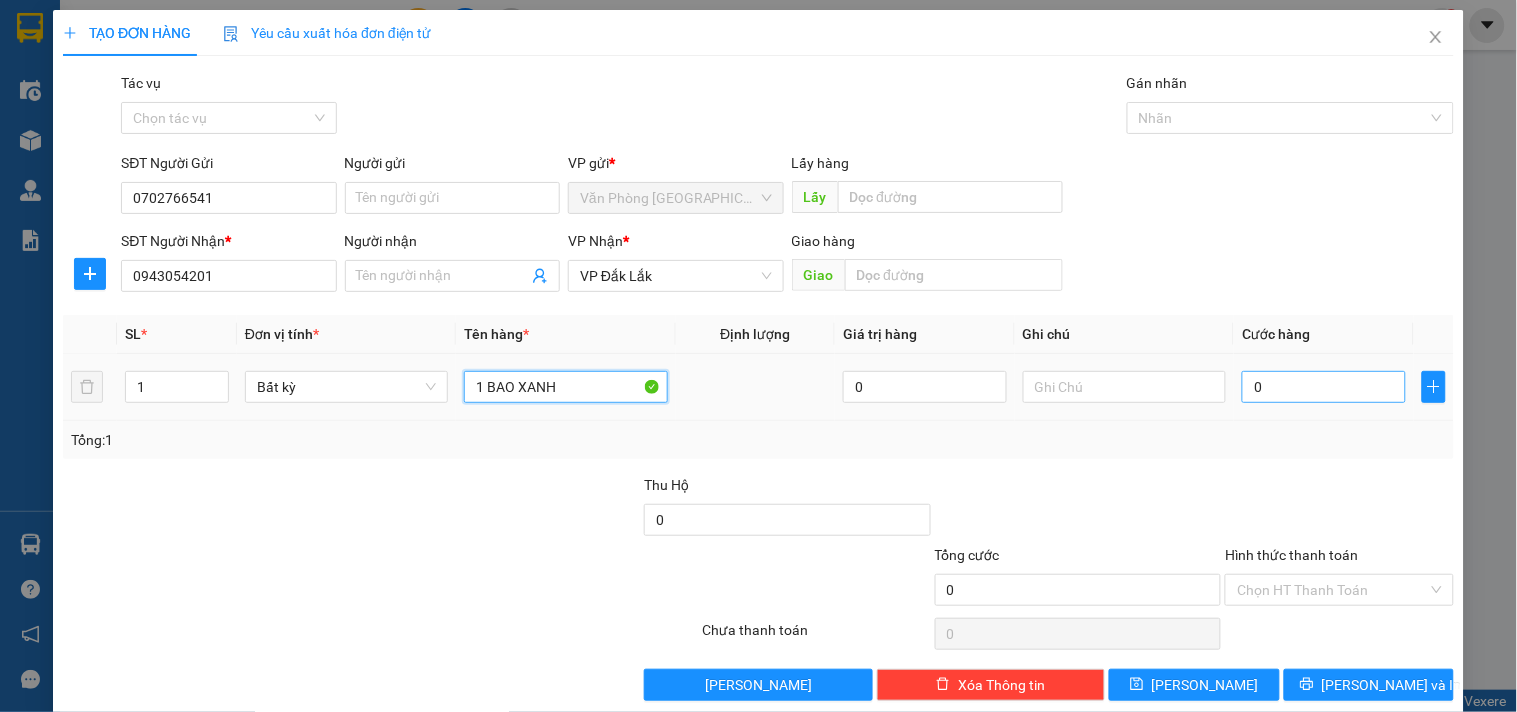 type on "1 BAO XANH" 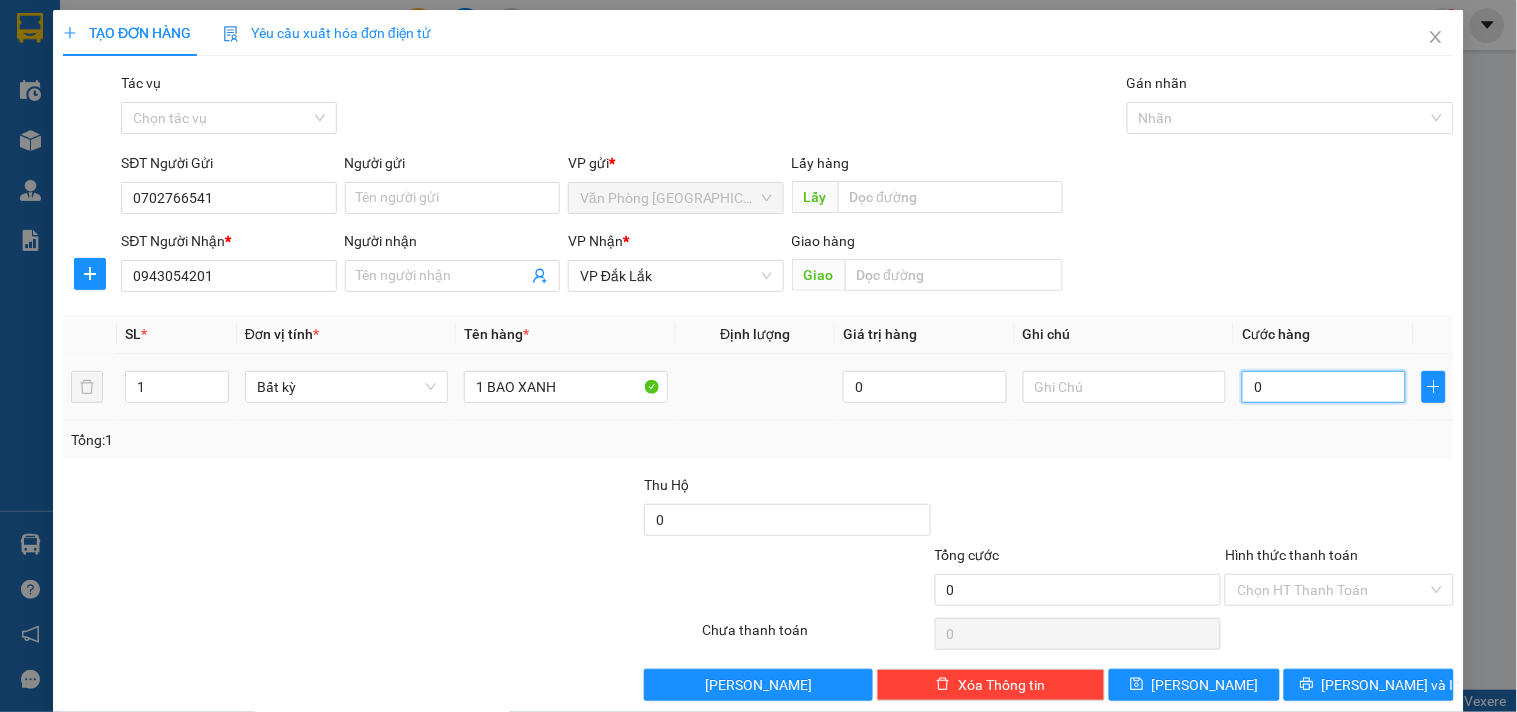 click on "0" at bounding box center (1324, 387) 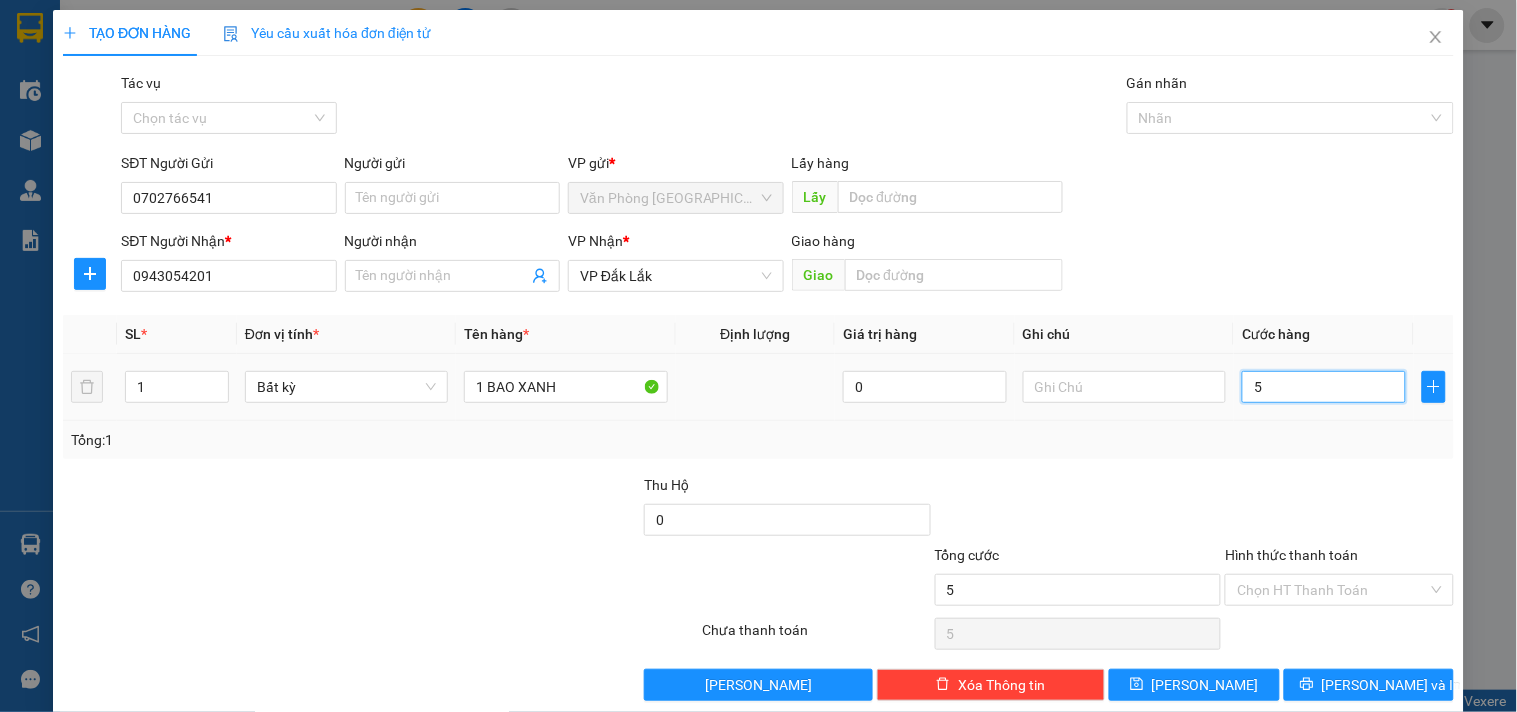 type on "50" 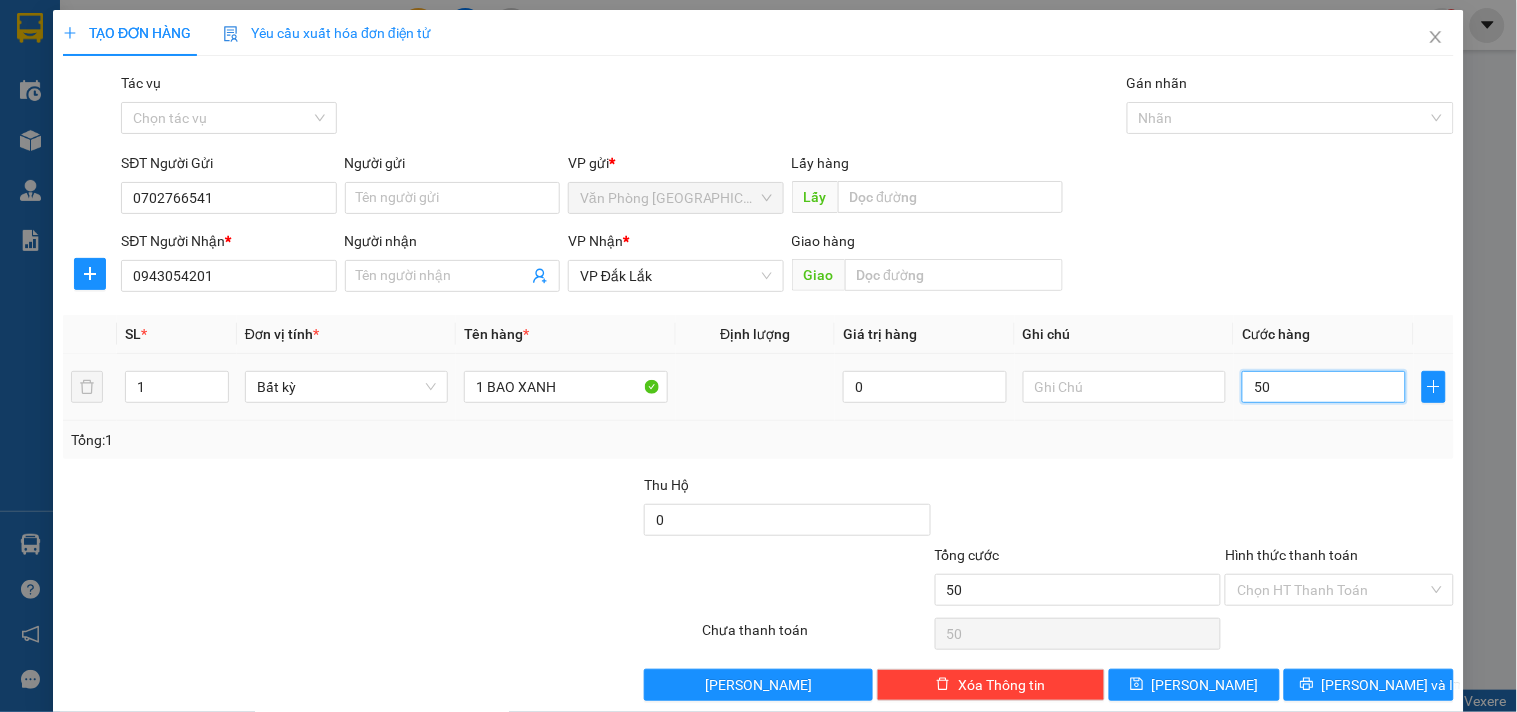 type on "500" 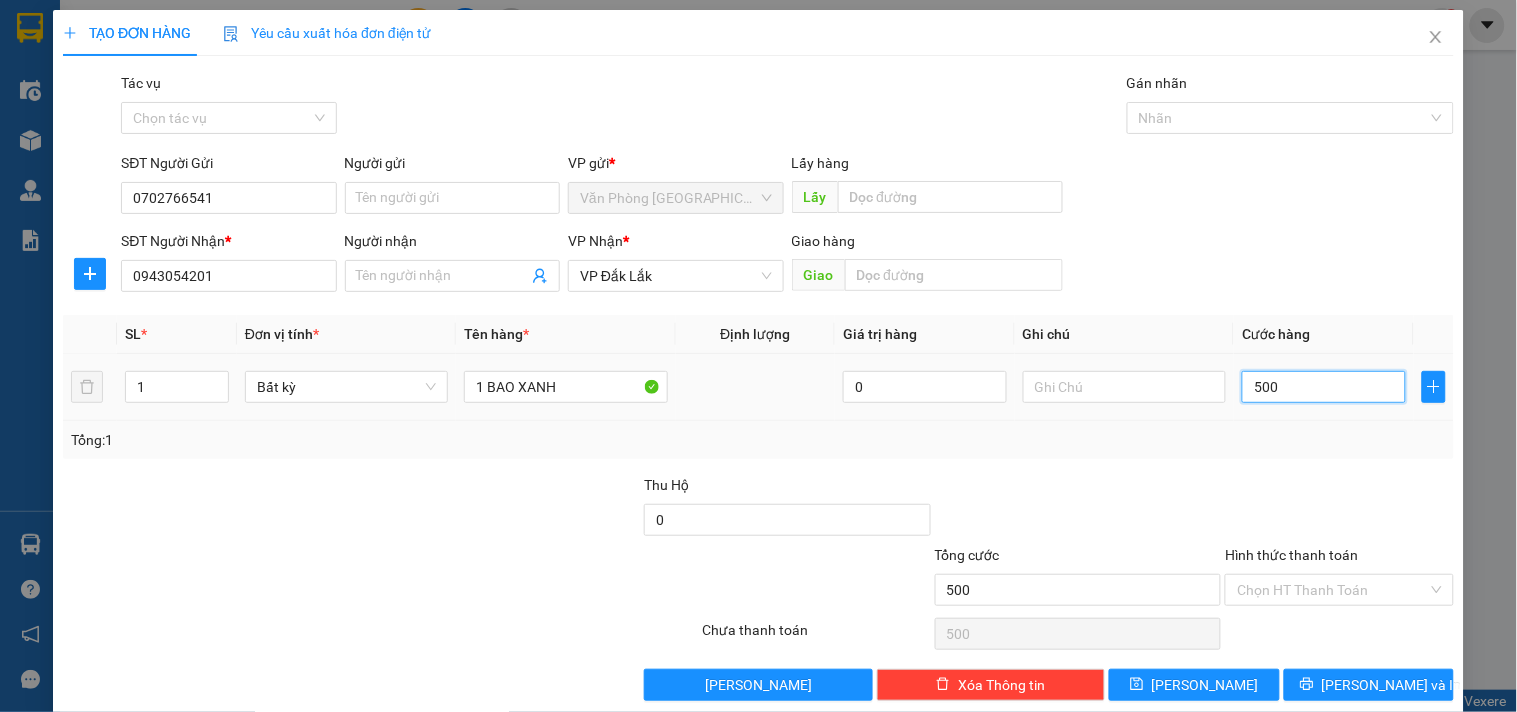 type on "5.000" 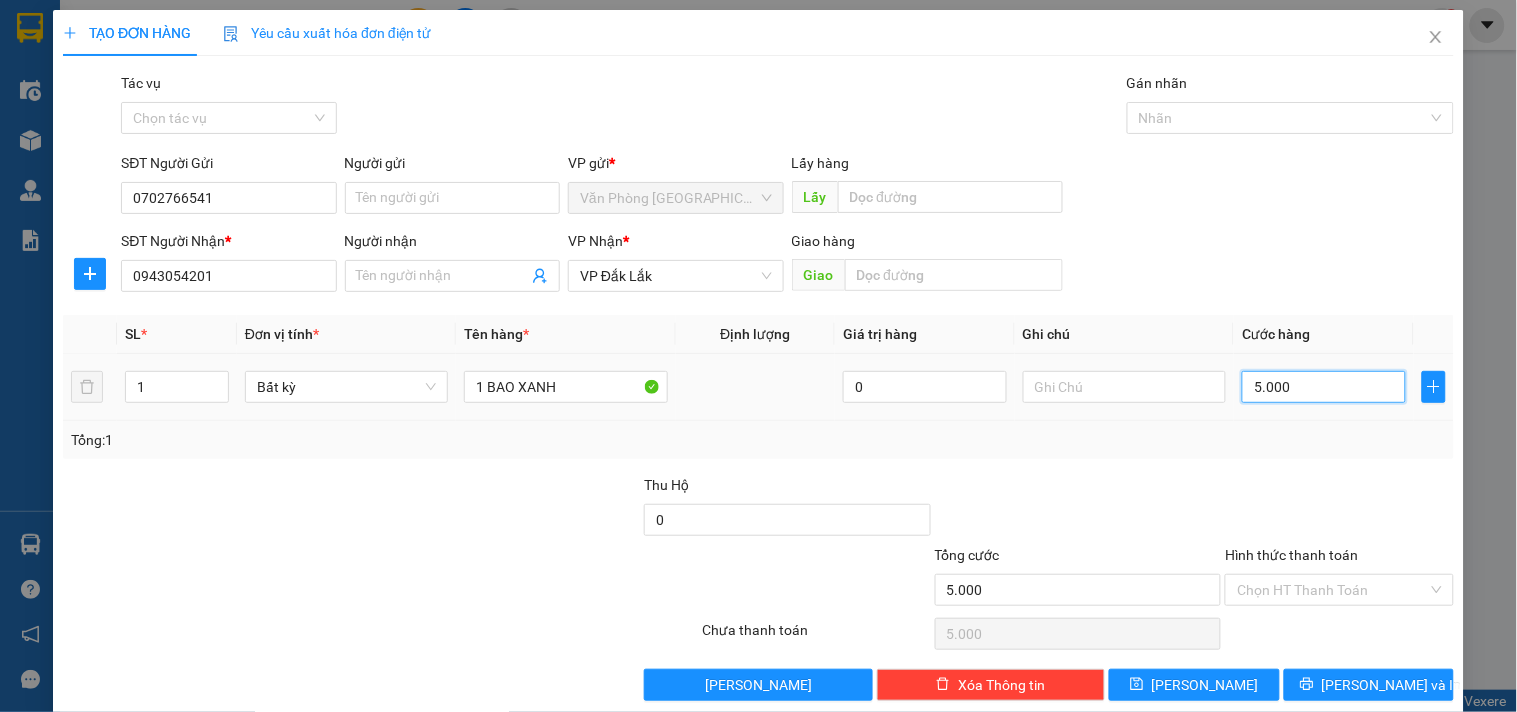 type on "50.000" 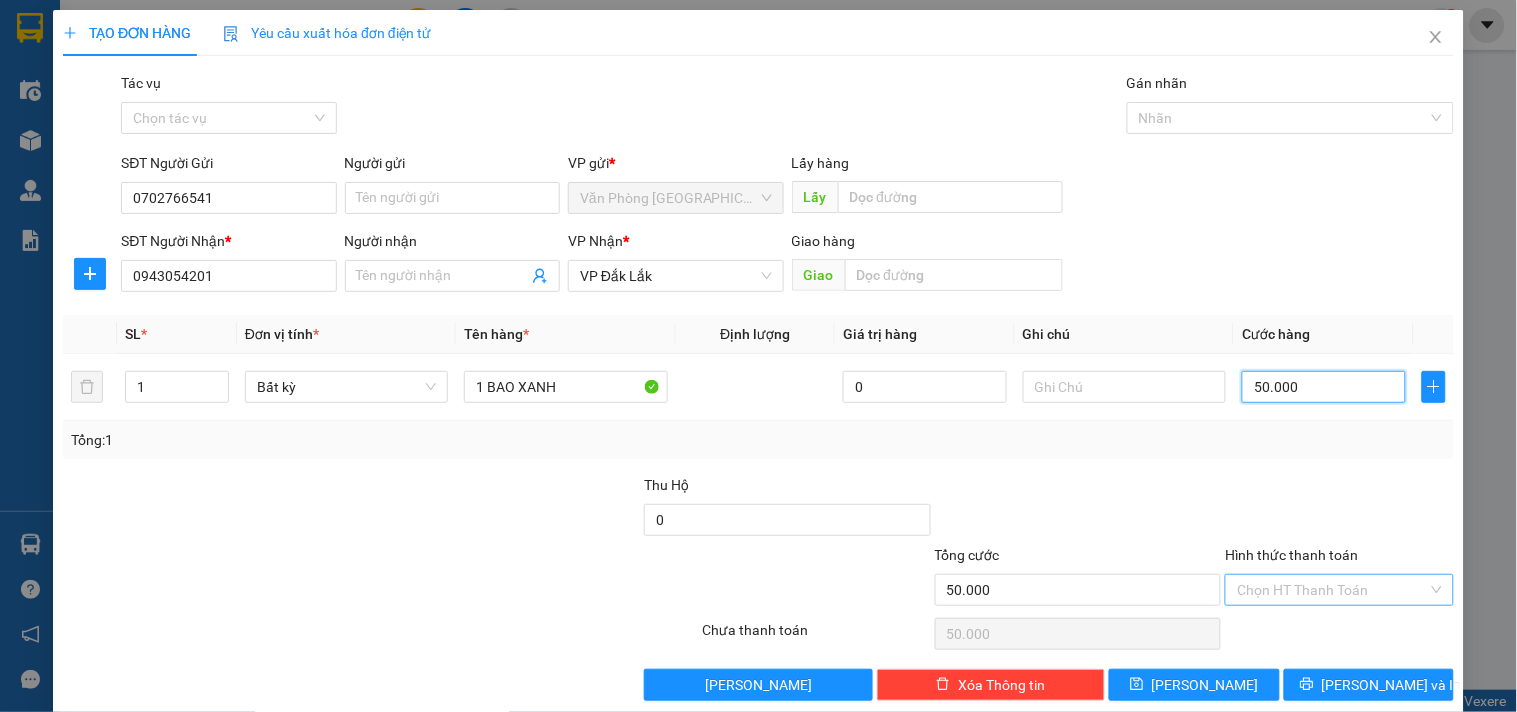 click on "Chọn HT Thanh Toán" at bounding box center [1339, 590] 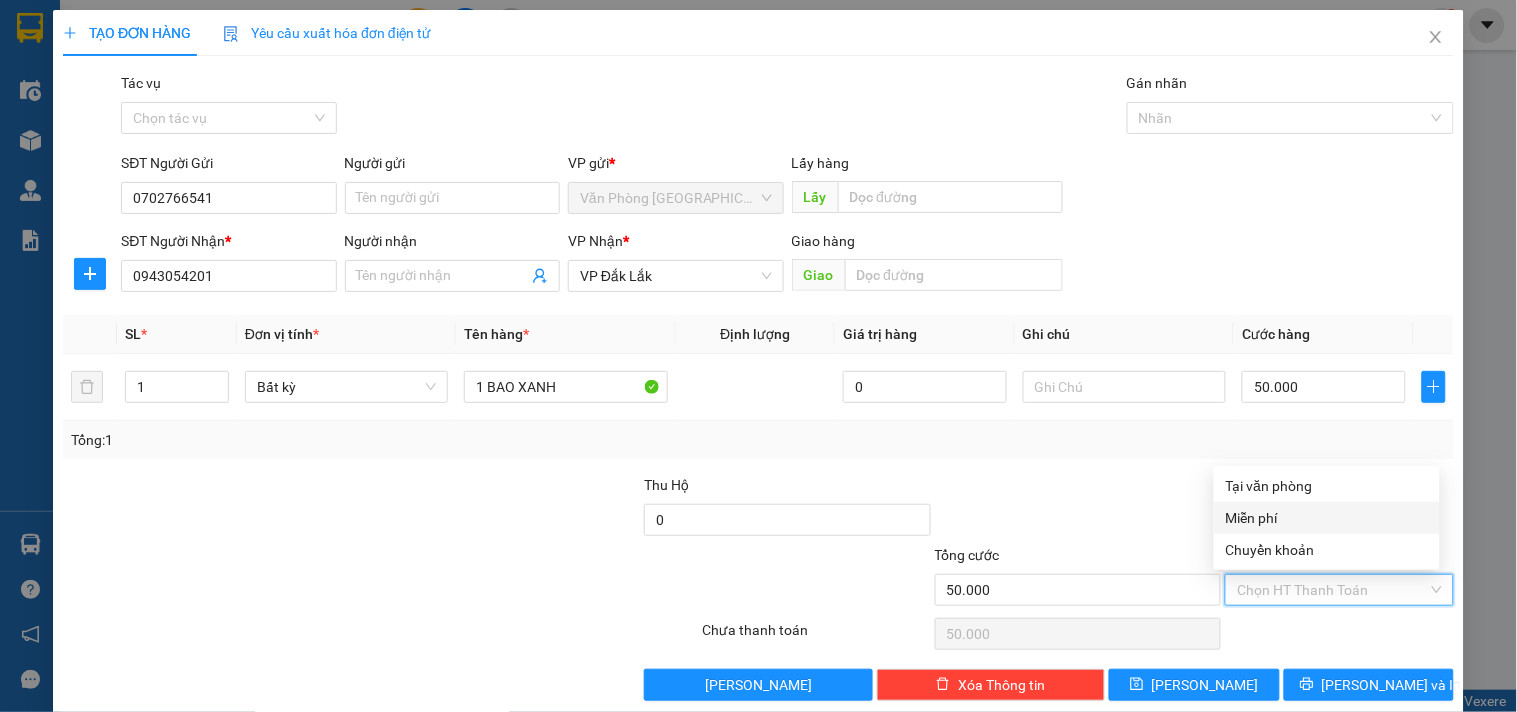 click on "Miễn phí" at bounding box center (1327, 518) 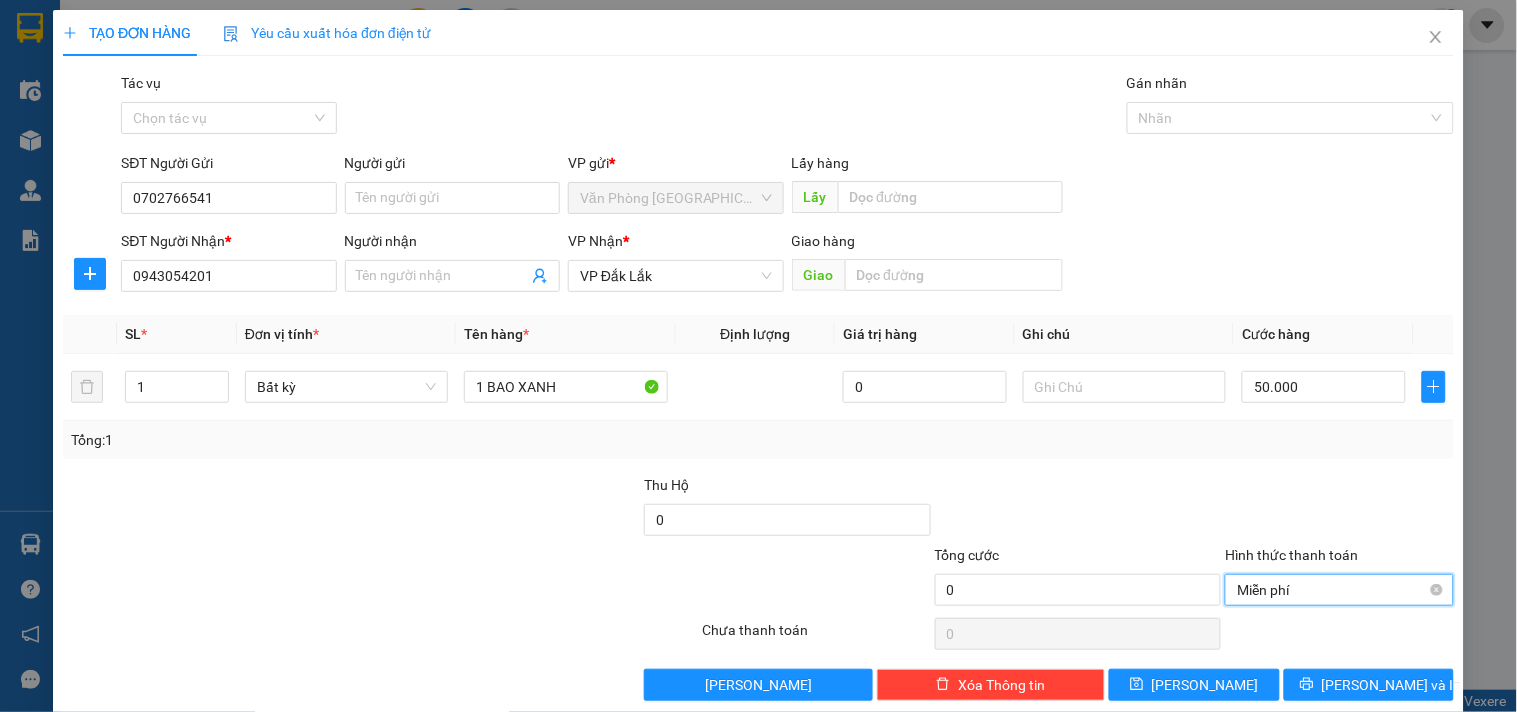 click on "Miễn phí" at bounding box center [1339, 590] 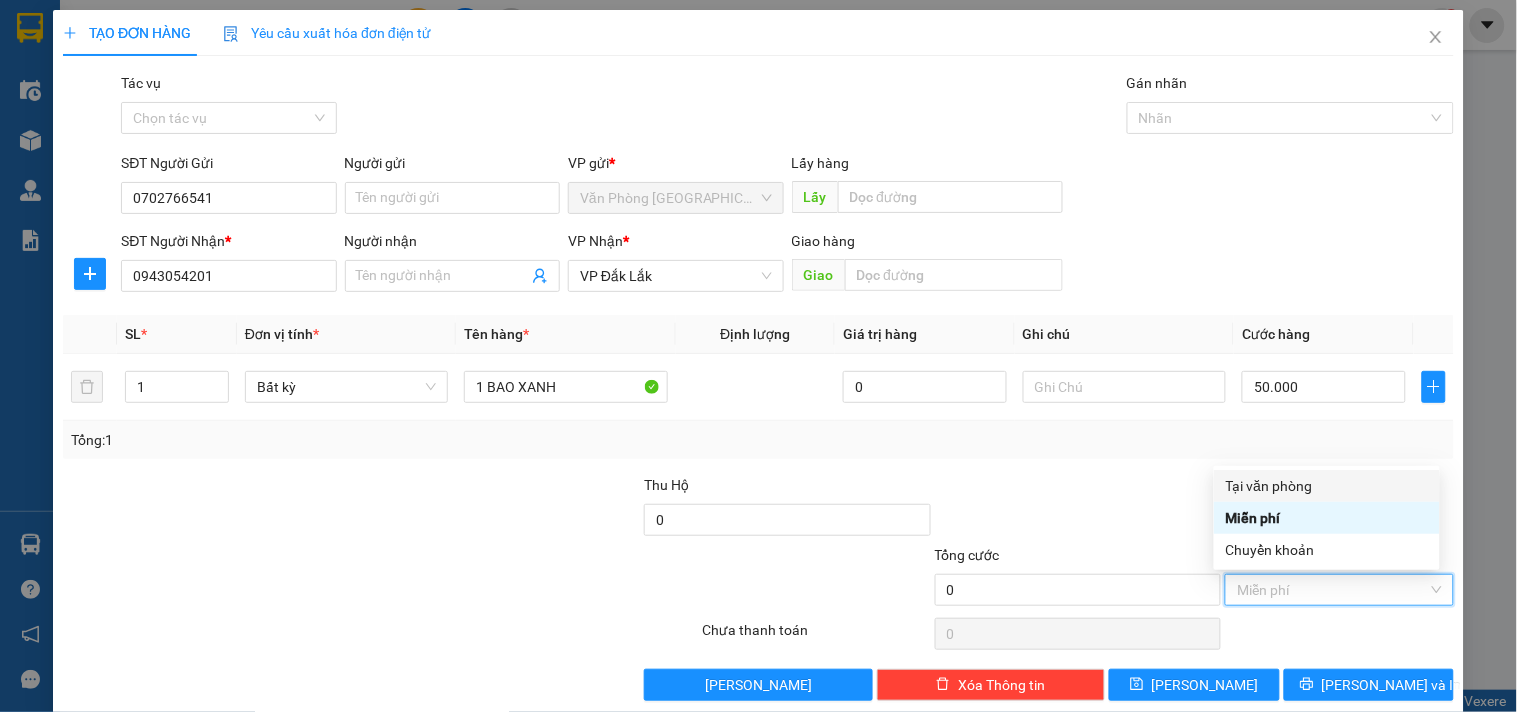 click on "Tại văn phòng" at bounding box center (1327, 486) 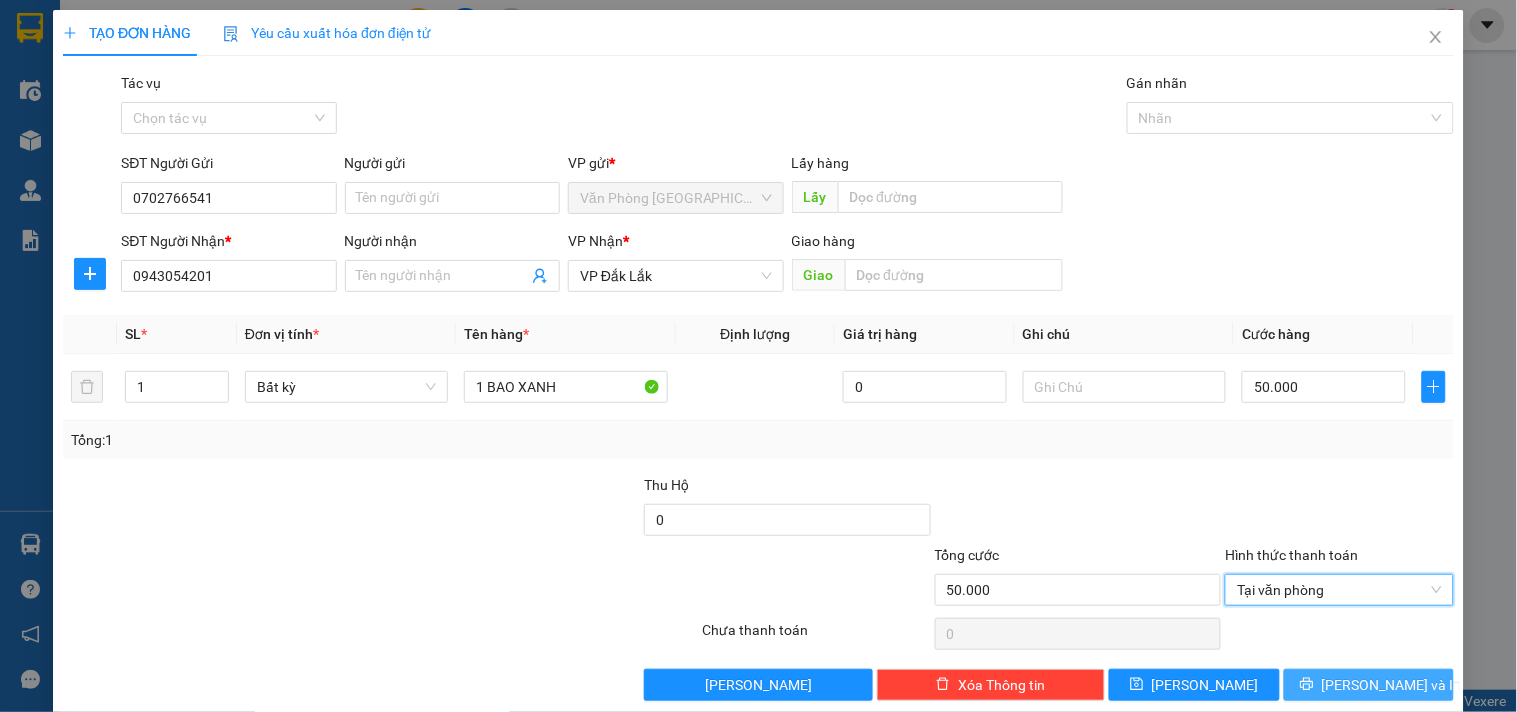 click on "[PERSON_NAME] và In" at bounding box center (1369, 685) 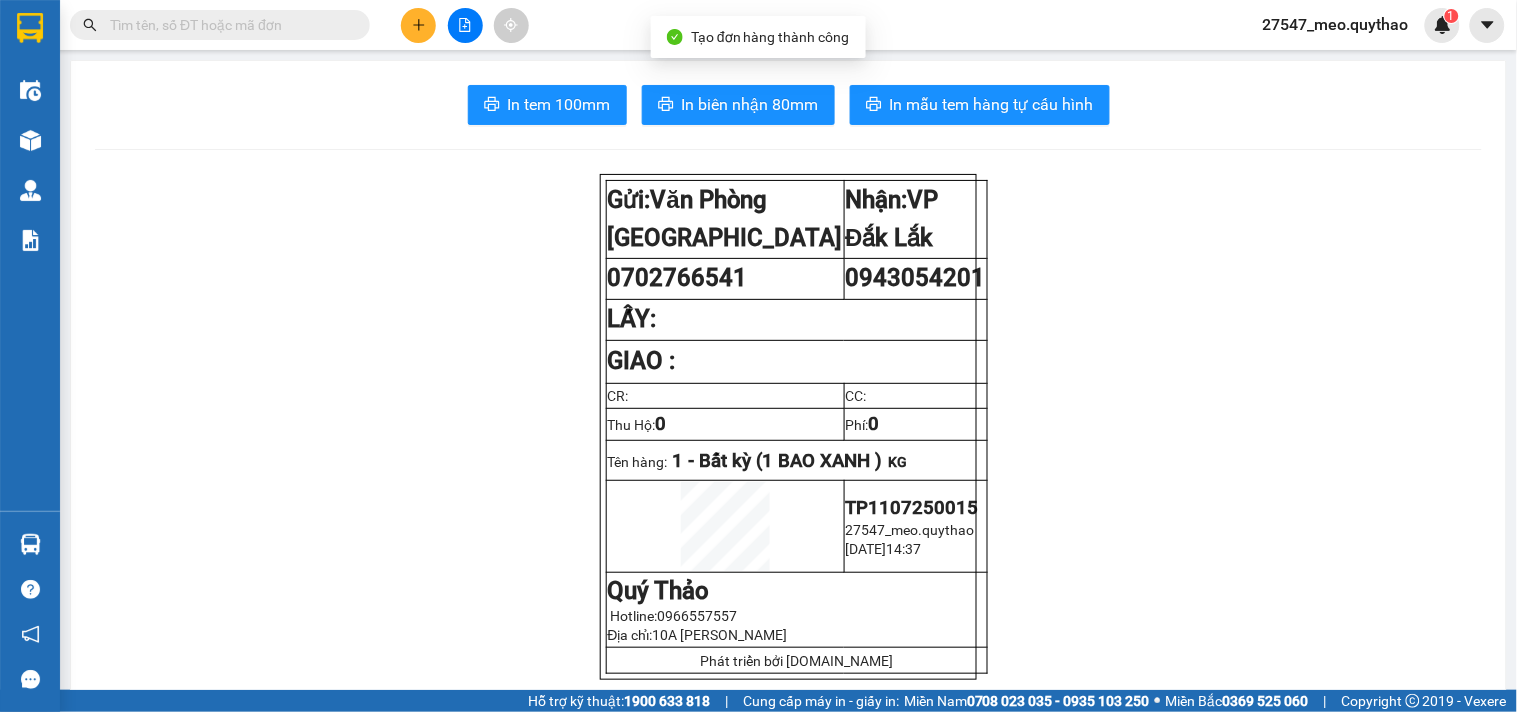 click on "In tem 100mm
In biên nhận 80mm In mẫu tem hàng tự cấu hình
Gửi:  Văn Phòng [GEOGRAPHIC_DATA]:  VP [GEOGRAPHIC_DATA]
0702766541
0943054201
[GEOGRAPHIC_DATA]:
GIAO :
CR:
CC:
Thu Hộ: 0
Phí:  0
Tên hàng:   1 - Bất kỳ (1 BAO XANH )    KG
TP1107250015
27547_meo.quythao
[DATE]     14:37
Quý Thảo
Hotline:   0966557557
Địa chỉ:  10A [PERSON_NAME]
Phát triển bởi [DOMAIN_NAME]
Quý Thảo VP [GEOGRAPHIC_DATA]   196/2 [GEOGRAPHIC_DATA], [GEOGRAPHIC_DATA]    0913444777, 0911517517, 0816594594 VP VP [GEOGRAPHIC_DATA]   [GEOGRAPHIC_DATA][PERSON_NAME], [GEOGRAPHIC_DATA], [GEOGRAPHIC_DATA]   0913444777, 0911517517, 0816594594 Gửi khách hàng Mã đơn:   TP1107250015 In ngày:  [DATE]   14:37 Gửi :     0702766541 VP [GEOGRAPHIC_DATA] :     0943054201 VP VP [GEOGRAPHIC_DATA] (giá trị hàng) SL Cước món hàng Bất kỳ -   (0)" at bounding box center (788, 1082) 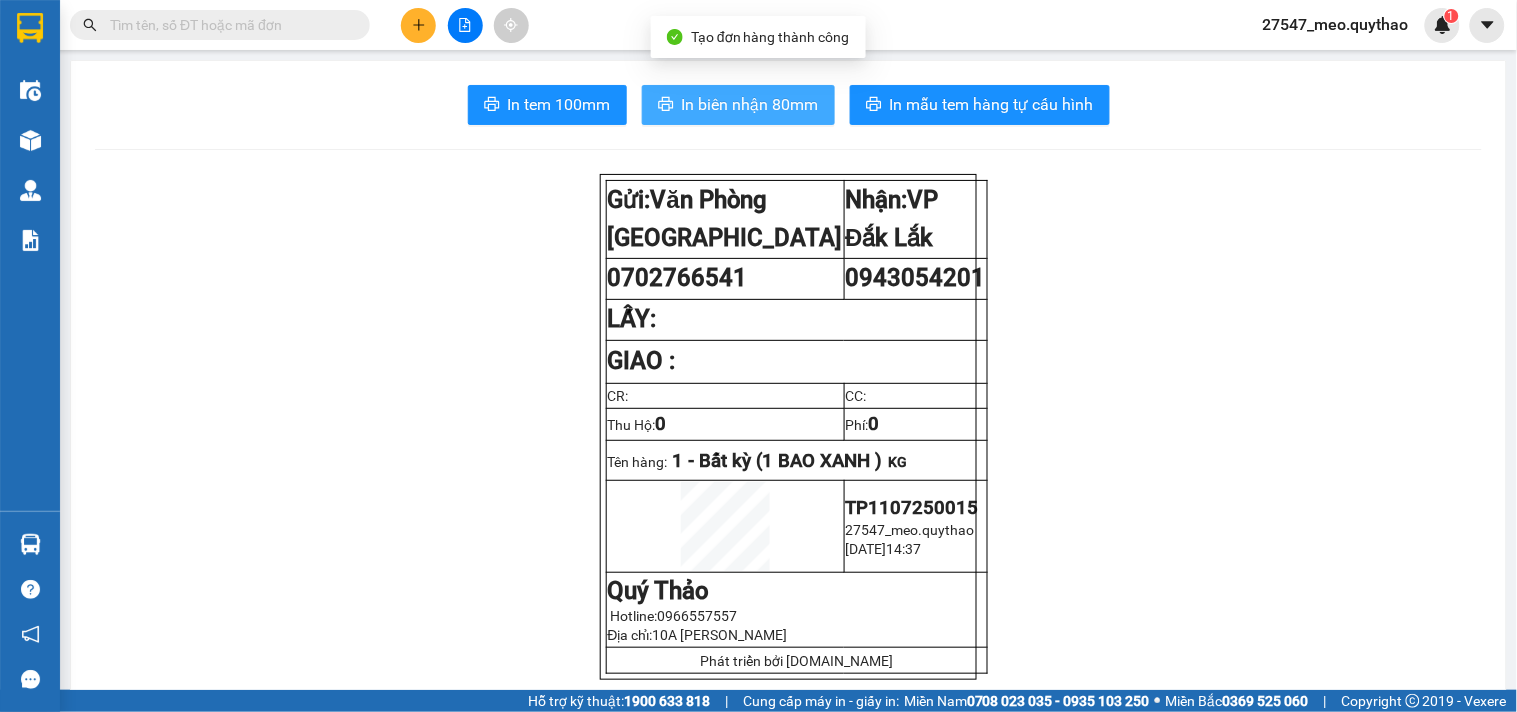 click on "In biên nhận 80mm" at bounding box center [750, 104] 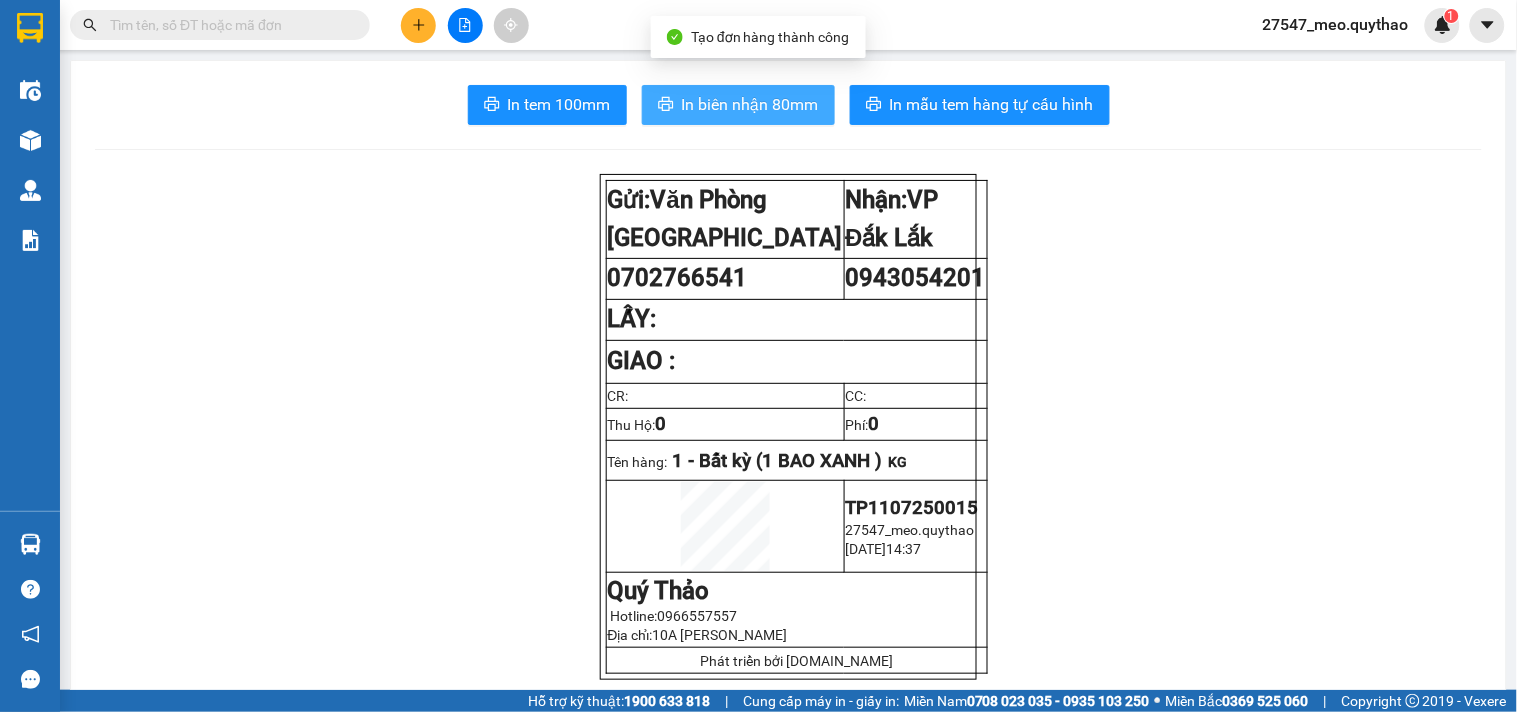 scroll, scrollTop: 0, scrollLeft: 0, axis: both 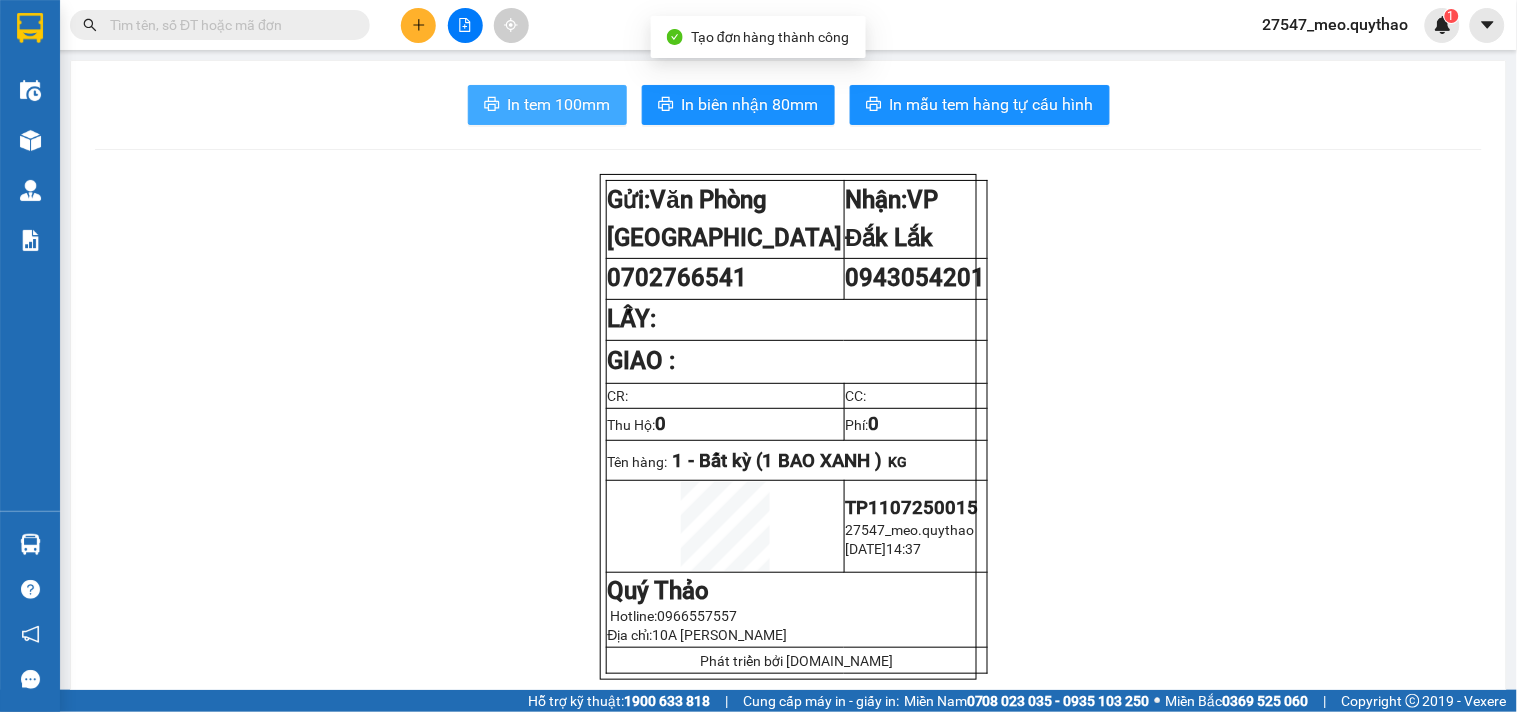 click on "In tem 100mm" at bounding box center (559, 104) 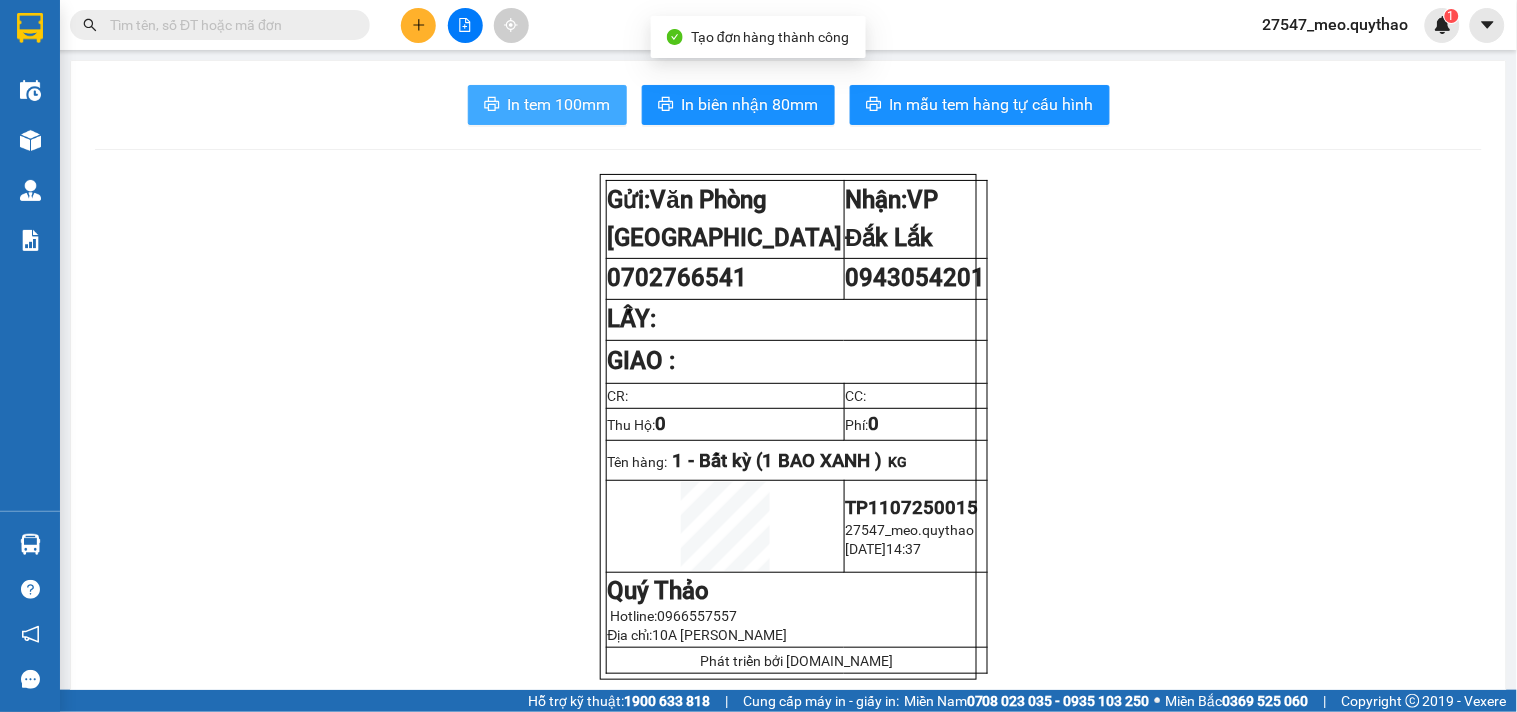 scroll, scrollTop: 0, scrollLeft: 0, axis: both 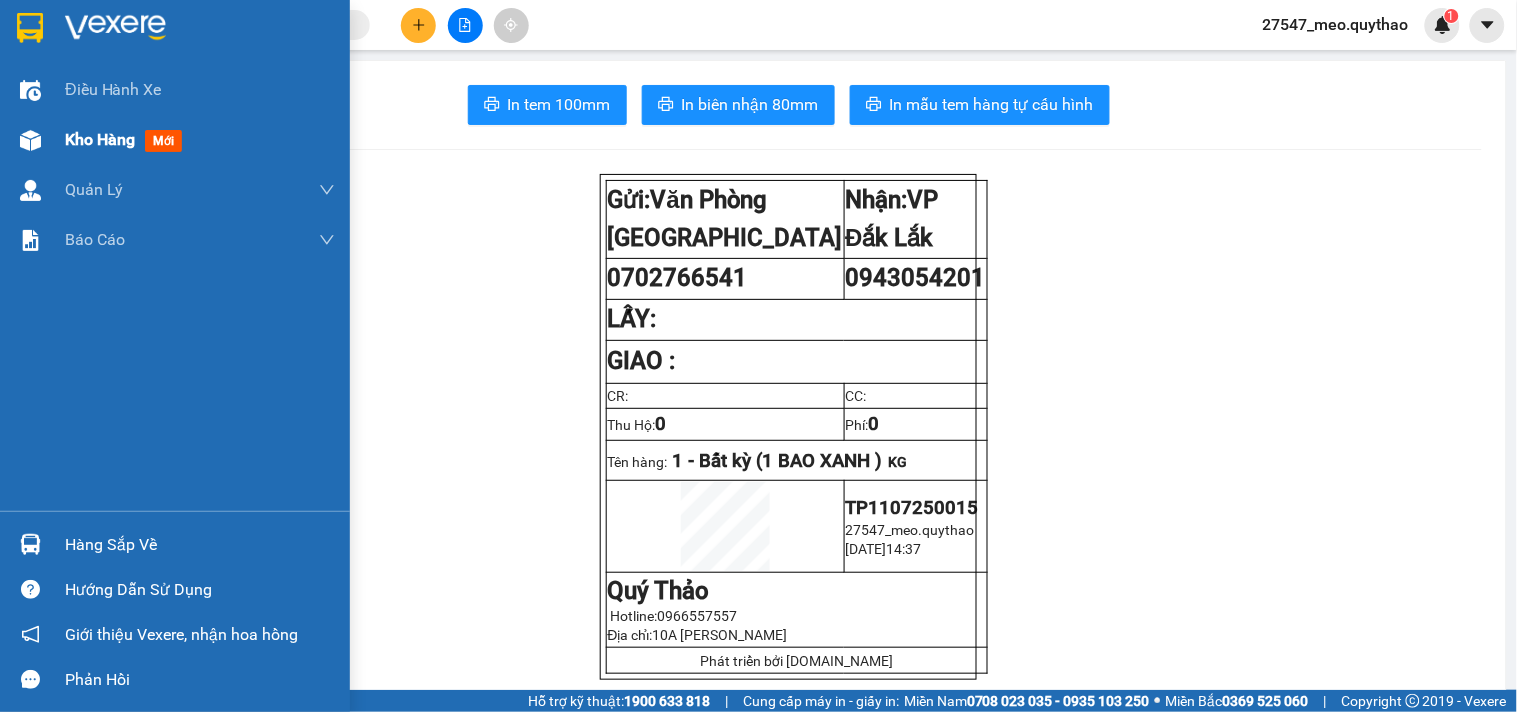 click at bounding box center [30, 140] 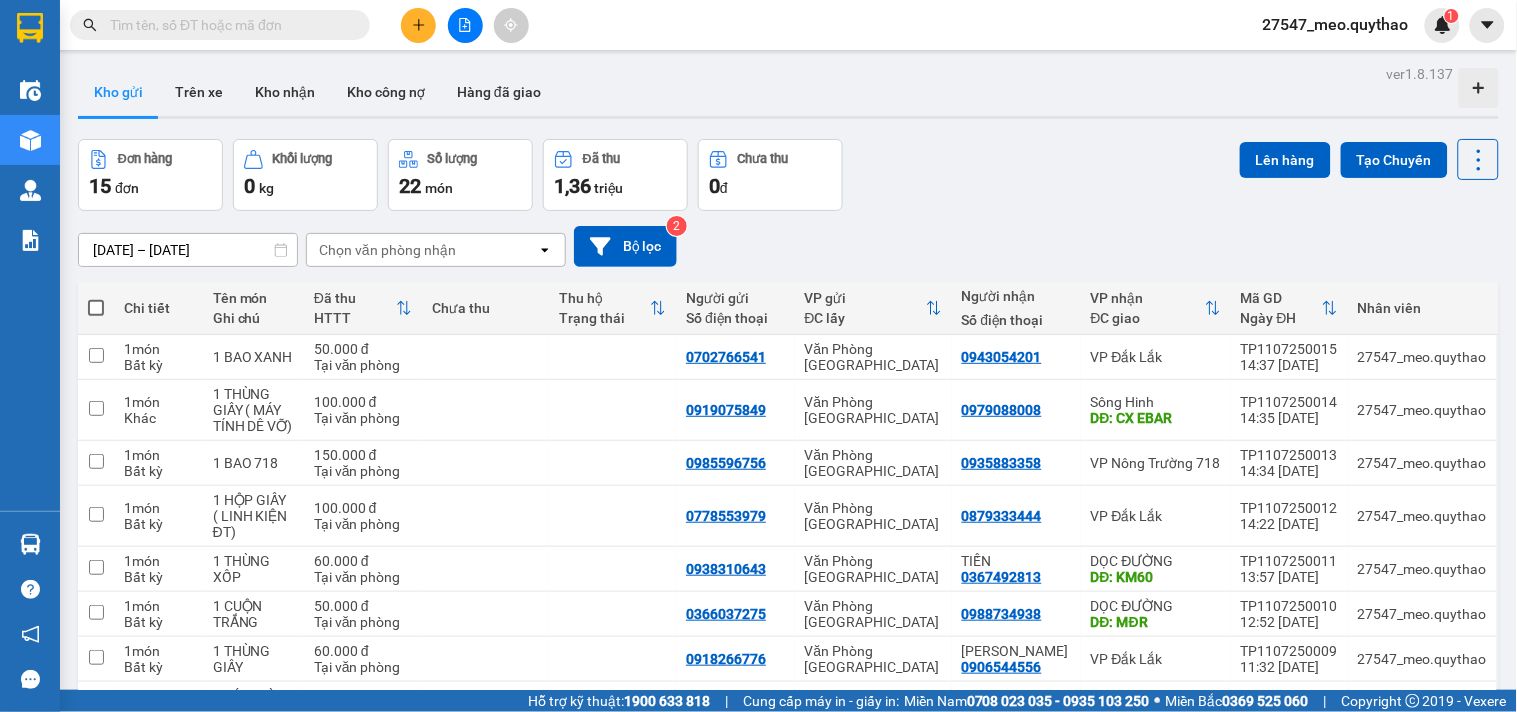 click 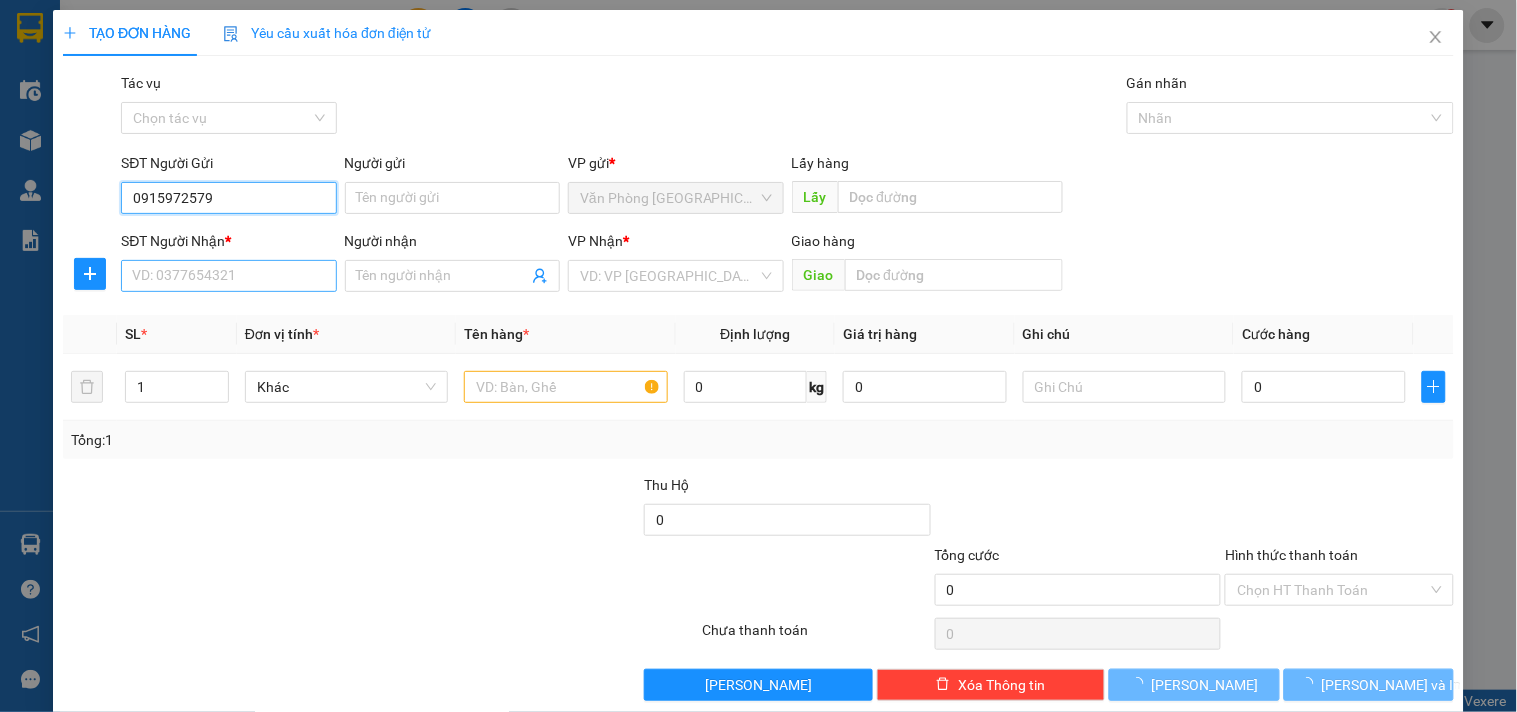 type on "0915972579" 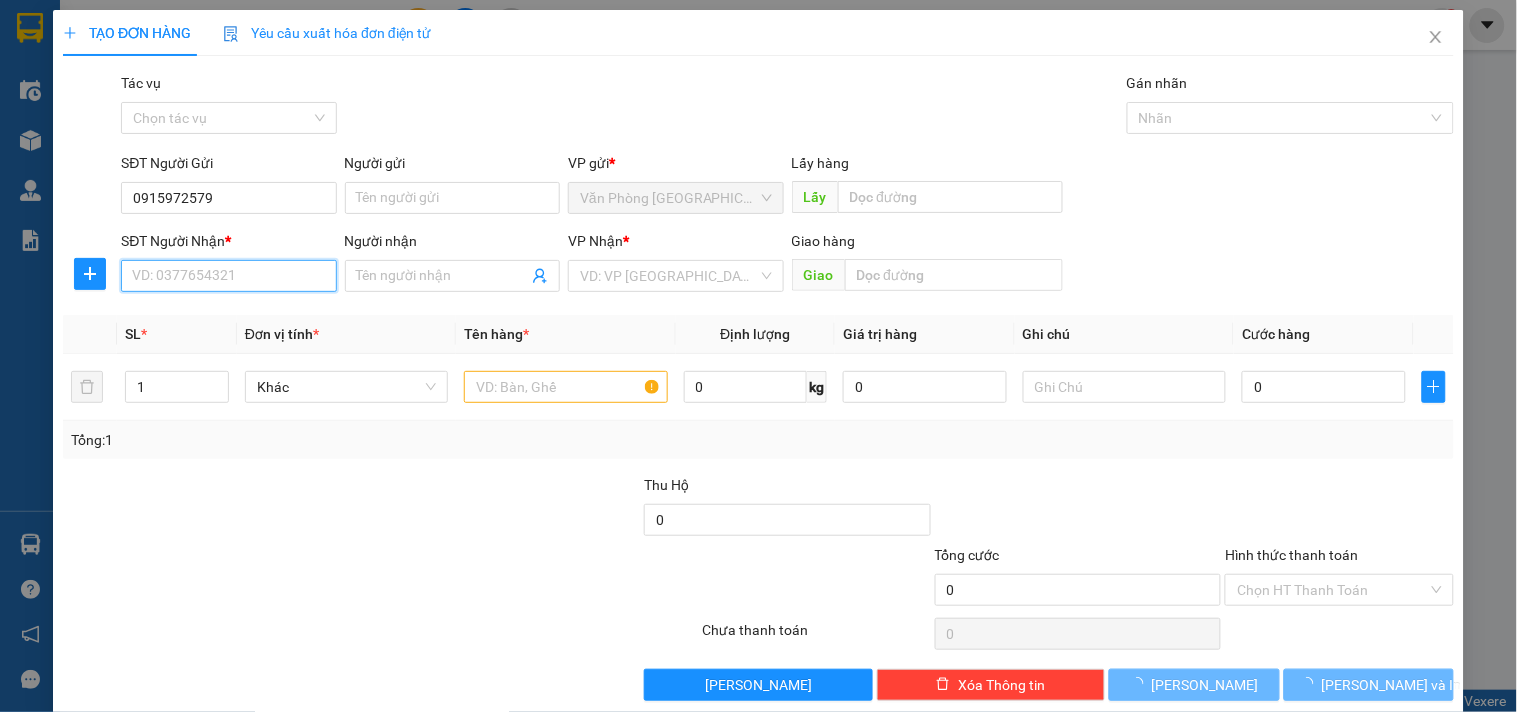 click on "SĐT Người Nhận  *" at bounding box center (228, 276) 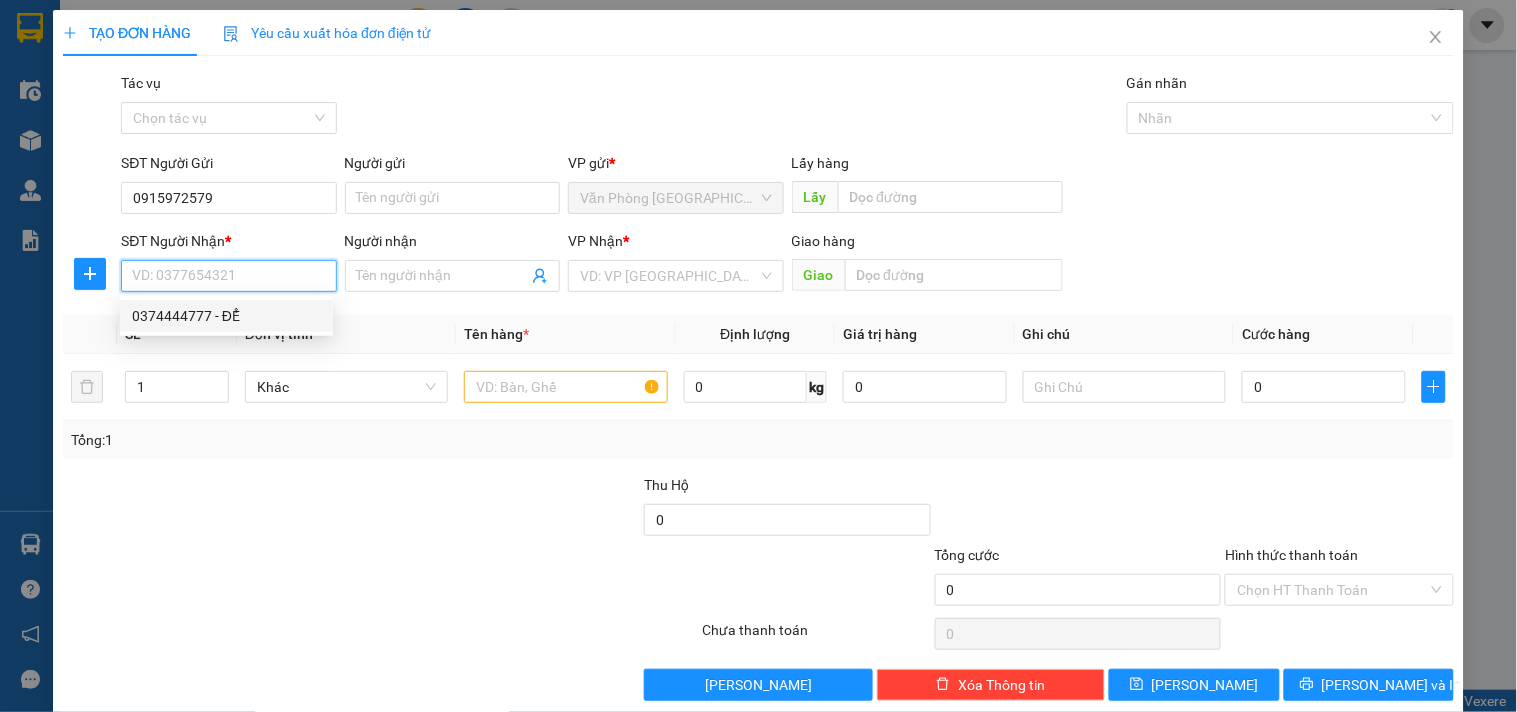 click on "0374444777 - ĐỂ" at bounding box center [226, 316] 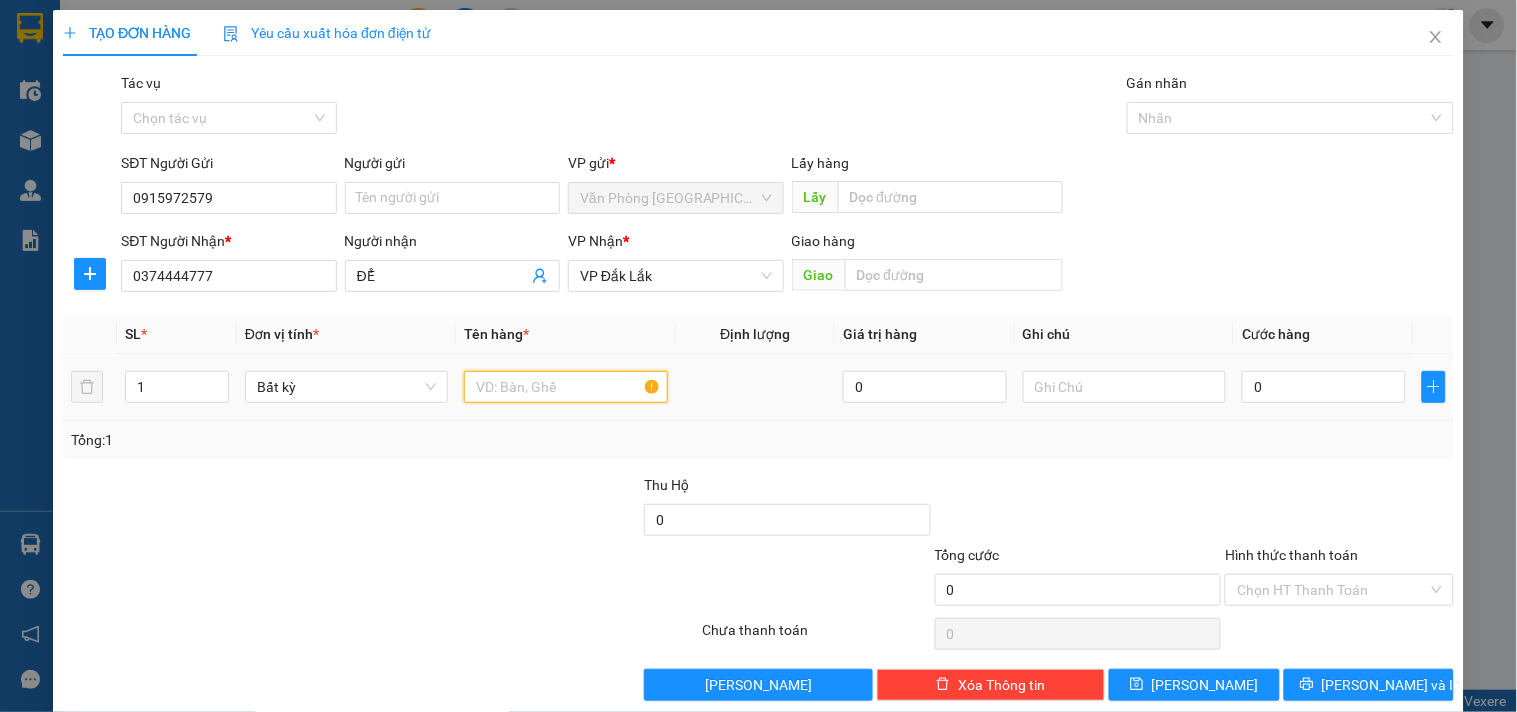 click at bounding box center [565, 387] 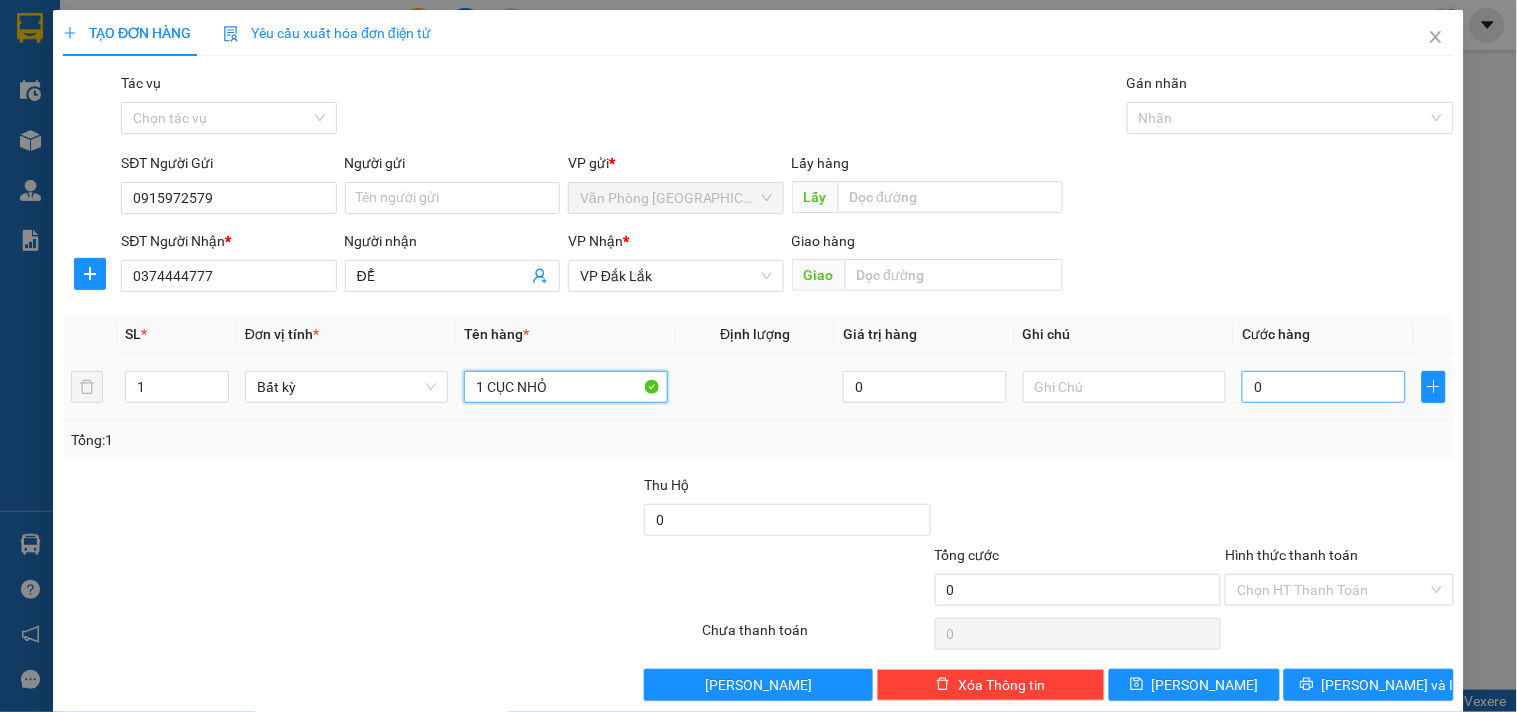 type on "1 CỤC NHỎ" 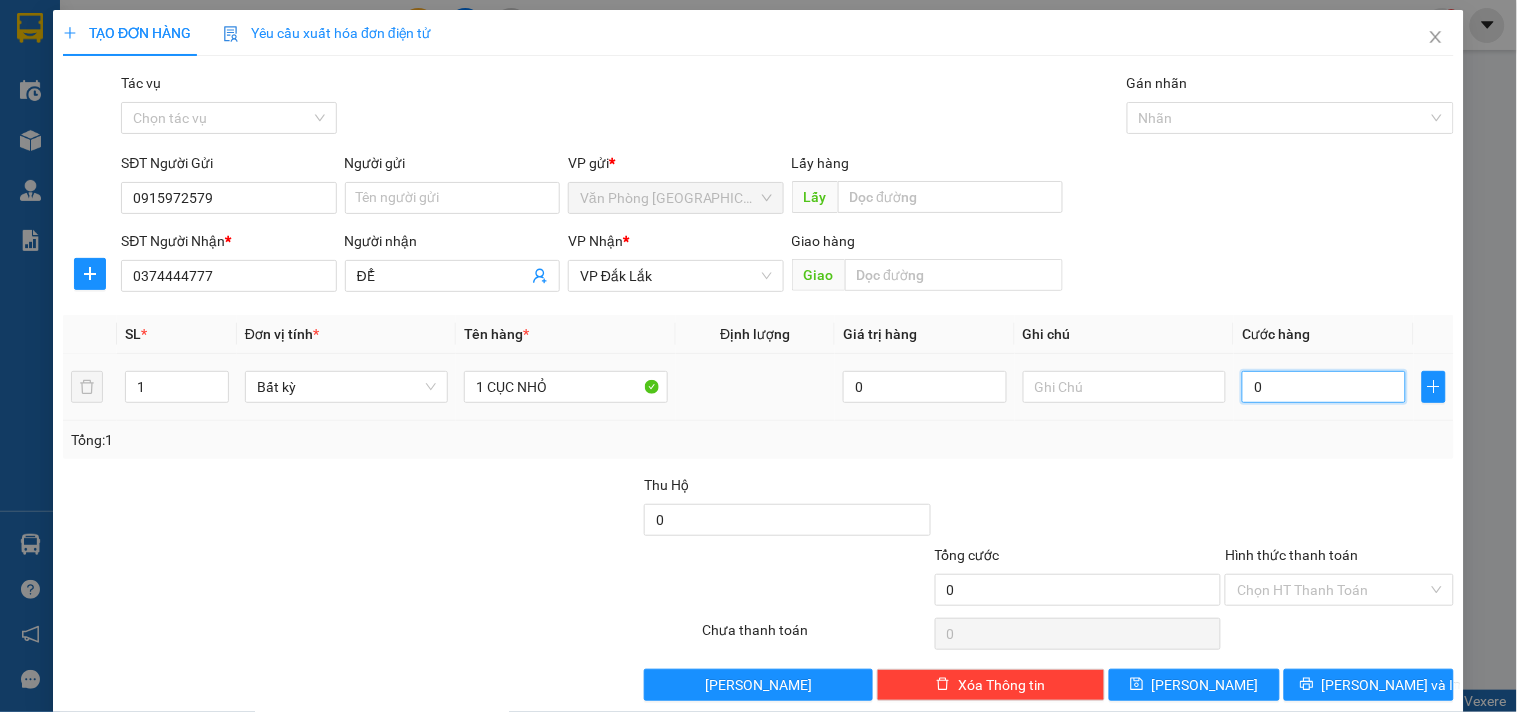 click on "0" at bounding box center [1324, 387] 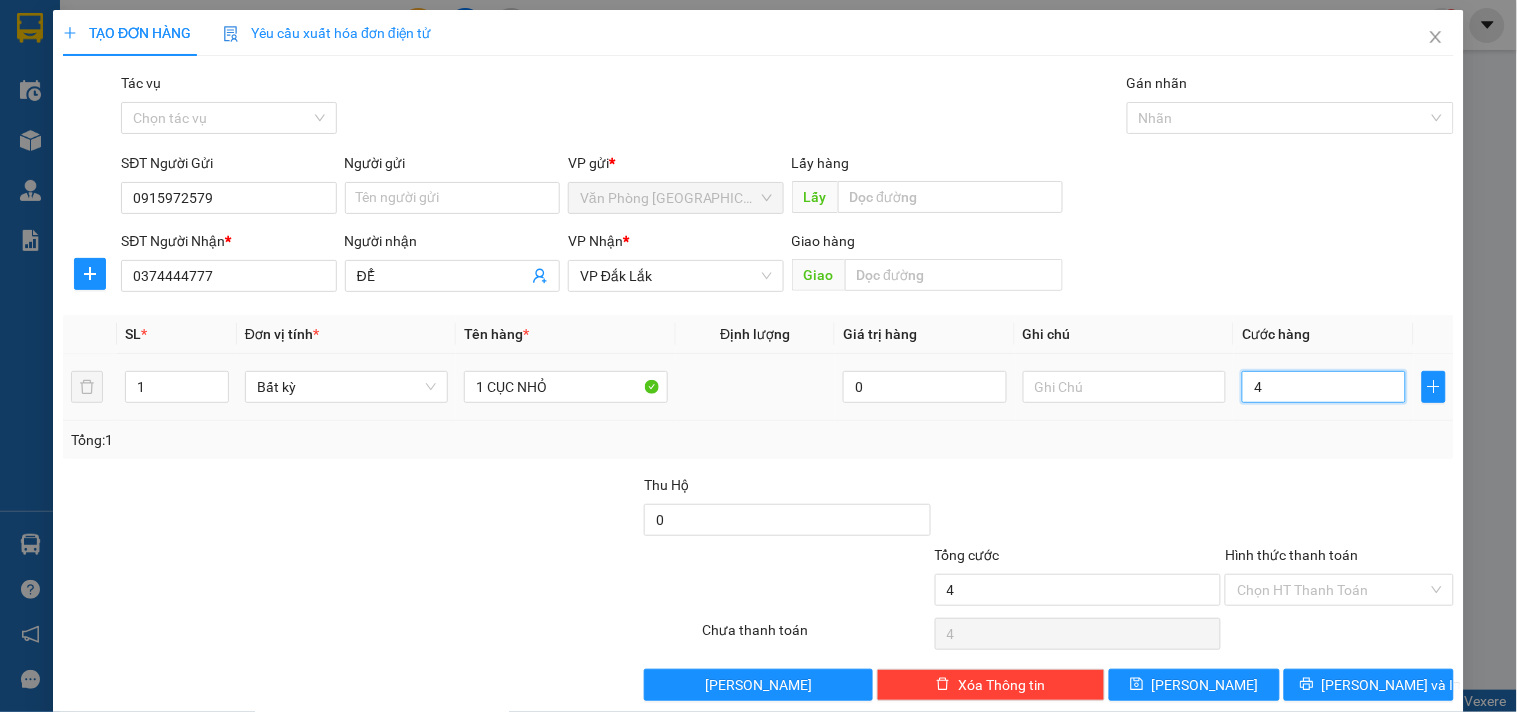 type on "40" 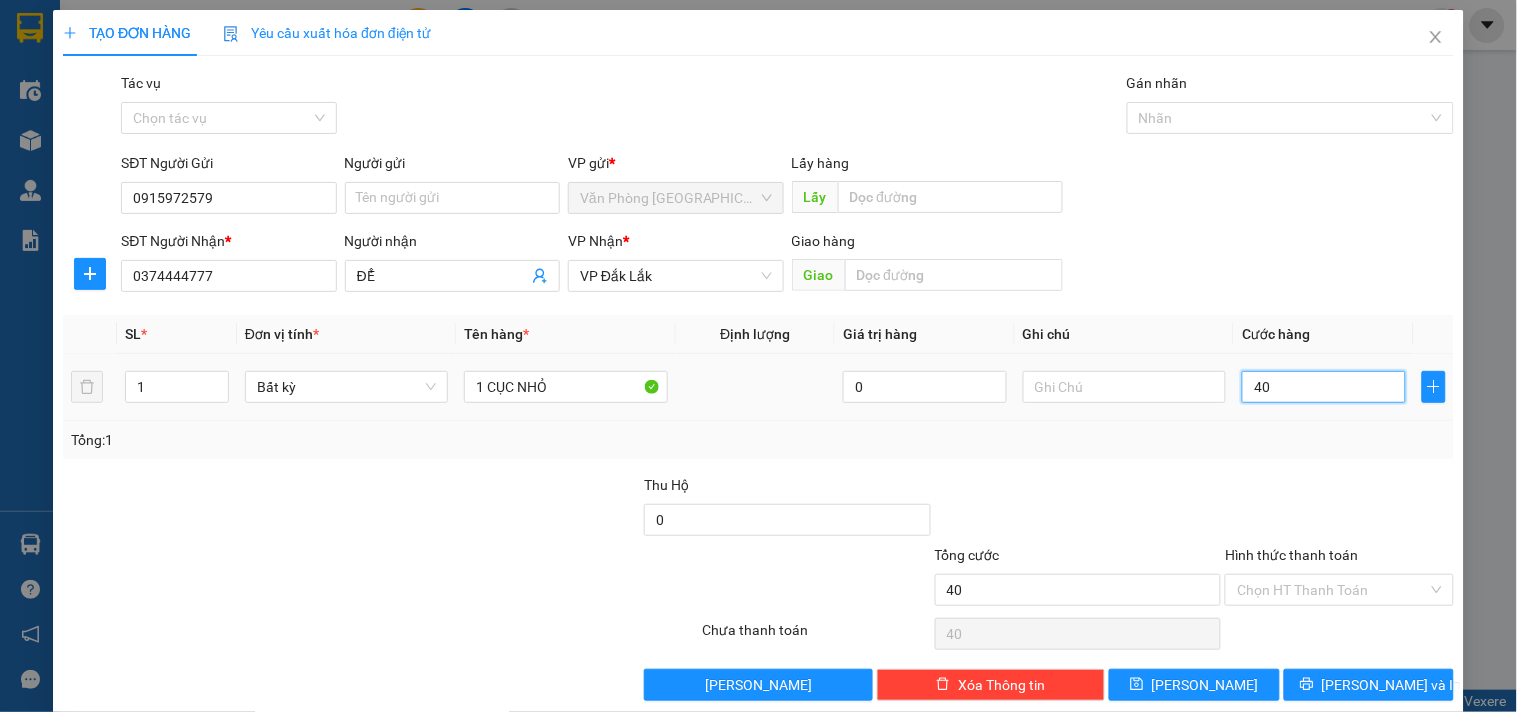 type on "400" 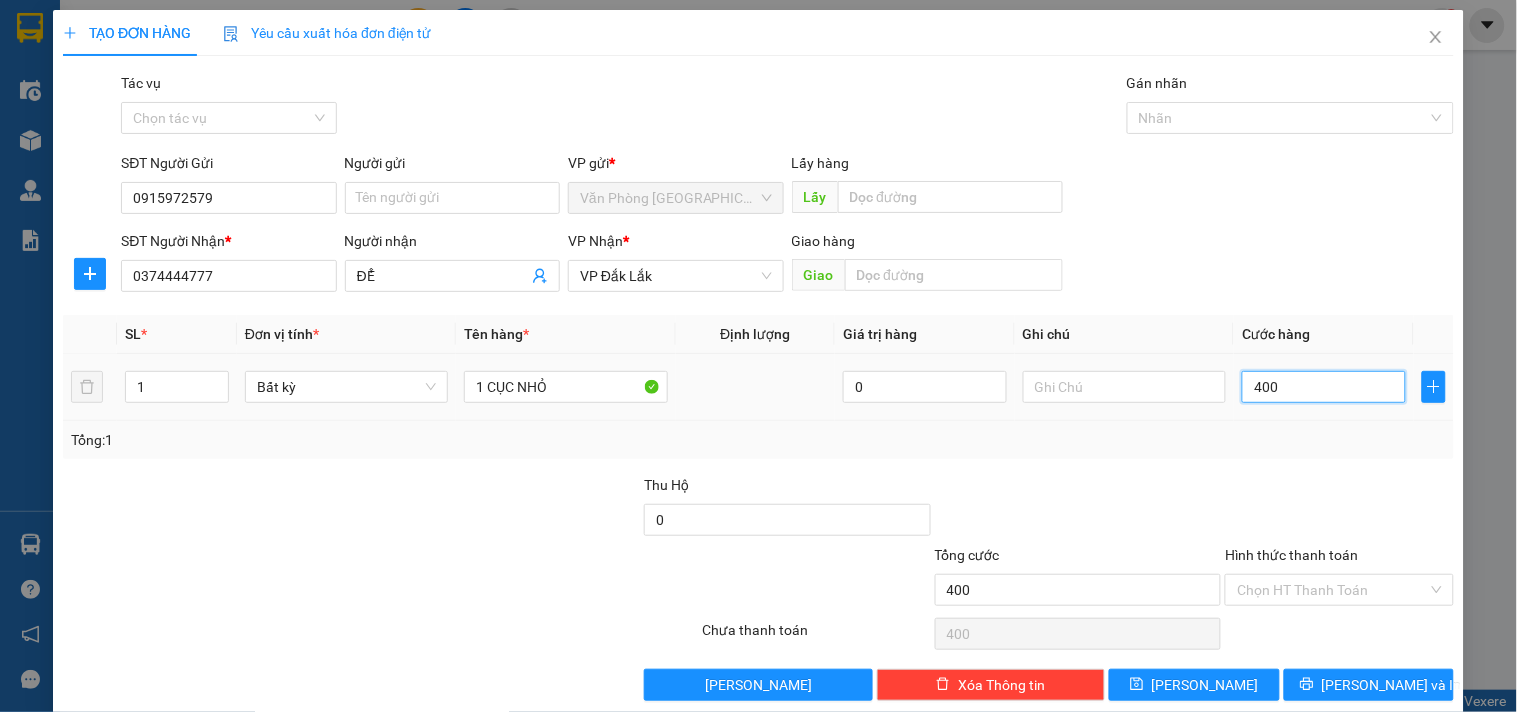 type on "4.000" 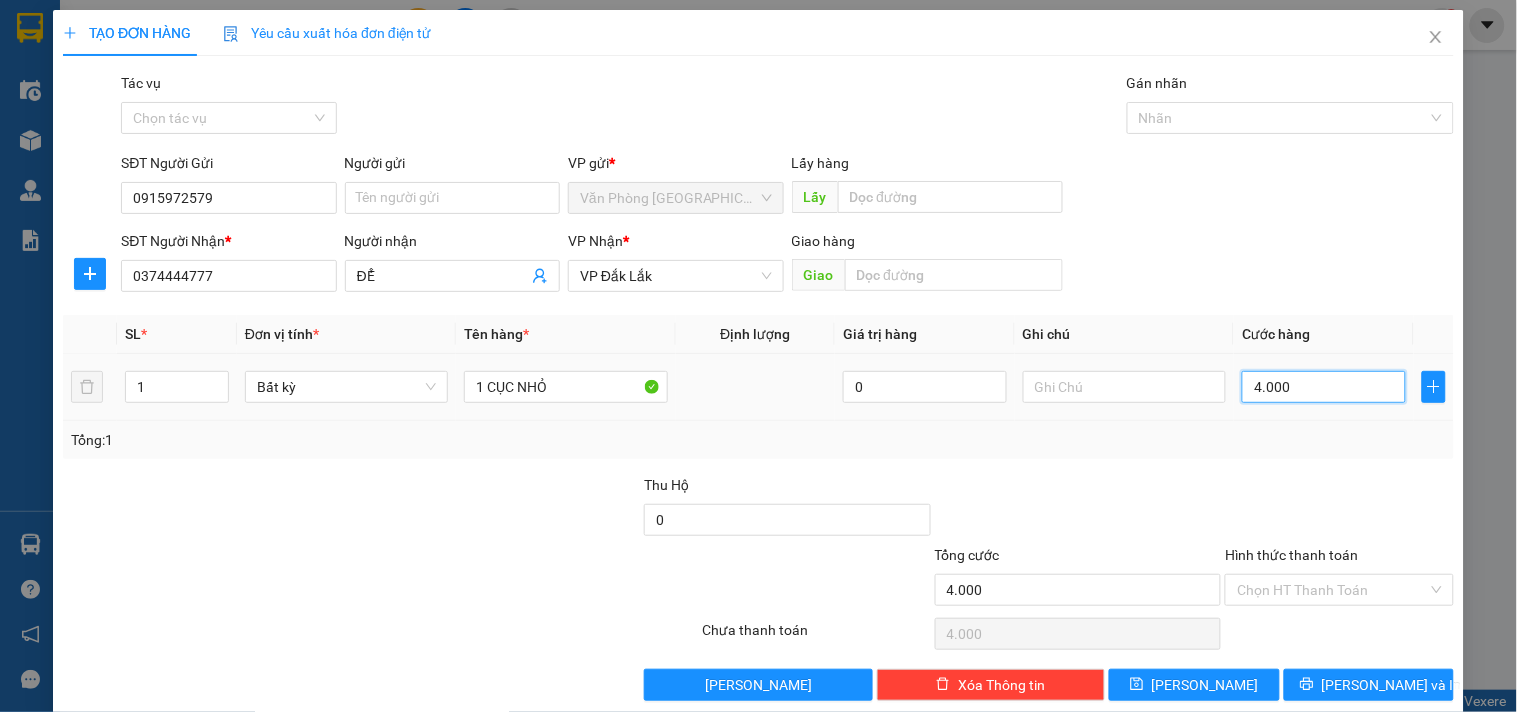 type on "40.000" 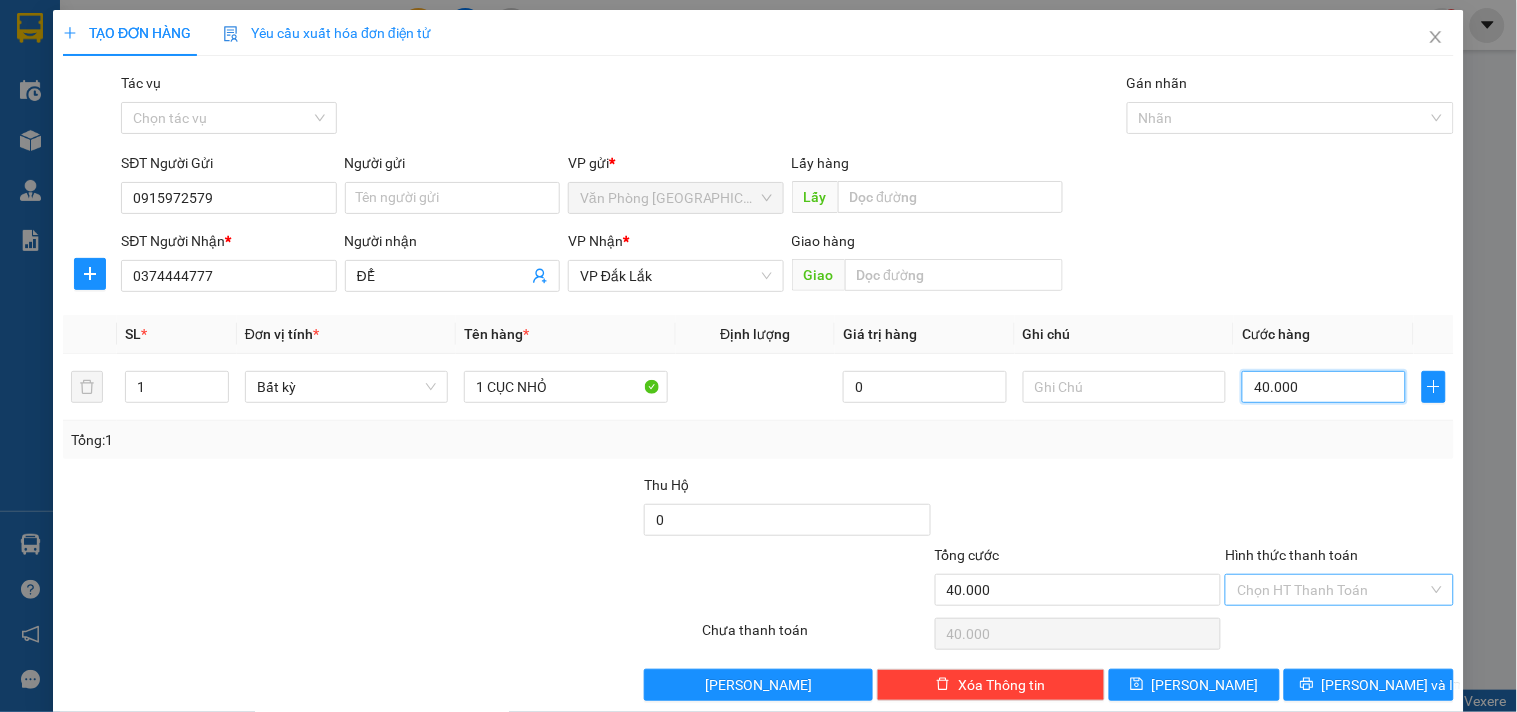 type on "40.000" 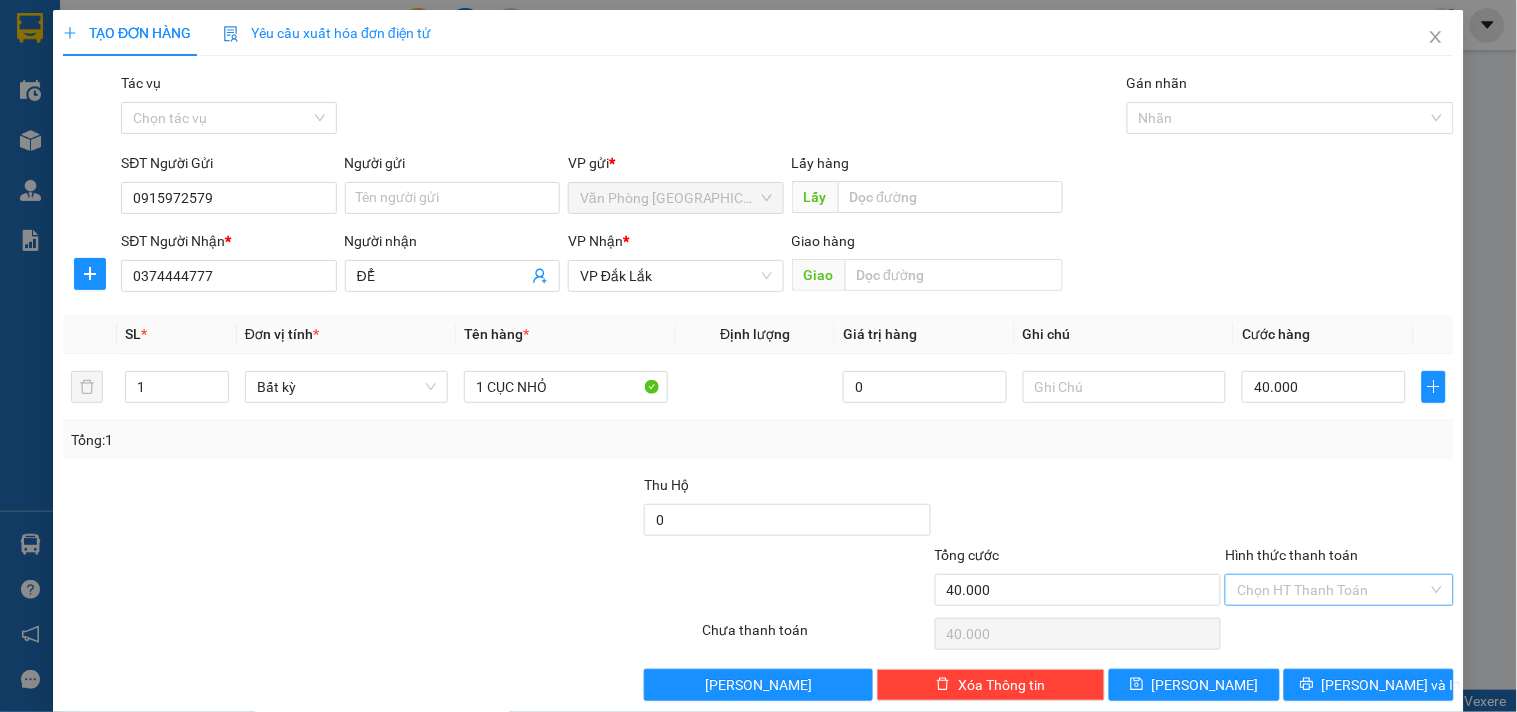 click on "Hình thức thanh toán" at bounding box center [1332, 590] 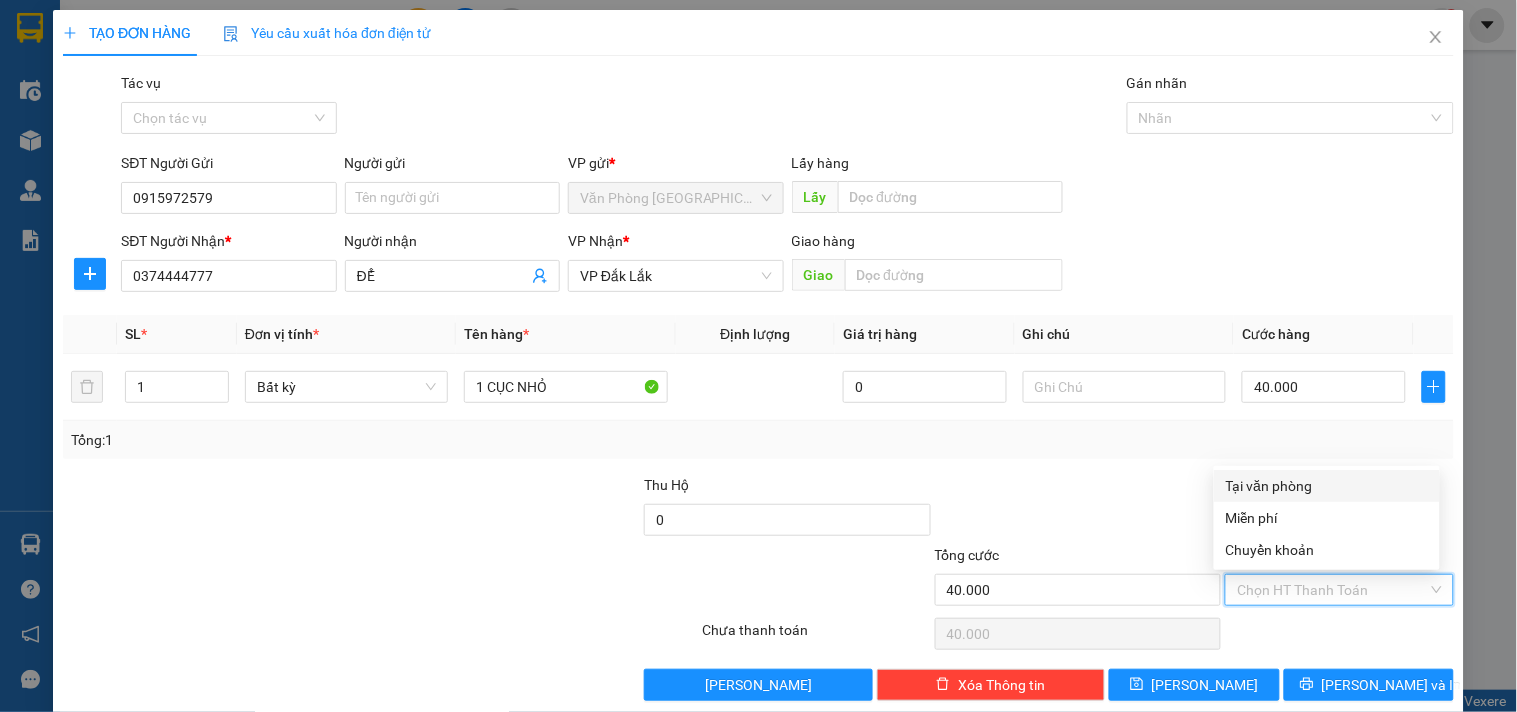 click on "Tại văn phòng" at bounding box center (1327, 486) 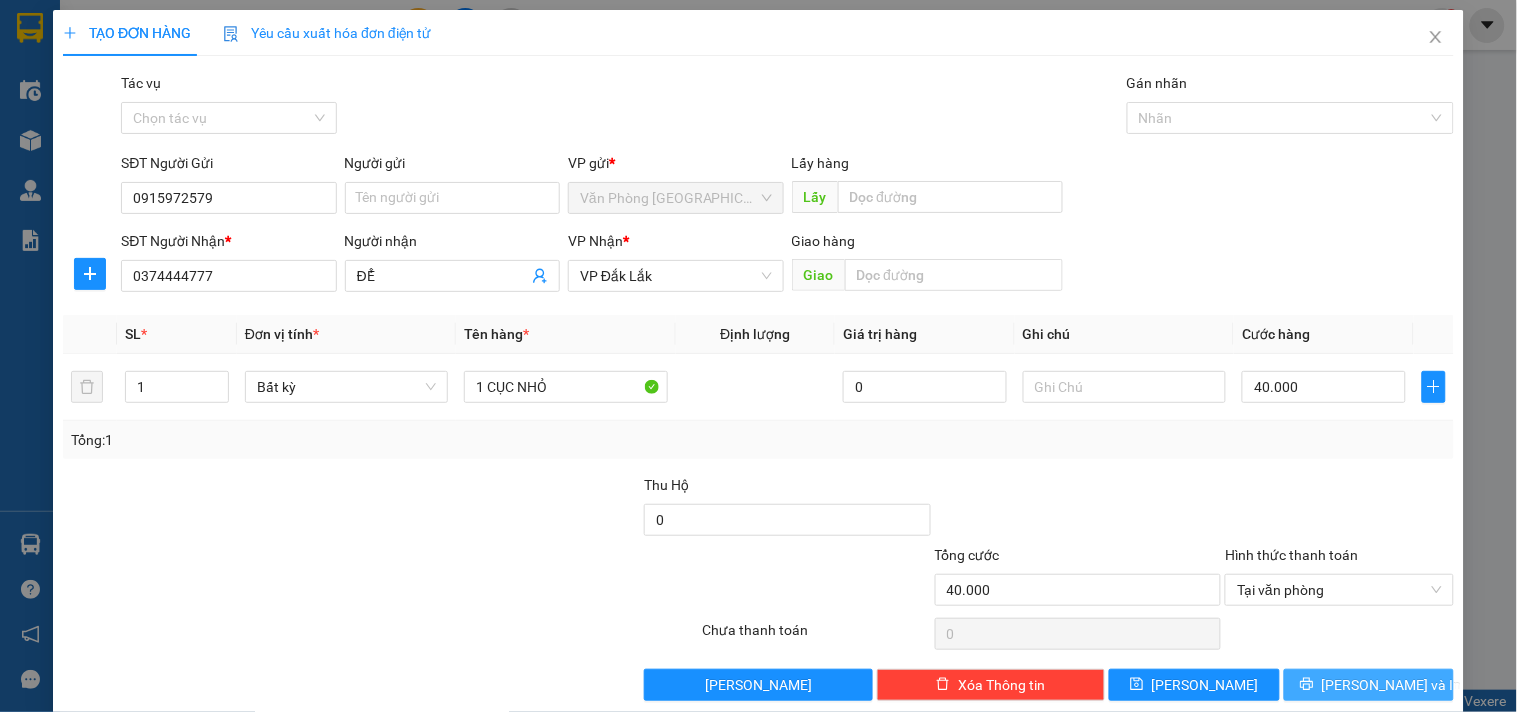 click 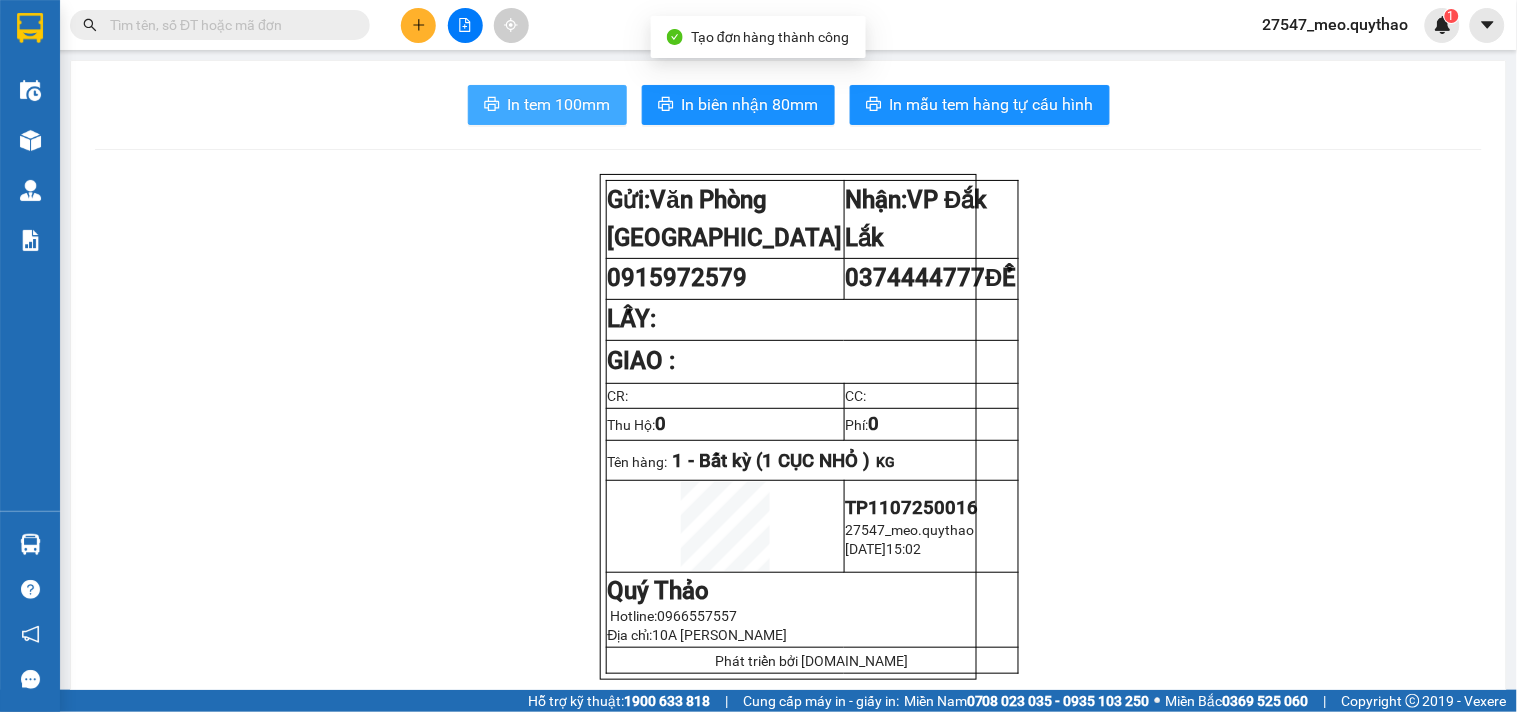 click on "In tem 100mm" at bounding box center [559, 104] 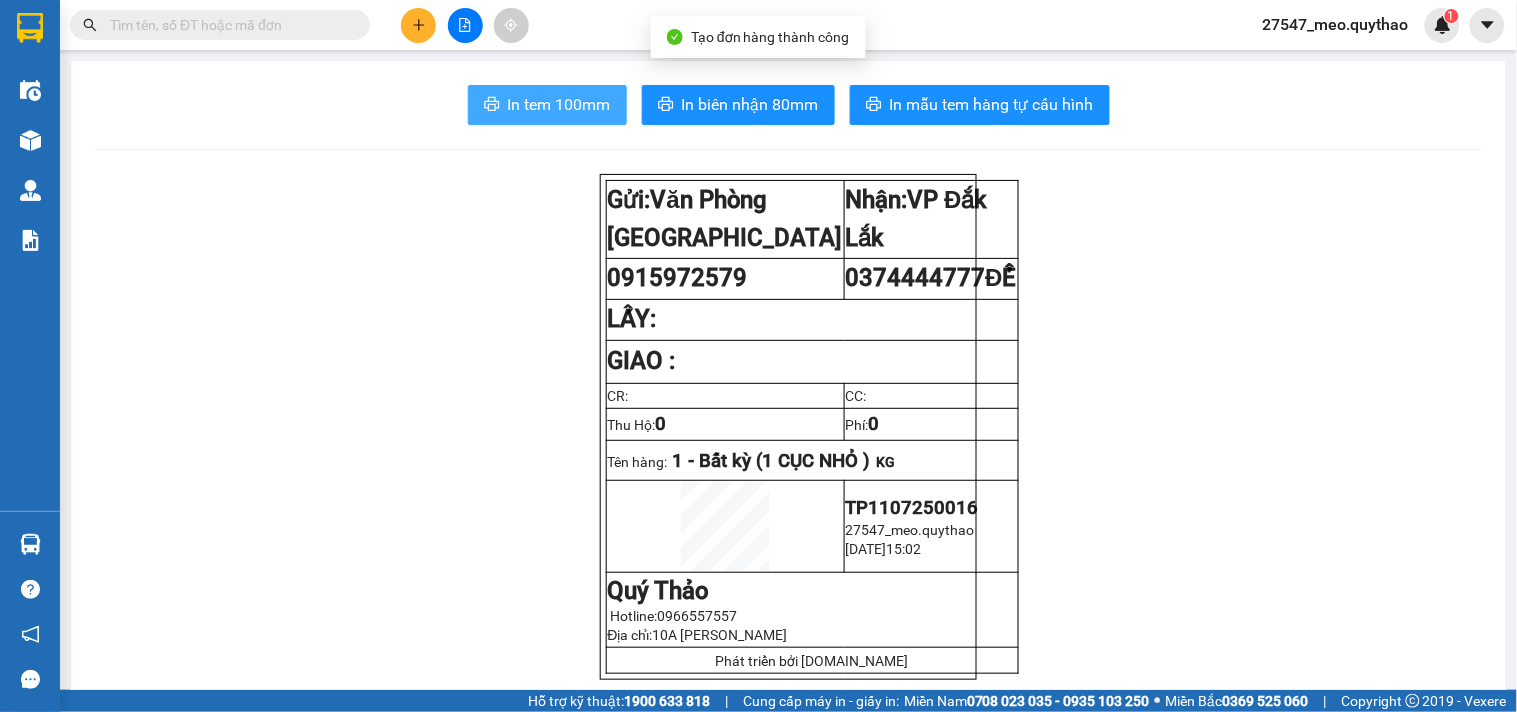 scroll, scrollTop: 0, scrollLeft: 0, axis: both 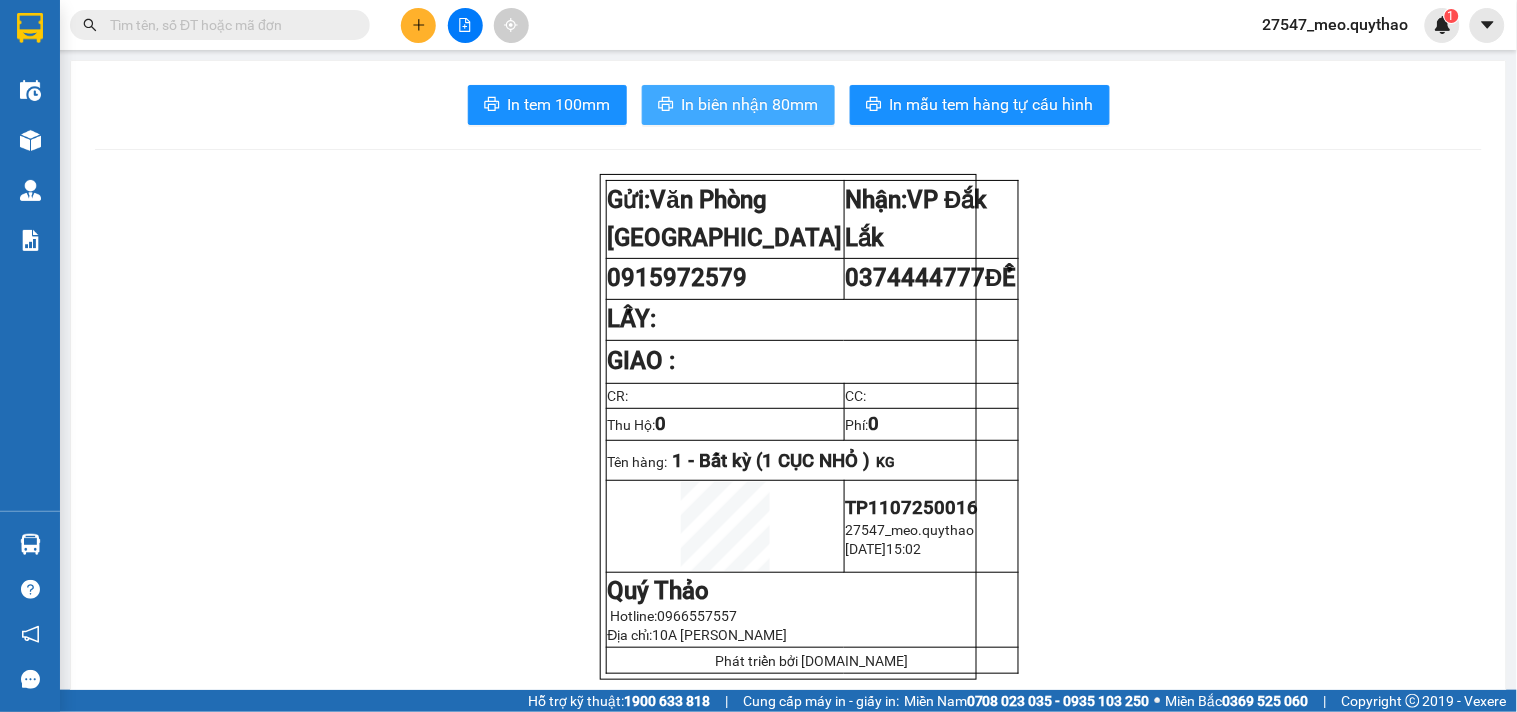 click on "In biên nhận 80mm" at bounding box center (750, 104) 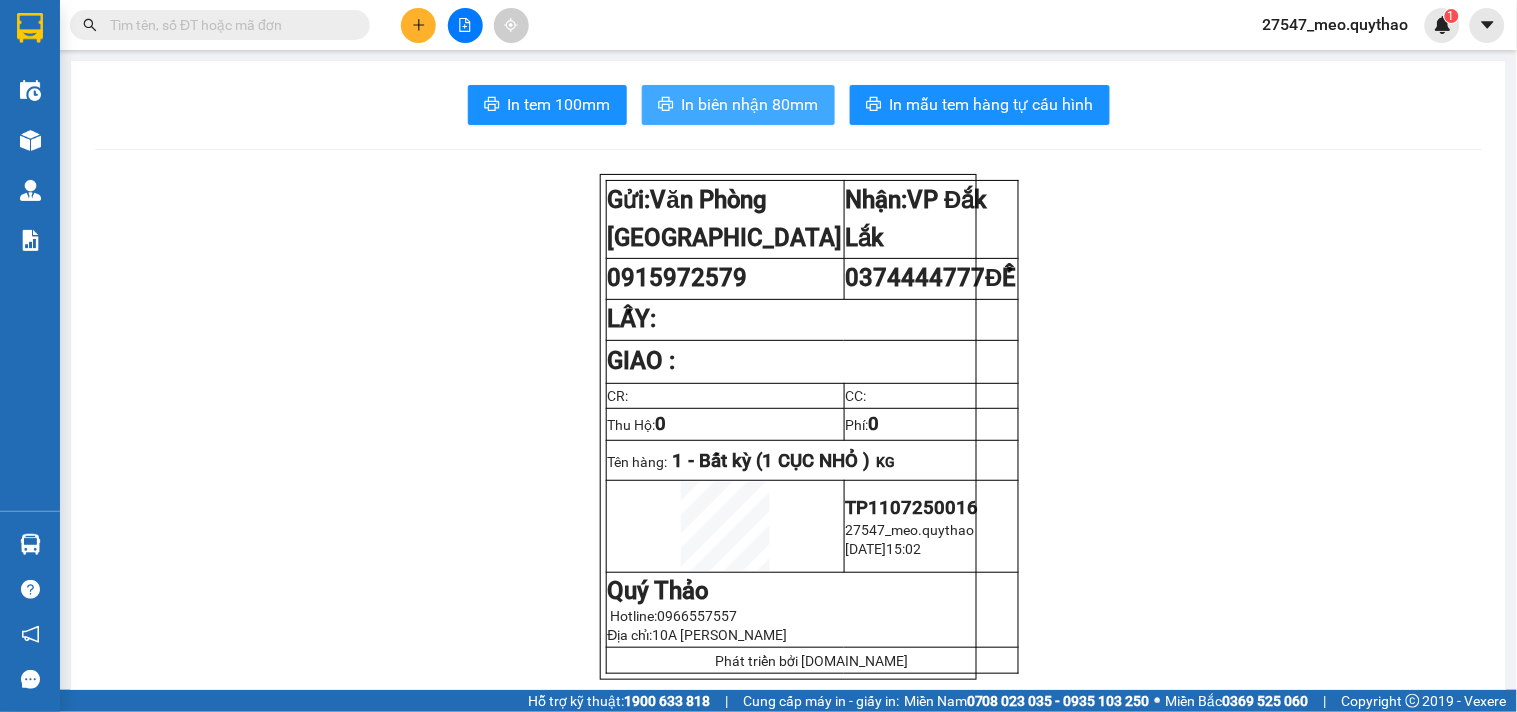 scroll, scrollTop: 0, scrollLeft: 0, axis: both 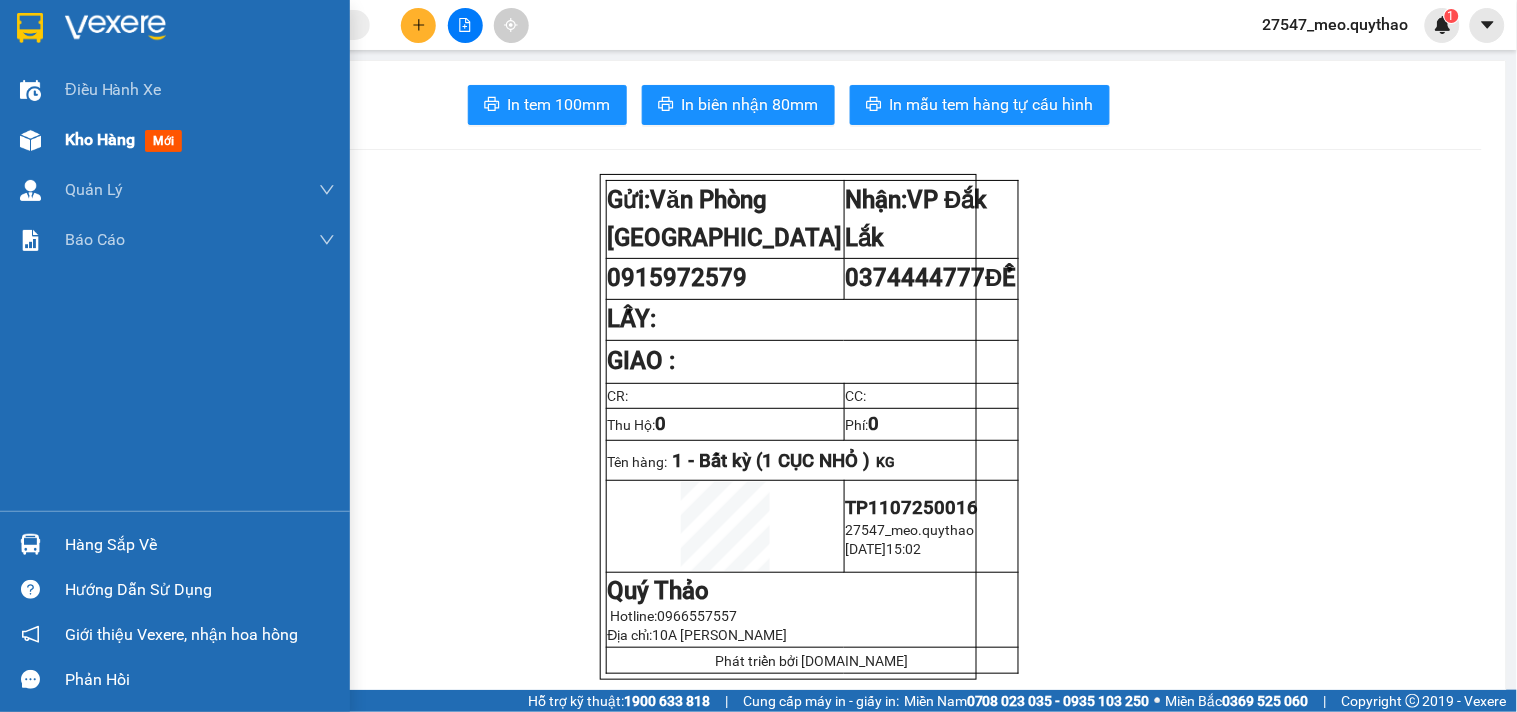 click on "Kho hàng mới" at bounding box center [175, 140] 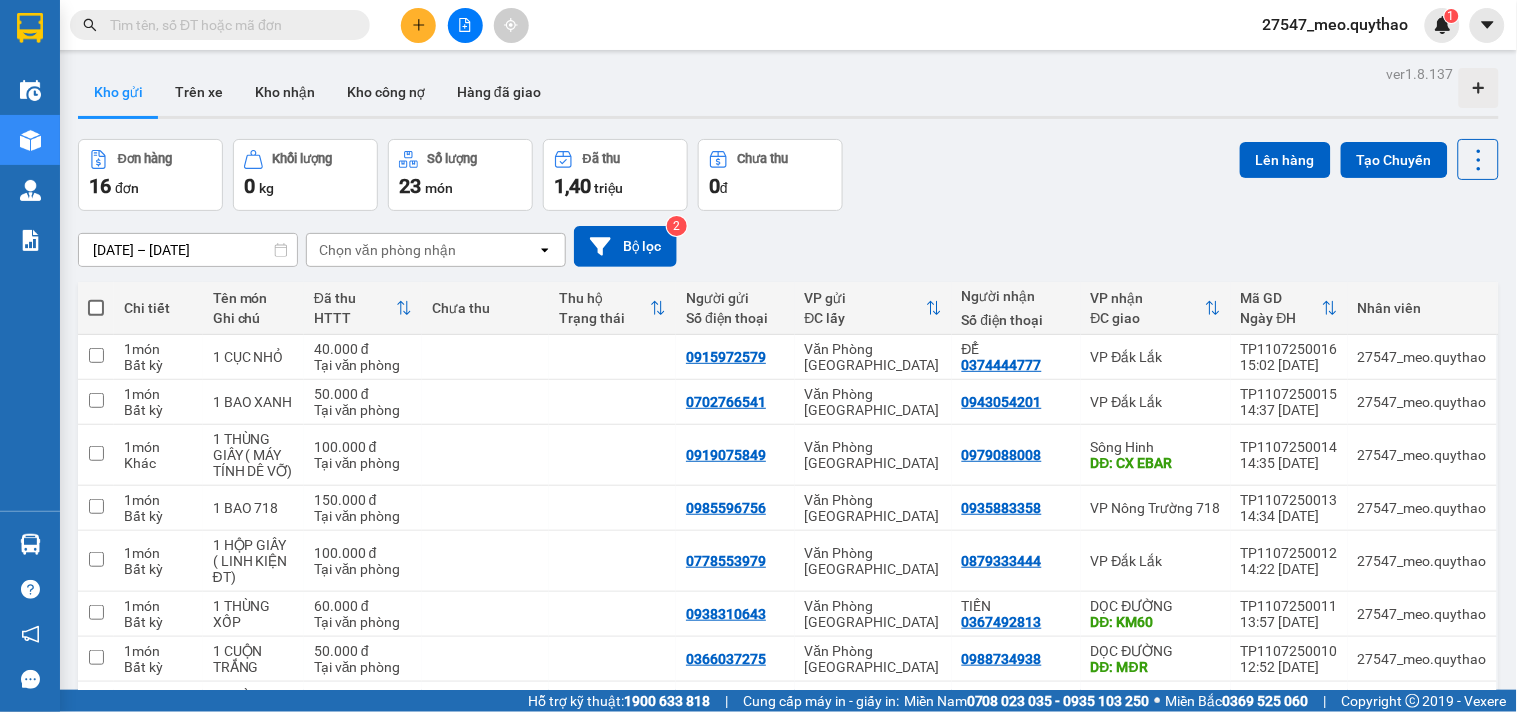 click 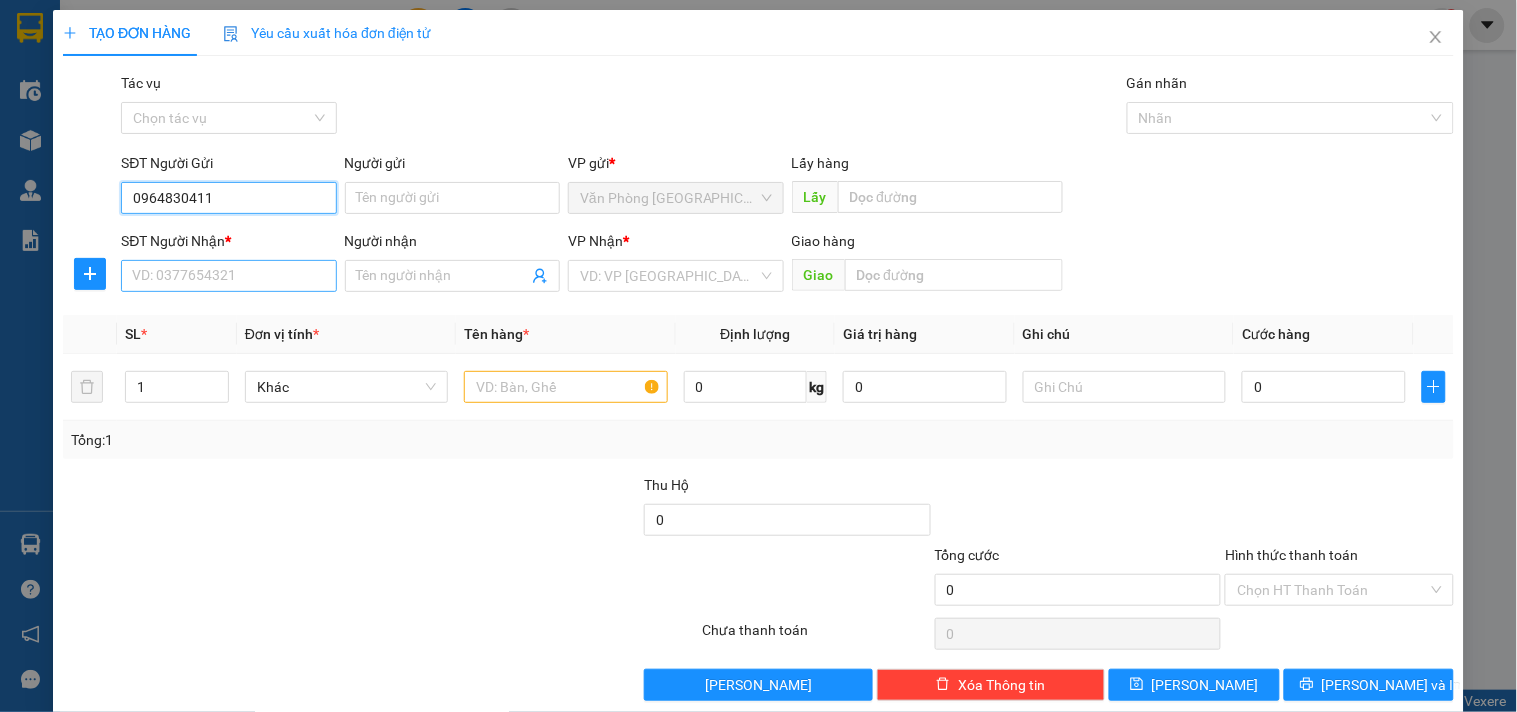 type on "0964830411" 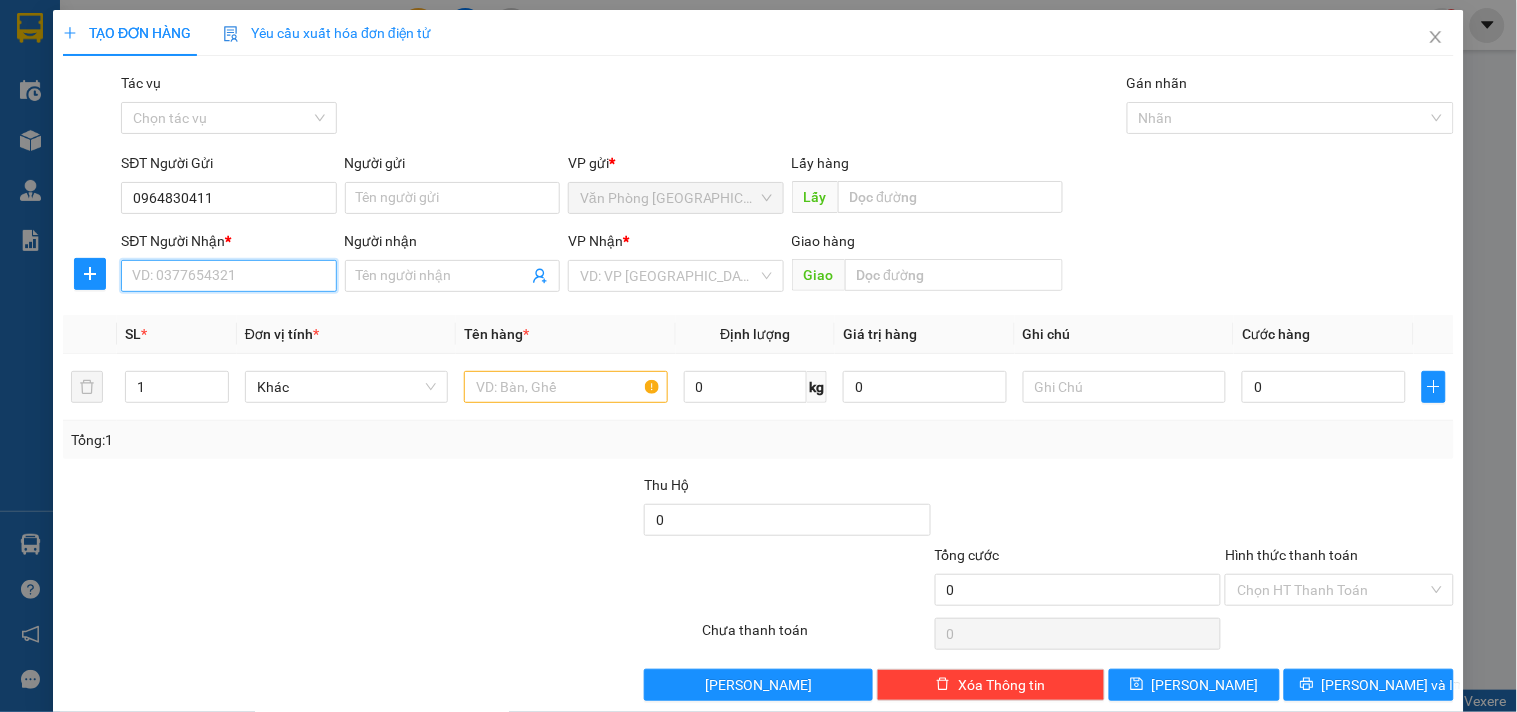 click on "SĐT Người Nhận  *" at bounding box center [228, 276] 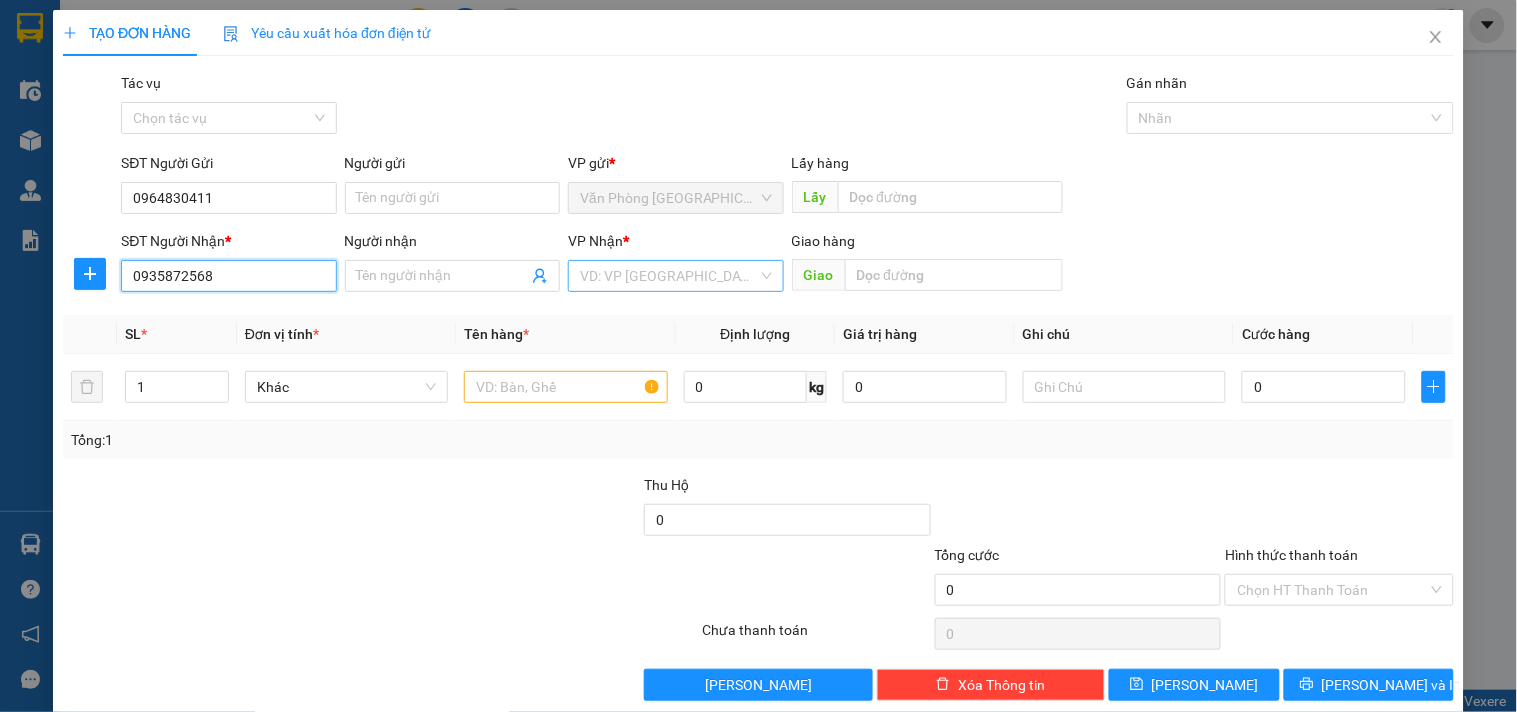 type on "0935872568" 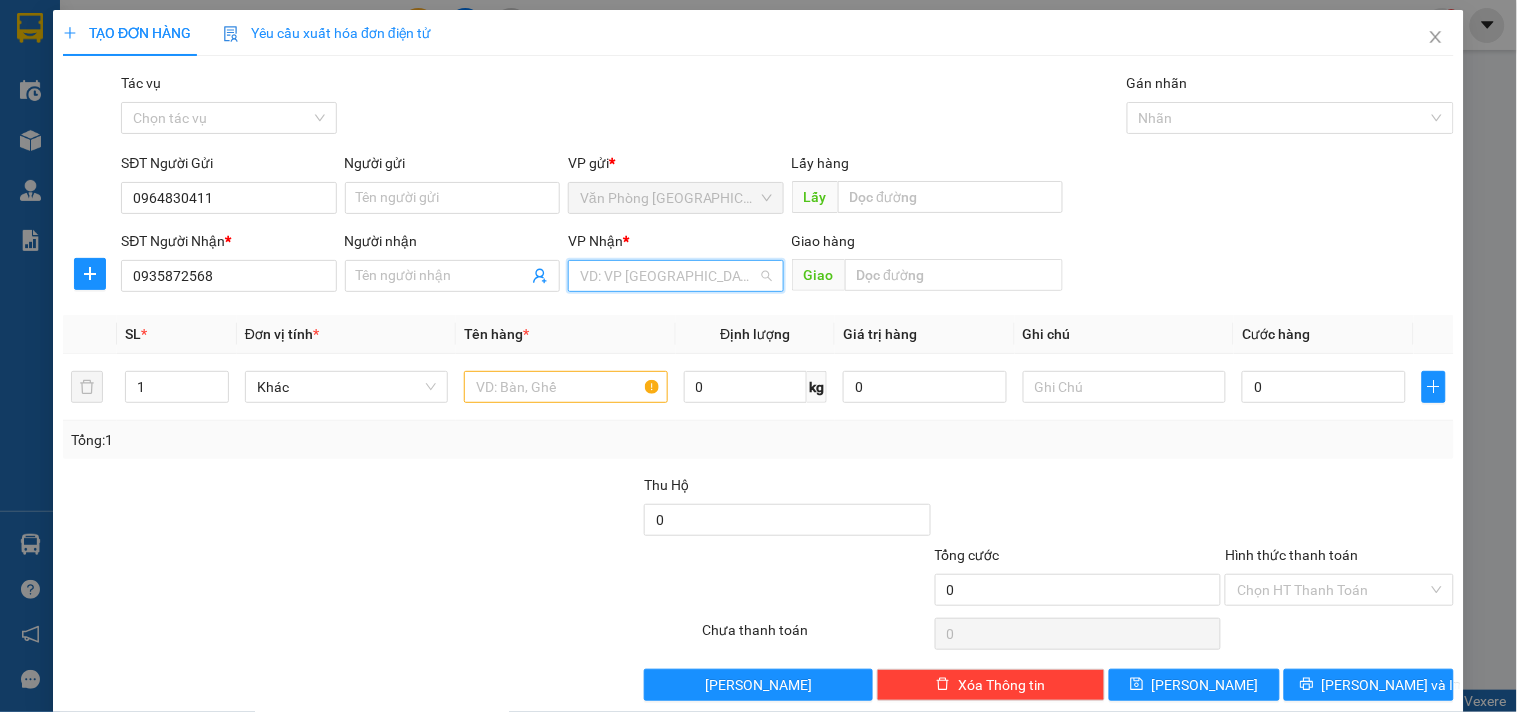 click at bounding box center (668, 276) 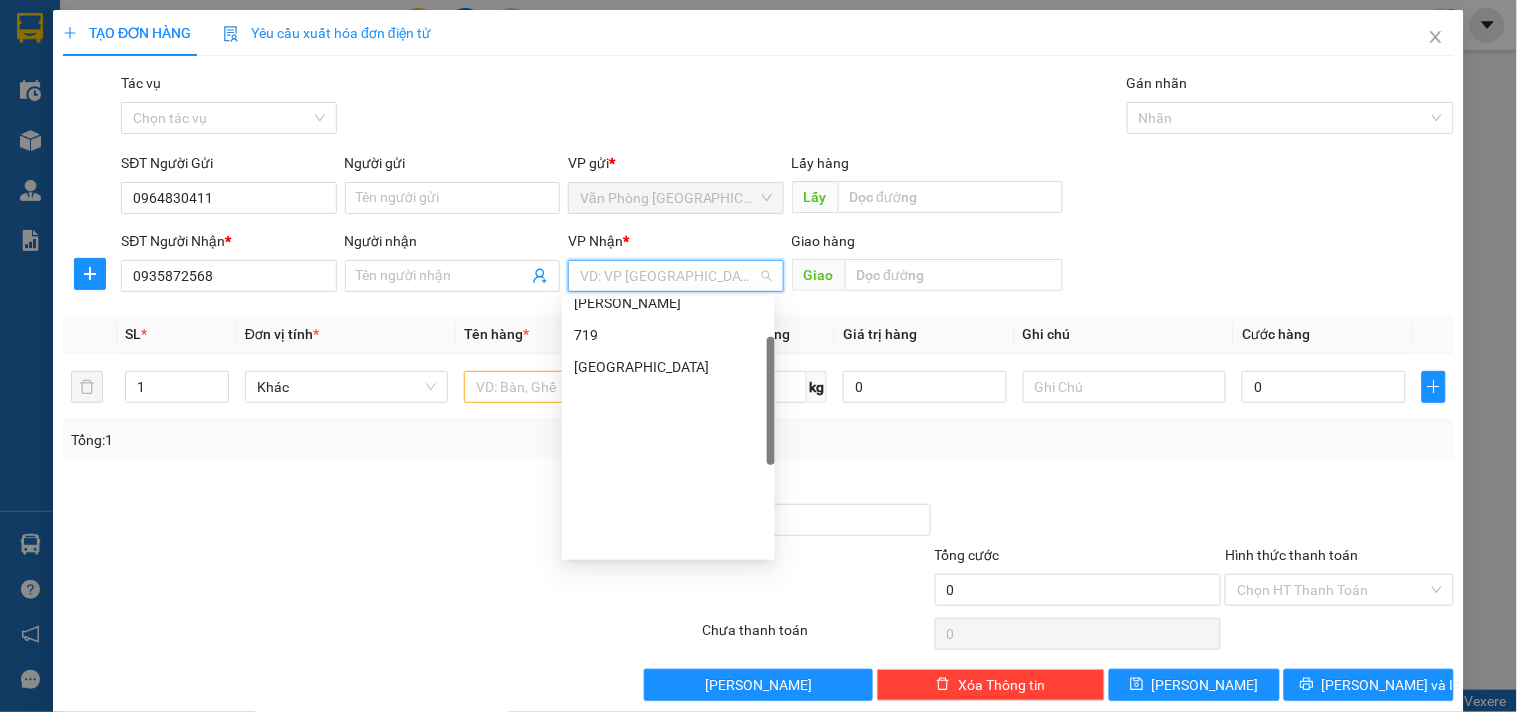 scroll, scrollTop: 0, scrollLeft: 0, axis: both 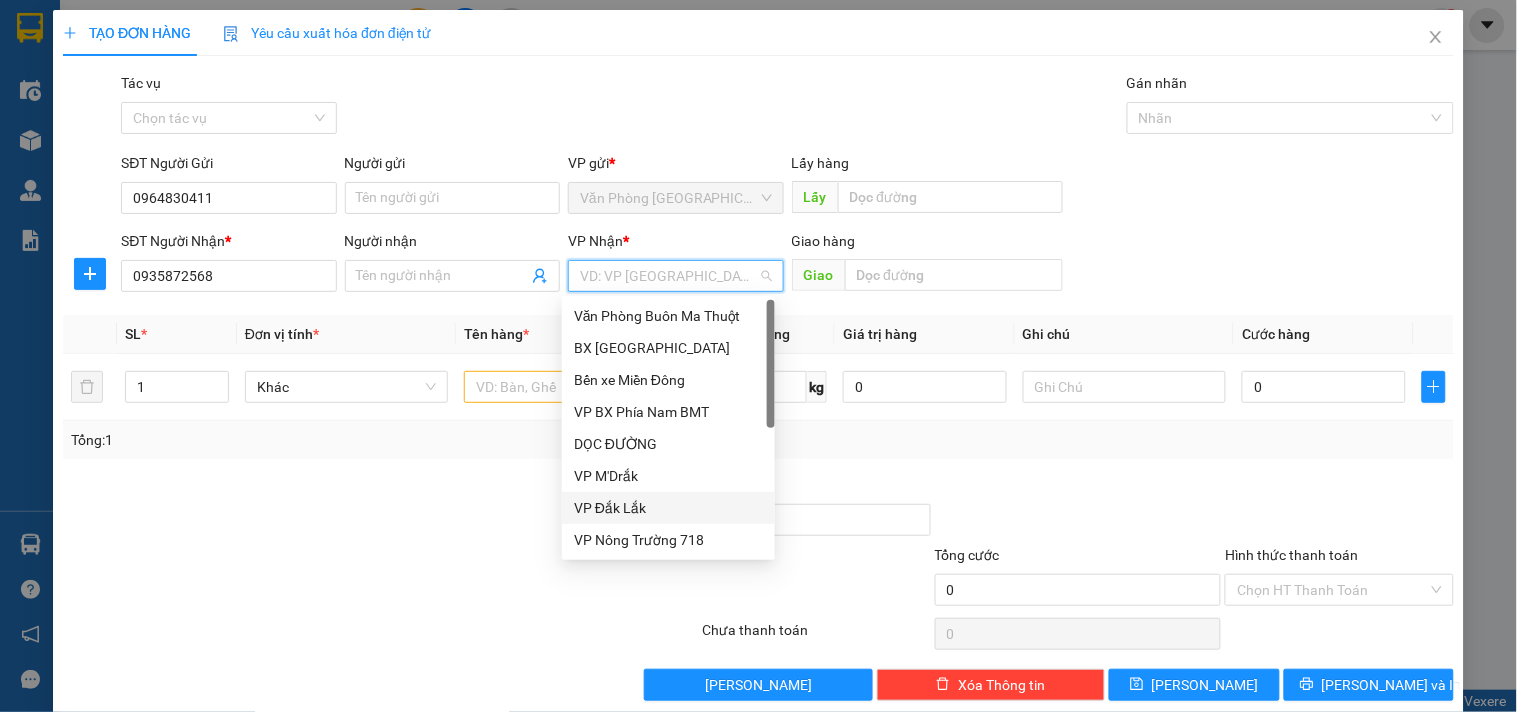 click on "VP Đắk Lắk" at bounding box center [668, 508] 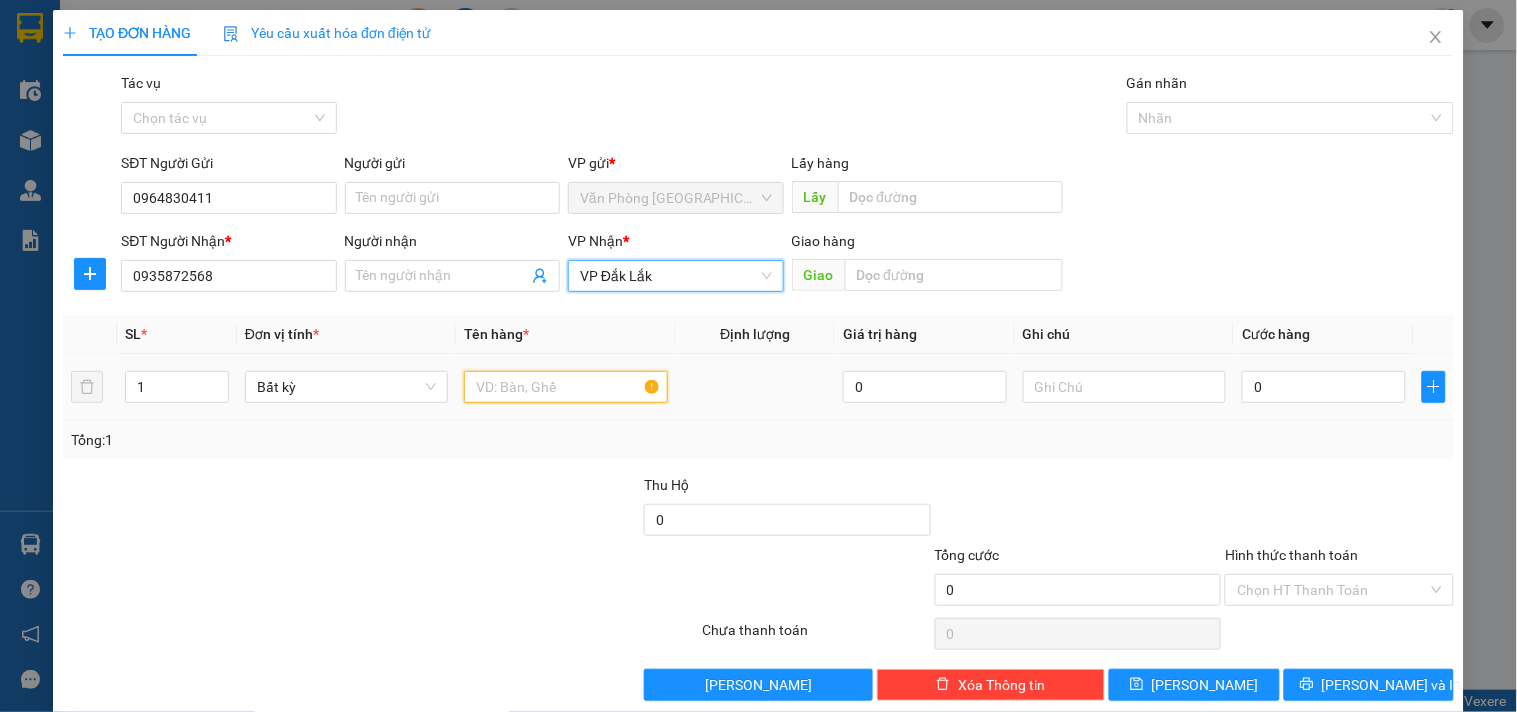 click at bounding box center (565, 387) 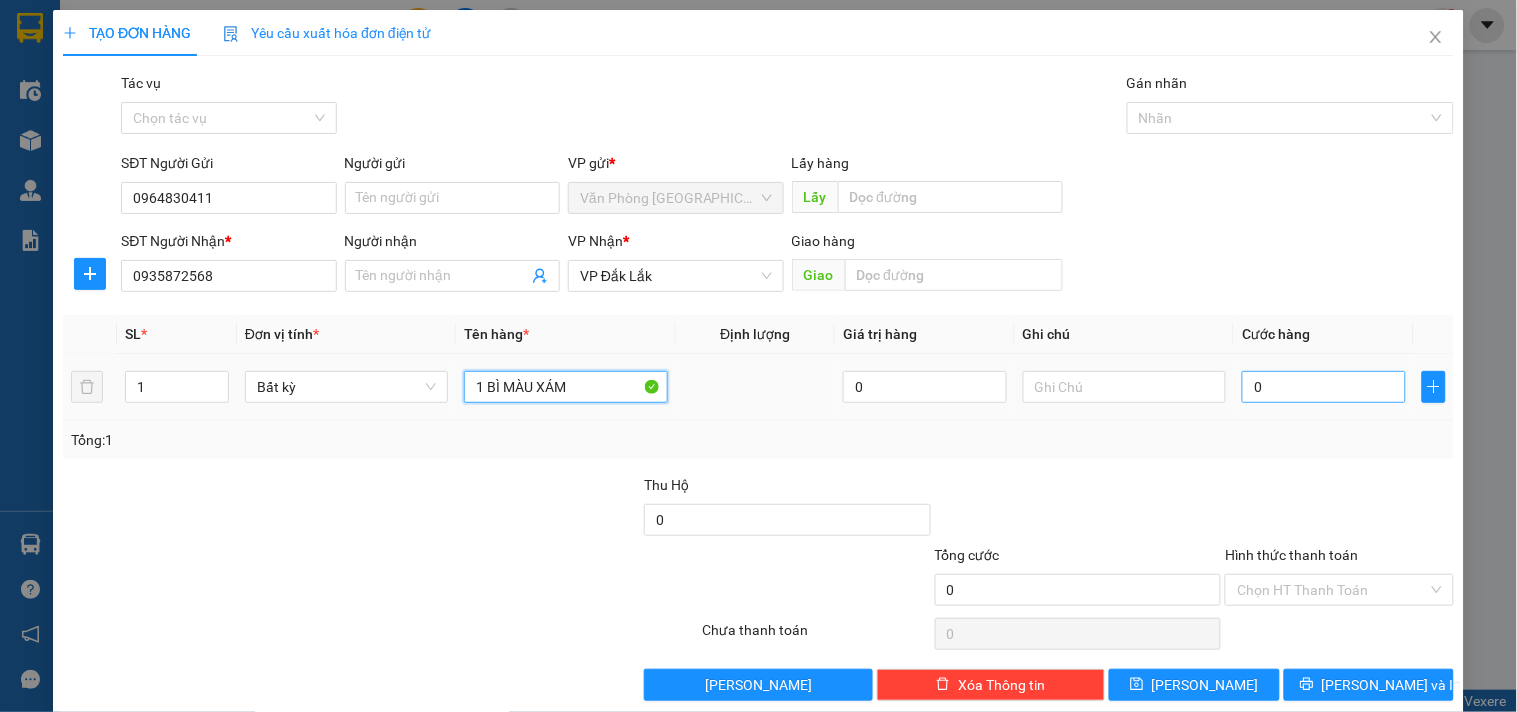 type on "1 BÌ MÀU XÁM" 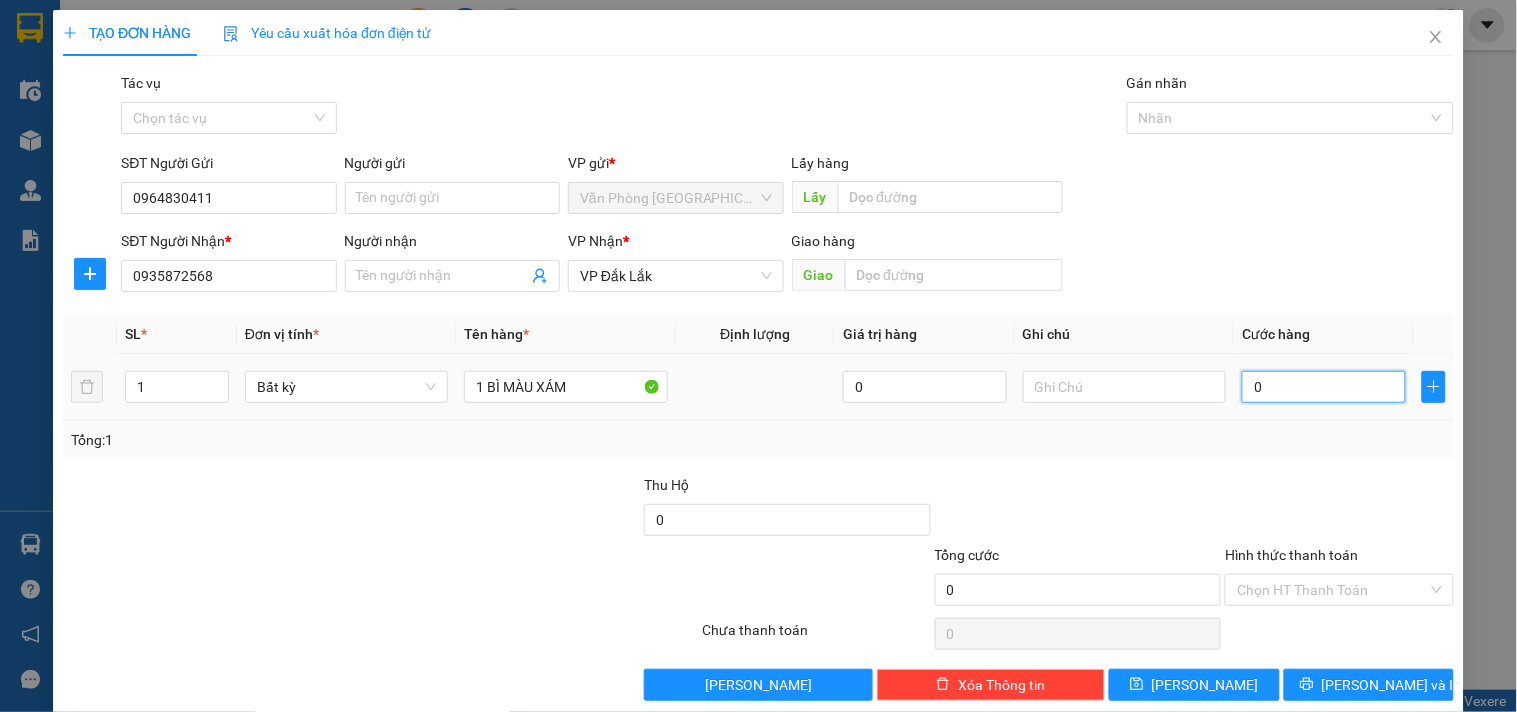 click on "0" at bounding box center [1324, 387] 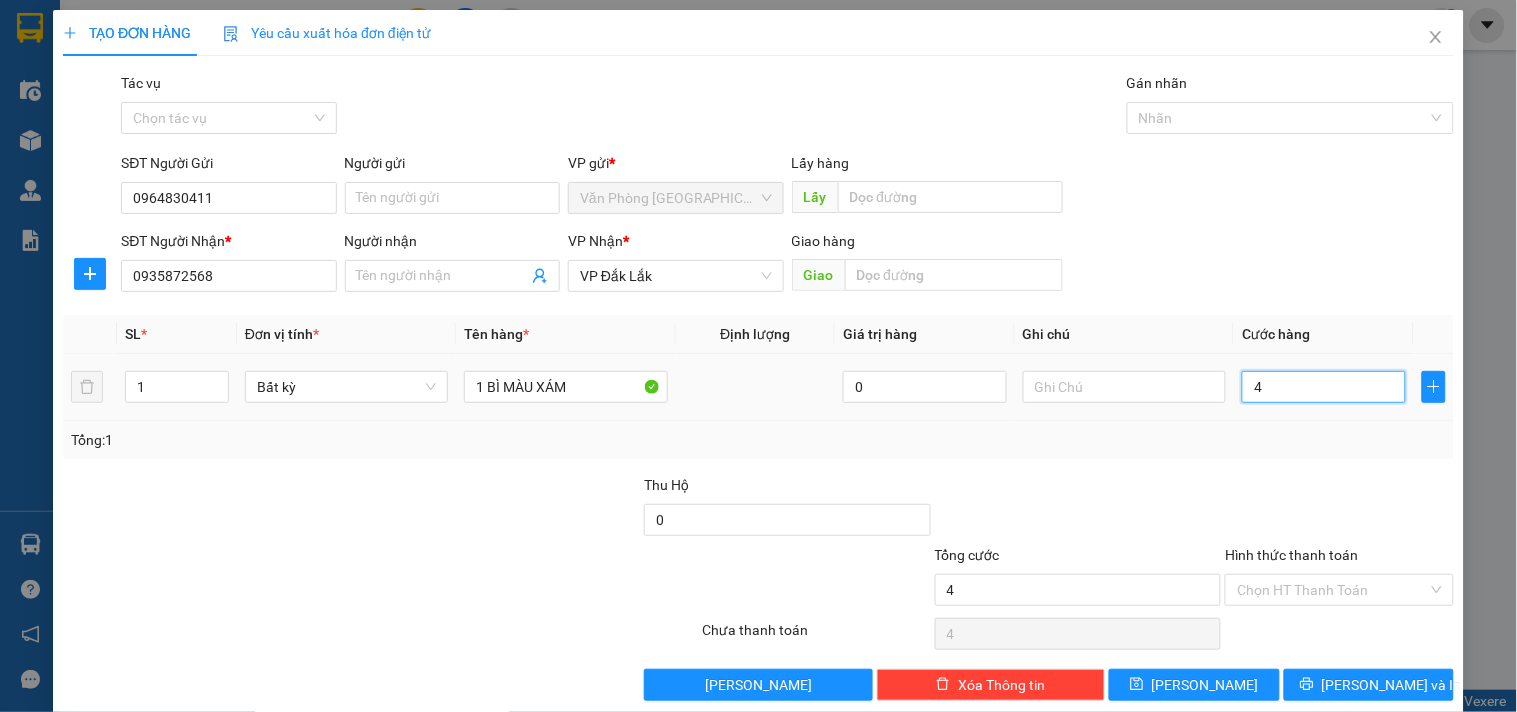type on "40" 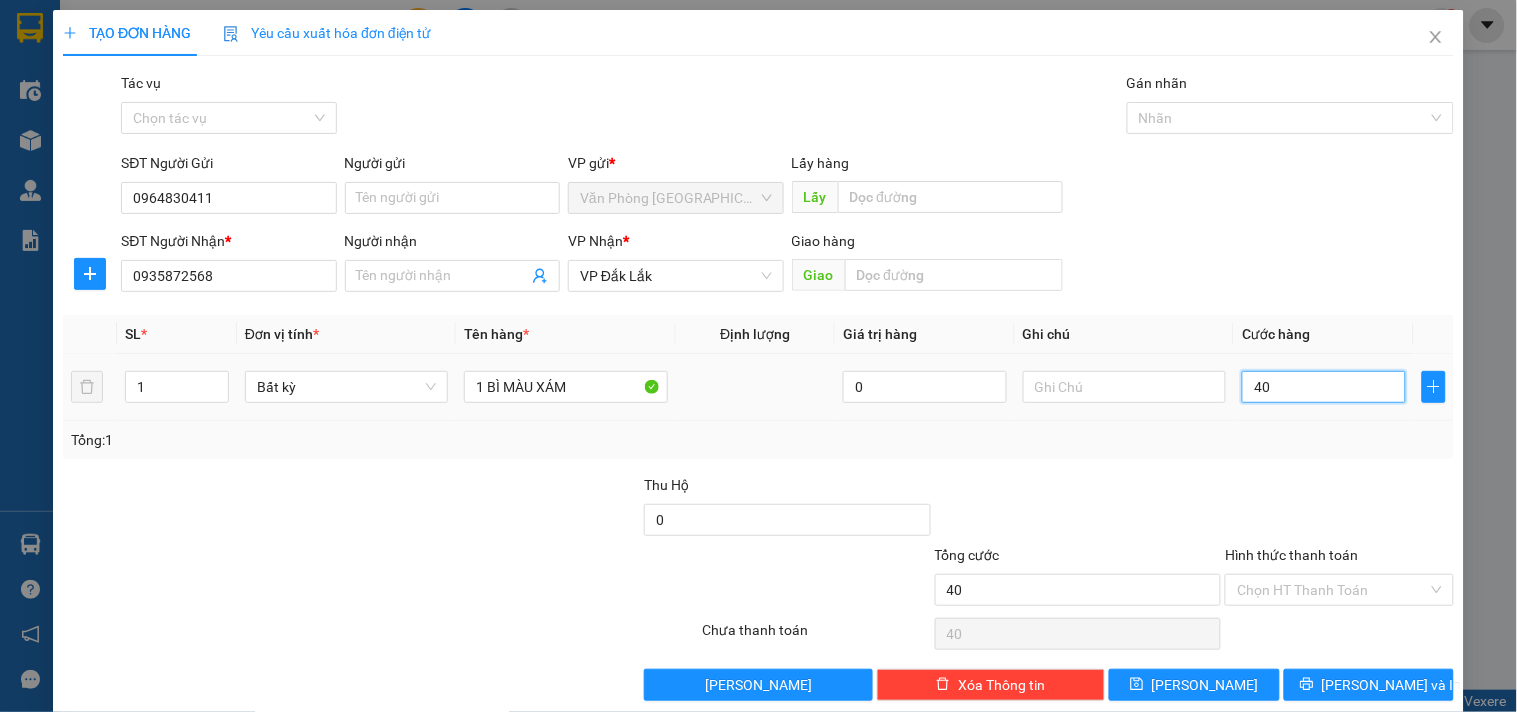 type on "400" 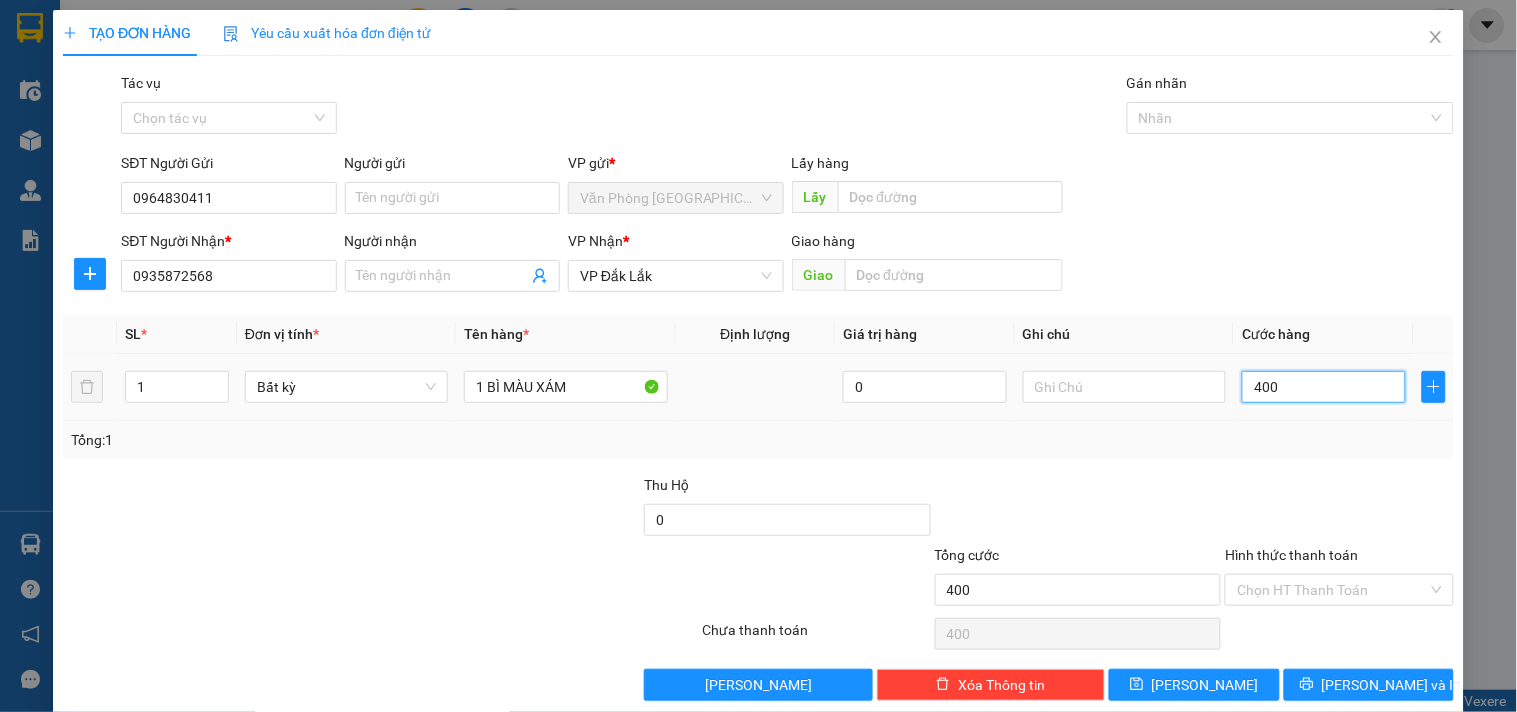 type on "4.000" 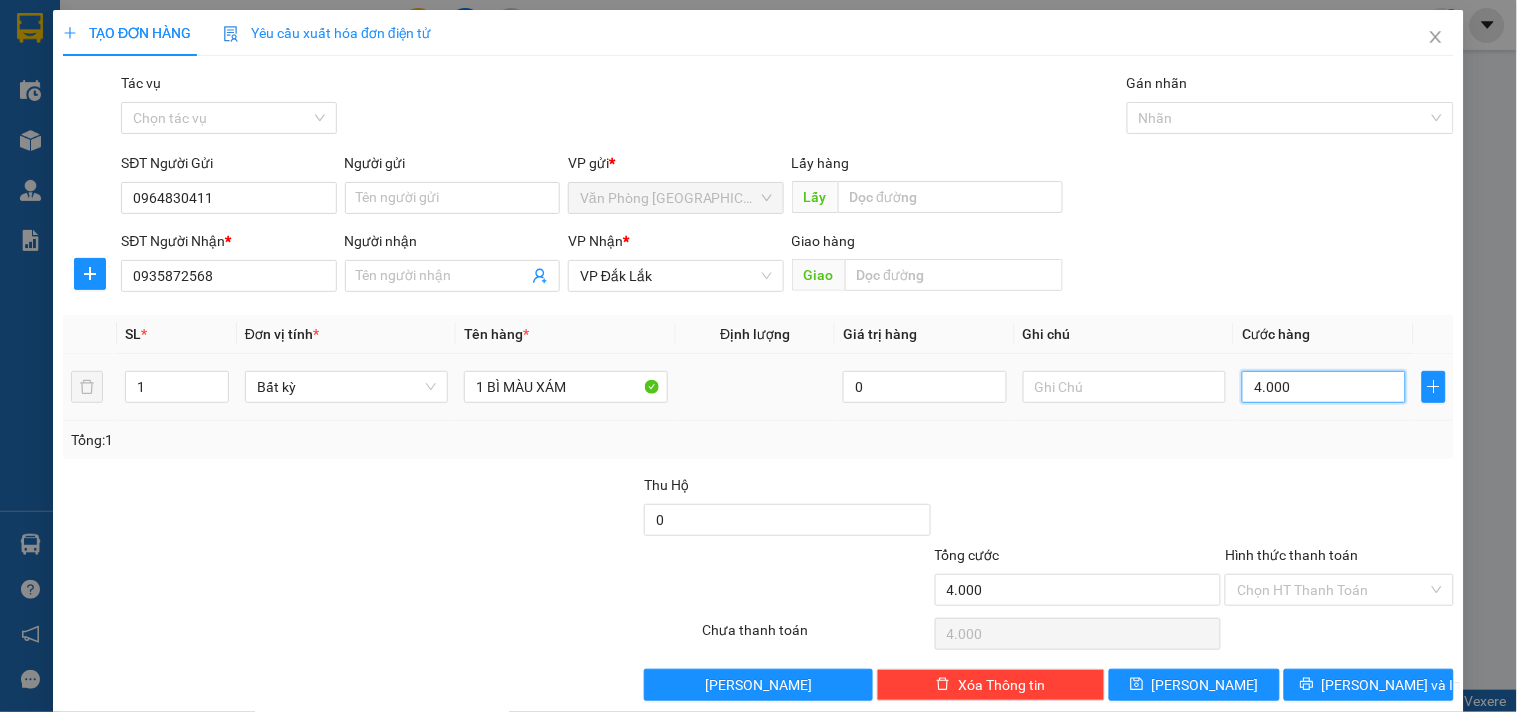 type on "40.000" 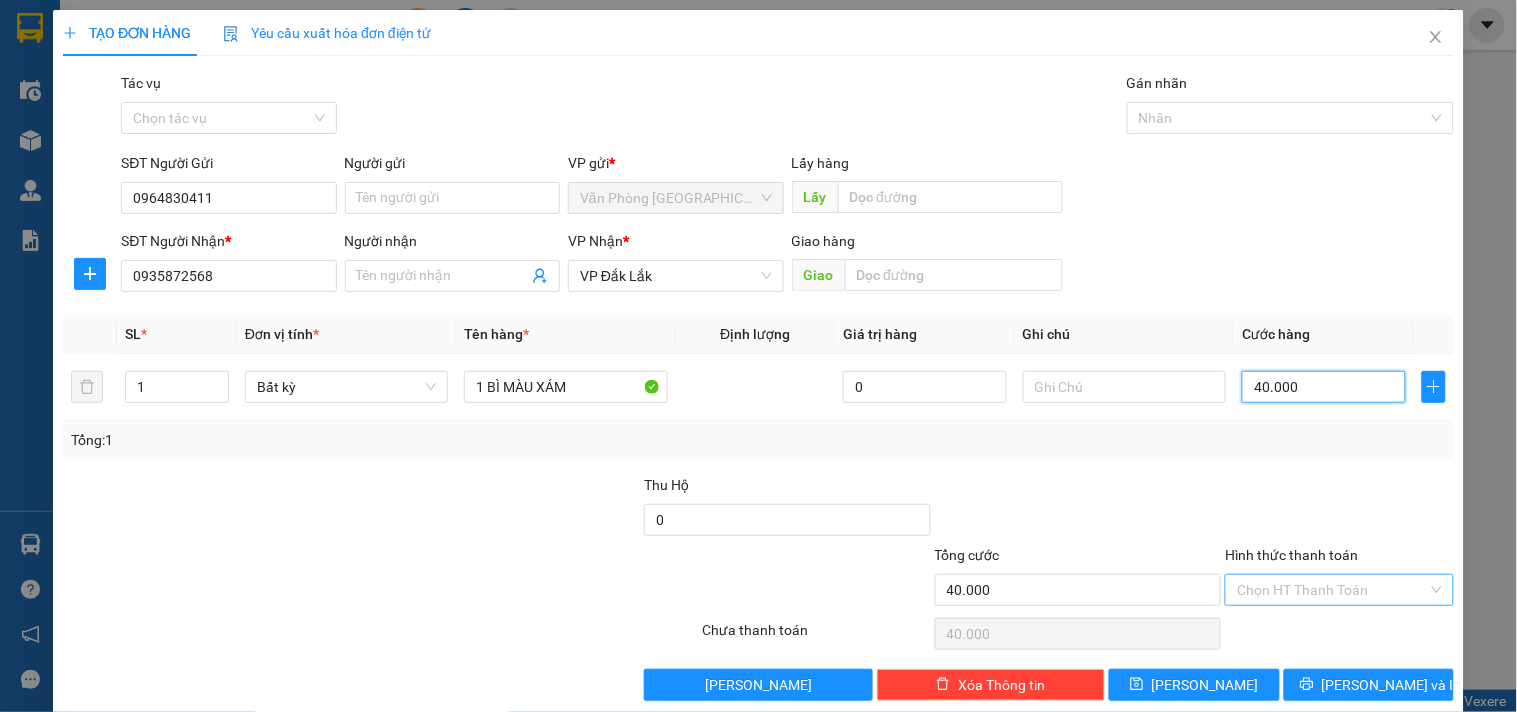 type on "40.000" 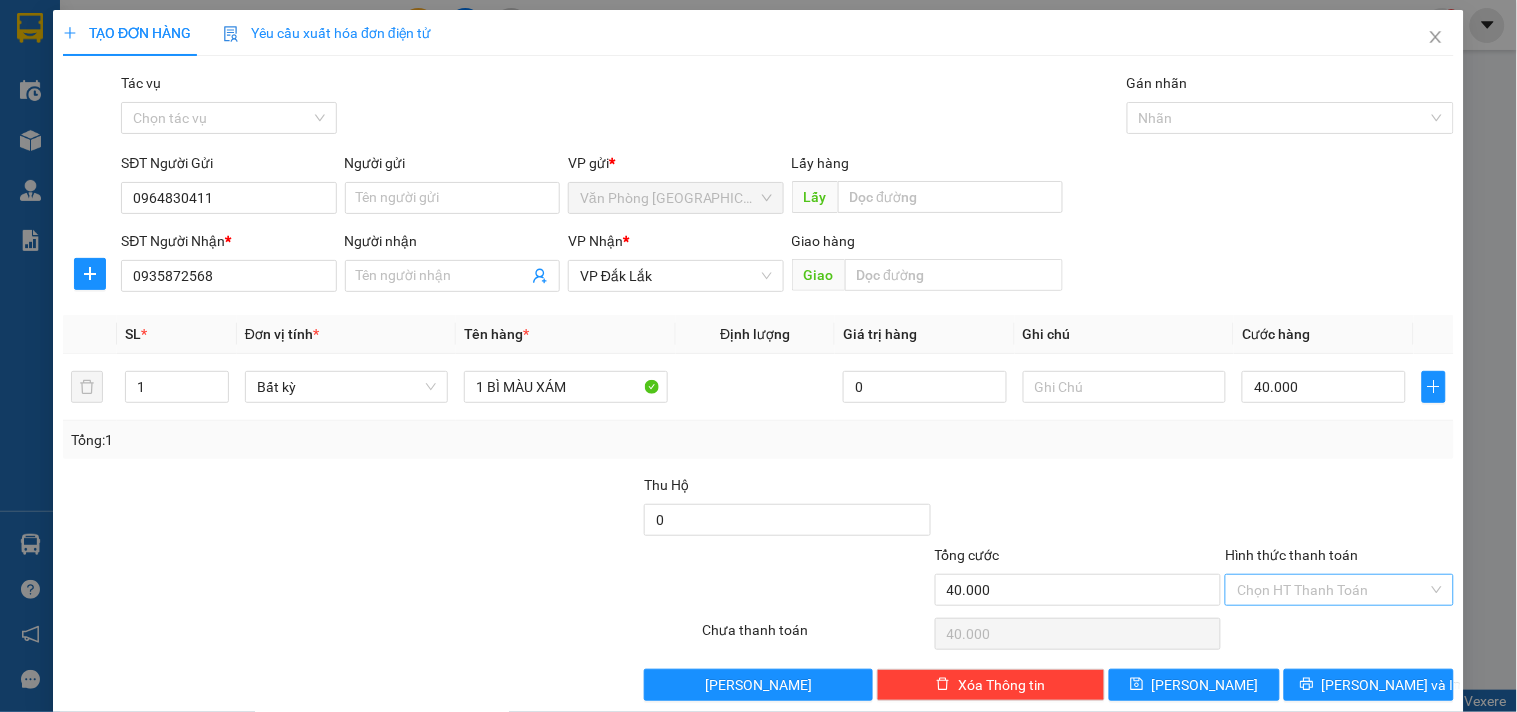 click on "Hình thức thanh toán" at bounding box center [1332, 590] 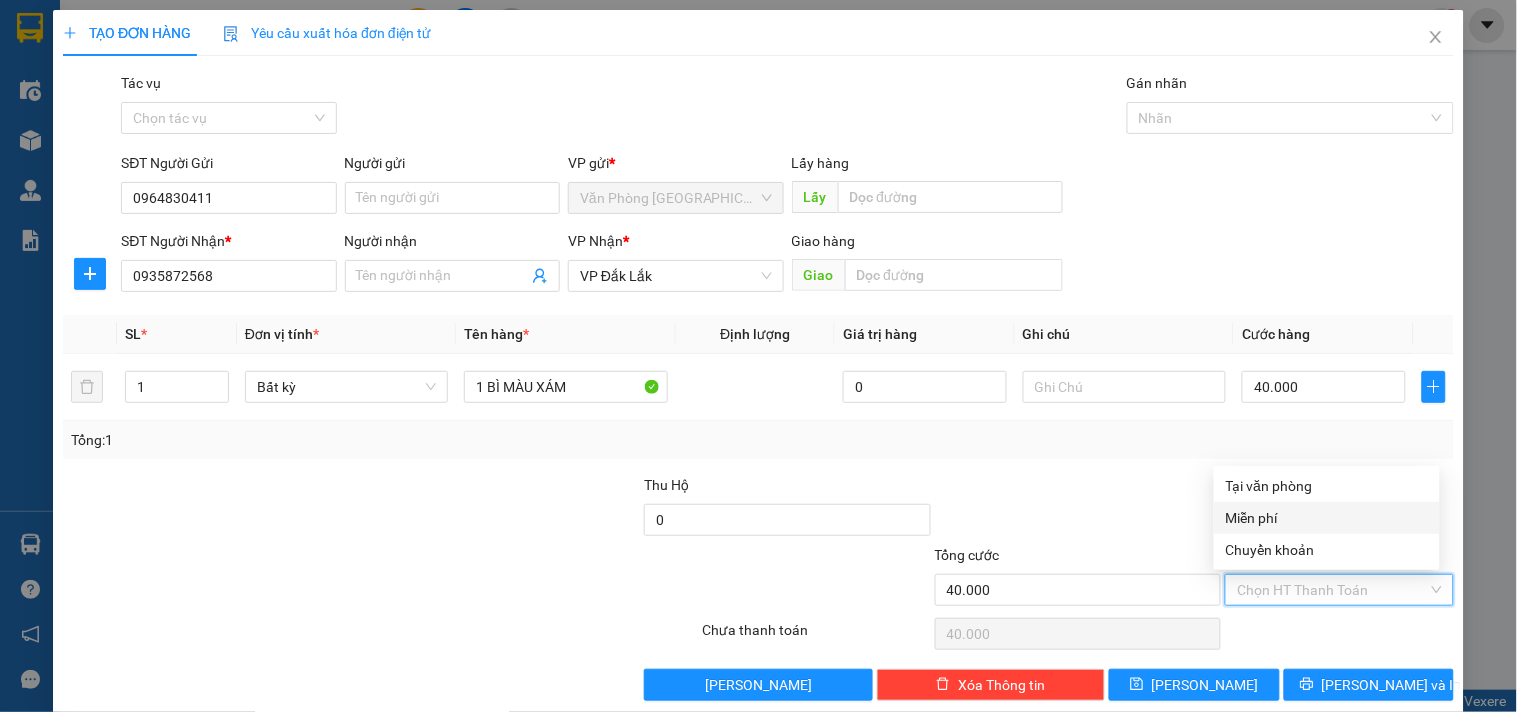 drag, startPoint x: 1294, startPoint y: 504, endPoint x: 1311, endPoint y: 530, distance: 31.06445 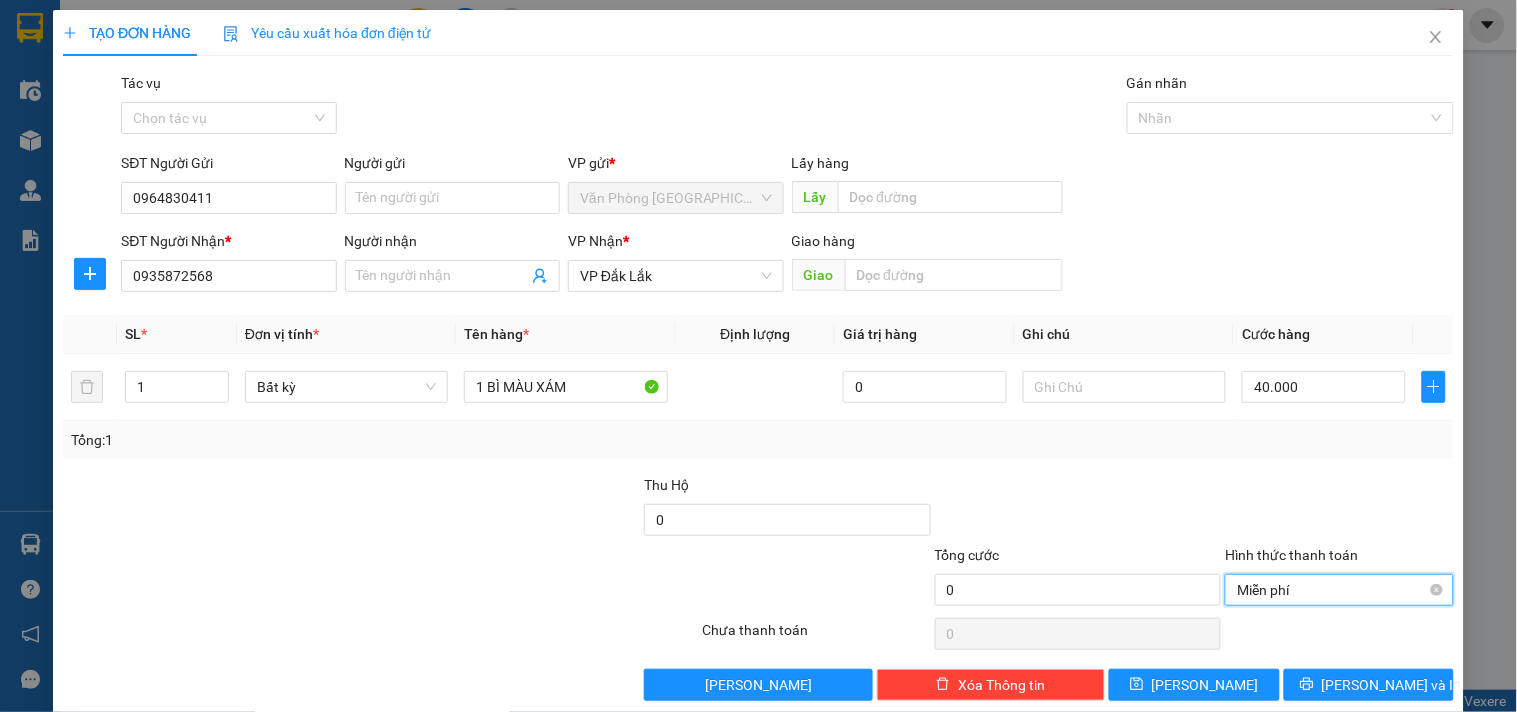 click on "Miễn phí" at bounding box center [1339, 590] 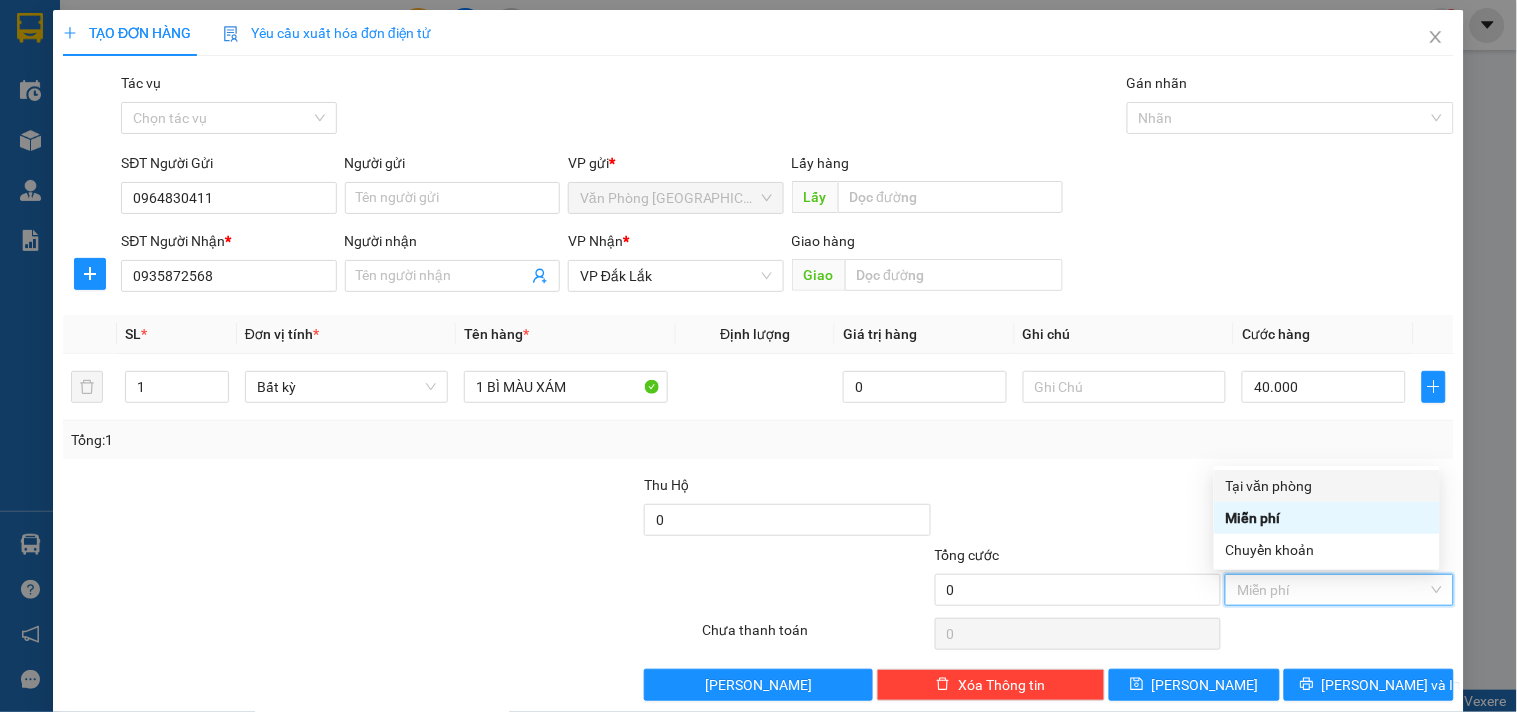 click on "Tại văn phòng" at bounding box center [1327, 486] 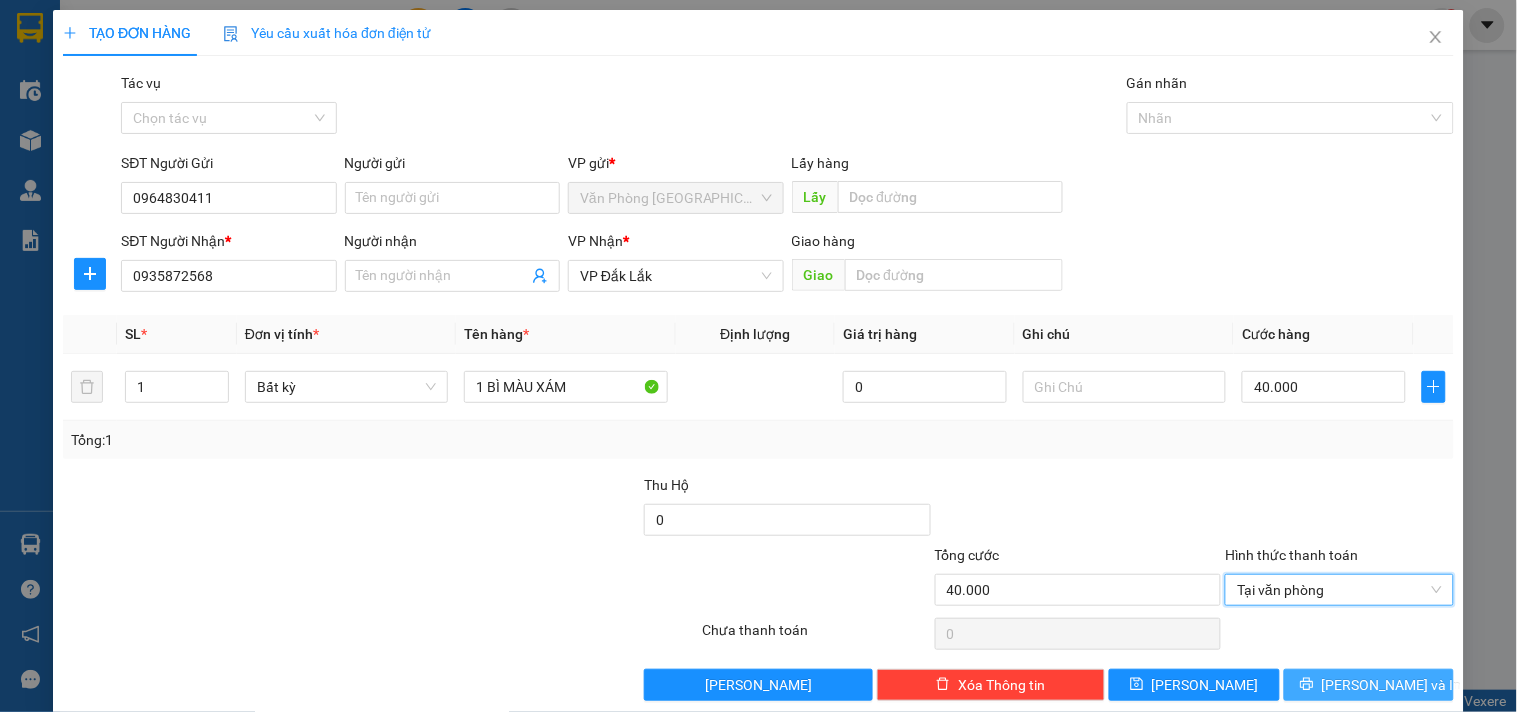 click on "[PERSON_NAME] và In" at bounding box center [1392, 685] 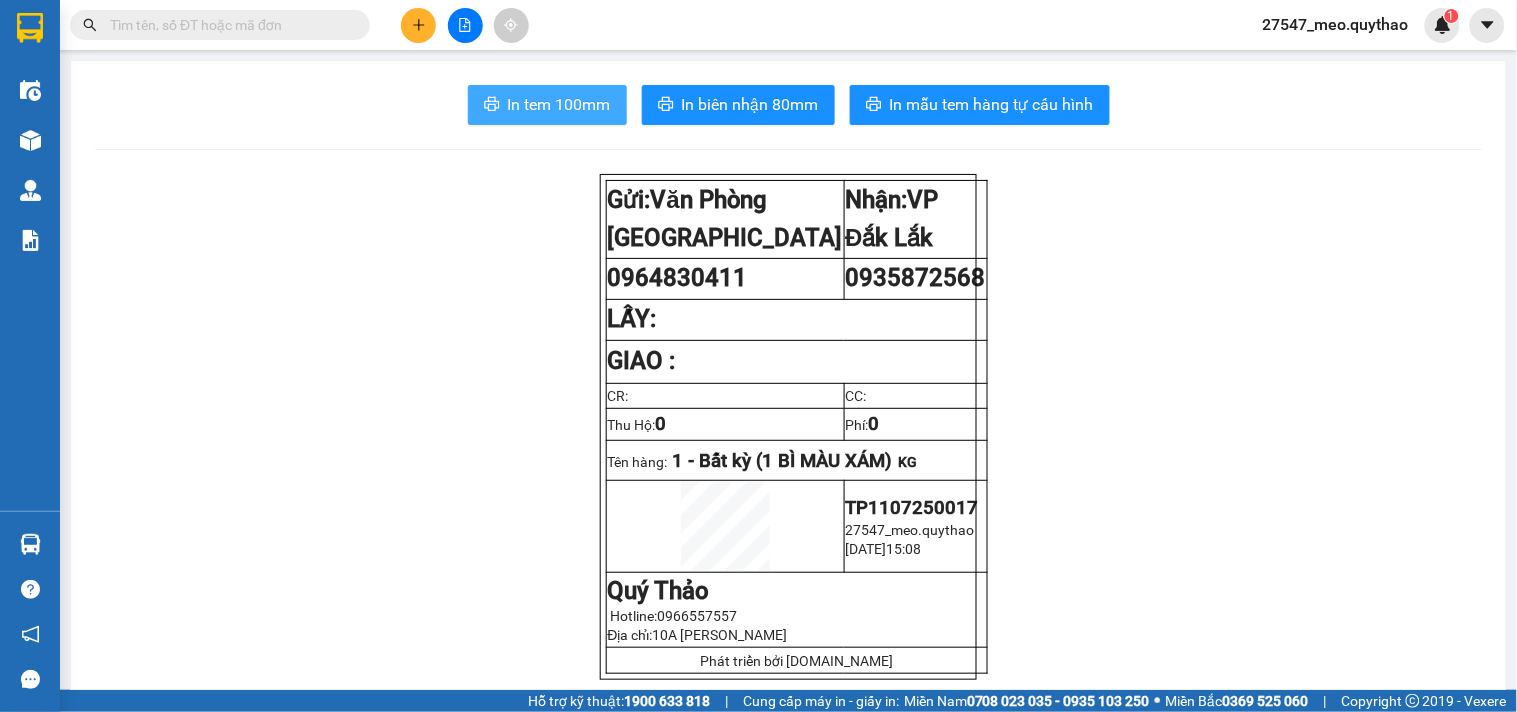 click on "In tem 100mm" at bounding box center [559, 104] 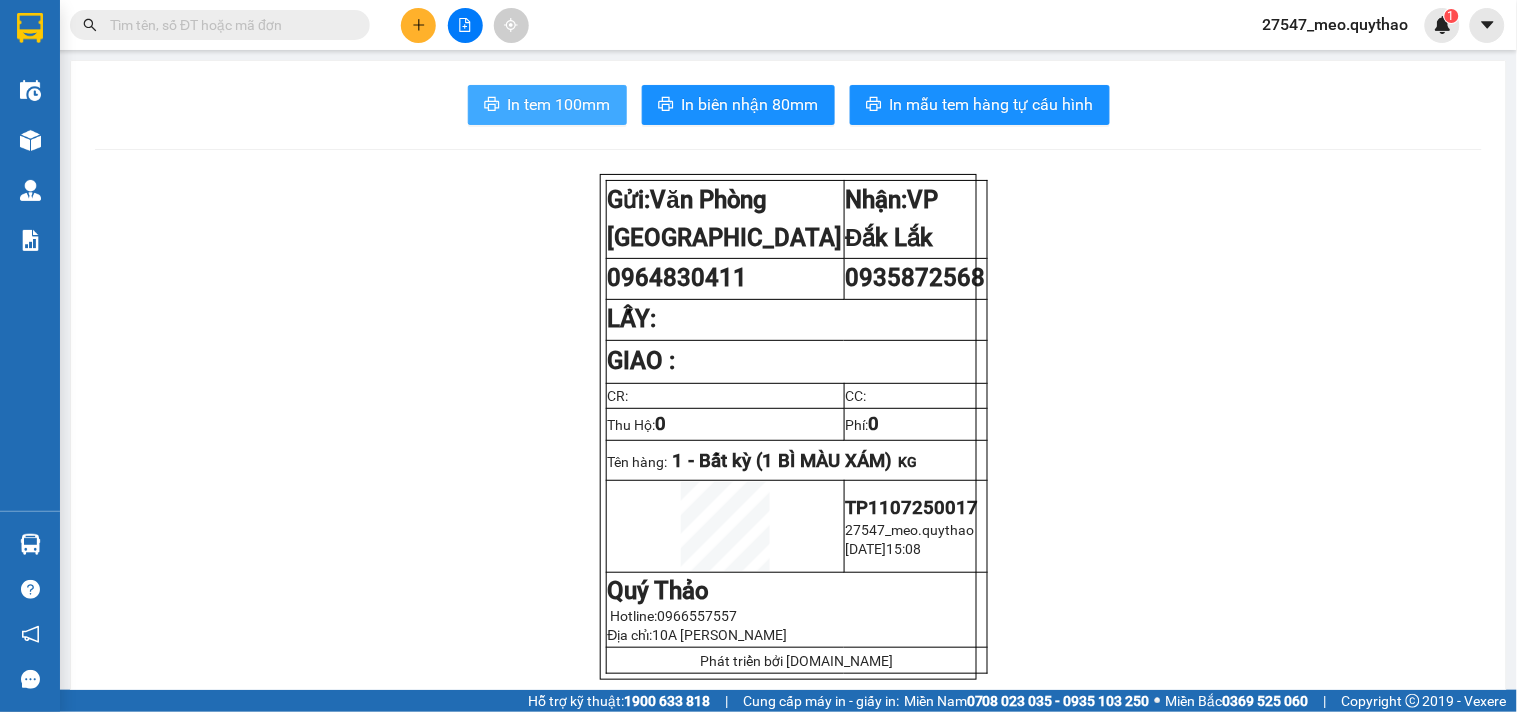 scroll, scrollTop: 0, scrollLeft: 0, axis: both 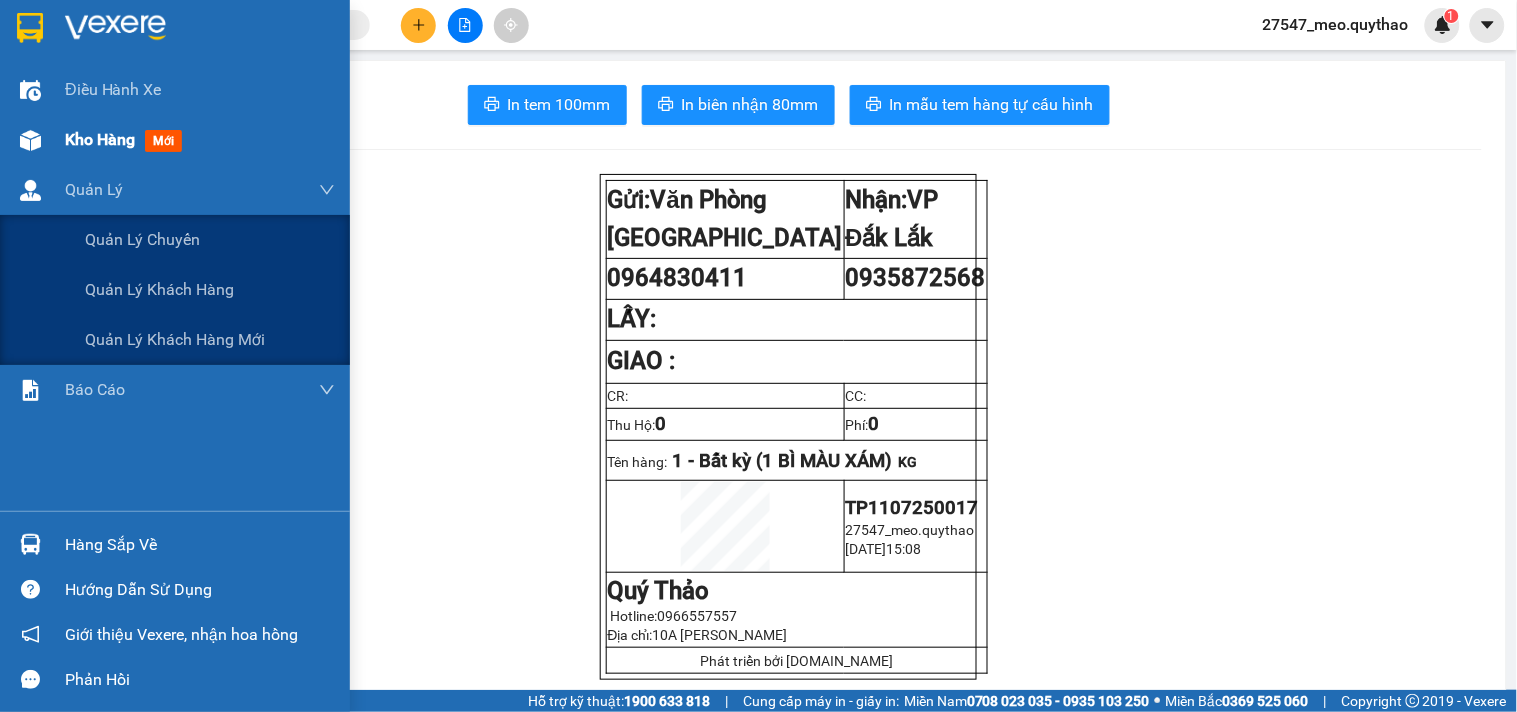 click on "Kho hàng mới" at bounding box center (175, 140) 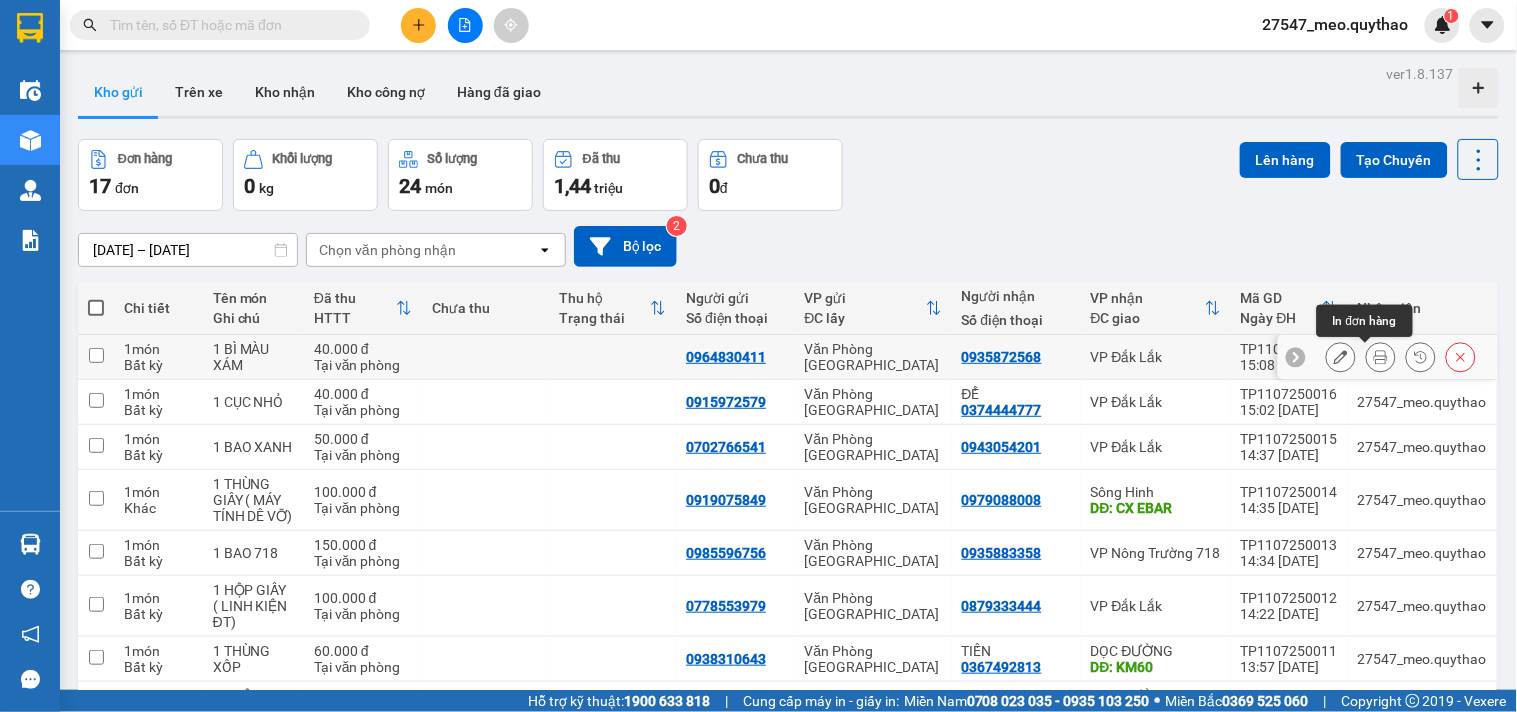click at bounding box center [1381, 357] 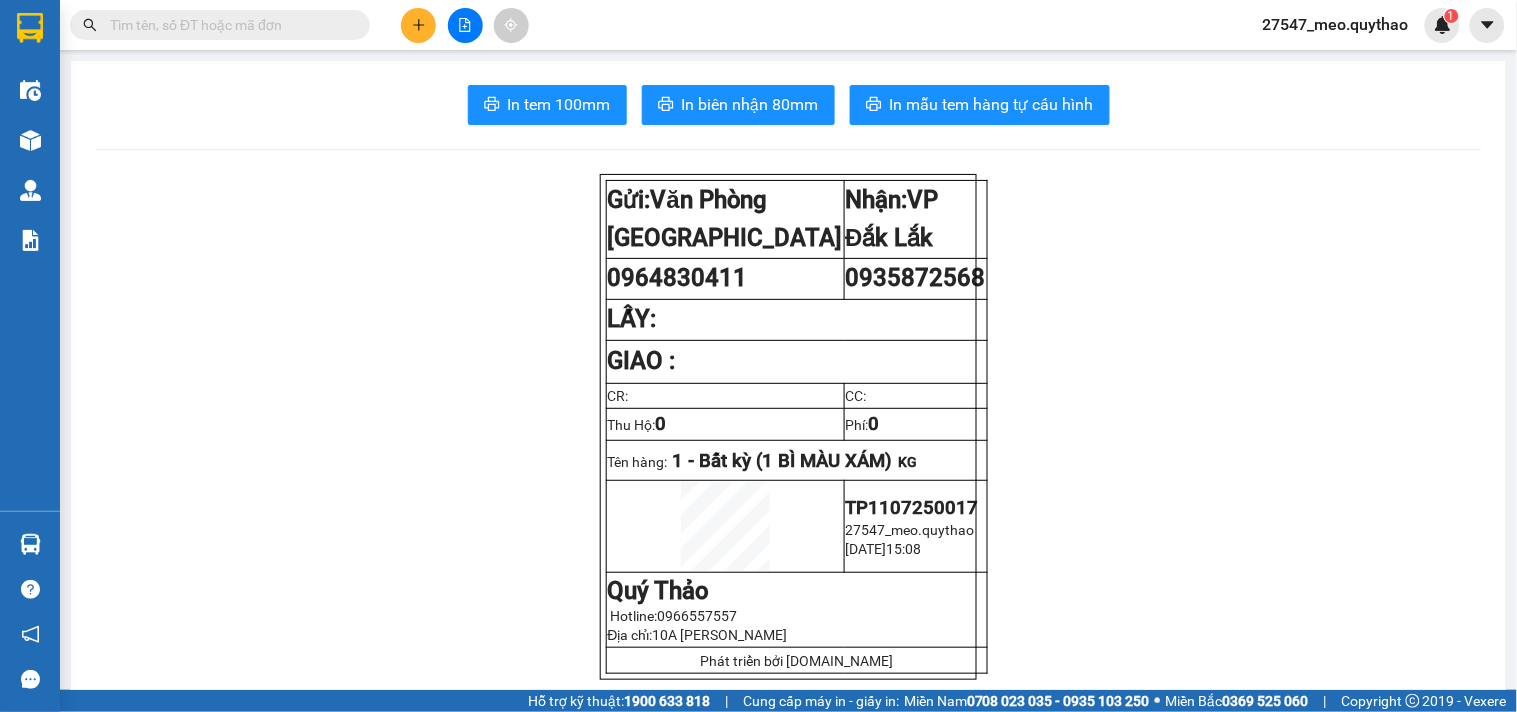click on "In tem 100mm
In biên nhận 80mm In mẫu tem hàng tự cấu hình
Gửi:  Văn Phòng [GEOGRAPHIC_DATA]:  VP [GEOGRAPHIC_DATA]
0964830411
0935872568
[GEOGRAPHIC_DATA]:
GIAO :
CR:
CC:
Thu Hộ: 0
Phí:  0
Tên hàng:   1 - Bất kỳ (1 BÌ MÀU XÁM)    KG
TP1107250017
27547_meo.quythao
[DATE]     15:08
Quý Thảo
Hotline:   0966557557
Địa chỉ:  10A [PERSON_NAME]
Phát triển bởi [DOMAIN_NAME]
Quý Thảo VP [GEOGRAPHIC_DATA]   196/2 [GEOGRAPHIC_DATA], [GEOGRAPHIC_DATA]    0913444777, 0911517517, 0816594594 VP VP [GEOGRAPHIC_DATA]   [GEOGRAPHIC_DATA][PERSON_NAME], [GEOGRAPHIC_DATA], [GEOGRAPHIC_DATA]   0913444777, 0911517517, 0816594594 Gửi khách hàng Mã đơn:   TP1107250017 In ngày:  [DATE]   15:08 Gửi :     0964830411 VP [GEOGRAPHIC_DATA] :     0935872568 VP VP [GEOGRAPHIC_DATA] (giá trị hàng) SL Cước món hàng Bất kỳ -" at bounding box center [788, 1082] 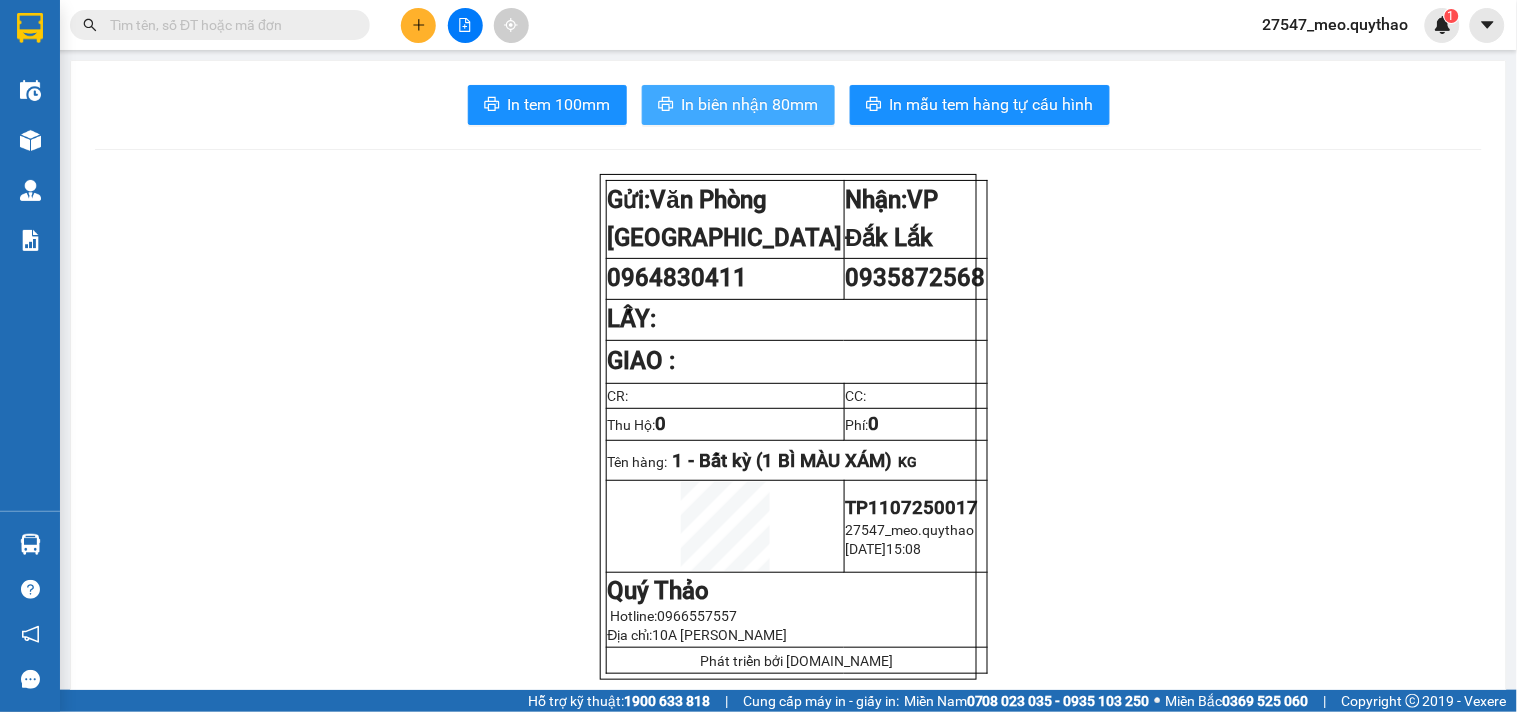 click on "In biên nhận 80mm" at bounding box center [750, 104] 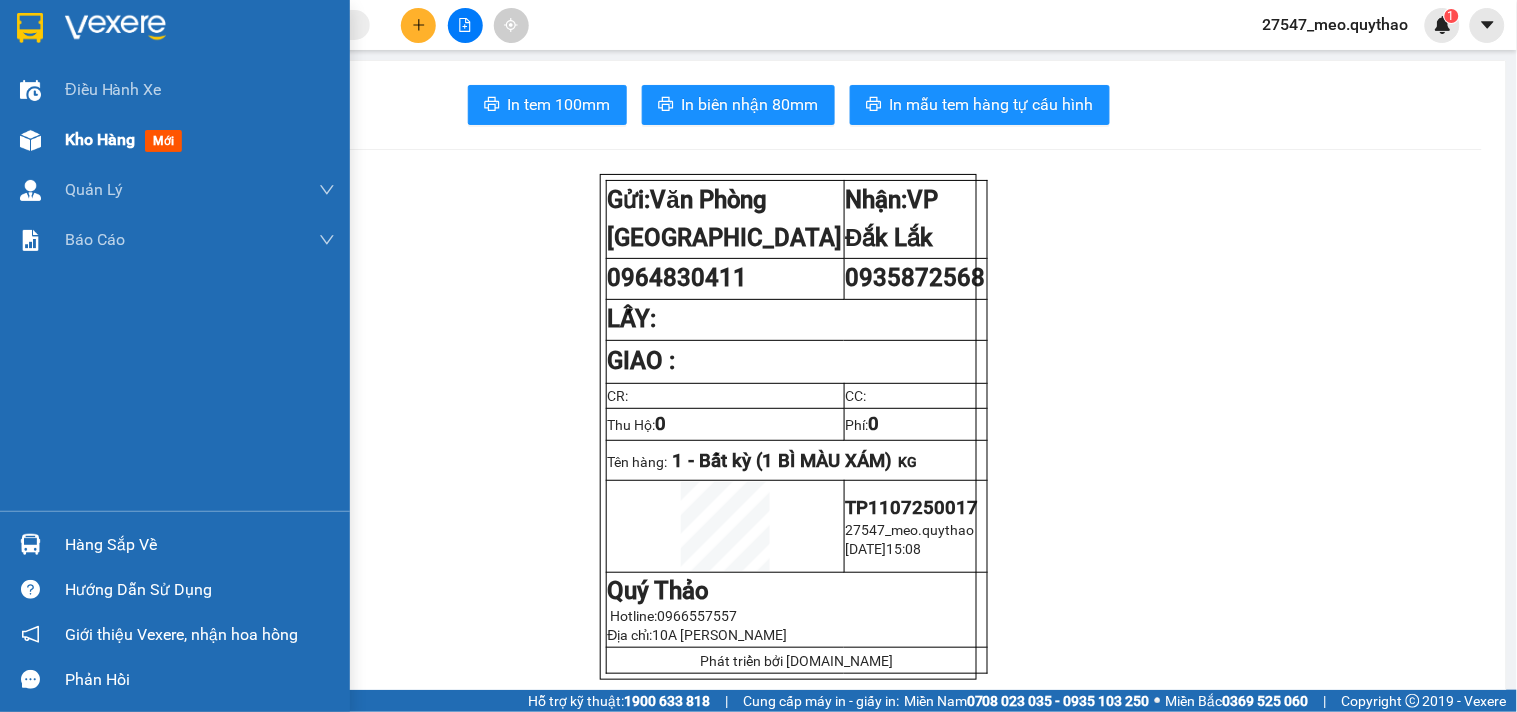 click on "Kho hàng" at bounding box center (100, 139) 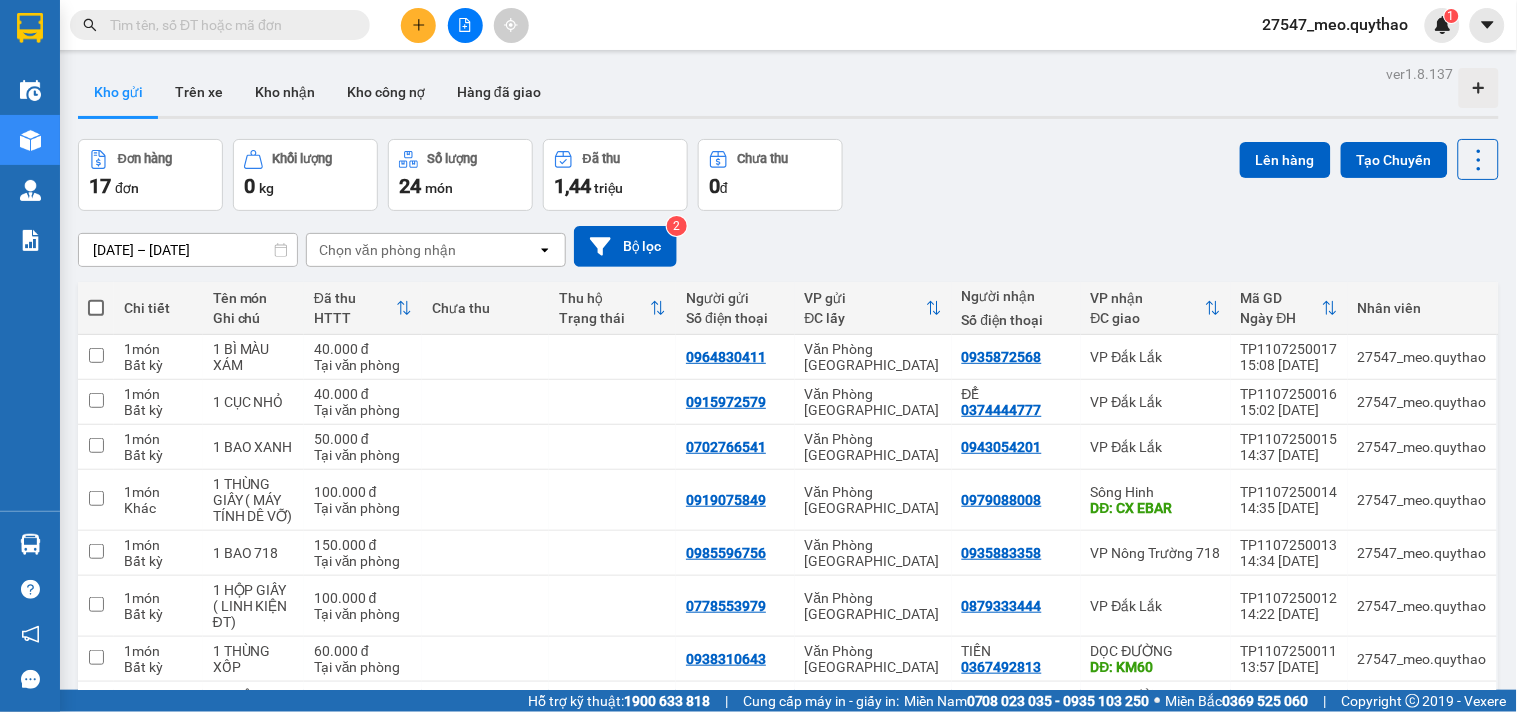 click at bounding box center (418, 25) 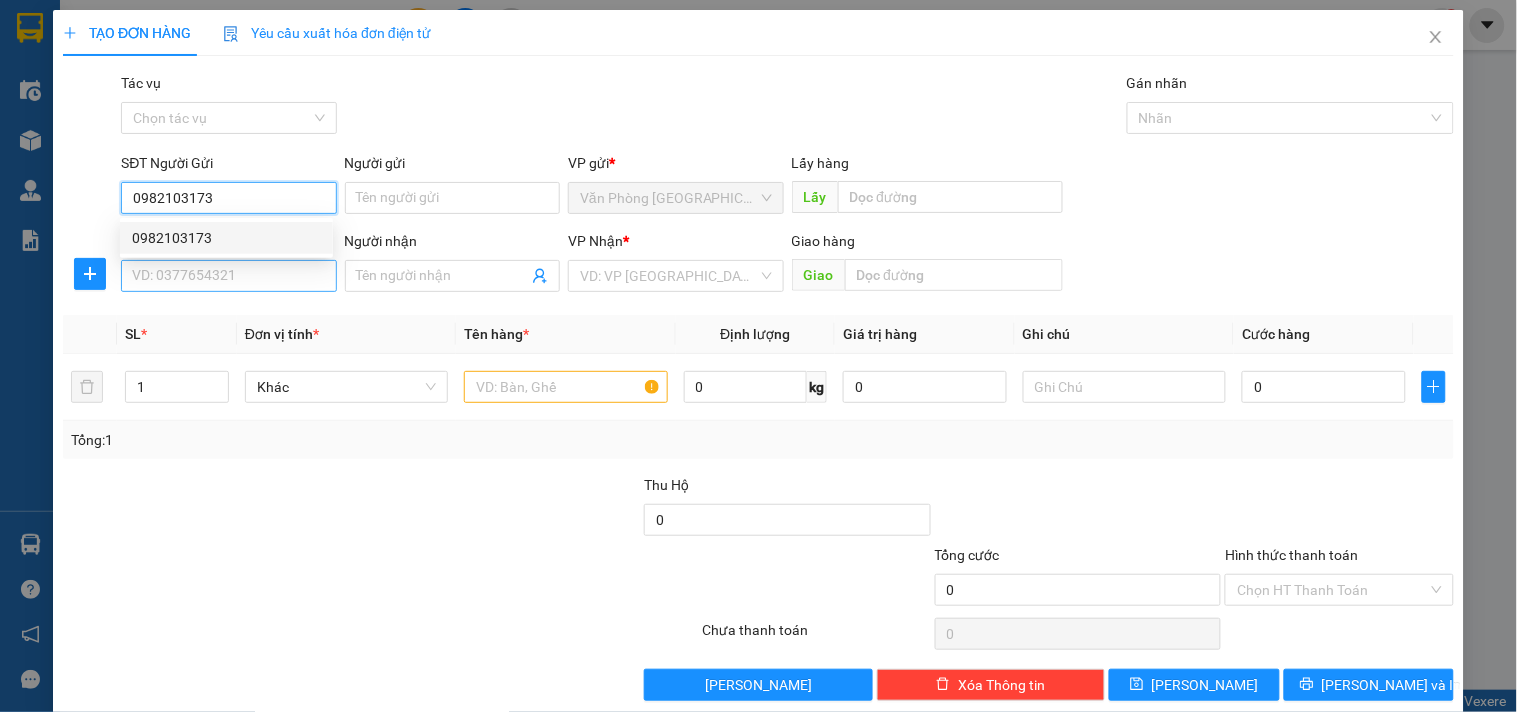 type on "0982103173" 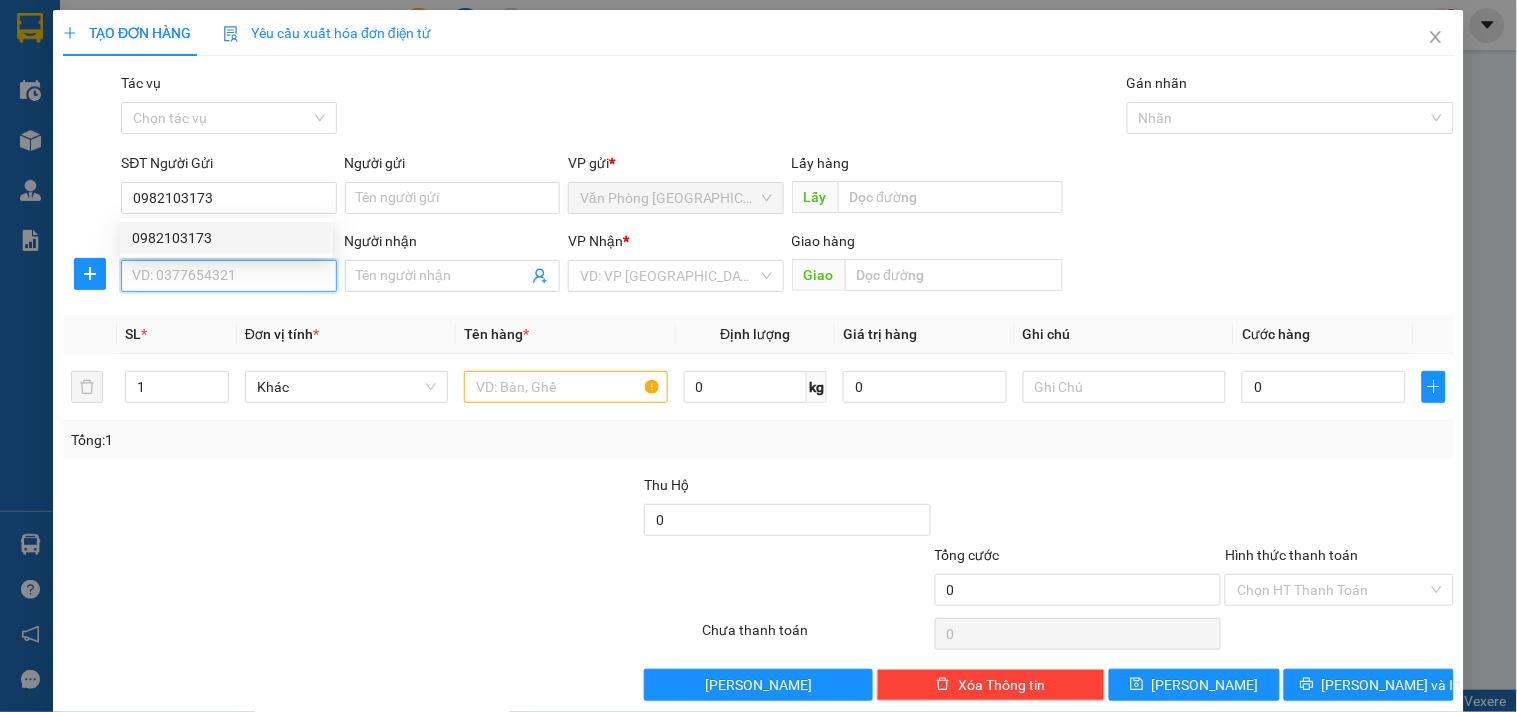 click on "SĐT Người Nhận  *" at bounding box center [228, 276] 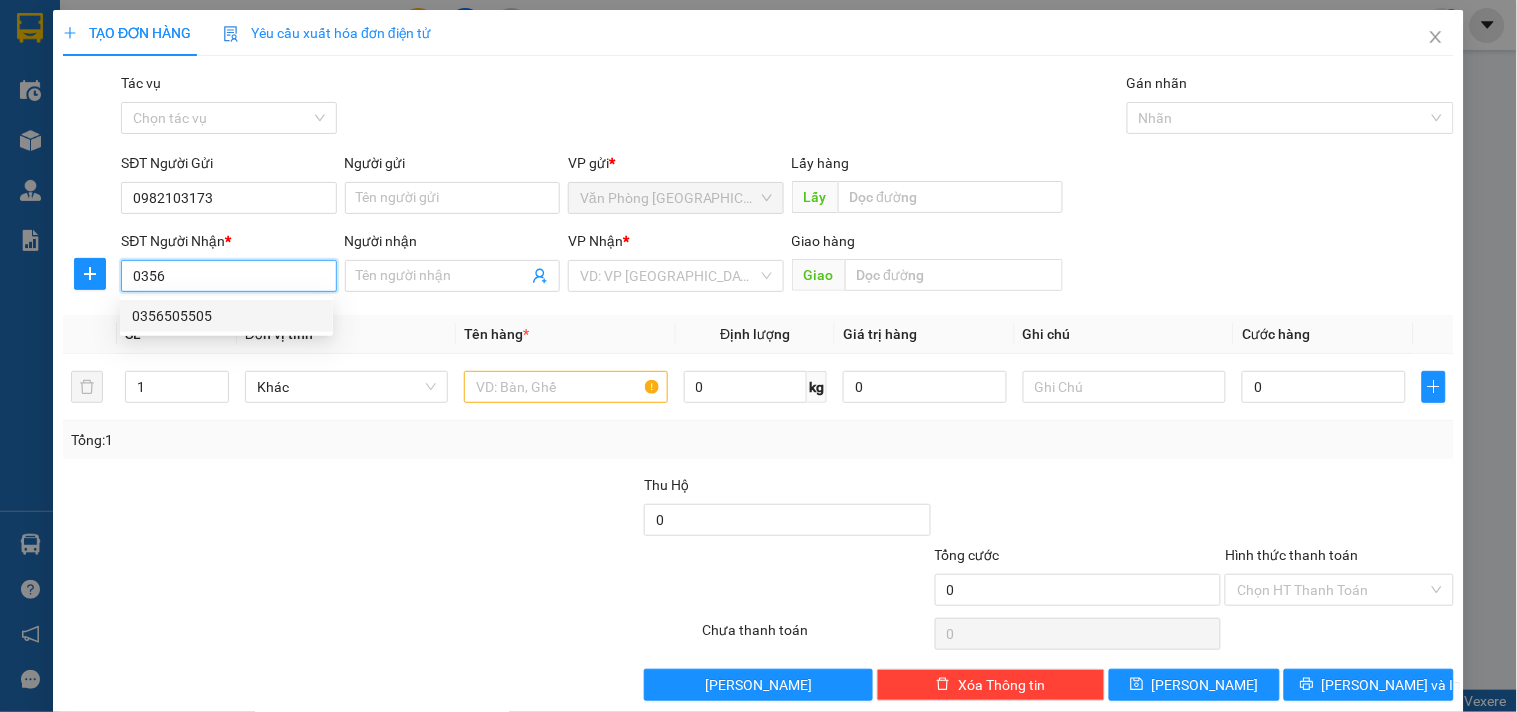 click on "0356505505" at bounding box center (226, 316) 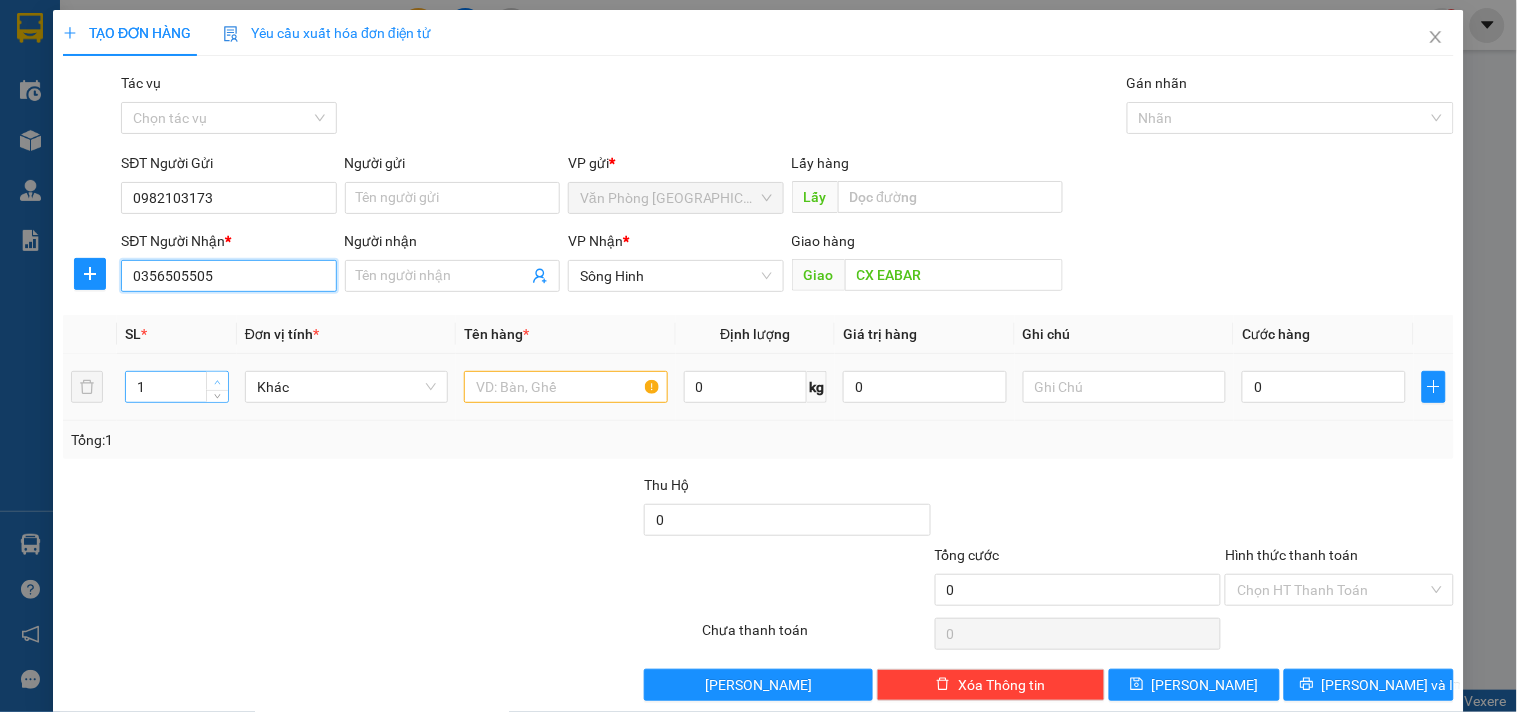 type on "0356505505" 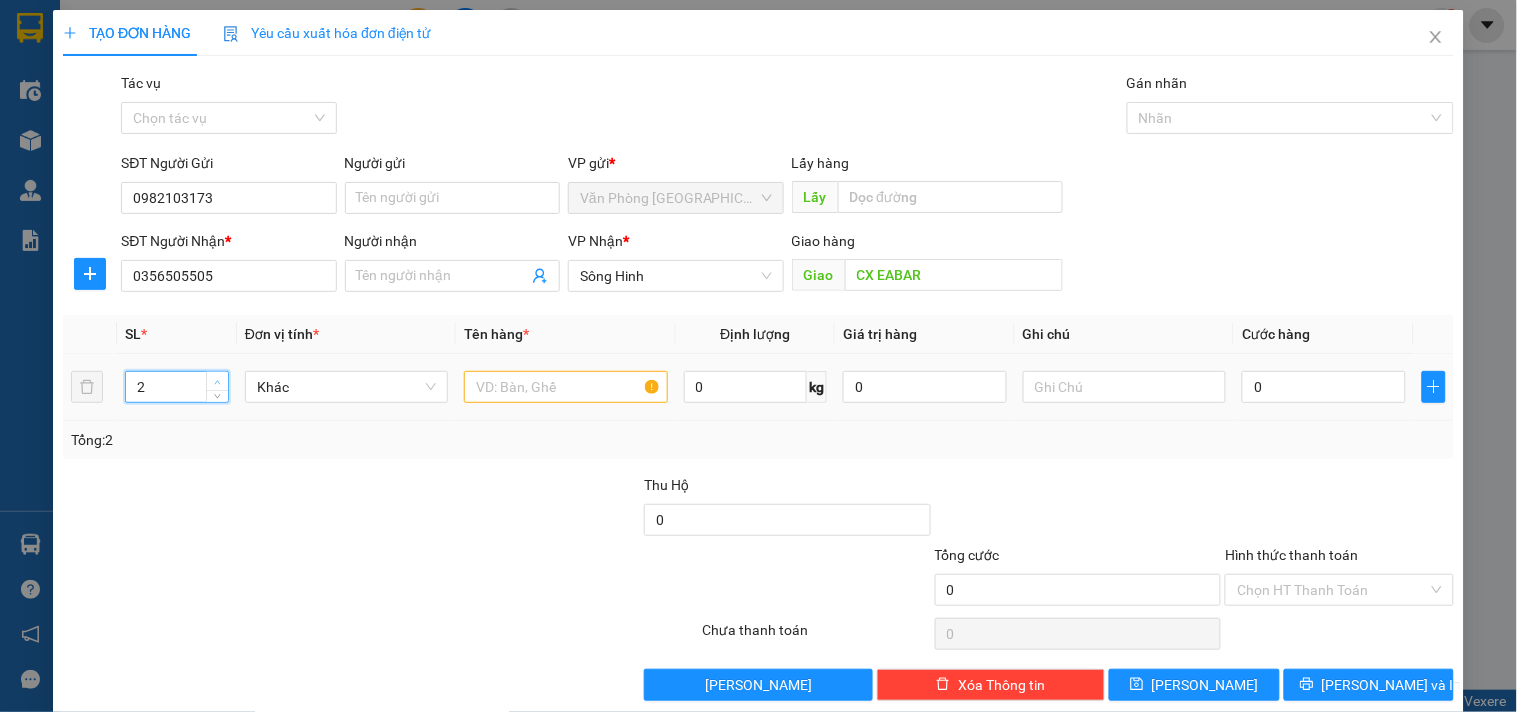 click at bounding box center [217, 381] 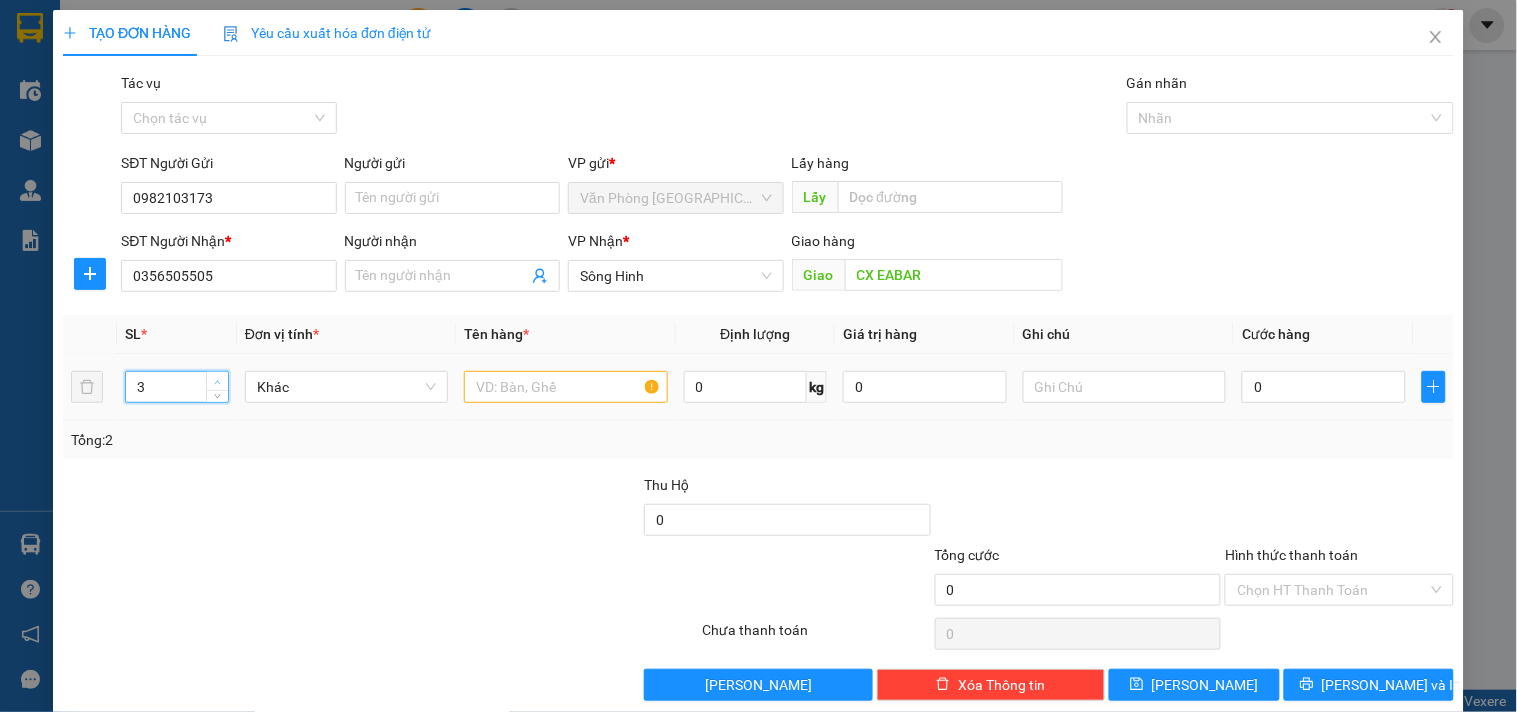 click at bounding box center [217, 381] 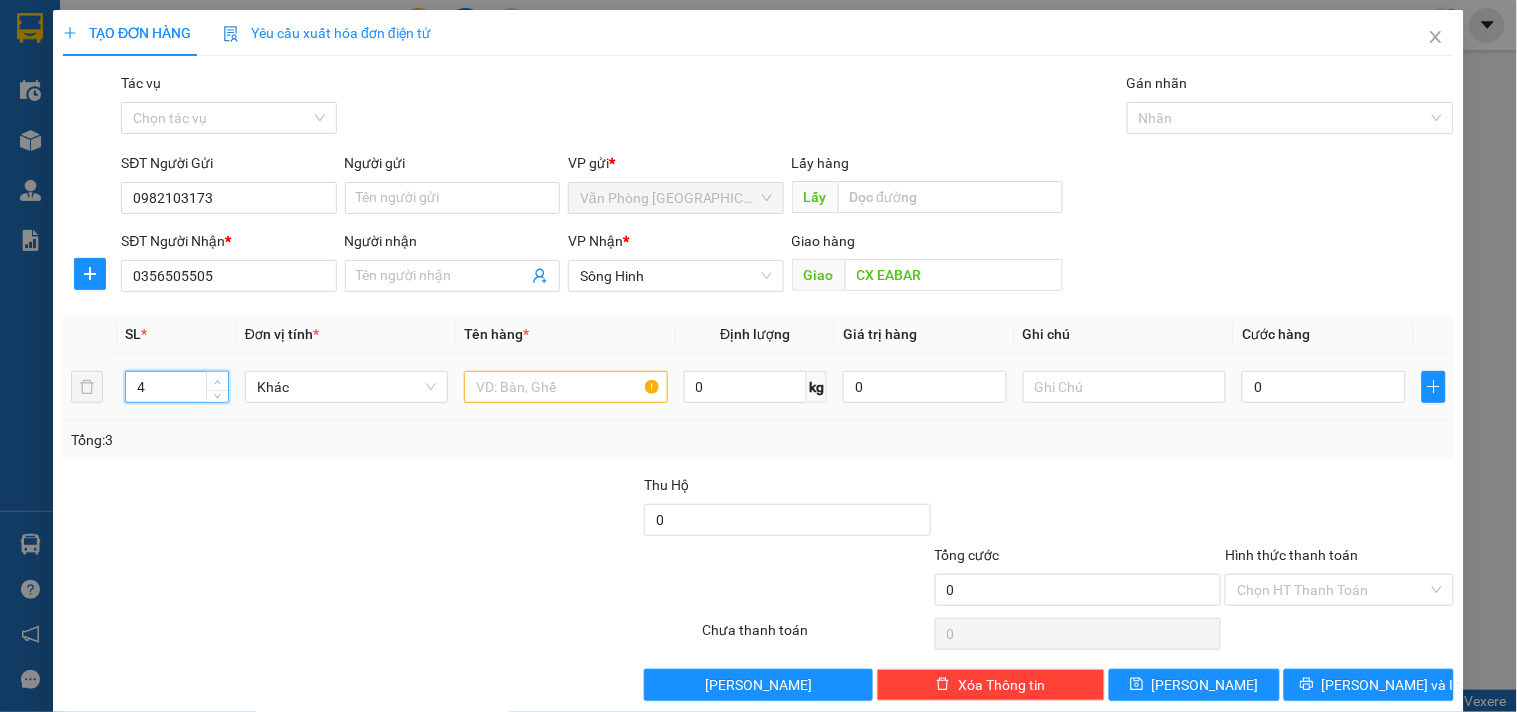 click at bounding box center [217, 381] 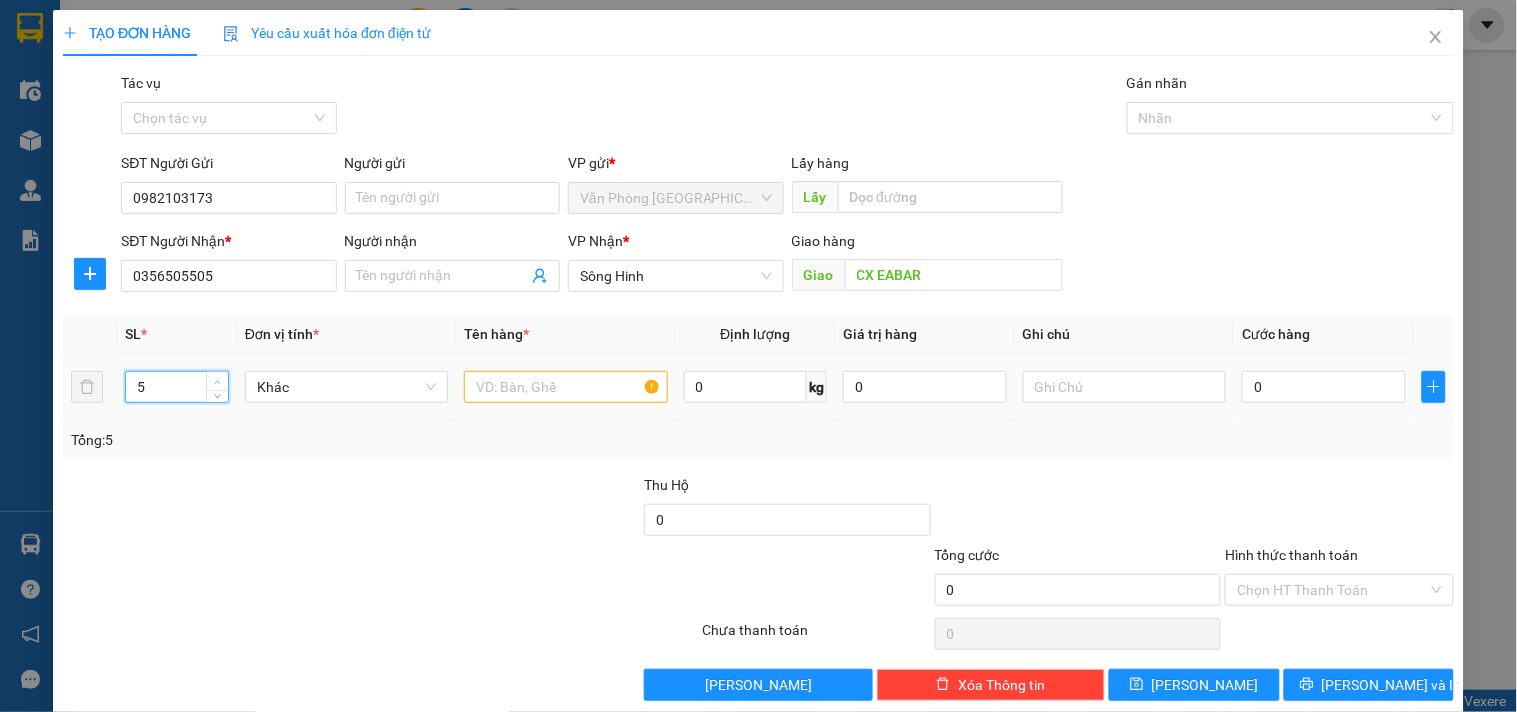 click at bounding box center [217, 381] 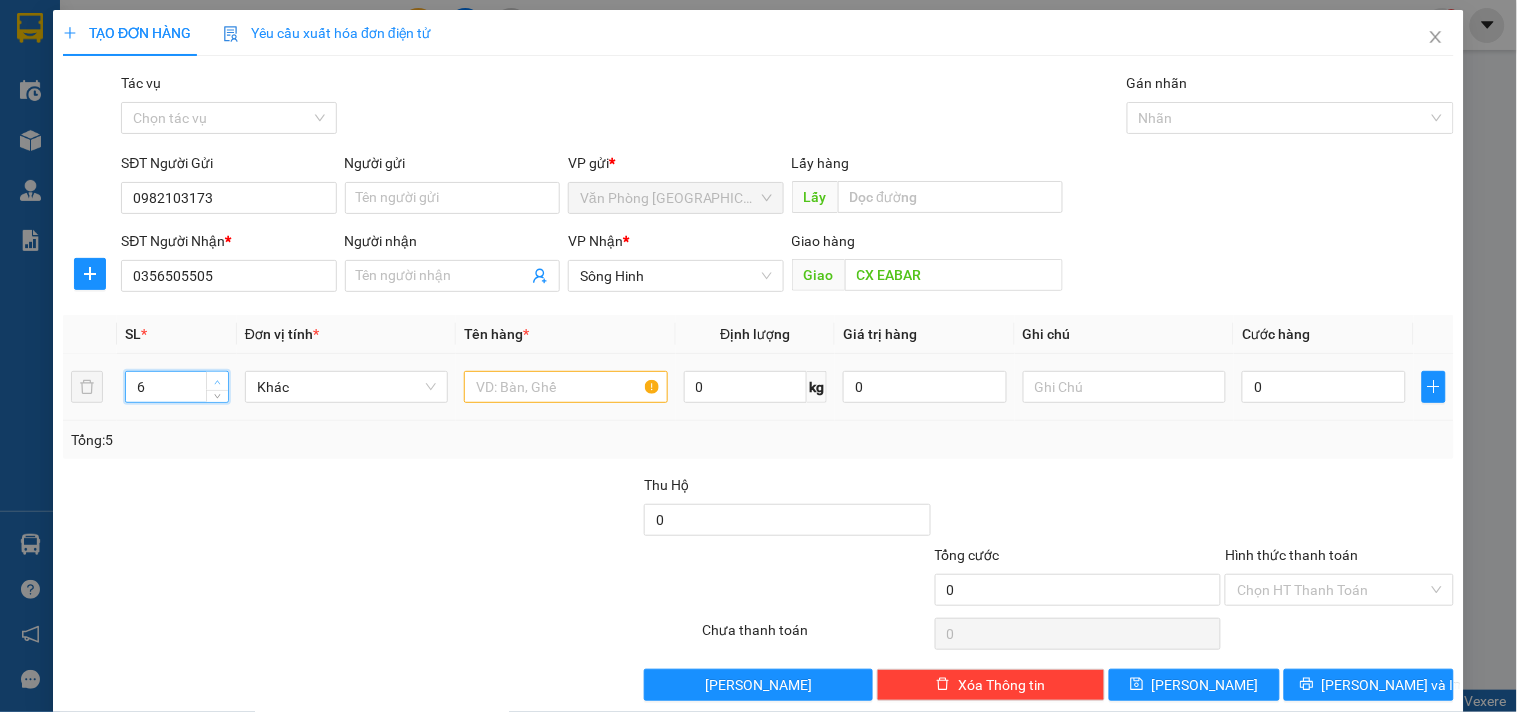 click at bounding box center [217, 381] 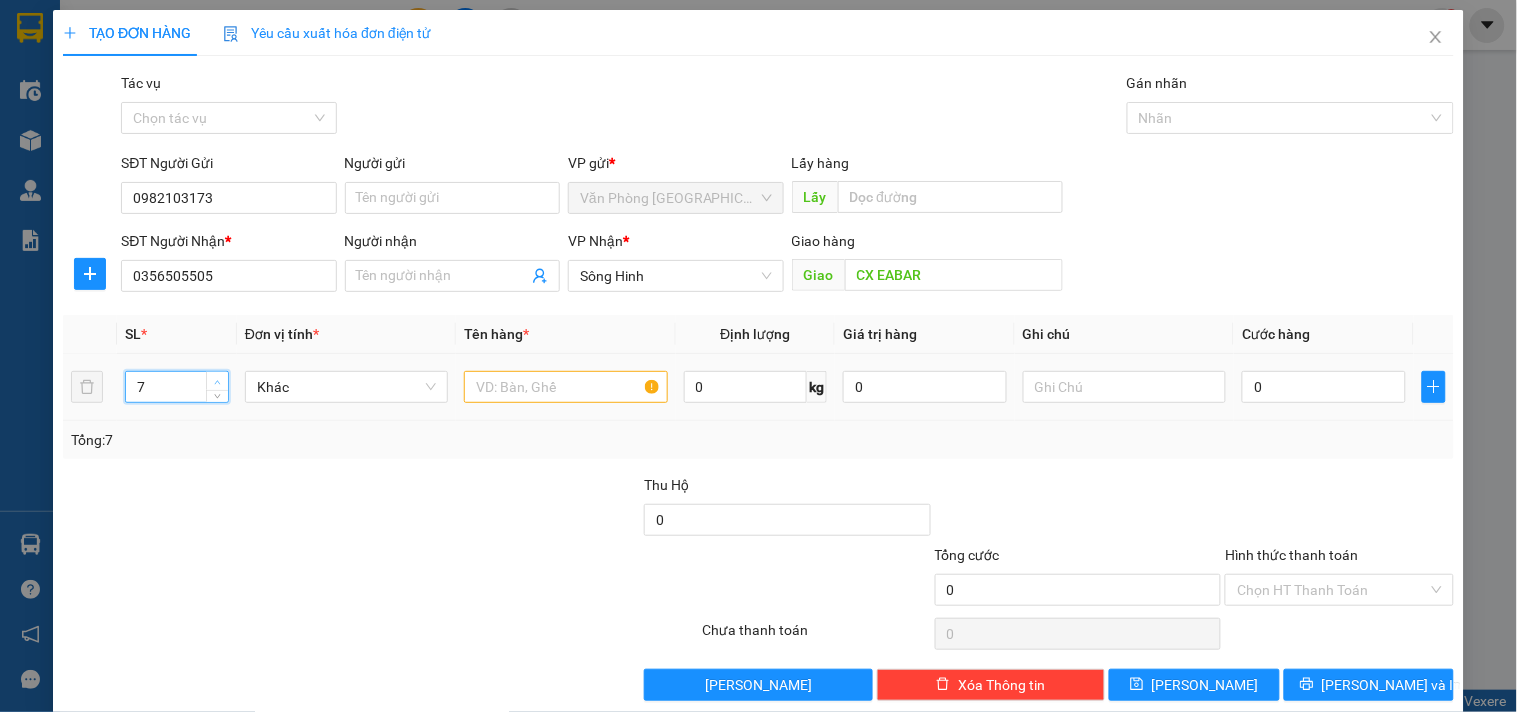 click at bounding box center (217, 381) 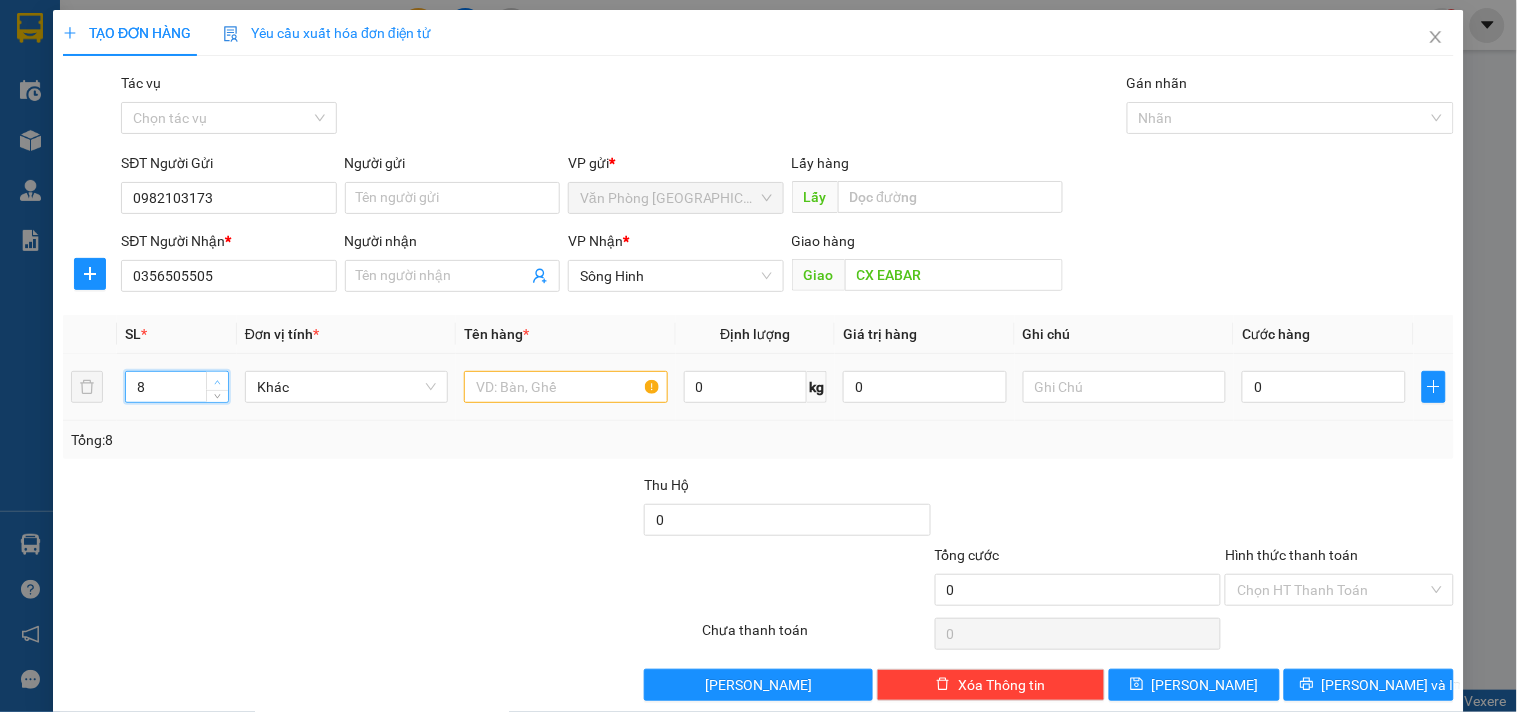 click at bounding box center [217, 381] 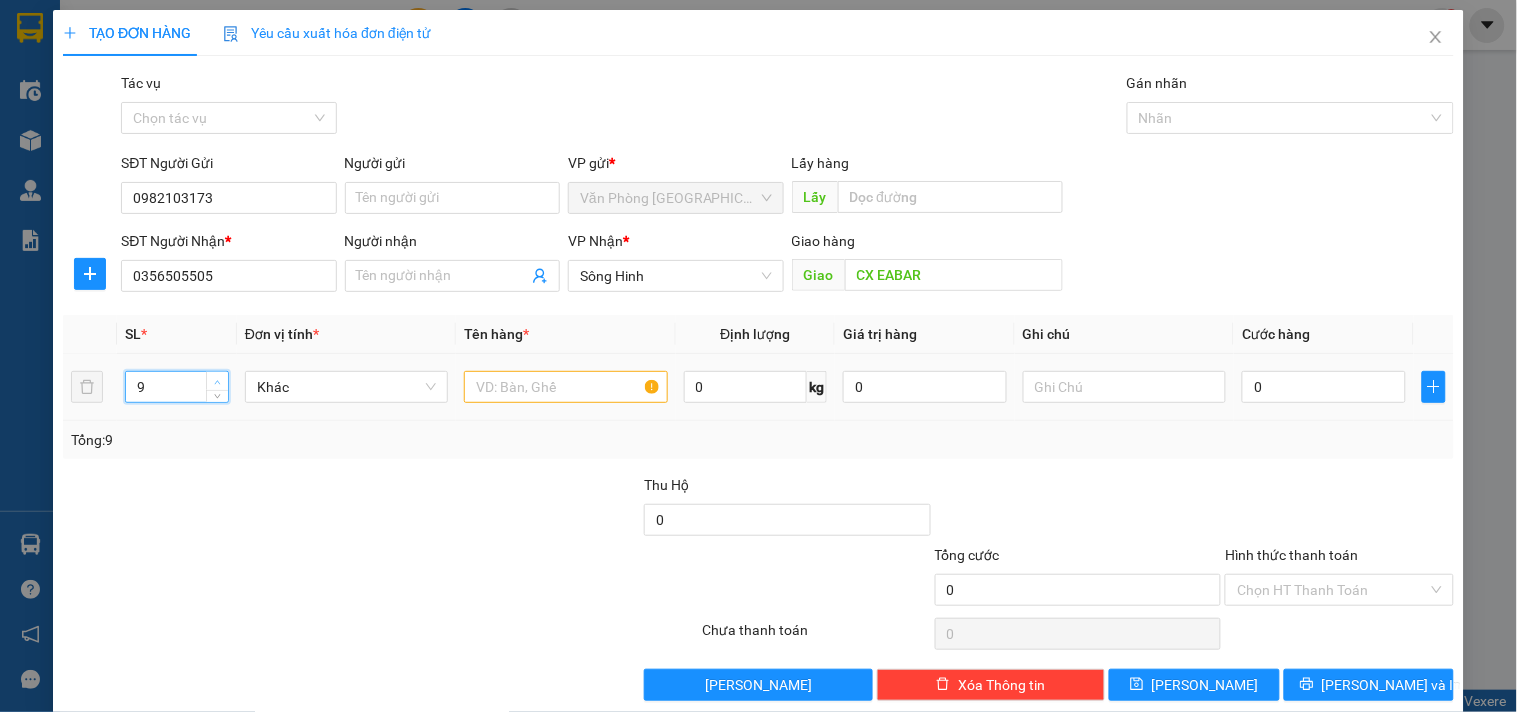 click at bounding box center (217, 381) 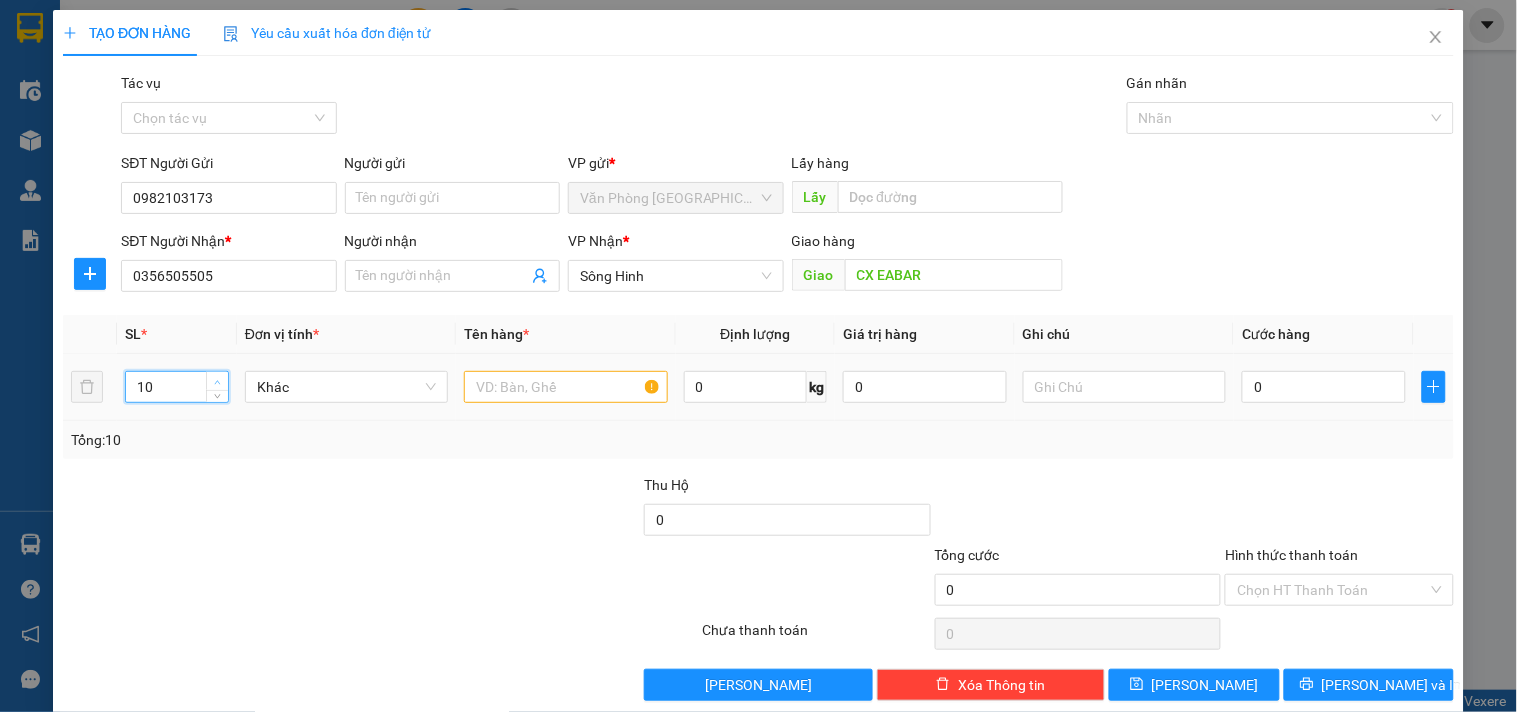 click at bounding box center [217, 381] 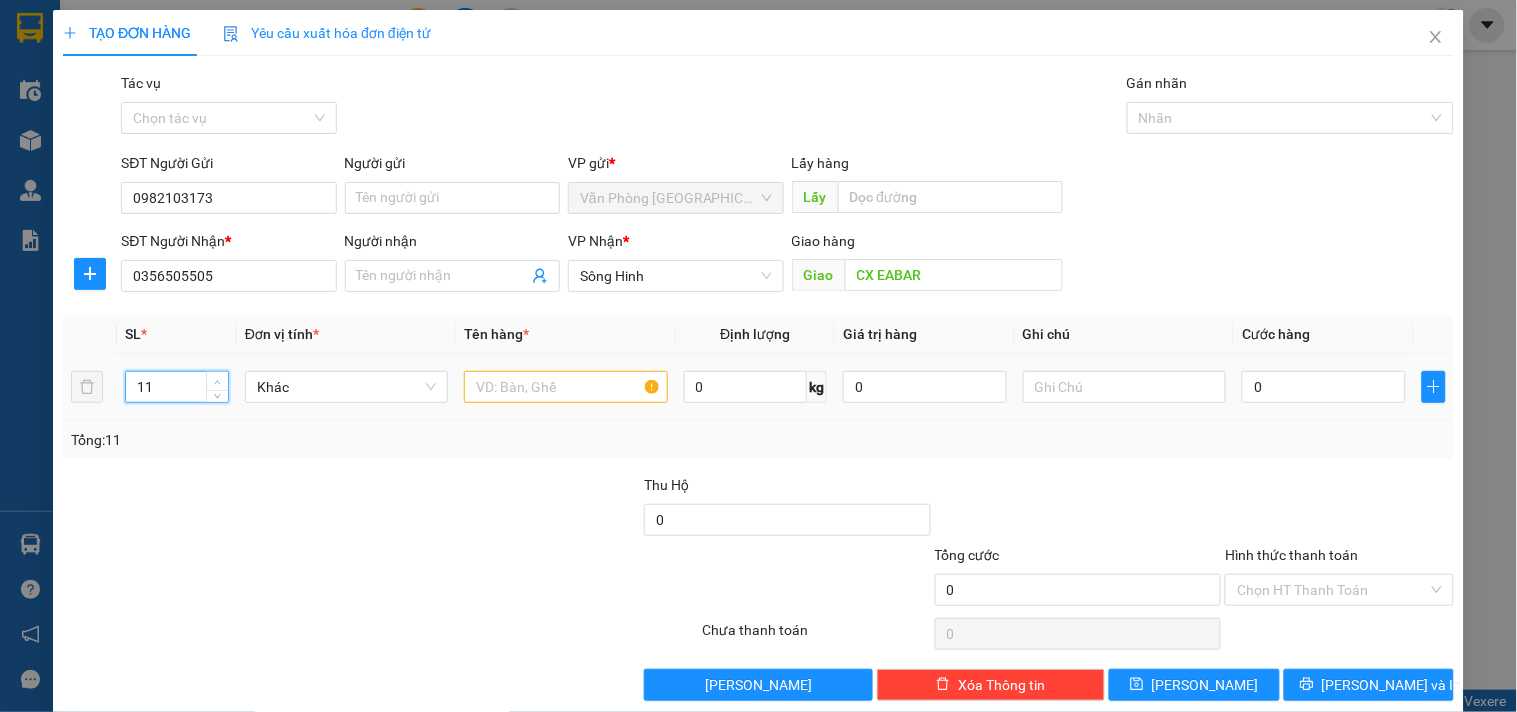 click at bounding box center [217, 381] 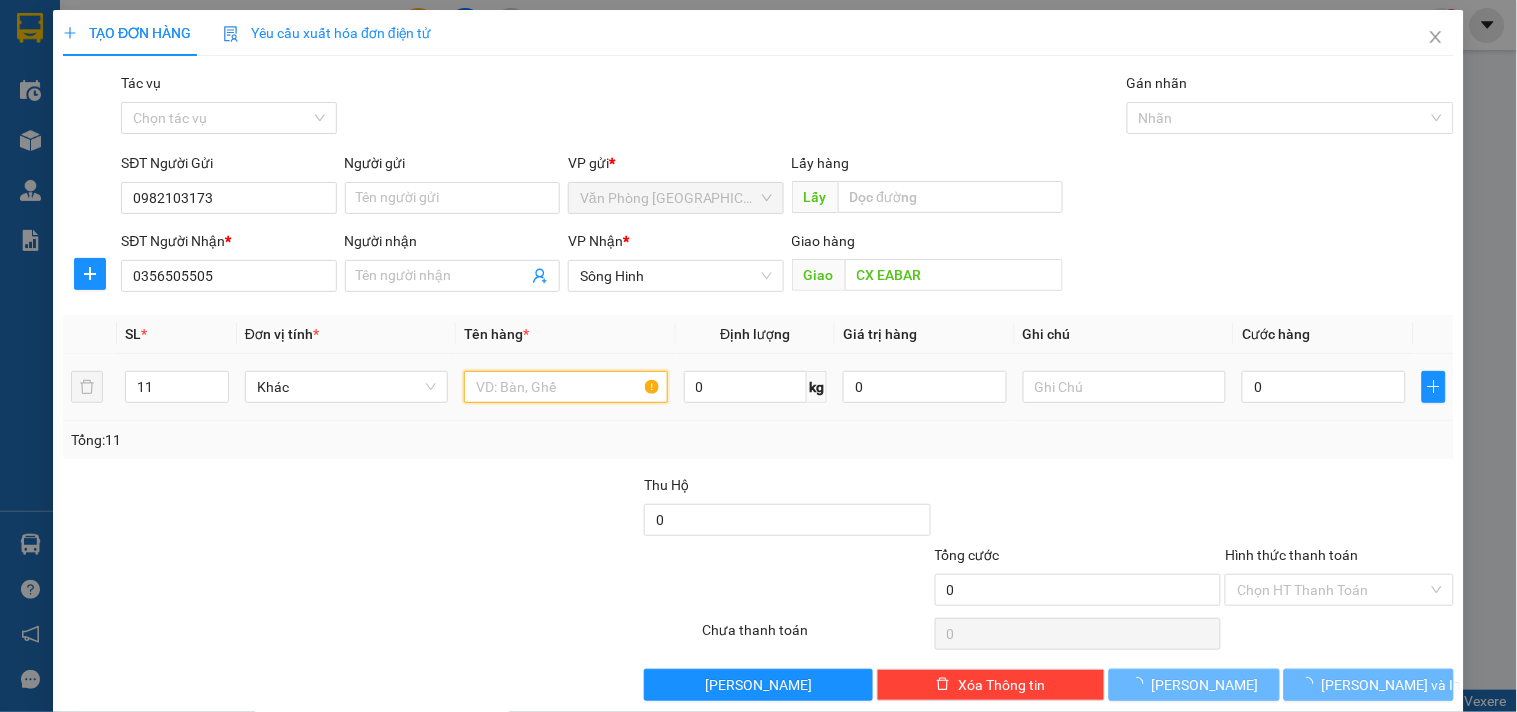 click at bounding box center [565, 387] 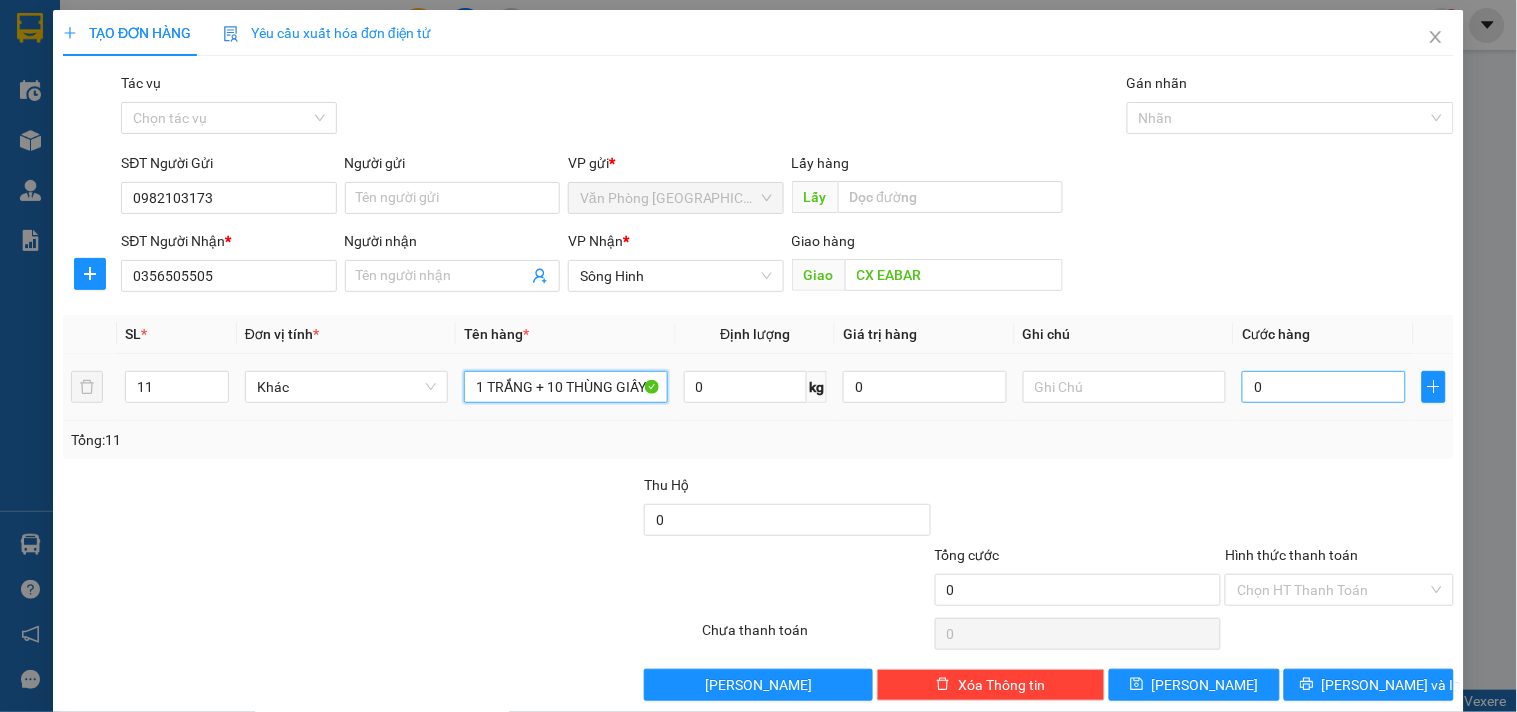 type on "1 TRẮNG + 10 THÙNG GIẤY" 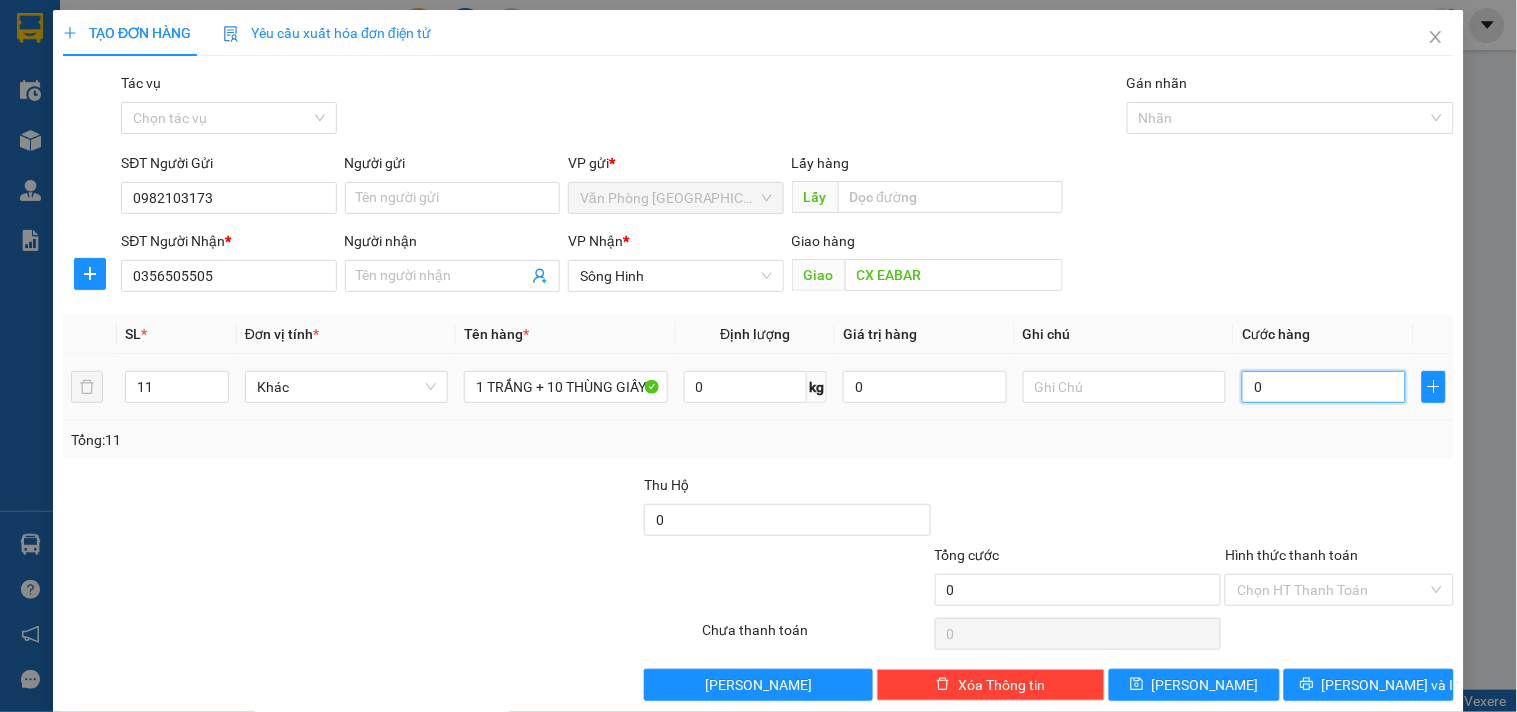 click on "0" at bounding box center (1324, 387) 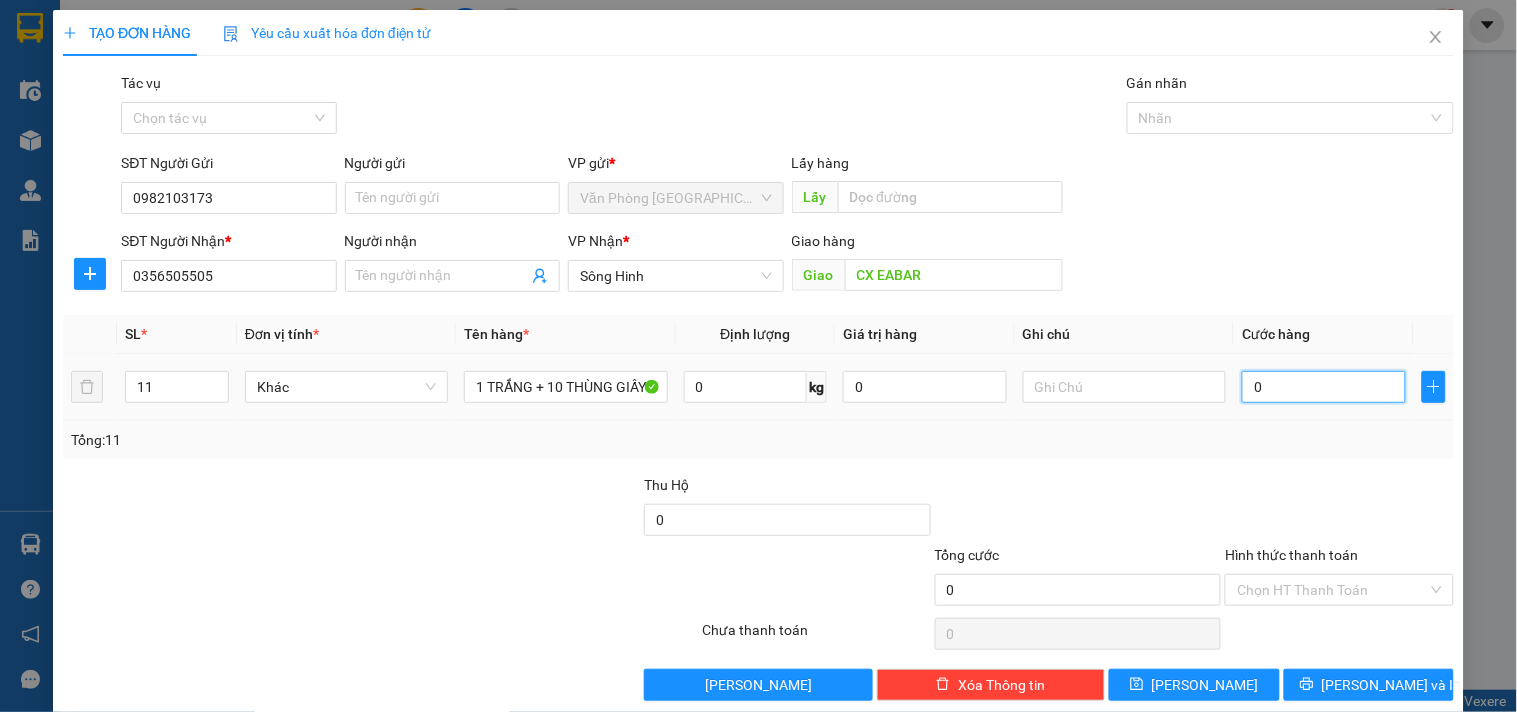 type on "6" 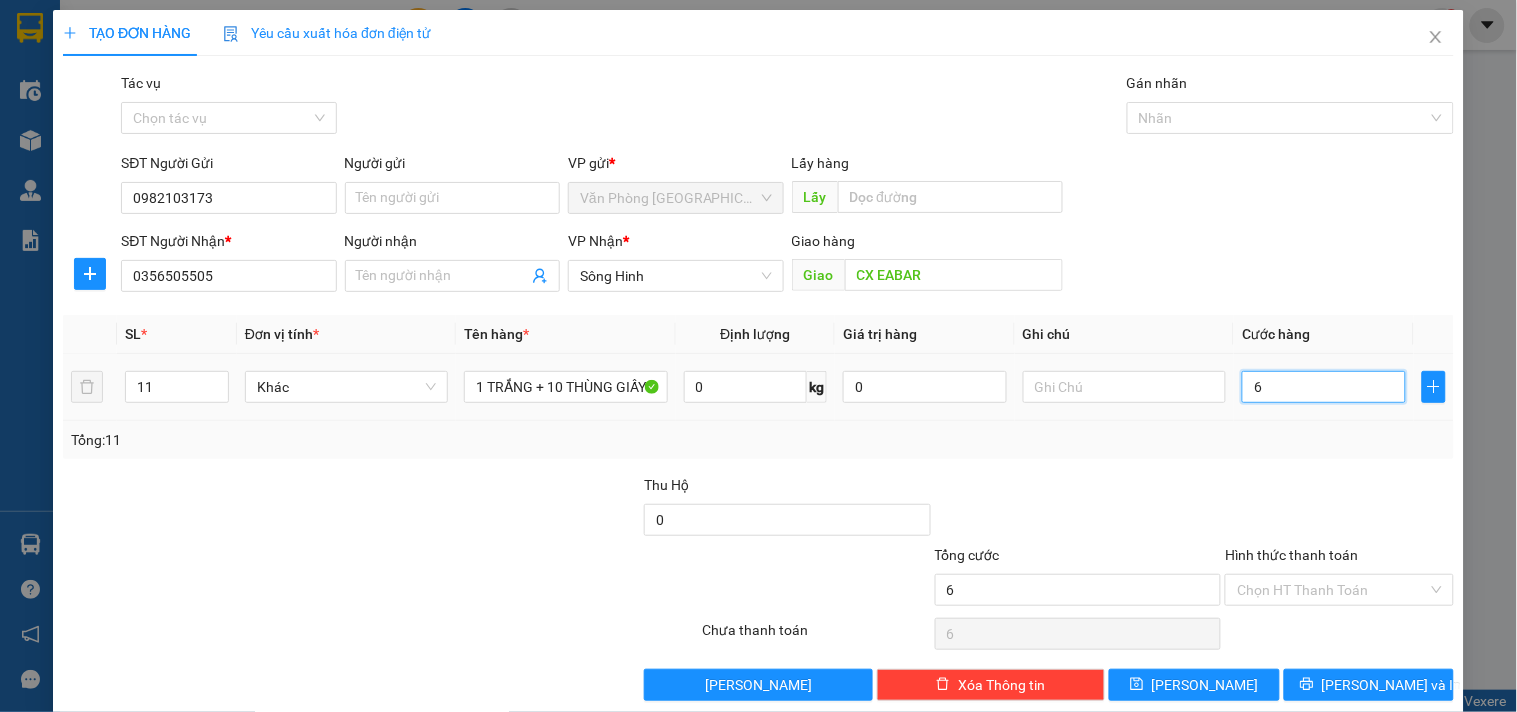 type on "66" 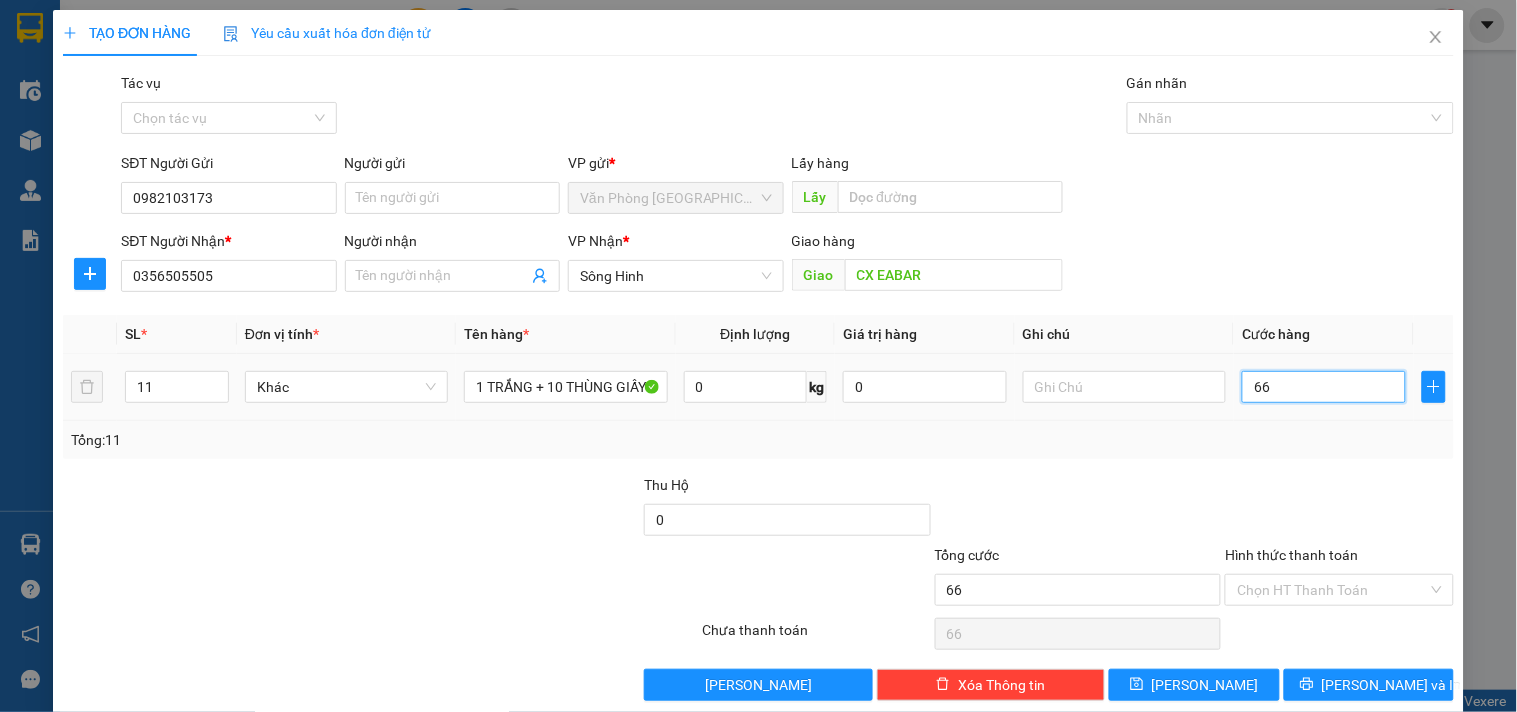 type on "660" 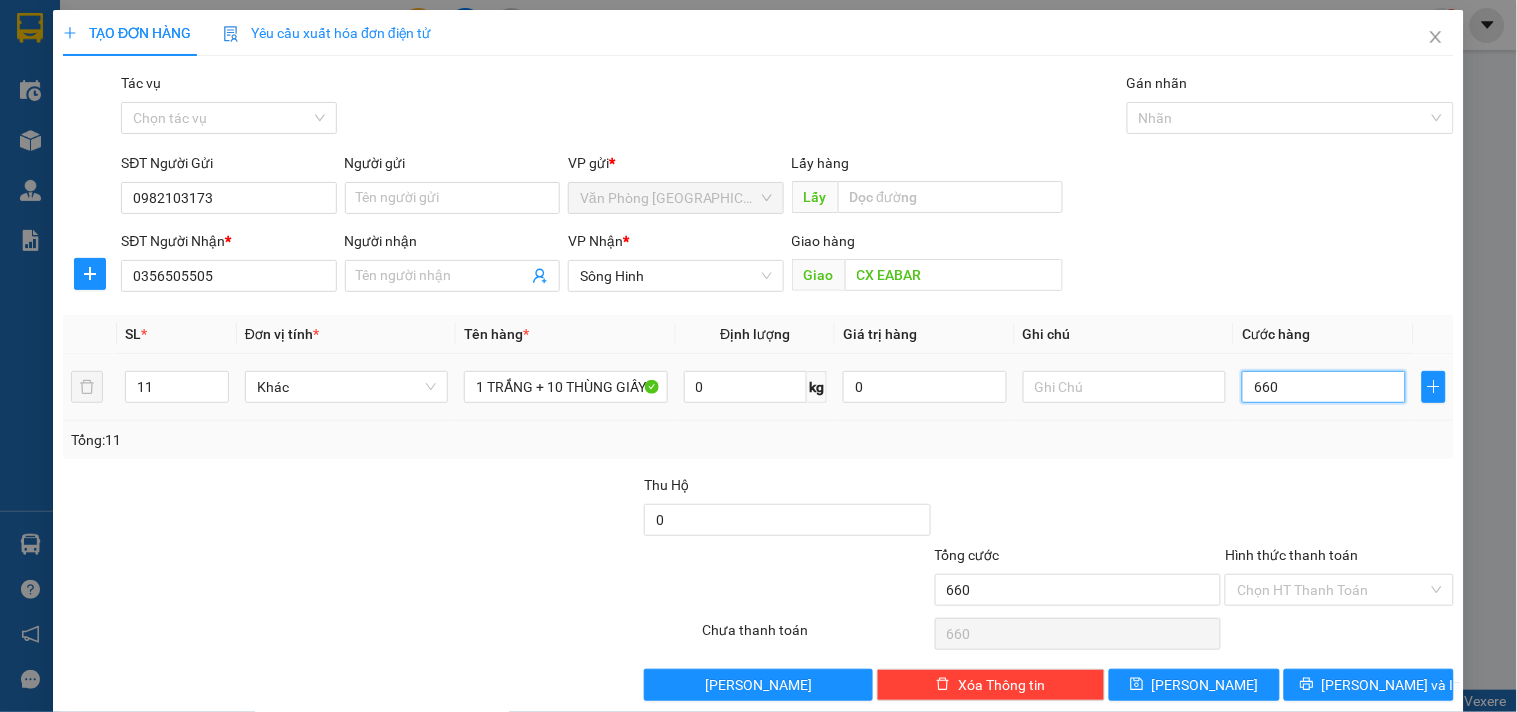 type on "6.600" 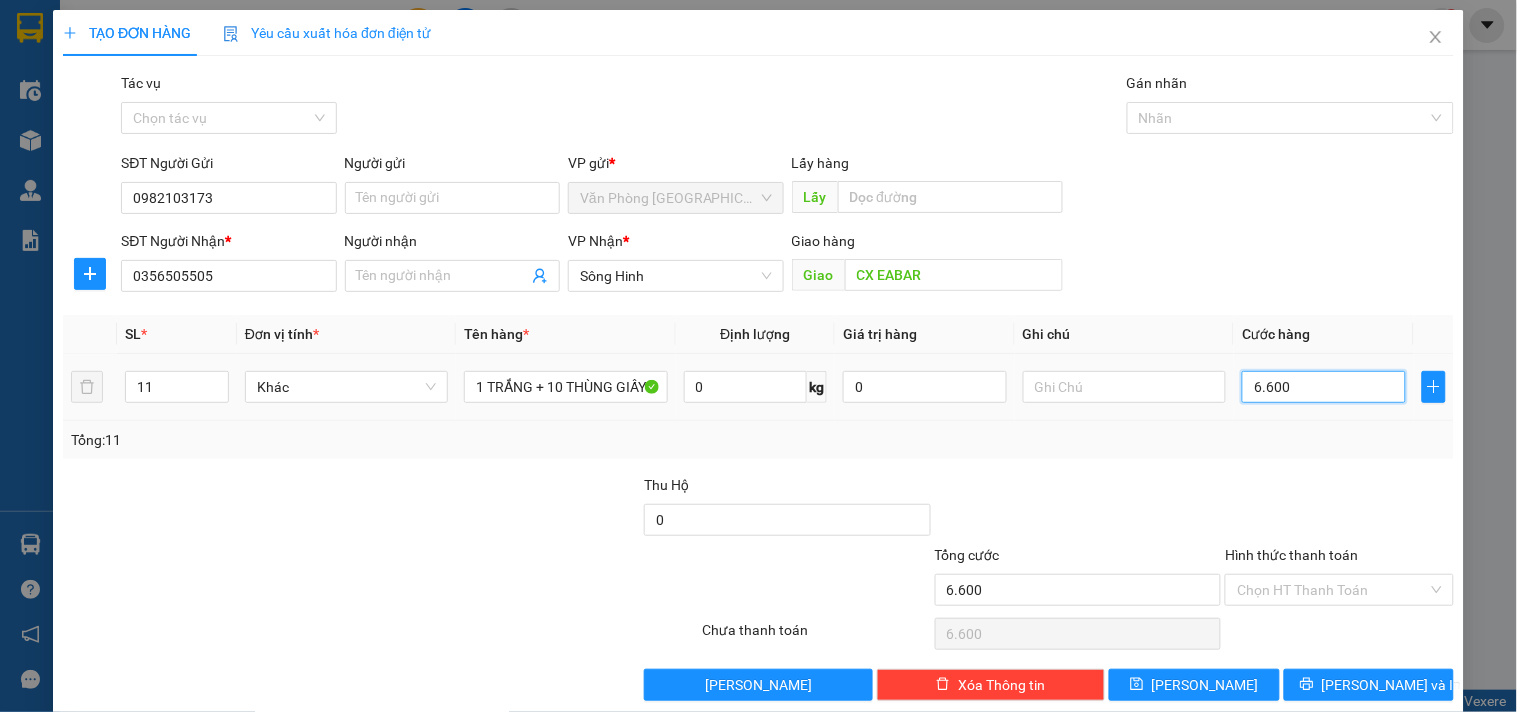 type on "66.000" 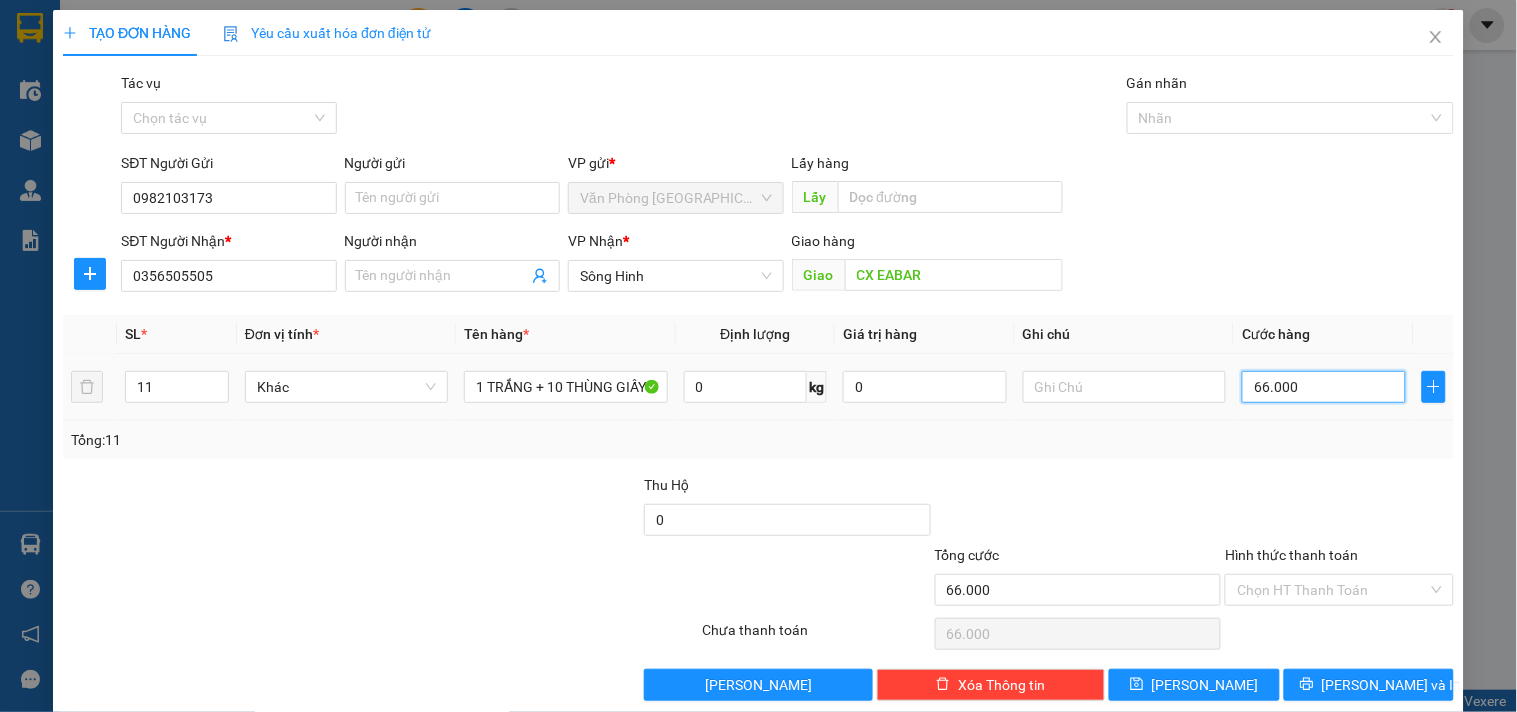 type on "660.000" 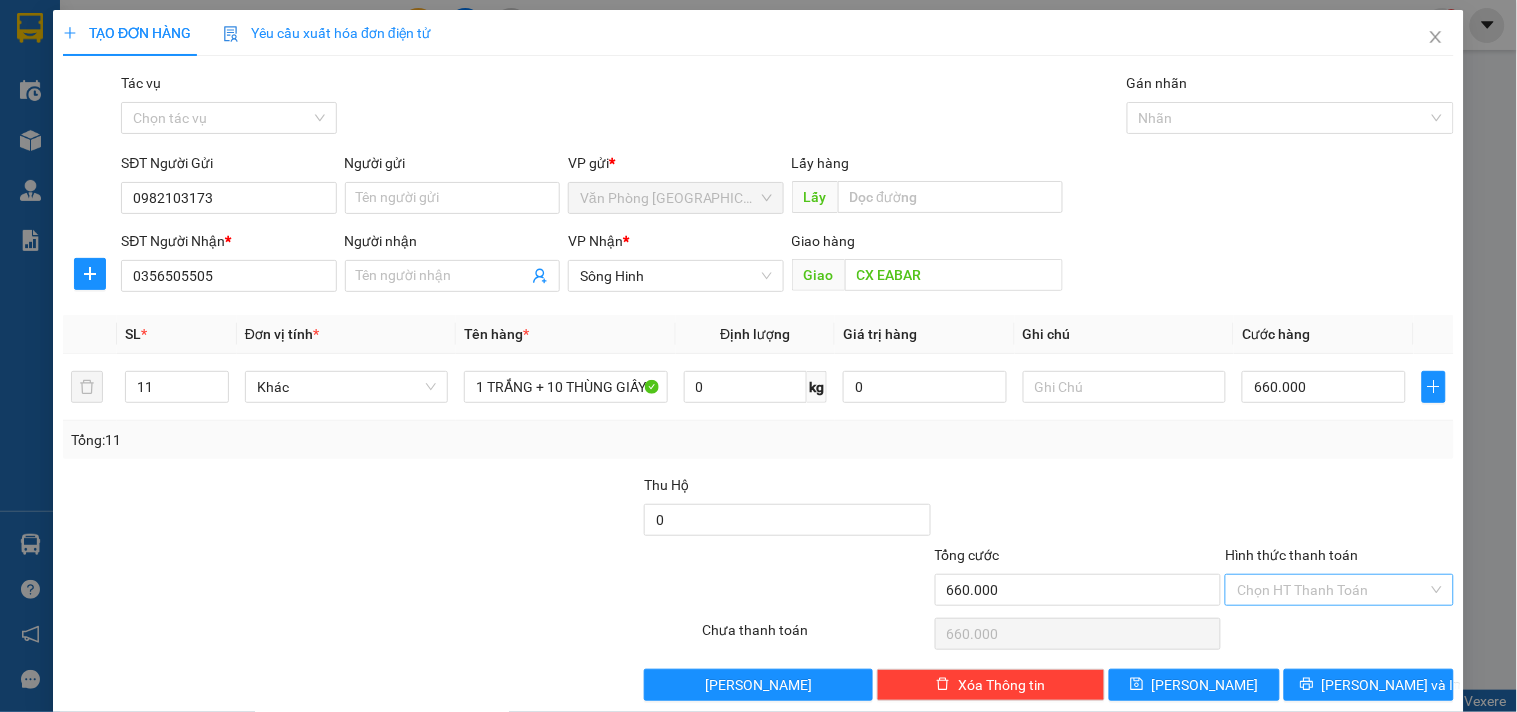 click on "Hình thức thanh toán" at bounding box center (1332, 590) 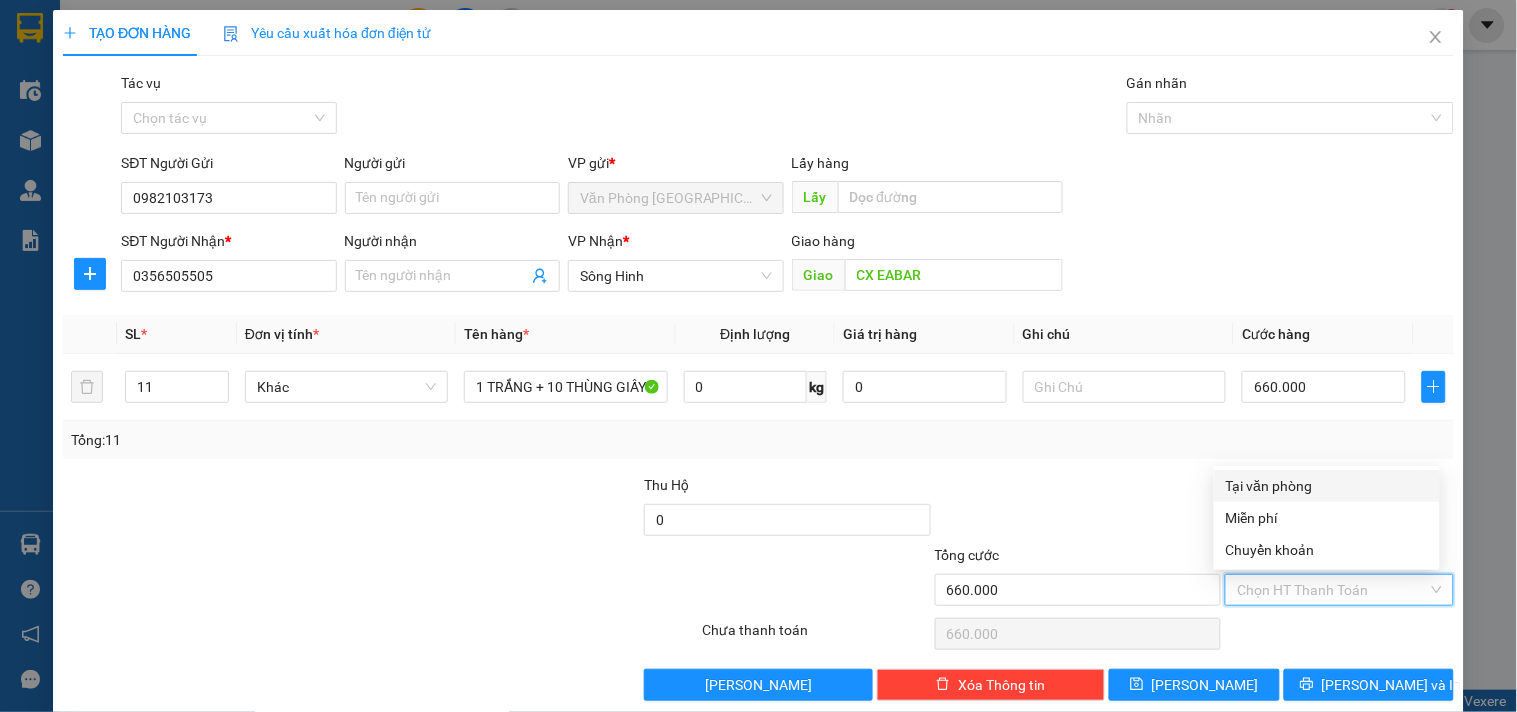 click on "Tại văn phòng" at bounding box center (1327, 486) 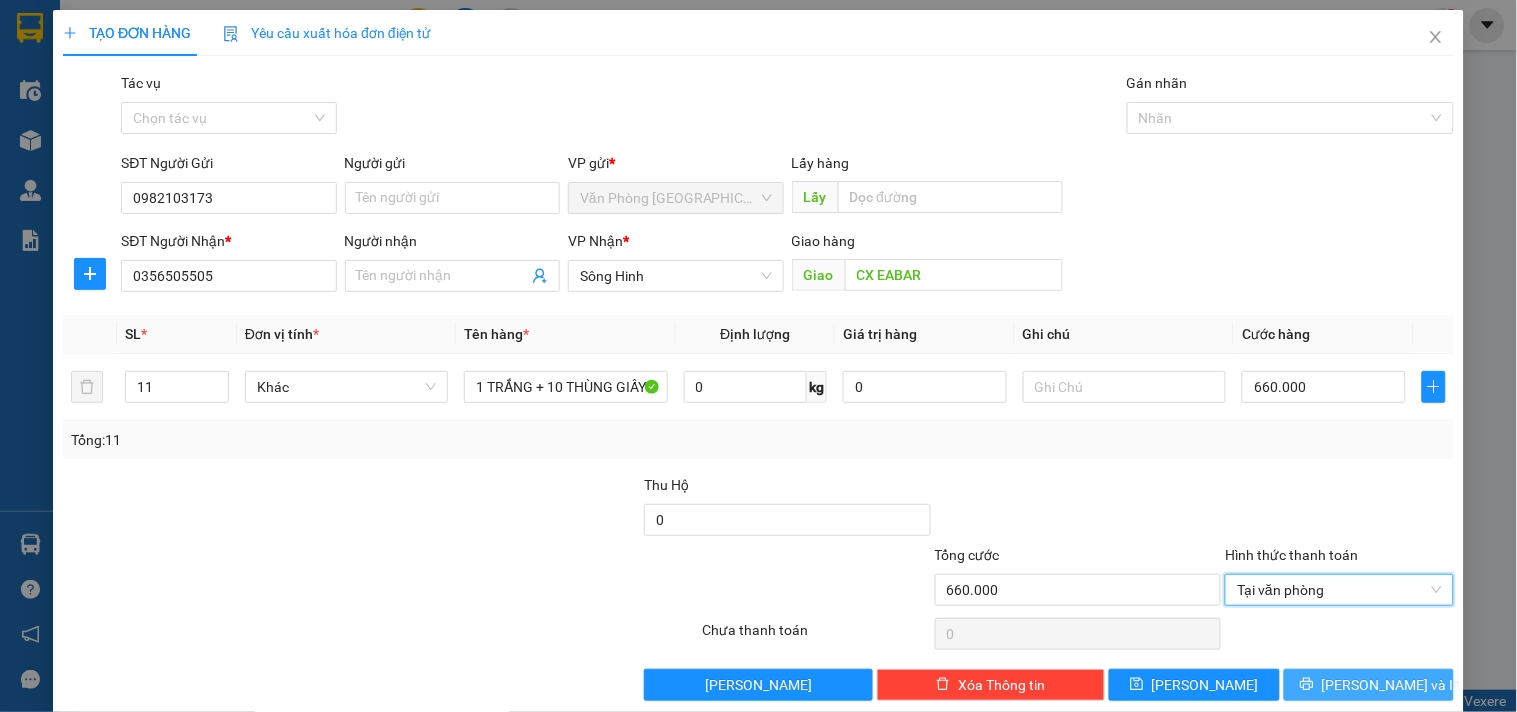click on "[PERSON_NAME] và In" at bounding box center (1369, 685) 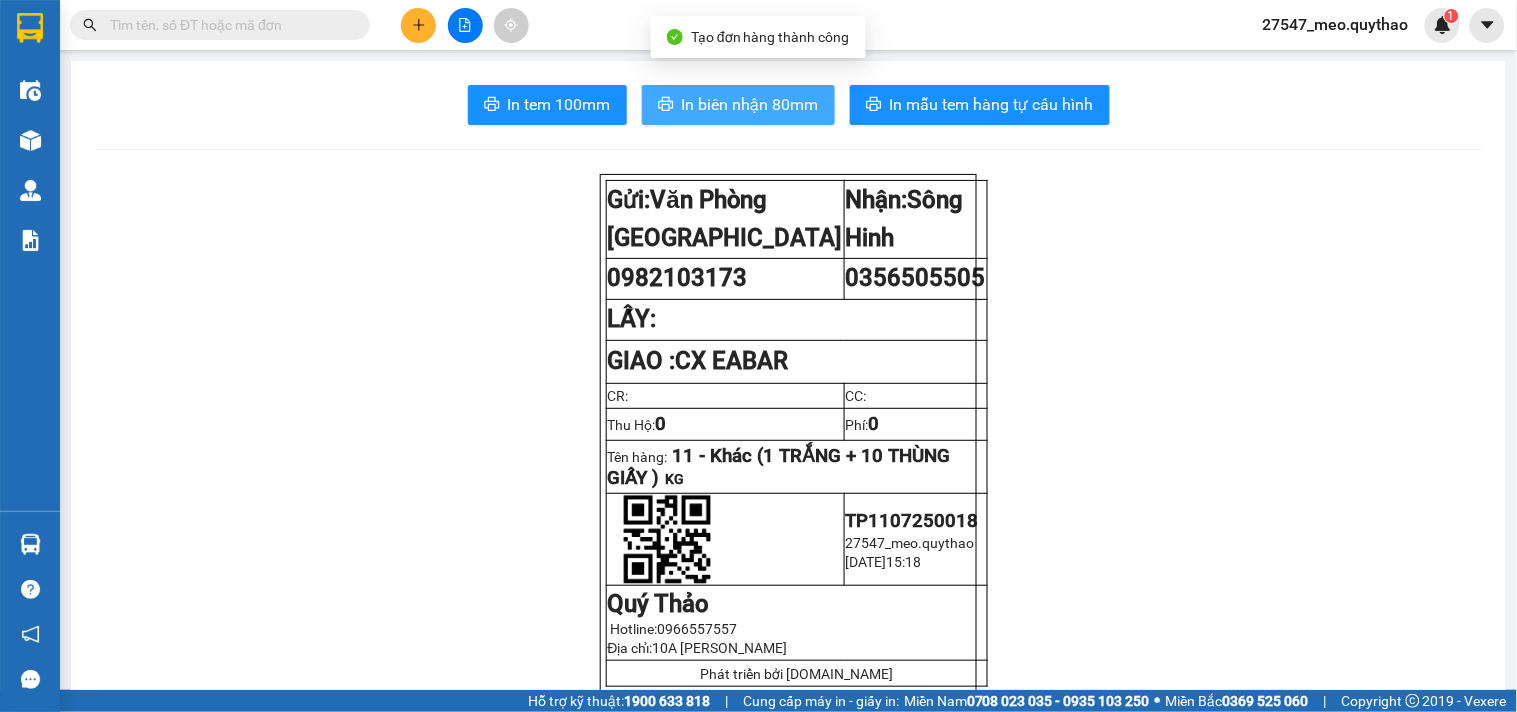 click on "In biên nhận 80mm" at bounding box center [750, 104] 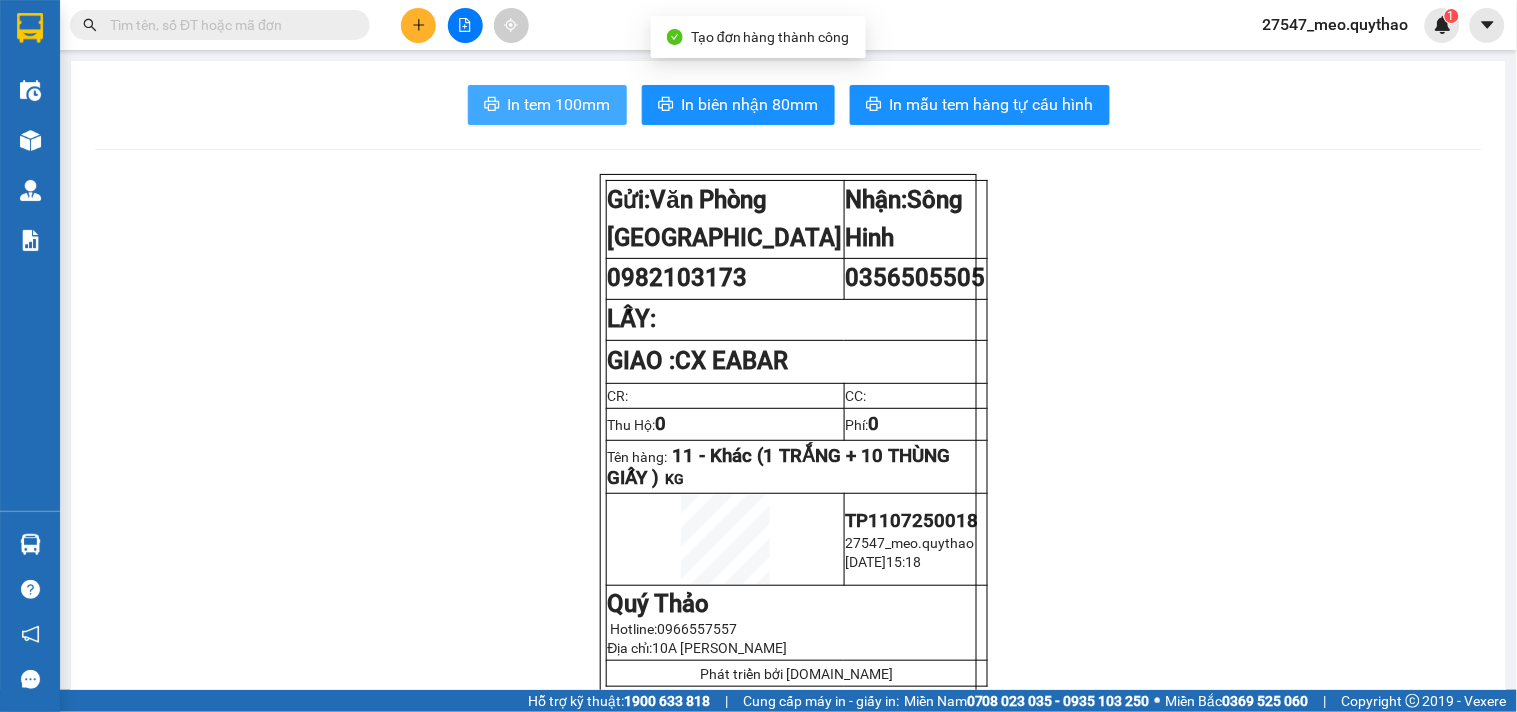 click on "In tem 100mm" at bounding box center (547, 105) 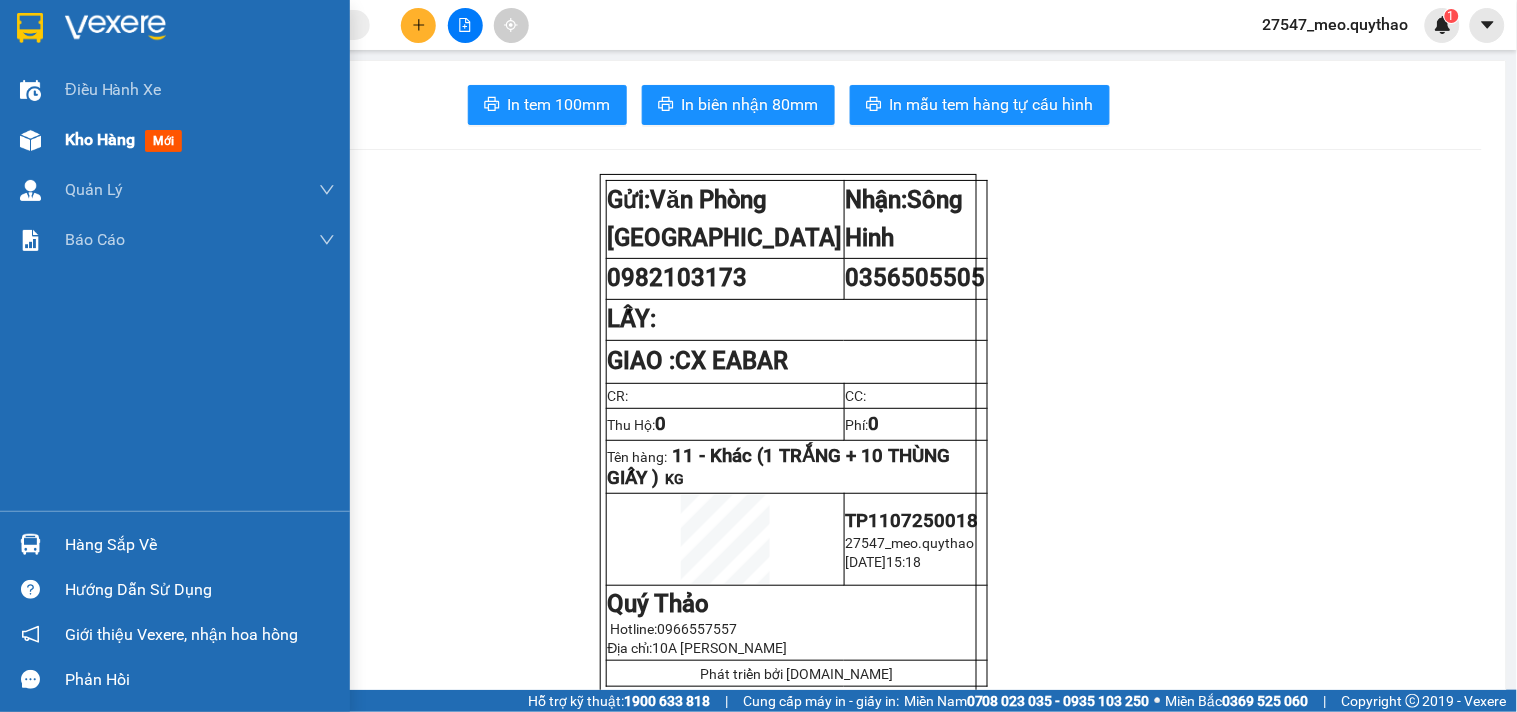 click on "Kho hàng mới" at bounding box center (175, 140) 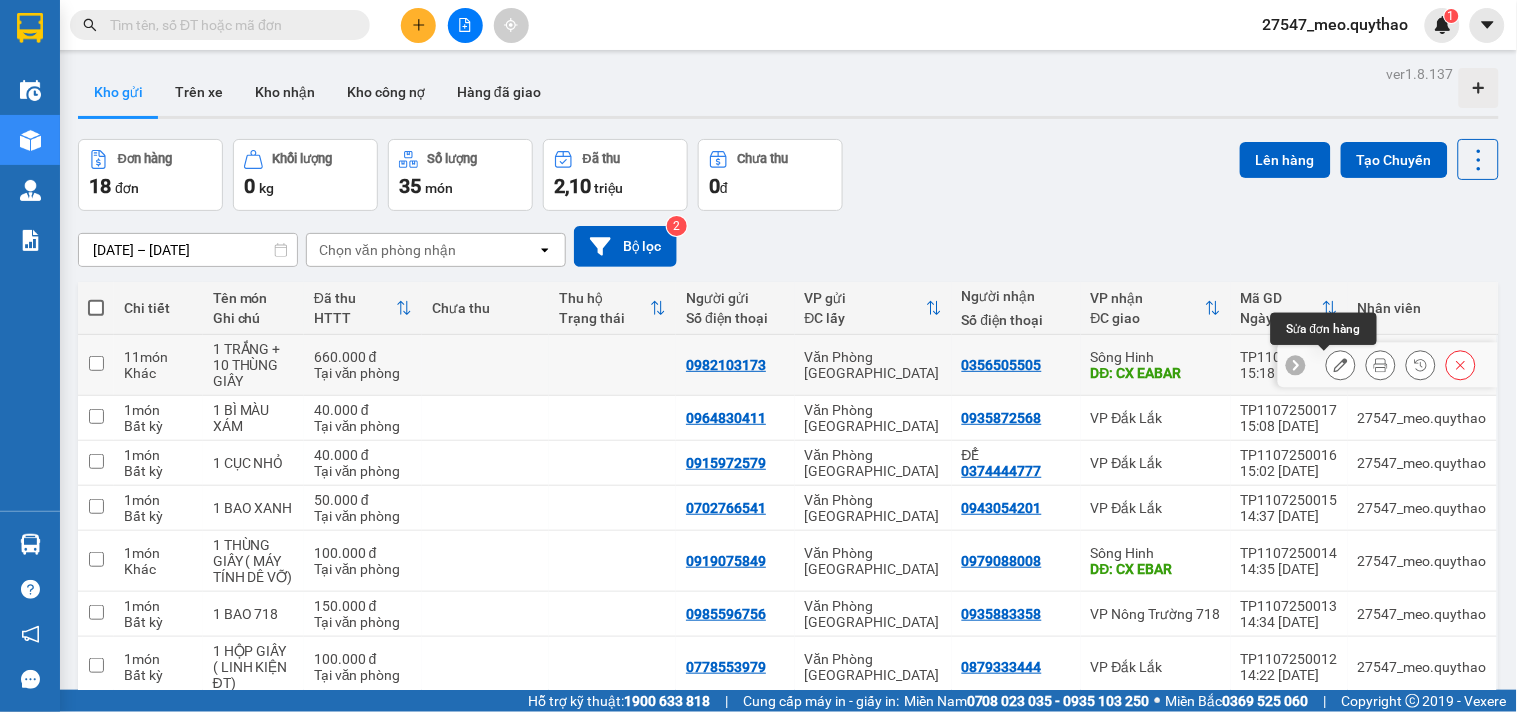 click 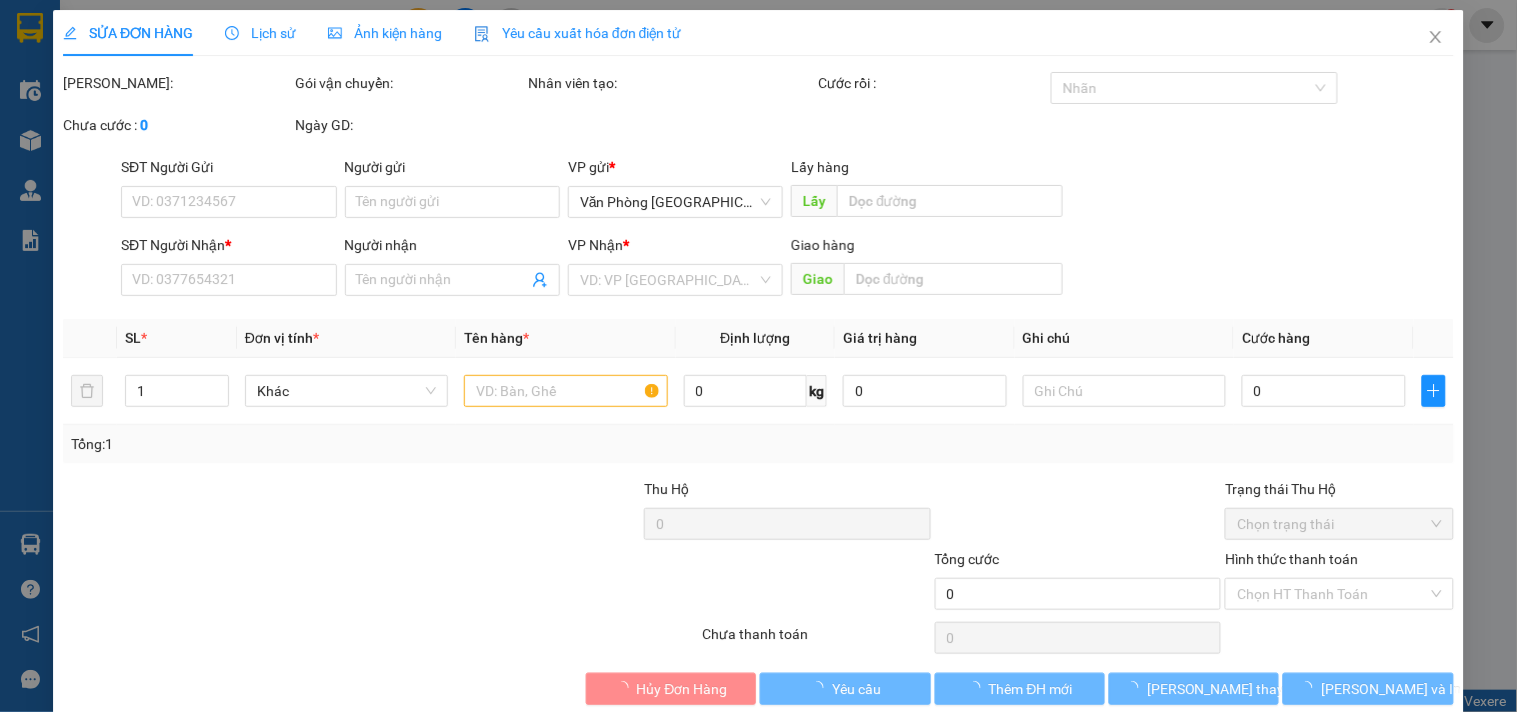 type on "0982103173" 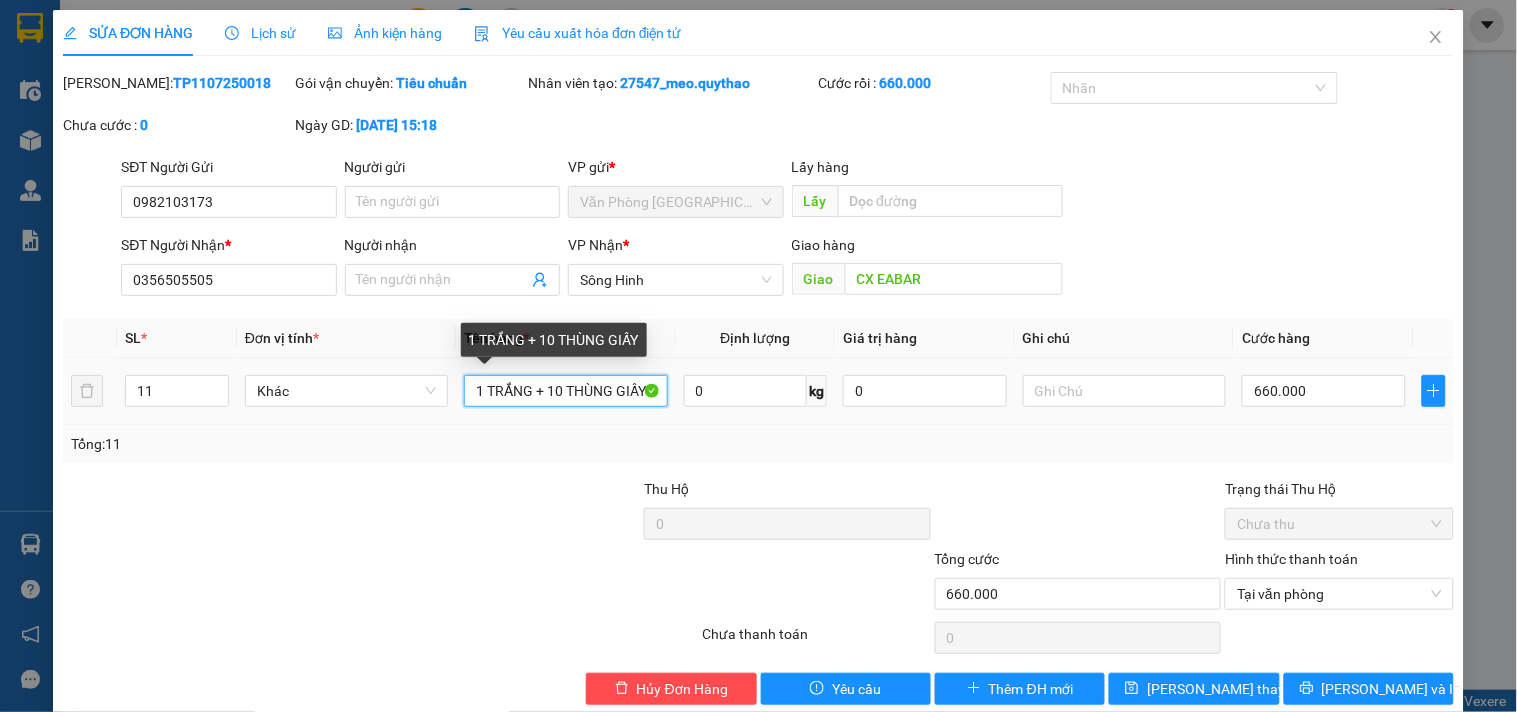 click on "1 TRẮNG + 10 THÙNG GIẤY" at bounding box center [565, 391] 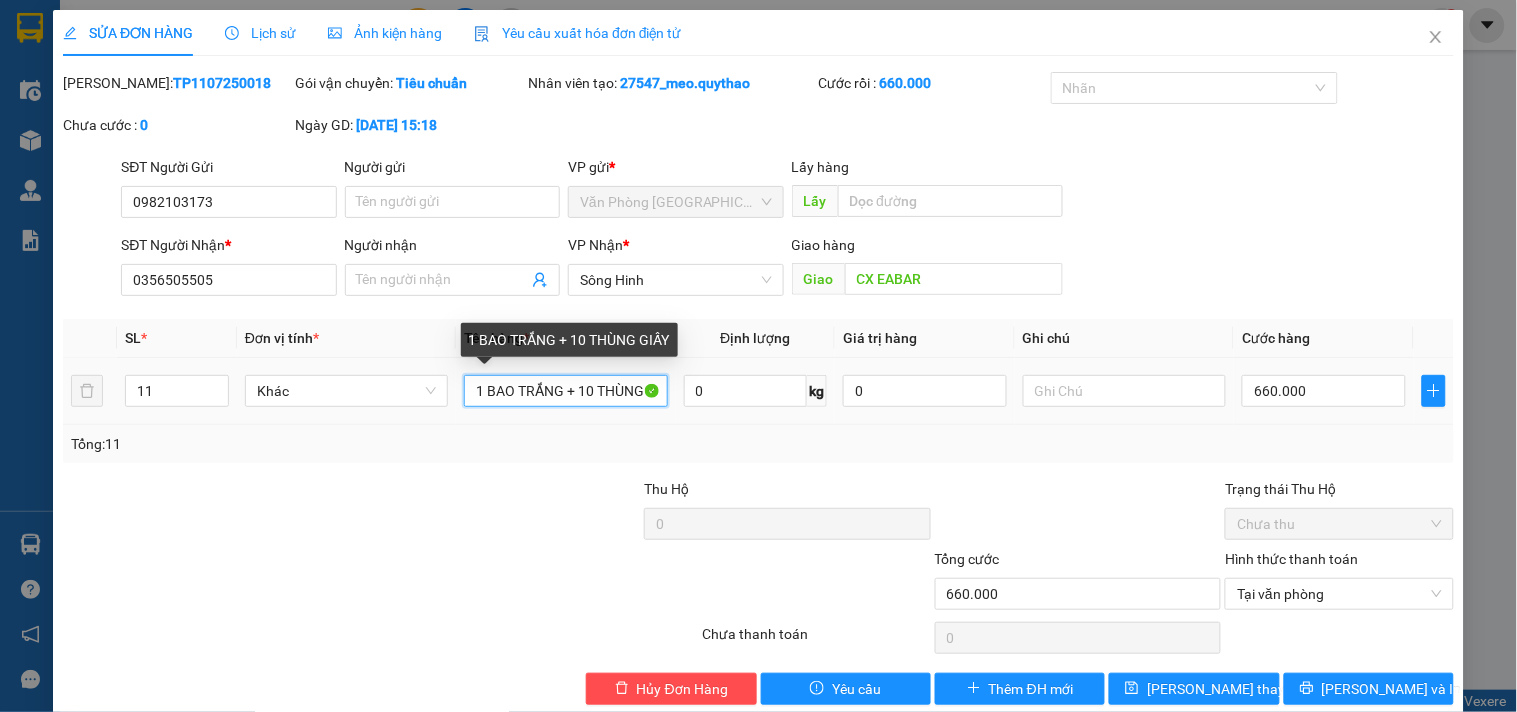 type on "1 BAO  TRẮNG + 10 THÙNG GIẤY" 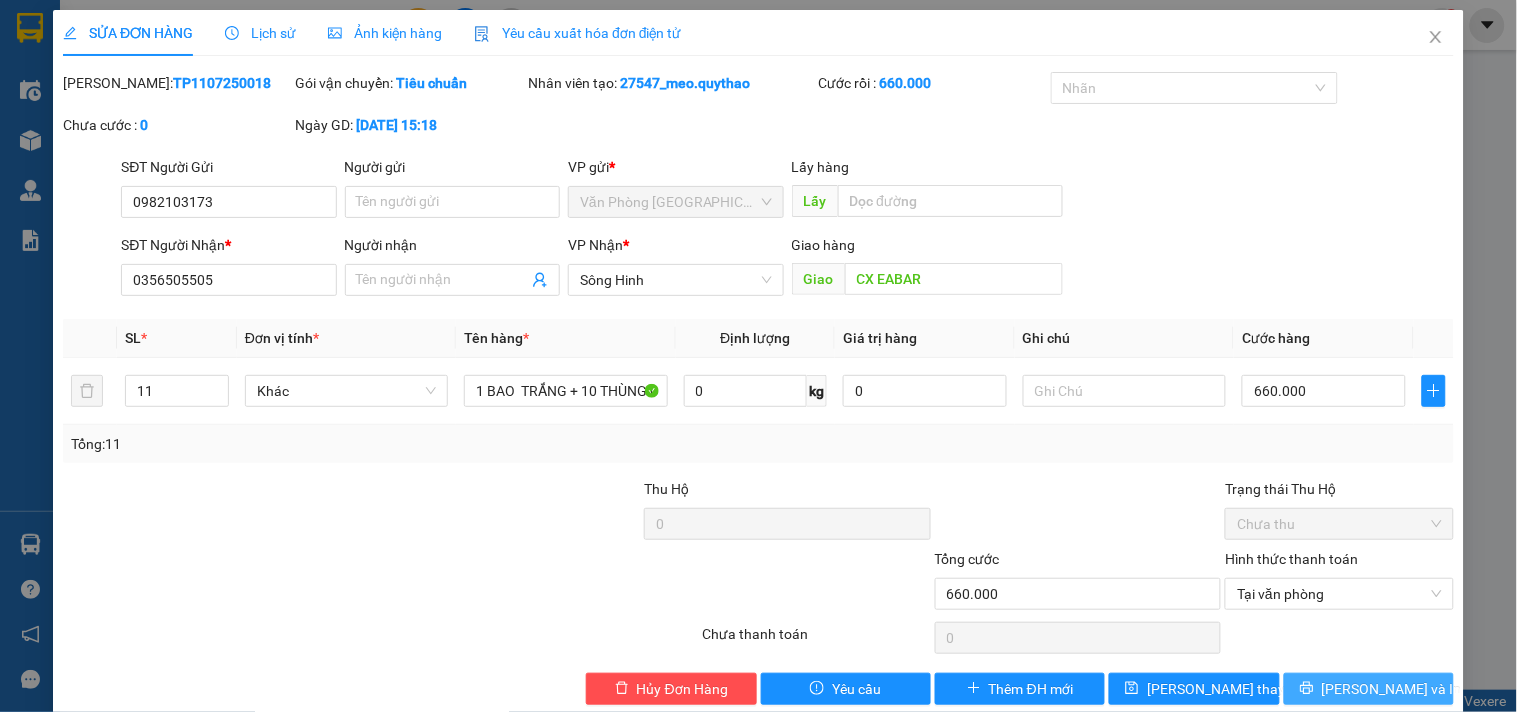click on "[PERSON_NAME] và In" at bounding box center [1392, 689] 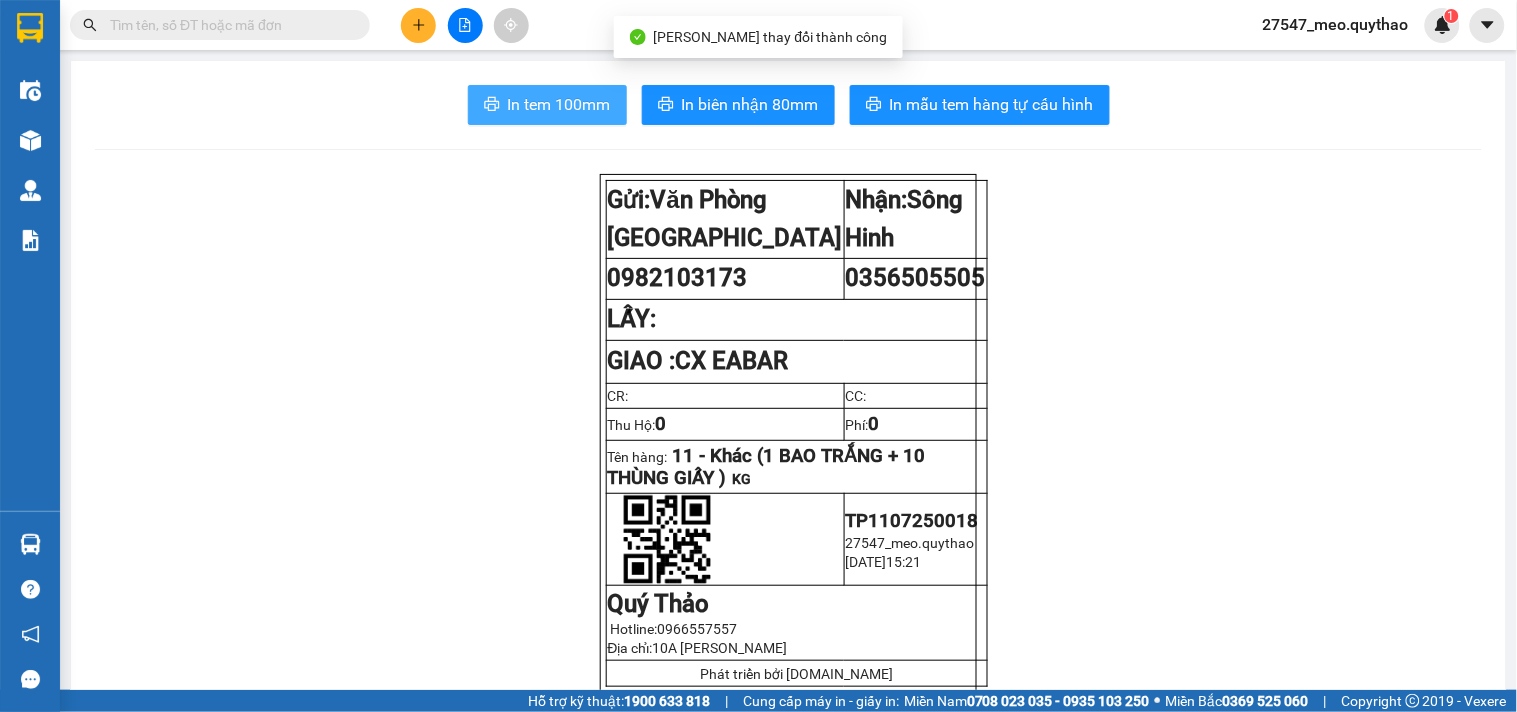 click on "In tem 100mm" at bounding box center [547, 105] 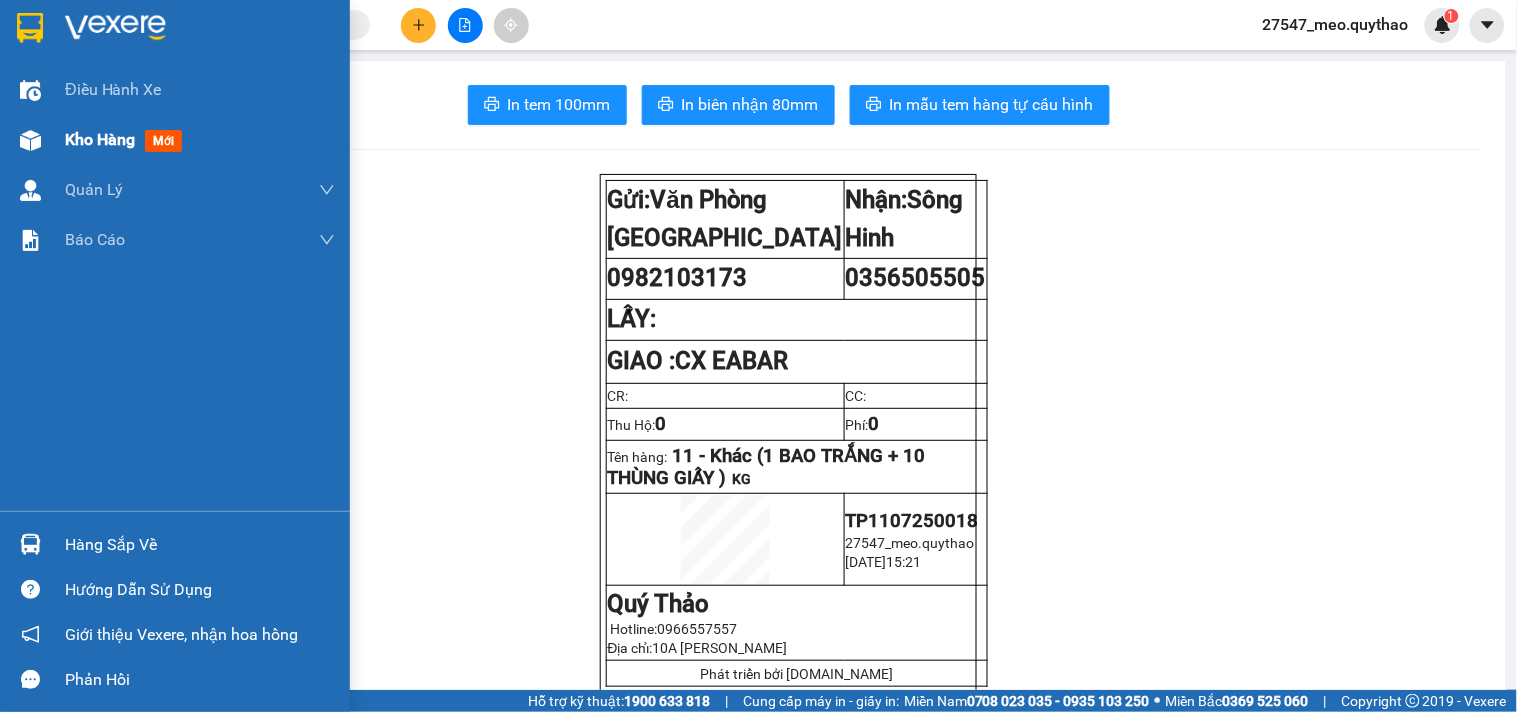 click on "Kho hàng mới" at bounding box center (200, 140) 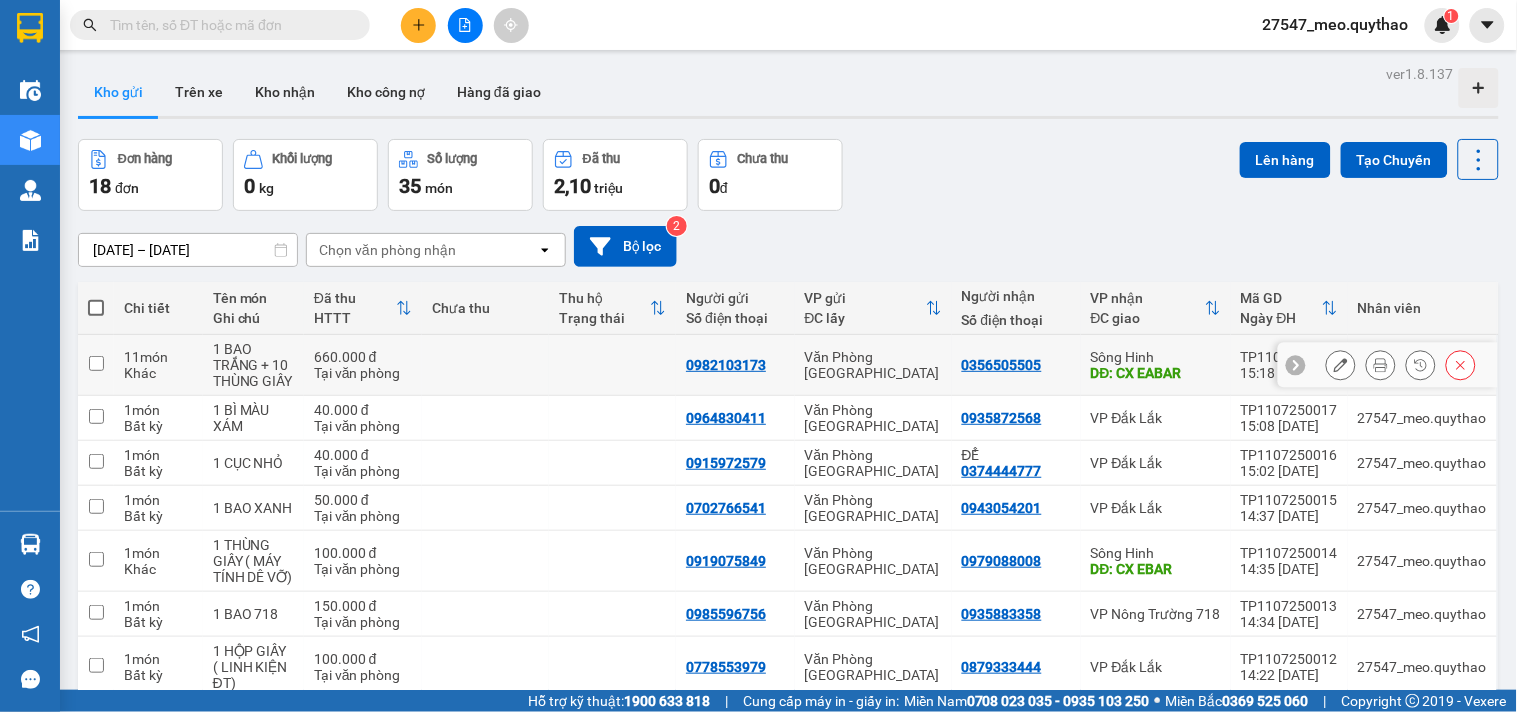 click 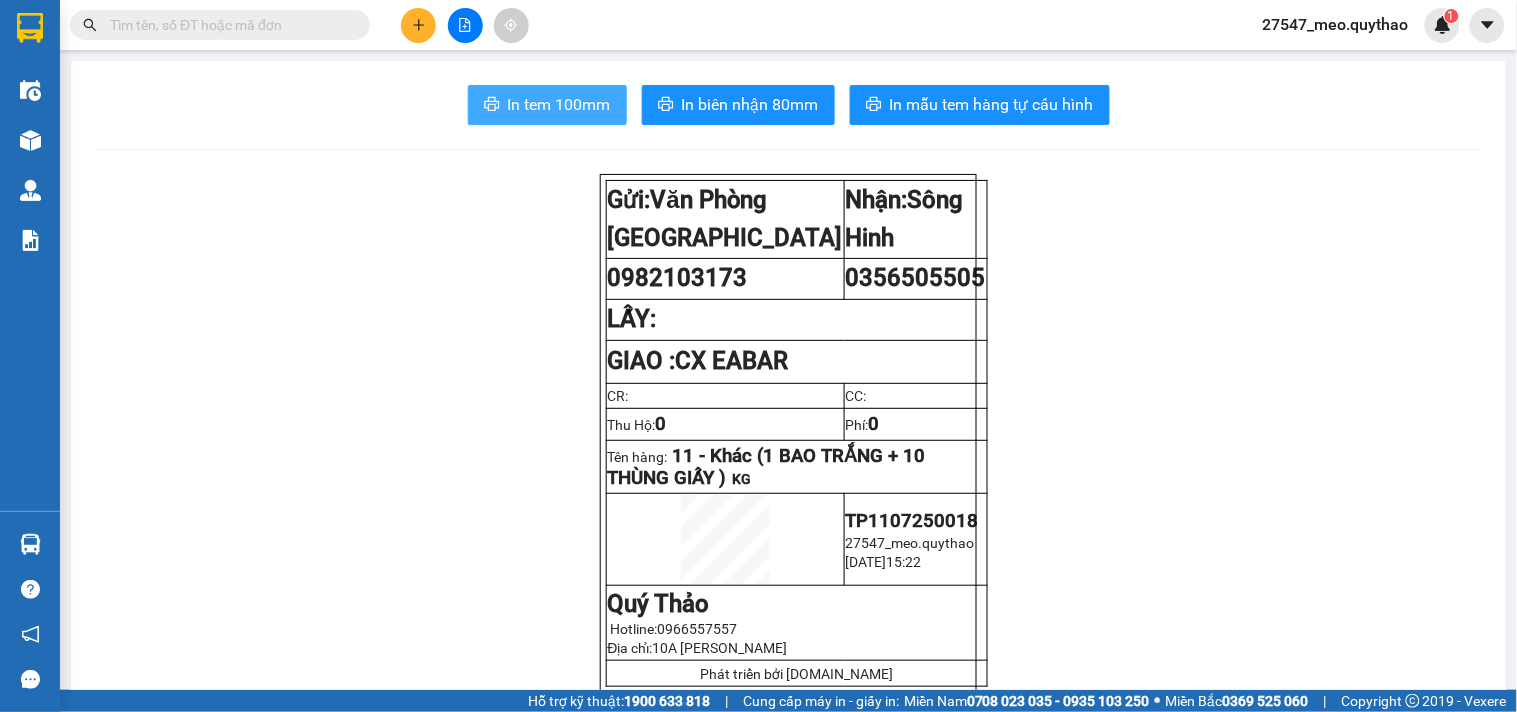 click on "In tem 100mm" at bounding box center (547, 105) 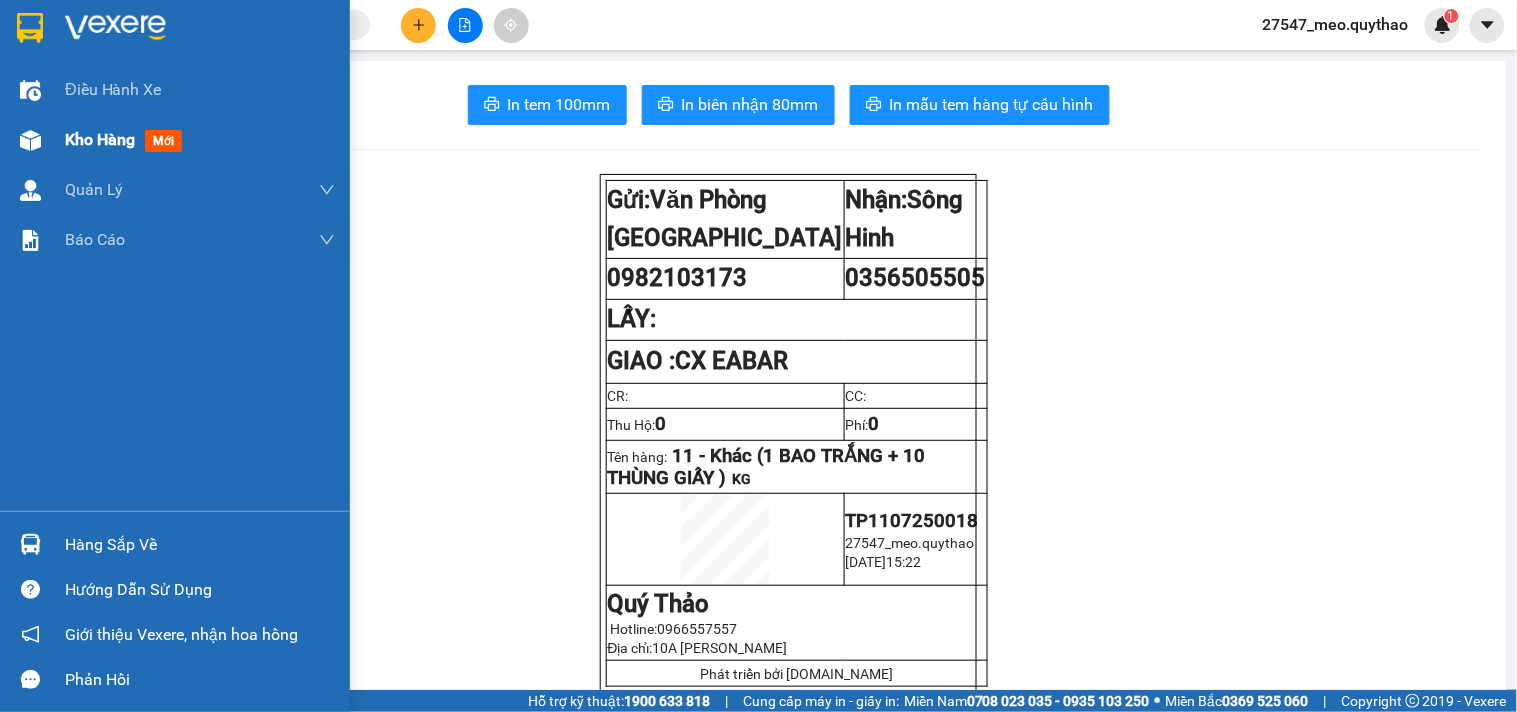 click on "Kho hàng mới" at bounding box center [200, 140] 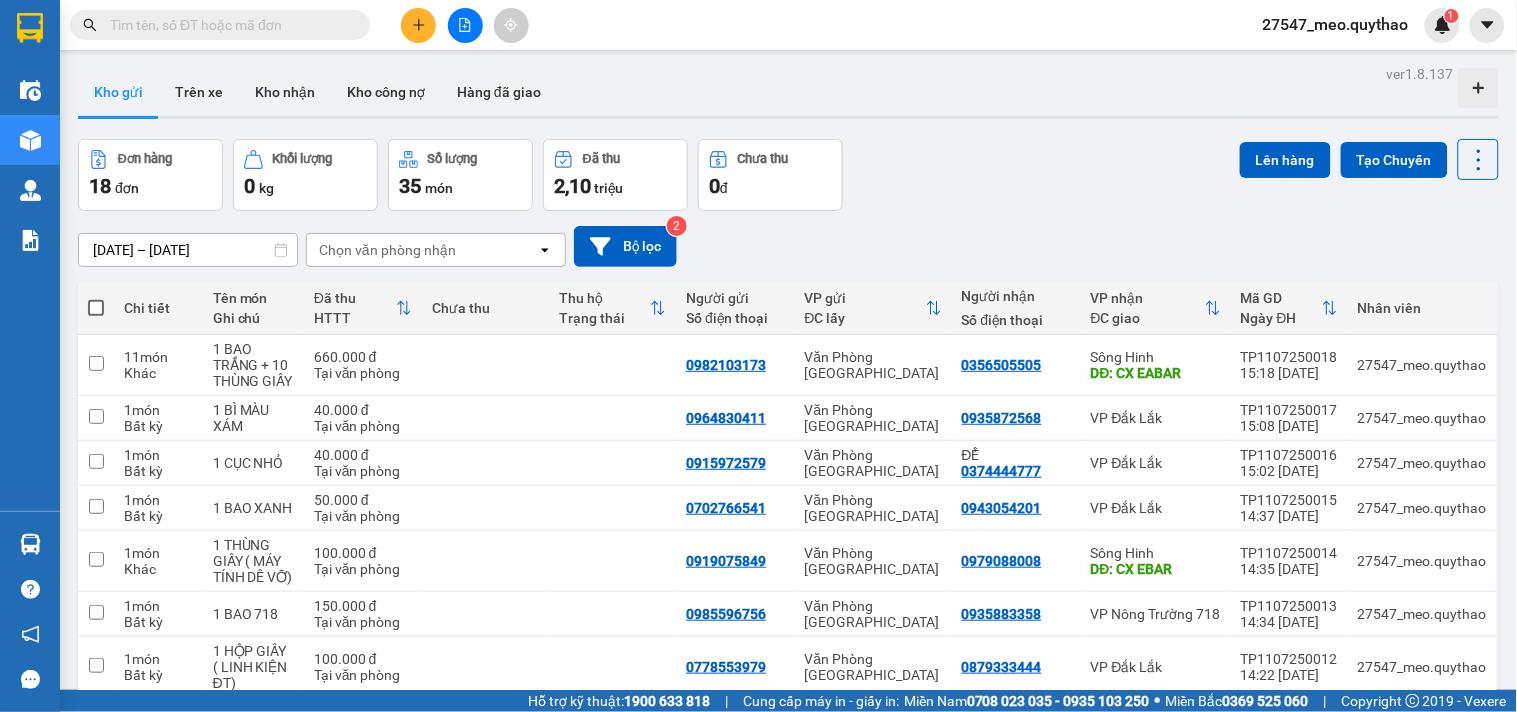 click on "Kết quả tìm kiếm ( 0 )  Bộ lọc  No Data 27547_meo.quythao 1" at bounding box center (758, 25) 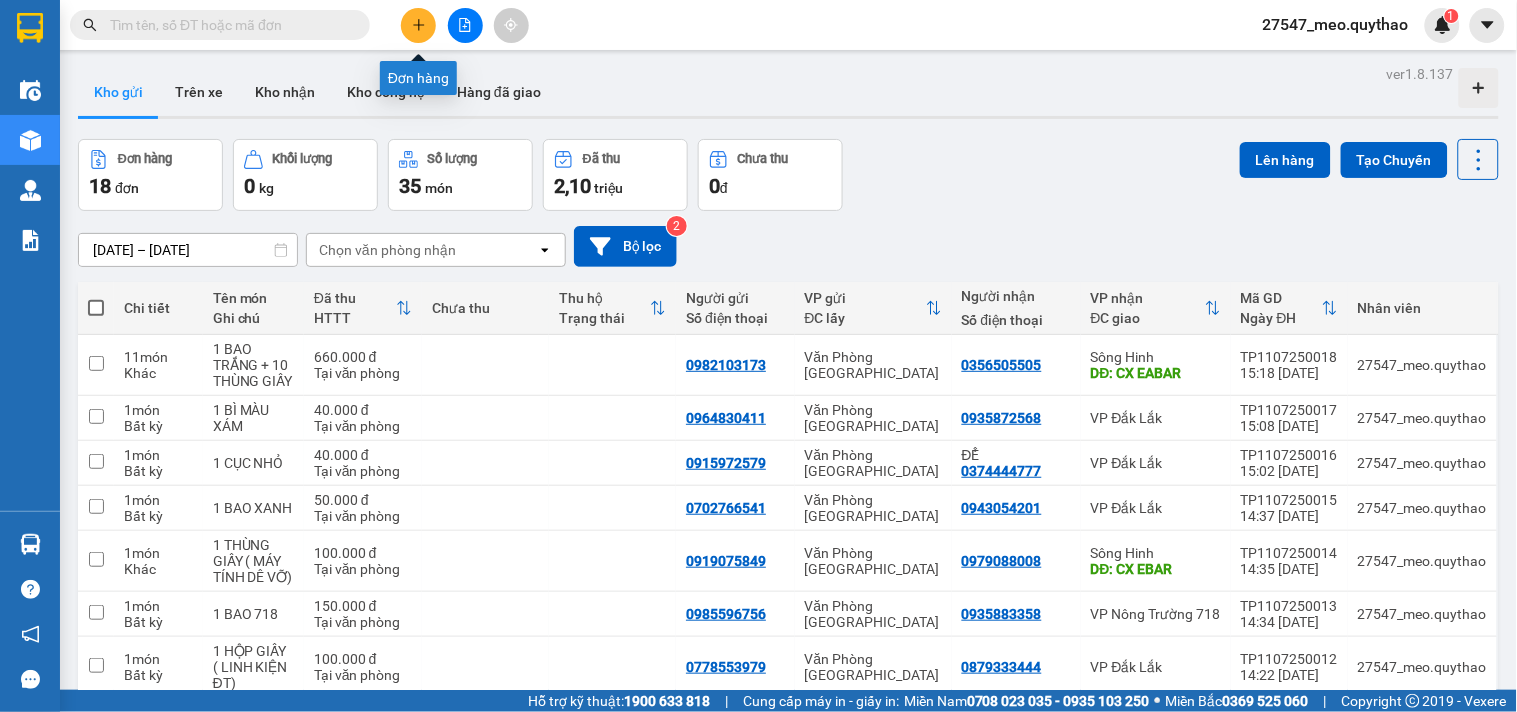 click at bounding box center (418, 25) 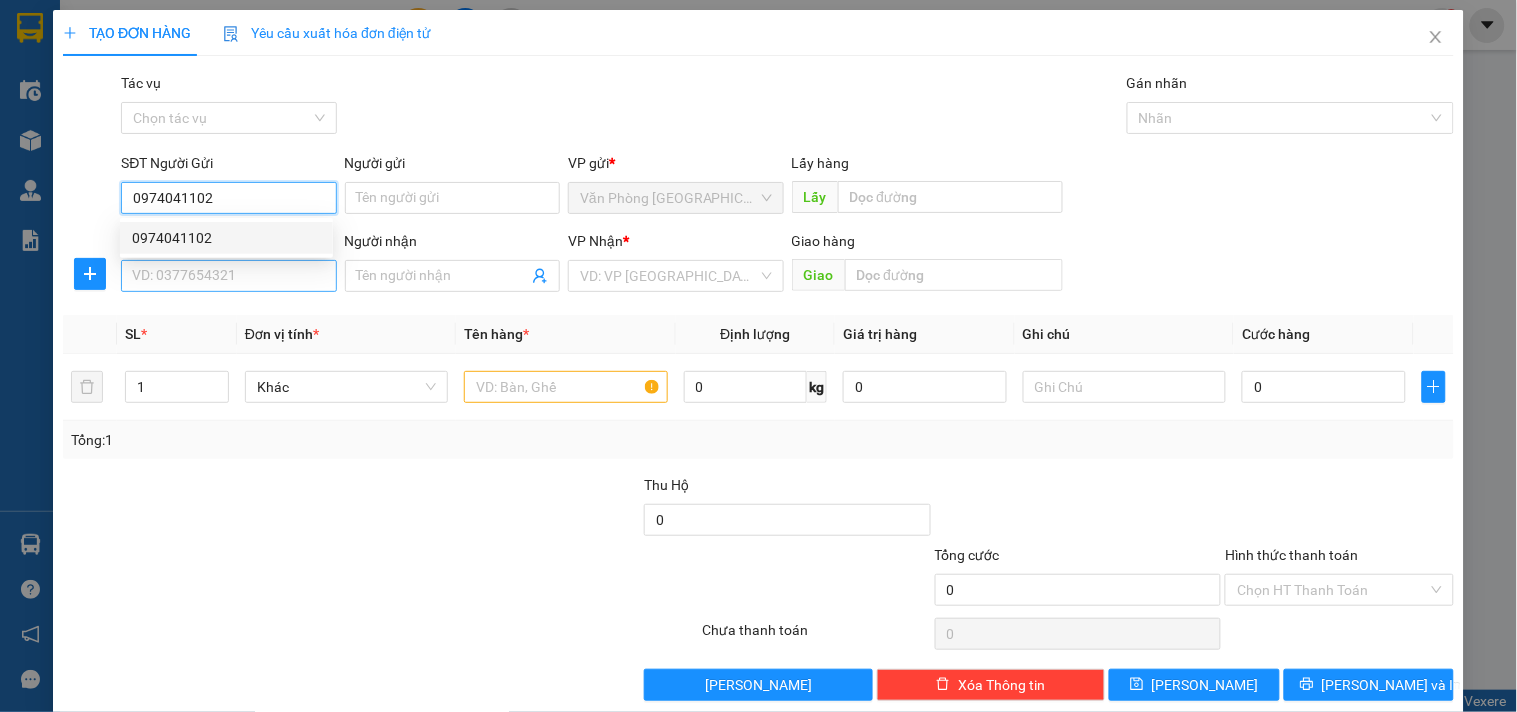 type on "0974041102" 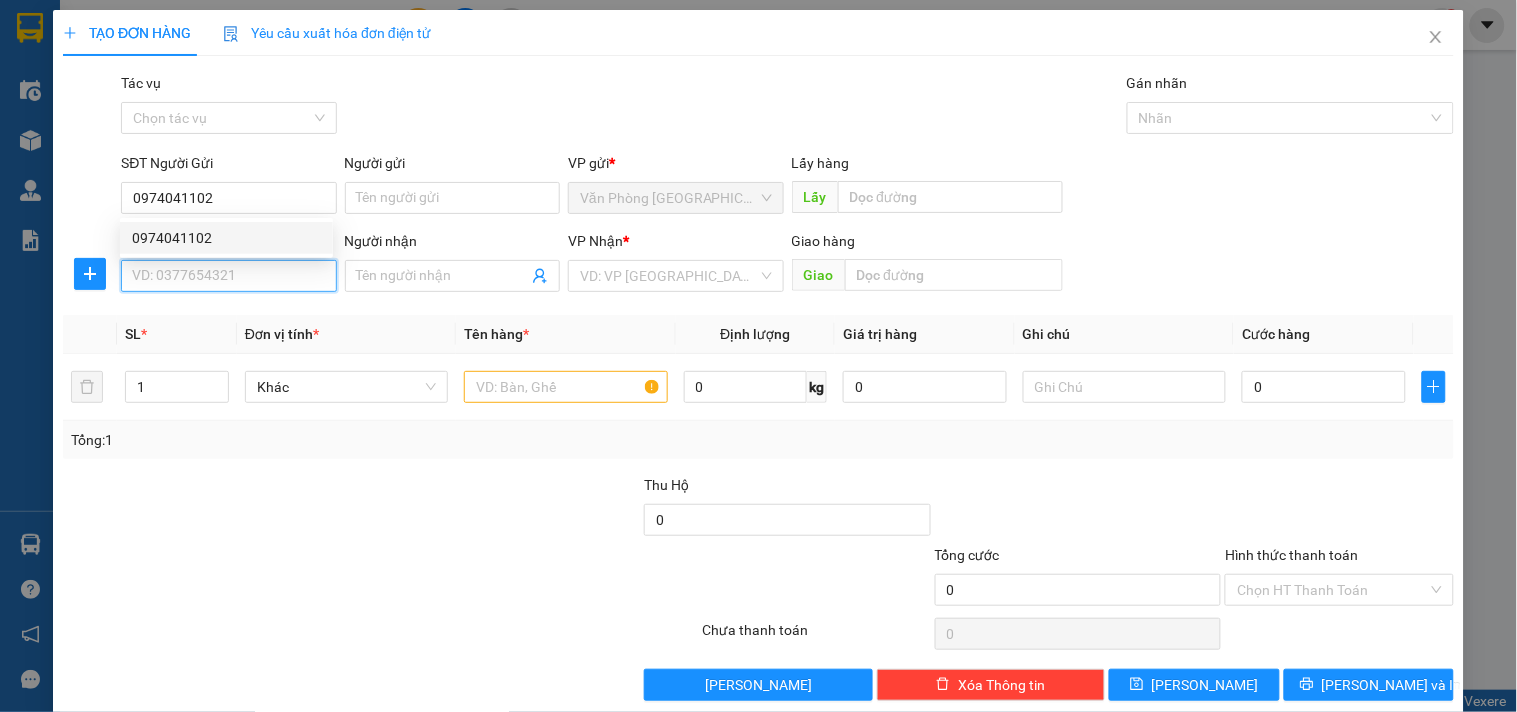 click on "SĐT Người Nhận  *" at bounding box center [228, 276] 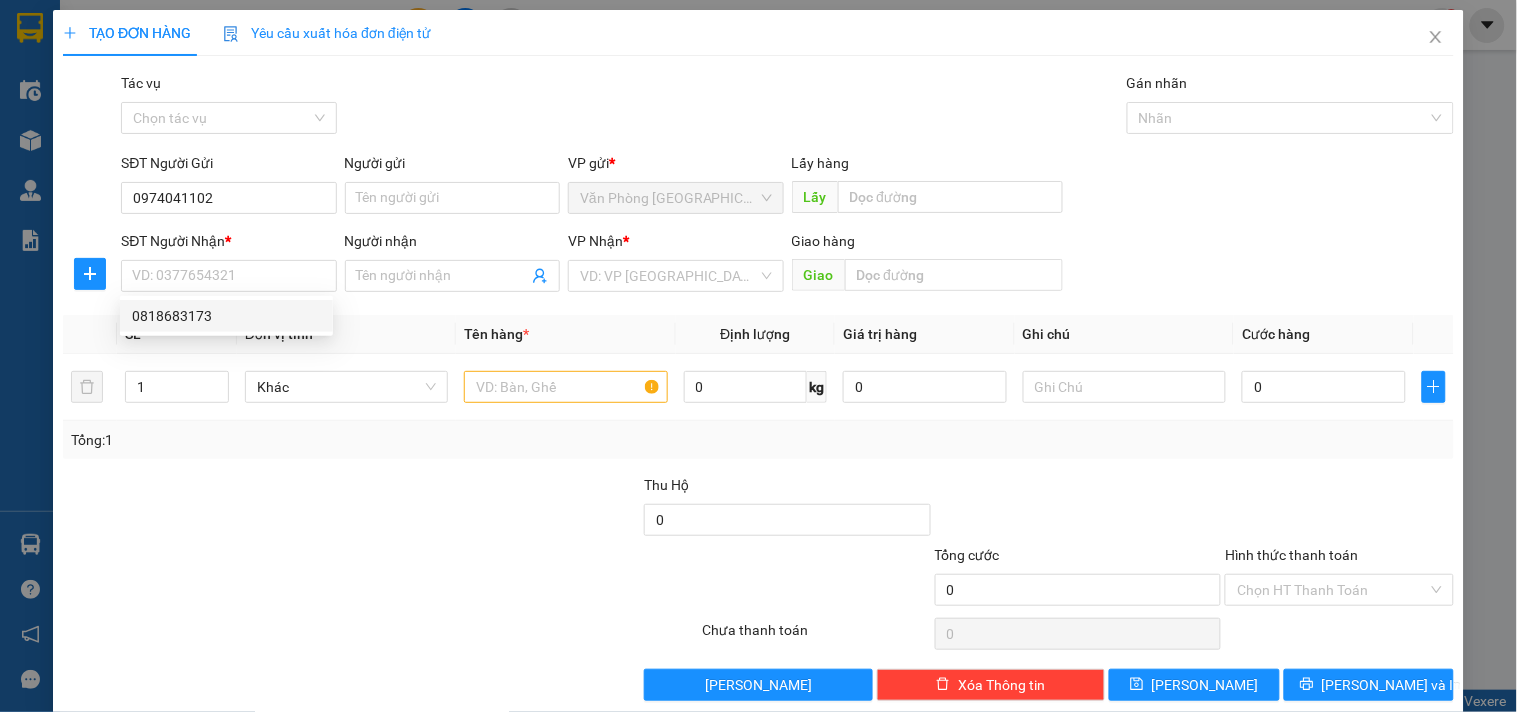 click on "0818683173 0818683173" at bounding box center (226, 316) 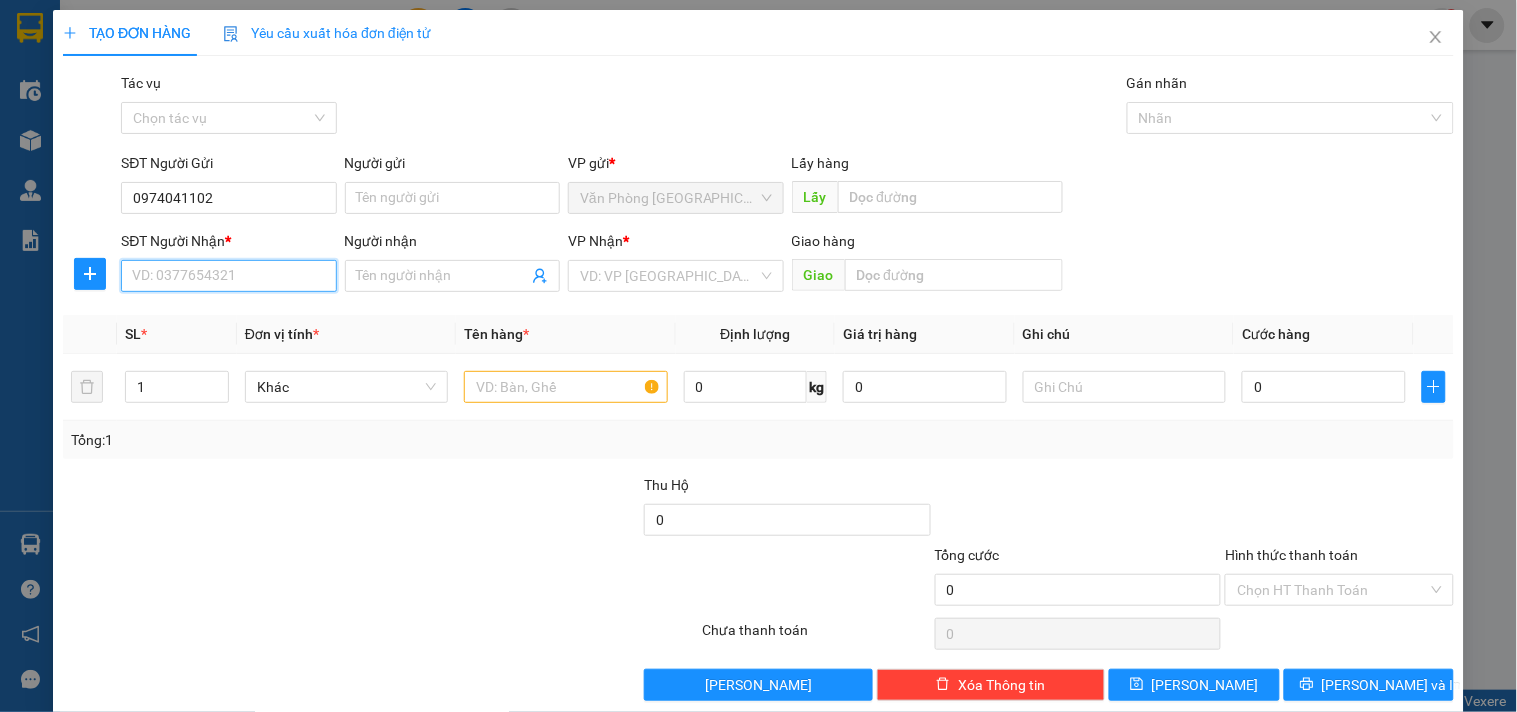 click on "SĐT Người Nhận  *" at bounding box center (228, 276) 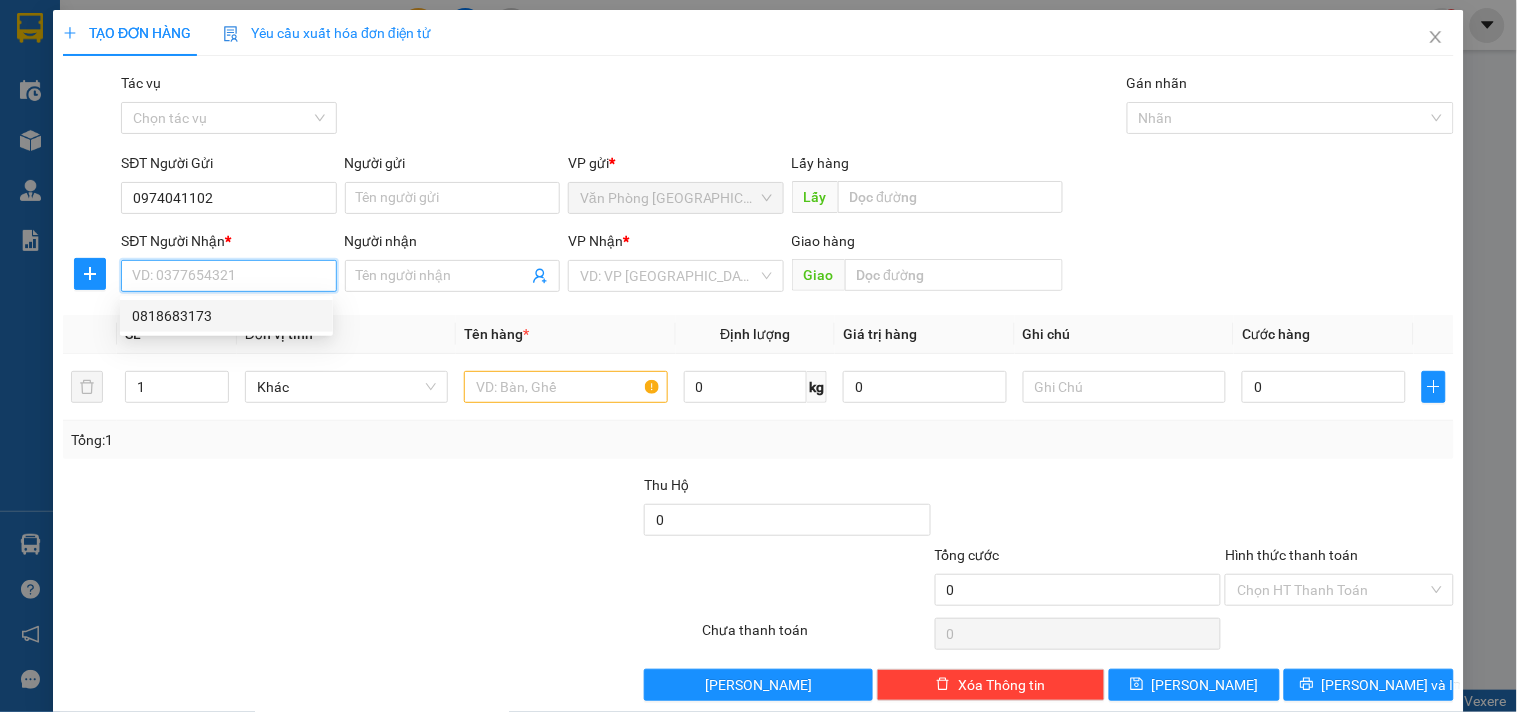 click on "0818683173" at bounding box center [226, 316] 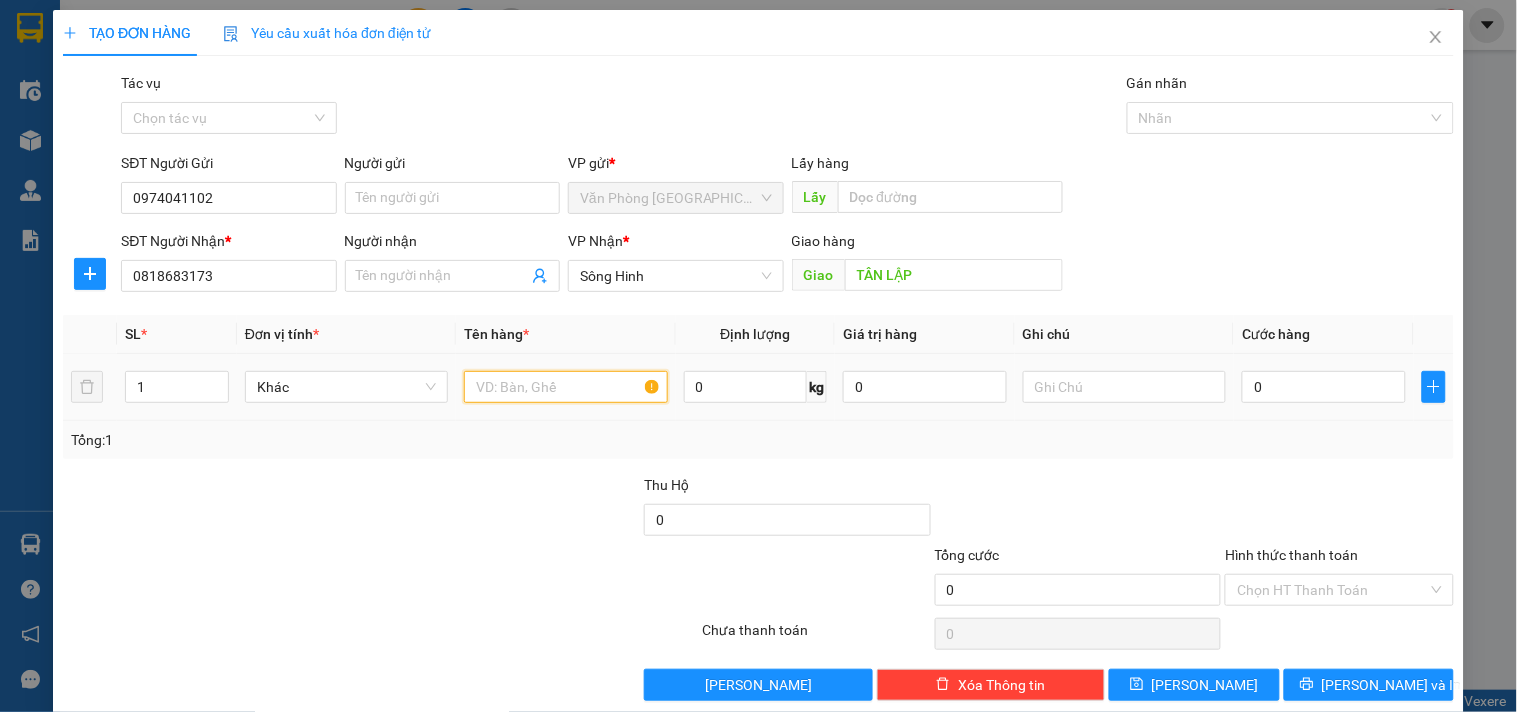 click at bounding box center [565, 387] 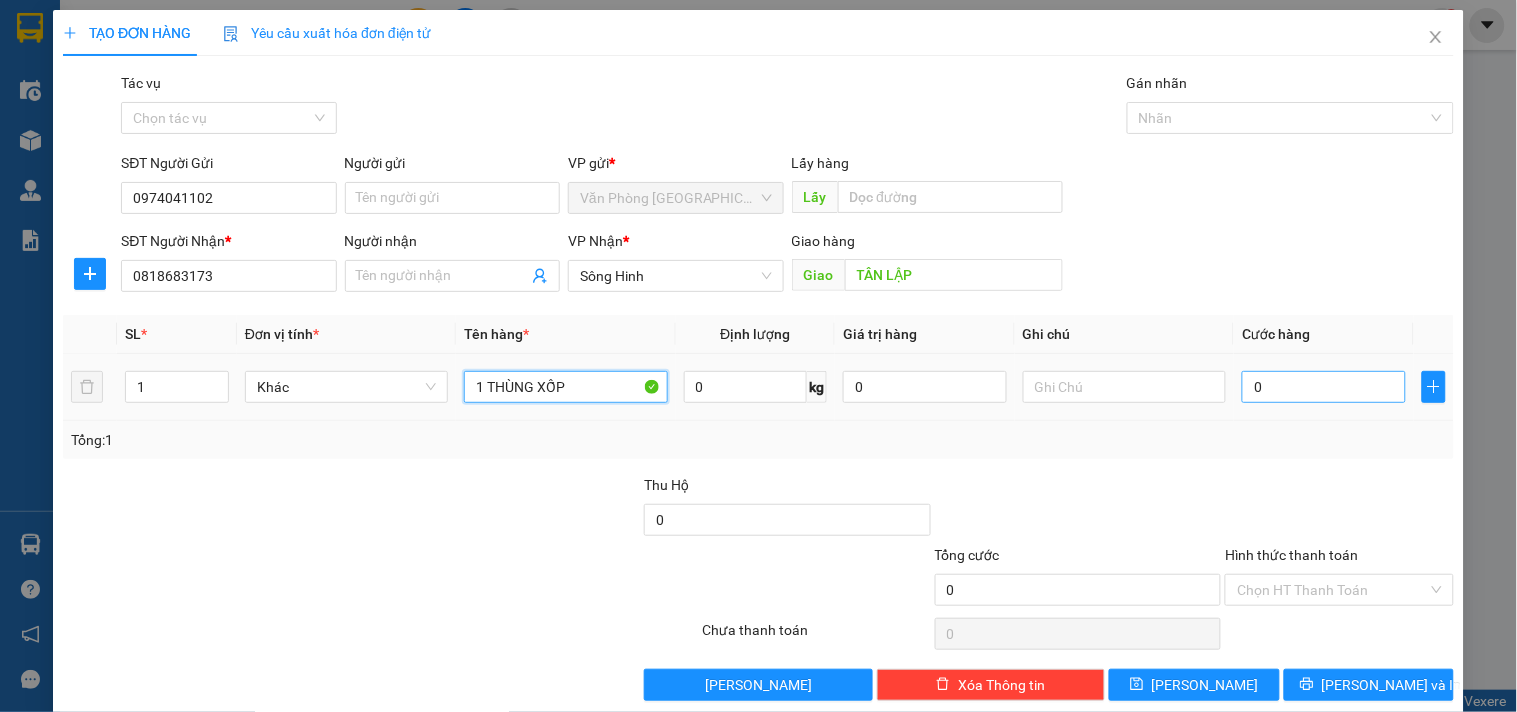type on "1 THÙNG XỐP" 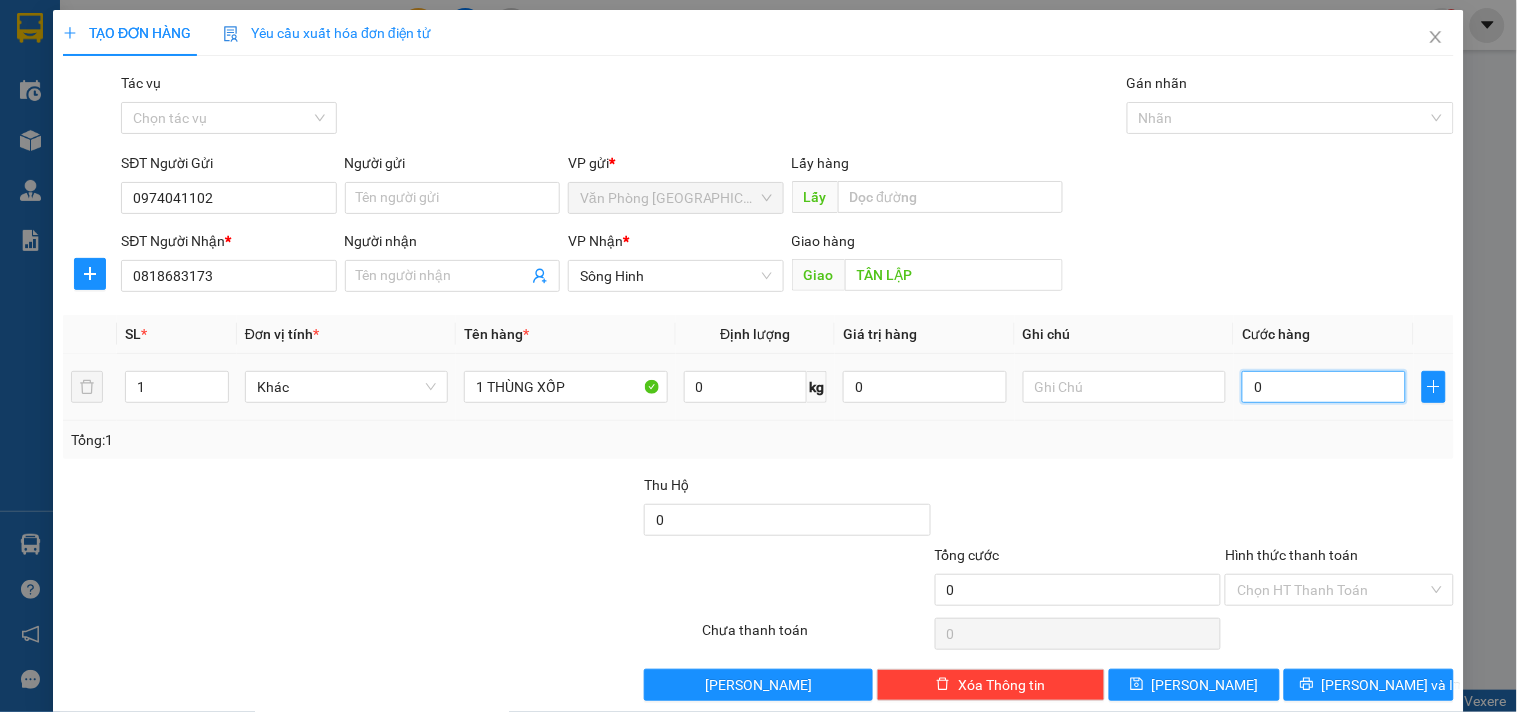 click on "0" at bounding box center [1324, 387] 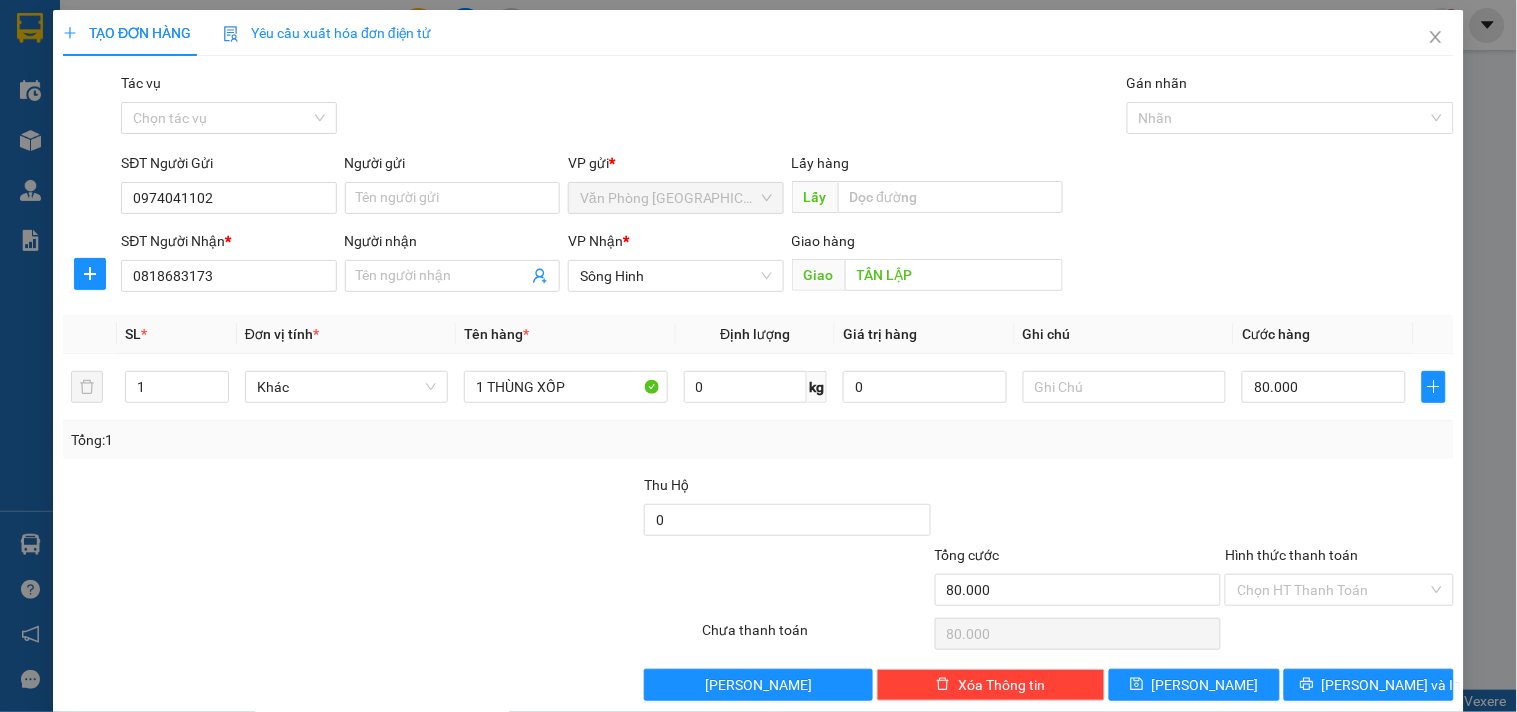 click on "Hình thức thanh toán Chọn HT Thanh Toán" at bounding box center [1339, 579] 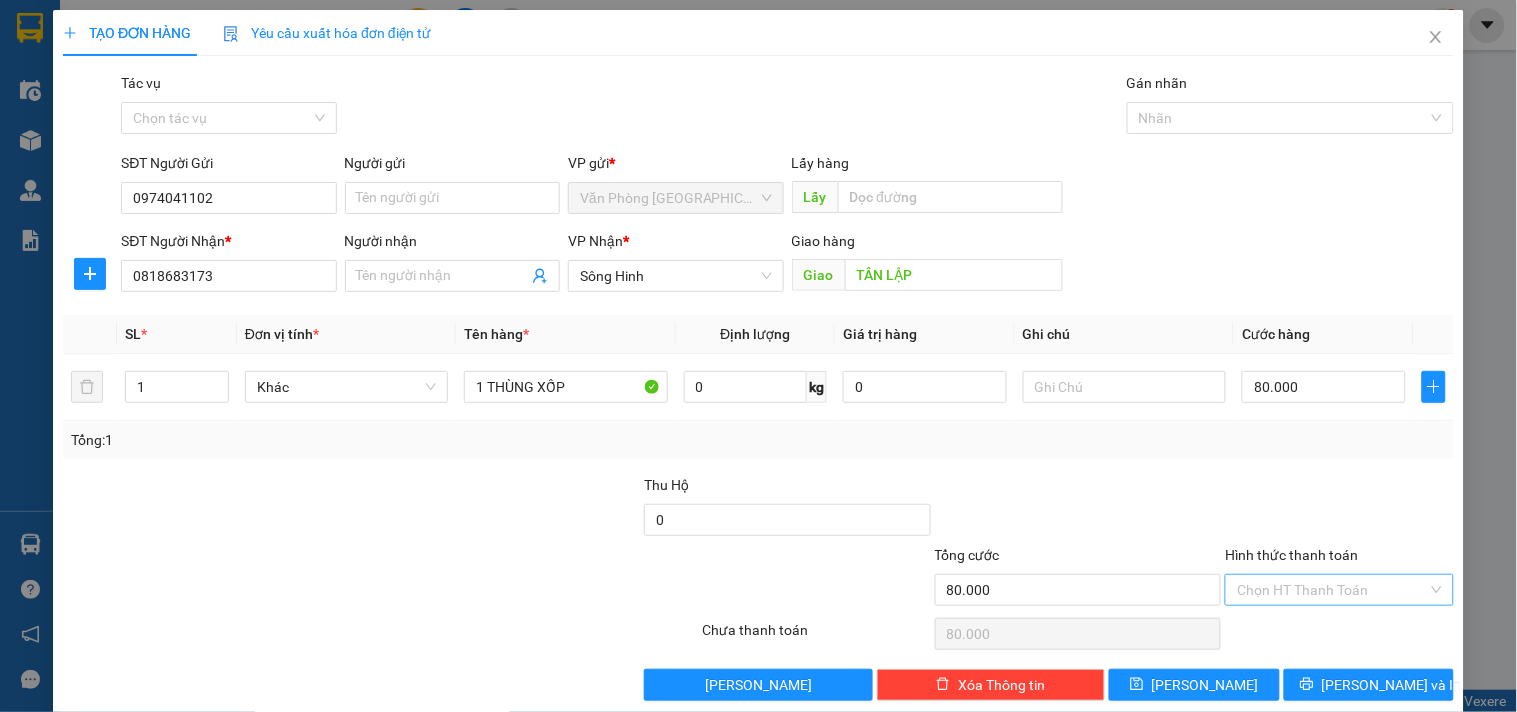 click on "Hình thức thanh toán" at bounding box center (1332, 590) 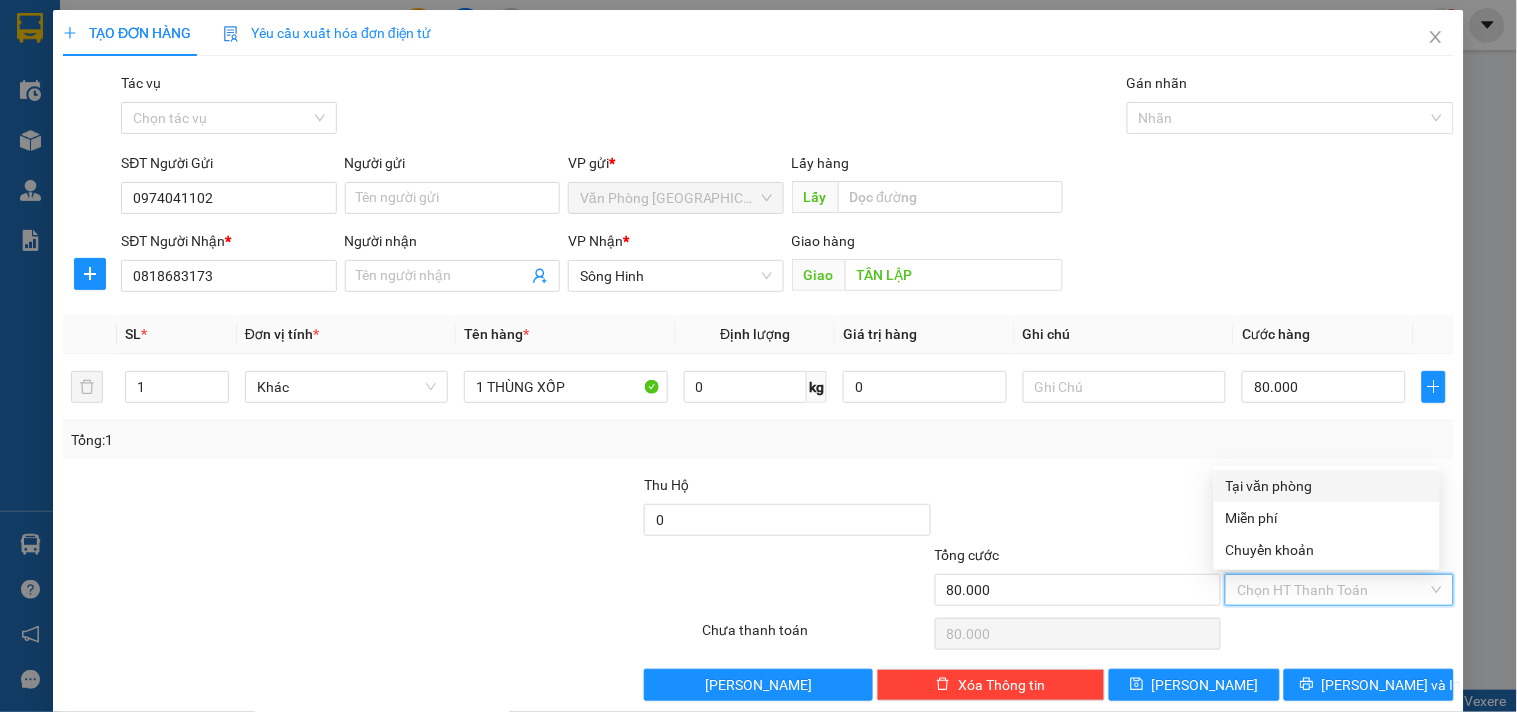 click on "Tại văn phòng" at bounding box center (1327, 486) 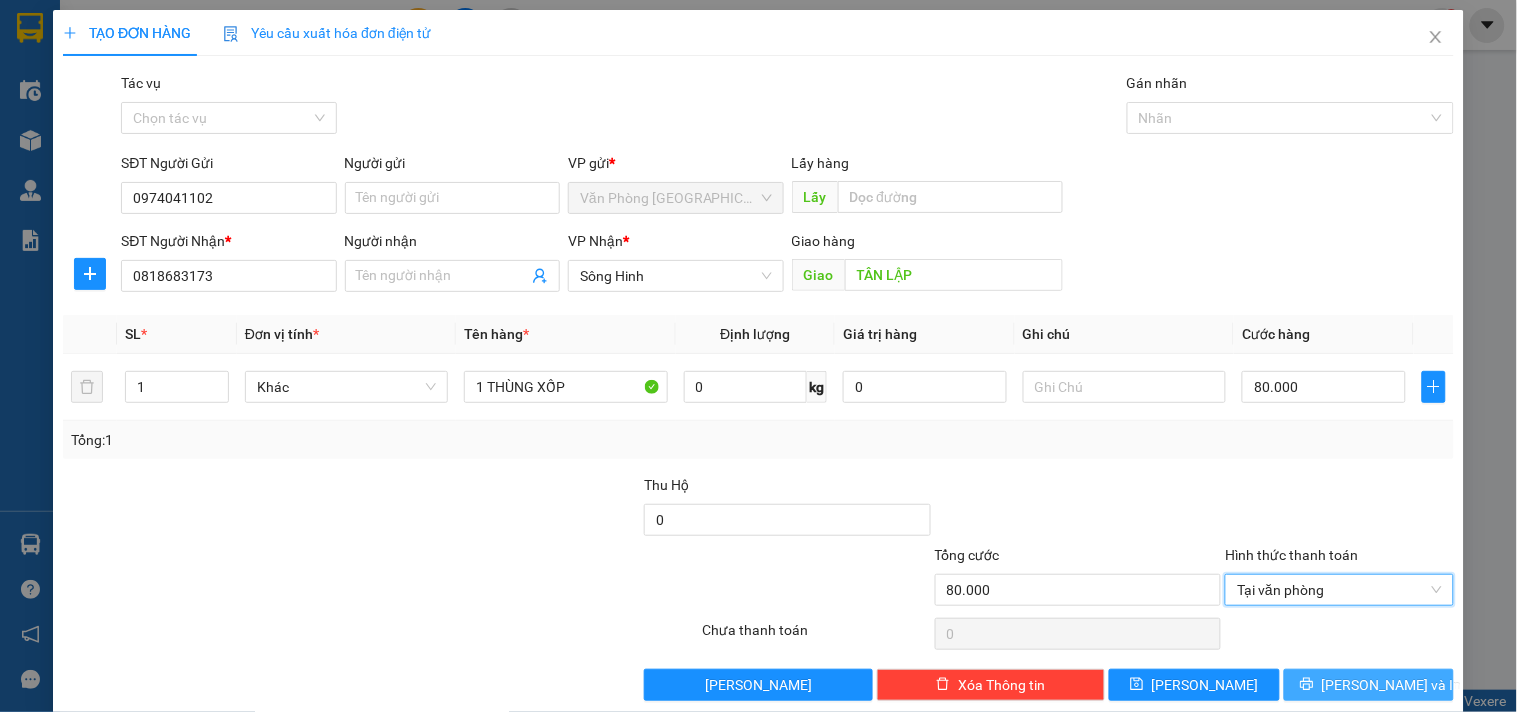 click on "[PERSON_NAME] và In" at bounding box center [1369, 685] 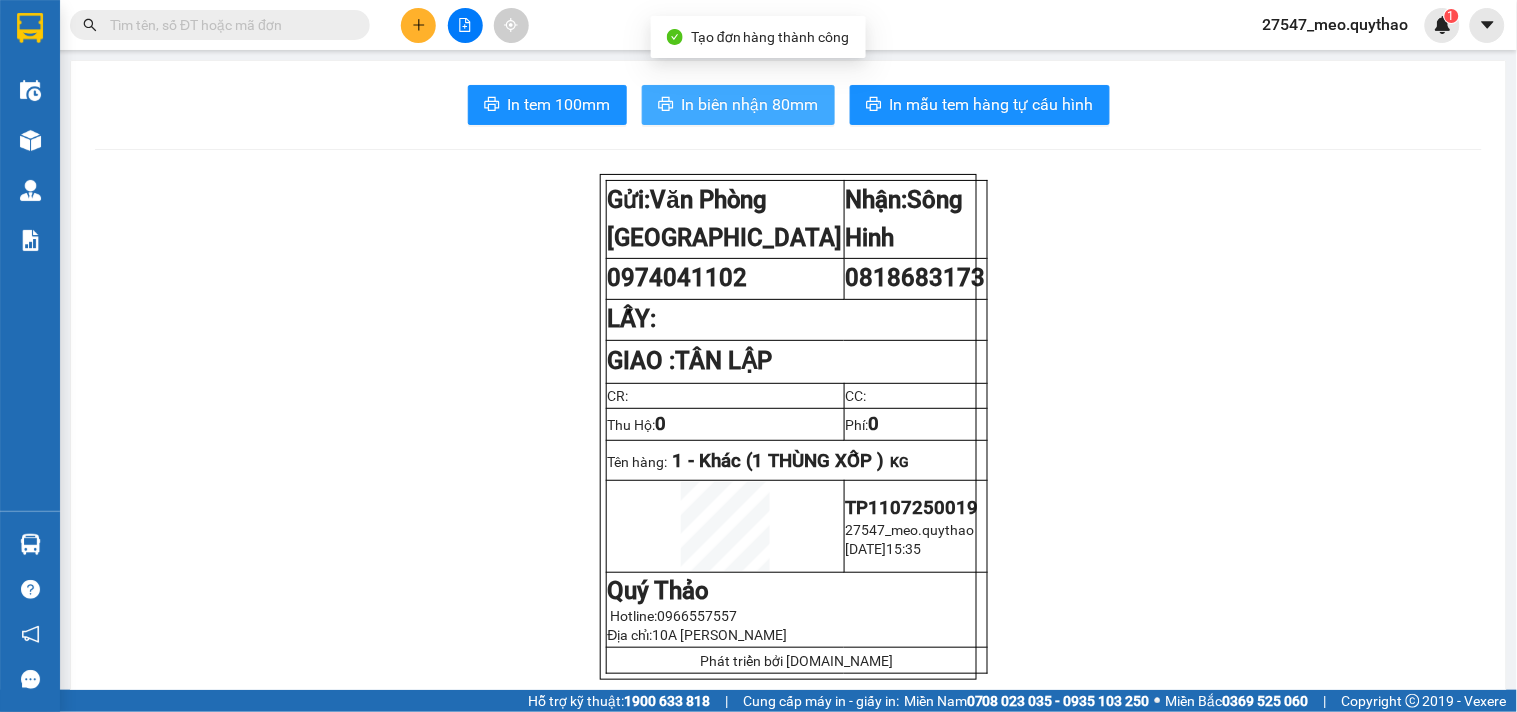 click on "In biên nhận 80mm" at bounding box center [738, 105] 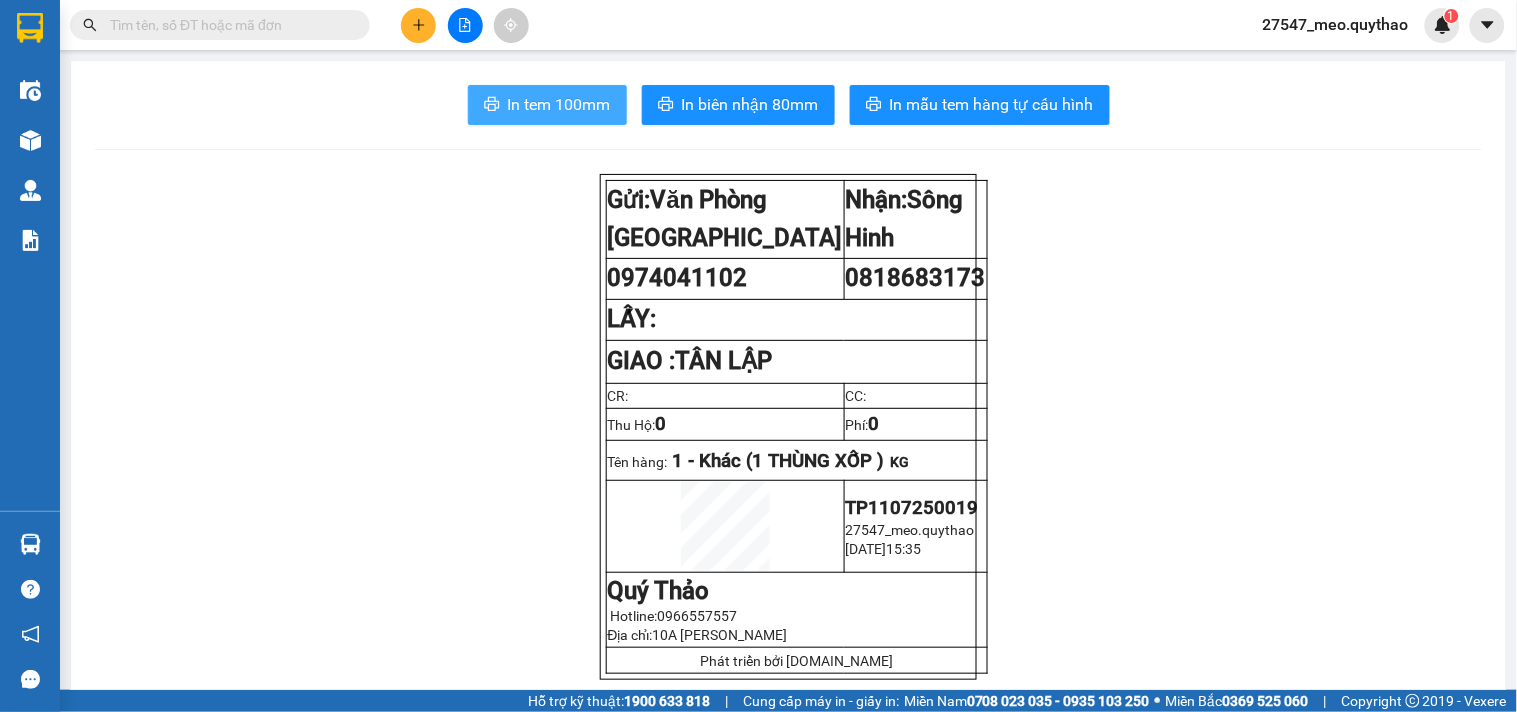 click on "In tem 100mm" at bounding box center [547, 105] 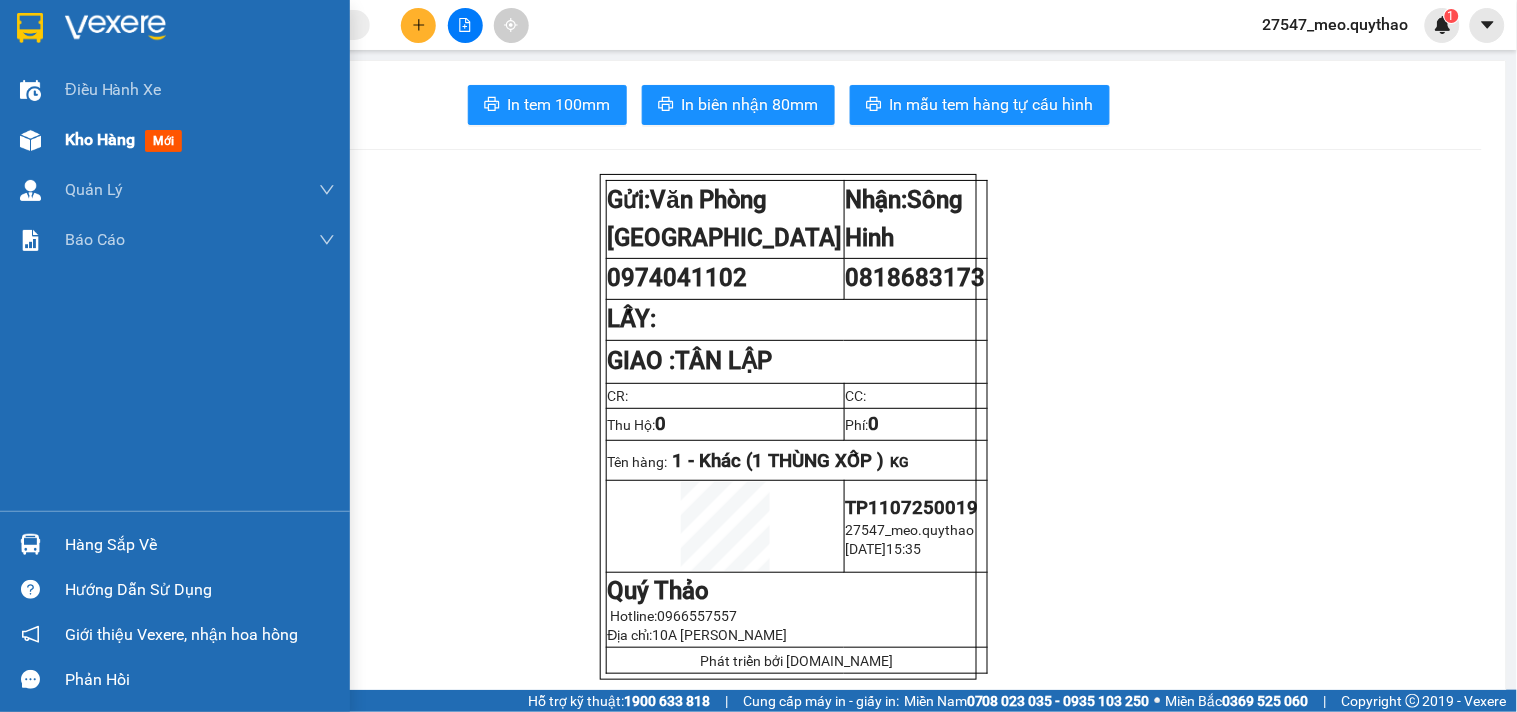 click on "Kho hàng" at bounding box center [100, 139] 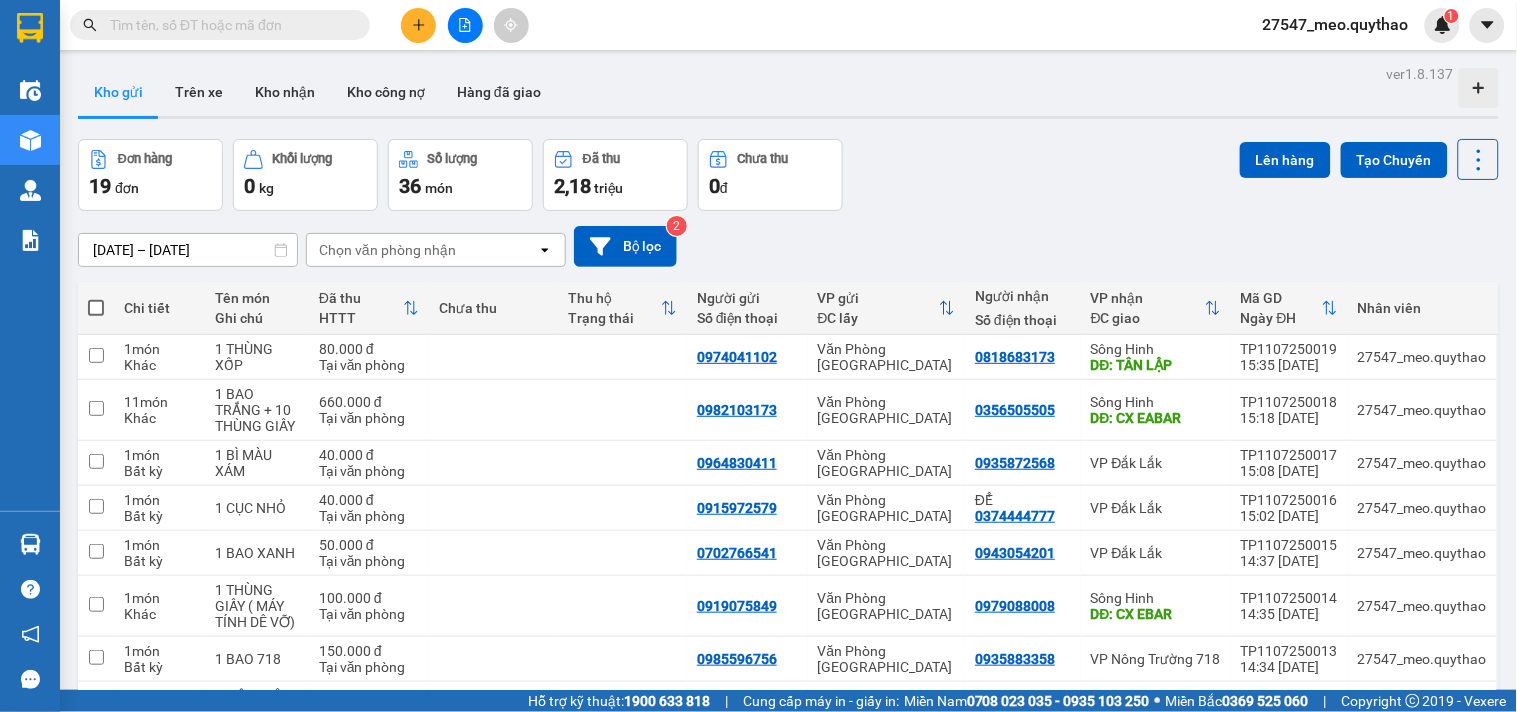click 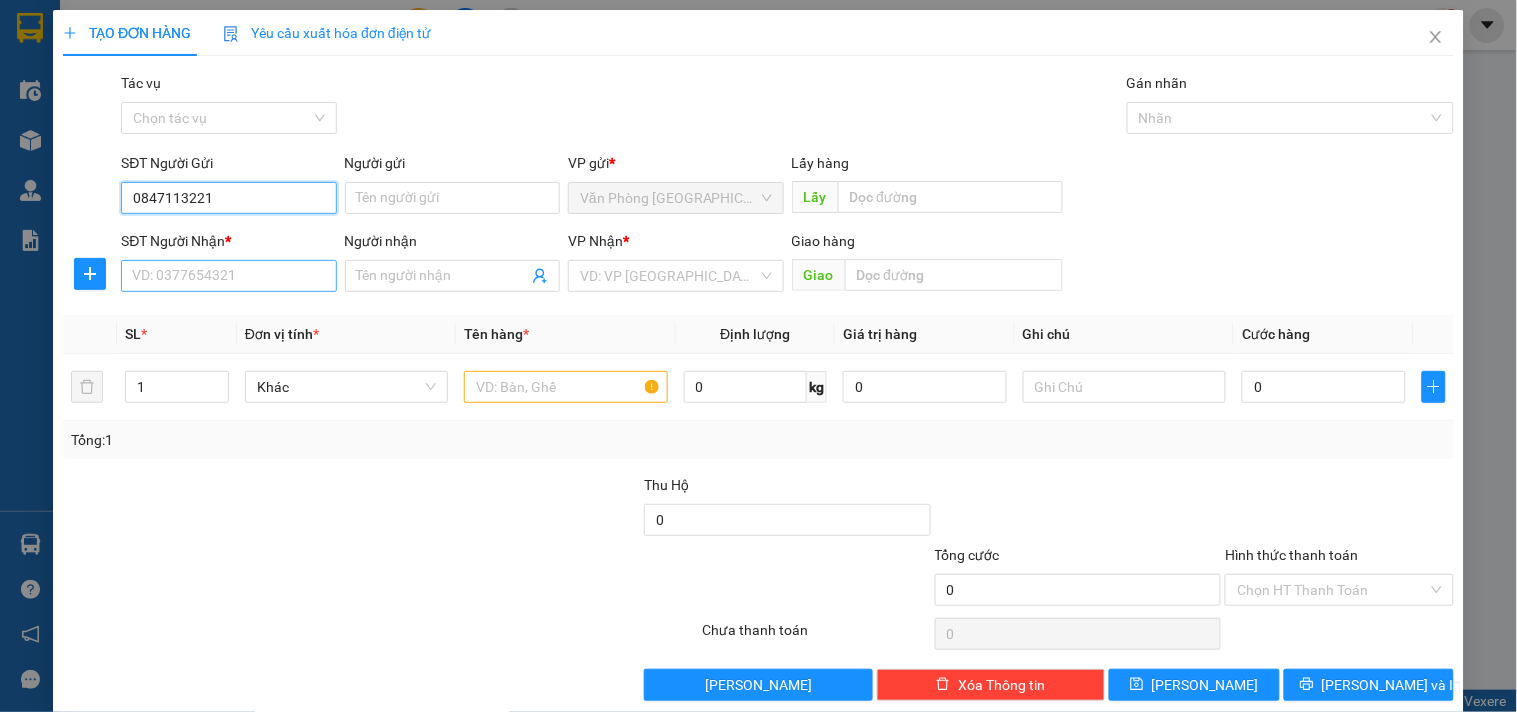 type on "0847113221" 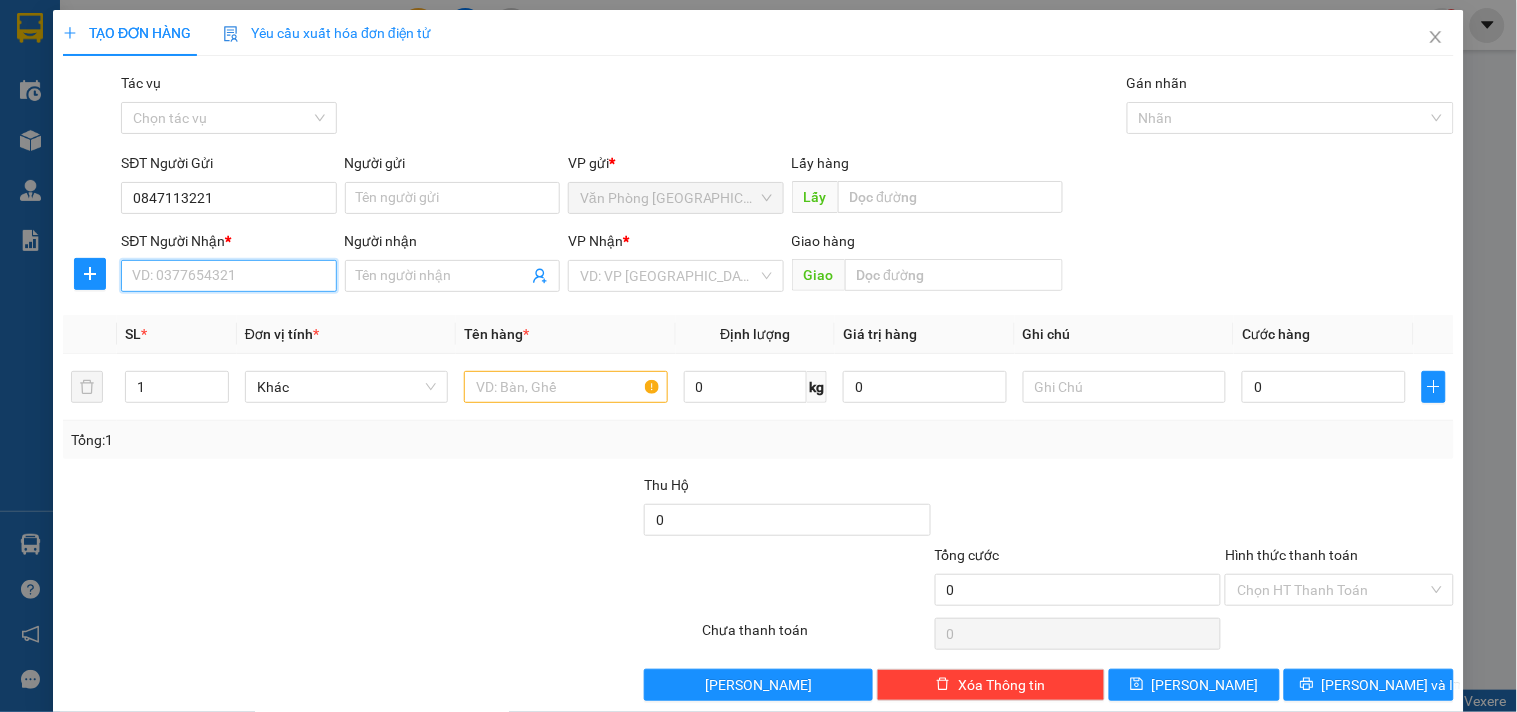 click on "SĐT Người Nhận  *" at bounding box center [228, 276] 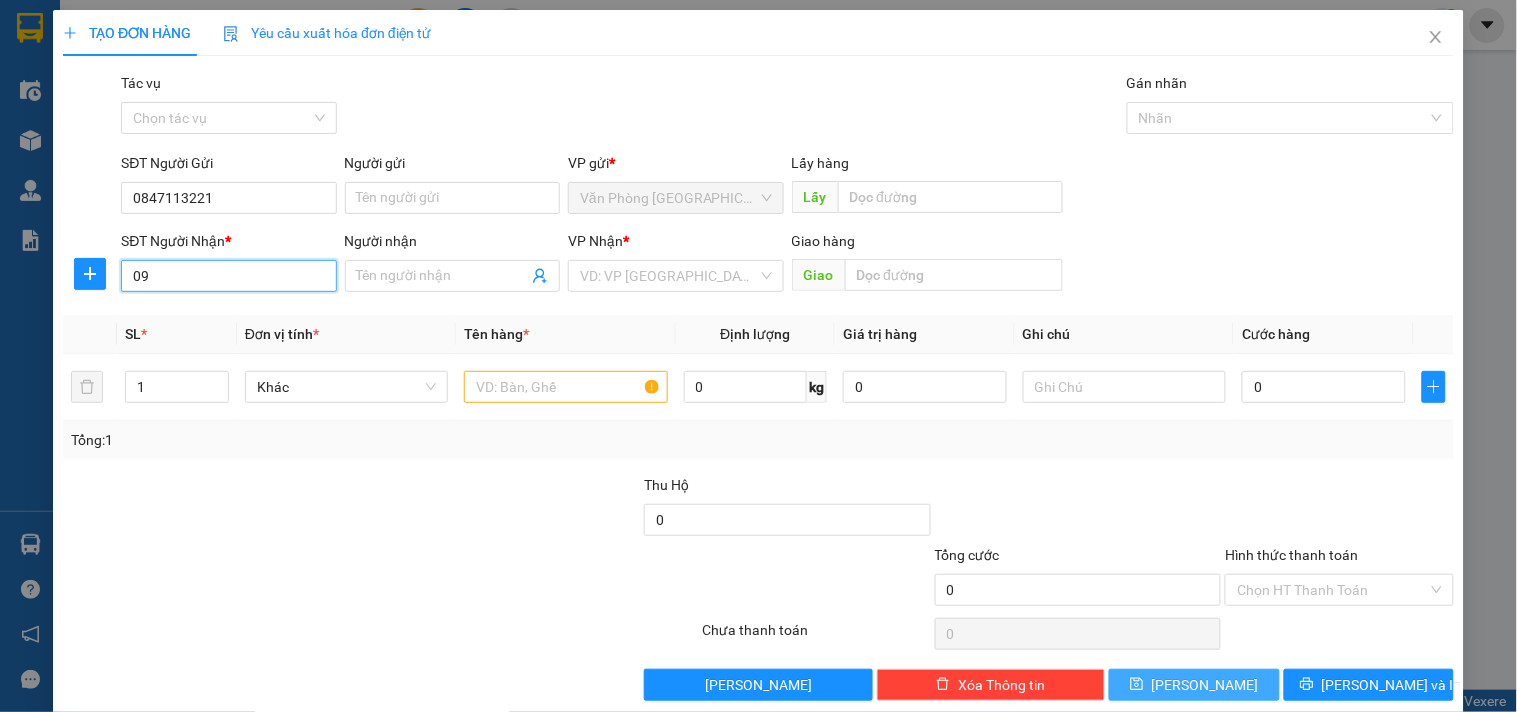 type on "0" 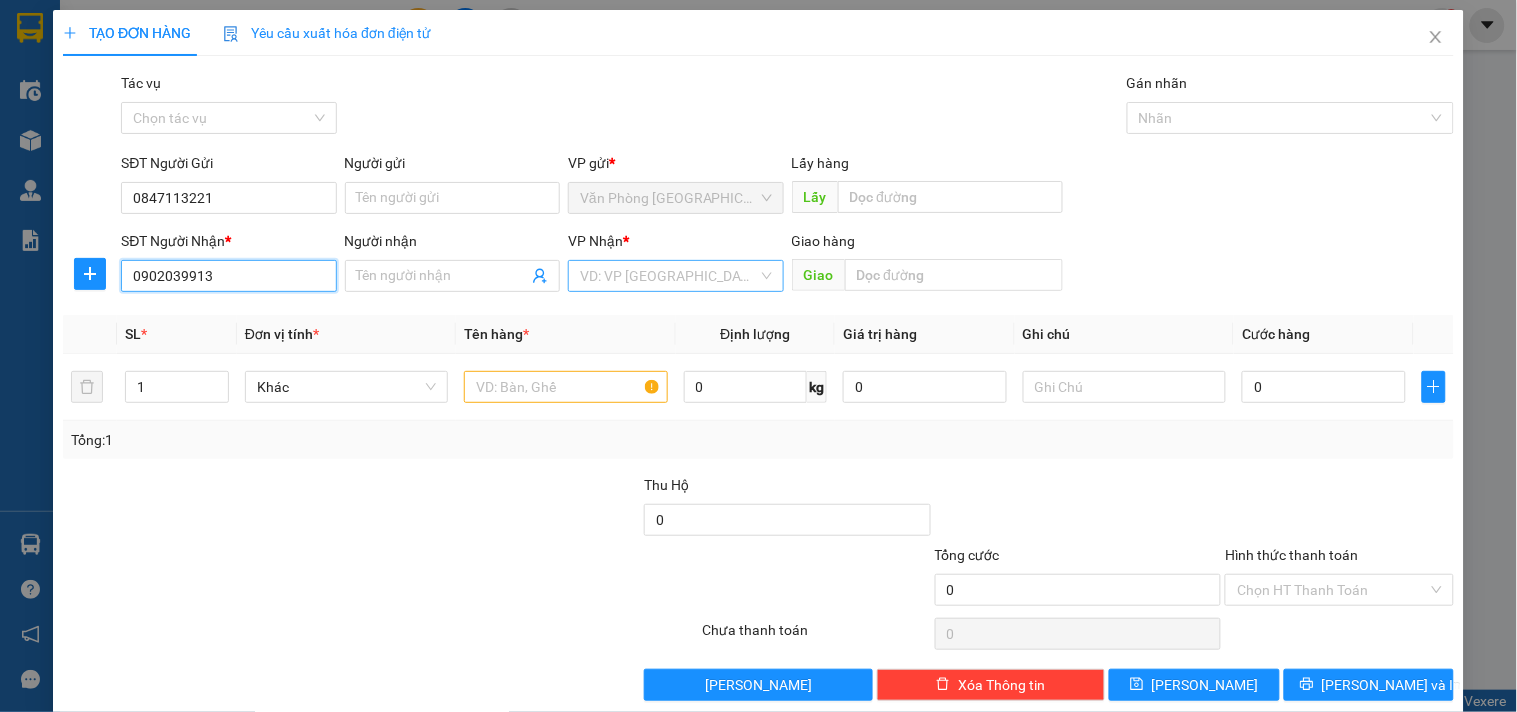 type on "0902039913" 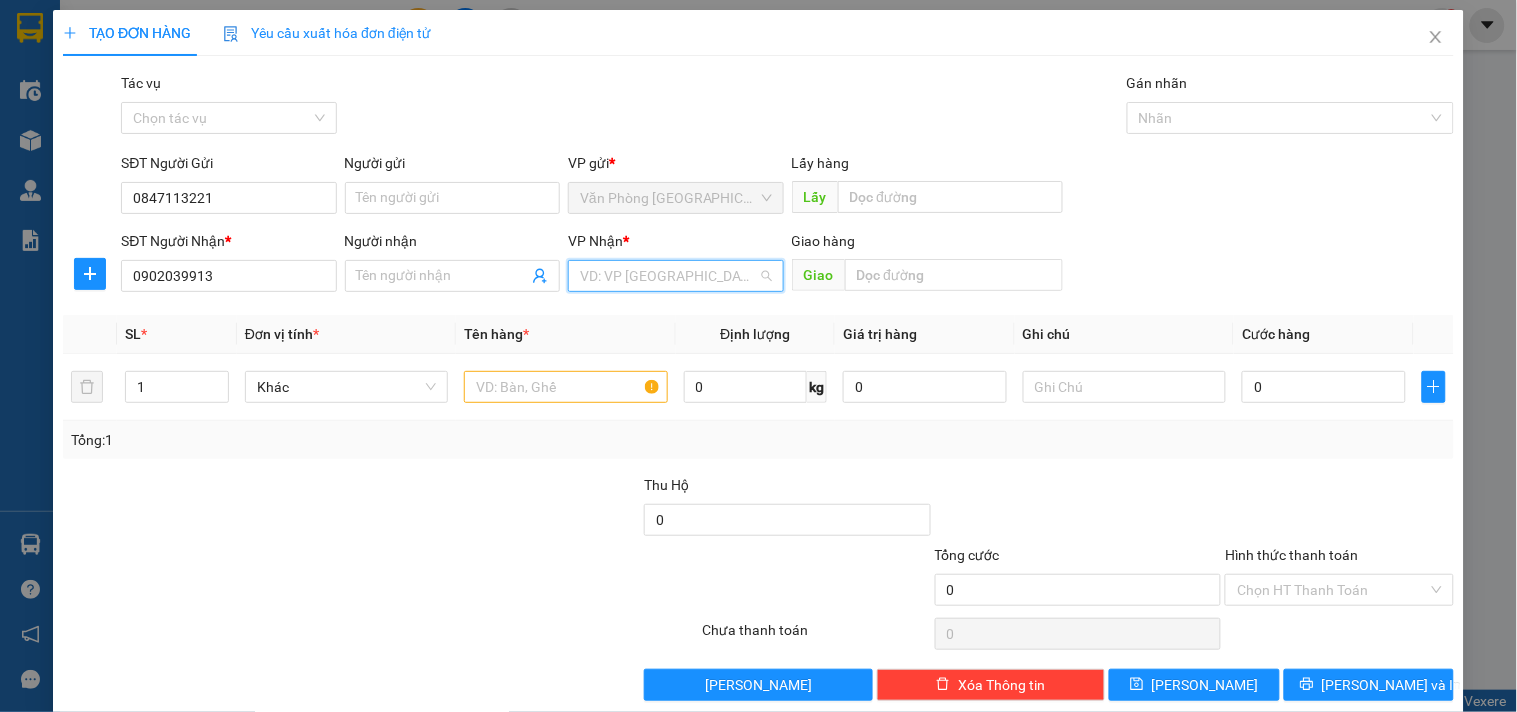 click at bounding box center [668, 276] 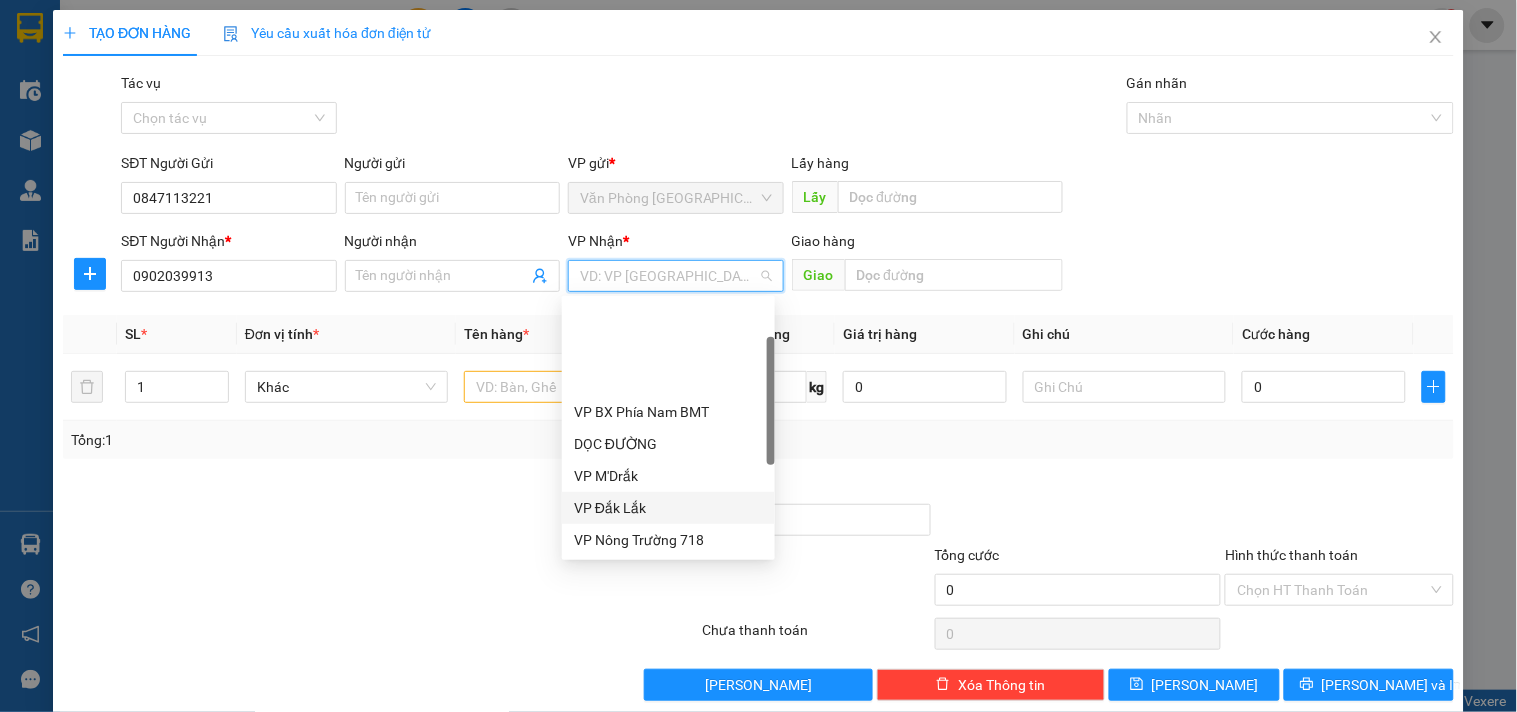 click on "VP Đắk Lắk" at bounding box center [668, 508] 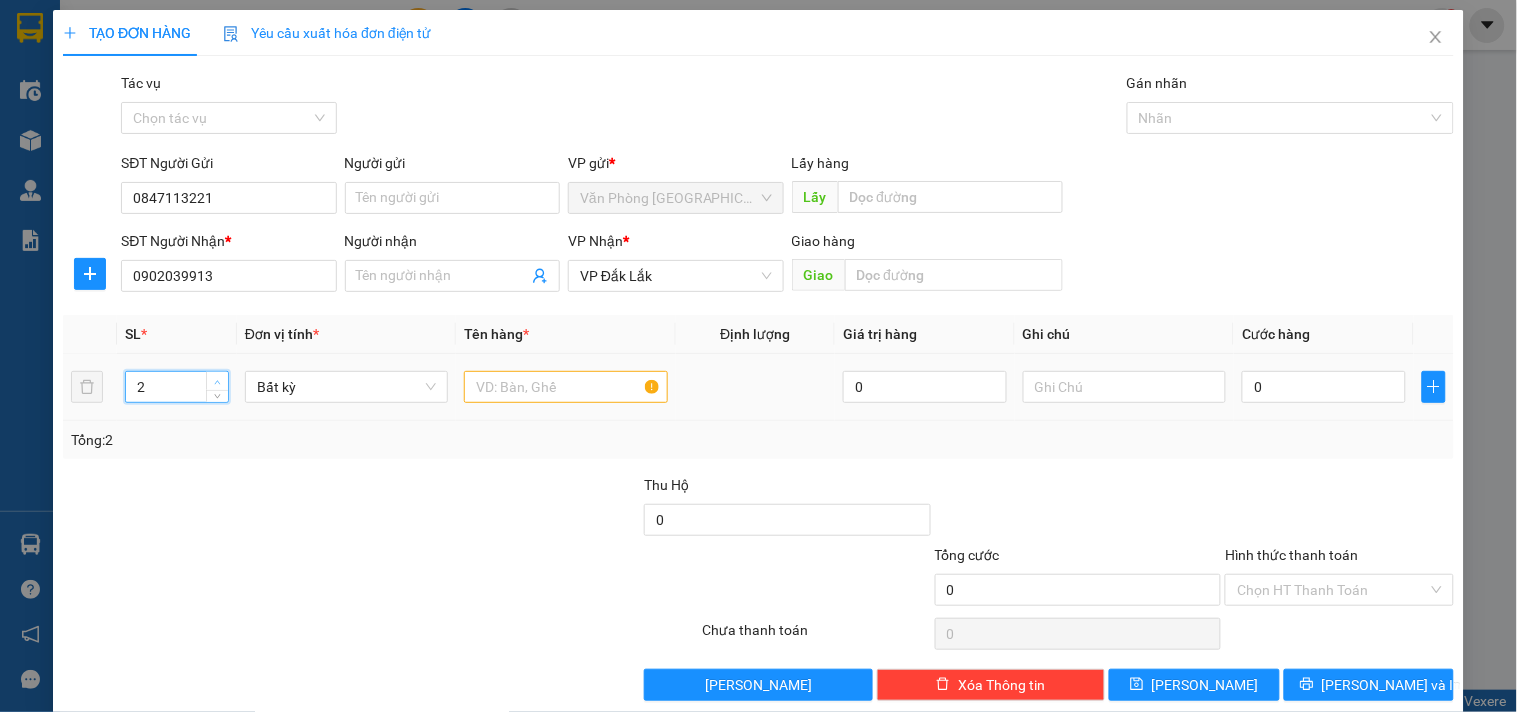 click 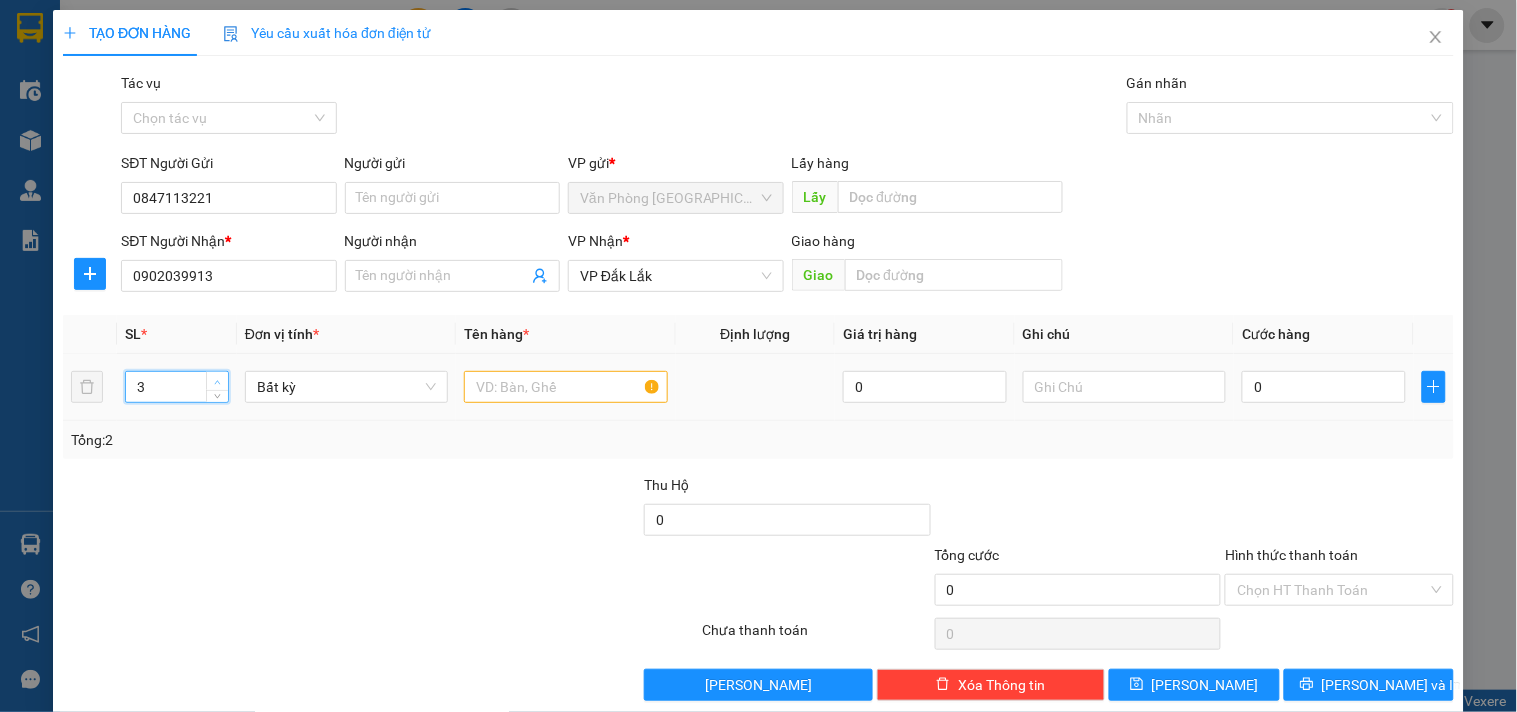 click 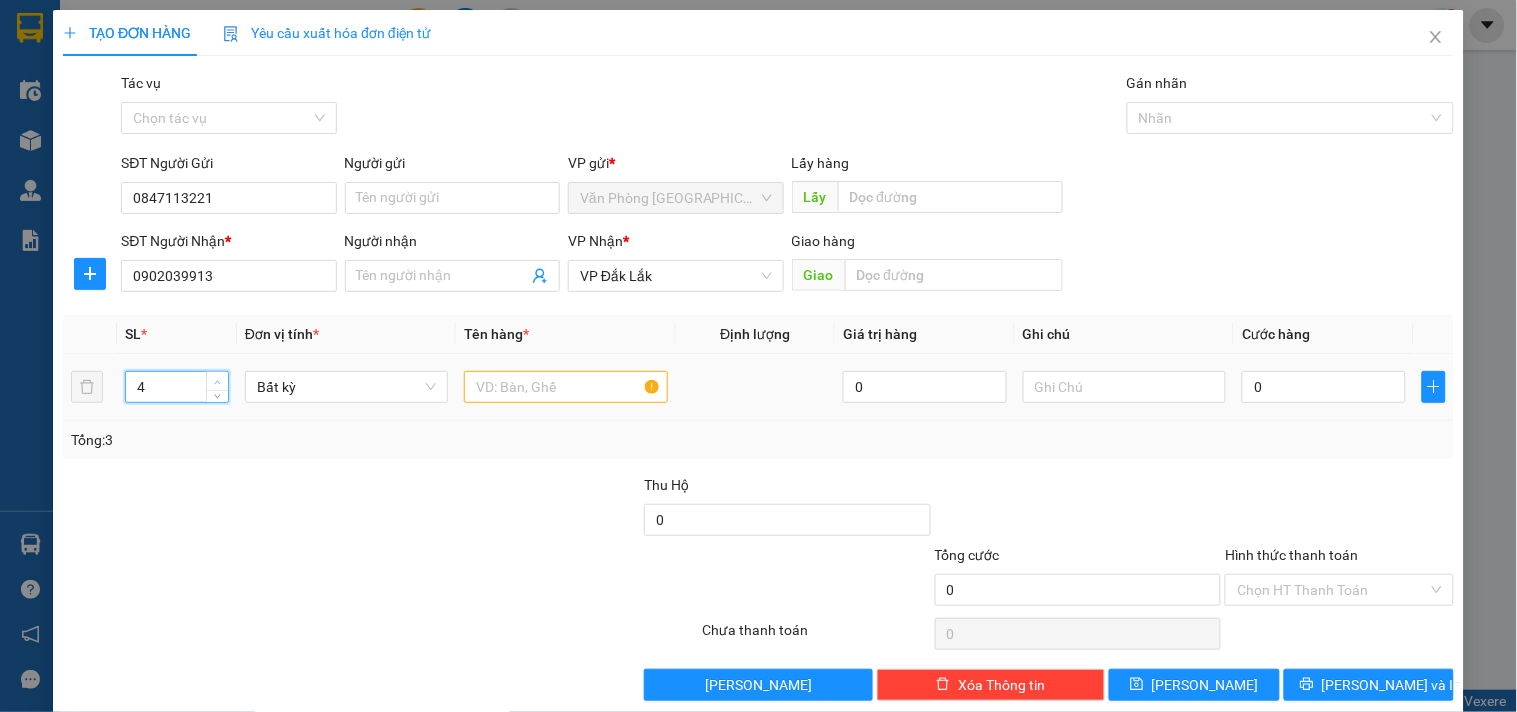 click at bounding box center [217, 381] 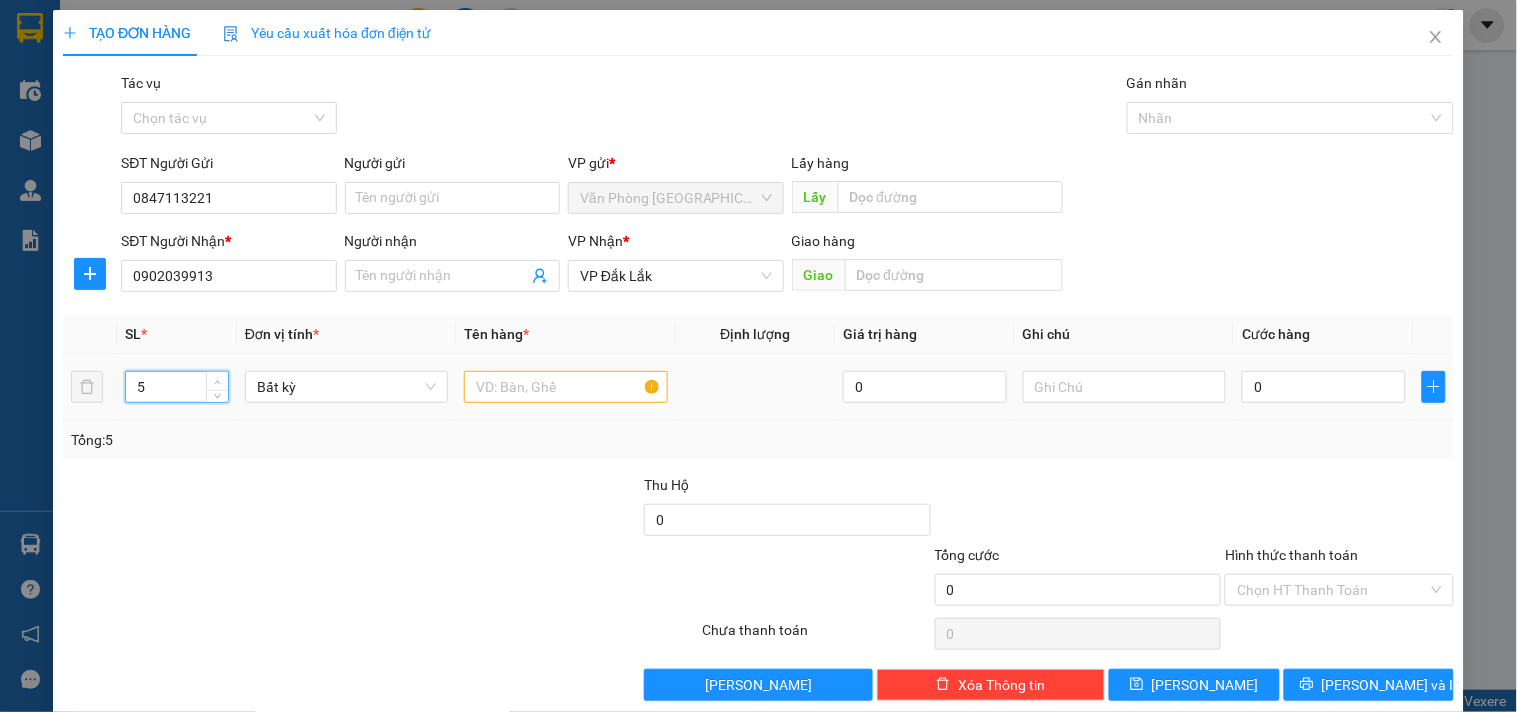 click at bounding box center (217, 381) 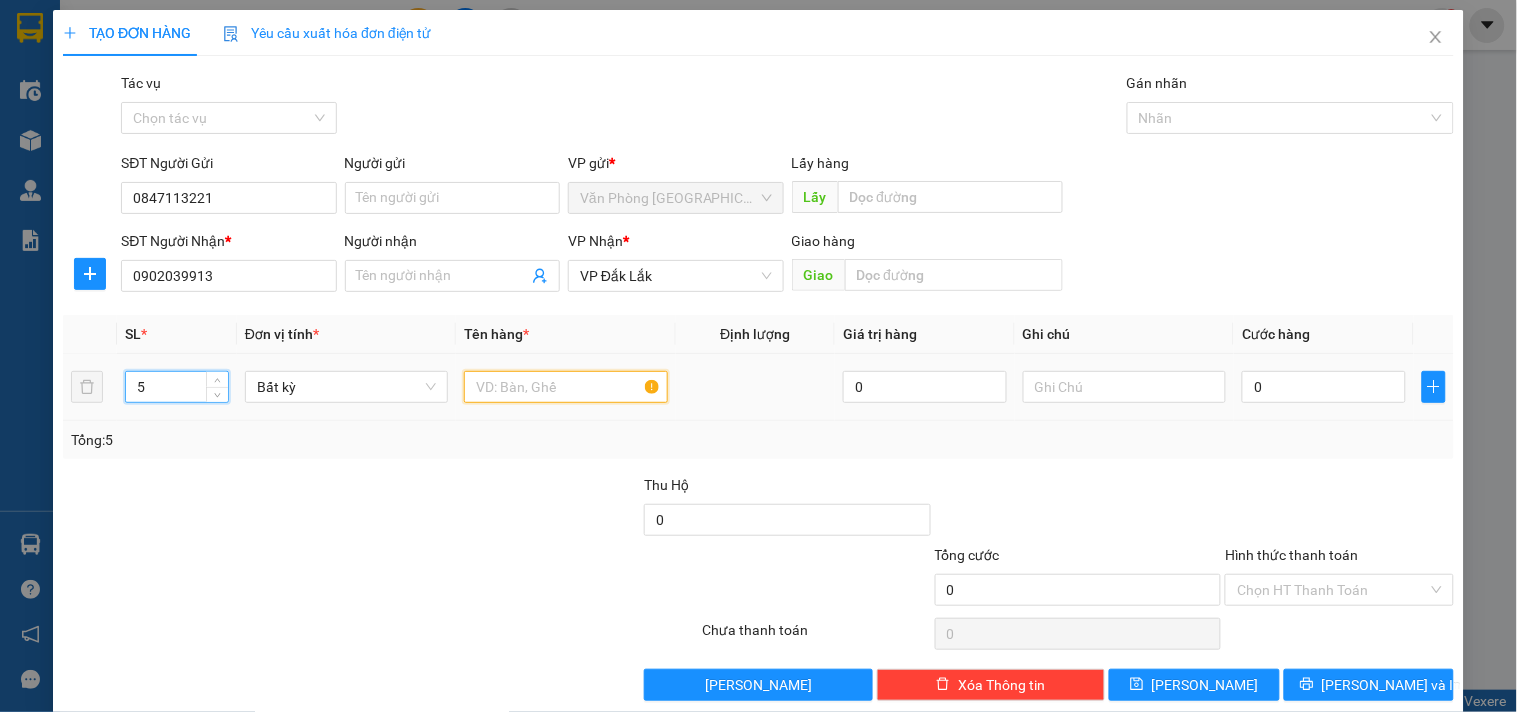 click at bounding box center [565, 387] 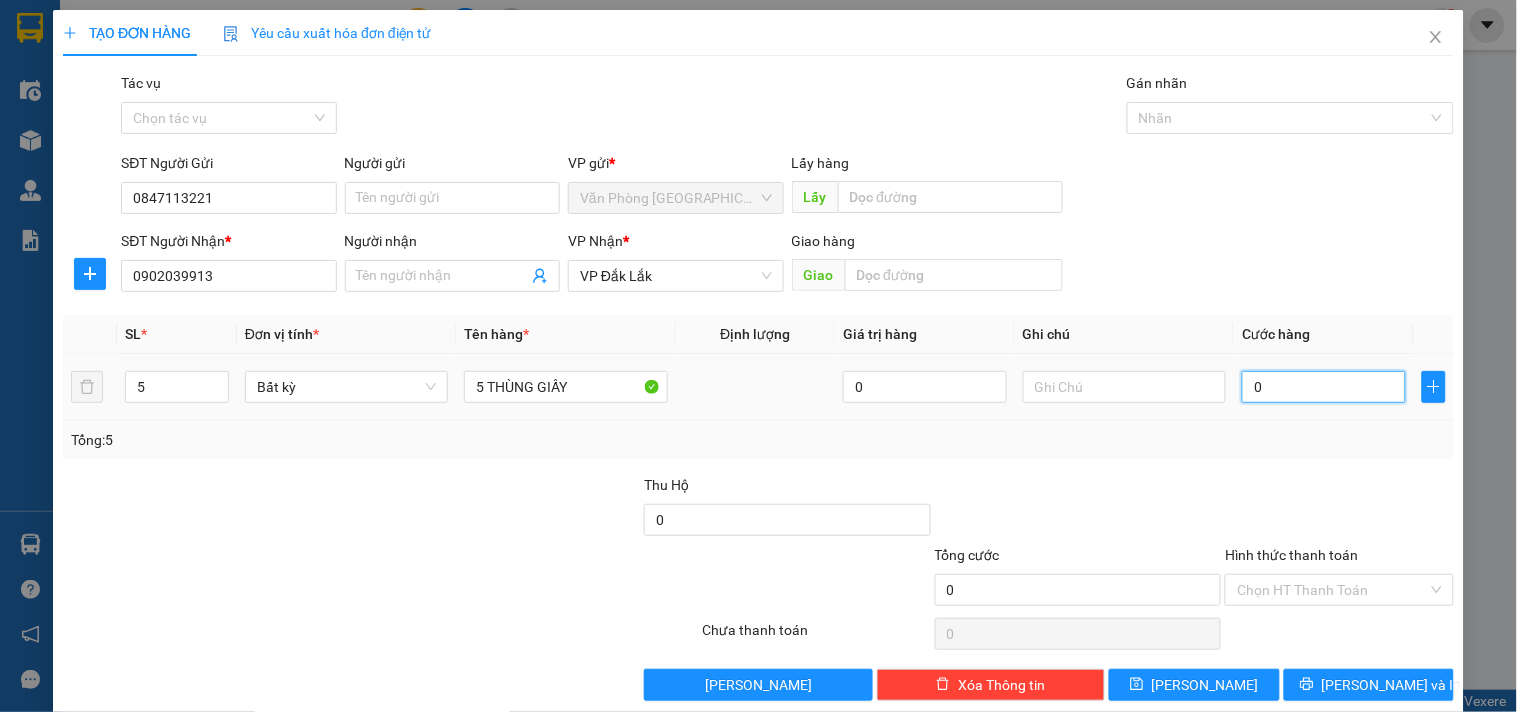 click on "0" at bounding box center [1324, 387] 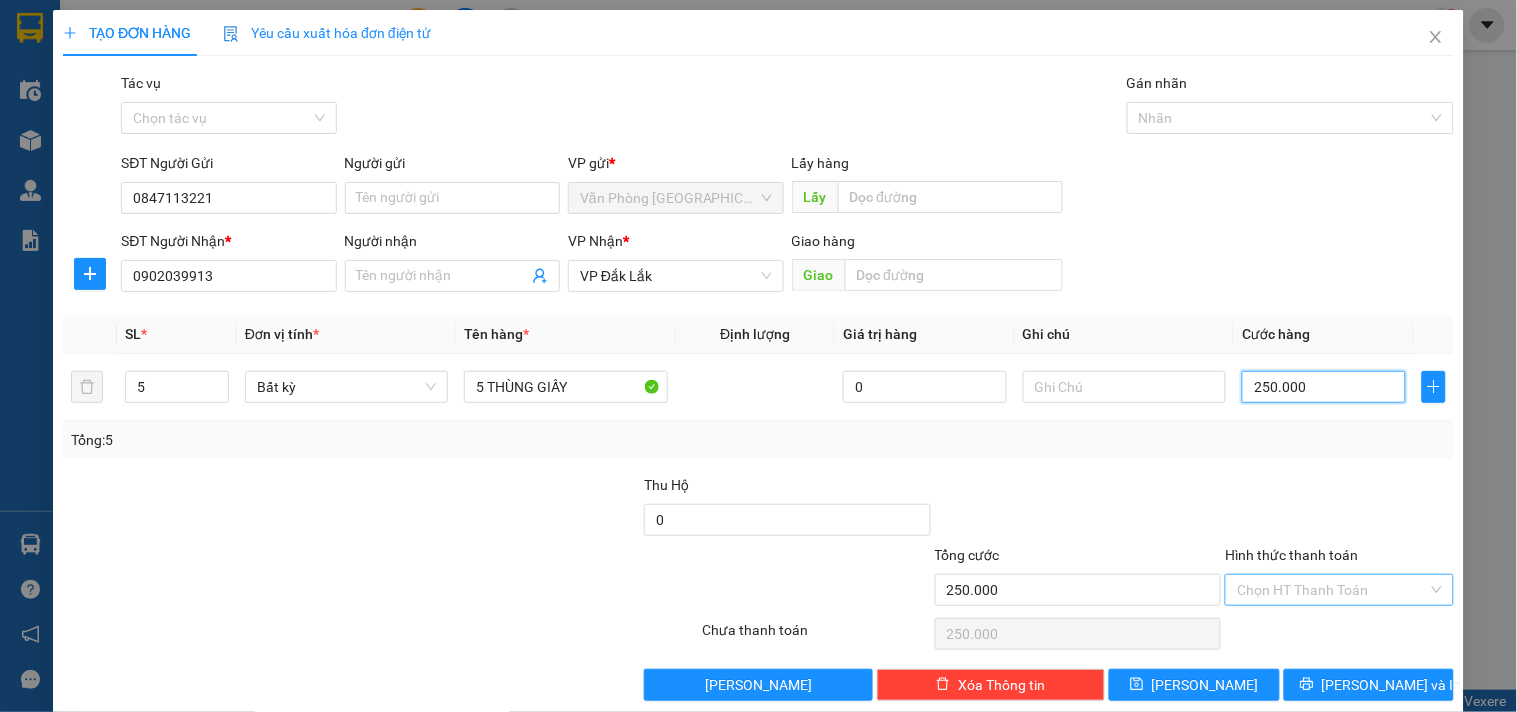 click on "Chọn HT Thanh Toán" at bounding box center [1339, 590] 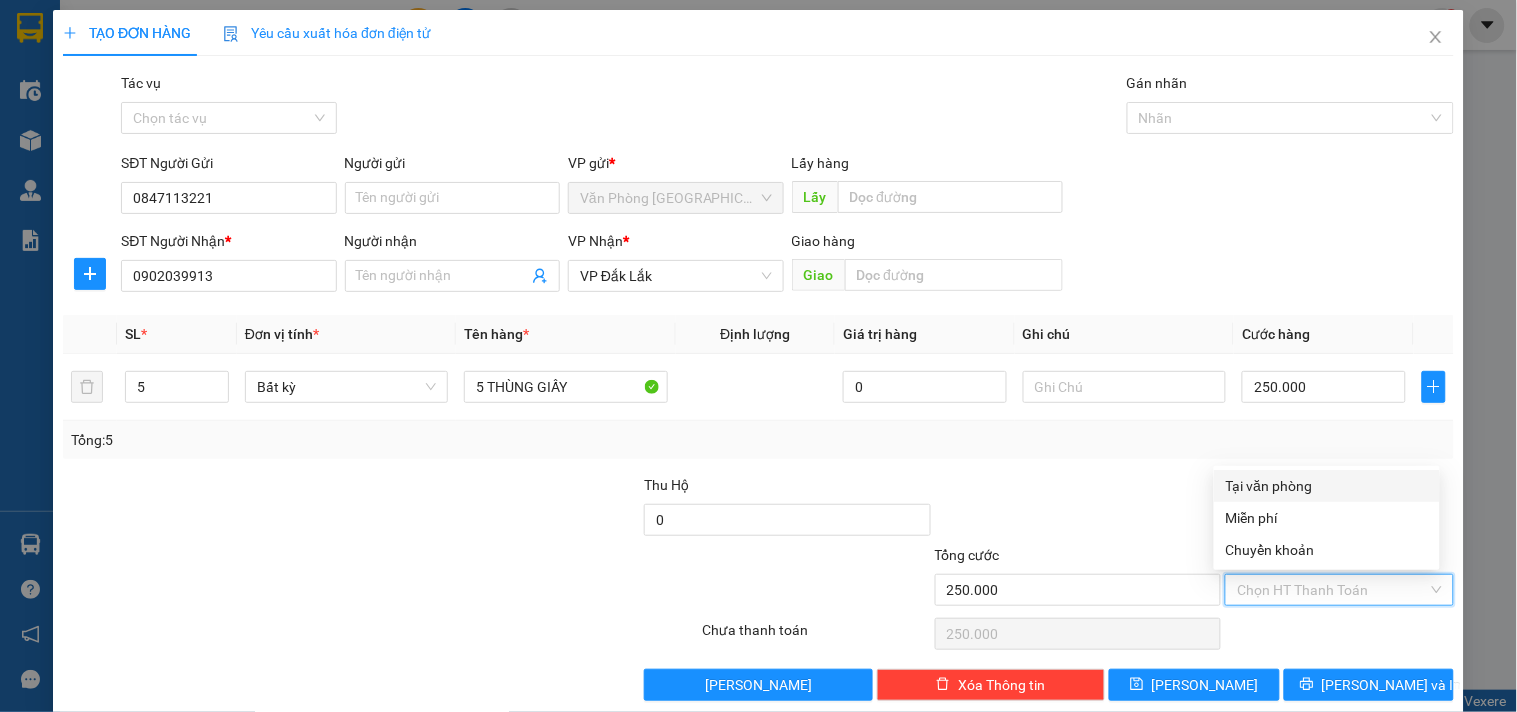 click on "Tại văn phòng" at bounding box center [1327, 486] 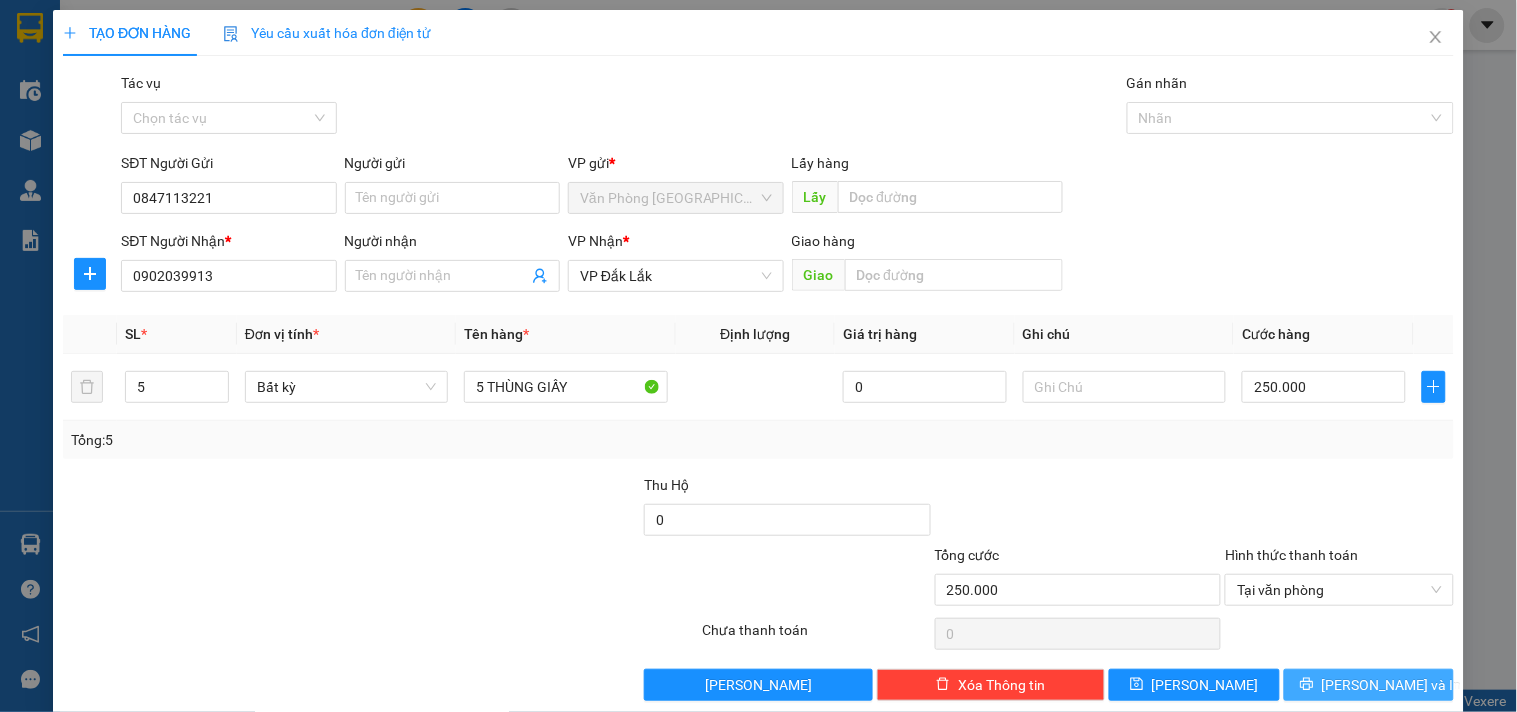 click on "[PERSON_NAME] và In" at bounding box center (1392, 685) 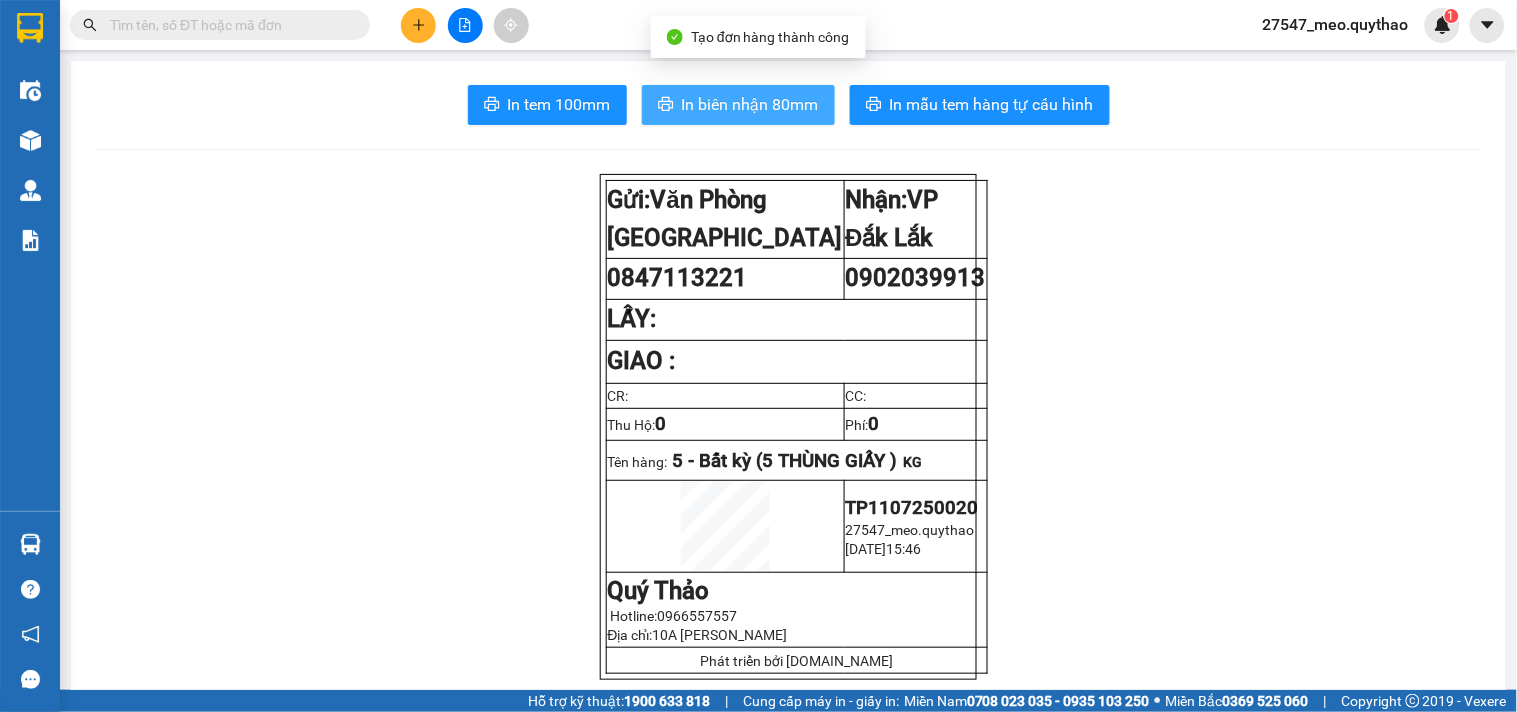 click on "In biên nhận 80mm" at bounding box center [750, 104] 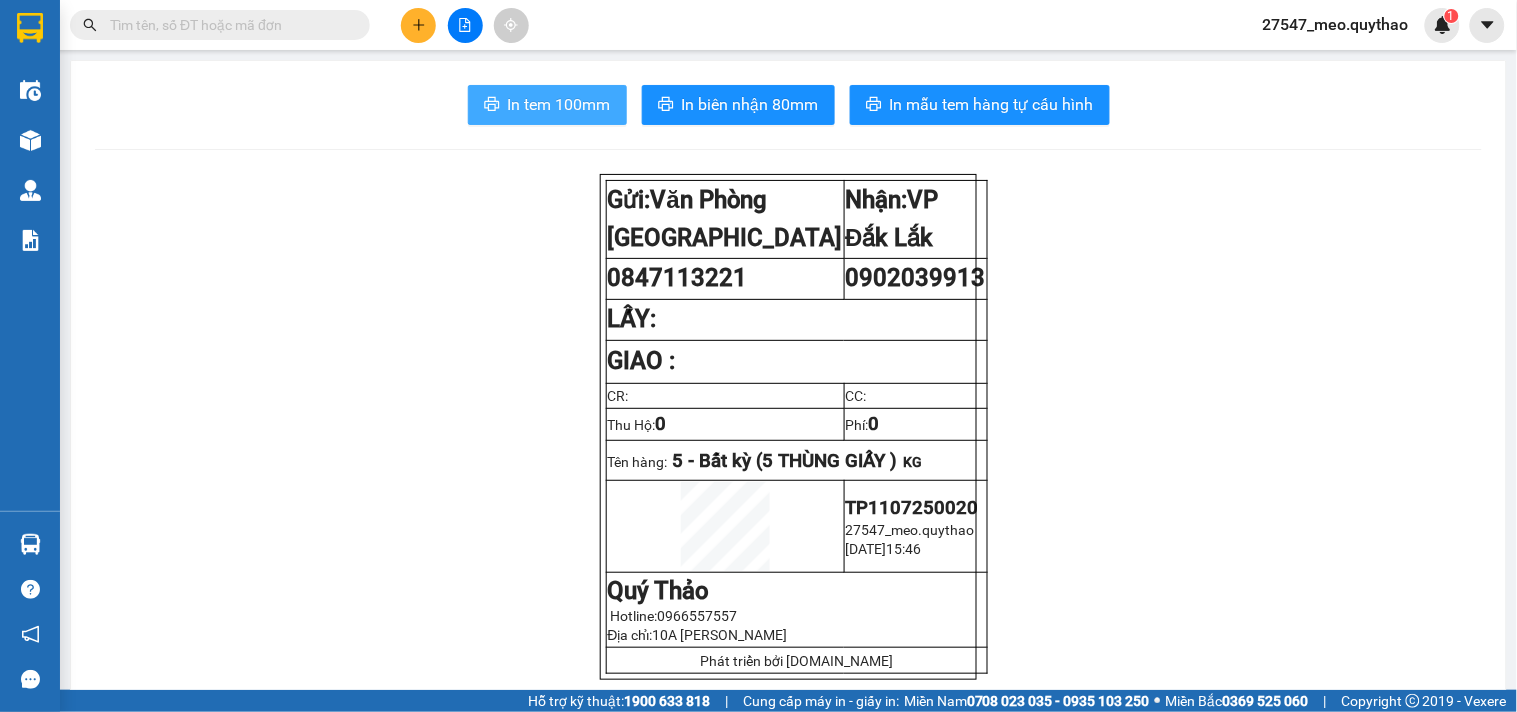 click on "In tem 100mm" at bounding box center [559, 104] 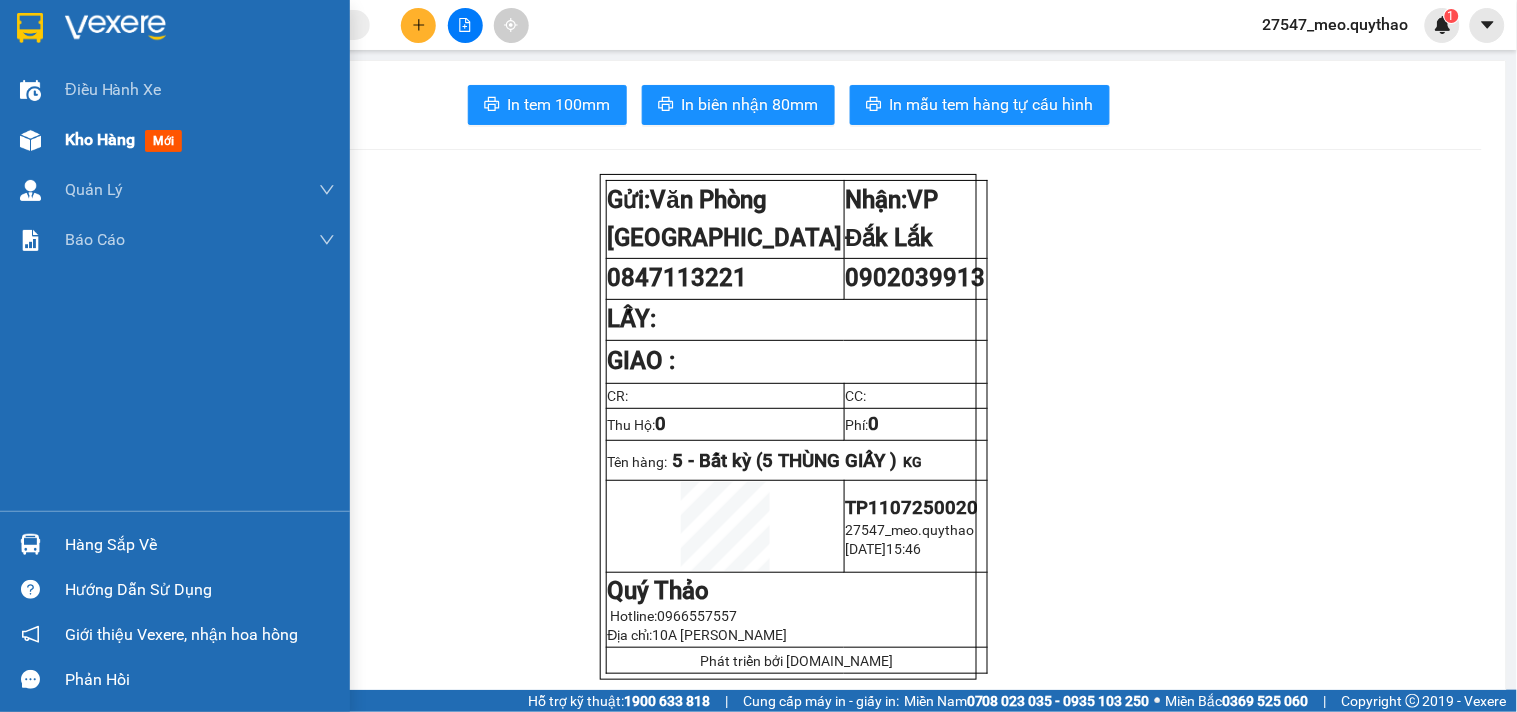 click on "Kho hàng mới" at bounding box center (200, 140) 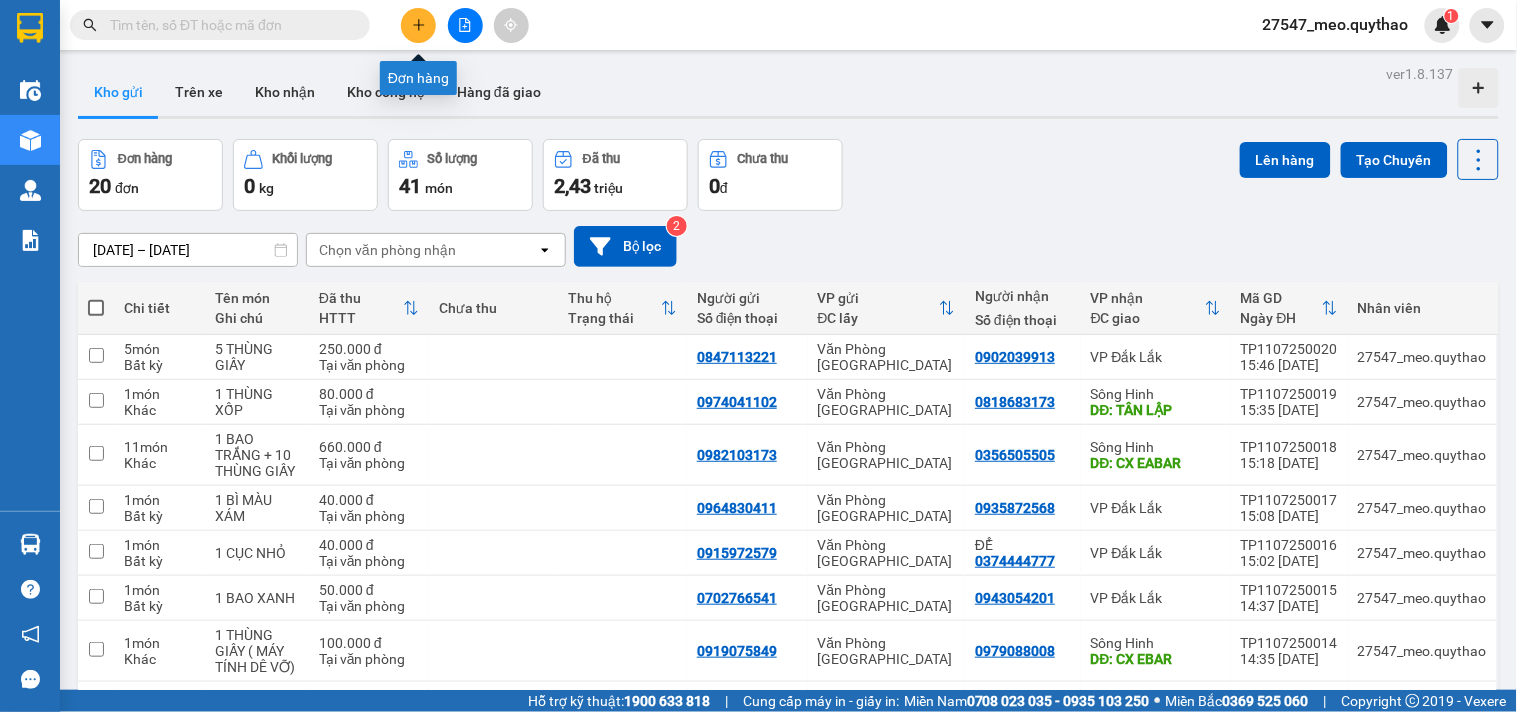 click 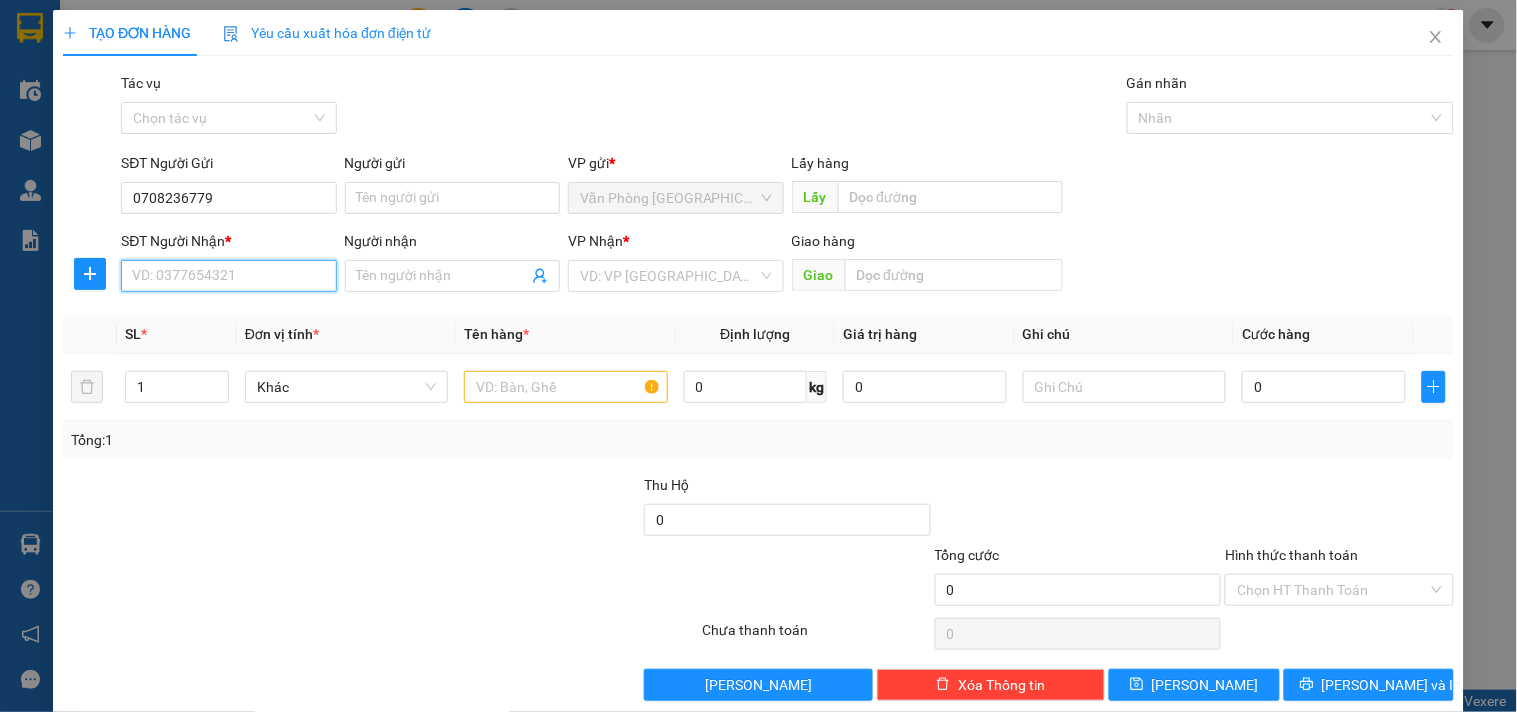 click on "SĐT Người Nhận  *" at bounding box center [228, 276] 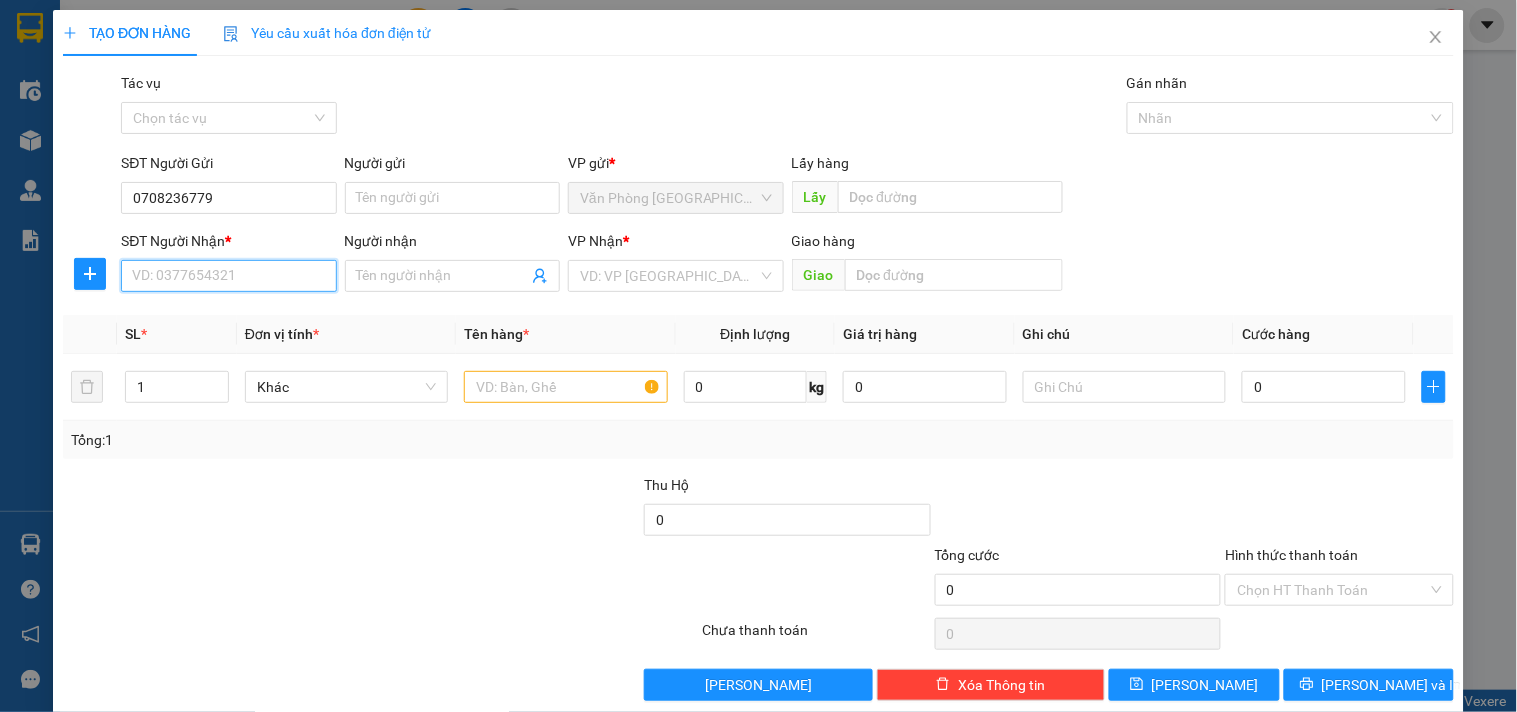 click on "SĐT Người Nhận  *" at bounding box center (228, 276) 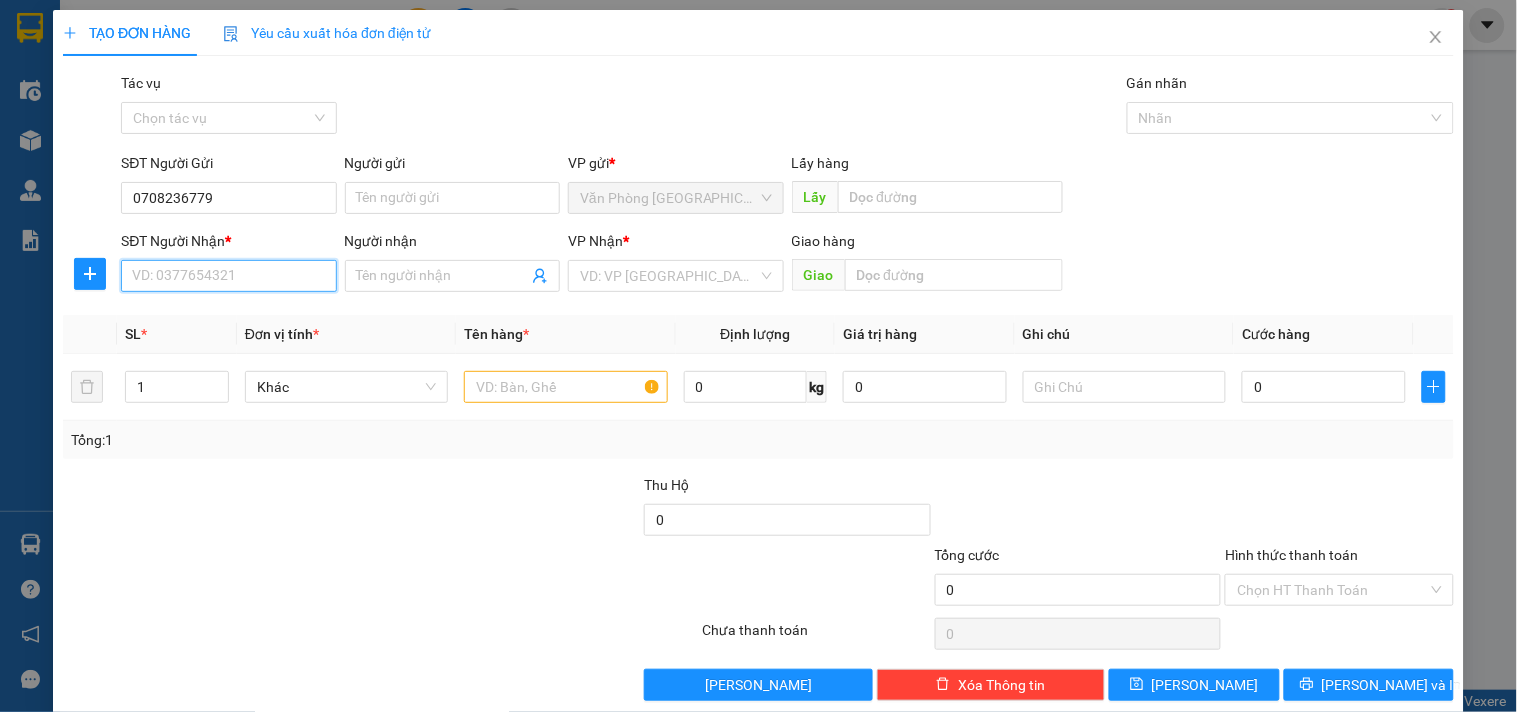 click on "SĐT Người Nhận  *" at bounding box center [228, 276] 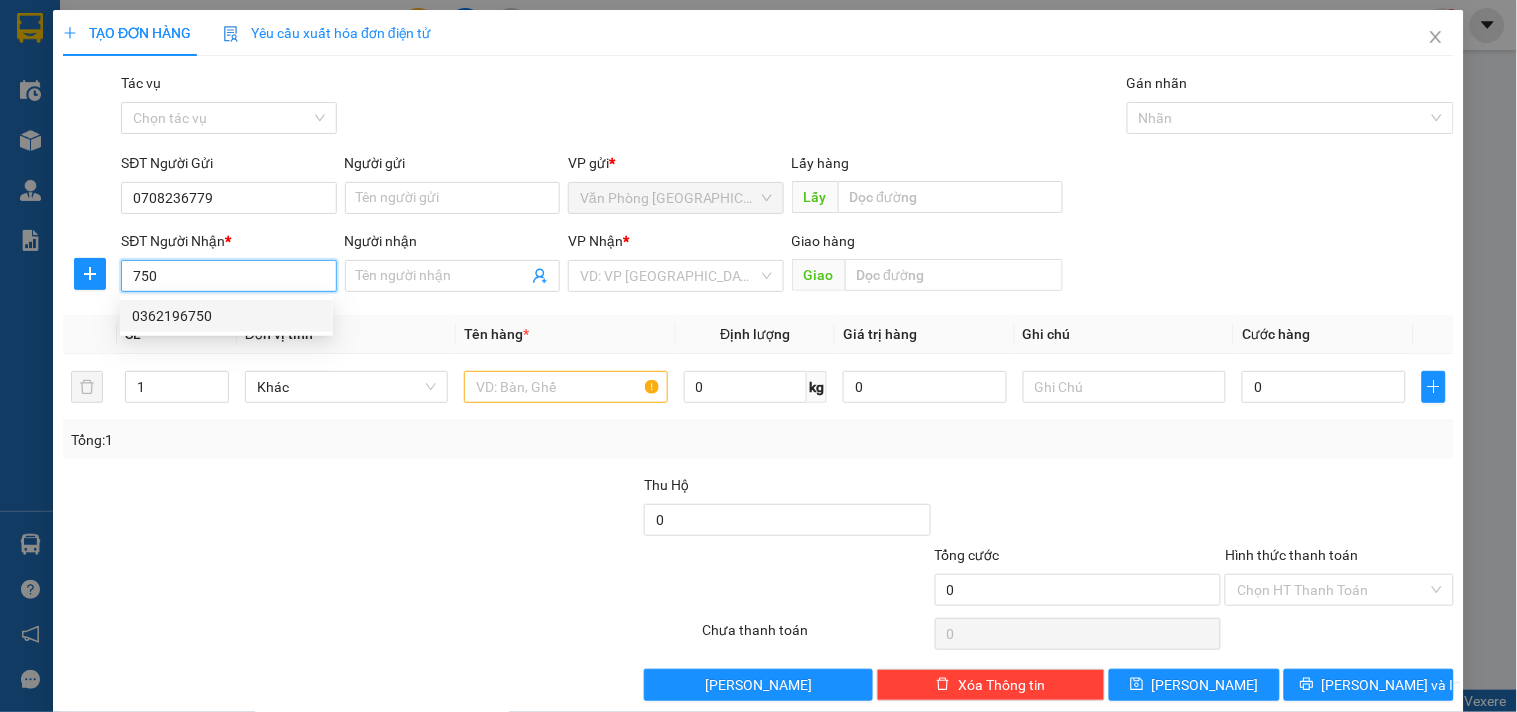 click on "0362196750" at bounding box center [226, 316] 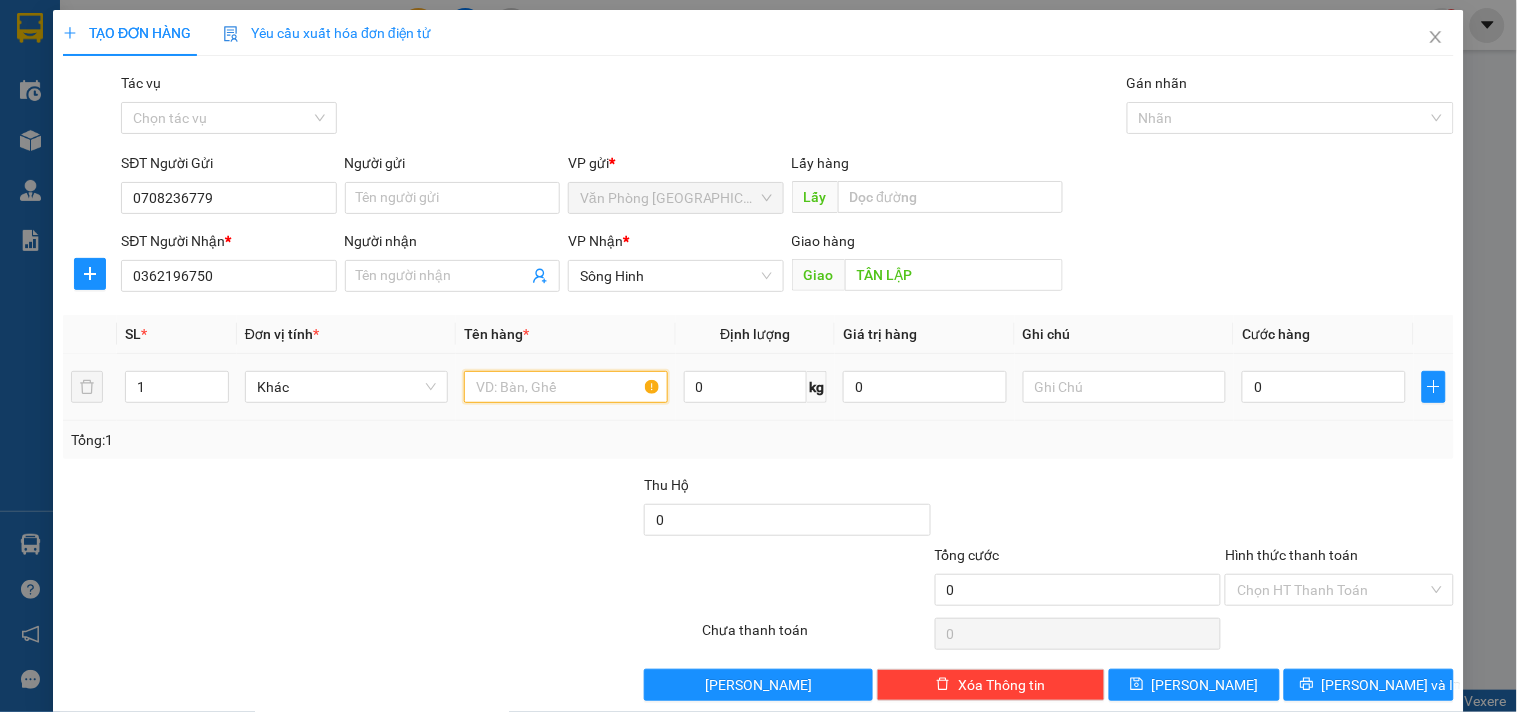 click at bounding box center [565, 387] 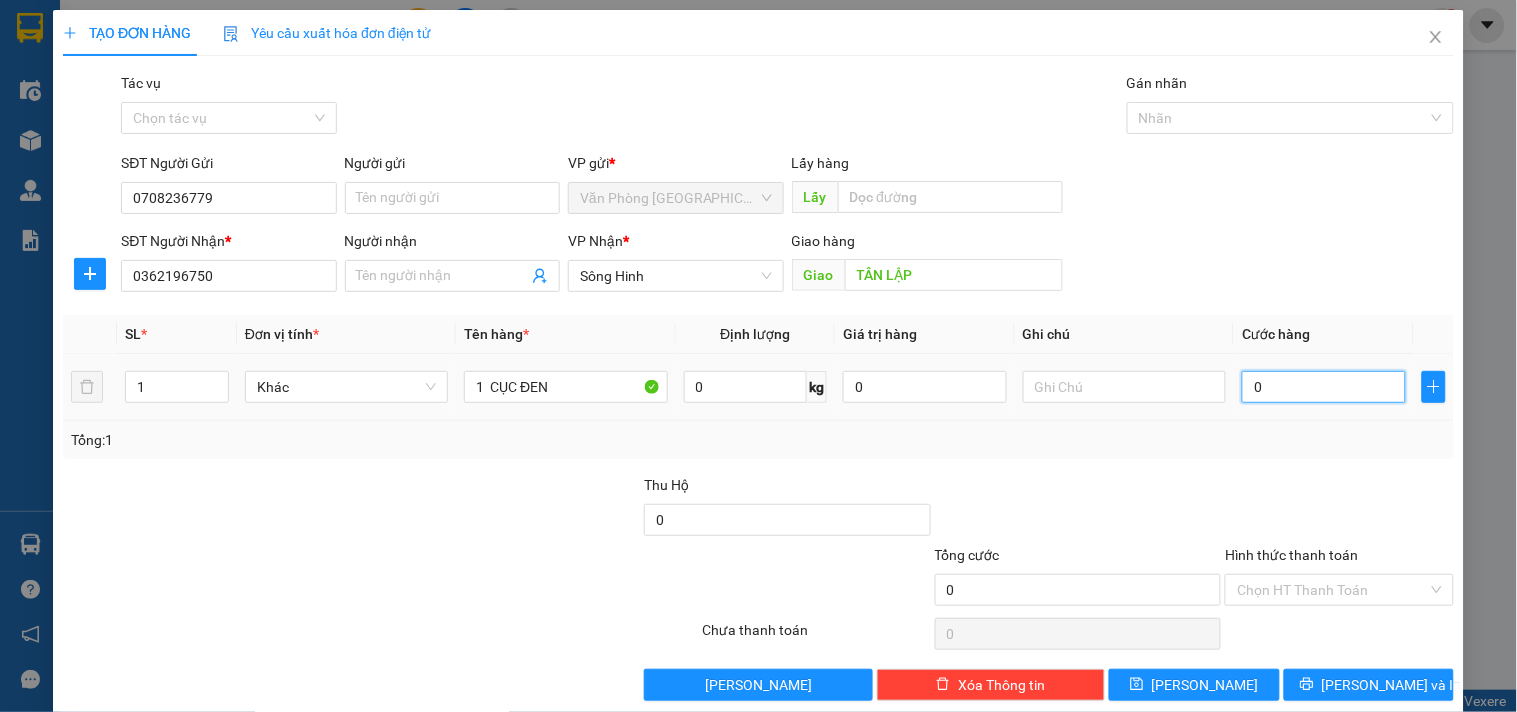 click on "0" at bounding box center [1324, 387] 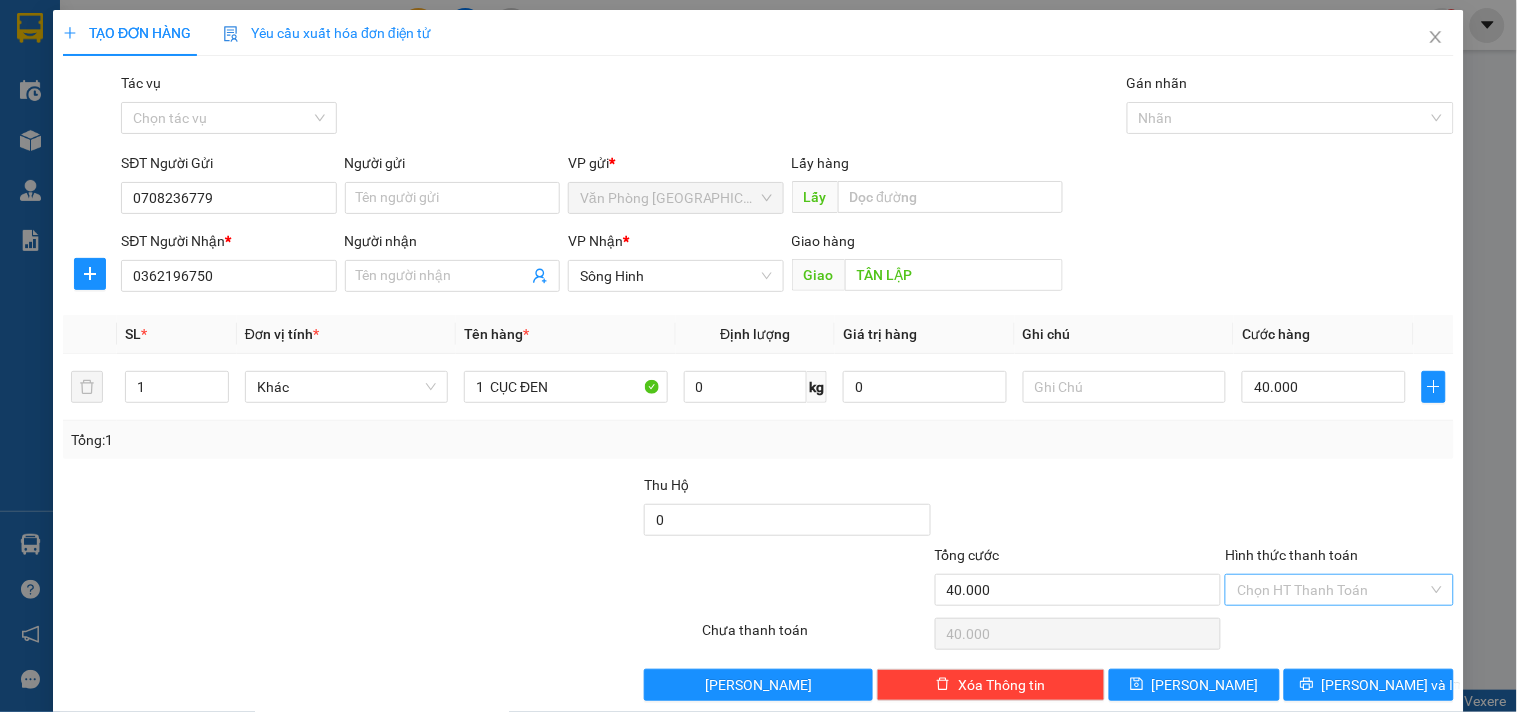 click on "Hình thức thanh toán" at bounding box center (1332, 590) 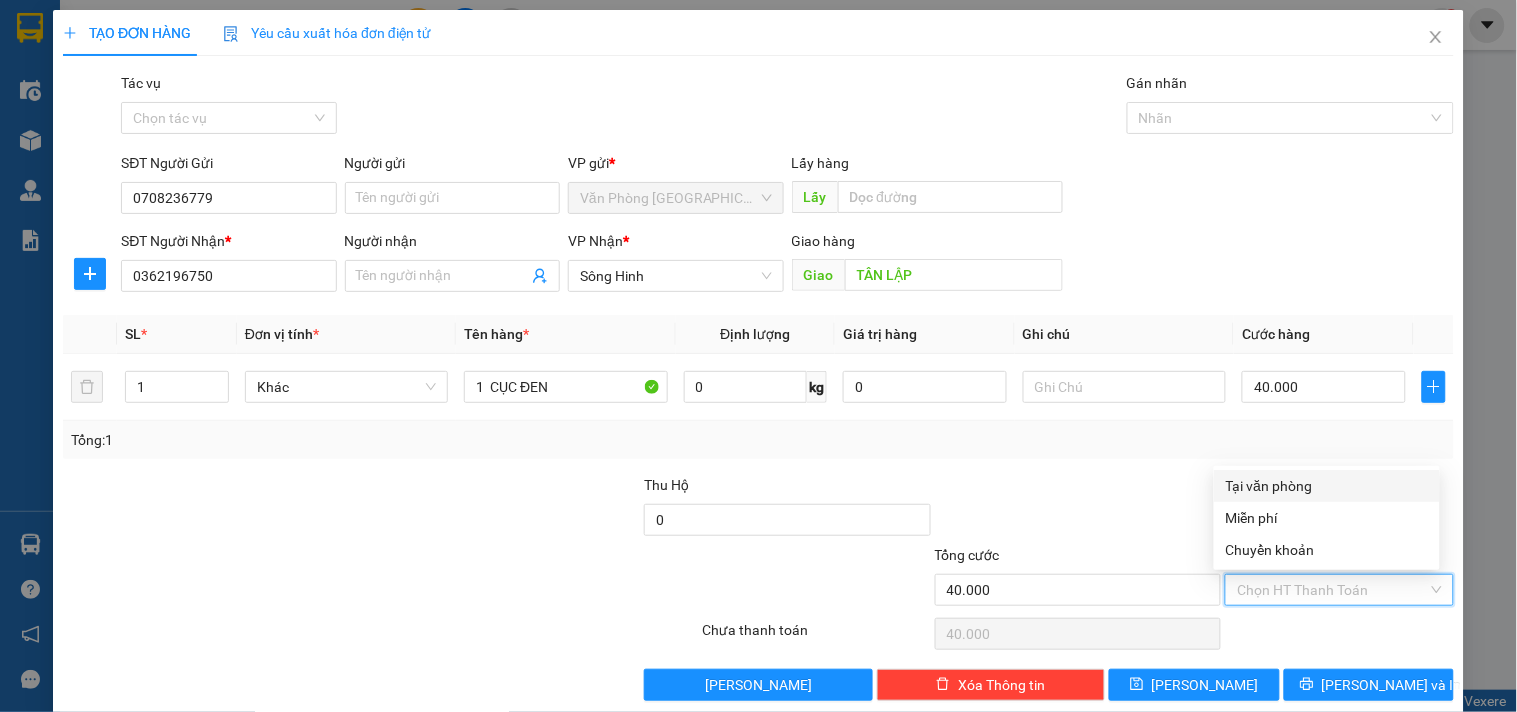 click on "Tại văn phòng" at bounding box center (1327, 486) 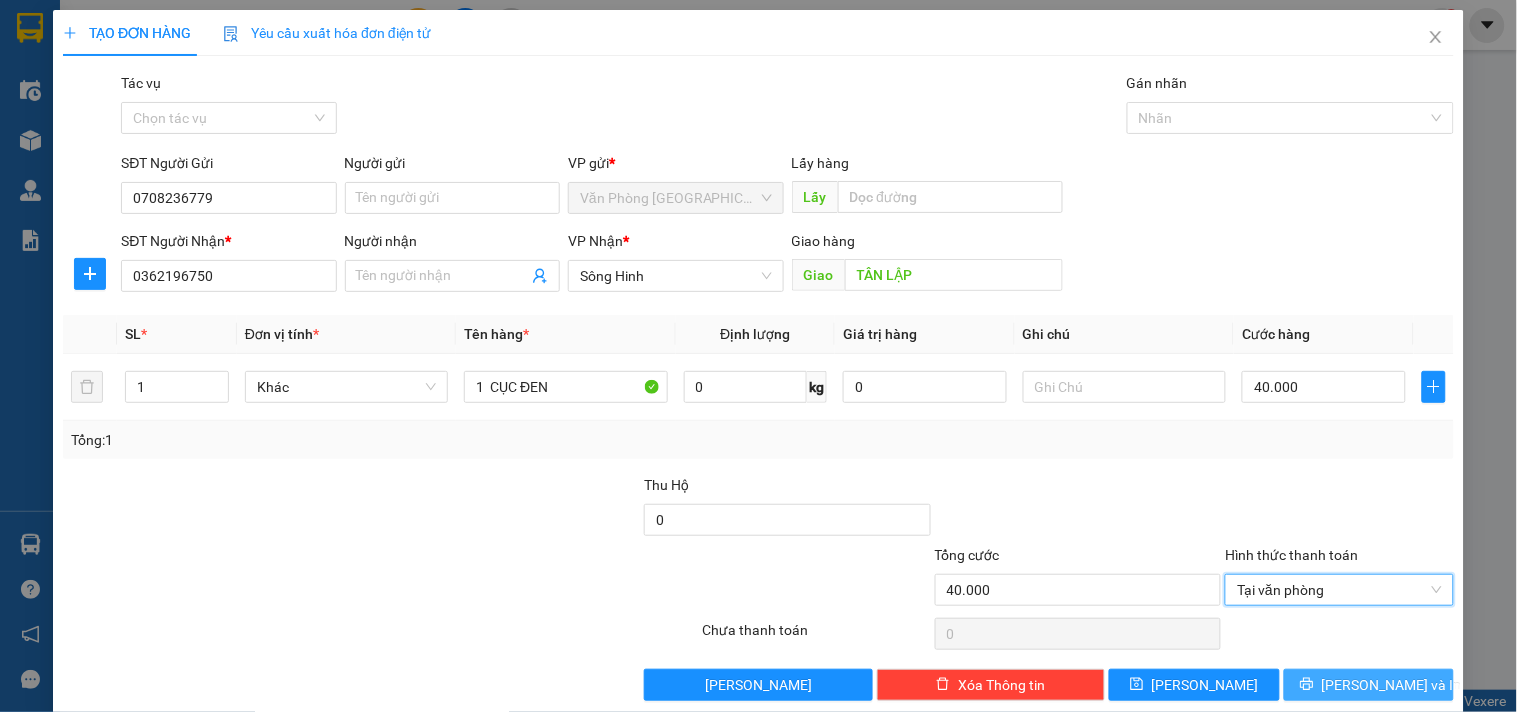 click on "[PERSON_NAME] và In" at bounding box center (1392, 685) 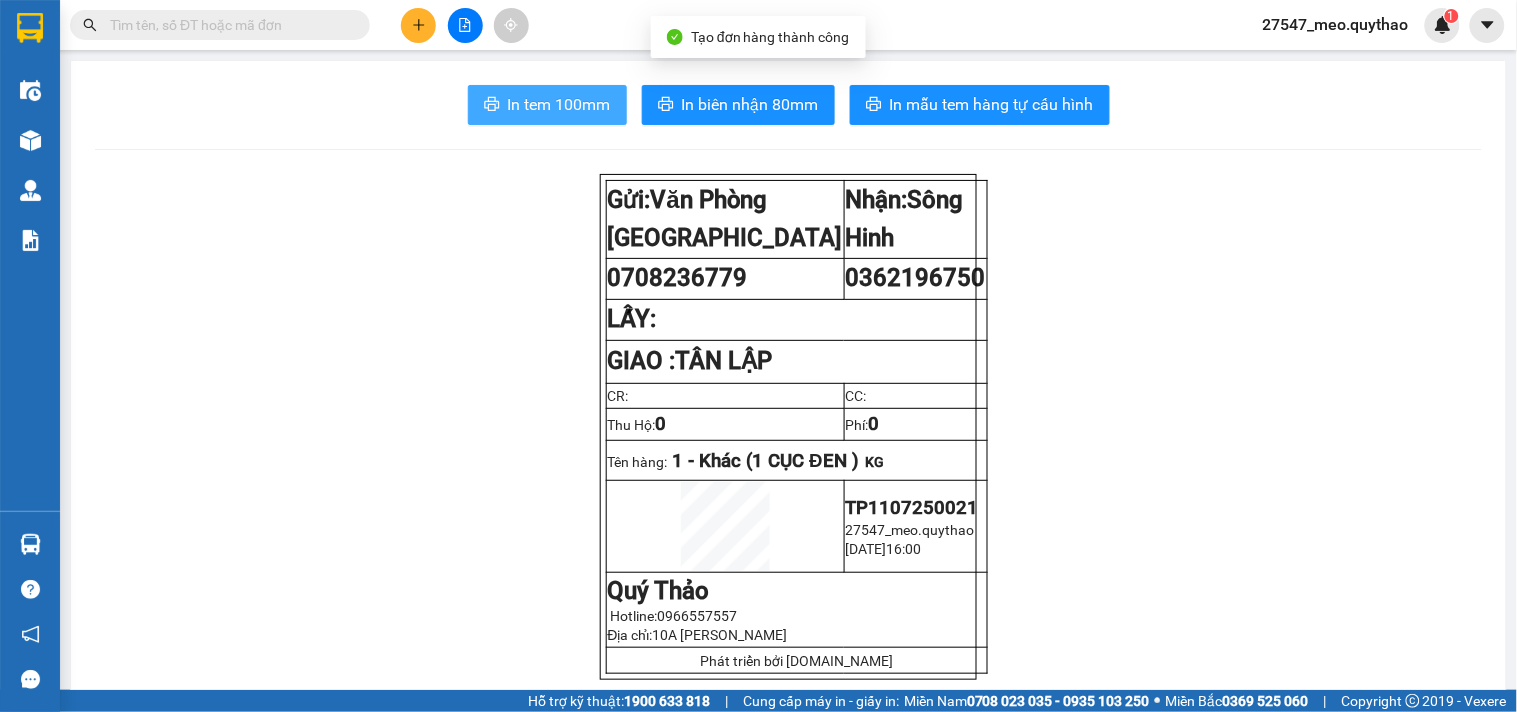 click on "In tem 100mm" at bounding box center (559, 104) 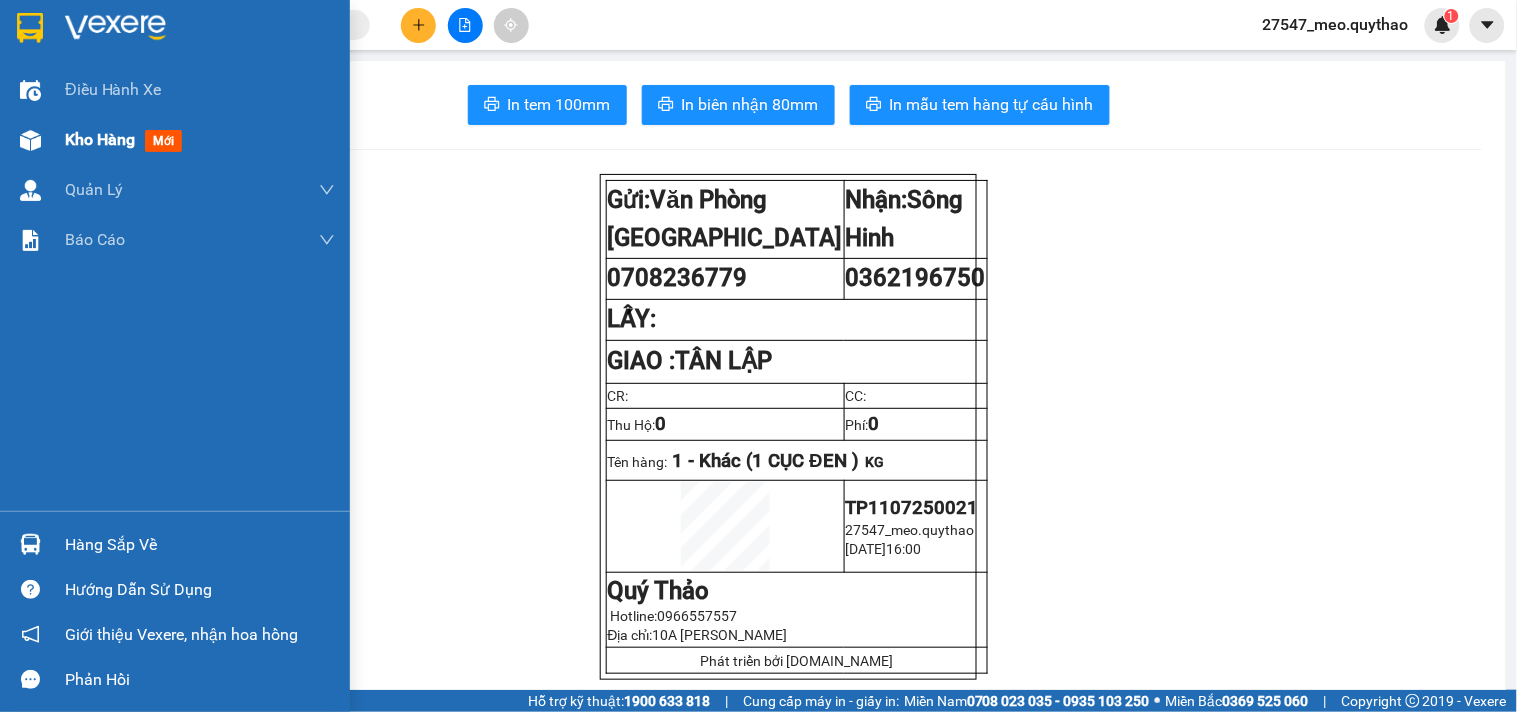 click on "Kho hàng mới" at bounding box center [200, 140] 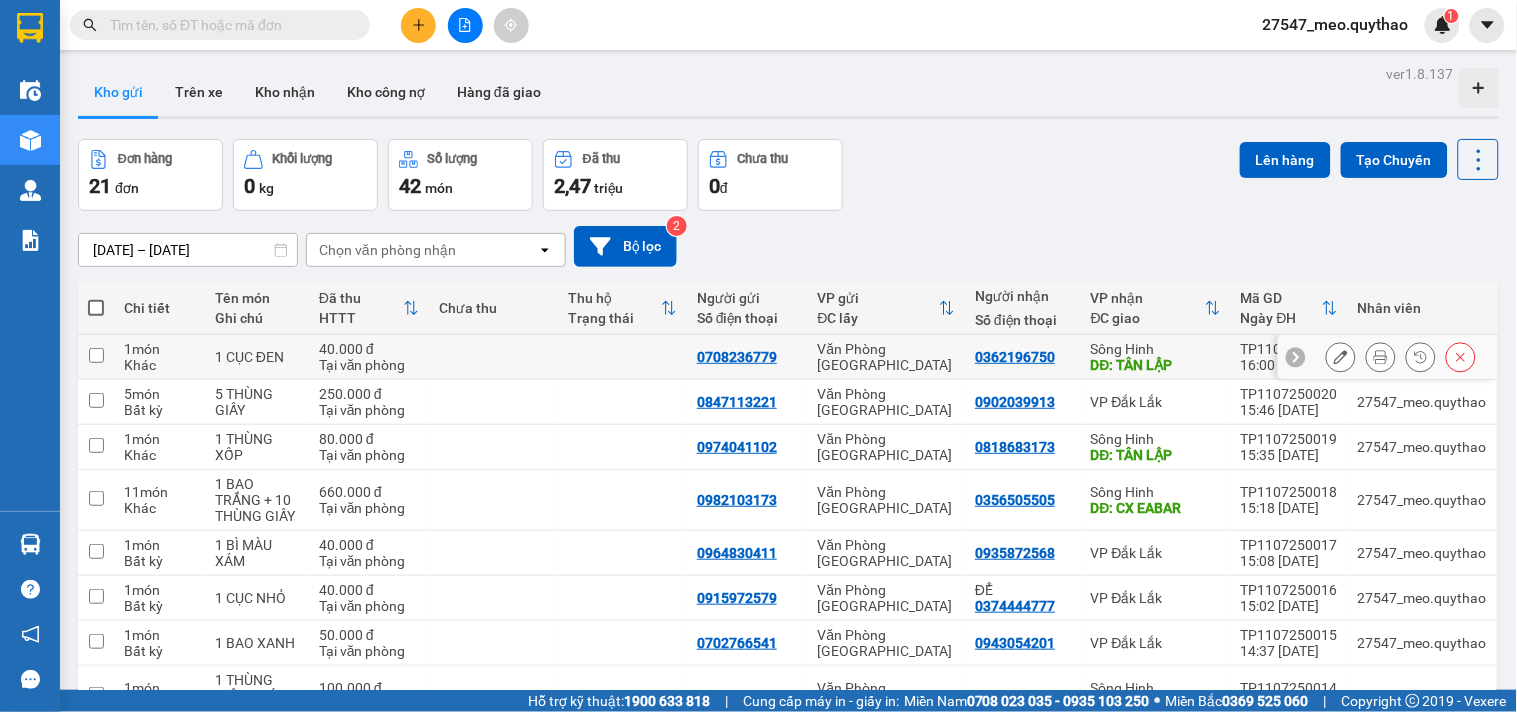 click 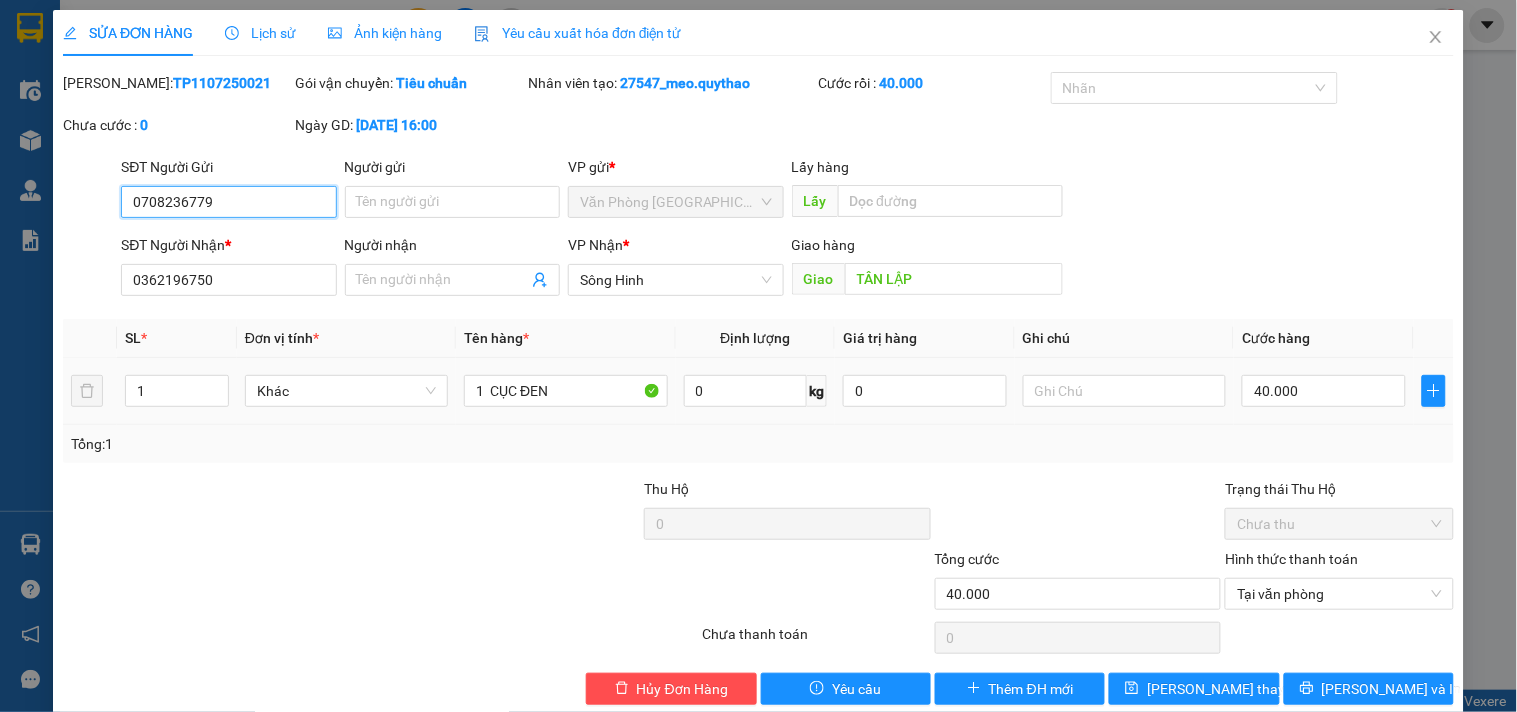drag, startPoint x: 260, startPoint y: 200, endPoint x: 0, endPoint y: 187, distance: 260.3248 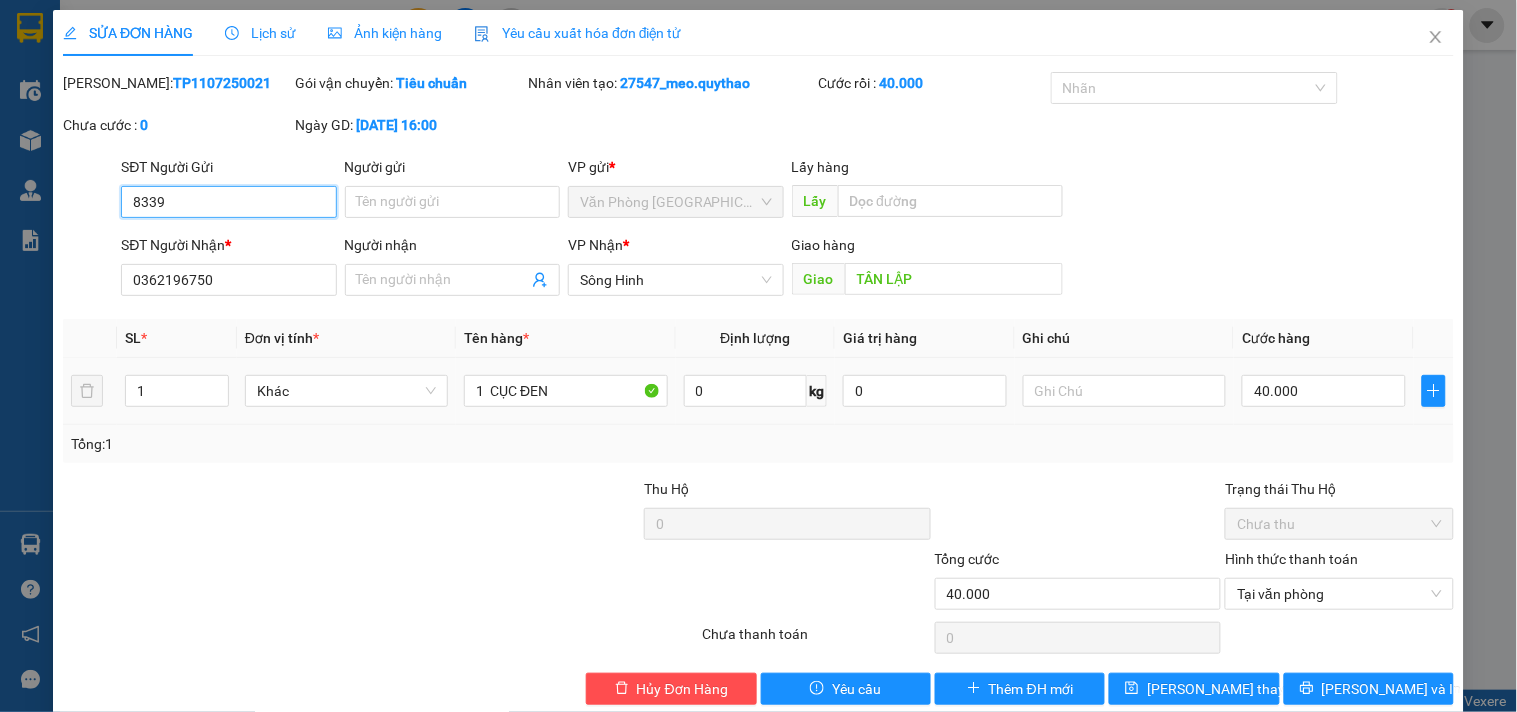 drag, startPoint x: 141, startPoint y: 202, endPoint x: 0, endPoint y: 202, distance: 141 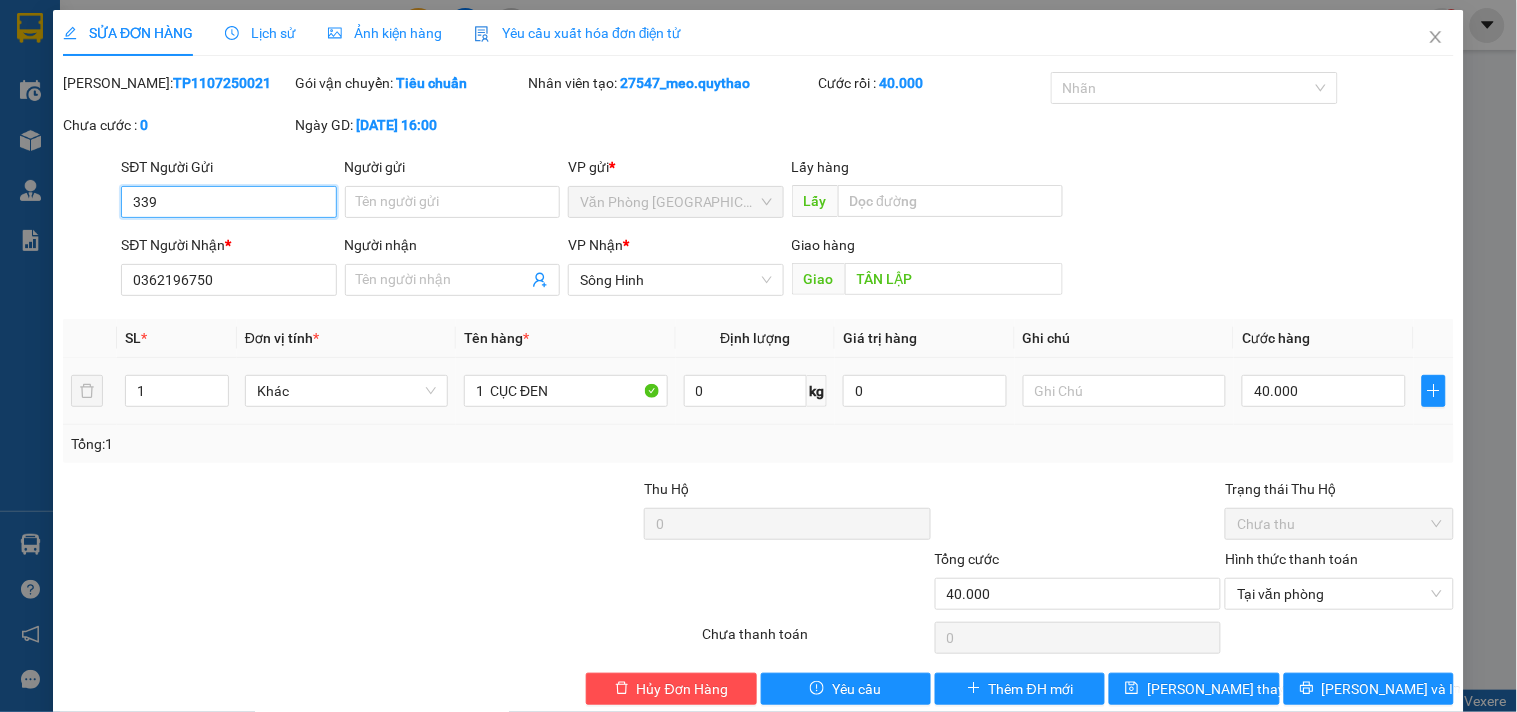 drag, startPoint x: 155, startPoint y: 198, endPoint x: 0, endPoint y: 198, distance: 155 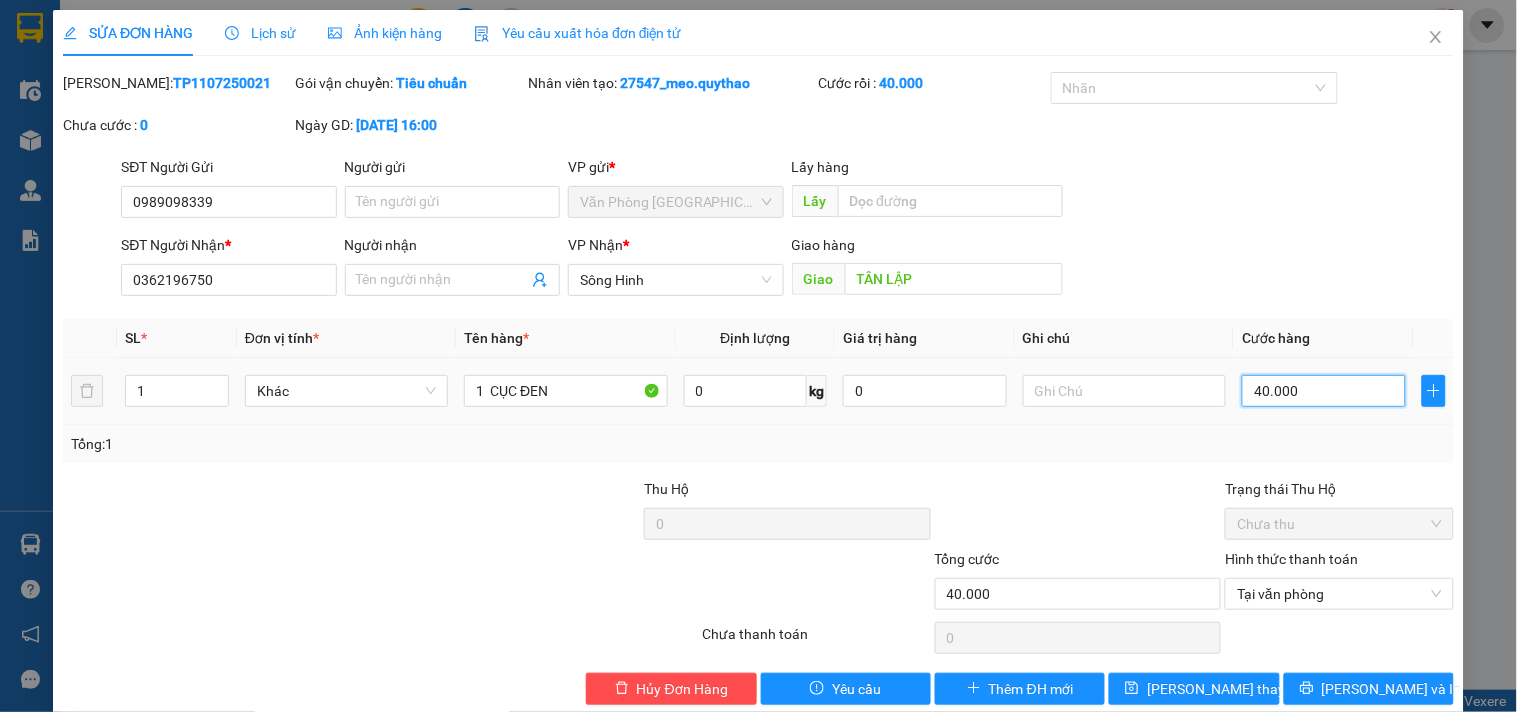 click on "40.000" at bounding box center [1324, 391] 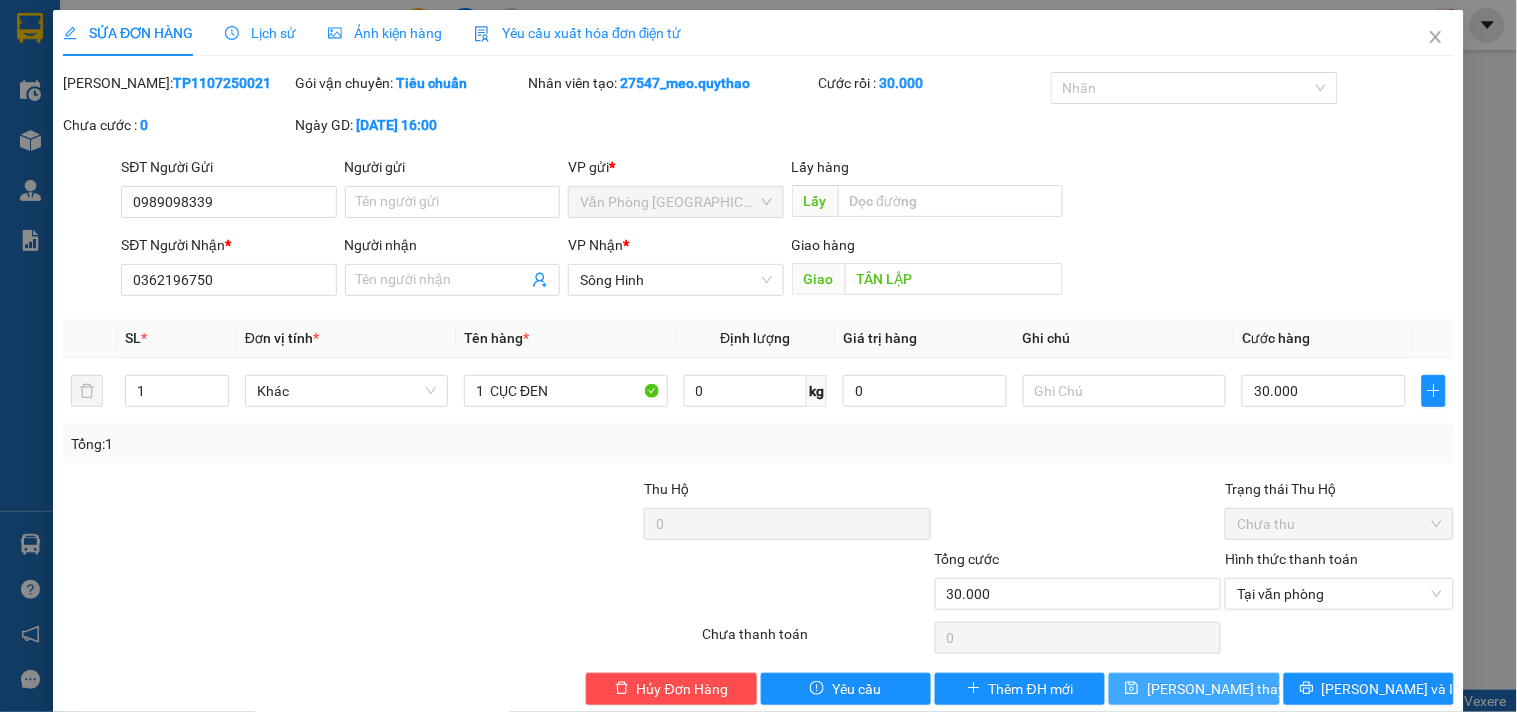 click on "[PERSON_NAME] thay đổi" at bounding box center (1227, 689) 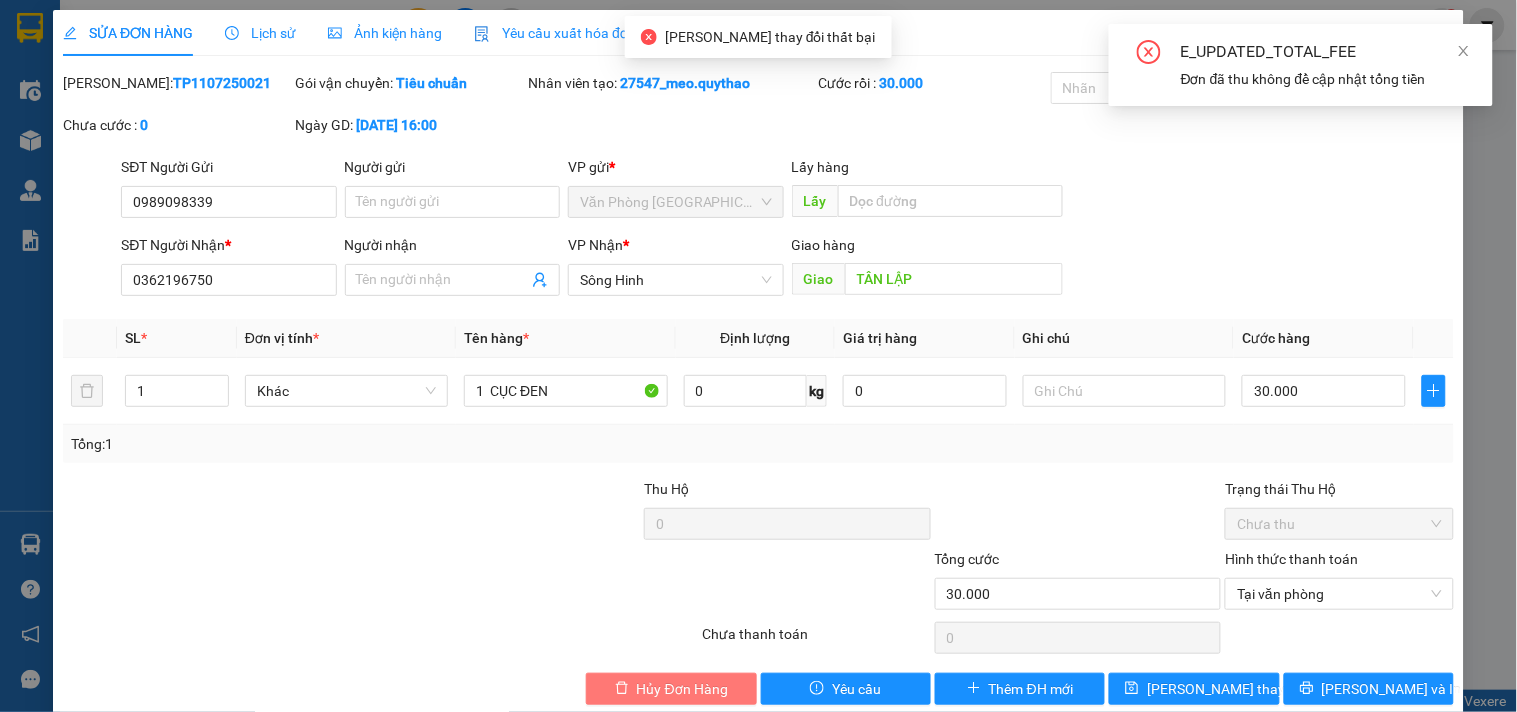 click on "Hủy Đơn Hàng" at bounding box center [682, 689] 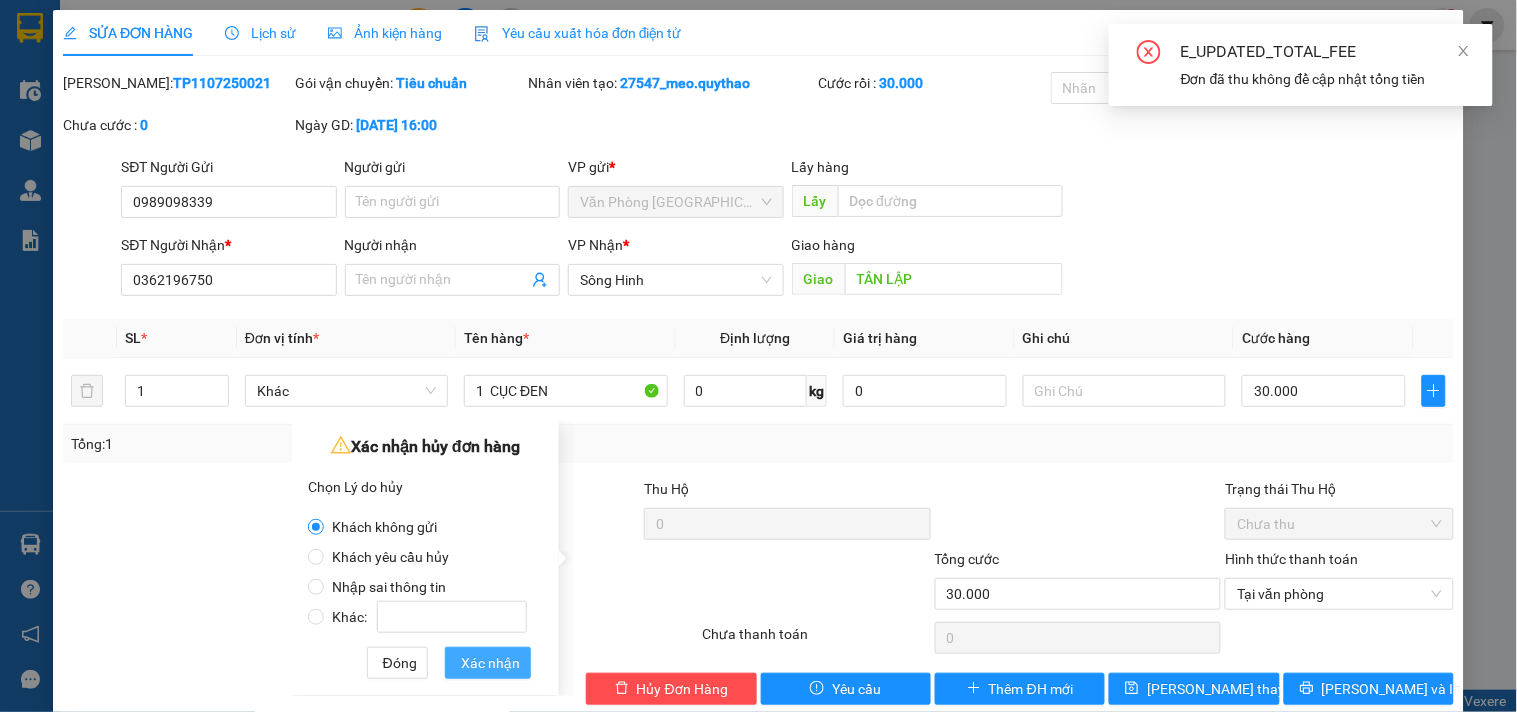 click on "Xác nhận" at bounding box center (488, 663) 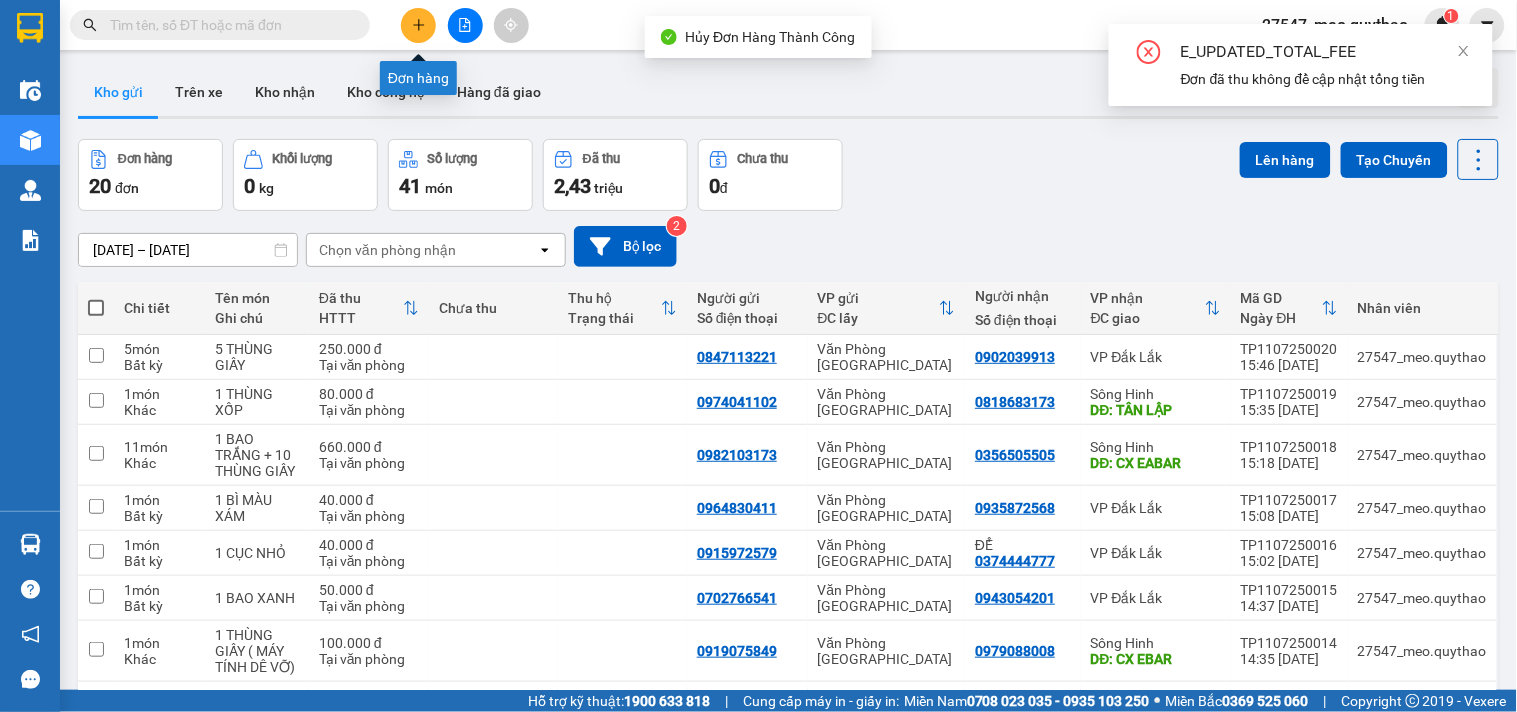 click at bounding box center [418, 25] 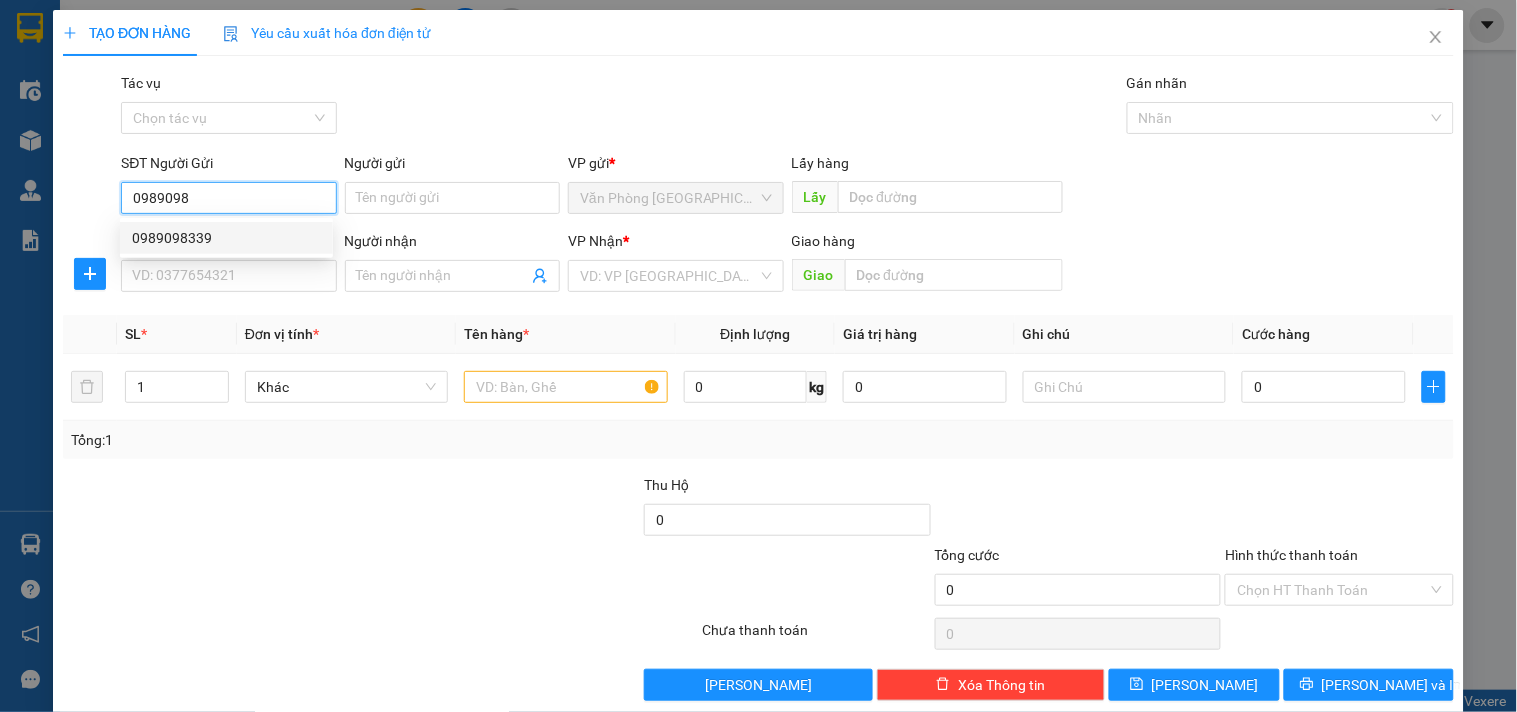 click on "0989098339" at bounding box center (226, 238) 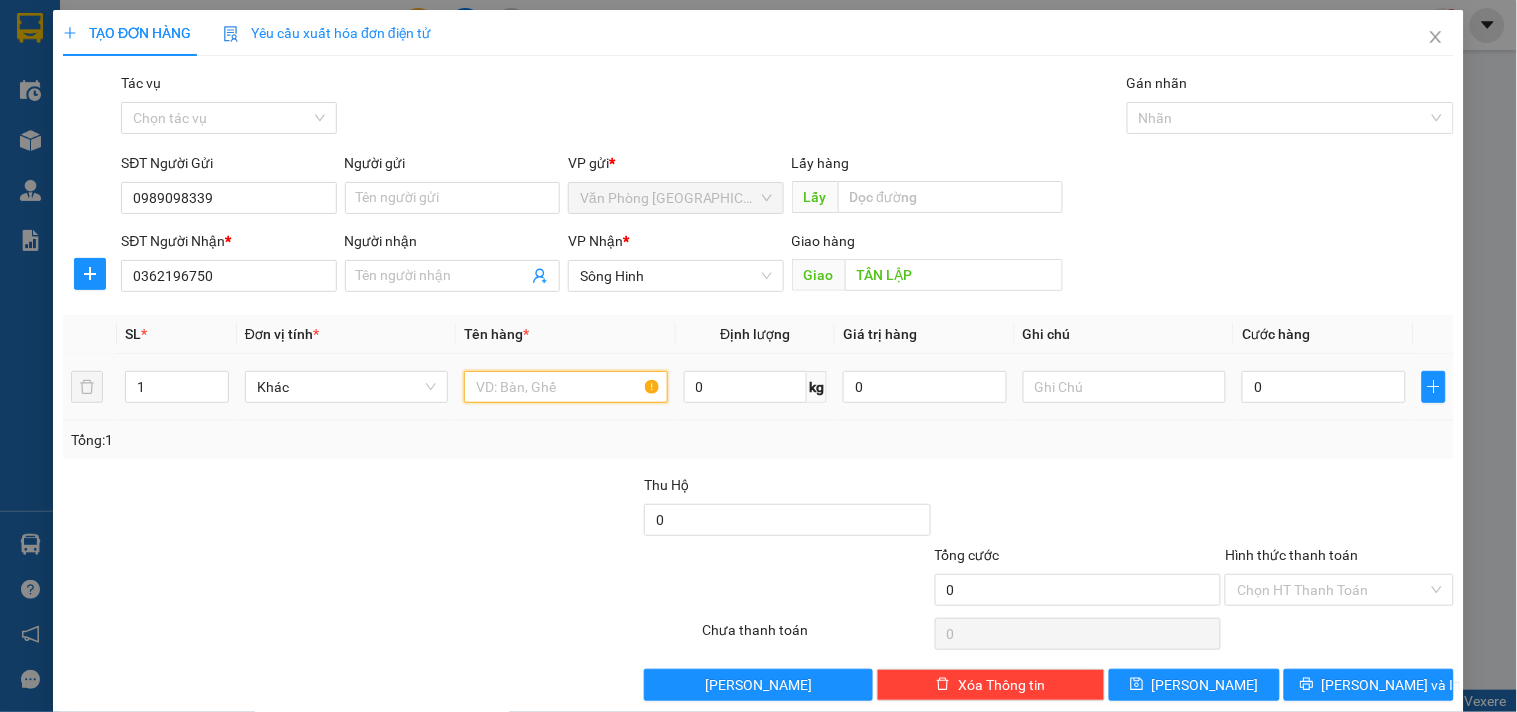 click at bounding box center [565, 387] 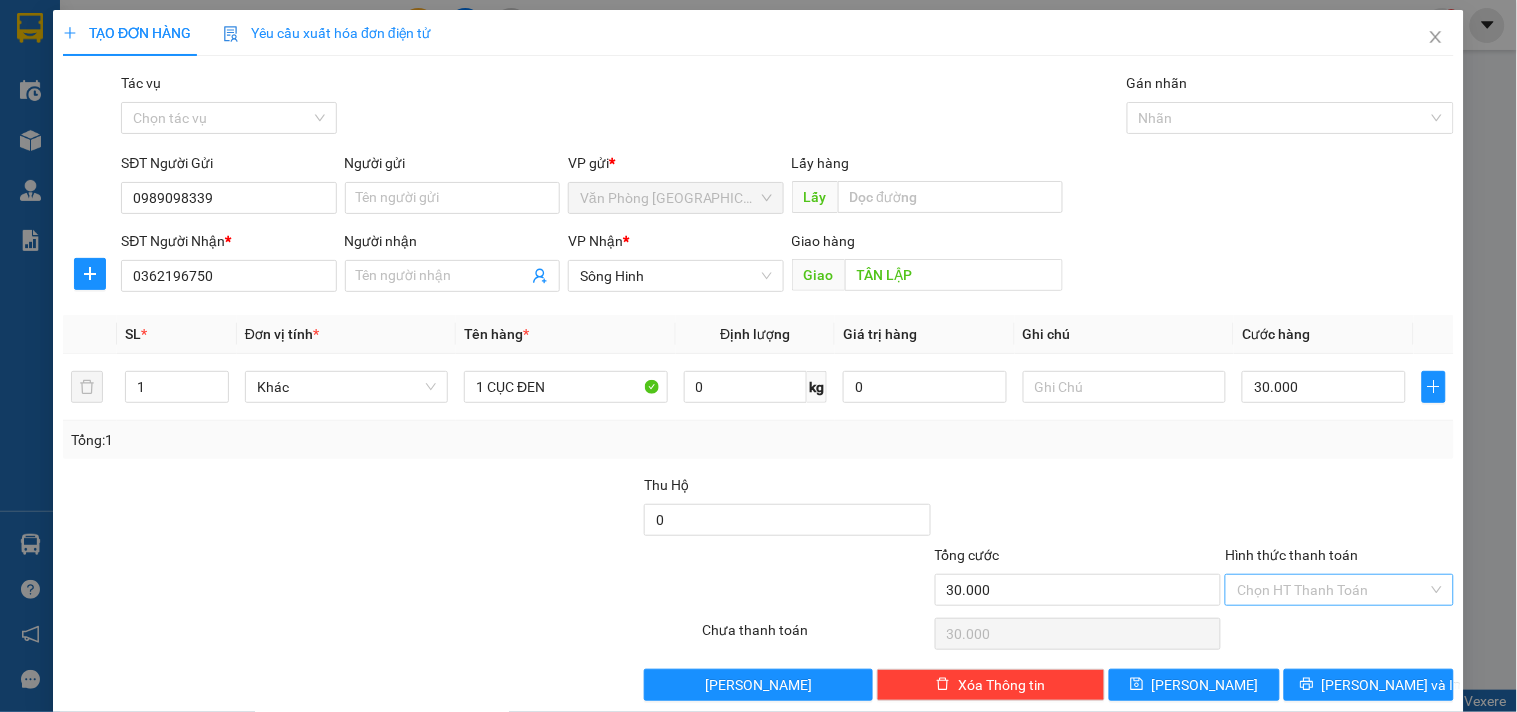 click on "Hình thức thanh toán" at bounding box center [1332, 590] 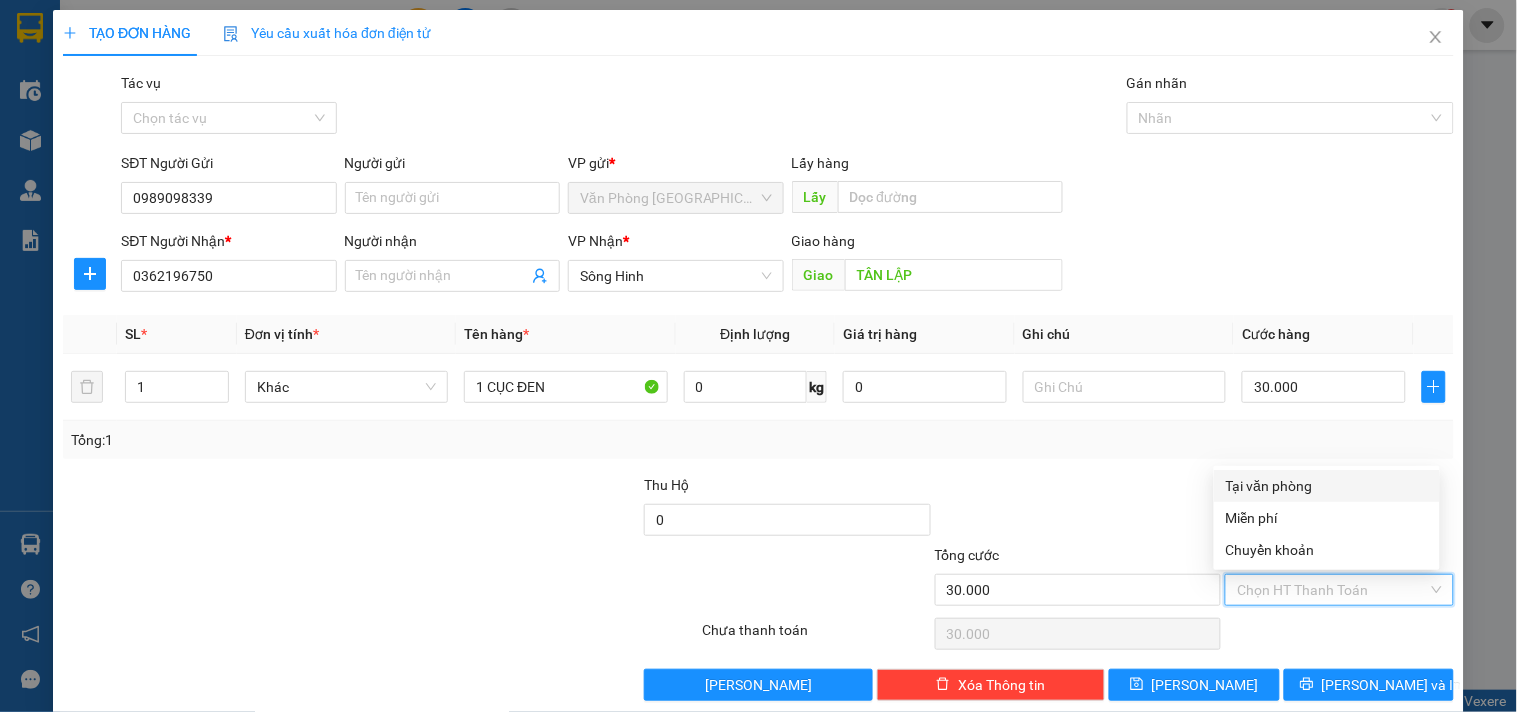 click on "Tại văn phòng" at bounding box center (1327, 486) 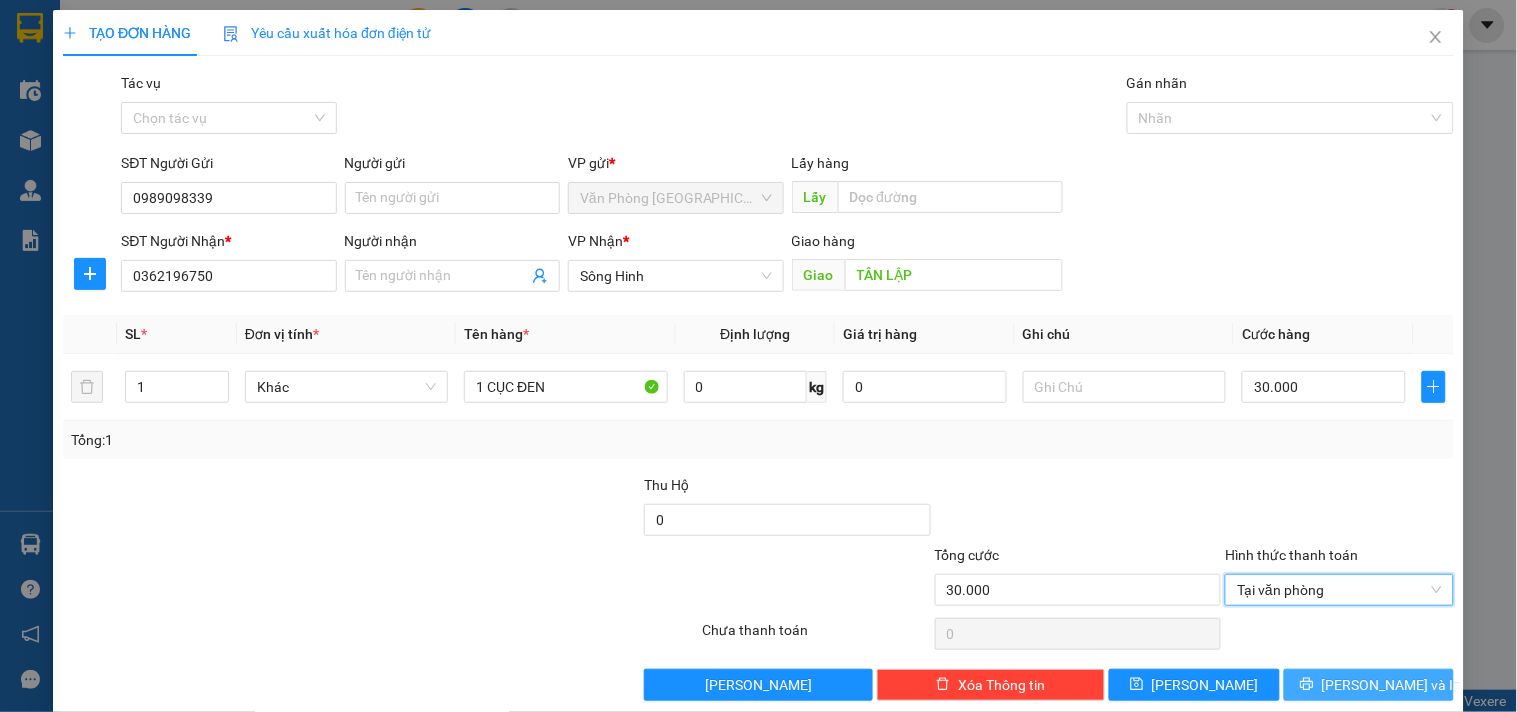 click 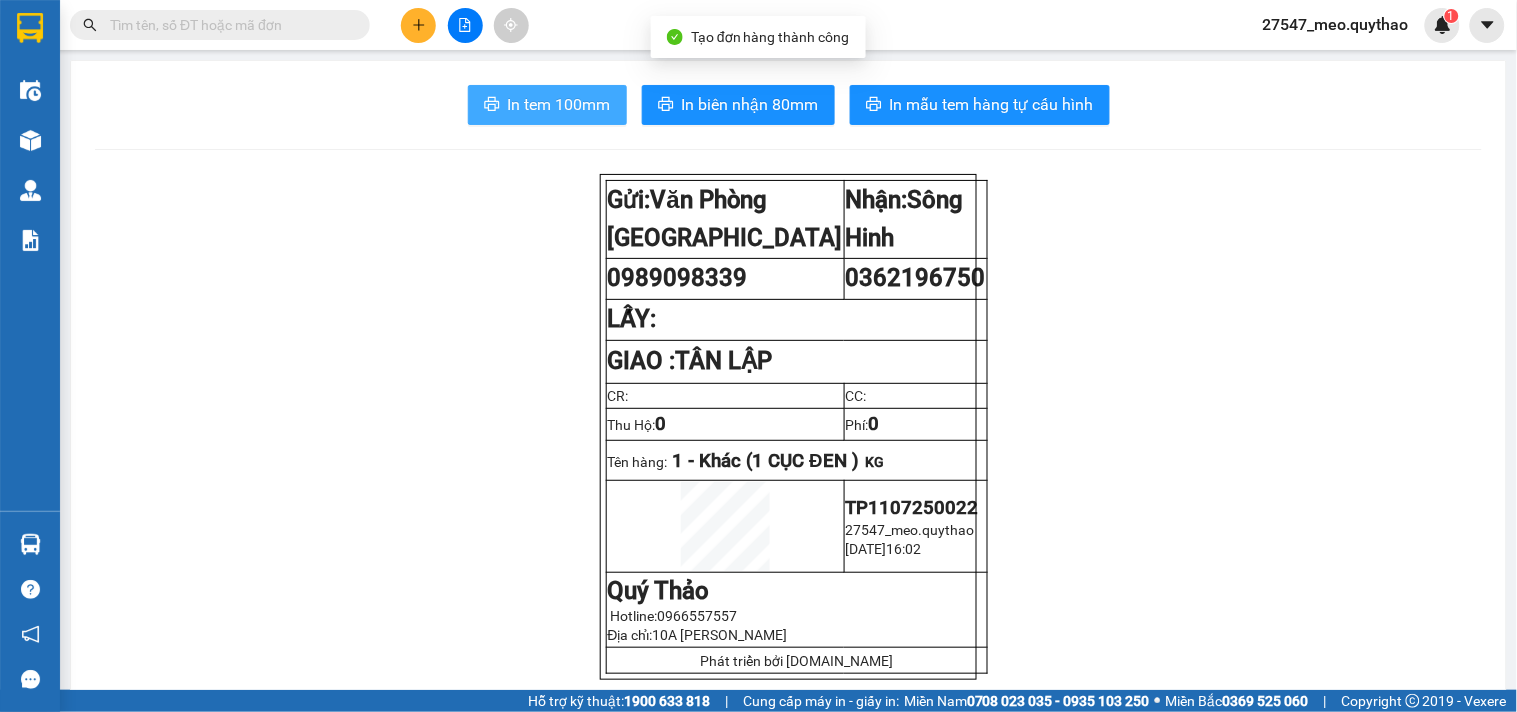 click on "In tem 100mm" at bounding box center [559, 104] 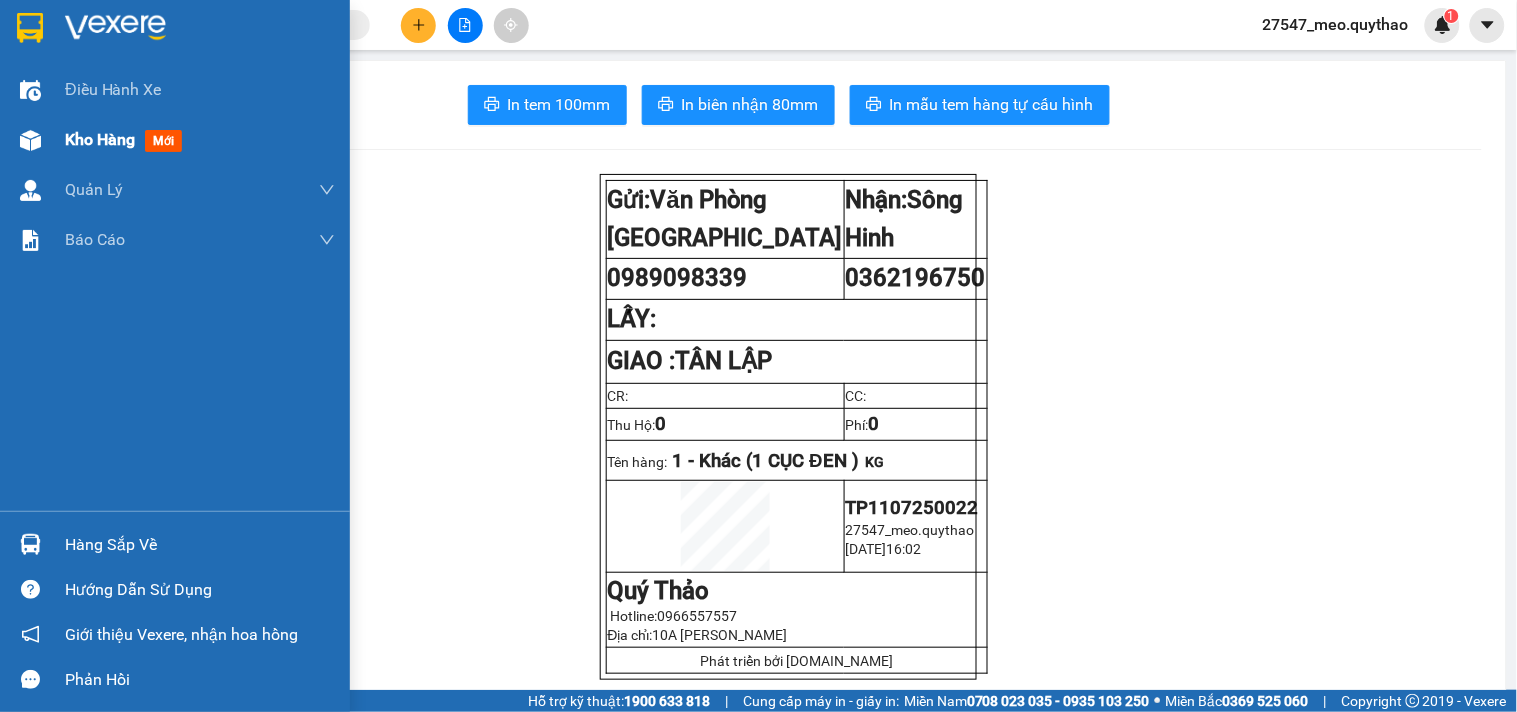 click on "Kho hàng mới" at bounding box center [200, 140] 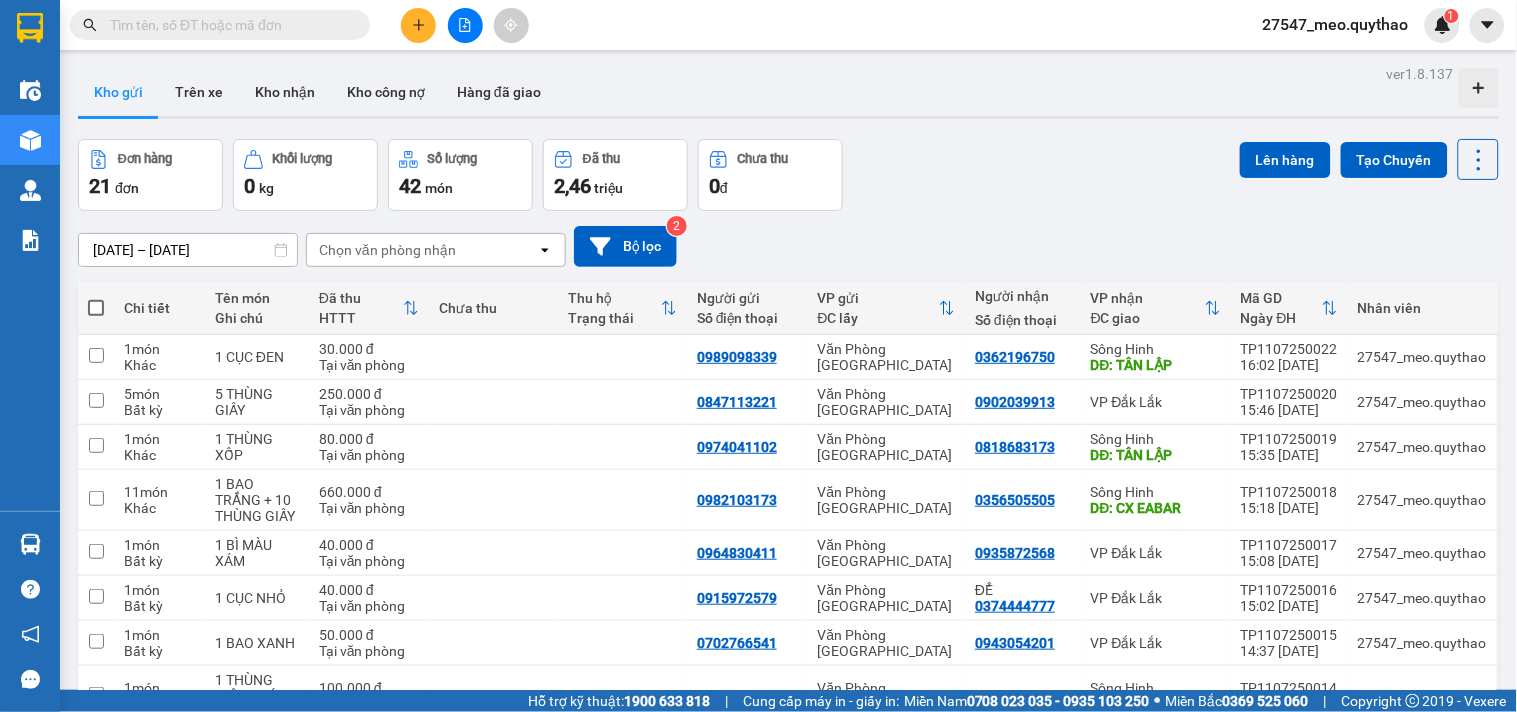 click at bounding box center (418, 25) 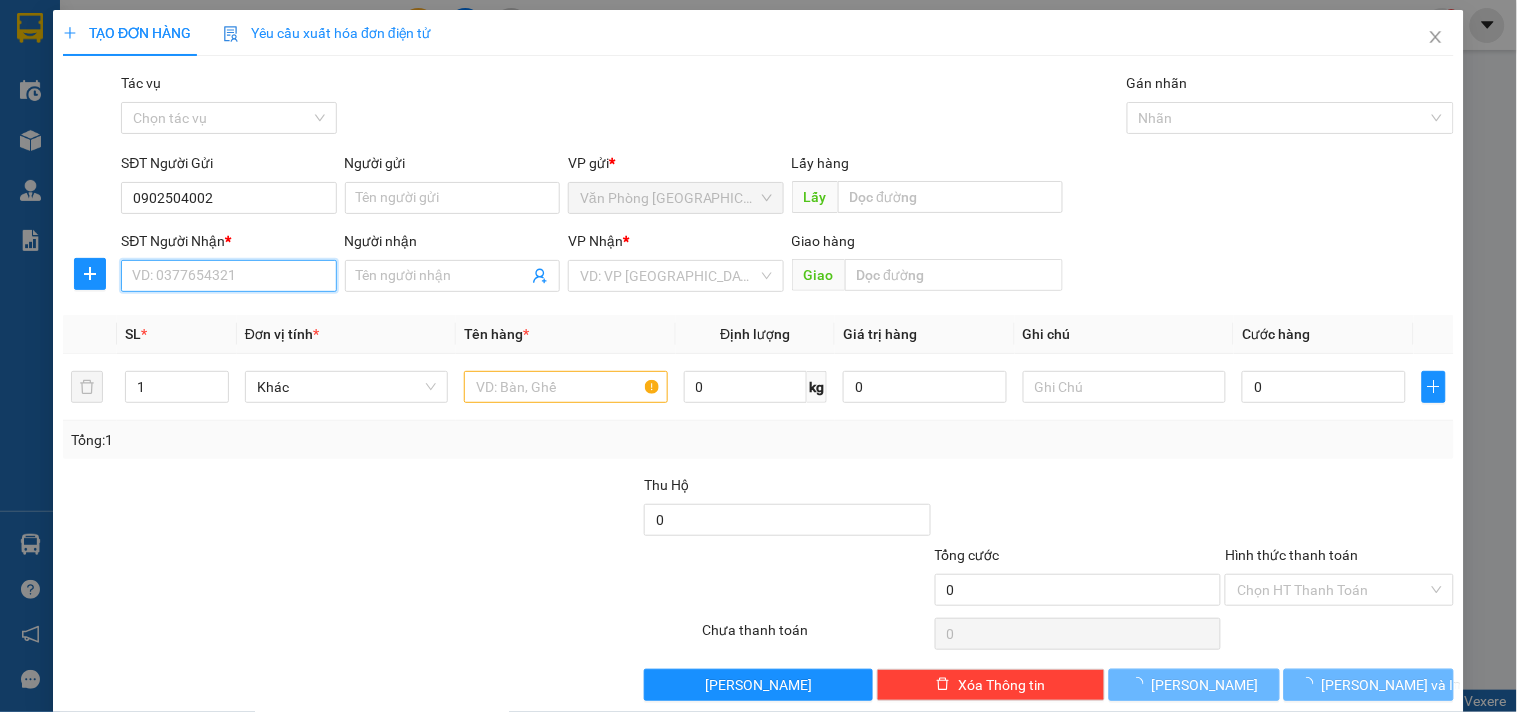 click on "SĐT Người Nhận  *" at bounding box center (228, 276) 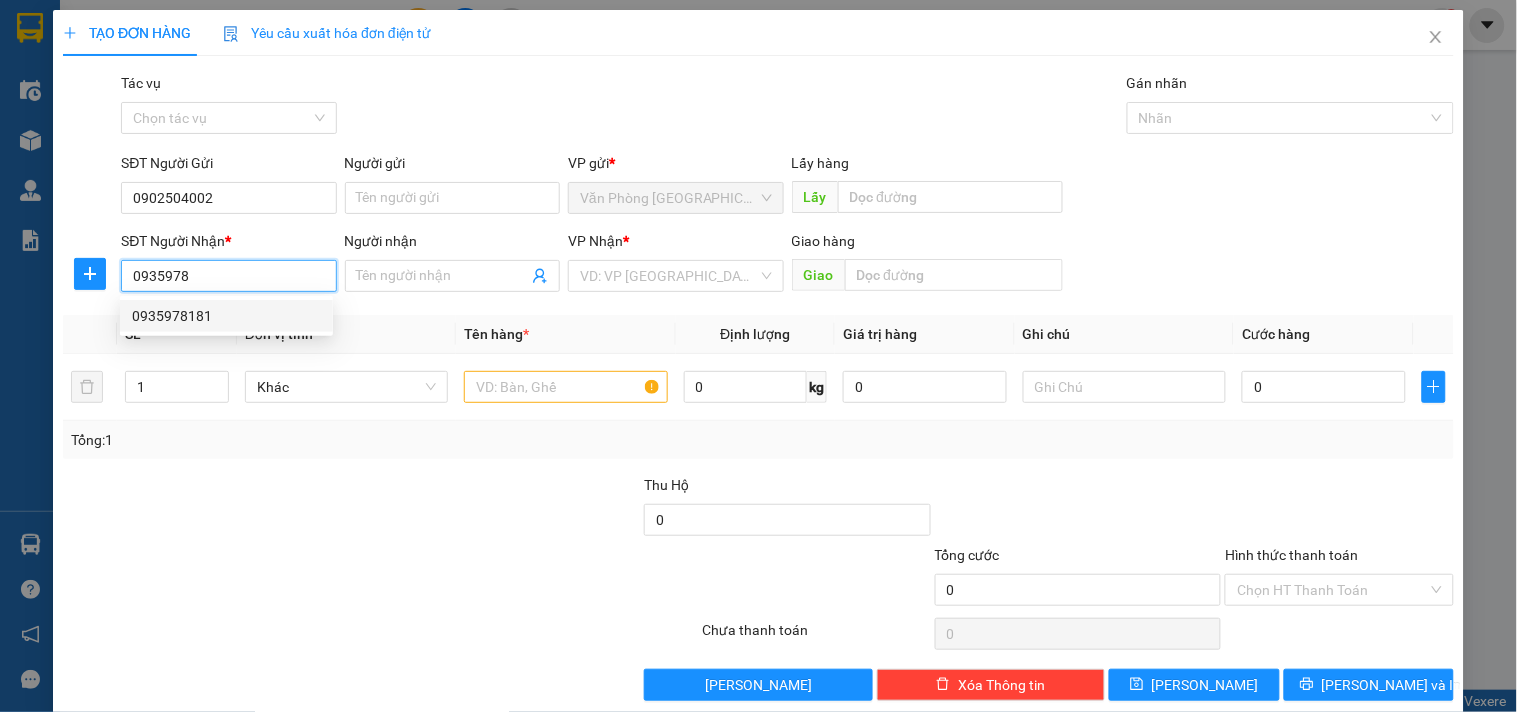 click on "0935978181" at bounding box center [226, 316] 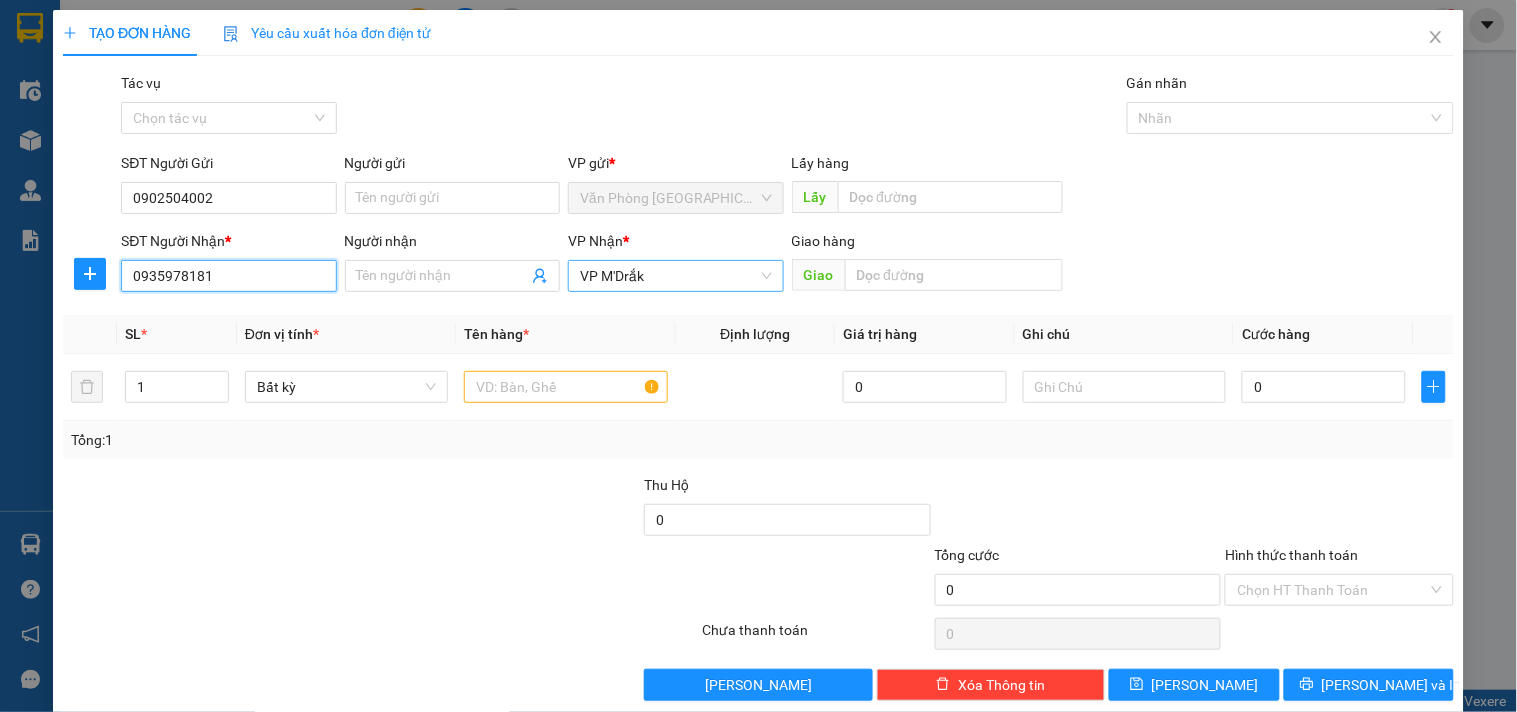 click on "VP M'Drắk" at bounding box center (675, 276) 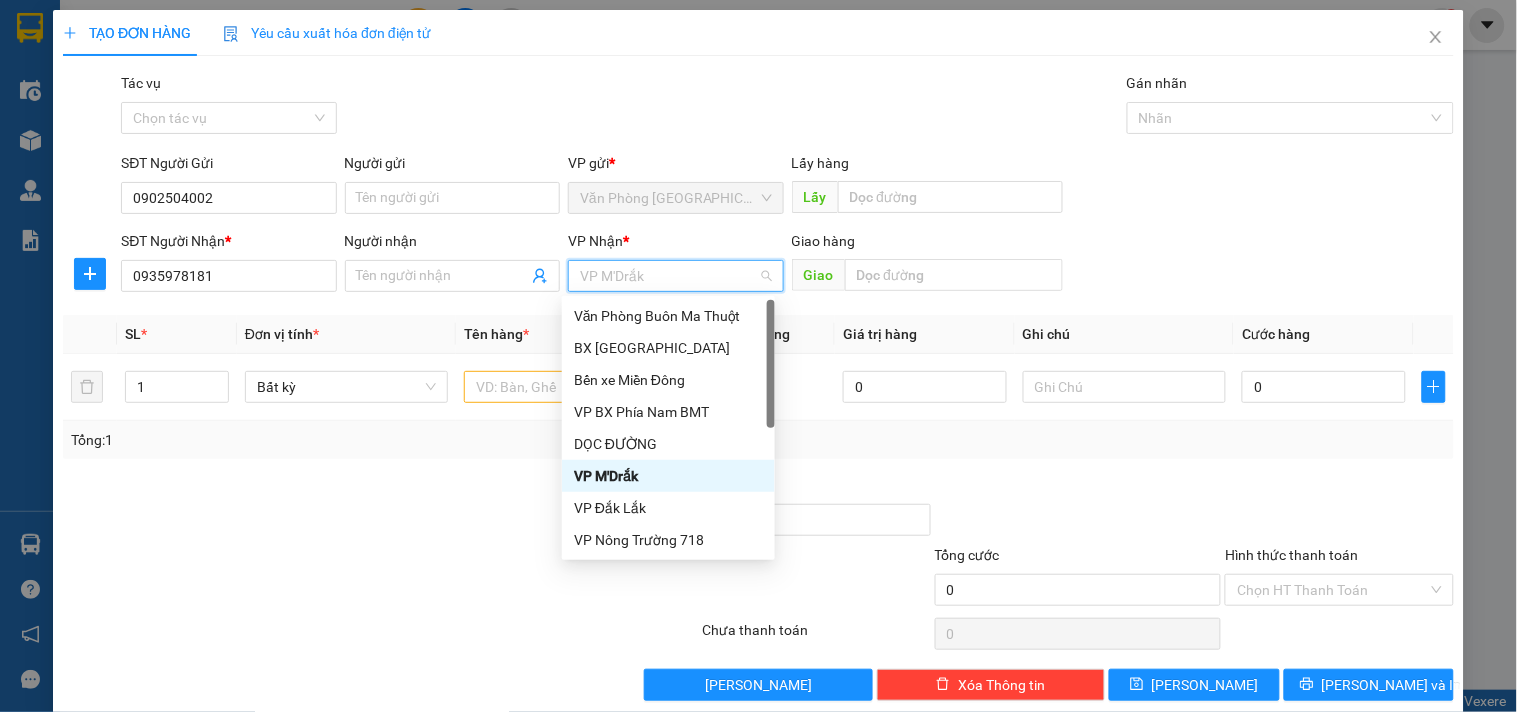 click on "VP M'Drắk" at bounding box center (668, 476) 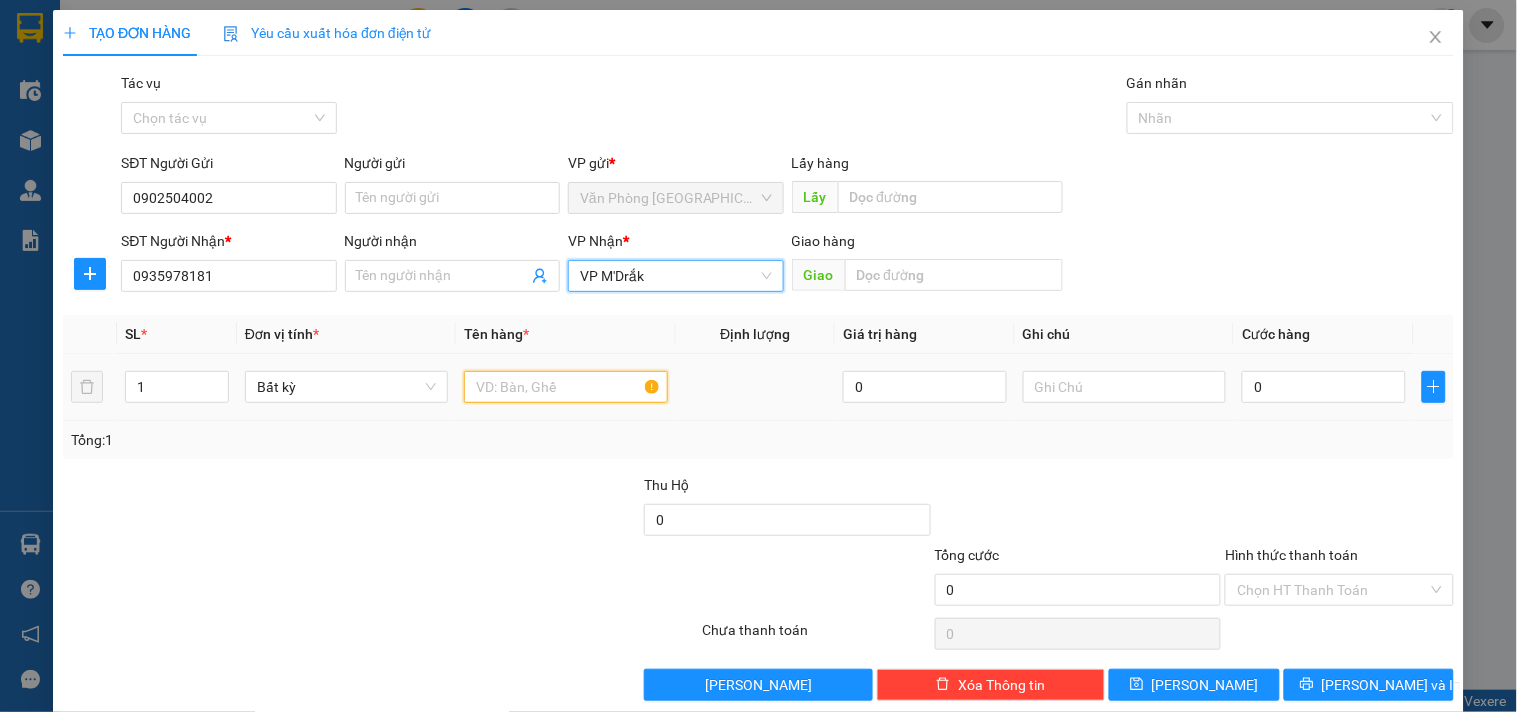 click at bounding box center [565, 387] 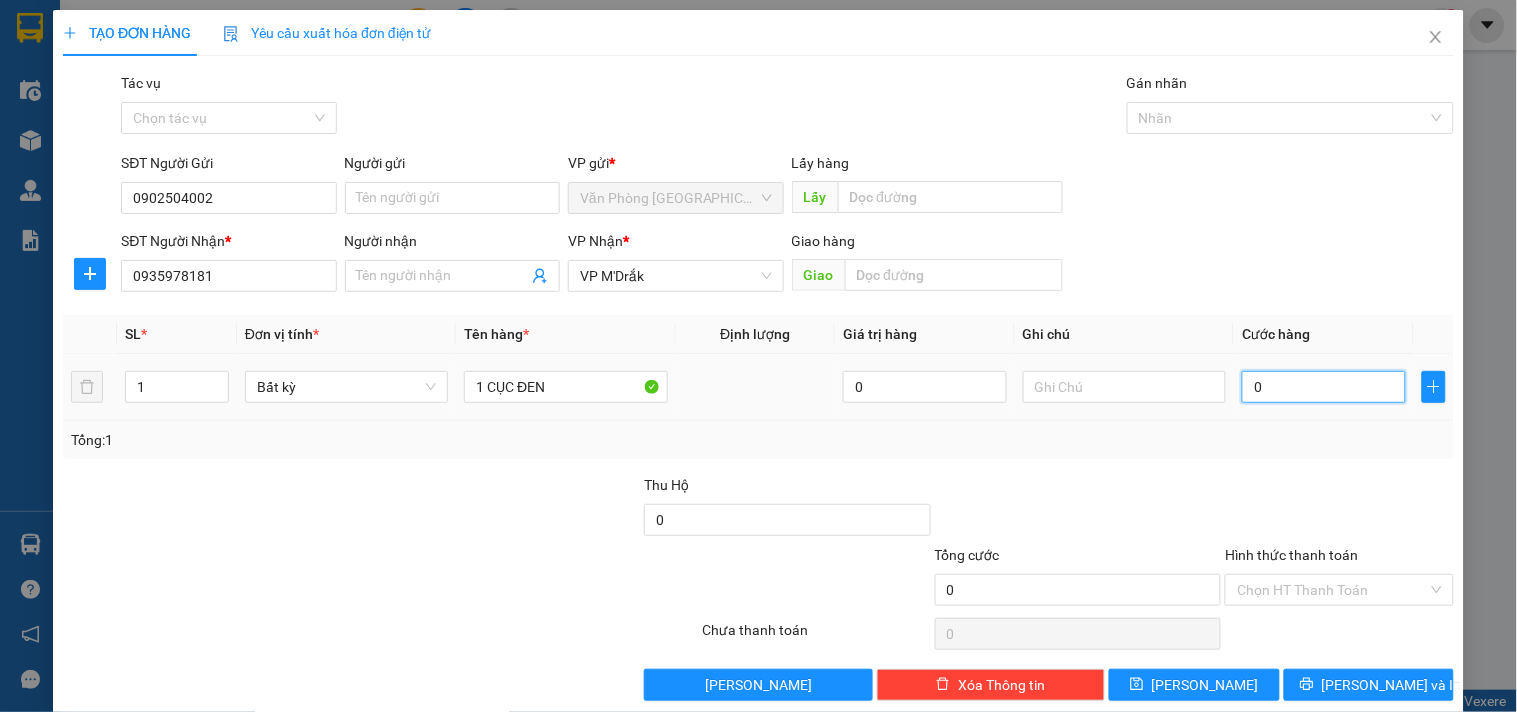click on "0" at bounding box center [1324, 387] 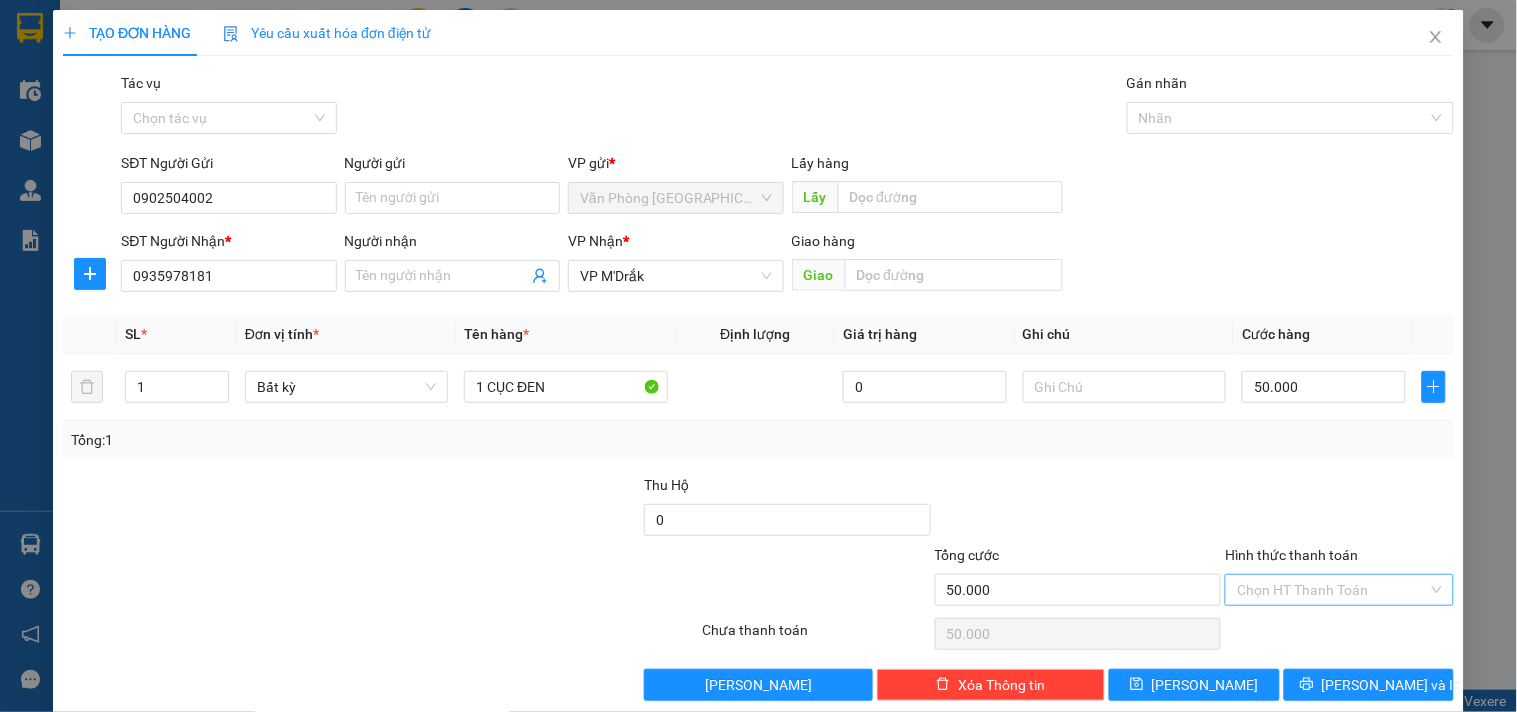 click on "Hình thức thanh toán" at bounding box center [1332, 590] 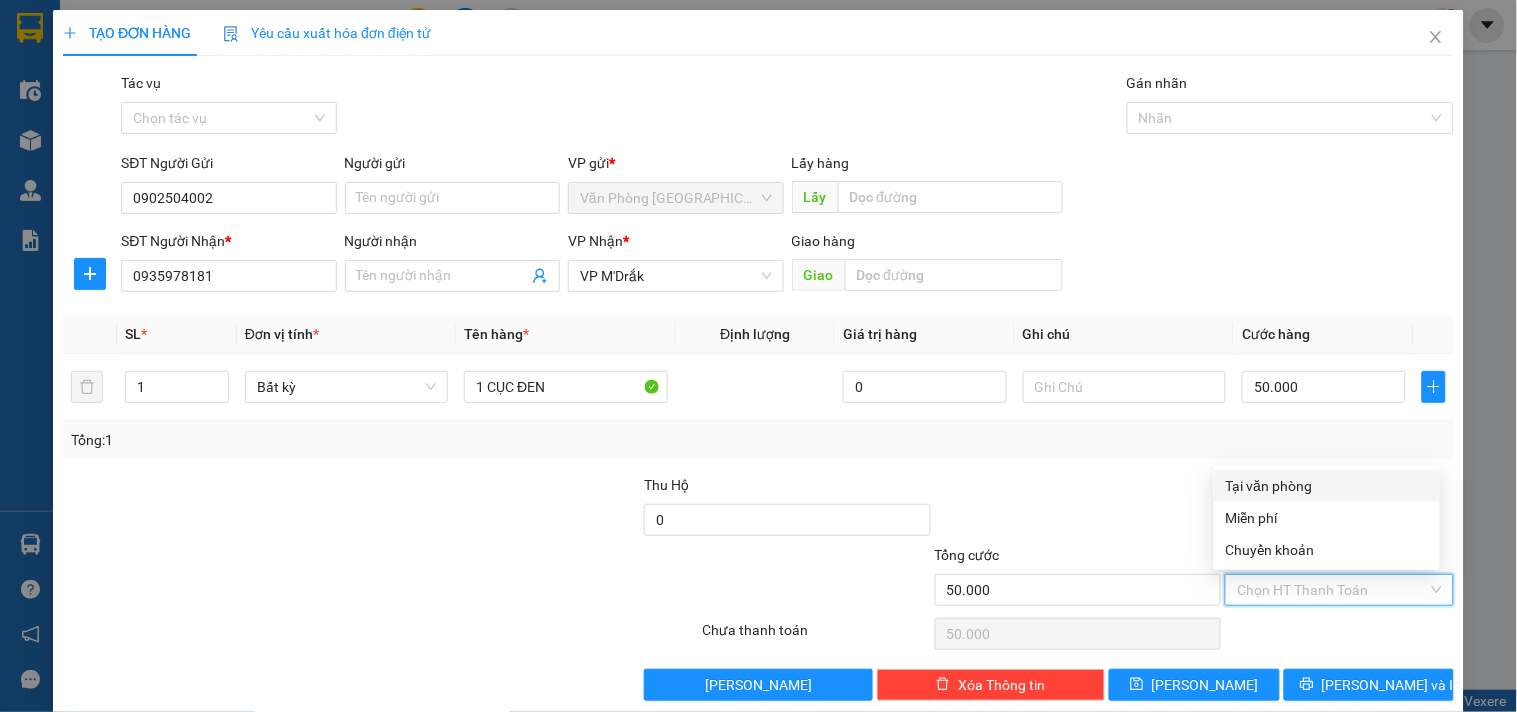click on "Tại văn phòng" at bounding box center [1327, 486] 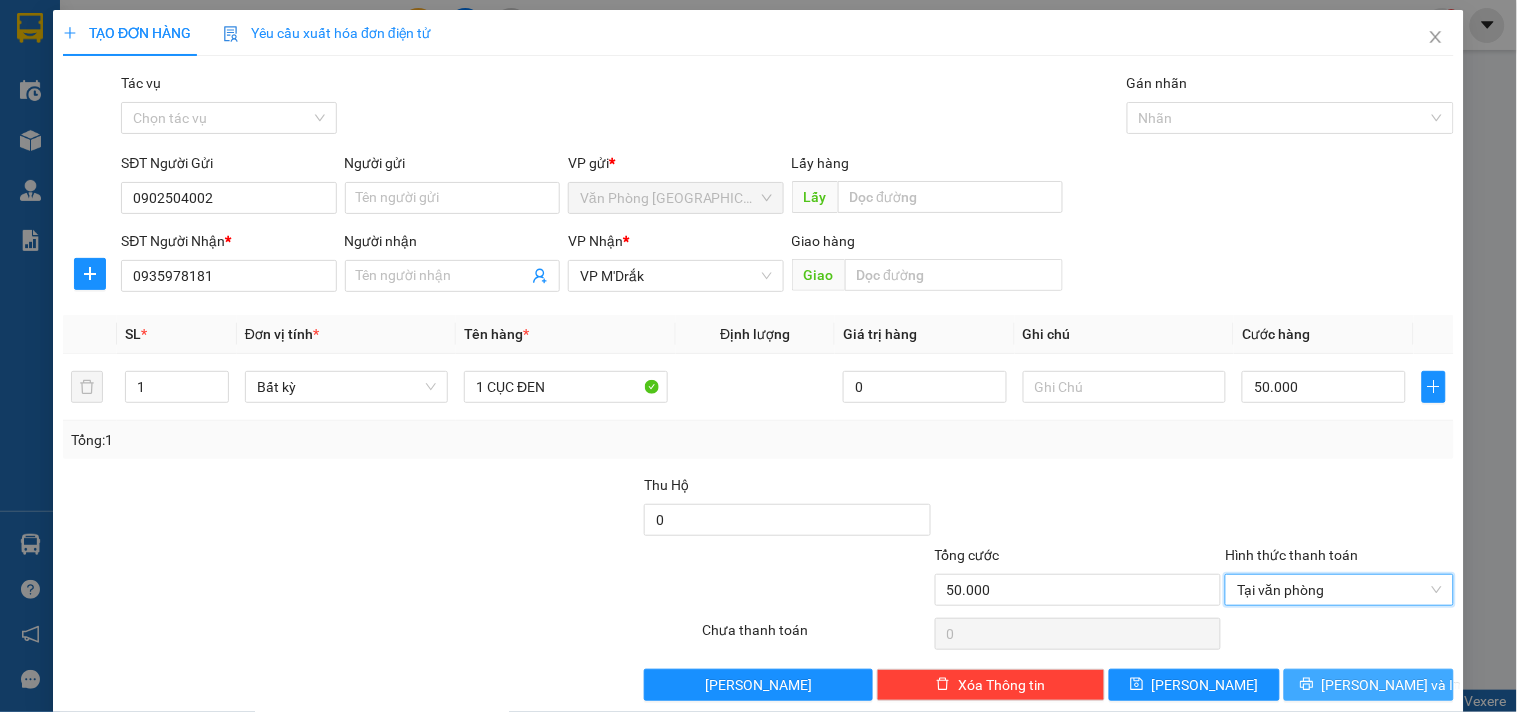 click 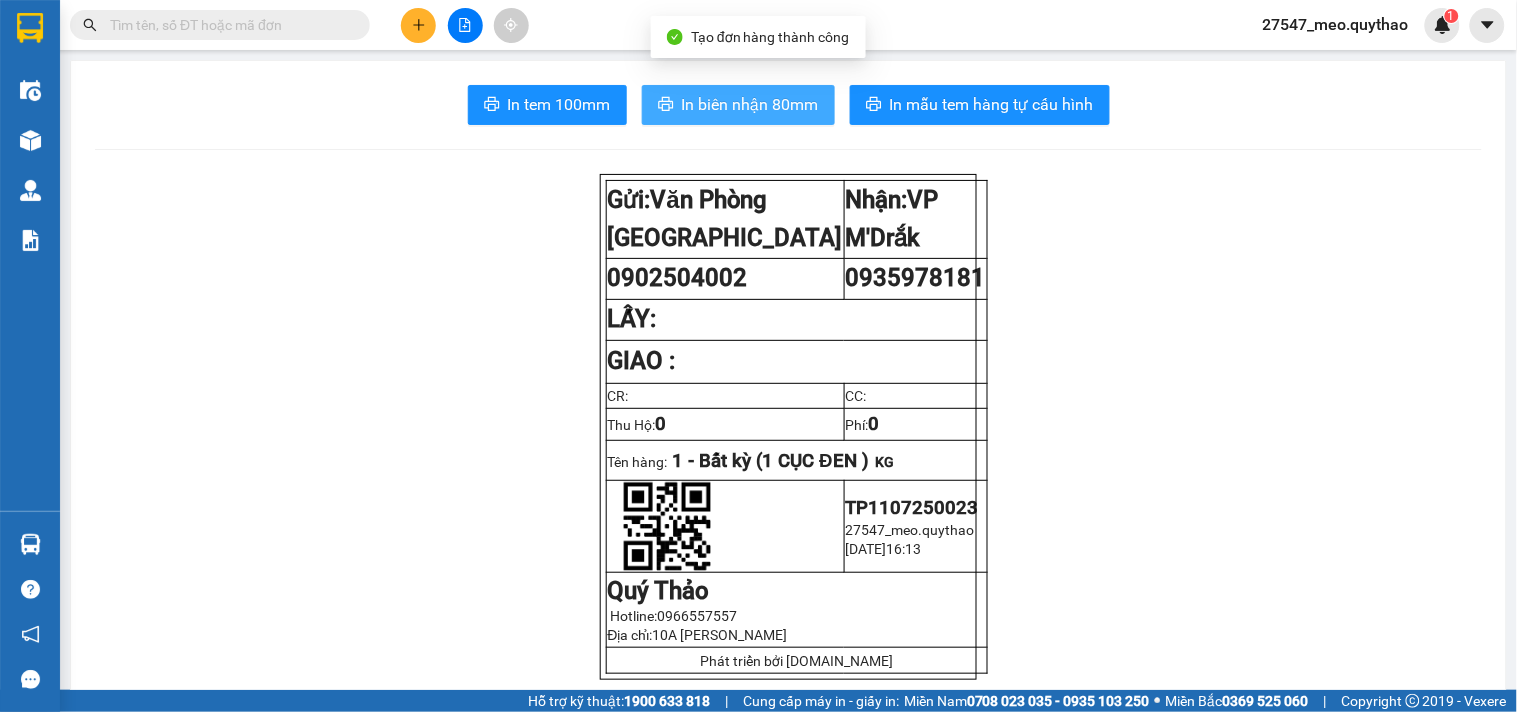 click on "In biên nhận 80mm" at bounding box center (738, 105) 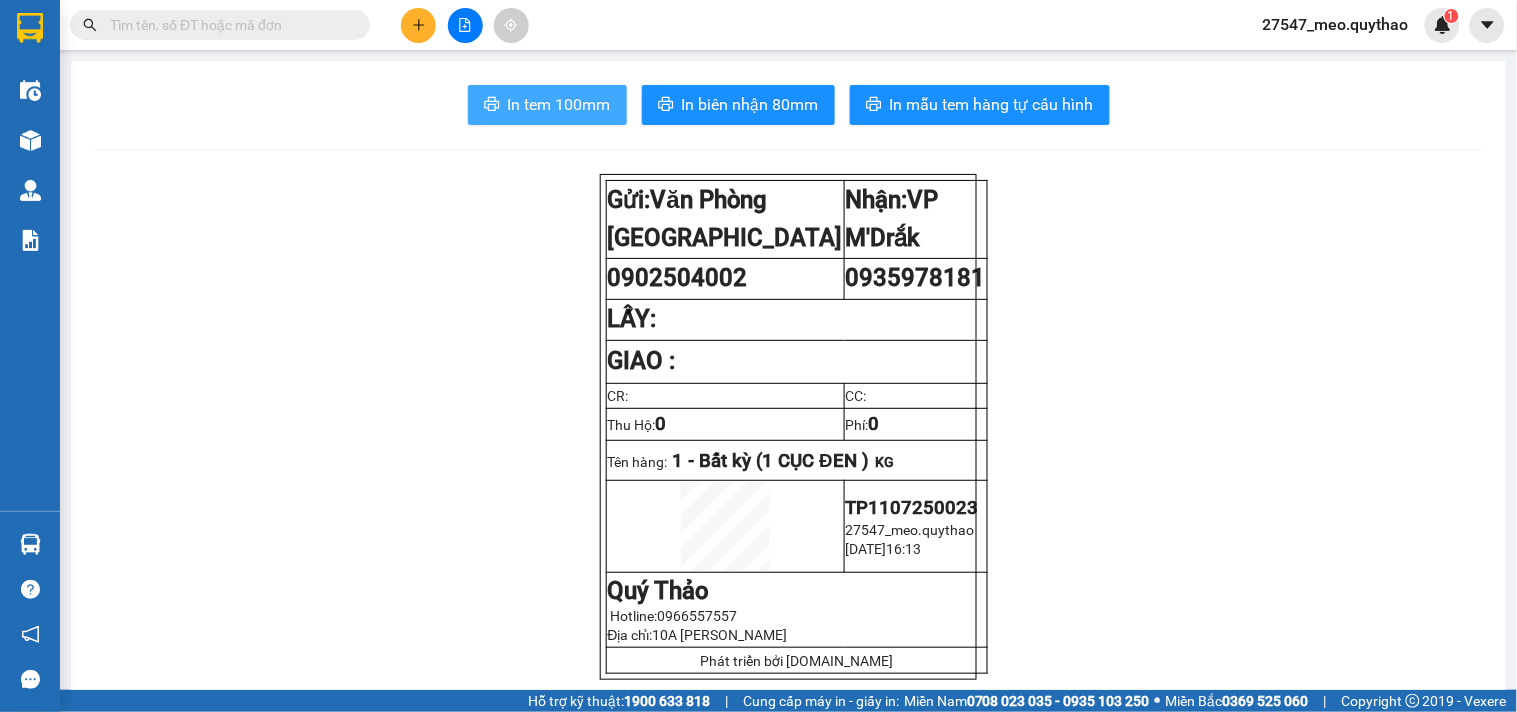 click on "In tem 100mm" at bounding box center (547, 105) 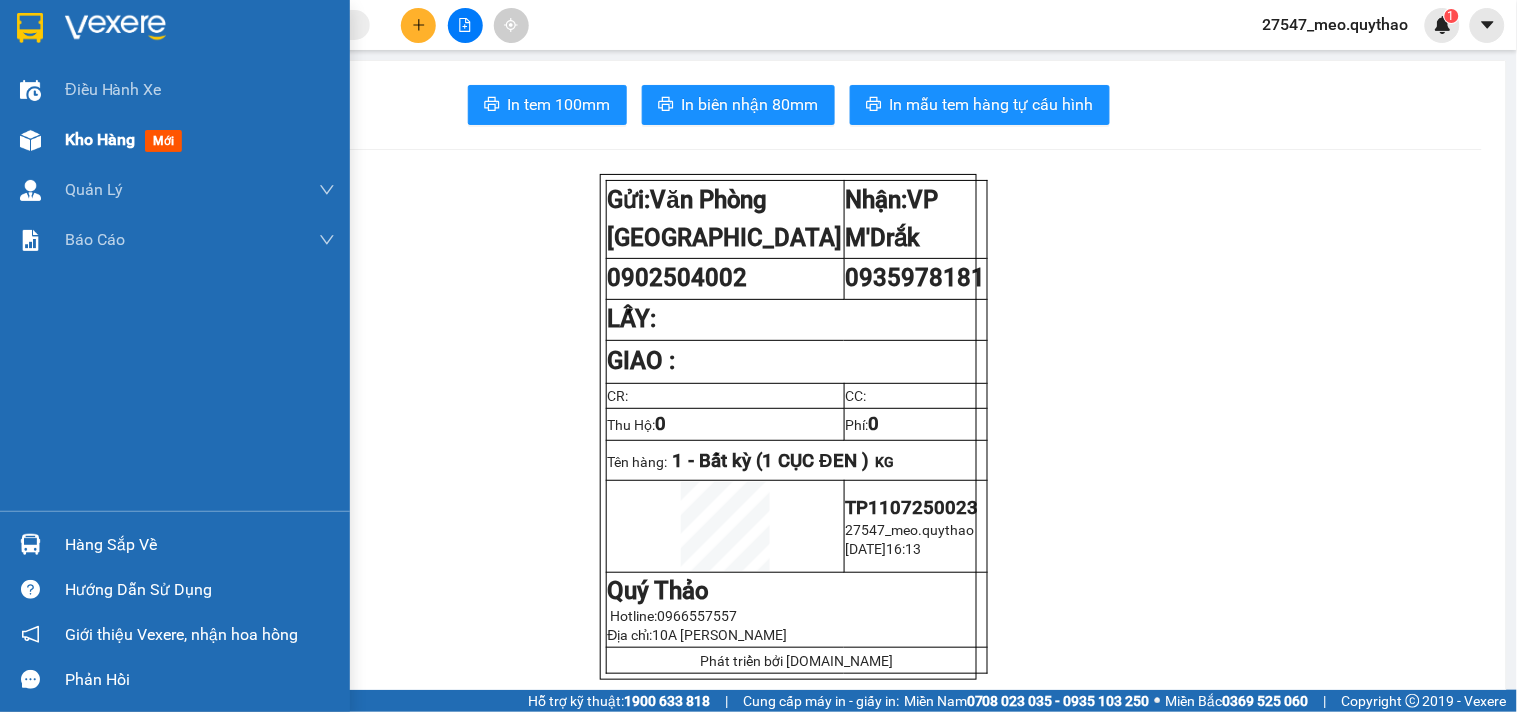 click on "Kho hàng mới" at bounding box center (200, 140) 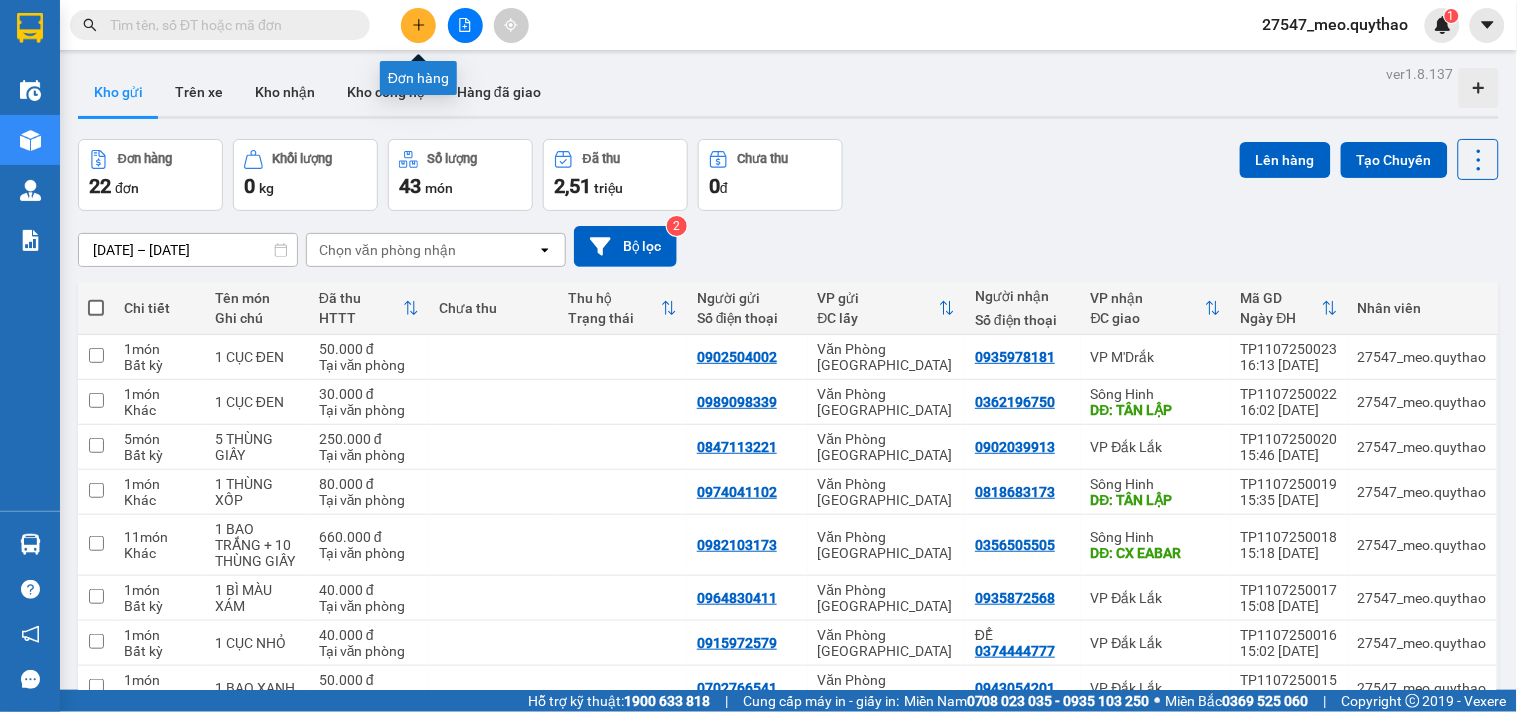 click at bounding box center [418, 25] 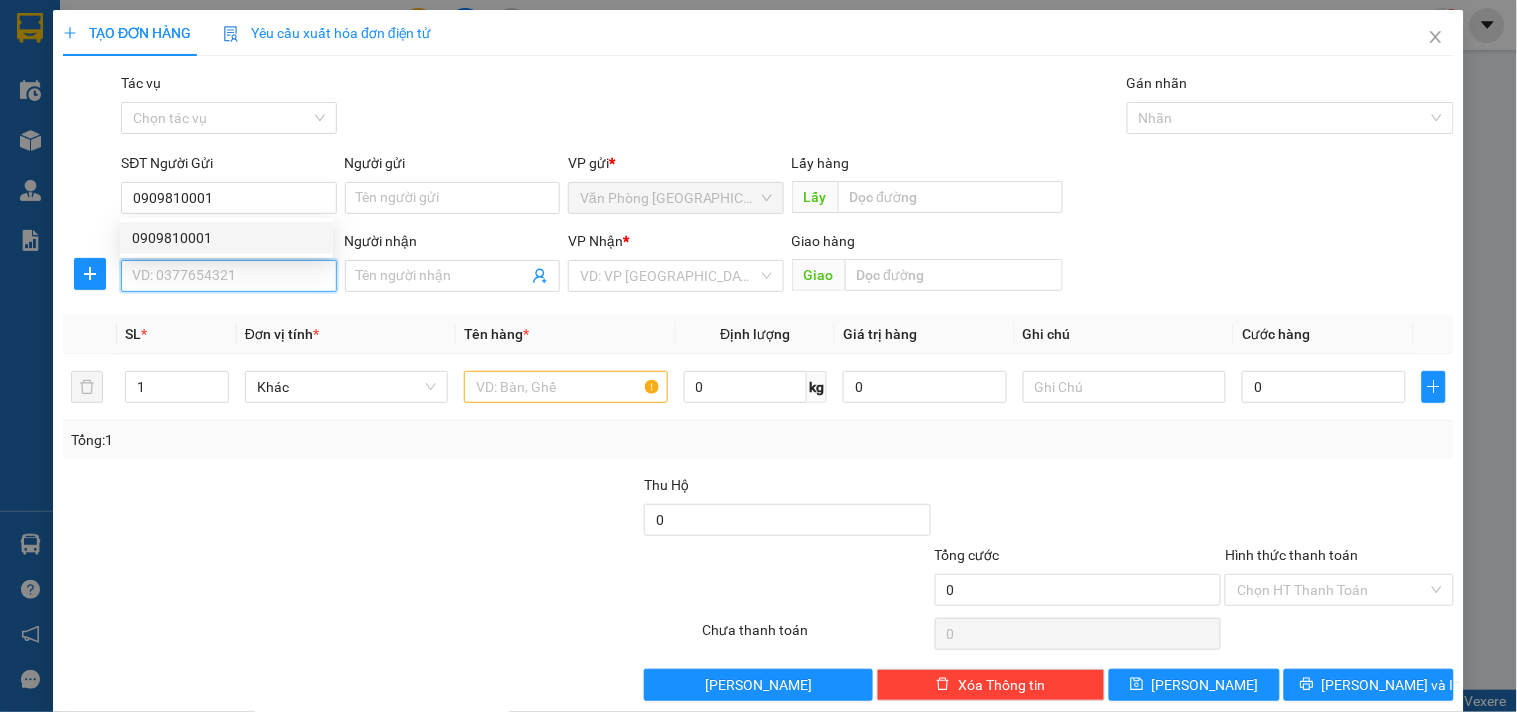 click on "SĐT Người Nhận  *" at bounding box center [228, 276] 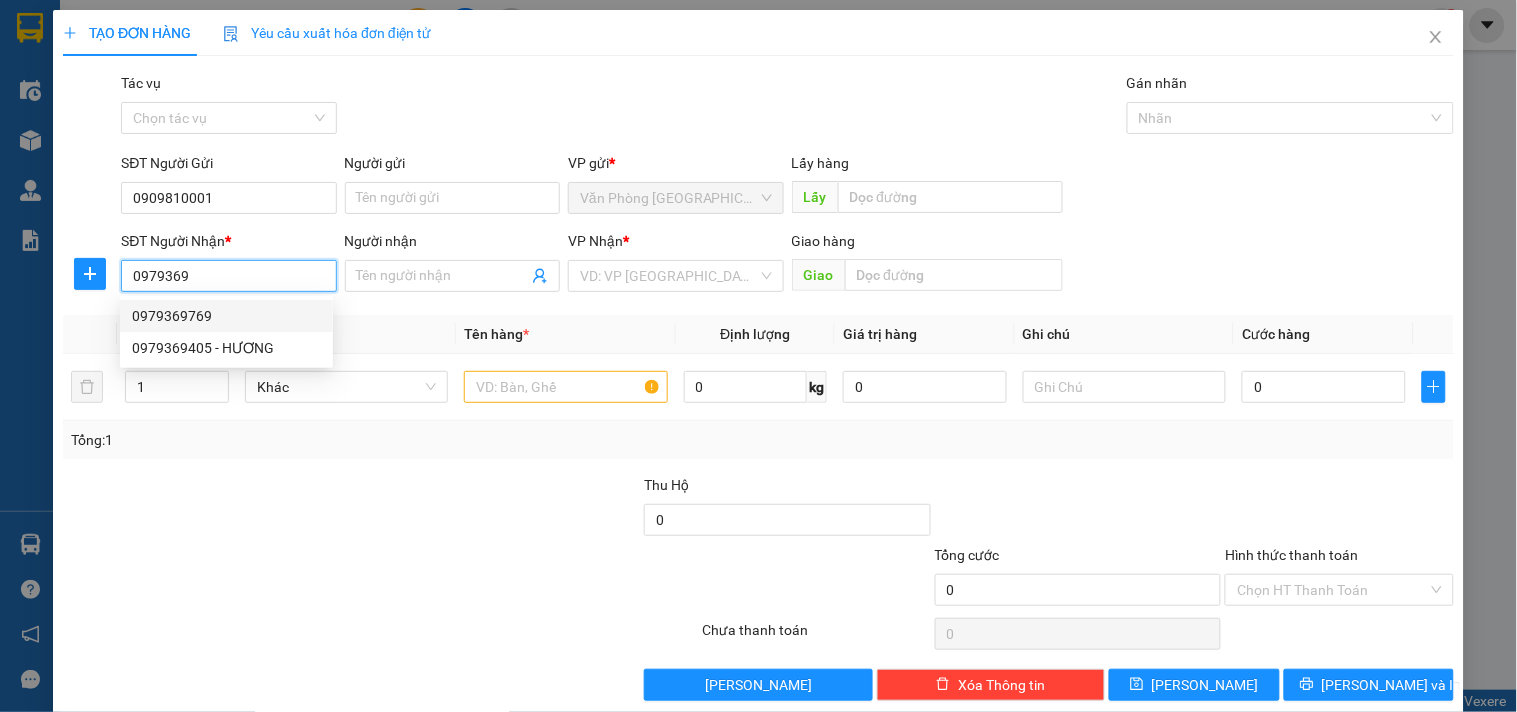 click on "0979369769" at bounding box center (226, 316) 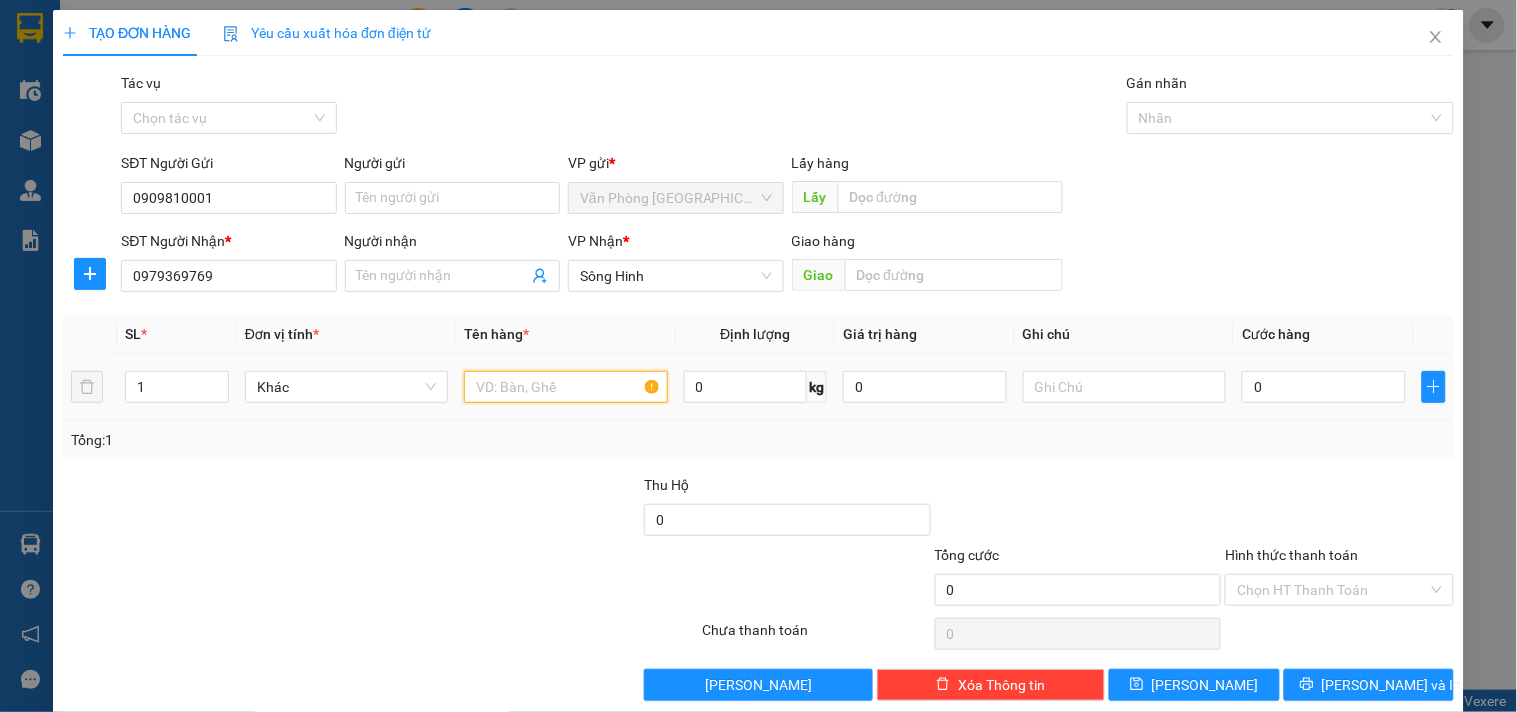 click at bounding box center [565, 387] 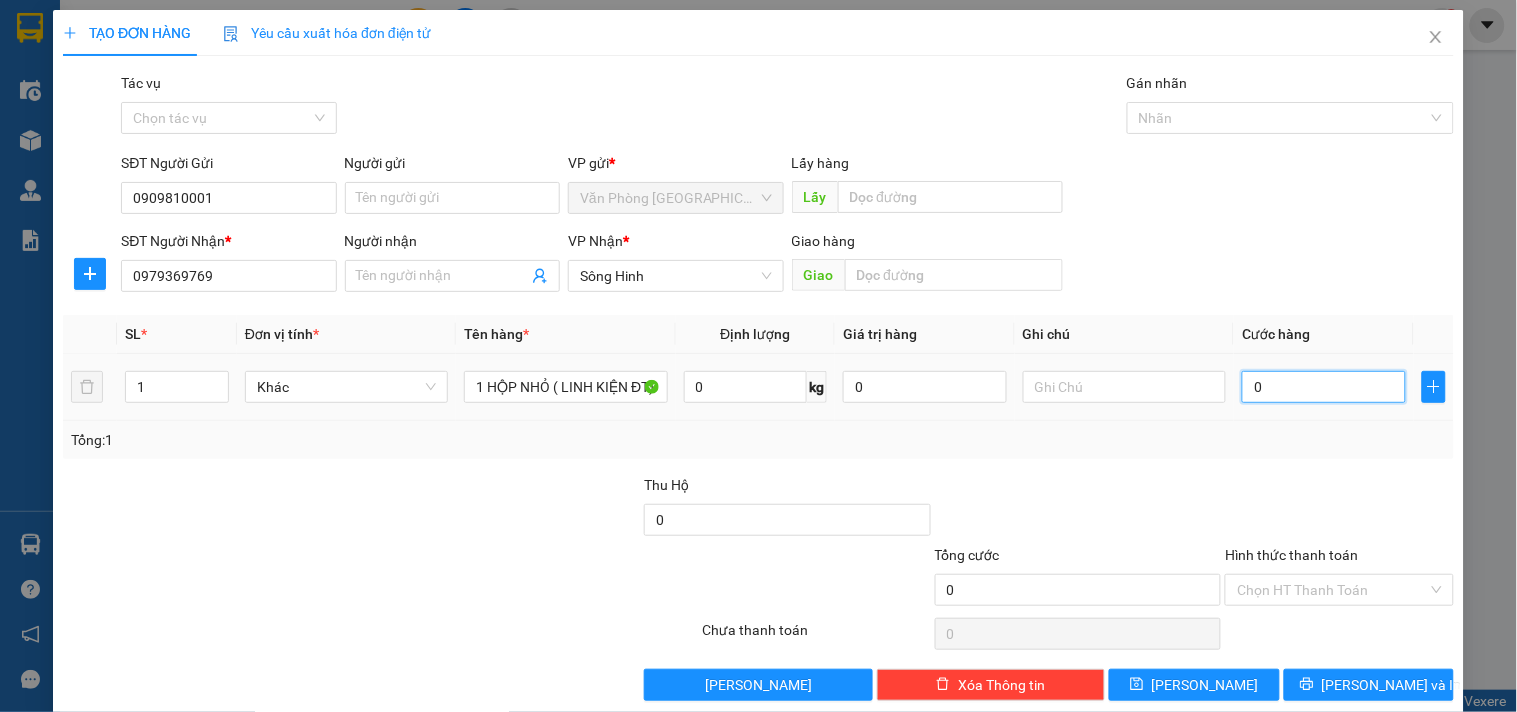 click on "0" at bounding box center (1324, 387) 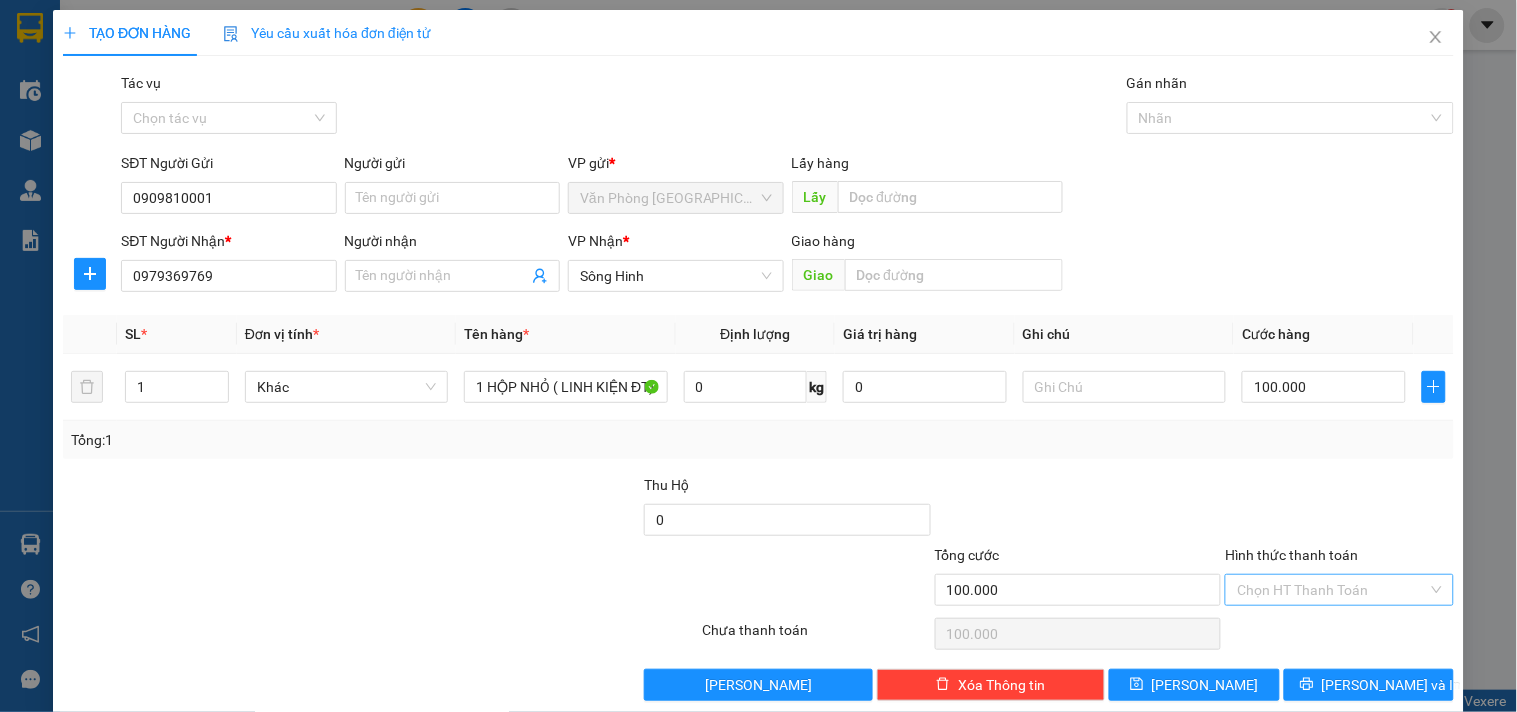 click on "Hình thức thanh toán" at bounding box center [1332, 590] 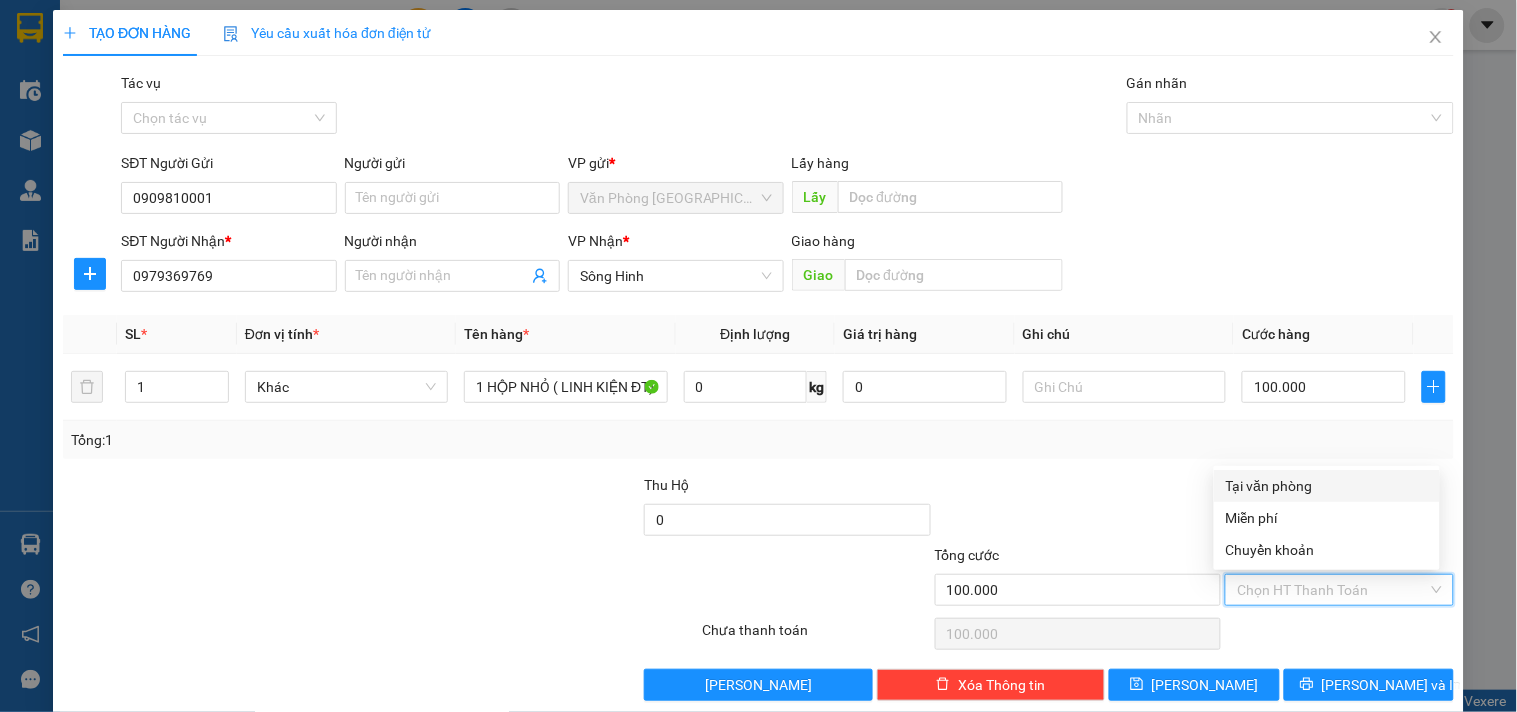 drag, startPoint x: 1298, startPoint y: 482, endPoint x: 1302, endPoint y: 543, distance: 61.13101 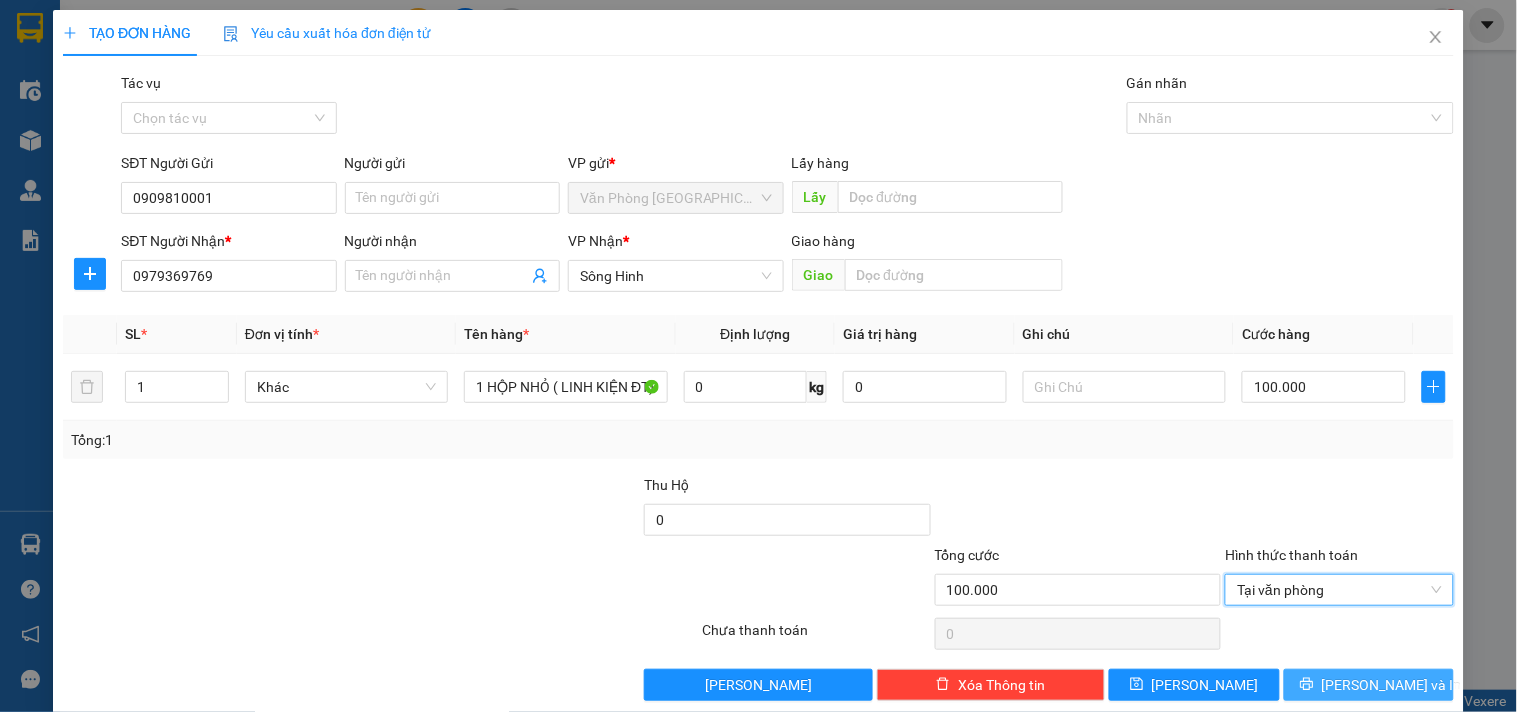 click on "[PERSON_NAME] và In" at bounding box center (1369, 685) 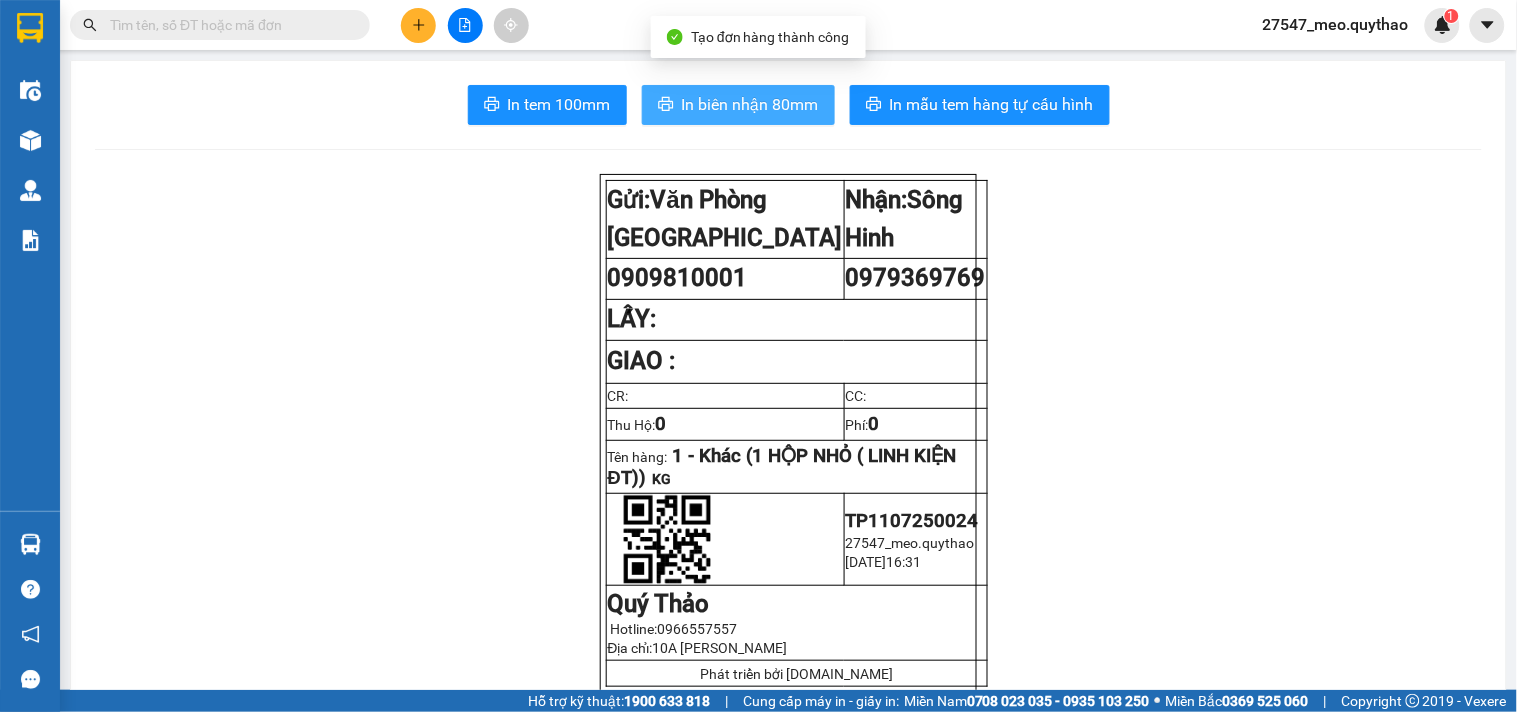 click on "In biên nhận 80mm" at bounding box center [738, 105] 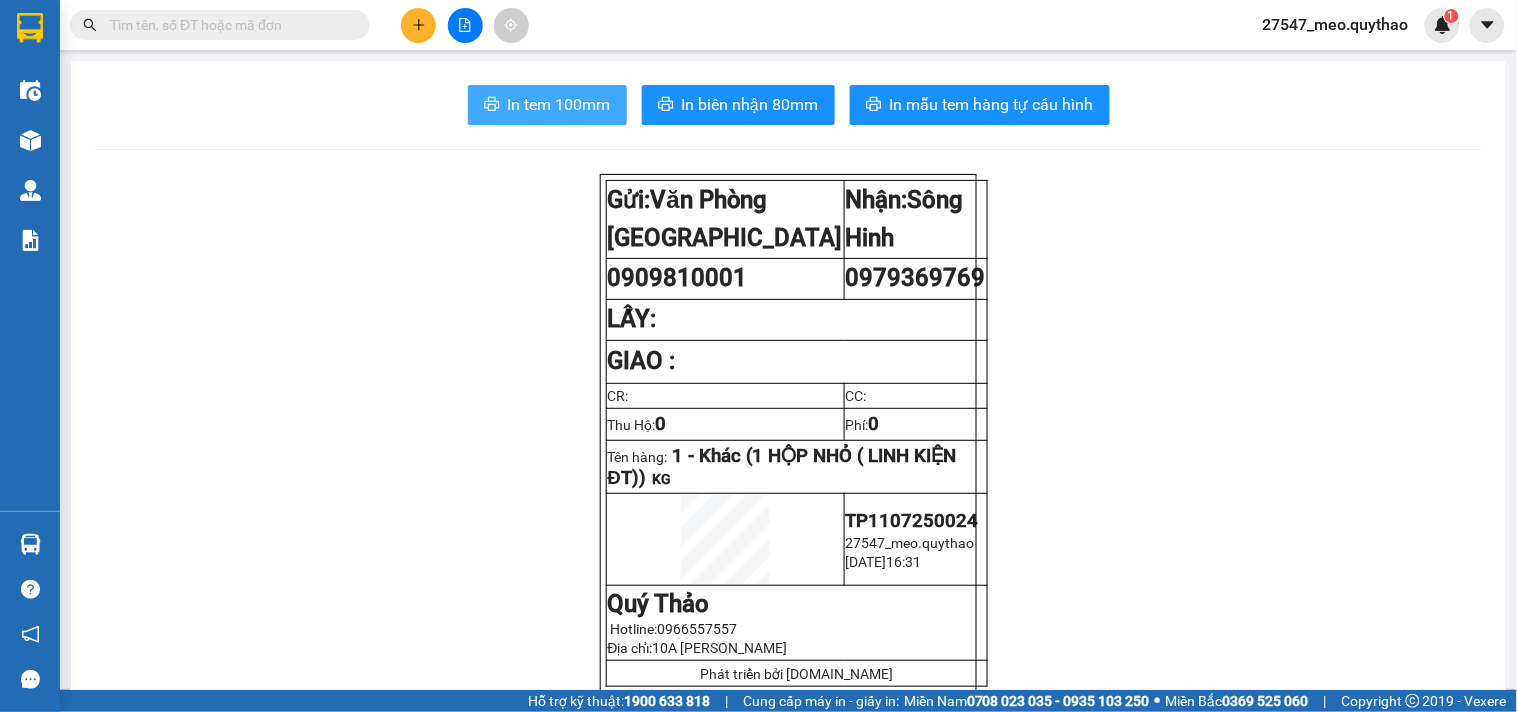 click on "In tem 100mm" at bounding box center [559, 104] 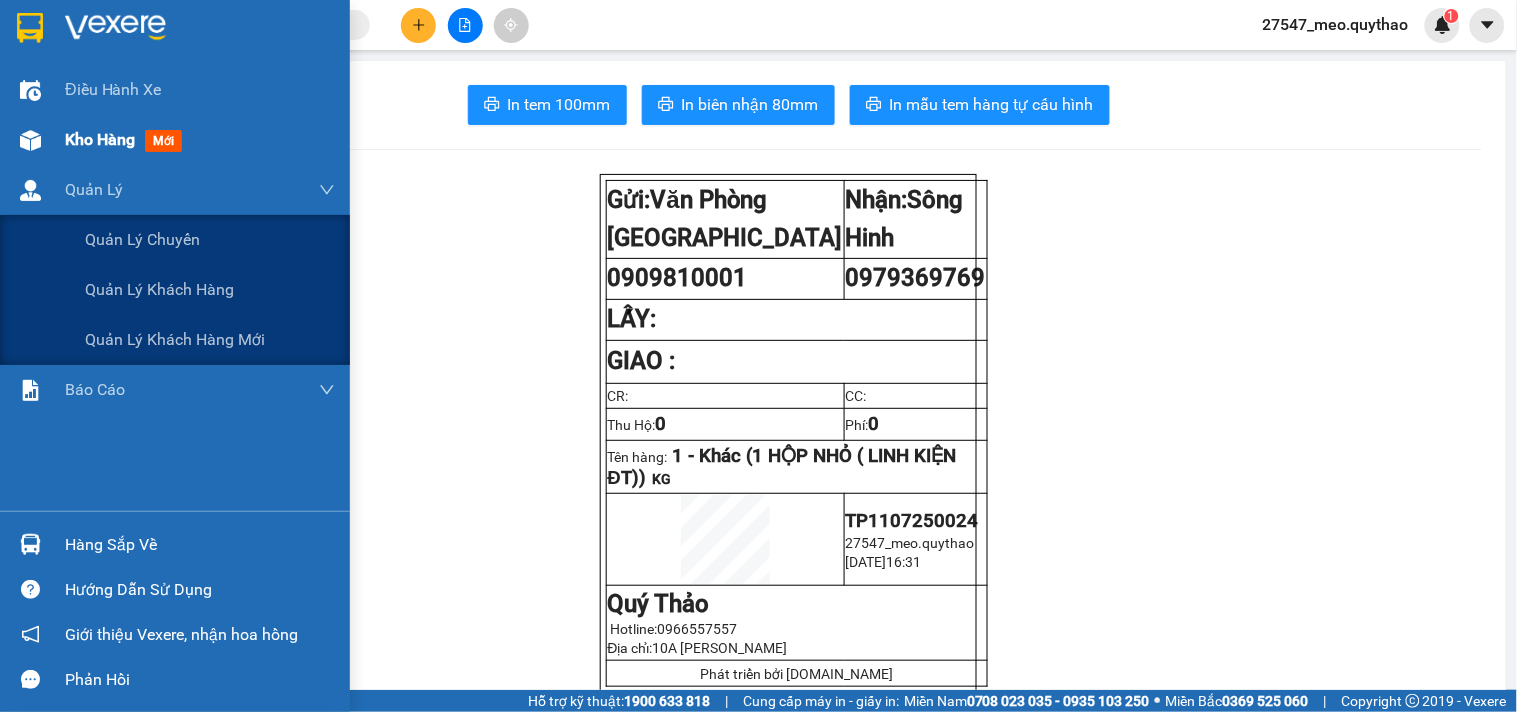 click on "Kho hàng" at bounding box center [100, 139] 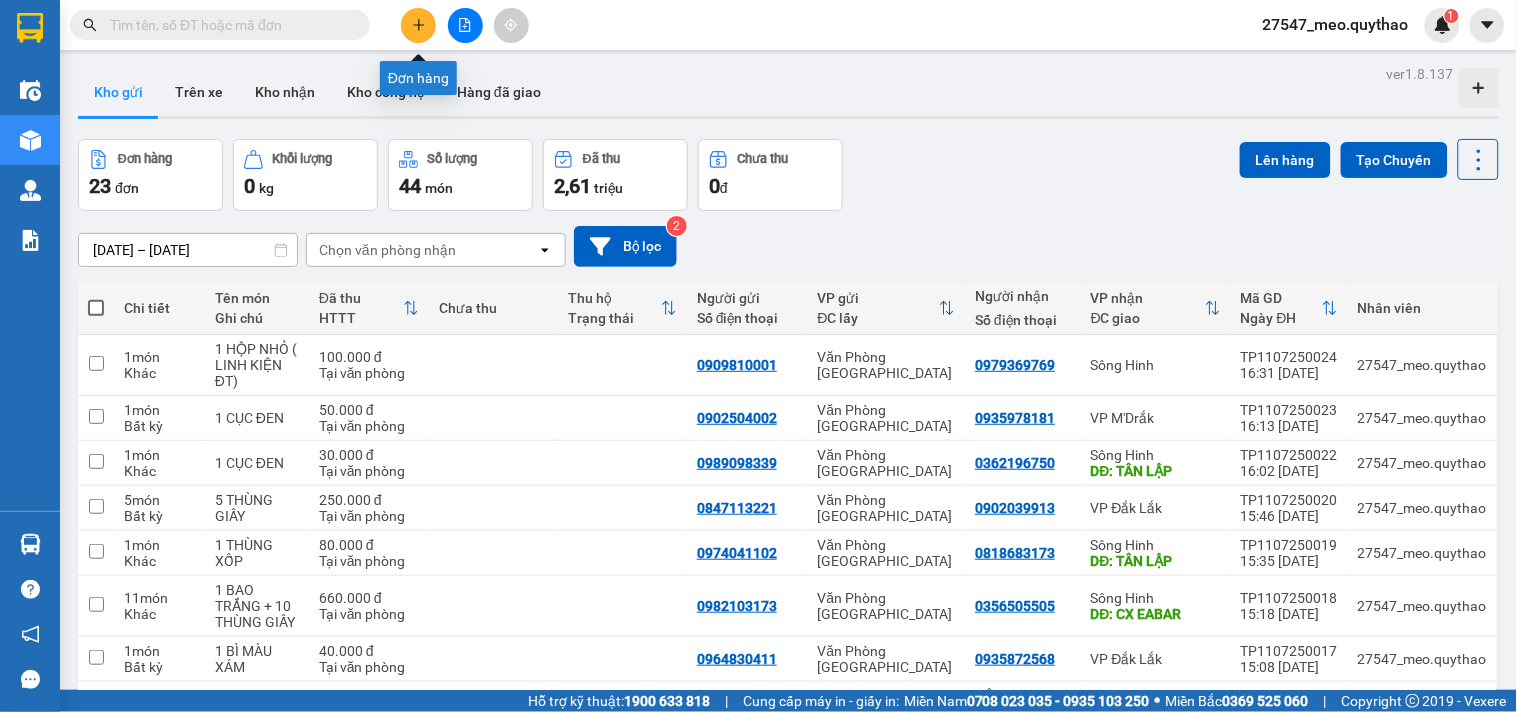 click 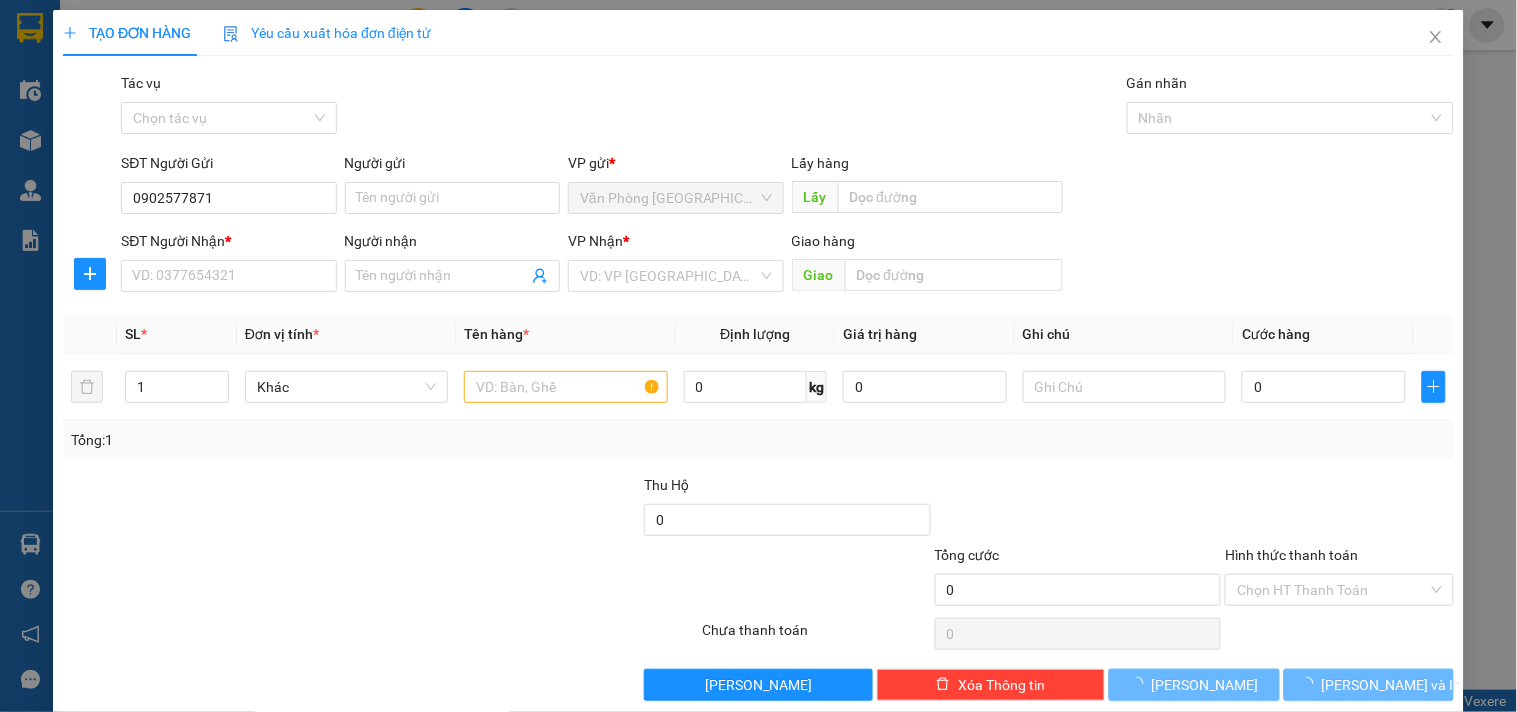 click on "SĐT Người Nhận  *" at bounding box center [228, 245] 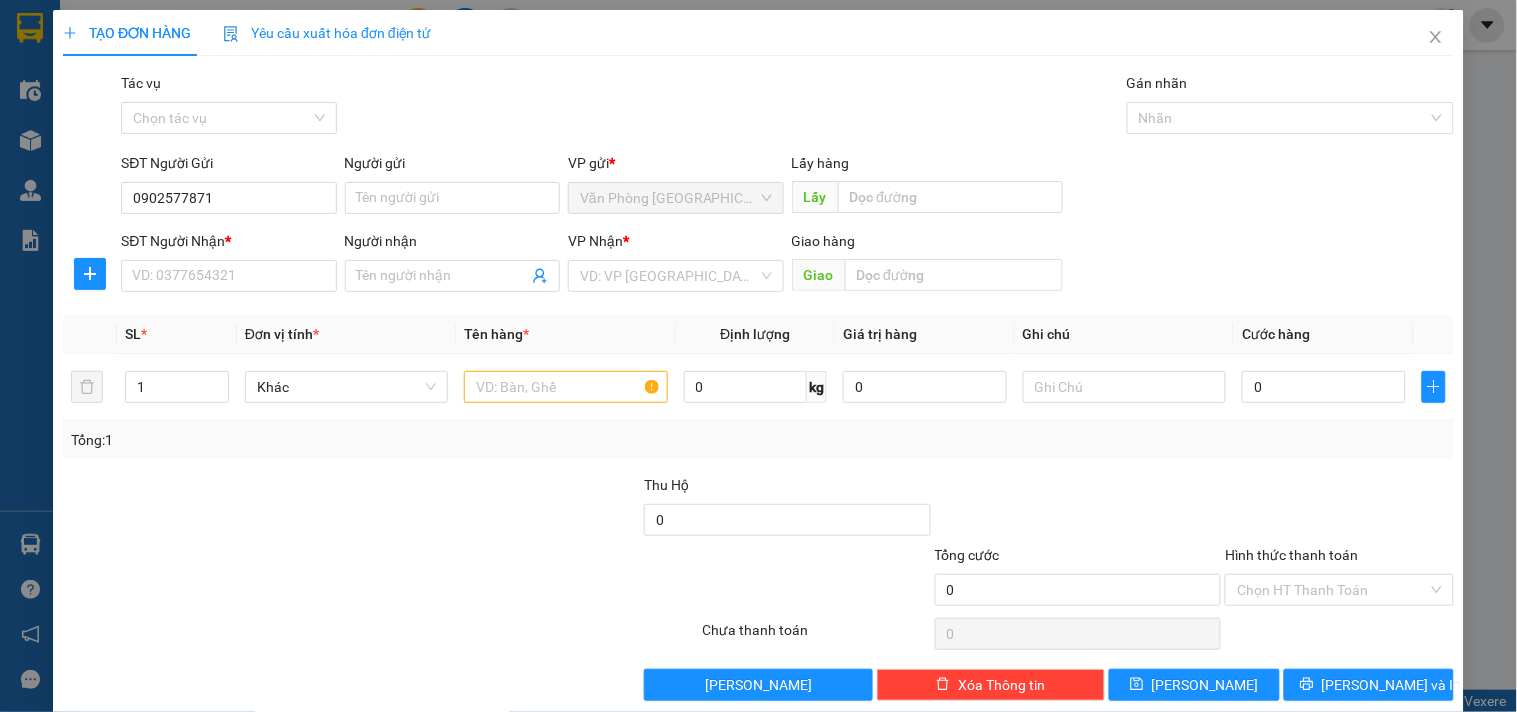 click on "SĐT Người Nhận  * VD: 0377654321" at bounding box center [228, 265] 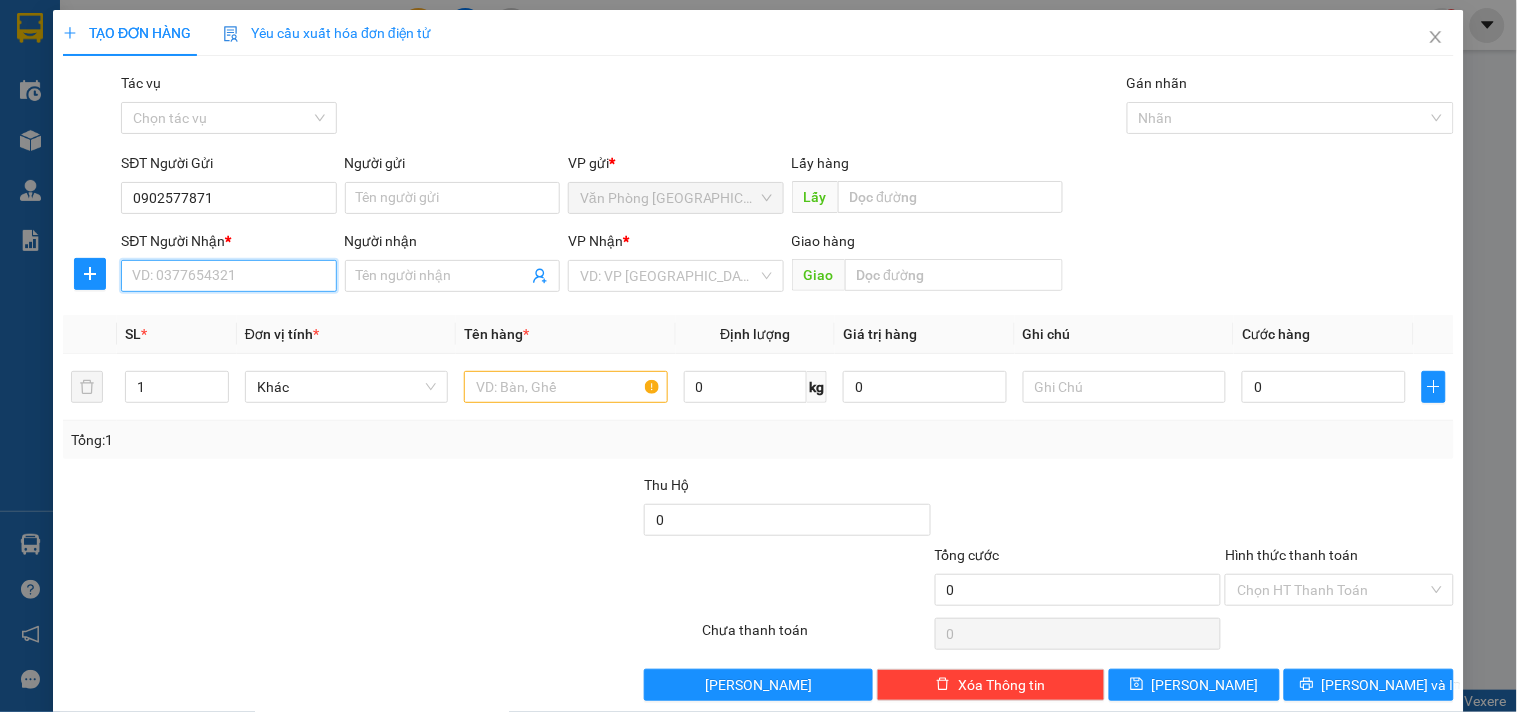 click on "SĐT Người Nhận  *" at bounding box center (228, 276) 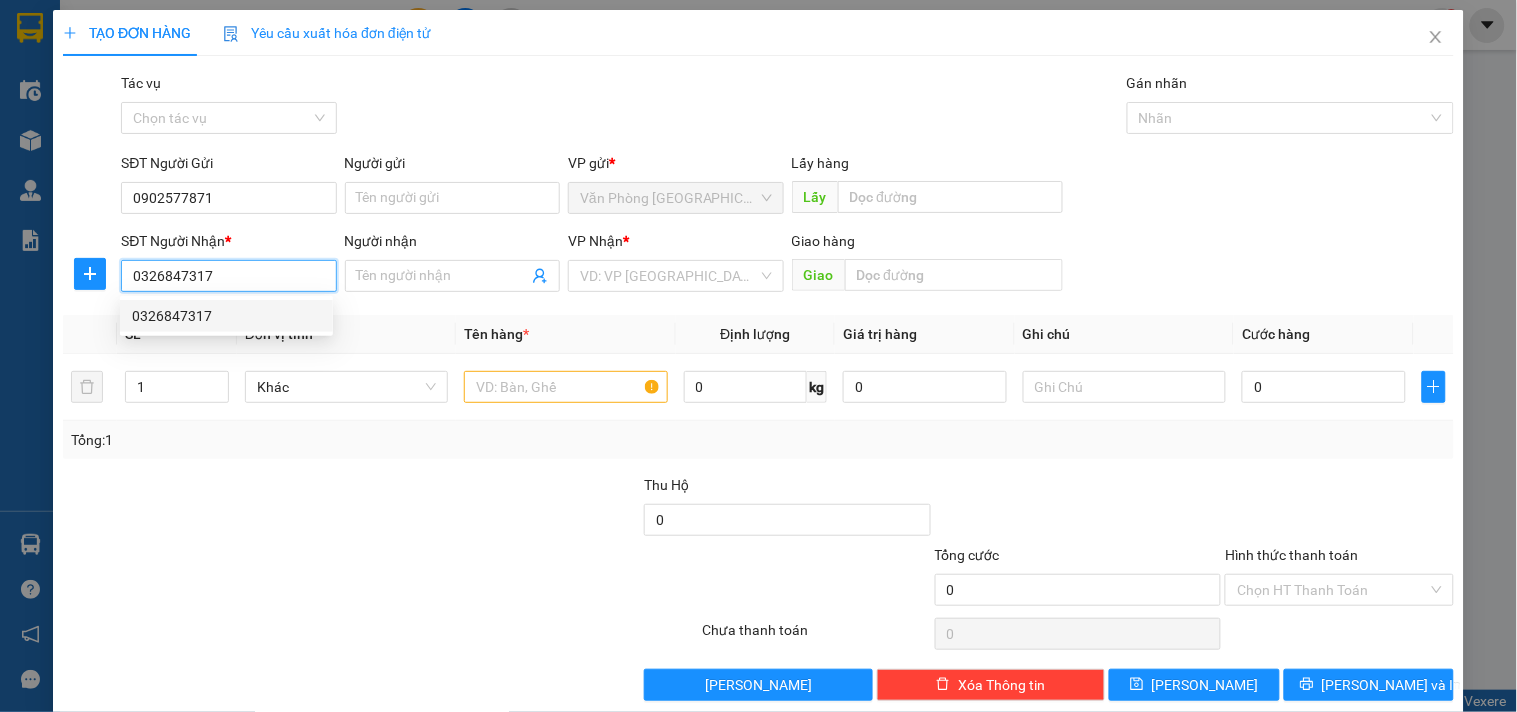 click on "0326847317" at bounding box center [226, 316] 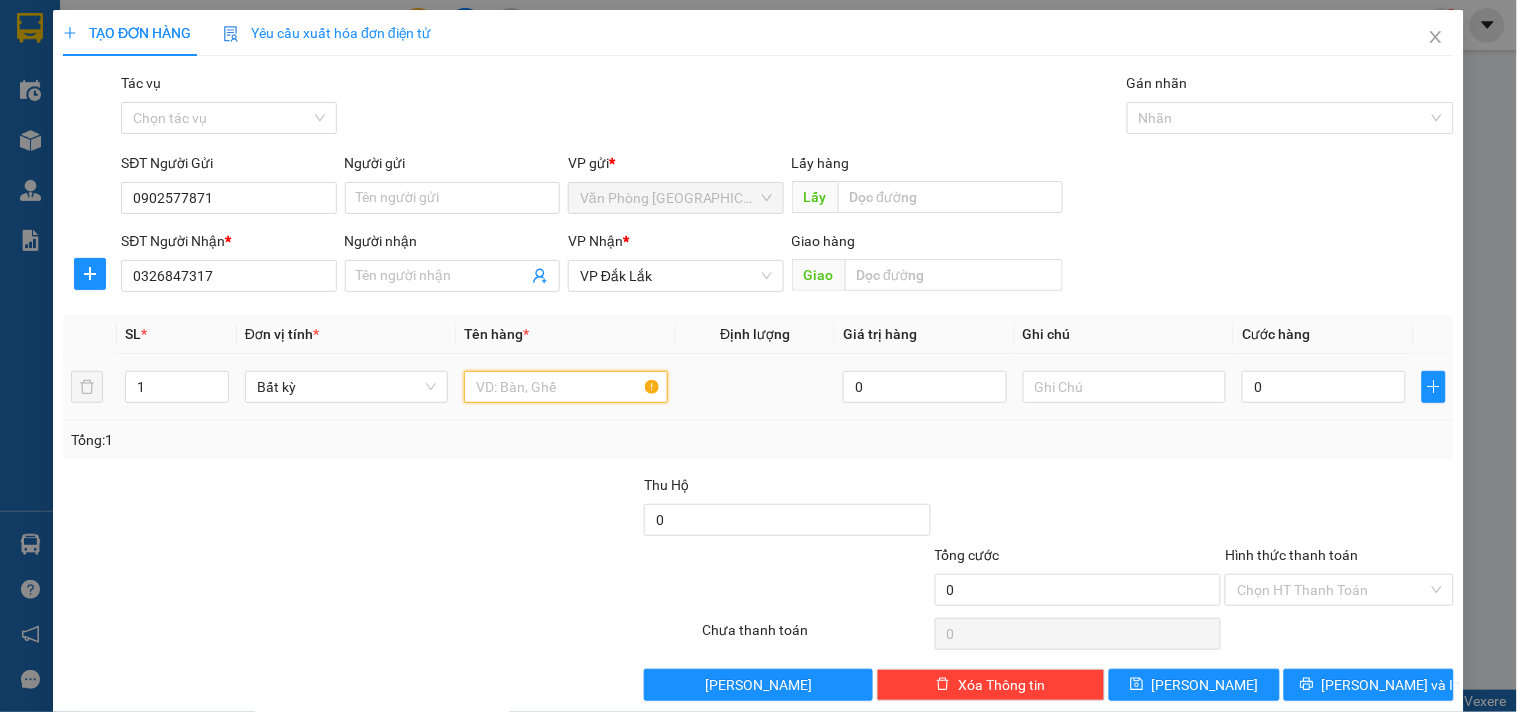 click at bounding box center (565, 387) 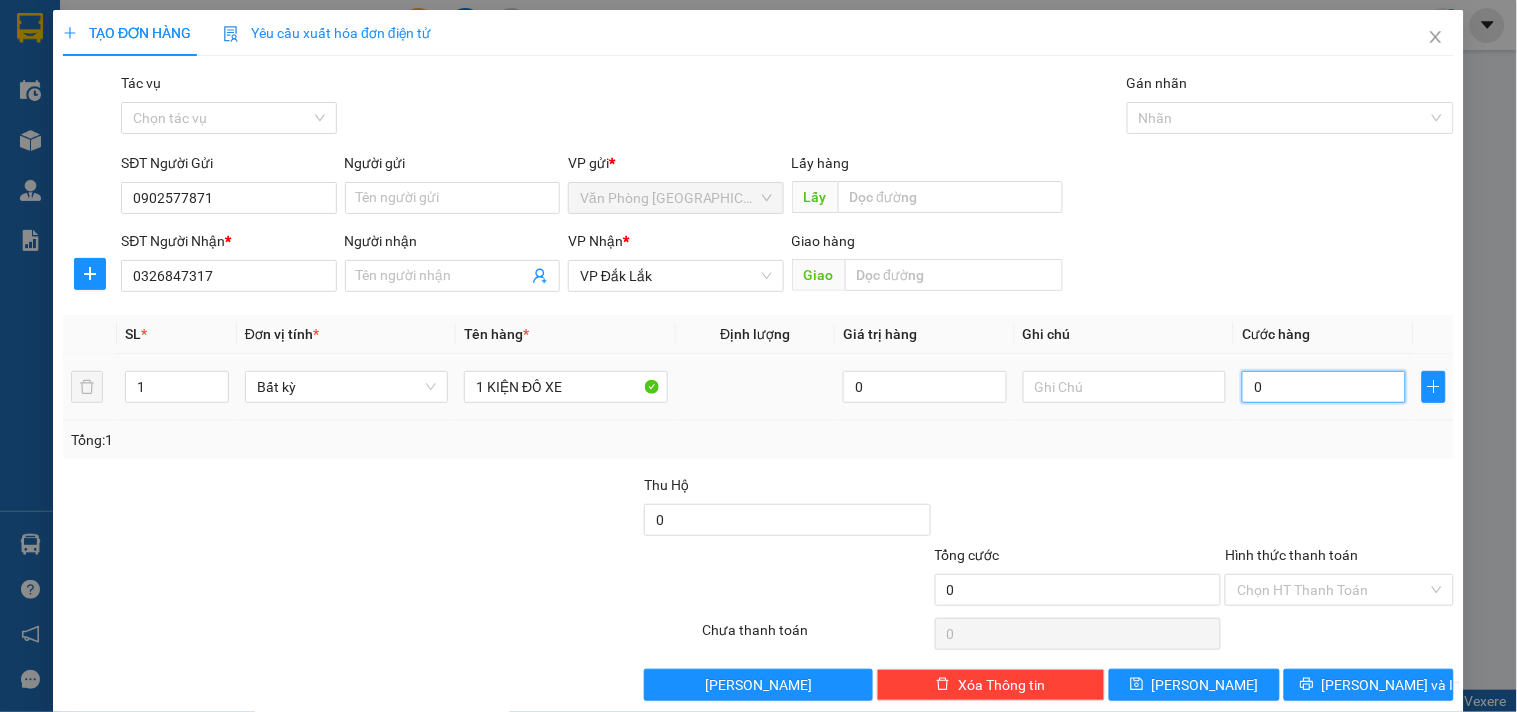 click on "0" at bounding box center (1324, 387) 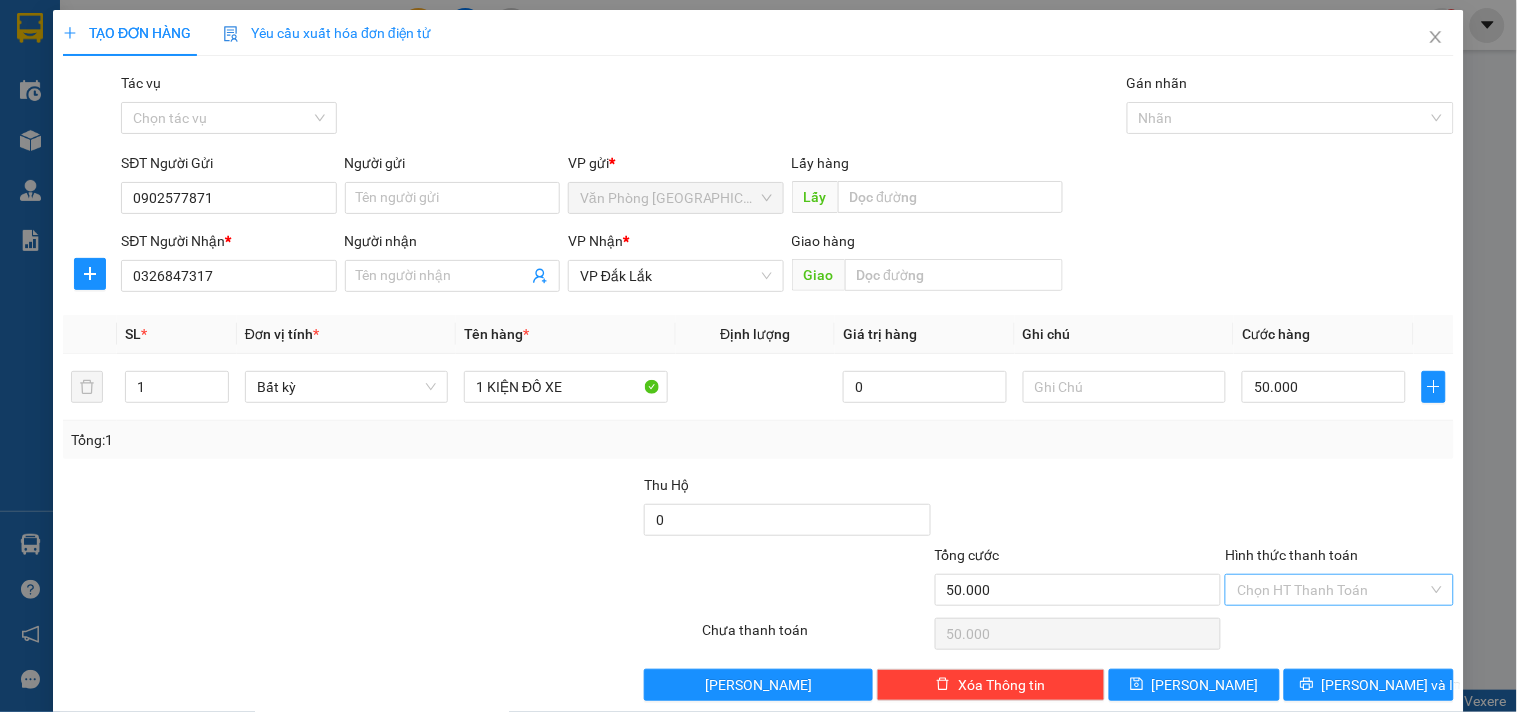 click on "Hình thức thanh toán" at bounding box center [1332, 590] 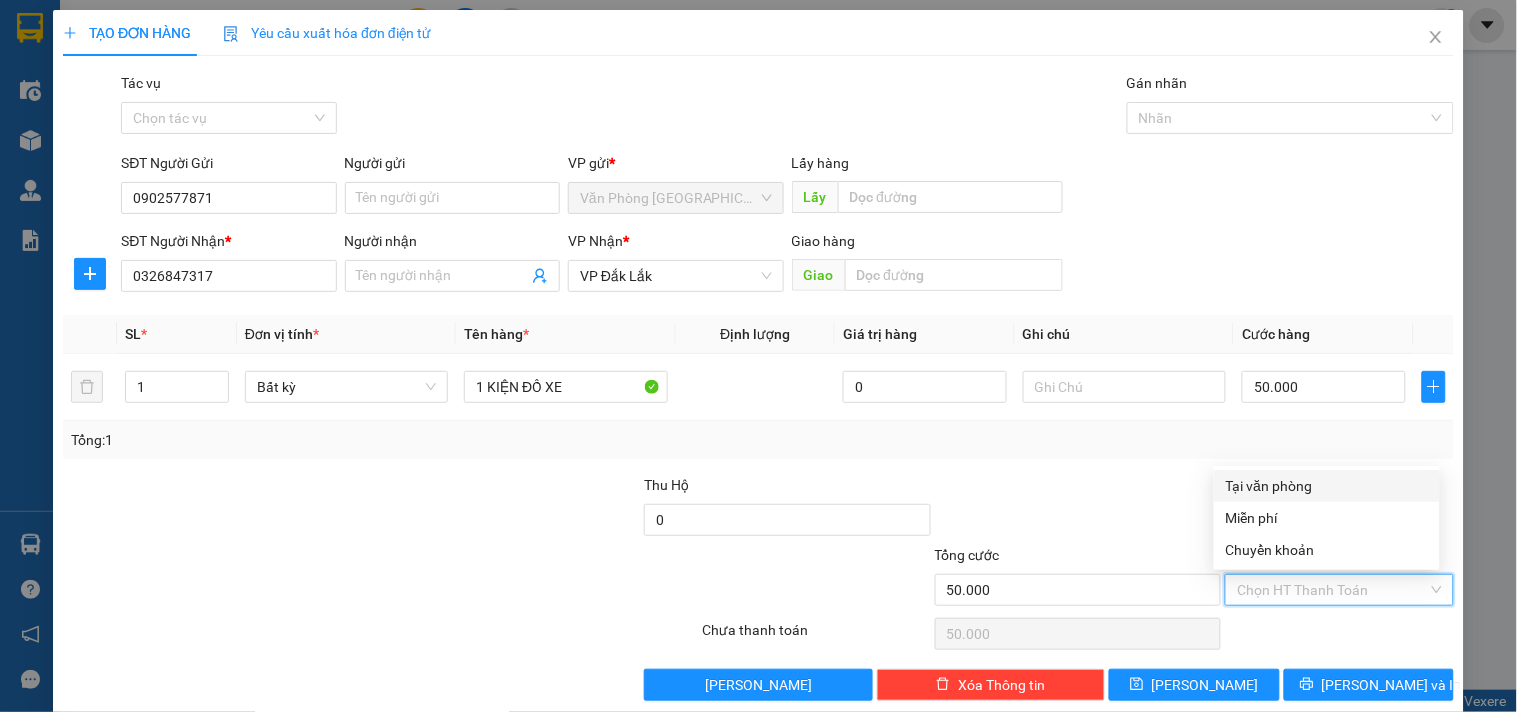 click on "Tại văn phòng" at bounding box center [1327, 486] 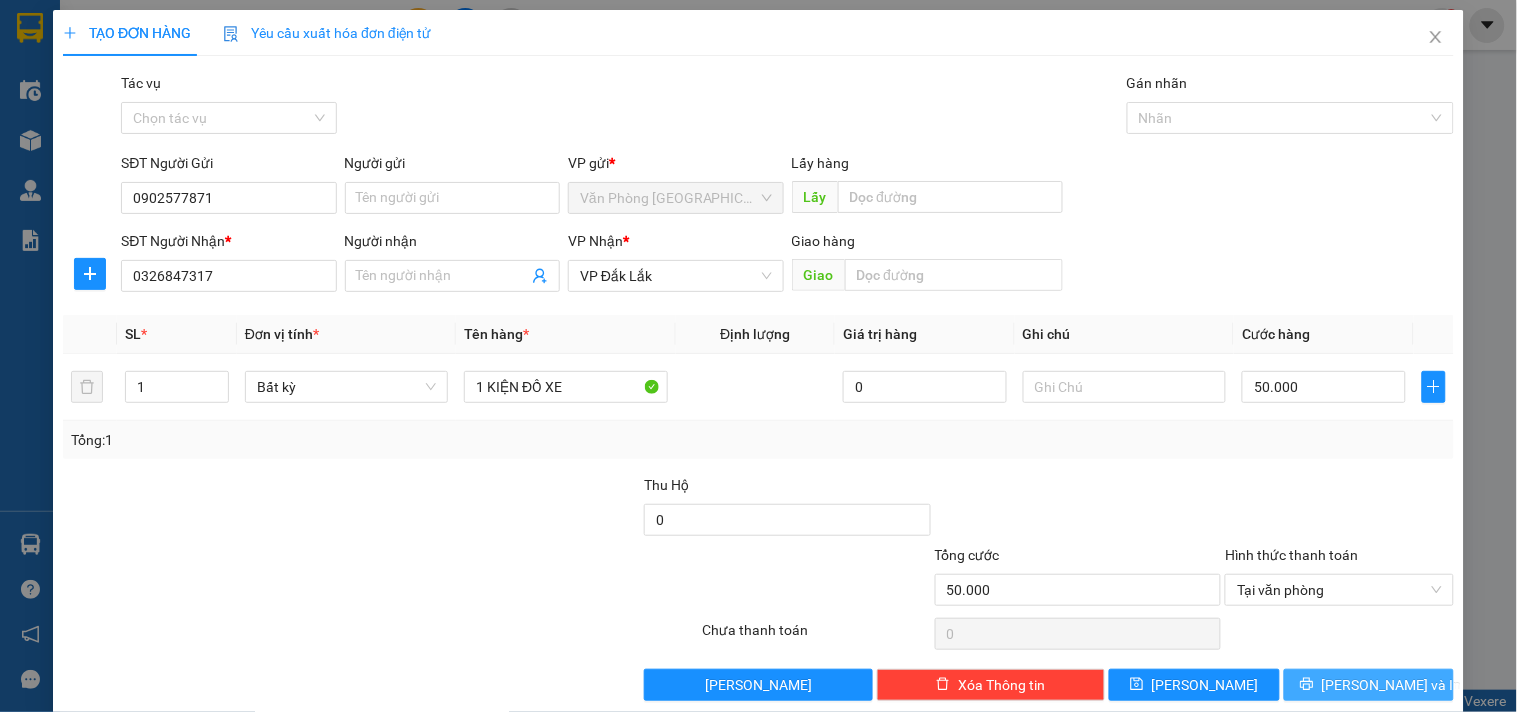 click on "[PERSON_NAME] và In" at bounding box center (1369, 685) 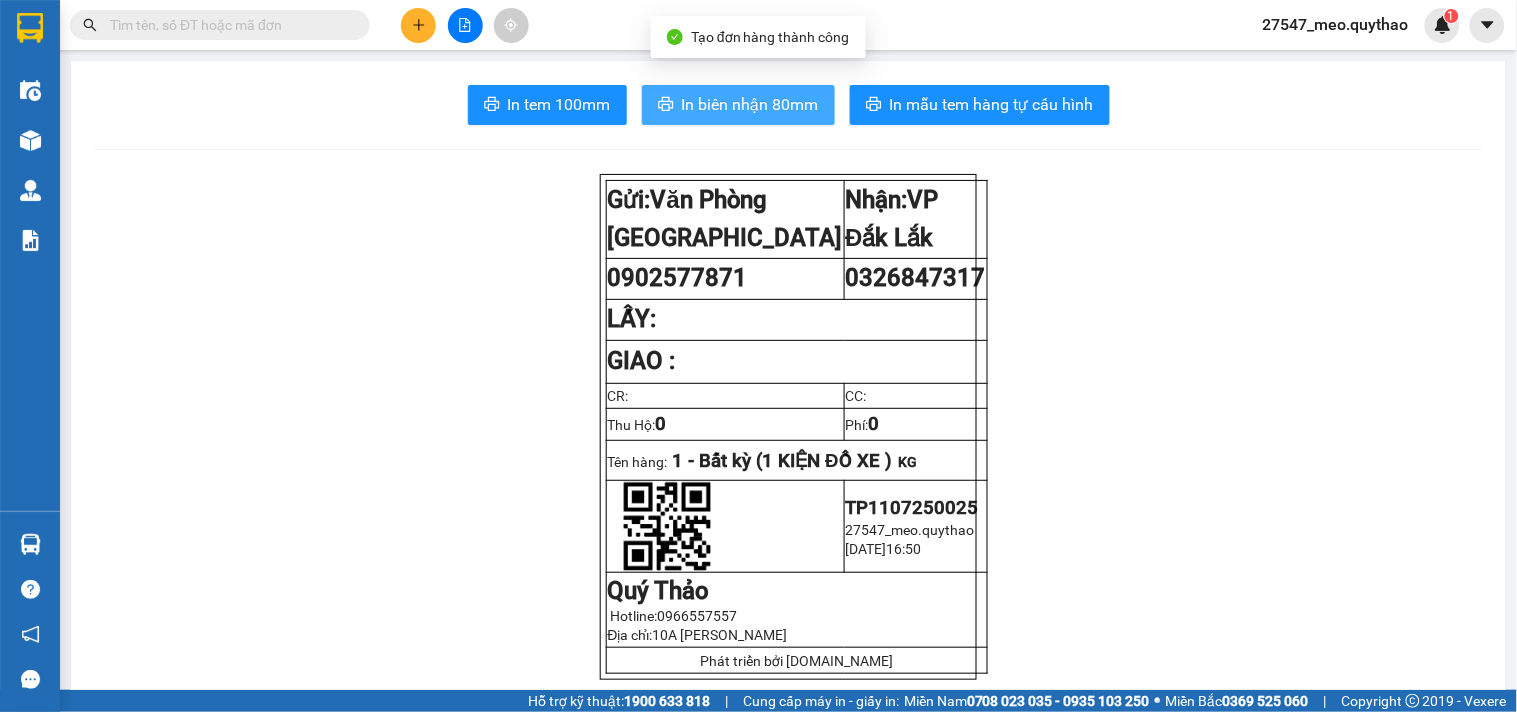 click 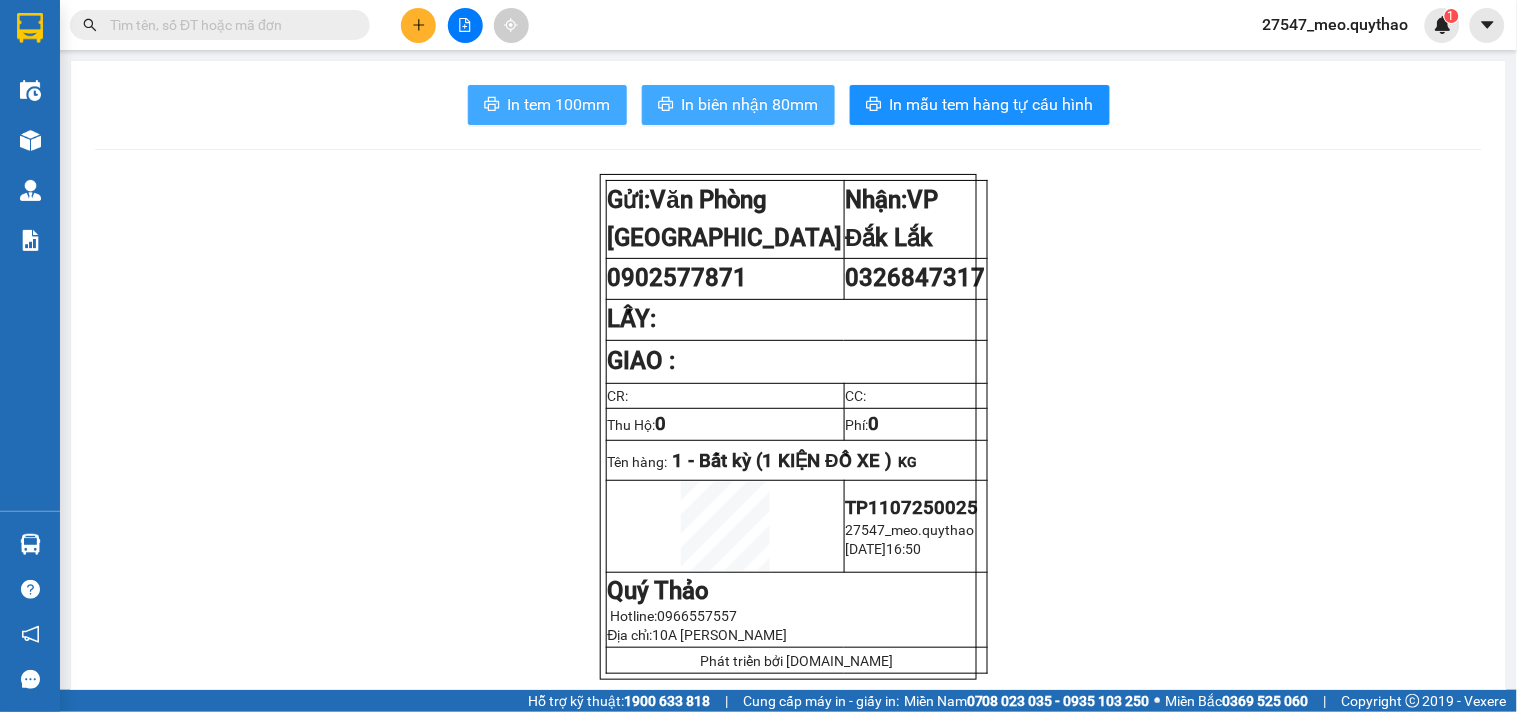 click on "In tem 100mm" at bounding box center (559, 104) 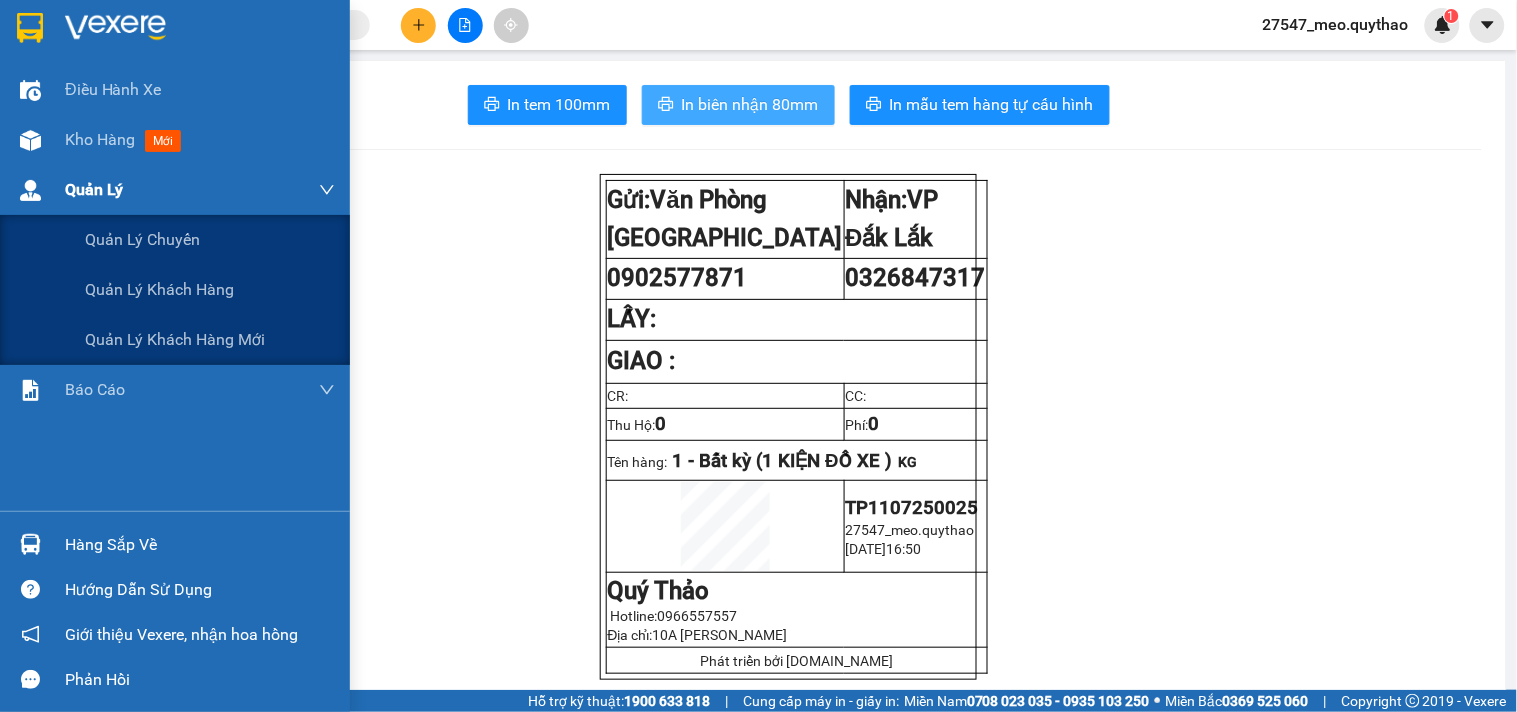 click on "Quản Lý" at bounding box center (200, 190) 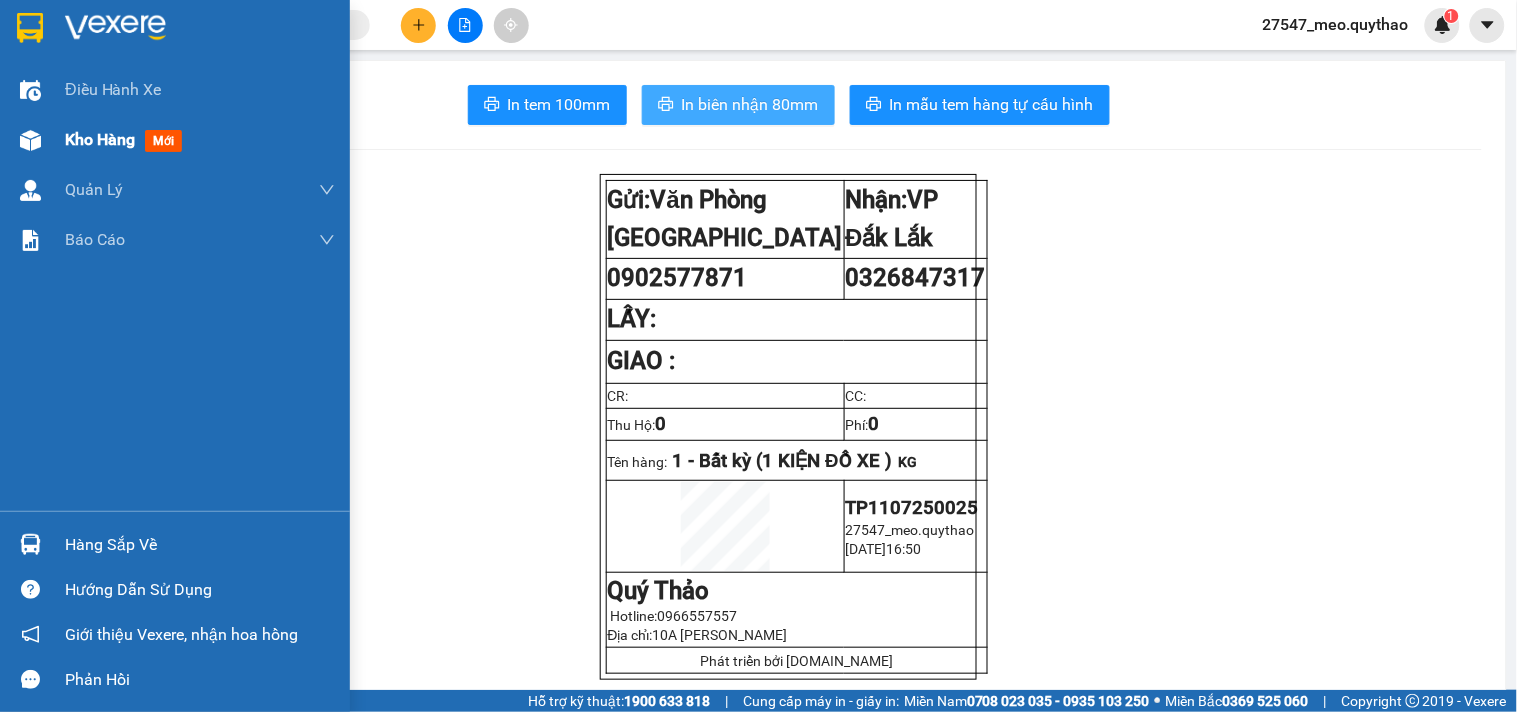 click on "Kho hàng" at bounding box center (100, 139) 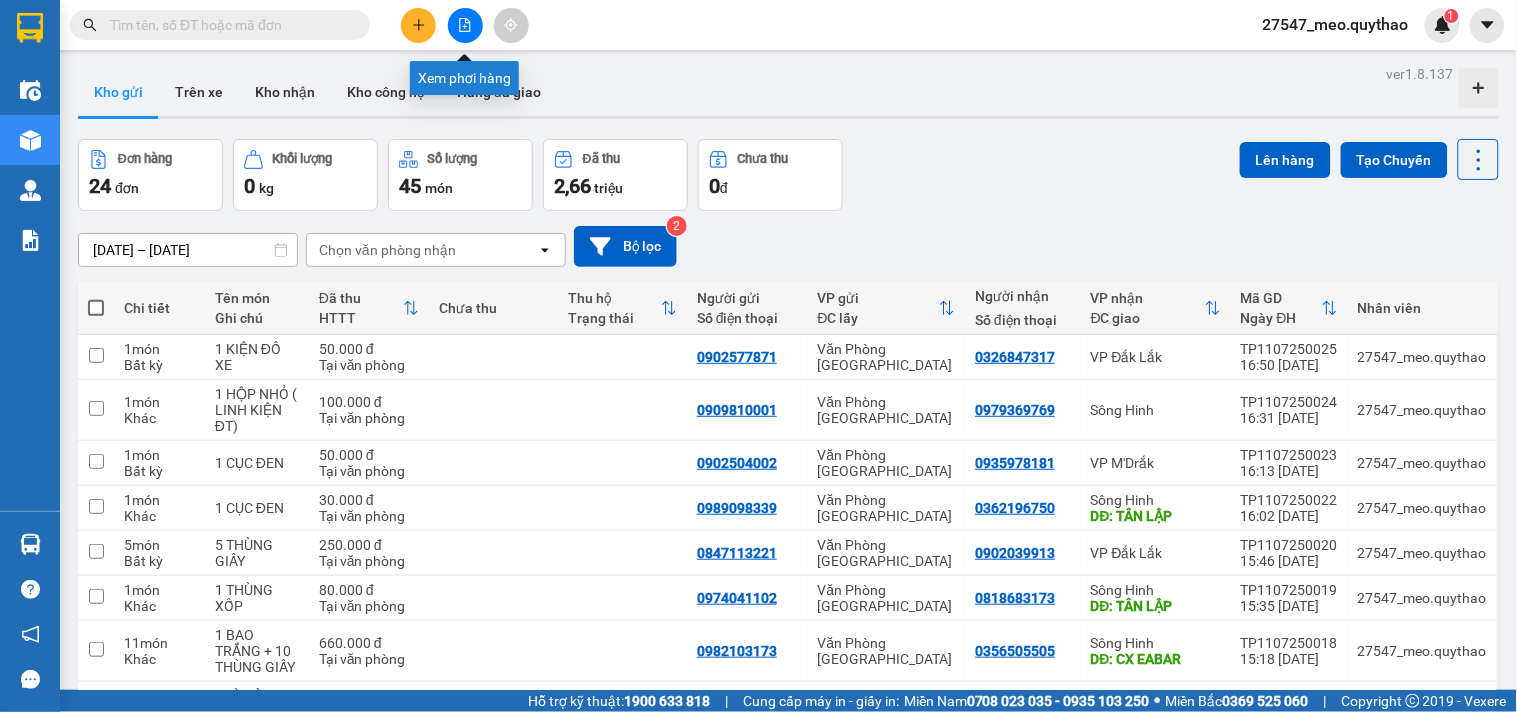 click at bounding box center (465, 25) 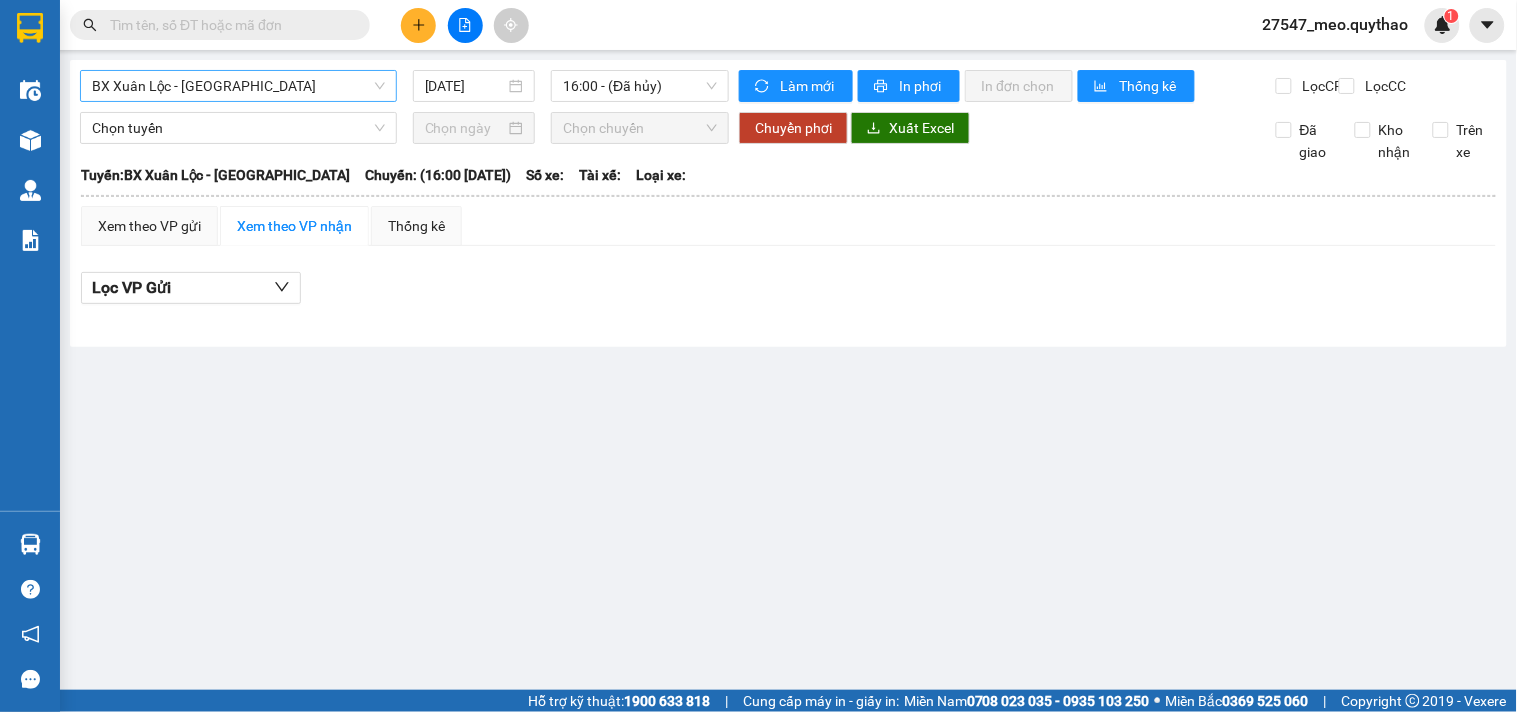click on "BX Xuân Lộc - [GEOGRAPHIC_DATA]" at bounding box center [238, 86] 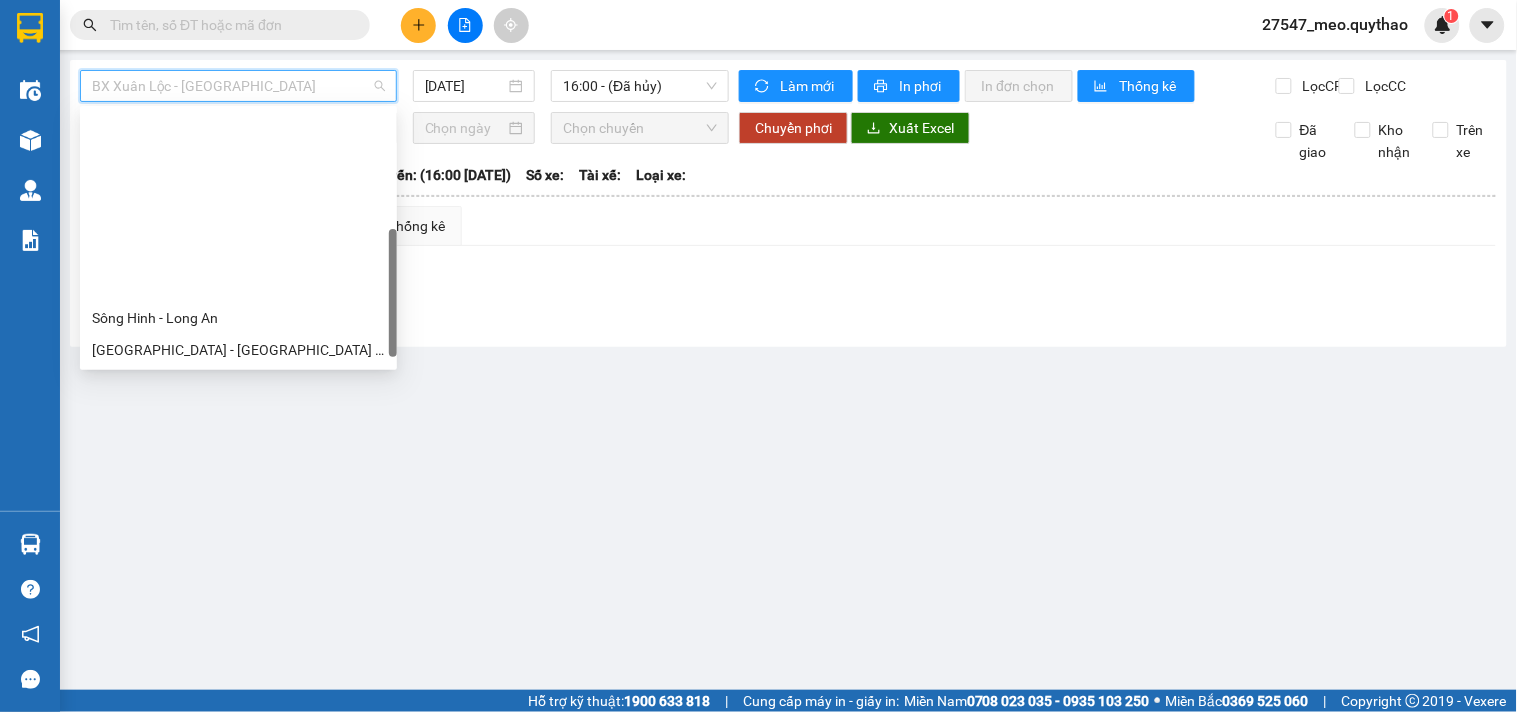 click on "Đắk Lắk - [GEOGRAPHIC_DATA] ([GEOGRAPHIC_DATA])" at bounding box center (238, 414) 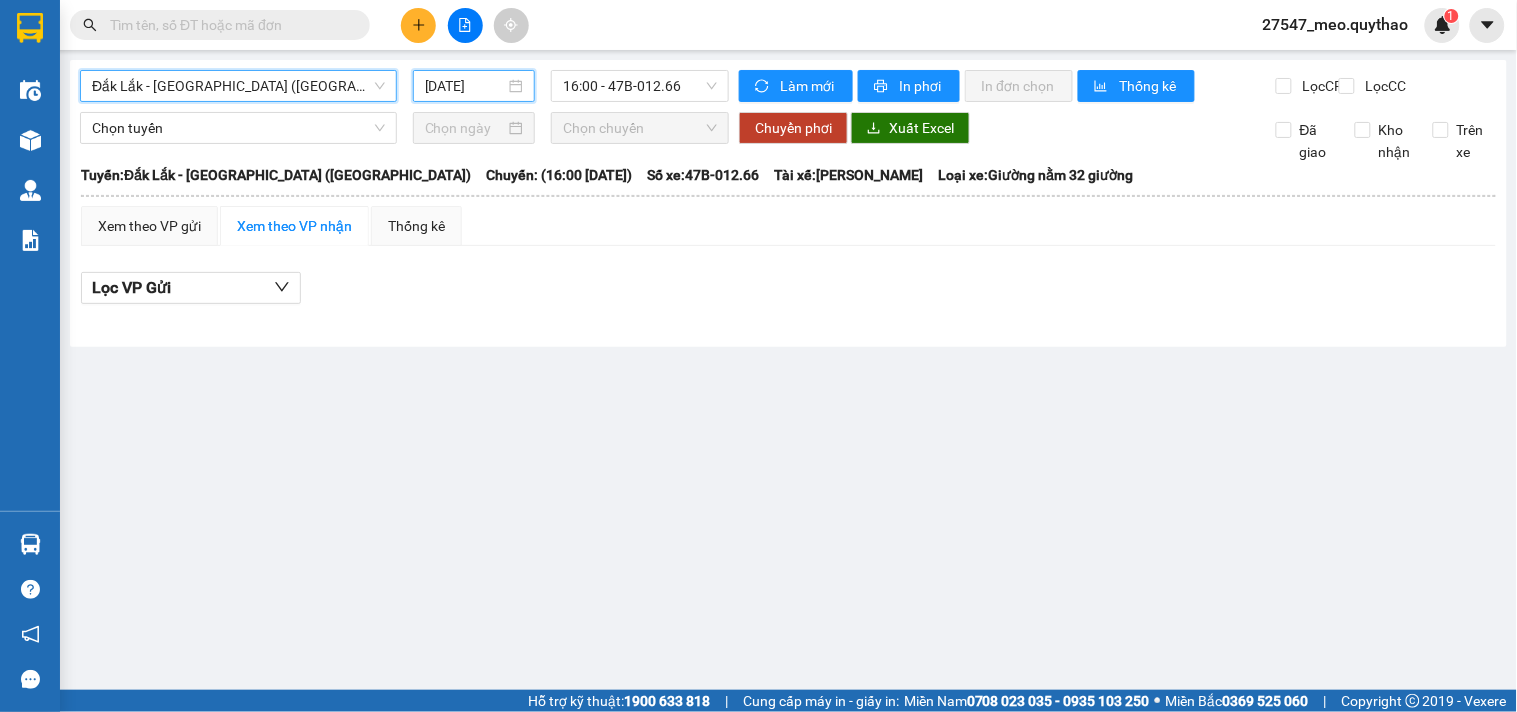 click on "[DATE]" at bounding box center [465, 86] 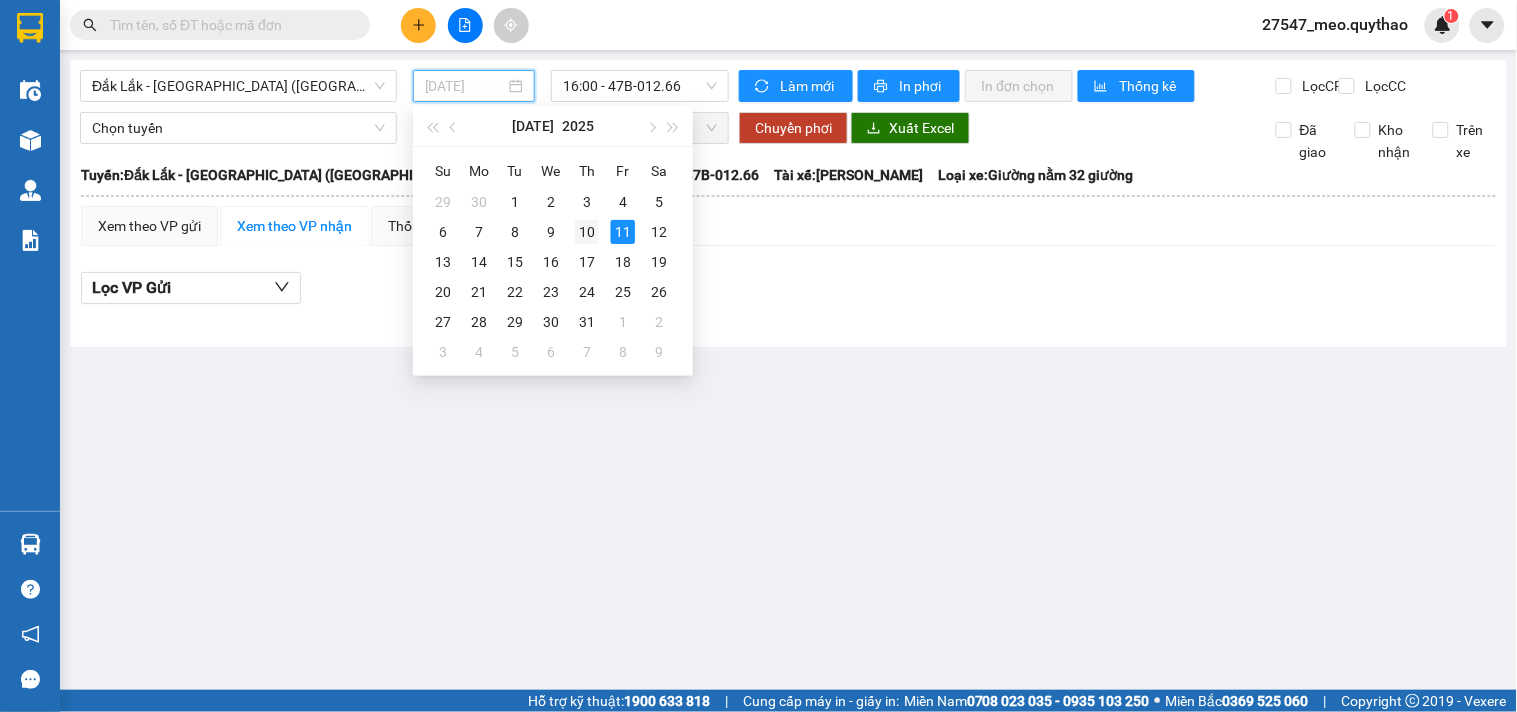 click on "10" at bounding box center [587, 232] 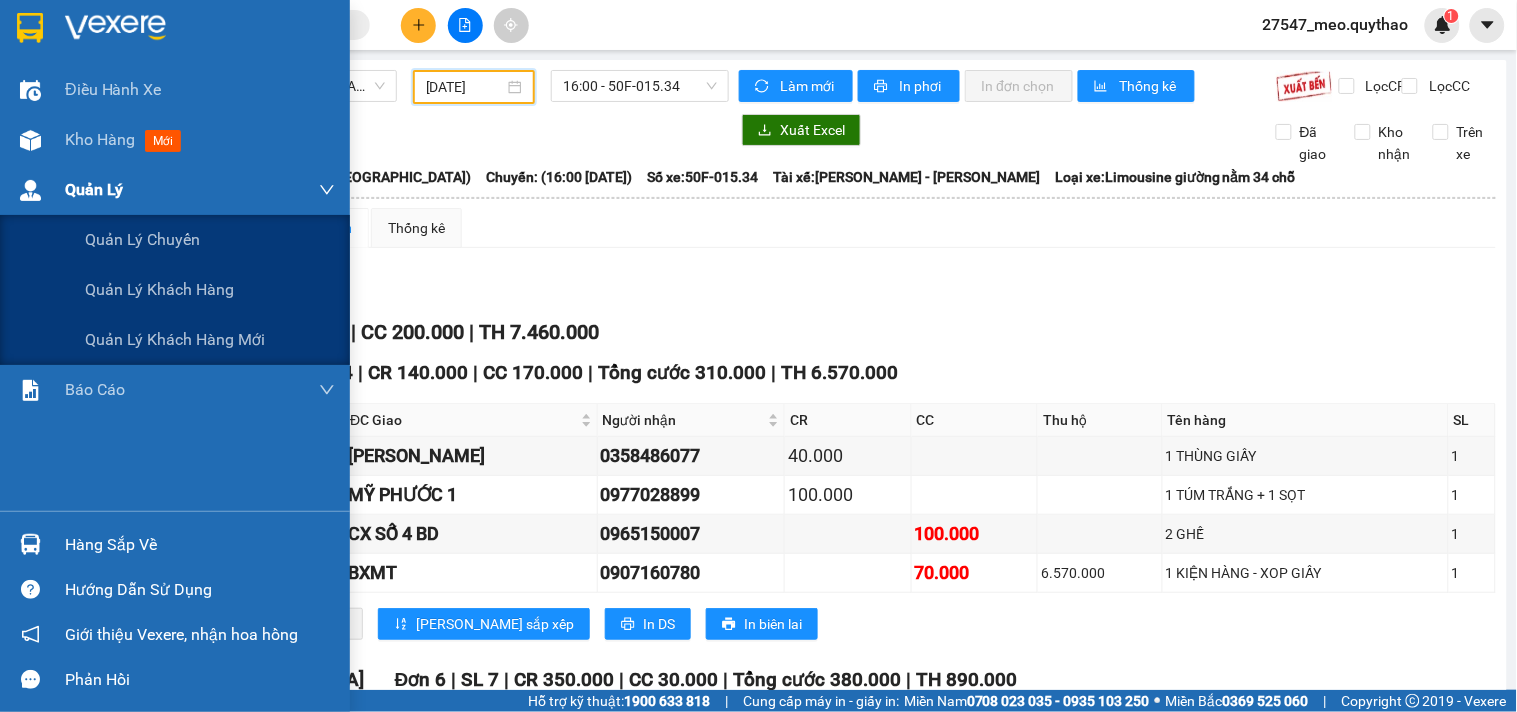 click on "Quản Lý" at bounding box center [175, 190] 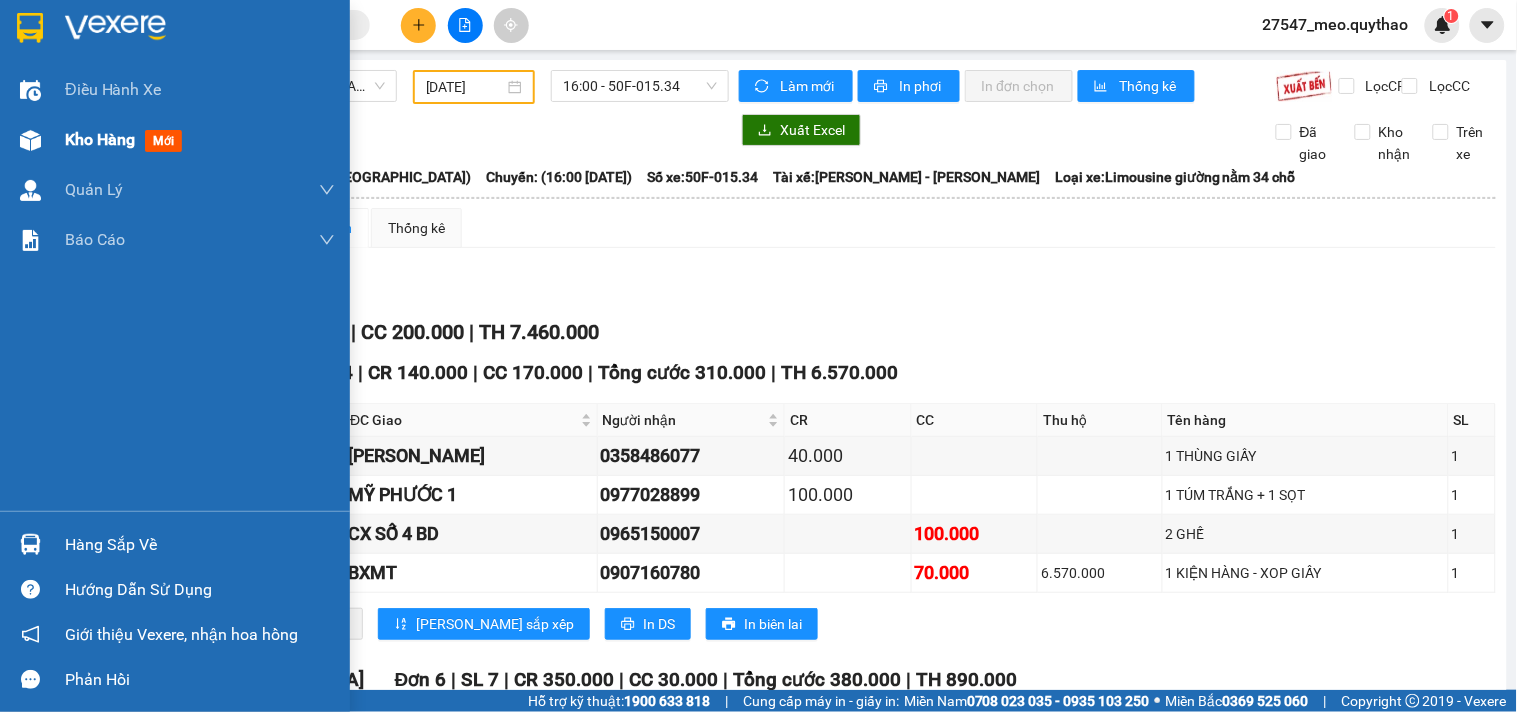 click on "Kho hàng" at bounding box center (100, 139) 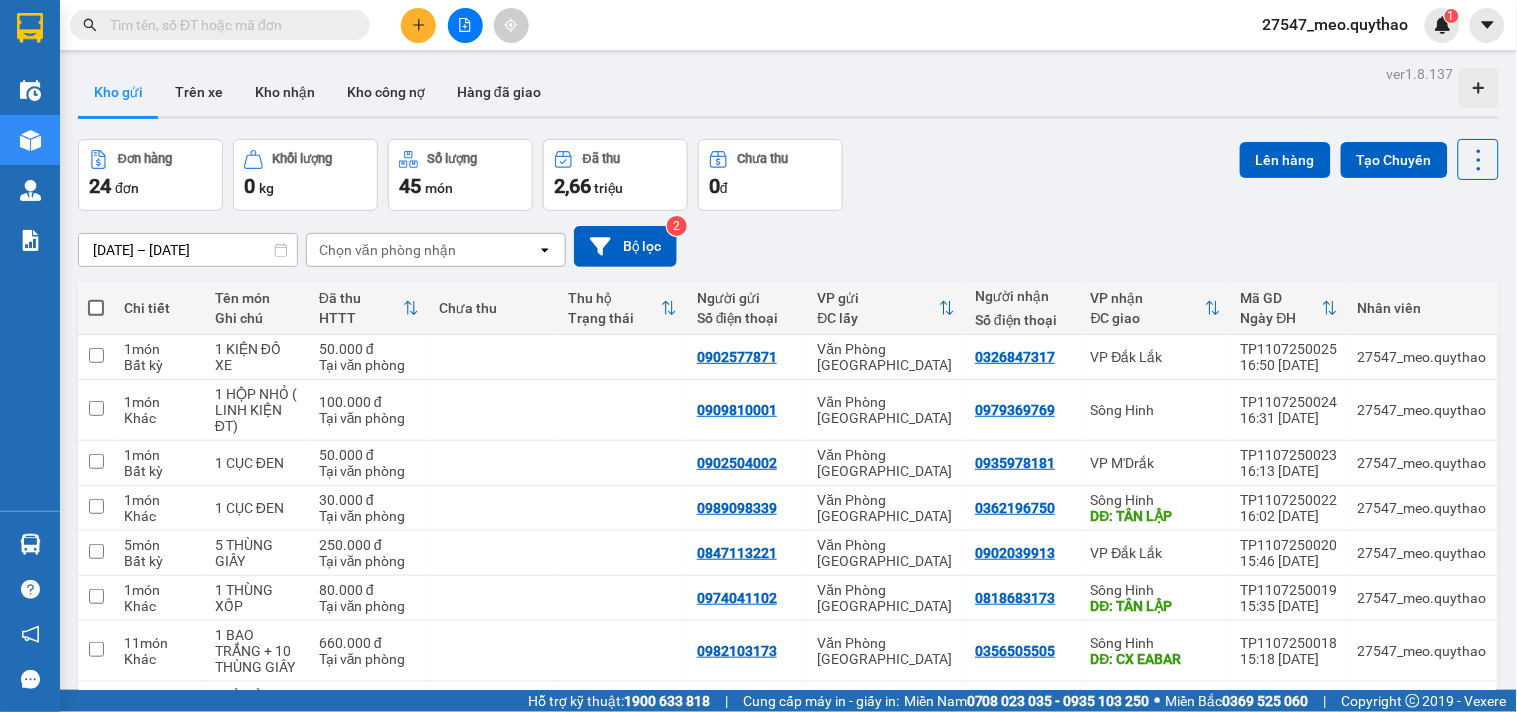 click at bounding box center [418, 25] 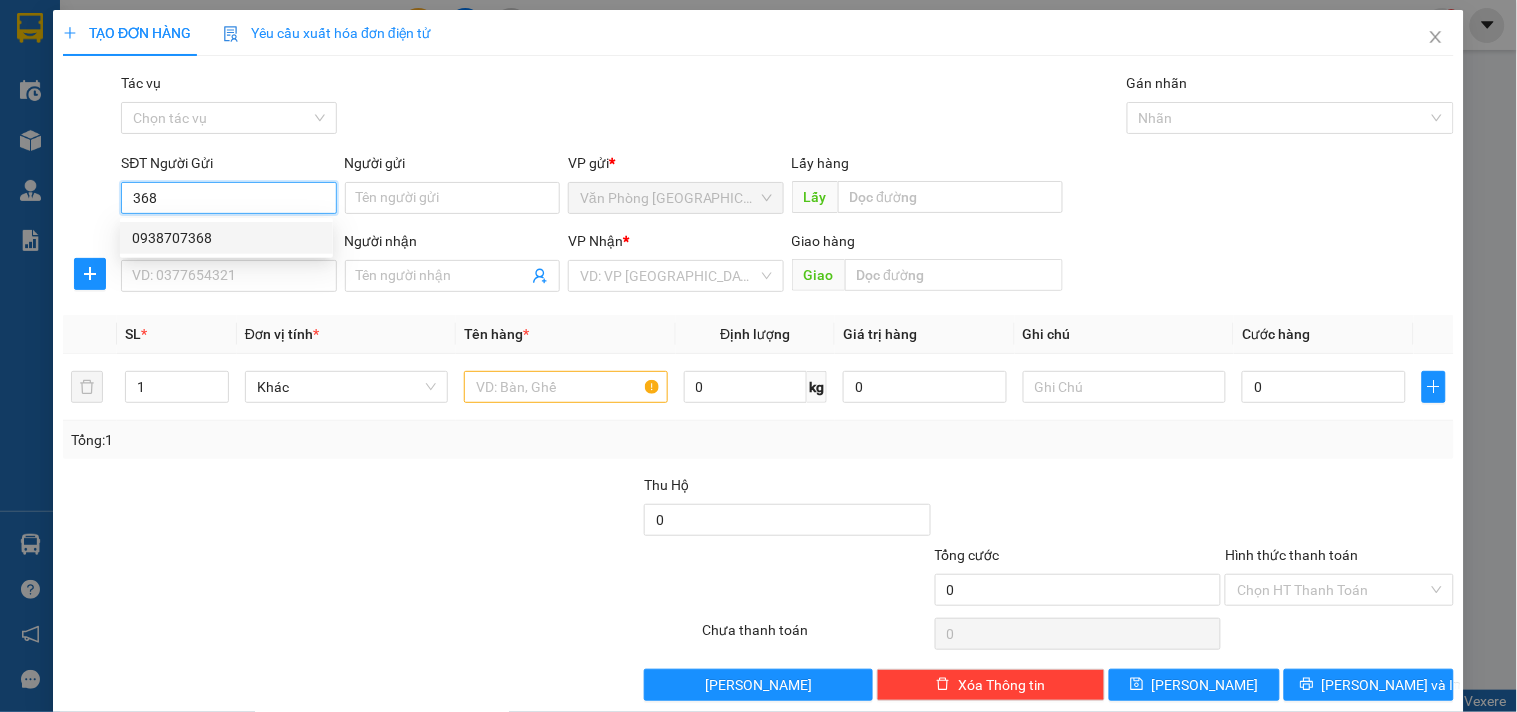 click on "0938707368" at bounding box center [226, 238] 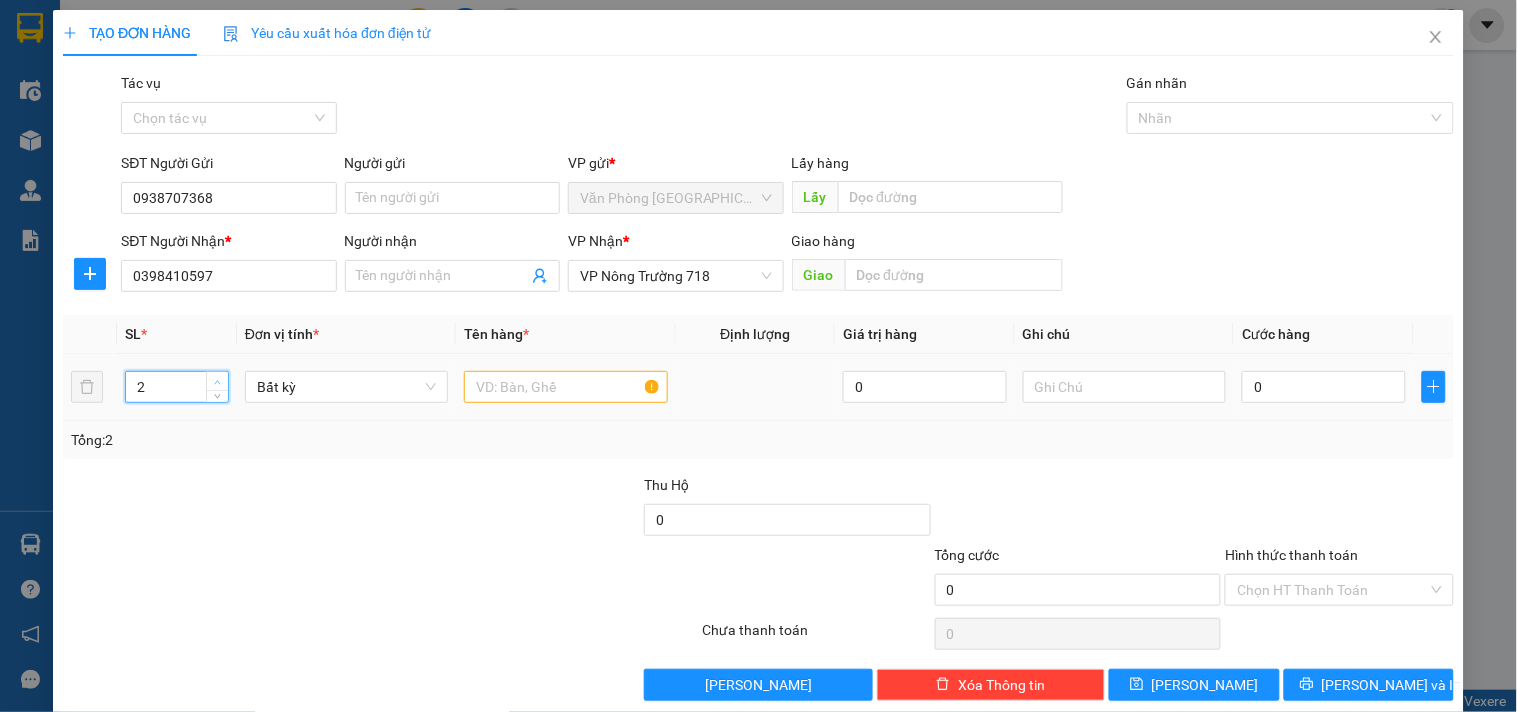 click at bounding box center [218, 382] 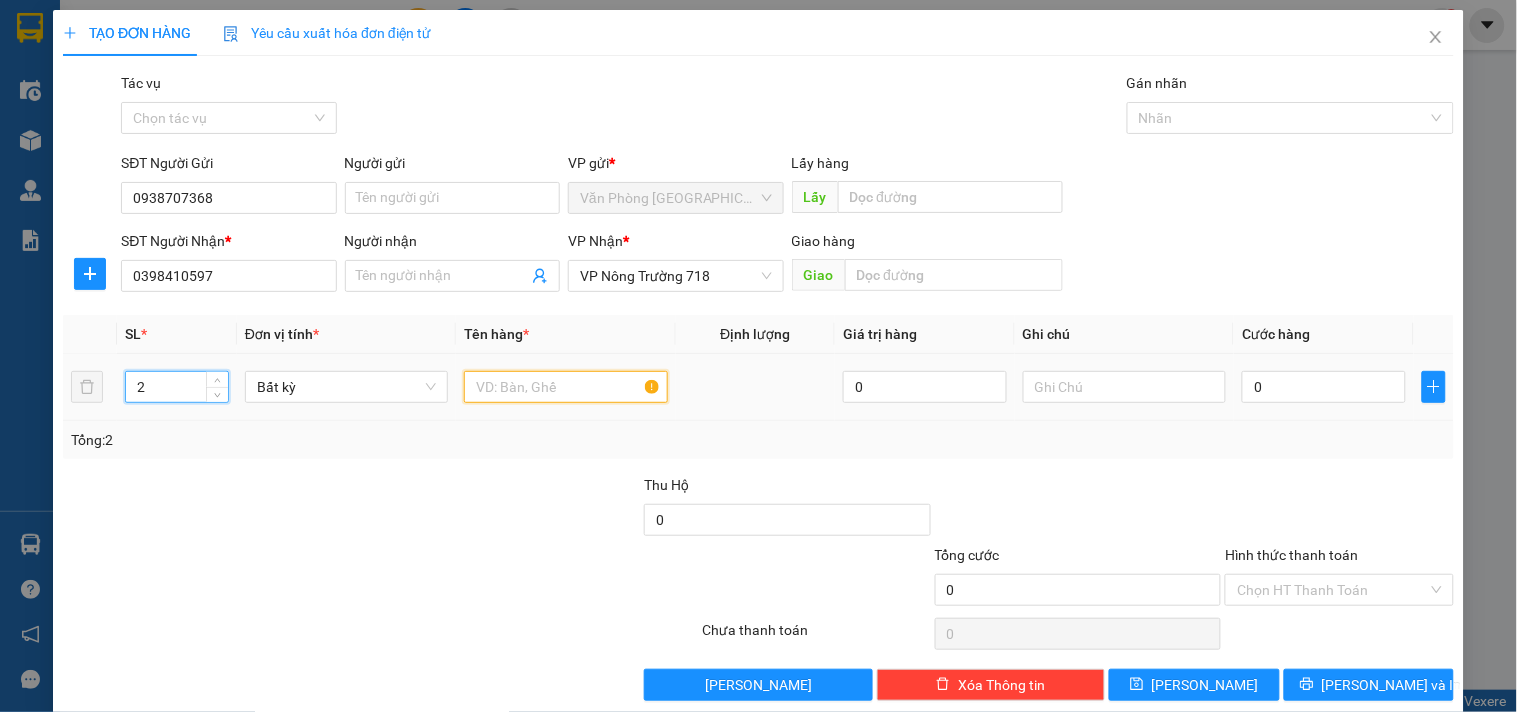 click at bounding box center [565, 387] 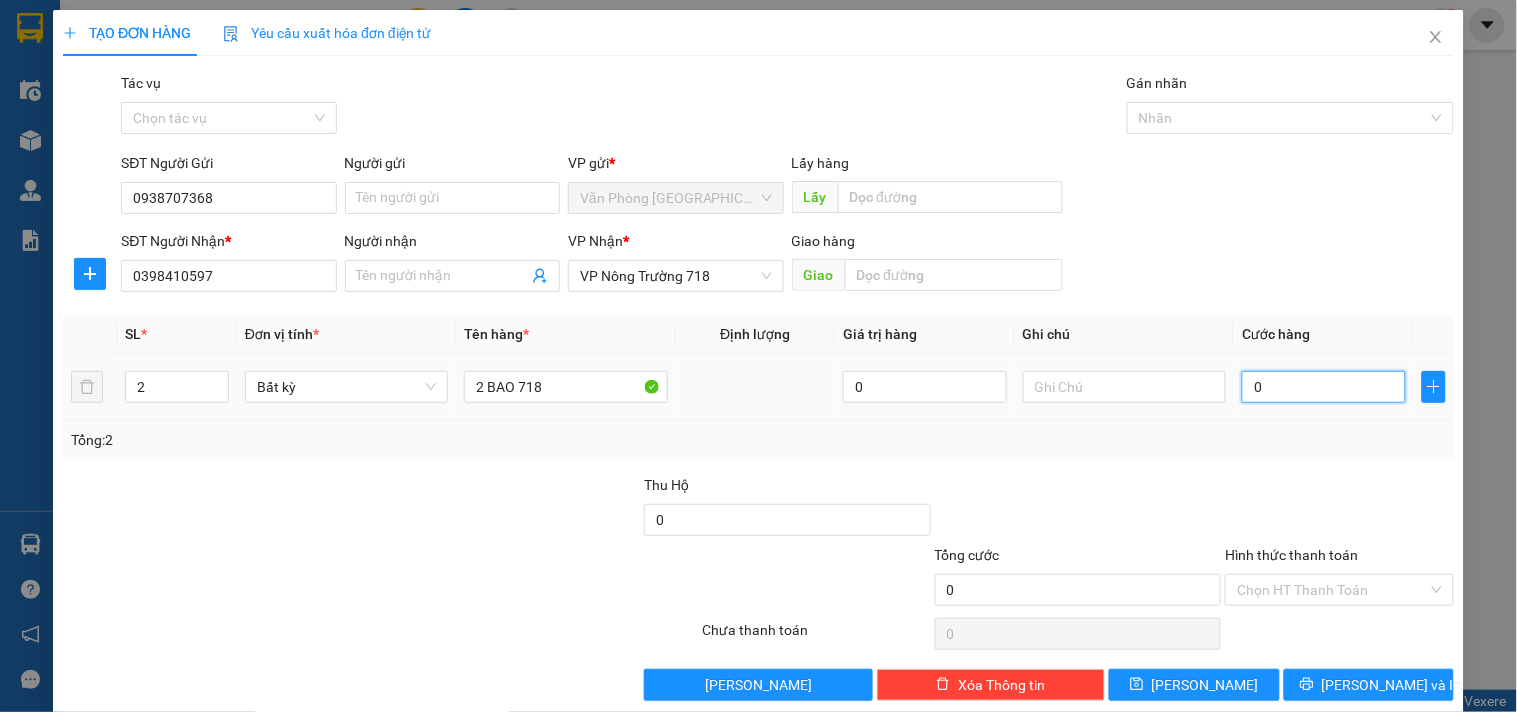 click on "0" at bounding box center (1324, 387) 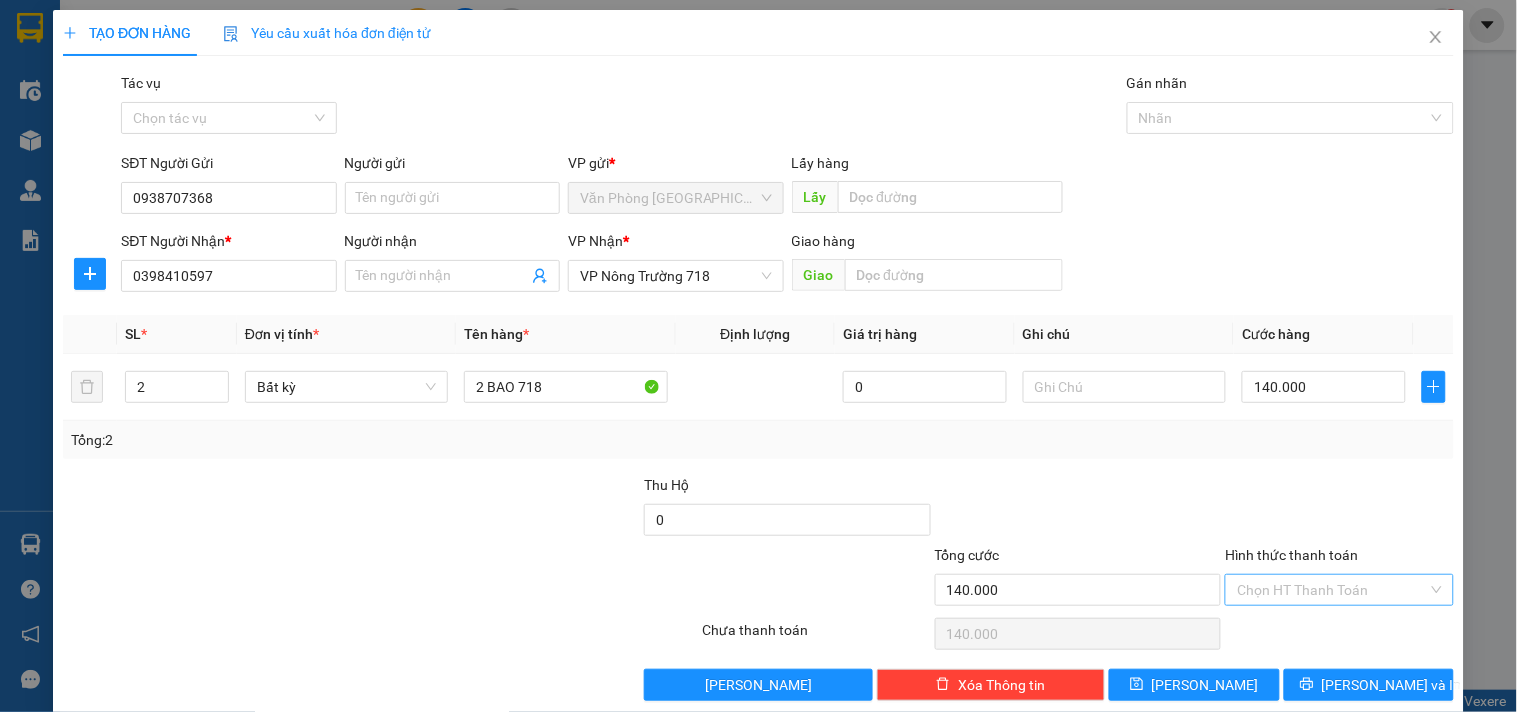 click on "Hình thức thanh toán" at bounding box center (1332, 590) 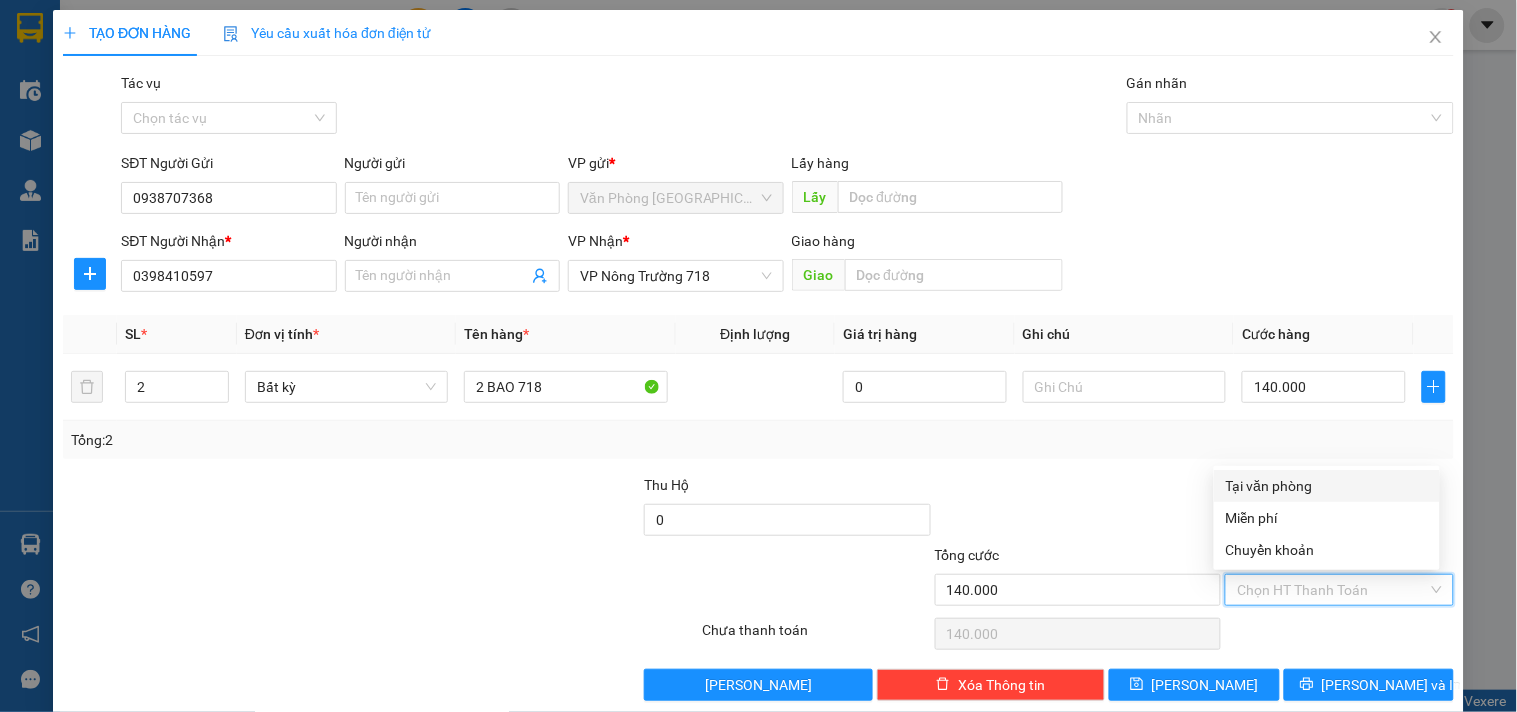 click on "Tại văn phòng" at bounding box center [1327, 486] 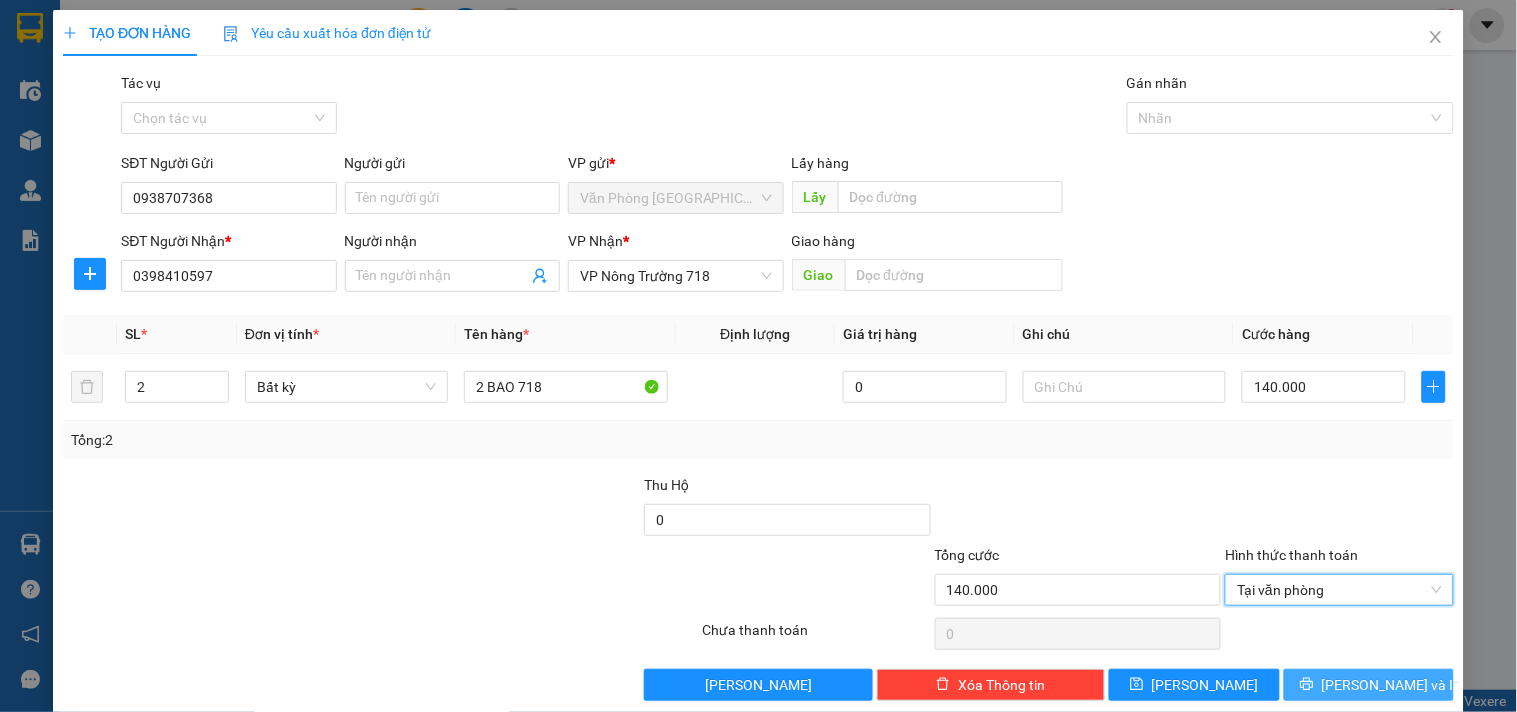 click on "[PERSON_NAME] và In" at bounding box center (1369, 685) 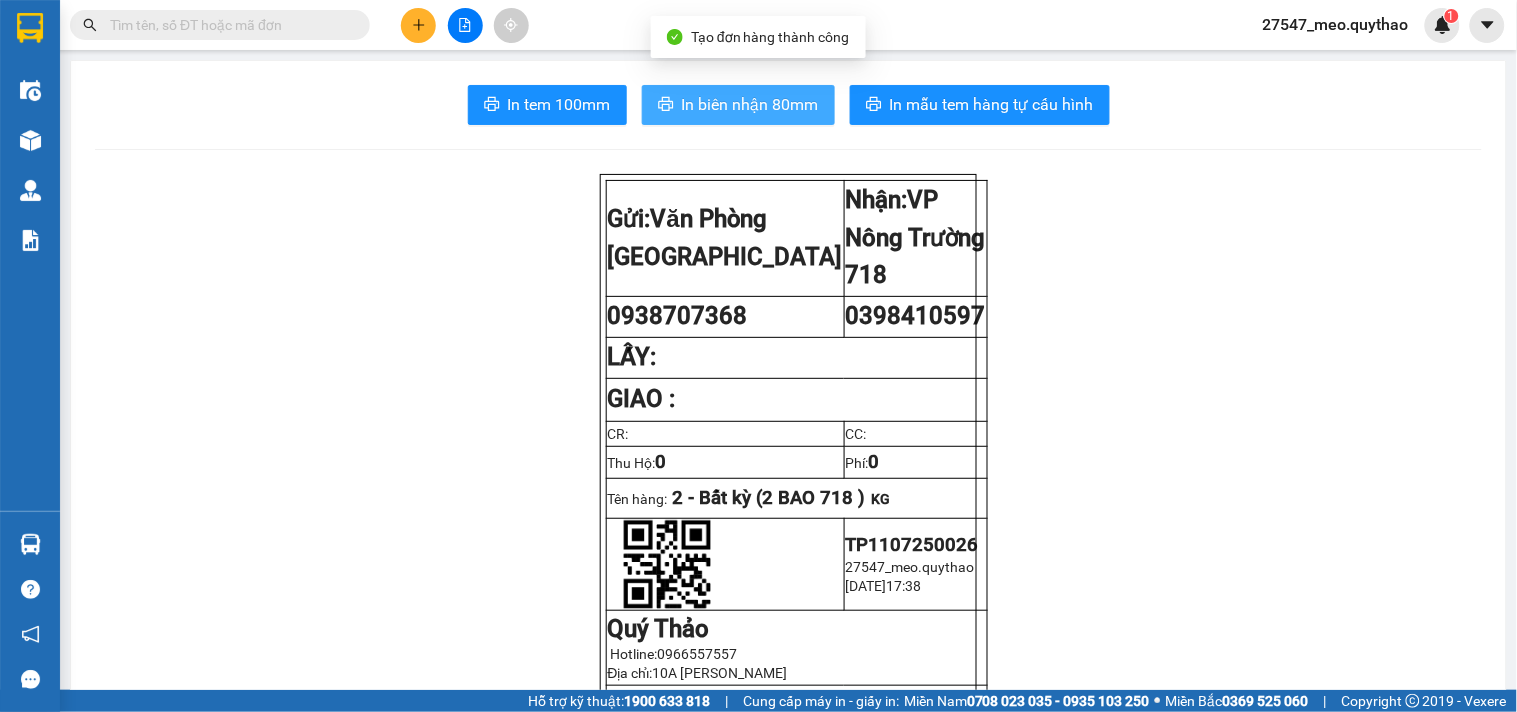 click on "In biên nhận 80mm" at bounding box center [750, 104] 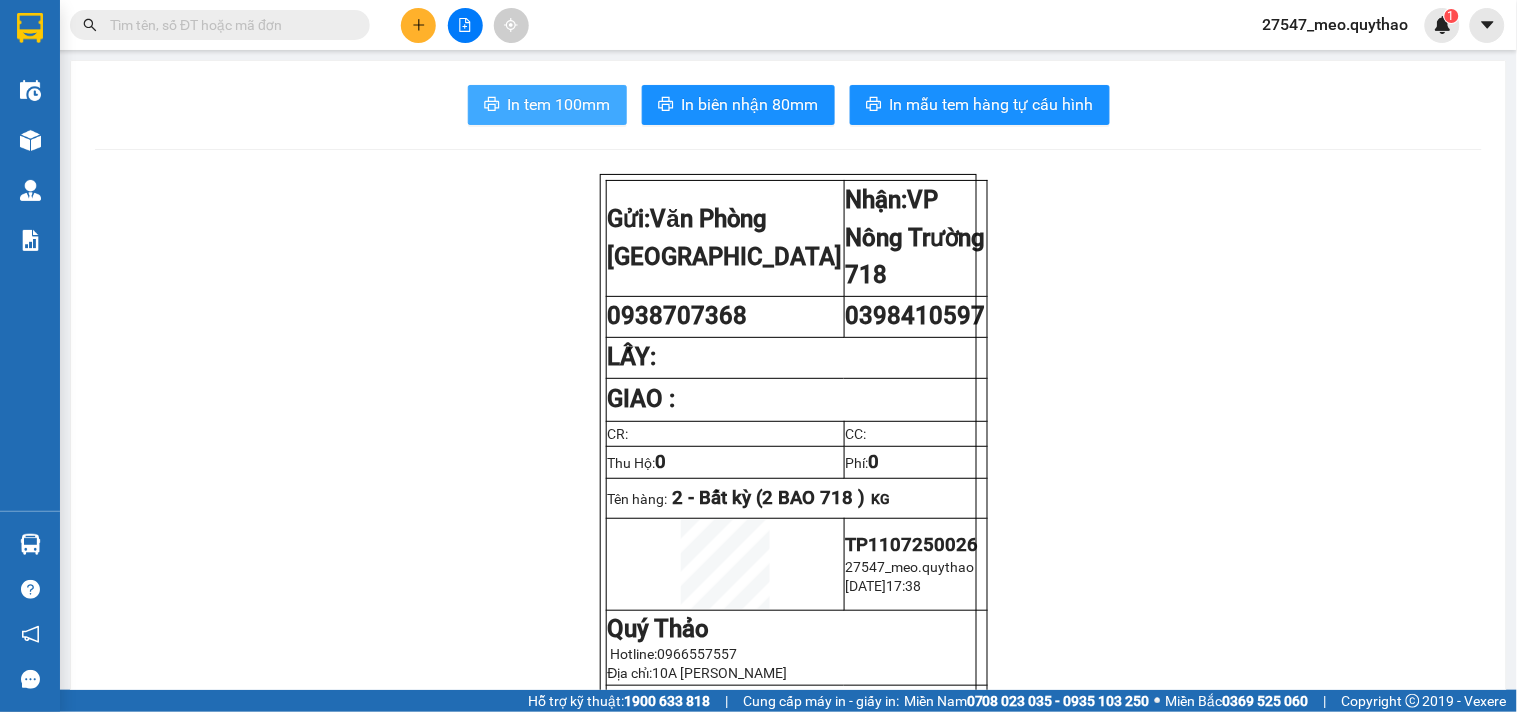 click on "In tem 100mm" at bounding box center [559, 104] 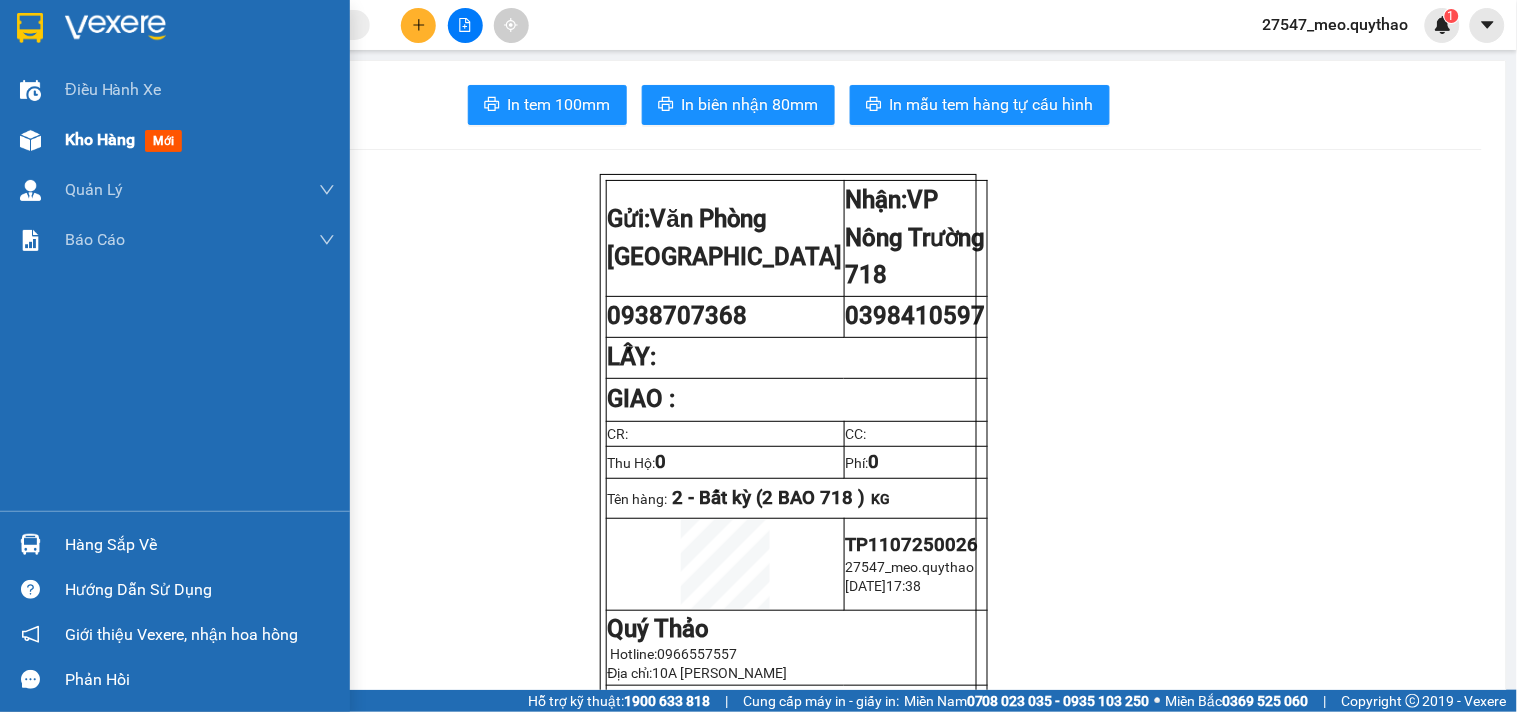 click on "Kho hàng" at bounding box center (100, 139) 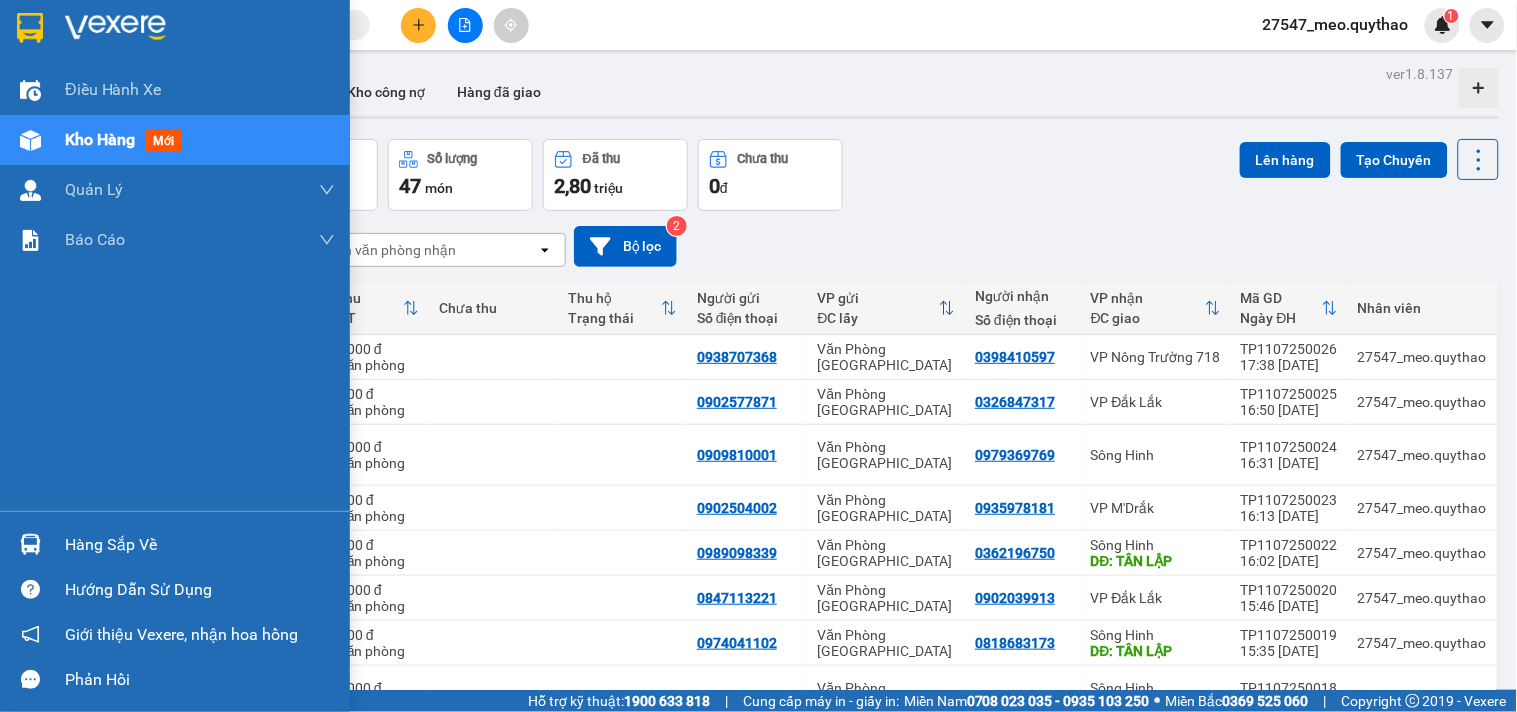 scroll, scrollTop: 0, scrollLeft: 0, axis: both 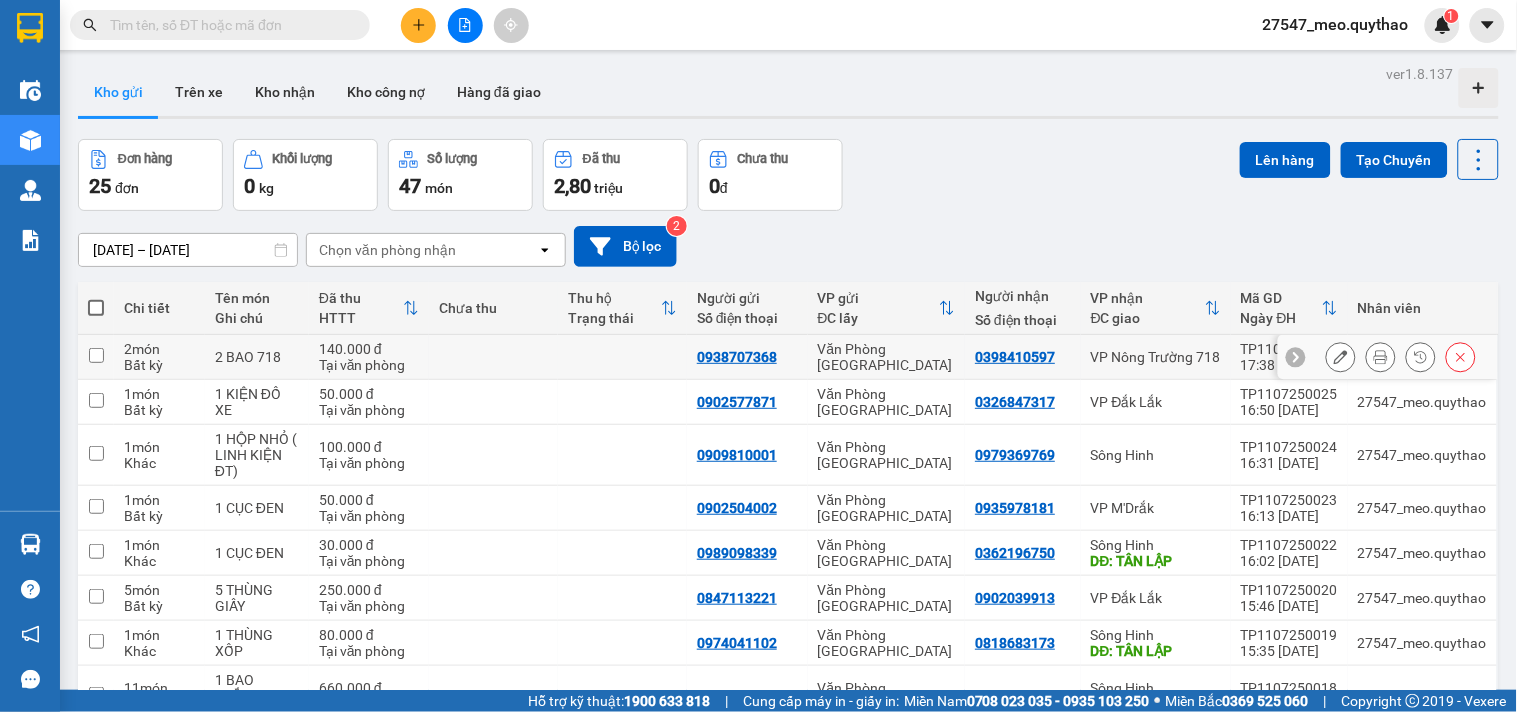click on "Văn Phòng [GEOGRAPHIC_DATA]" at bounding box center [887, 357] 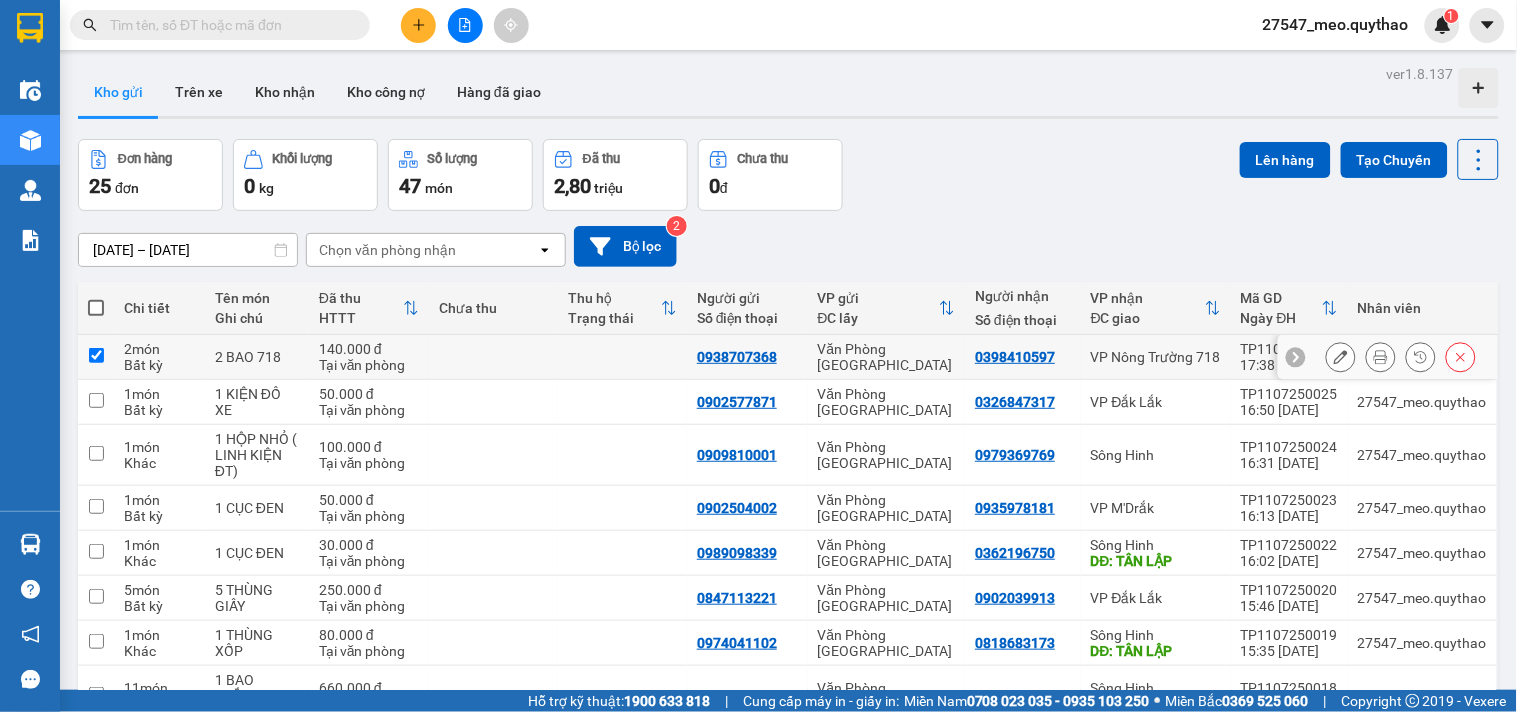 checkbox on "true" 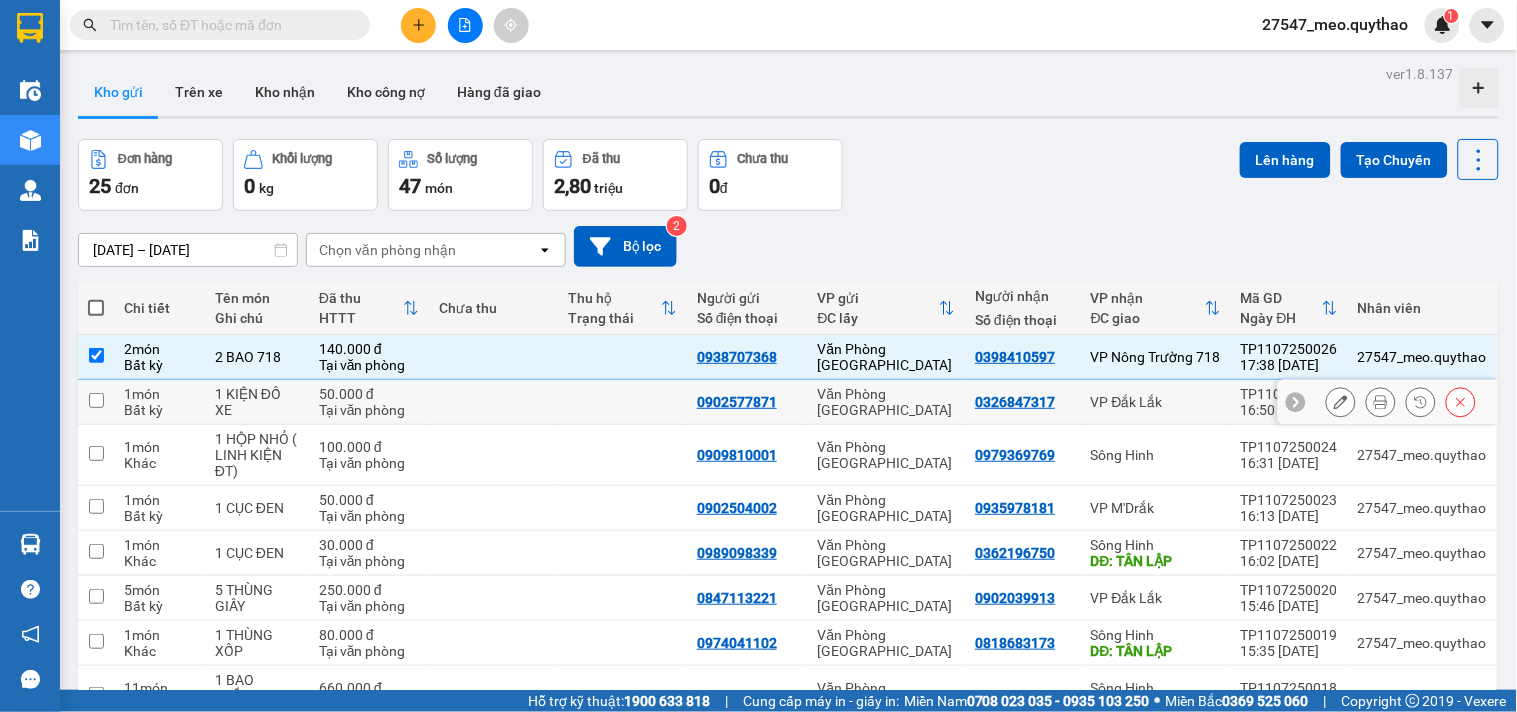 click on "Văn Phòng [GEOGRAPHIC_DATA]" at bounding box center [887, 402] 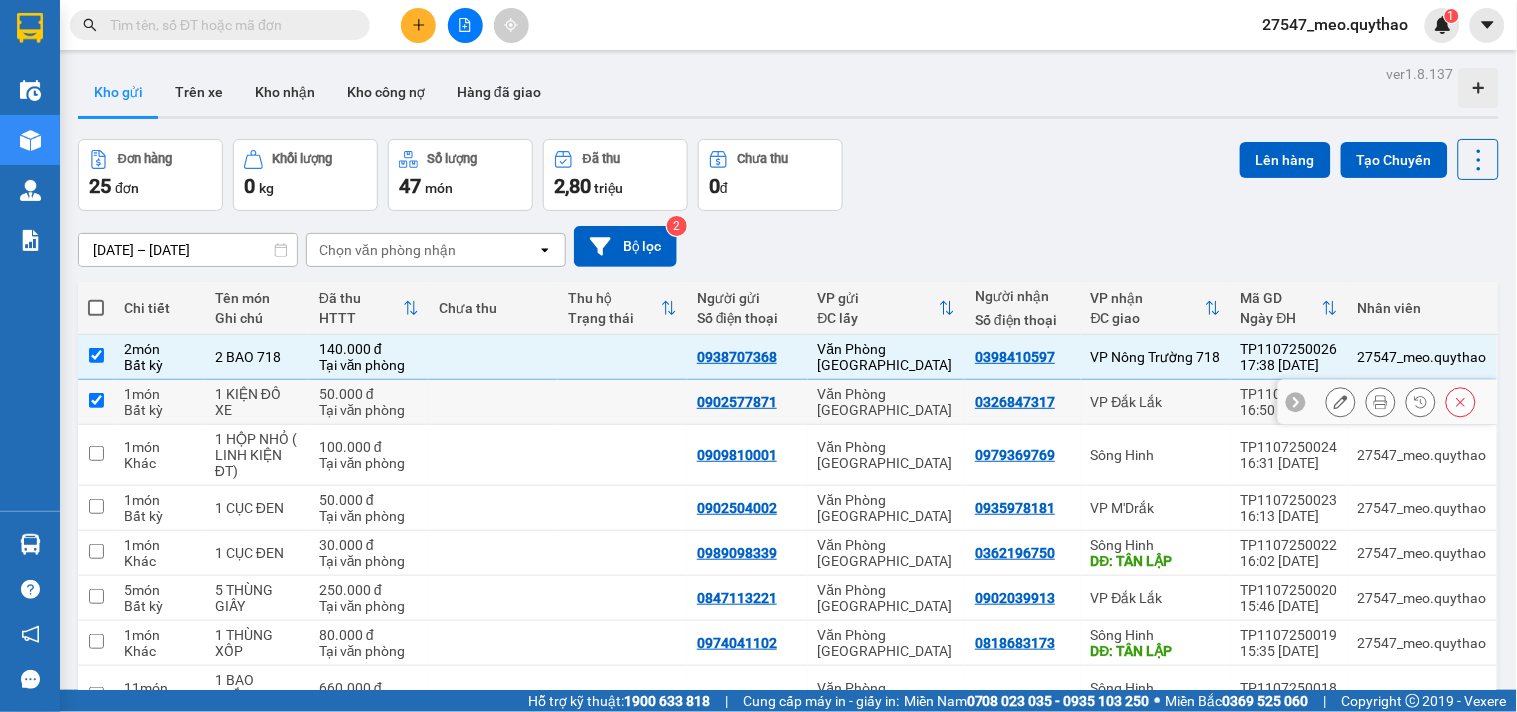 checkbox on "true" 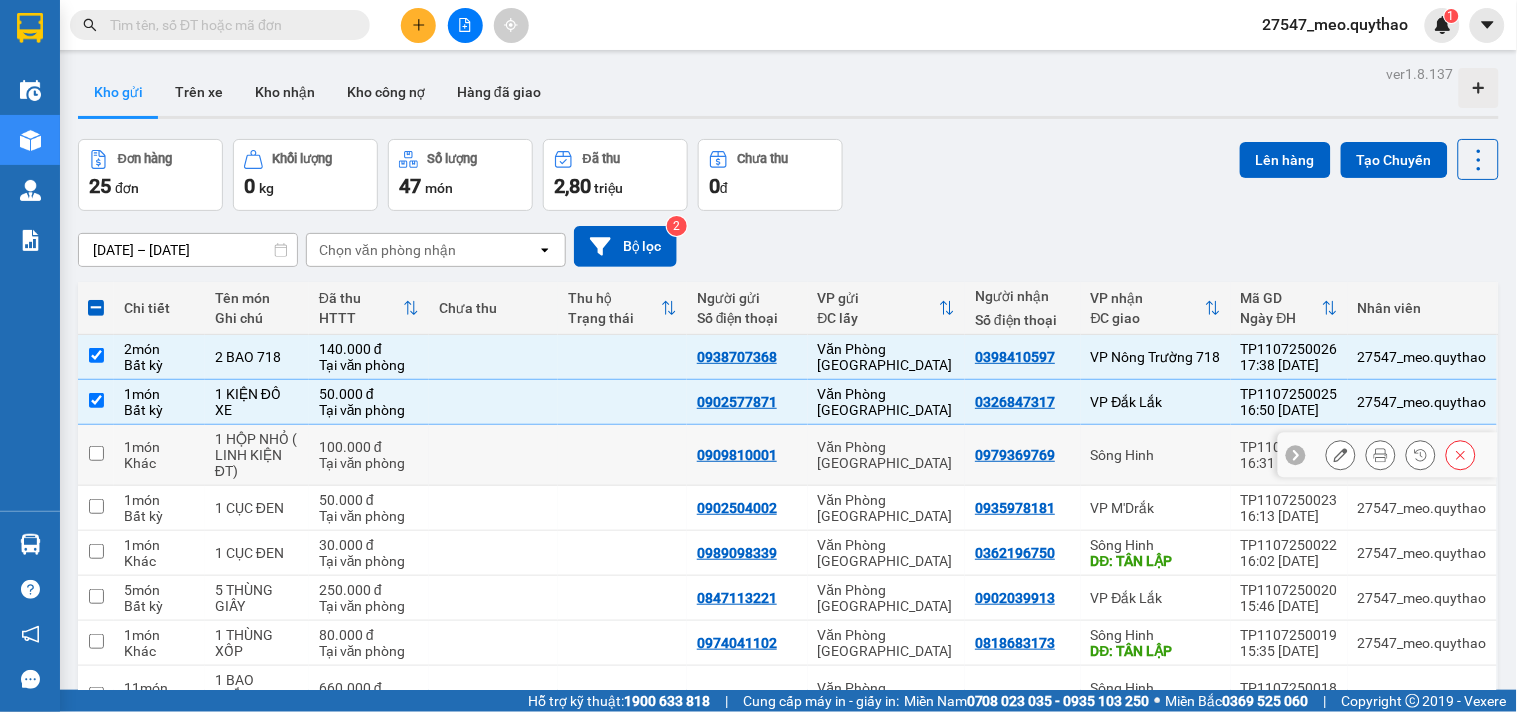click on "Văn Phòng [GEOGRAPHIC_DATA]" at bounding box center (887, 455) 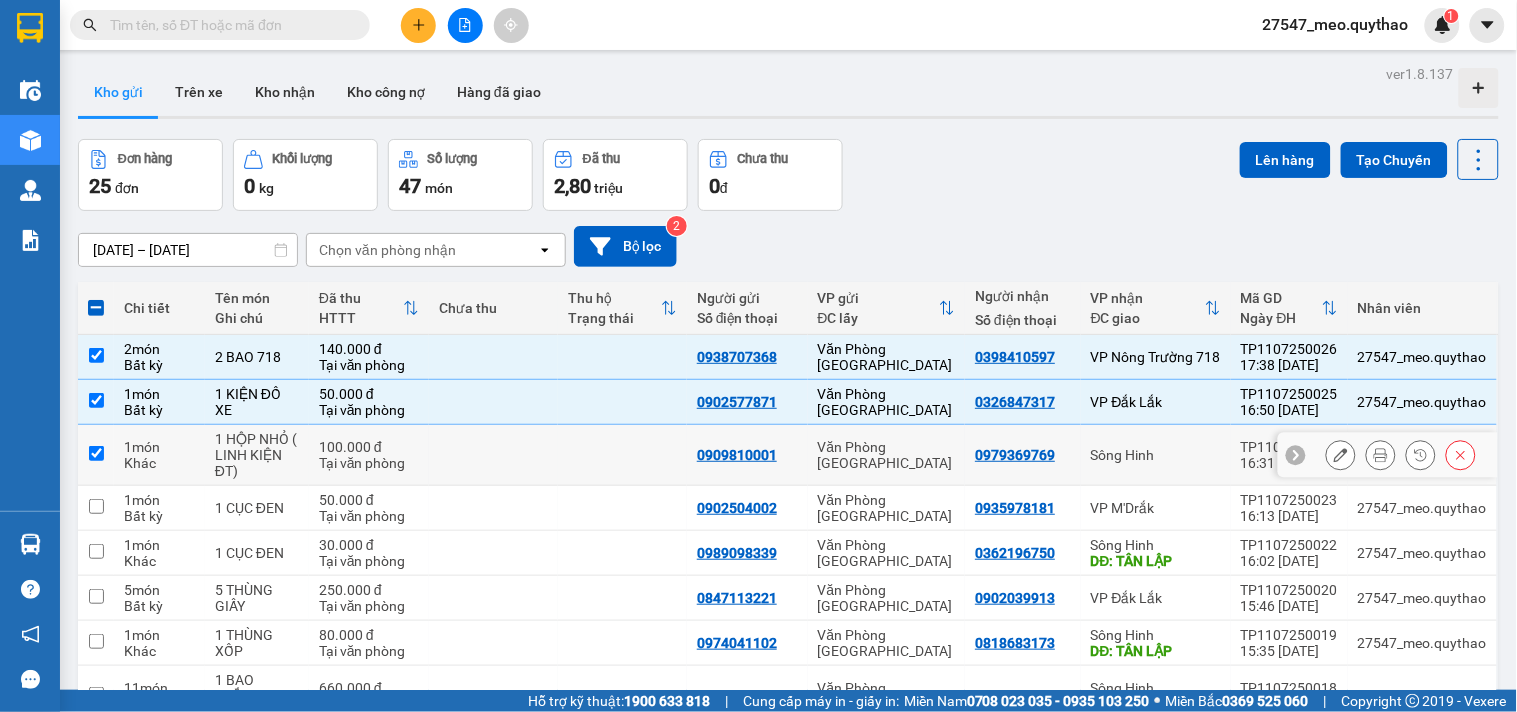 checkbox on "true" 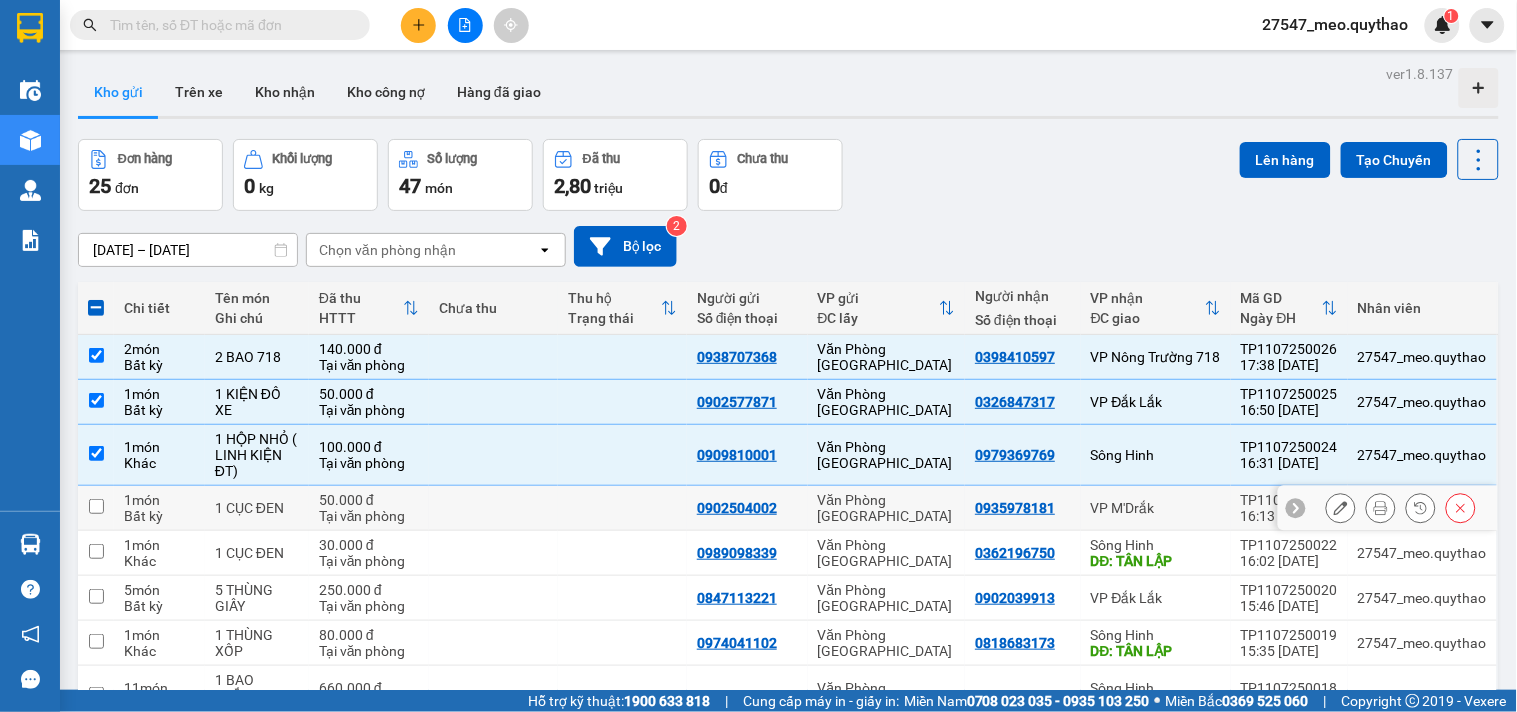 click on "Văn Phòng [GEOGRAPHIC_DATA]" at bounding box center (887, 508) 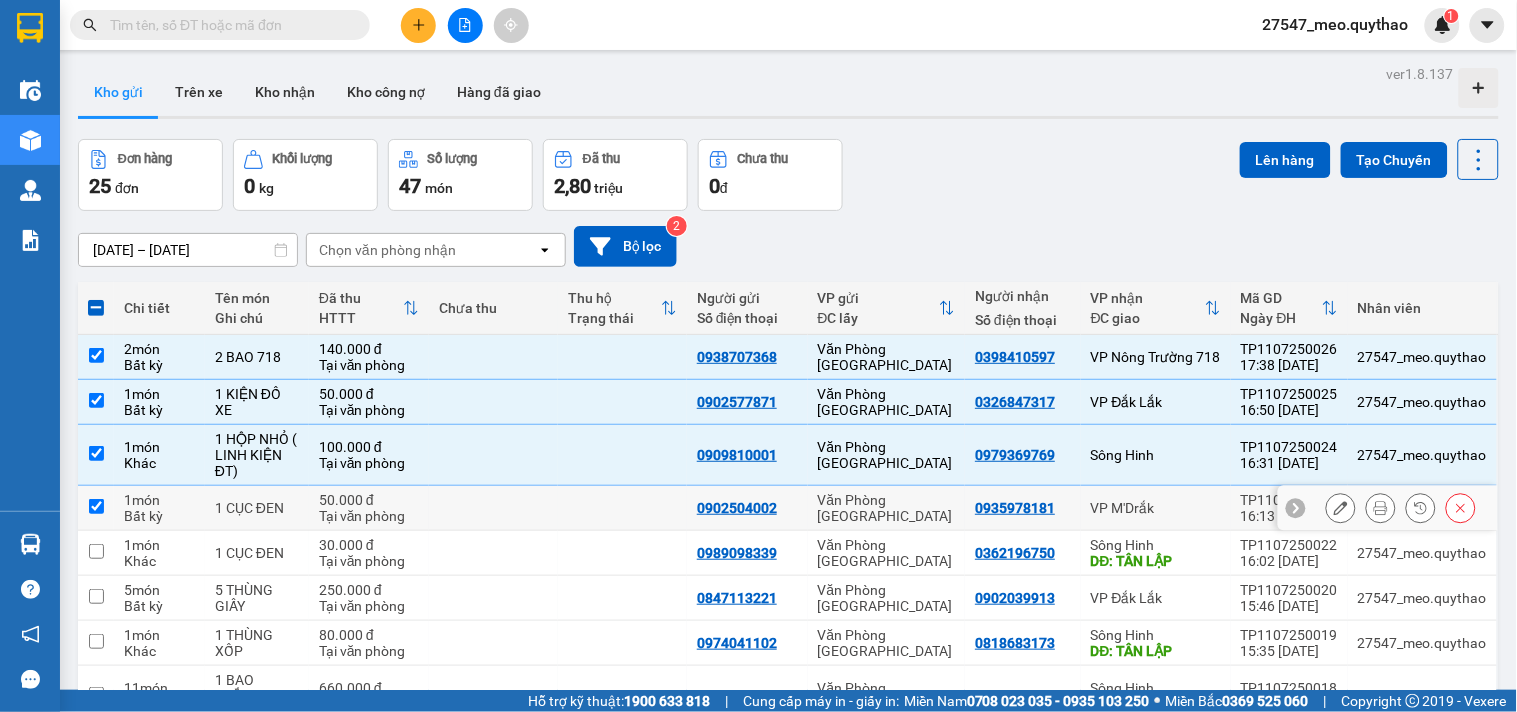 checkbox on "true" 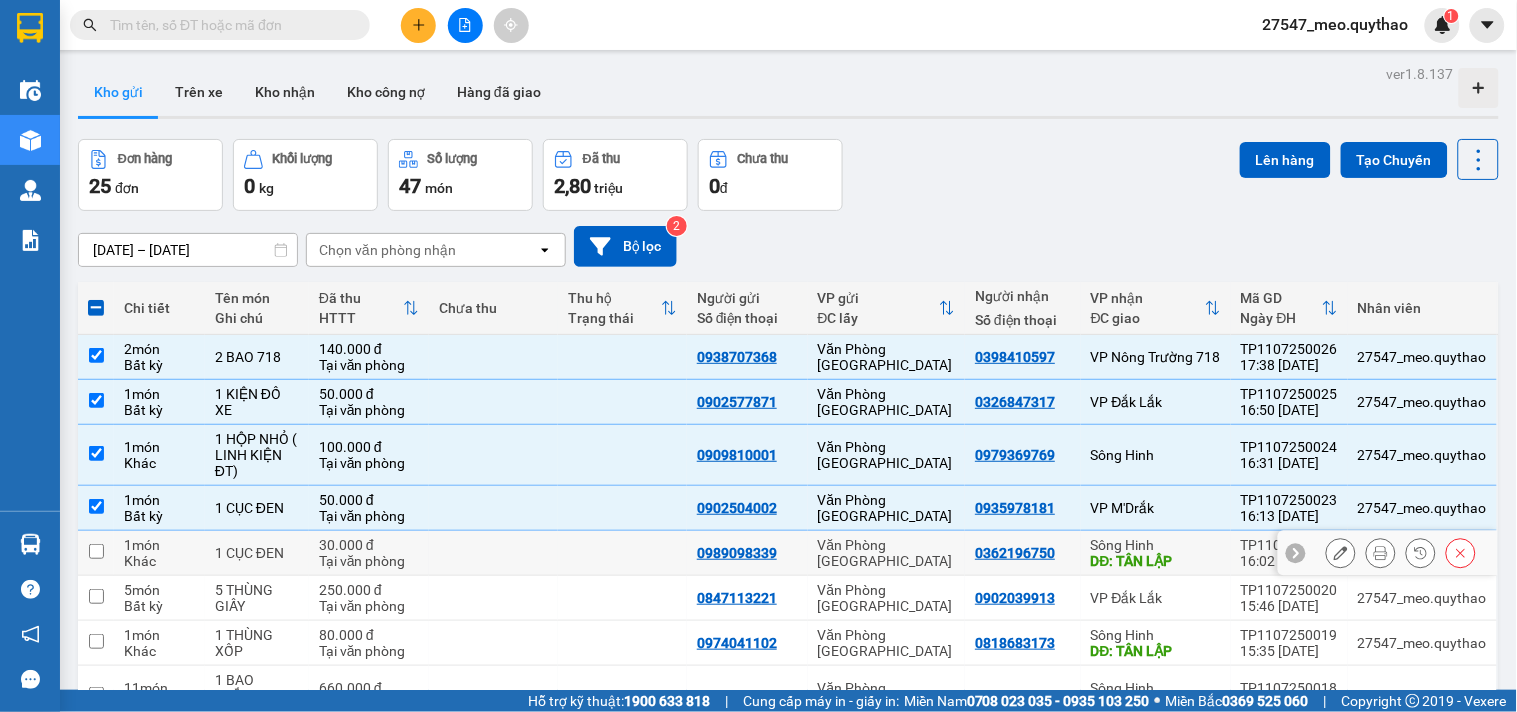 click on "Văn Phòng [GEOGRAPHIC_DATA]" at bounding box center (887, 553) 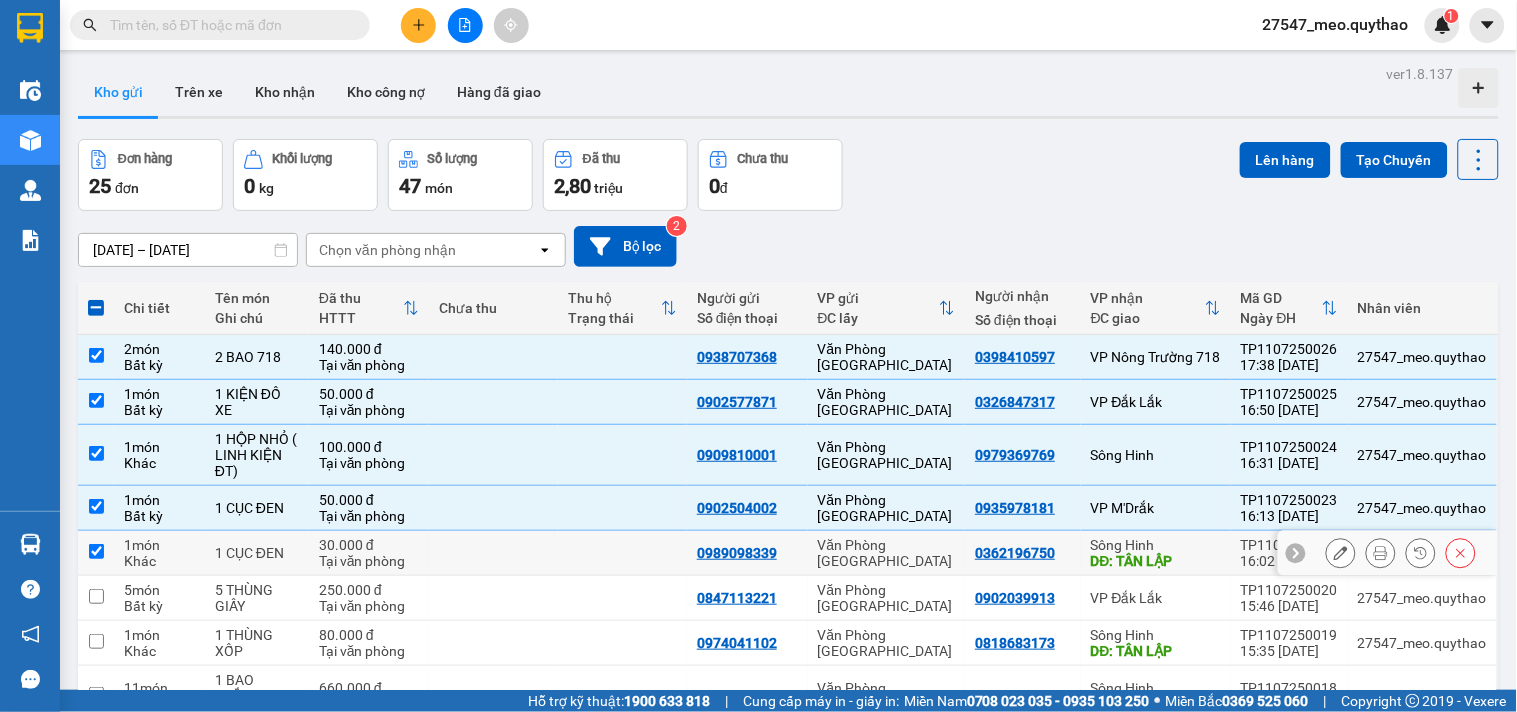 checkbox on "true" 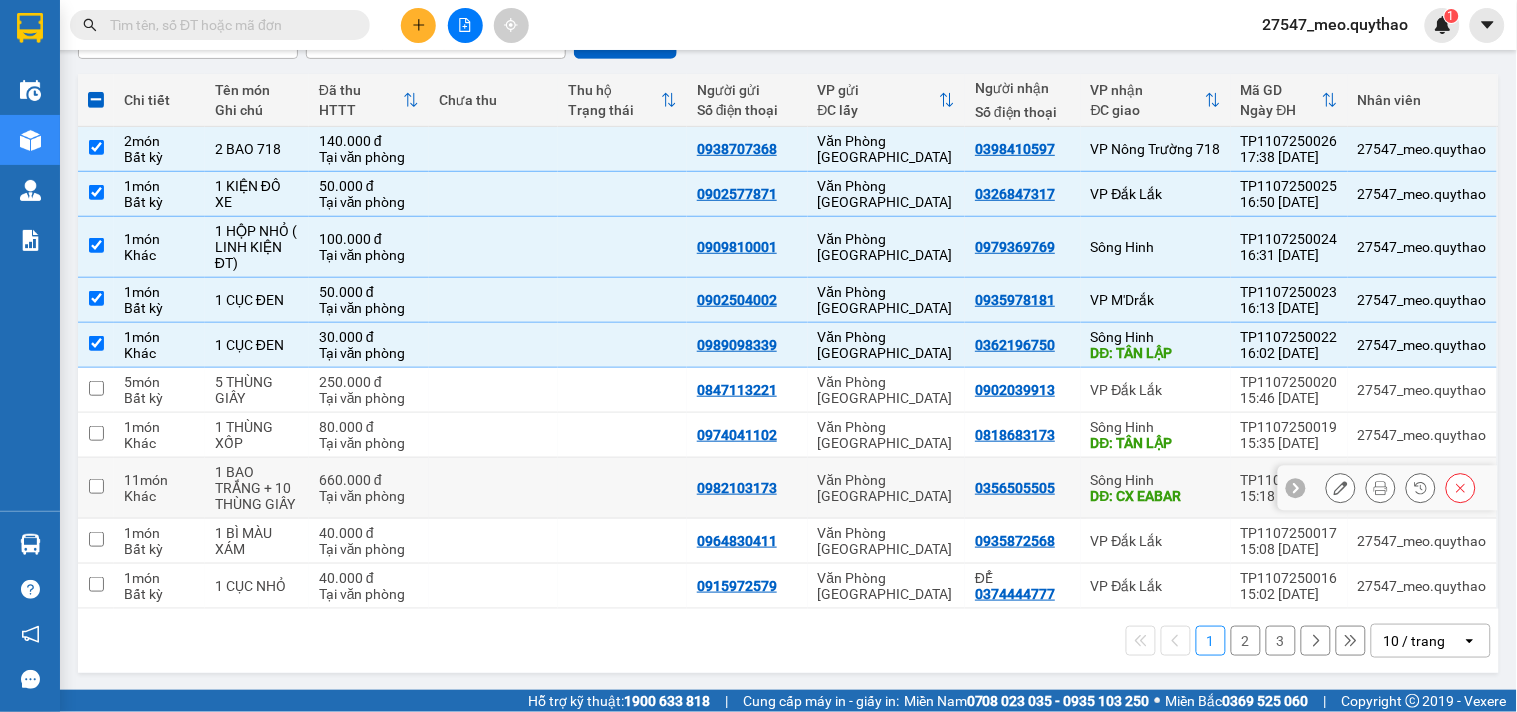 scroll, scrollTop: 211, scrollLeft: 0, axis: vertical 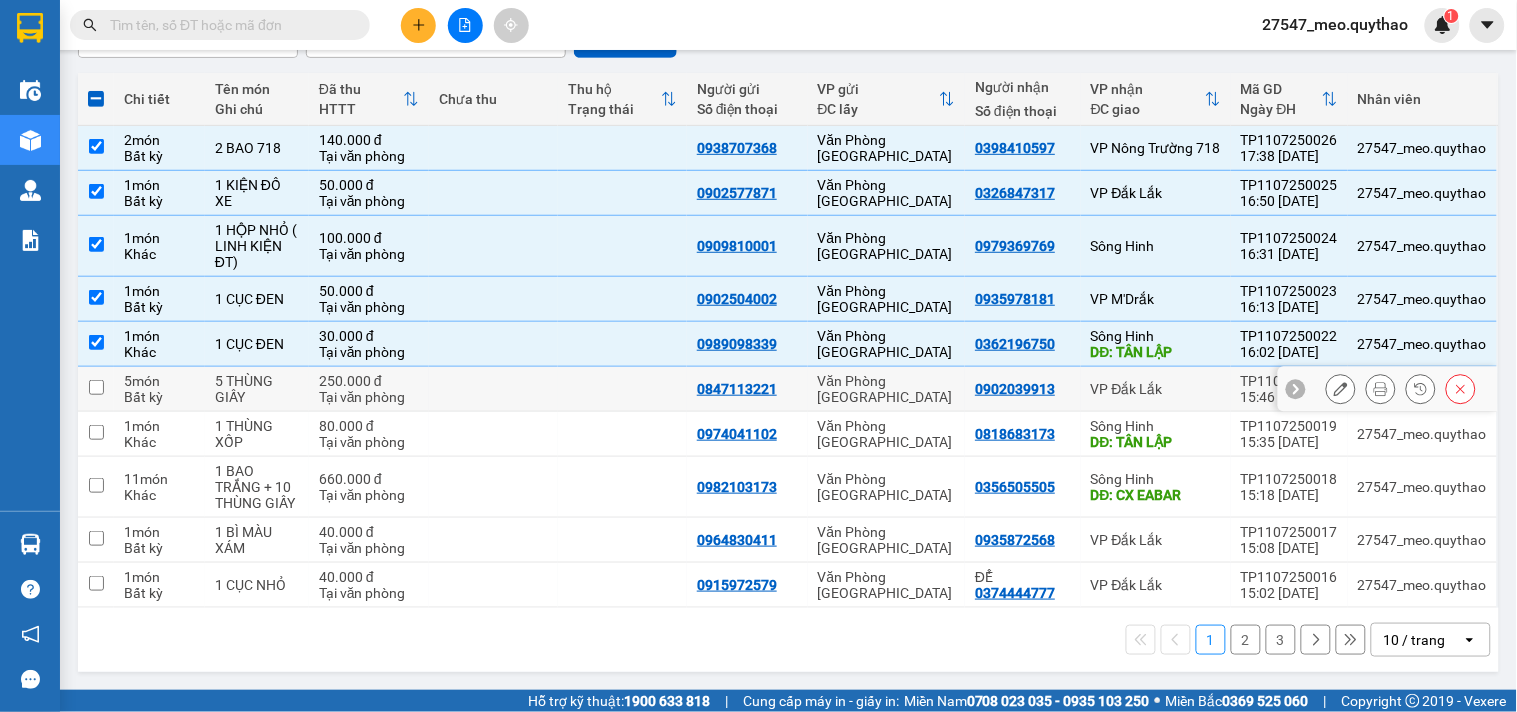 click on "Văn Phòng [GEOGRAPHIC_DATA]" at bounding box center (887, 389) 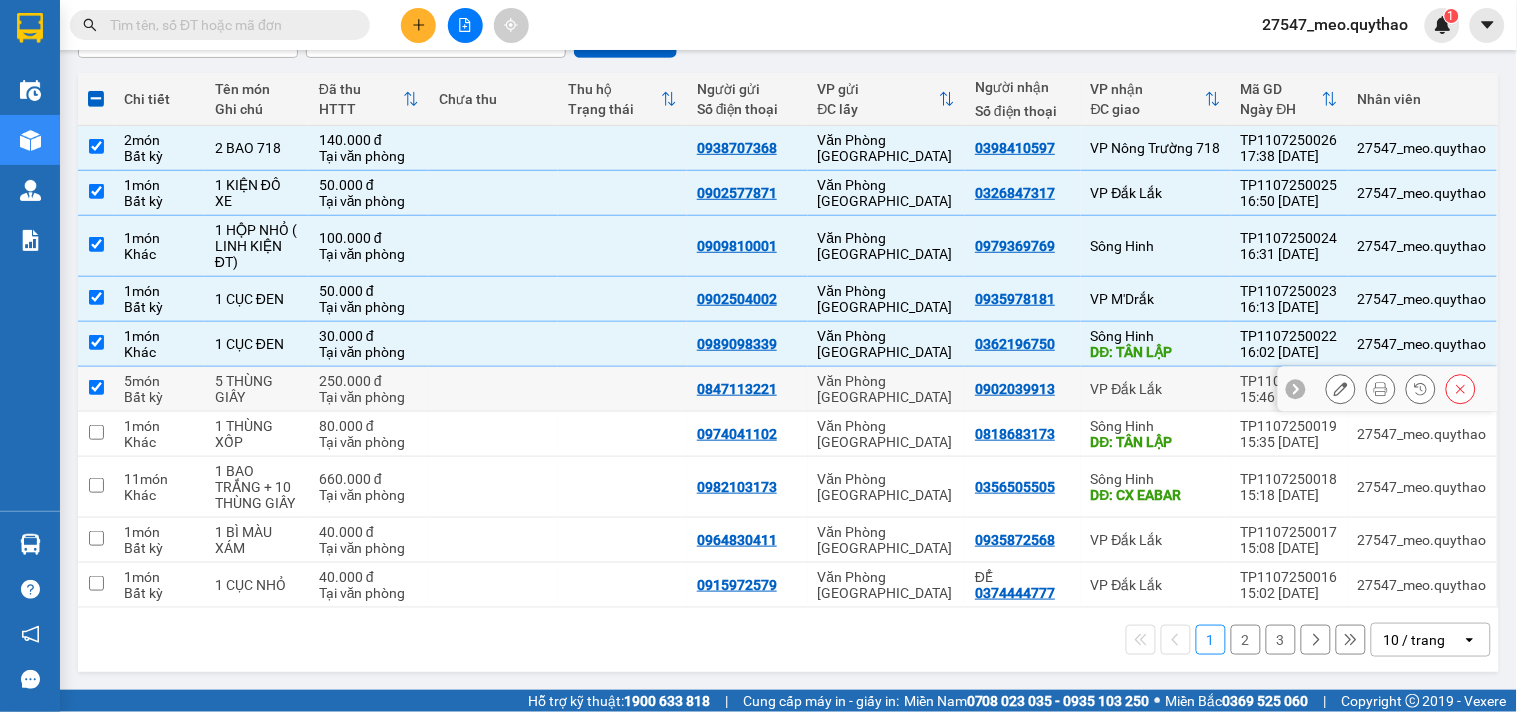 checkbox on "true" 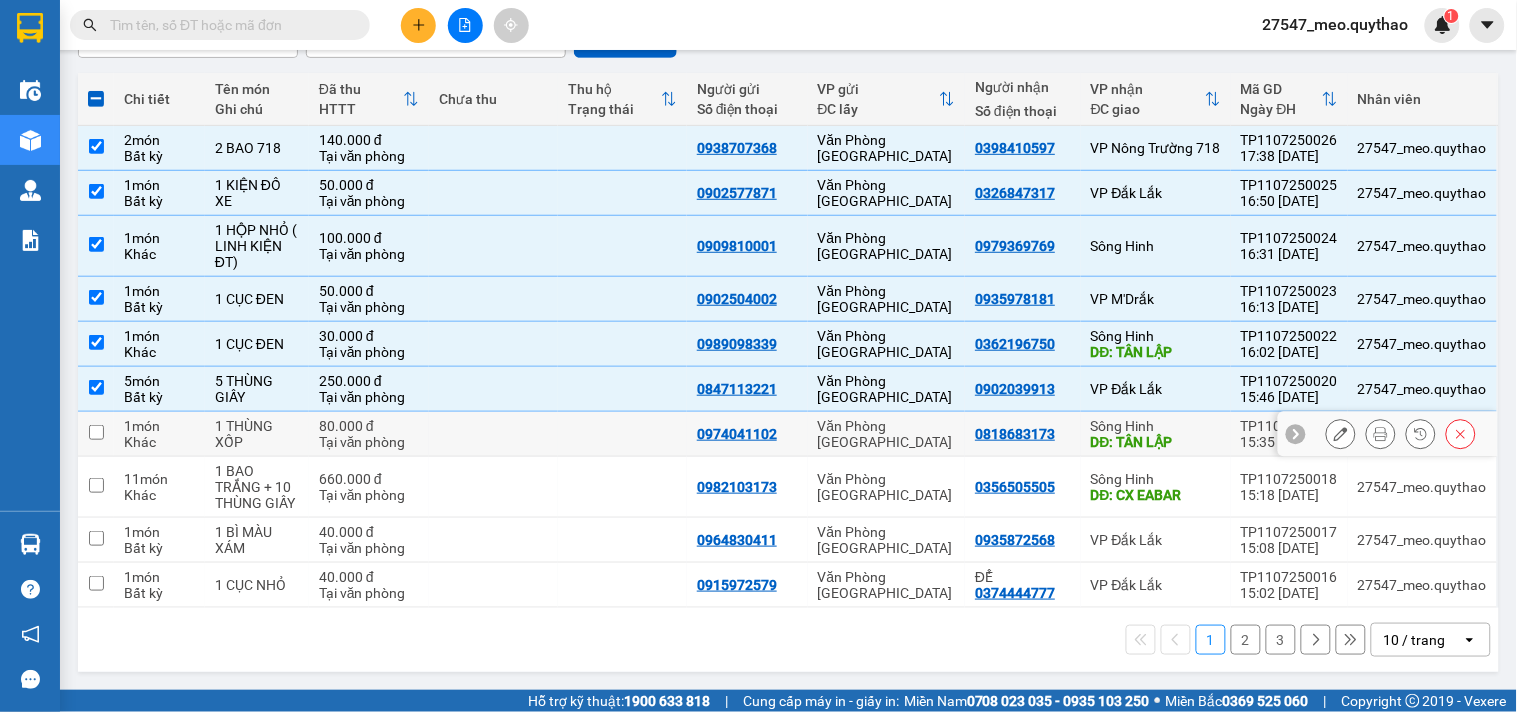 click on "Văn Phòng [GEOGRAPHIC_DATA]" at bounding box center [887, 434] 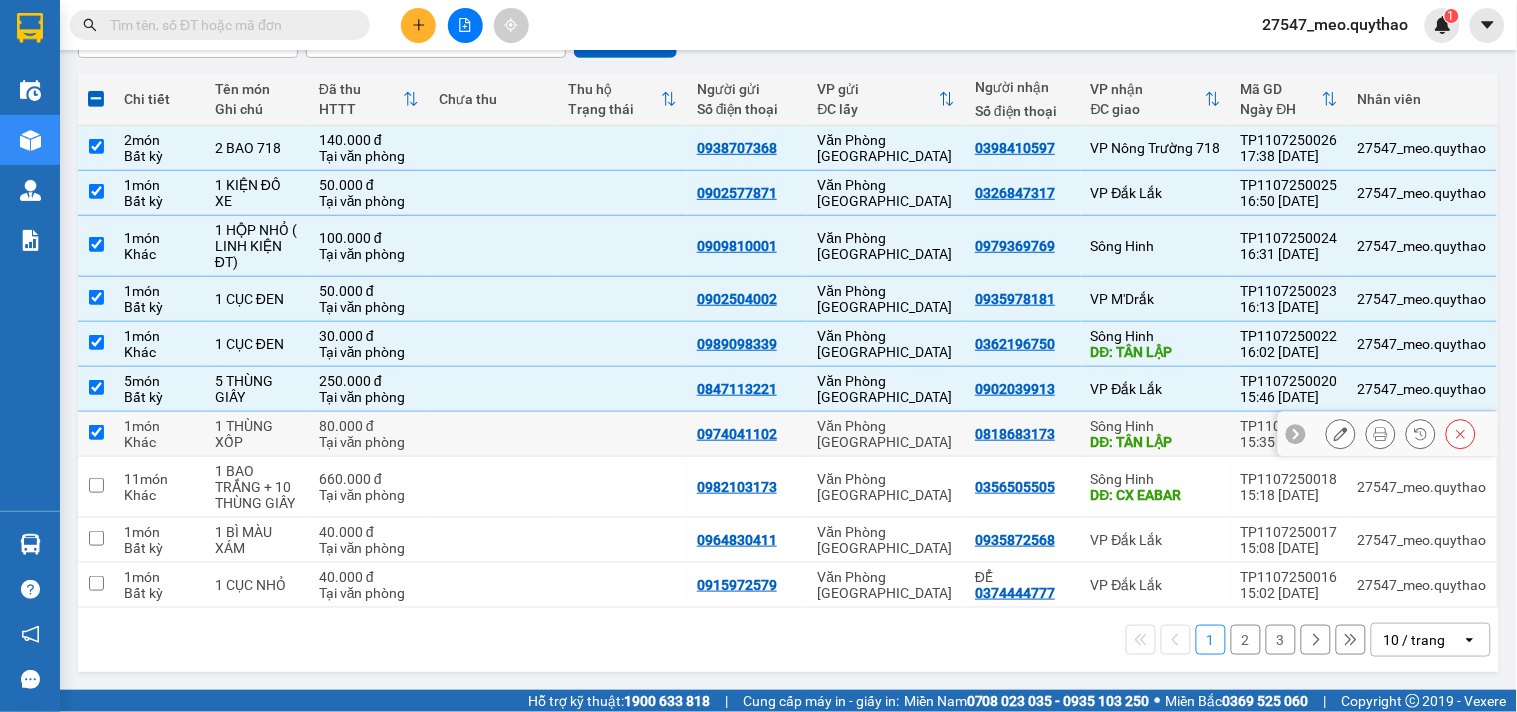 checkbox on "true" 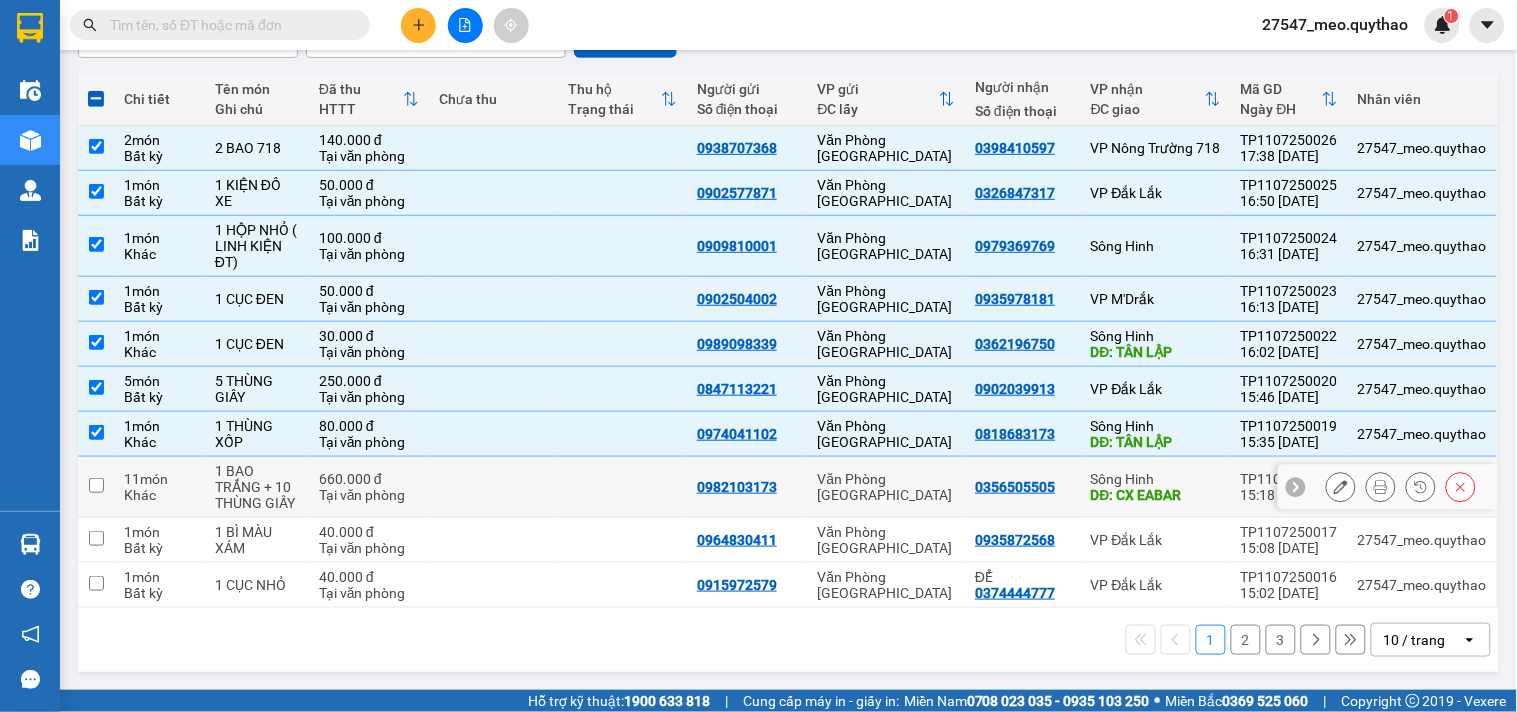 click on "Văn Phòng [GEOGRAPHIC_DATA]" at bounding box center [887, 487] 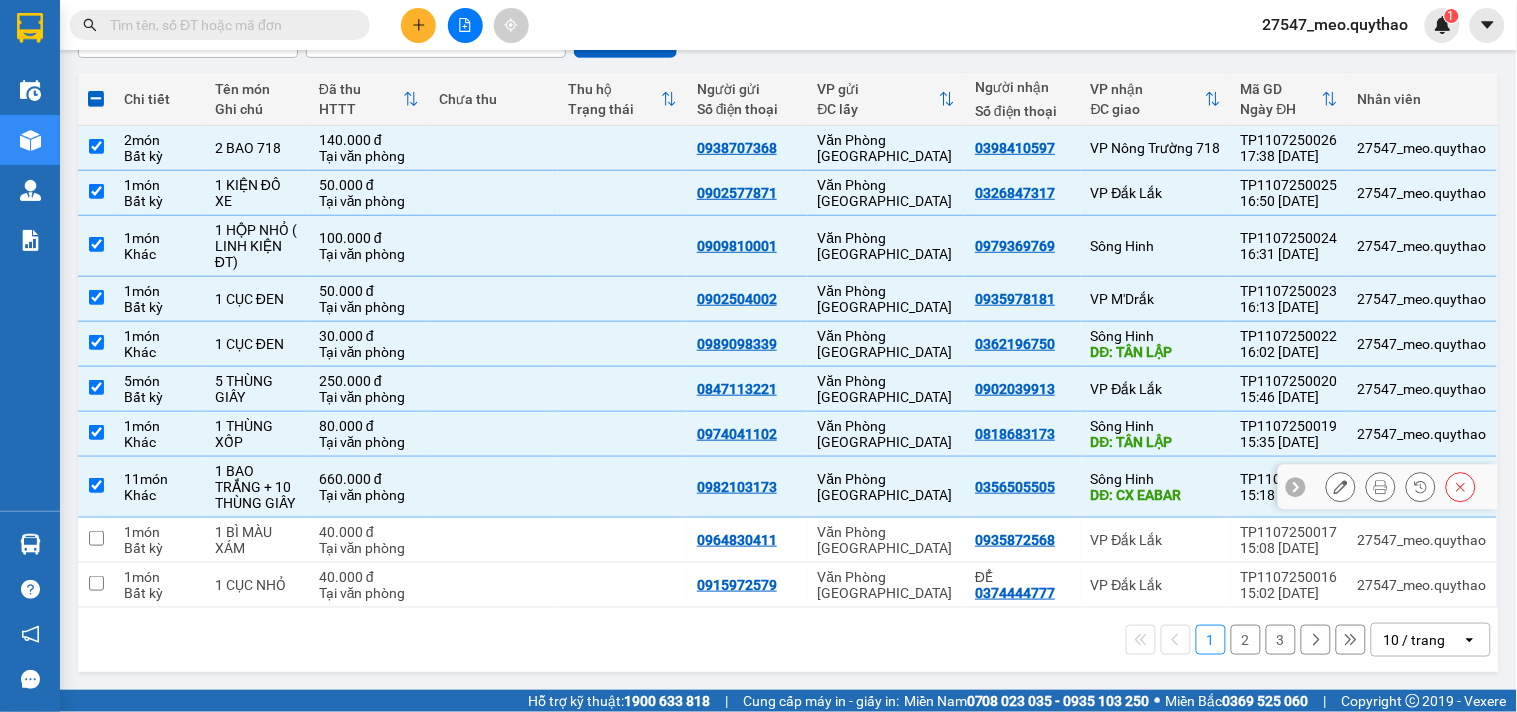 checkbox on "true" 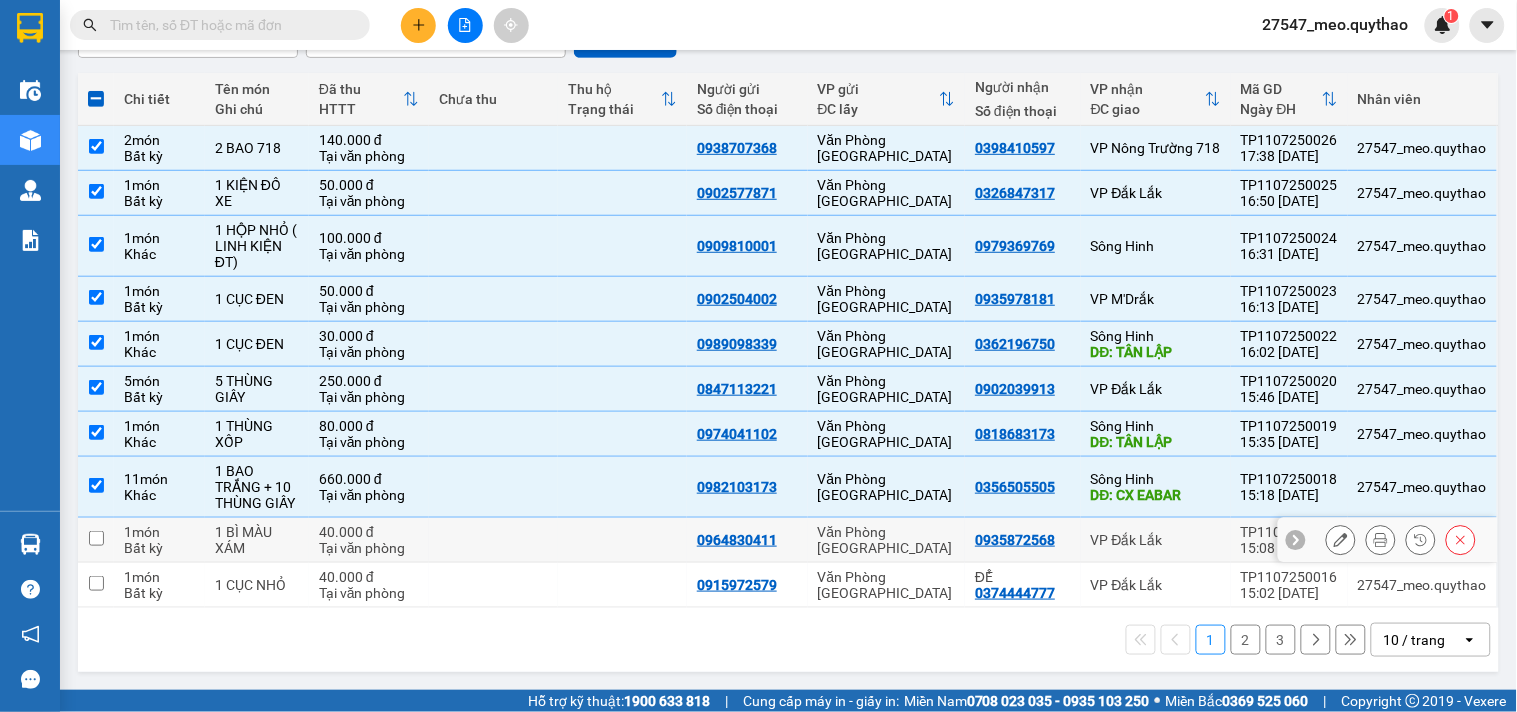 click on "Văn Phòng [GEOGRAPHIC_DATA]" at bounding box center [887, 540] 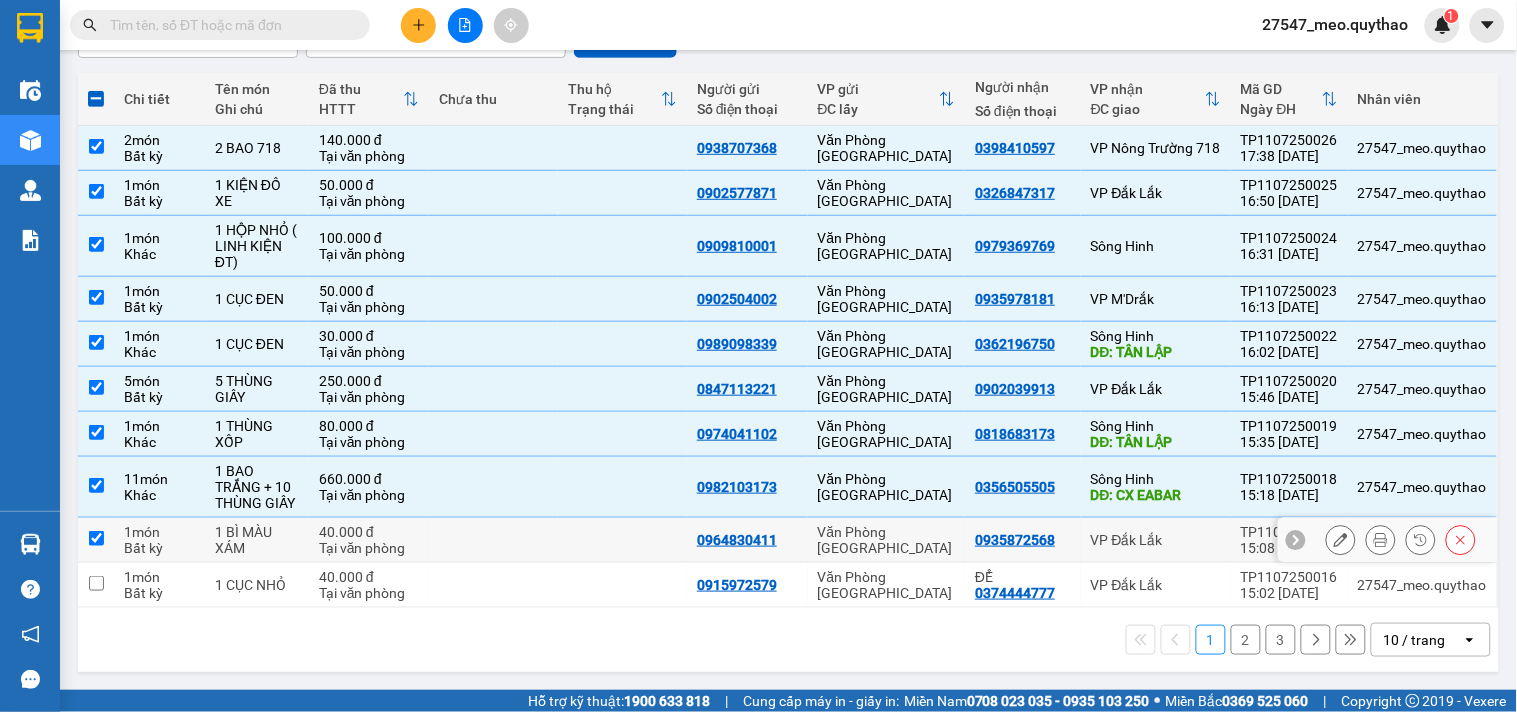 checkbox on "true" 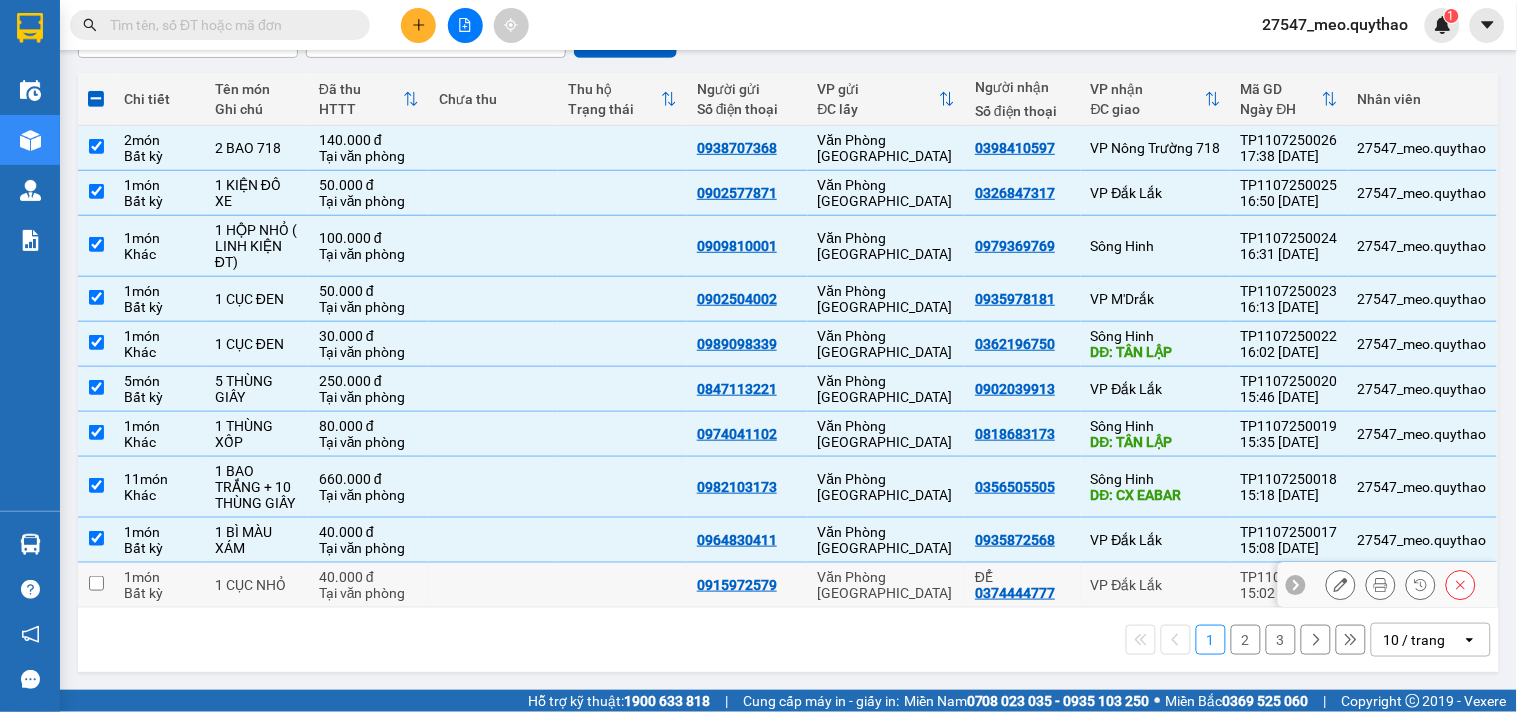 click on "Văn Phòng [GEOGRAPHIC_DATA]" at bounding box center (887, 585) 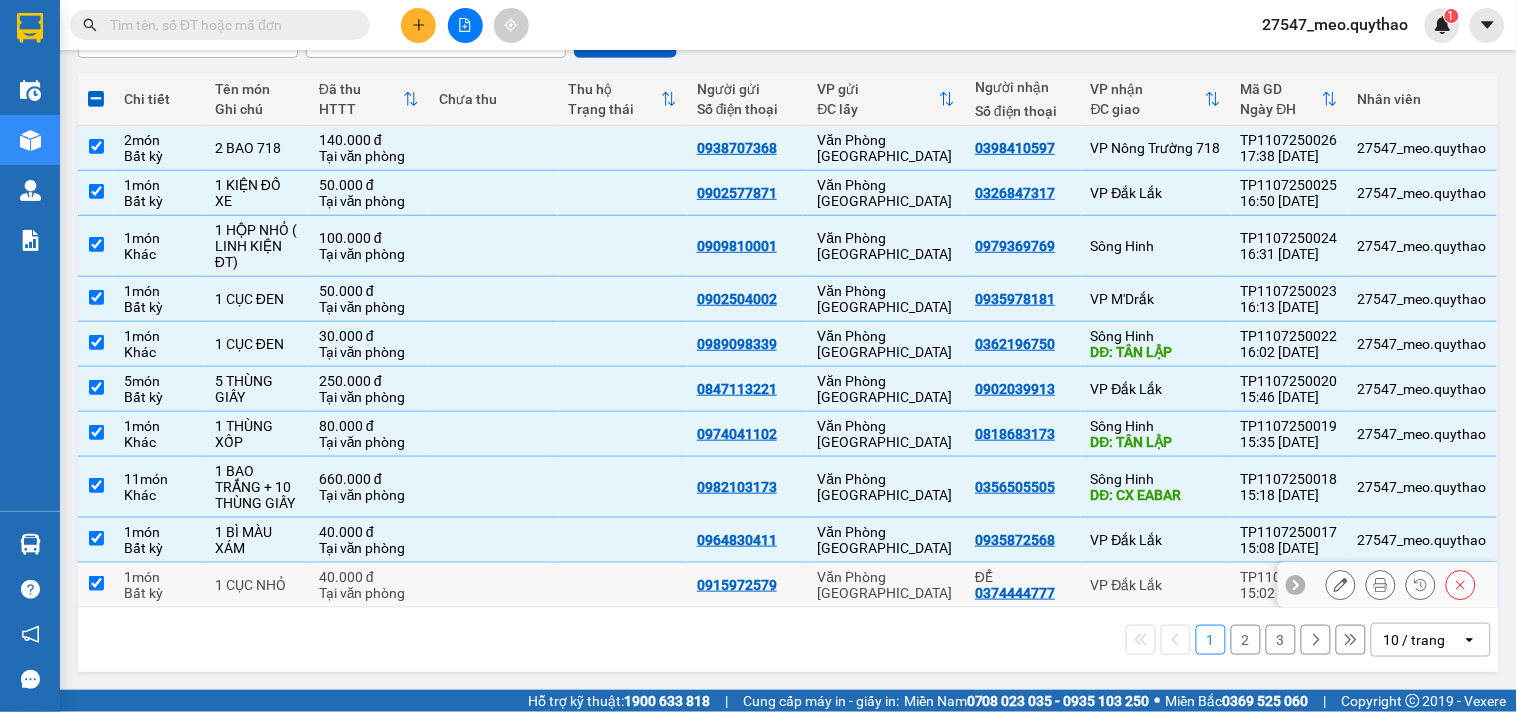 checkbox on "true" 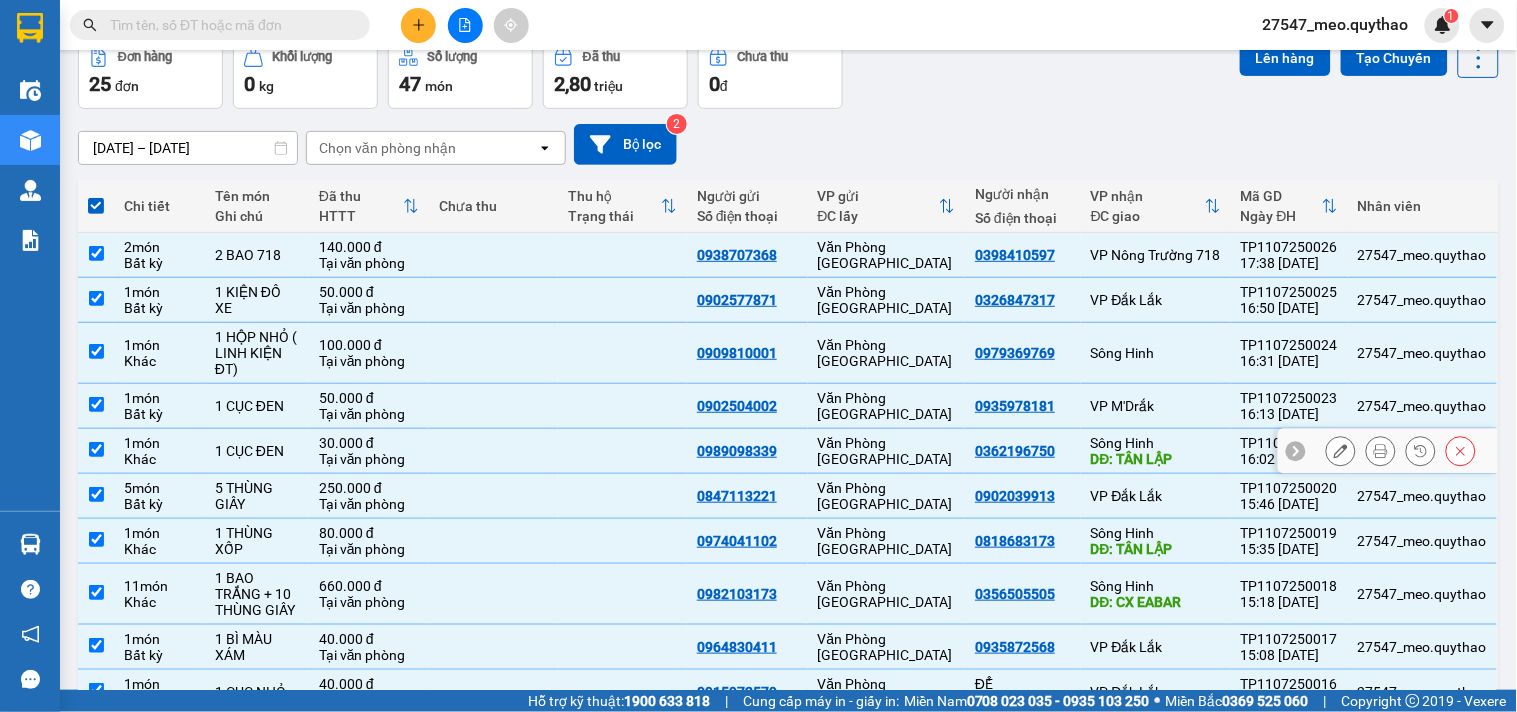 scroll, scrollTop: 0, scrollLeft: 0, axis: both 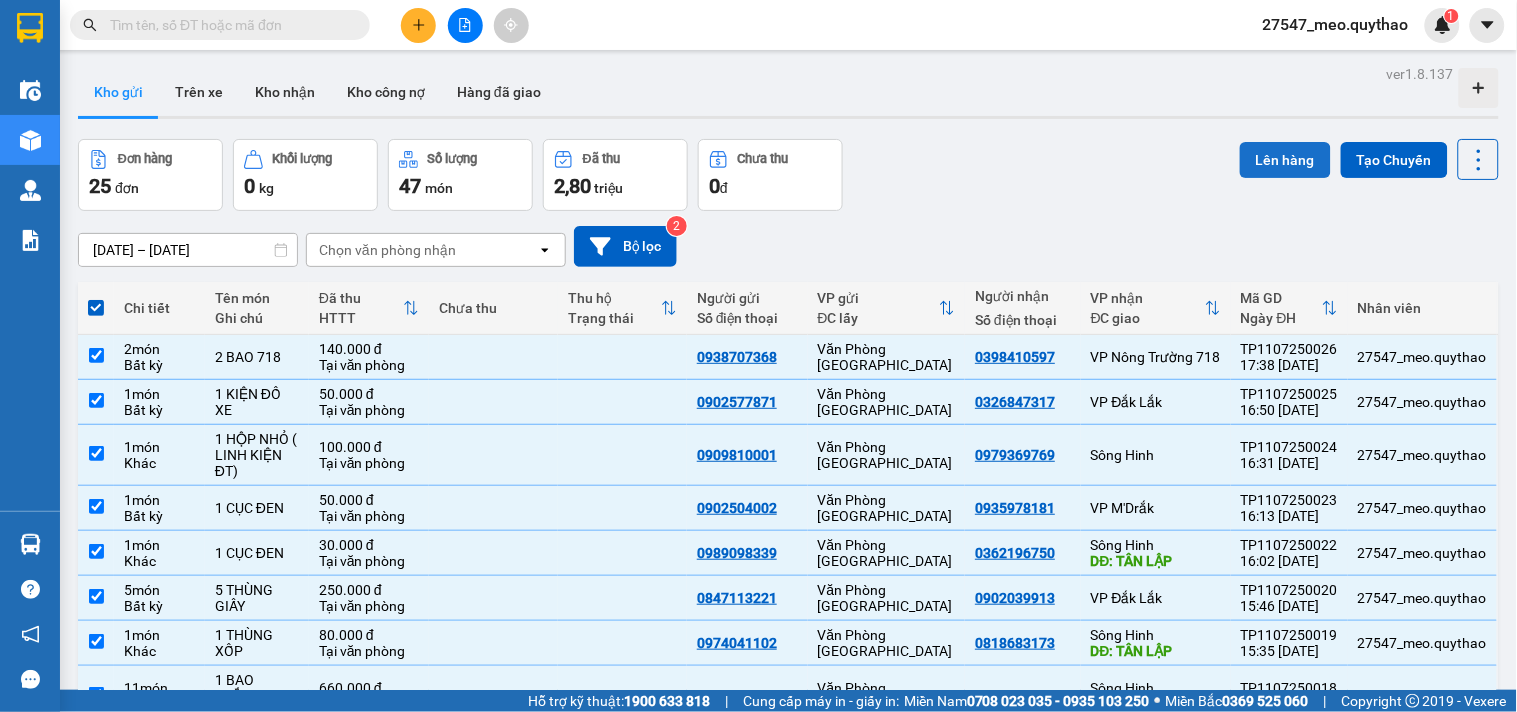 click on "Lên hàng" at bounding box center (1285, 160) 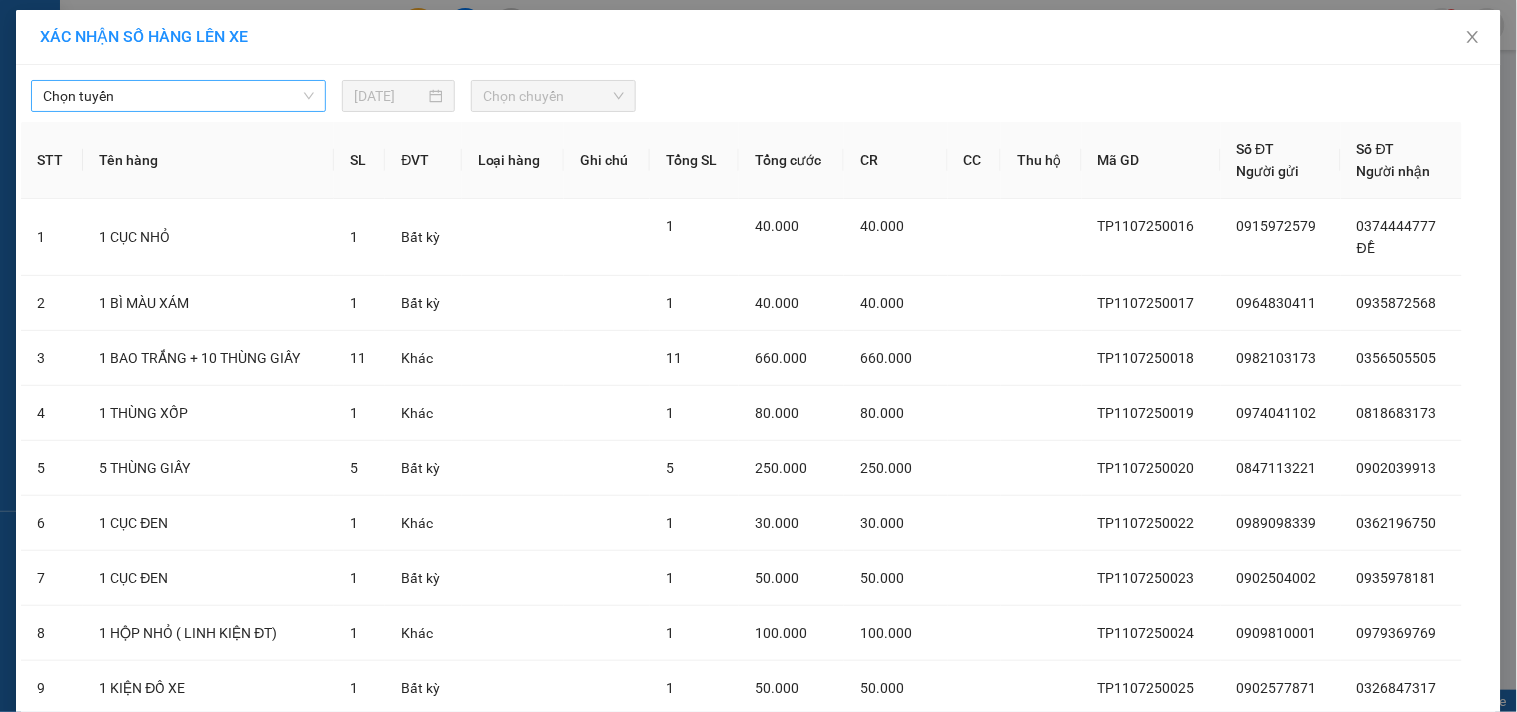 click on "Chọn tuyến" at bounding box center [178, 96] 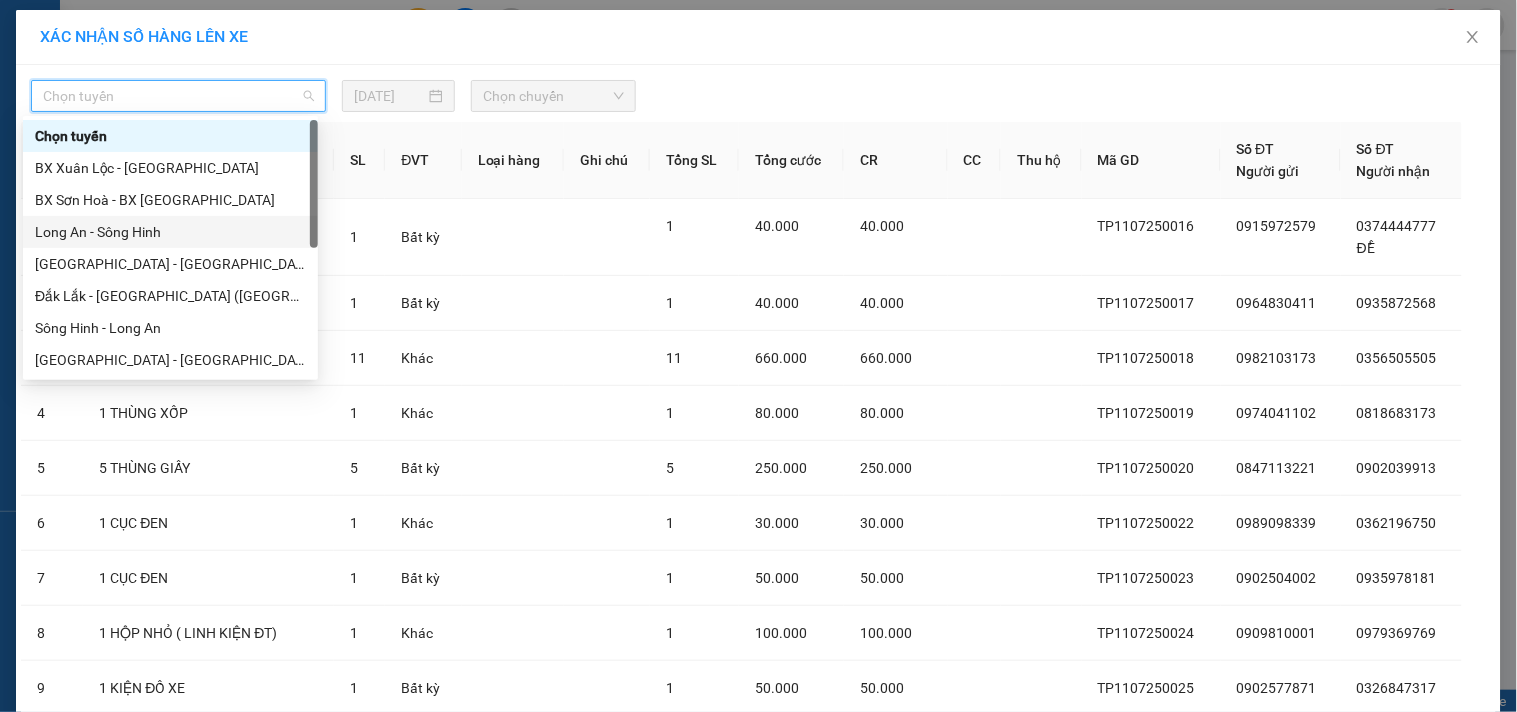 click on "Long An - Sông Hinh" at bounding box center (170, 232) 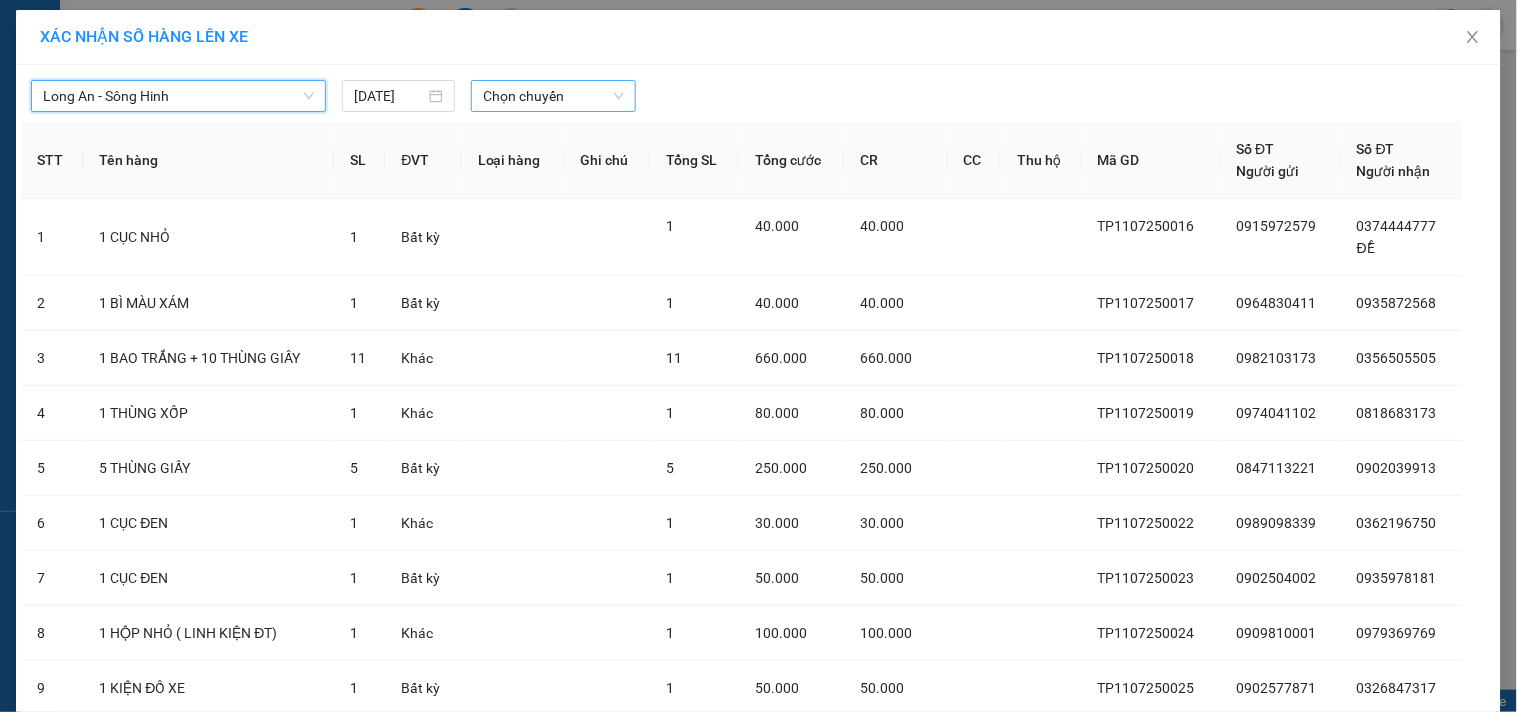click on "Chọn chuyến" at bounding box center (553, 96) 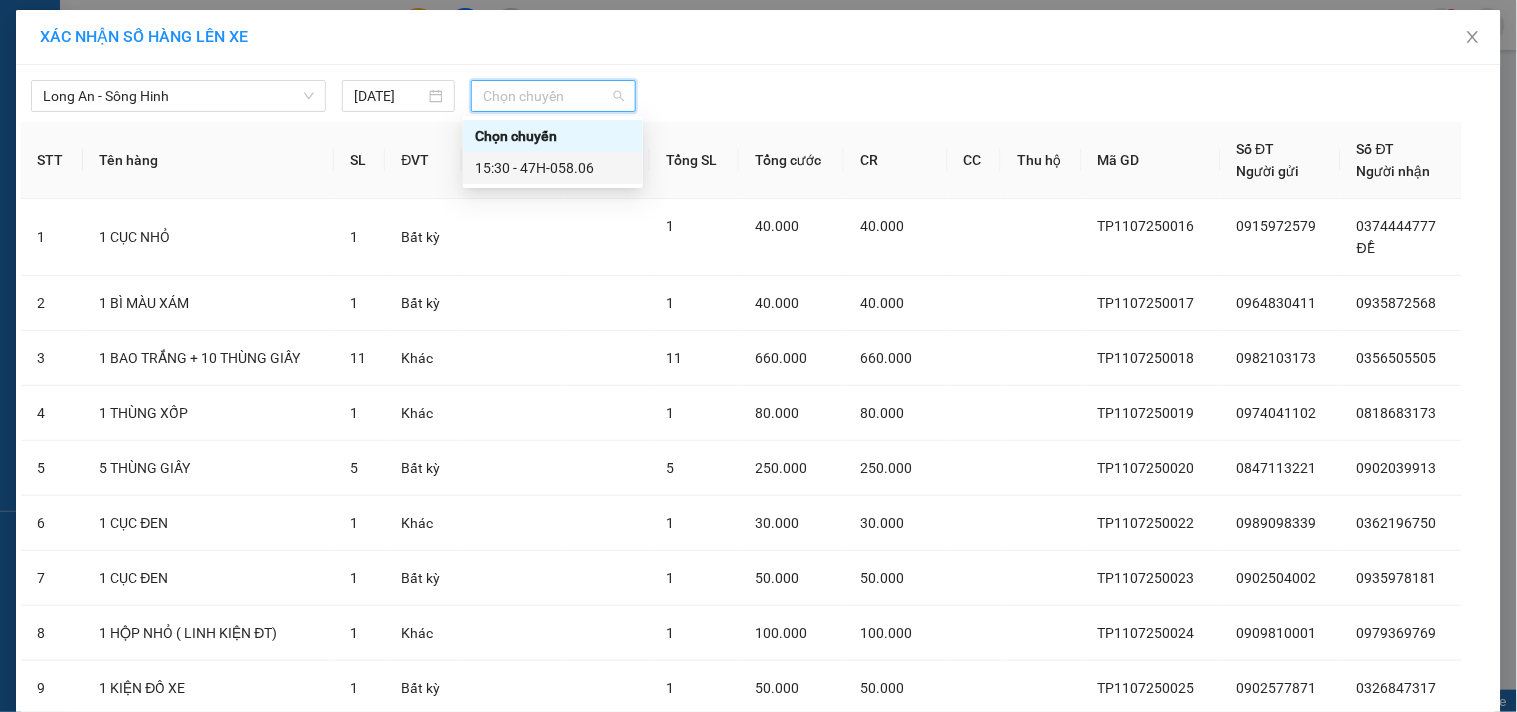 click on "15:30     - 47H-058.06" at bounding box center (553, 168) 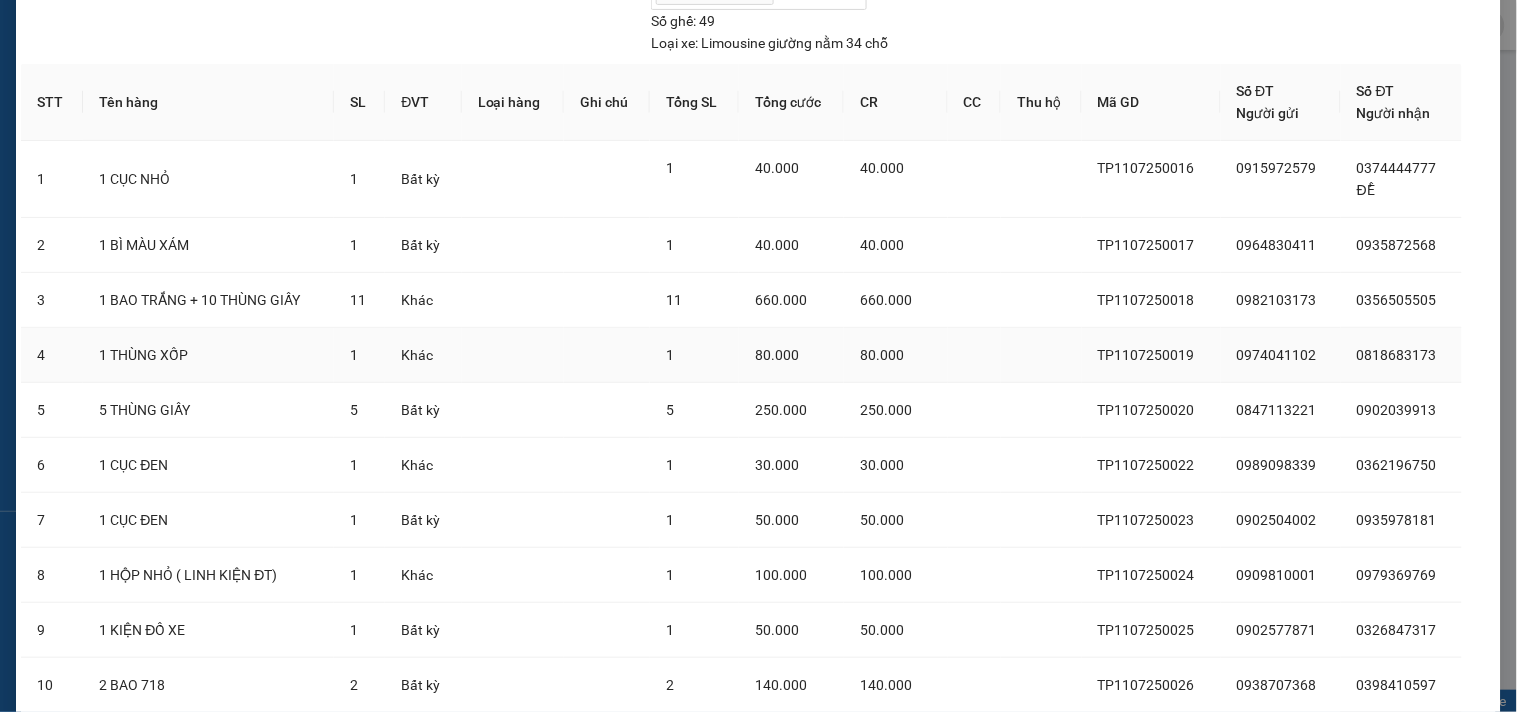 scroll, scrollTop: 280, scrollLeft: 0, axis: vertical 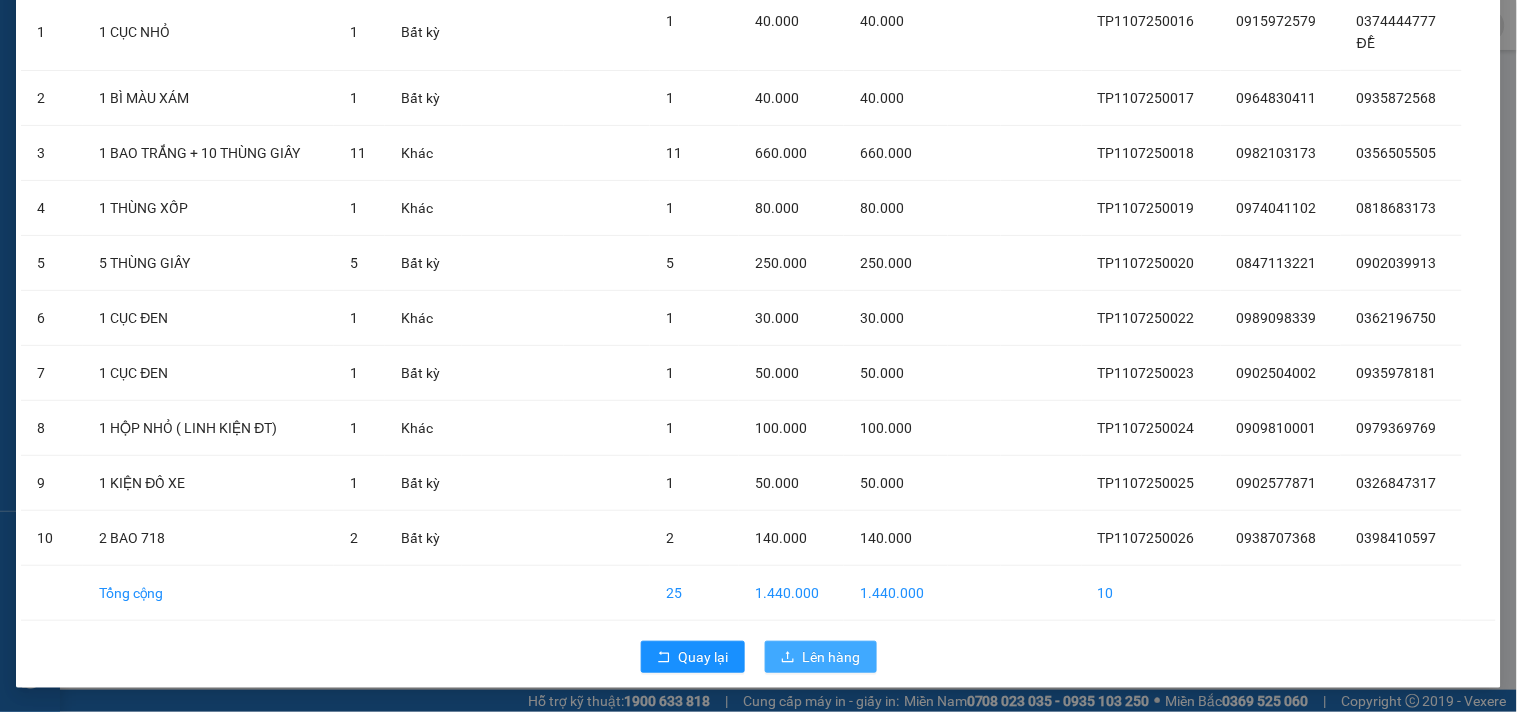 click on "Lên hàng" at bounding box center (832, 657) 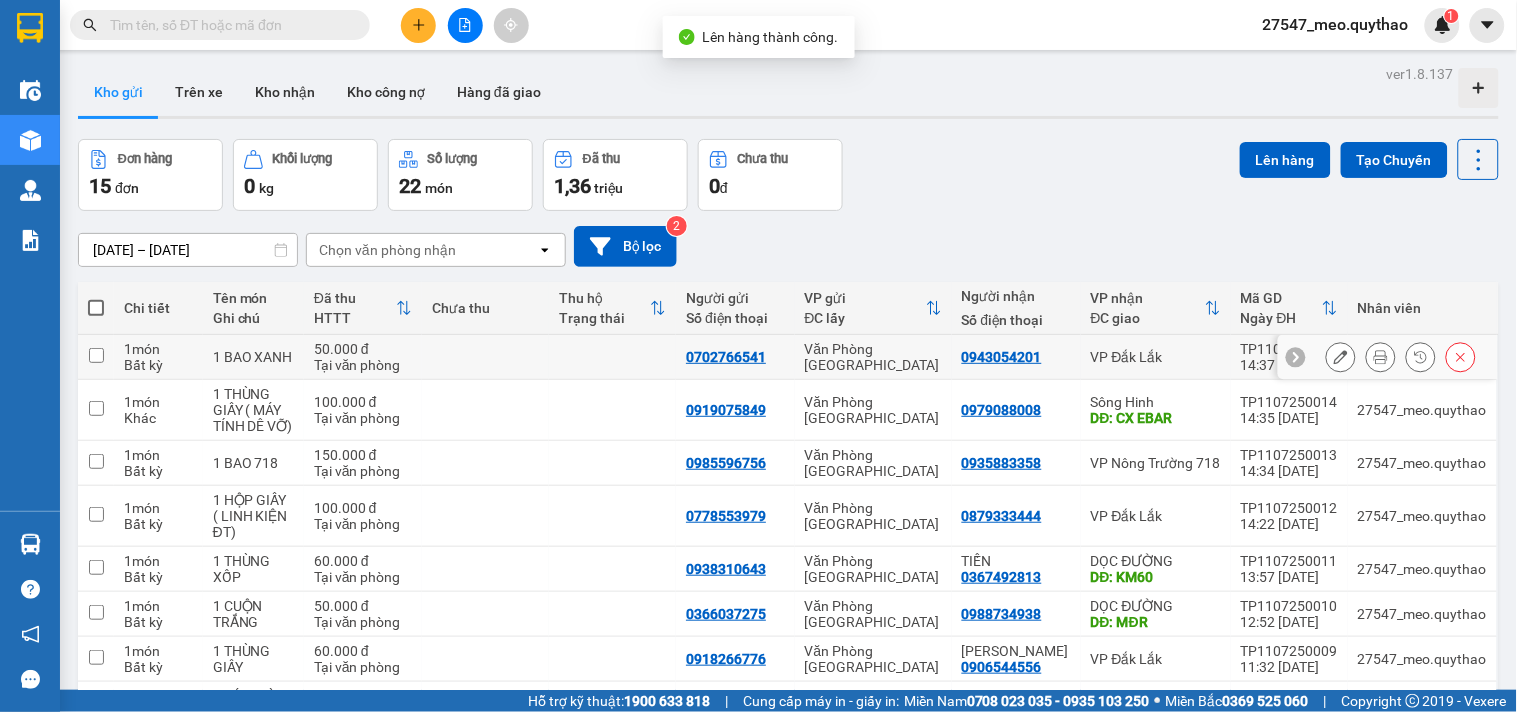 click on "VP Đắk Lắk" at bounding box center [1156, 357] 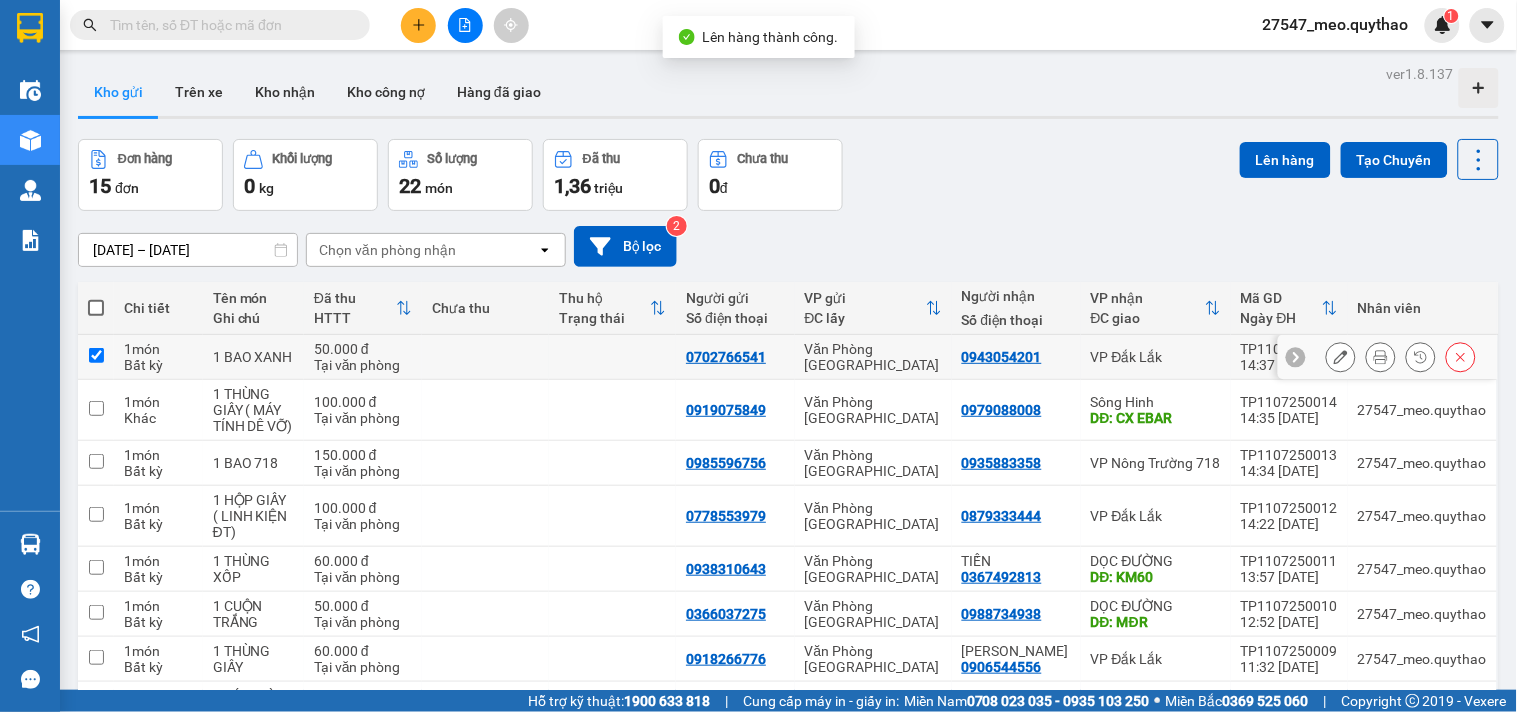 checkbox on "true" 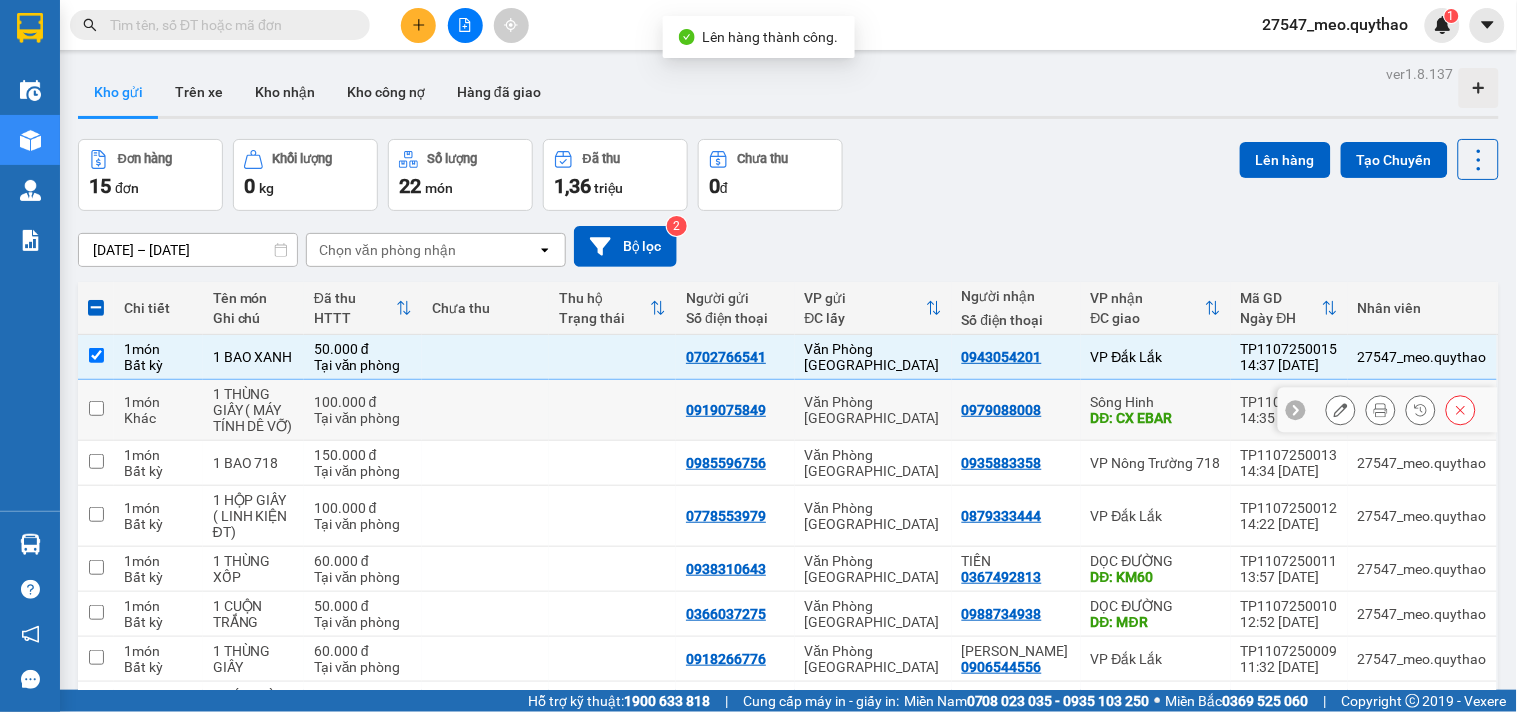 click on "Sông Hinh" at bounding box center (1156, 402) 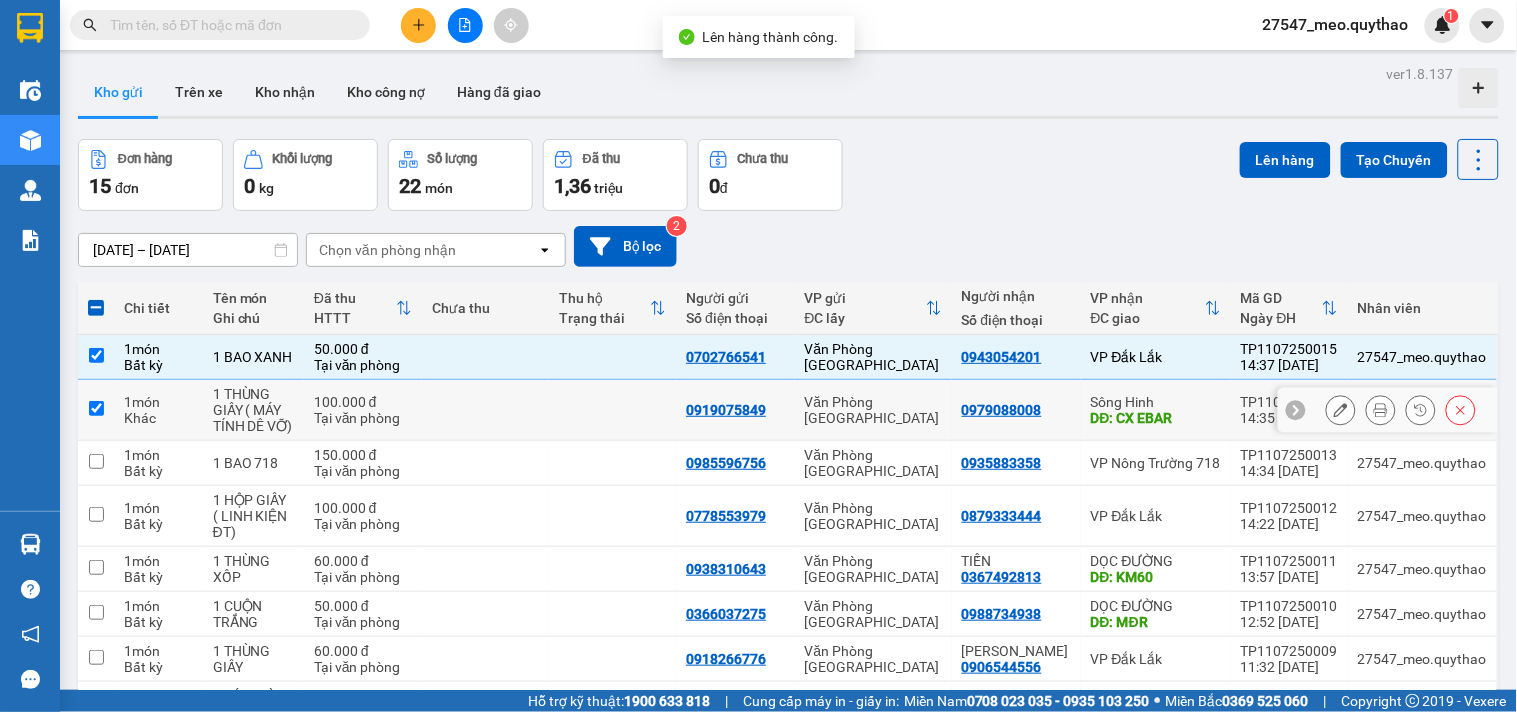 checkbox on "true" 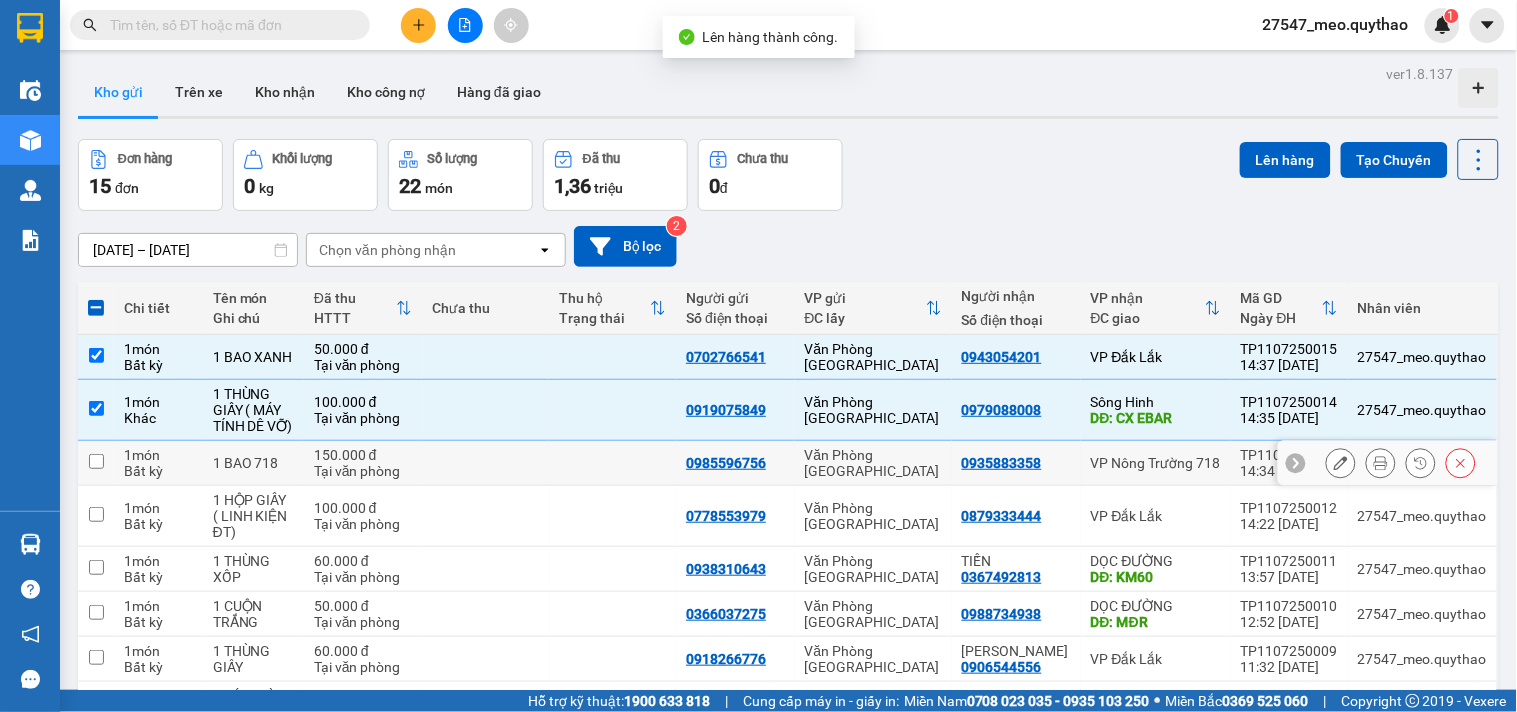 click on "VP Nông Trường 718" at bounding box center [1156, 463] 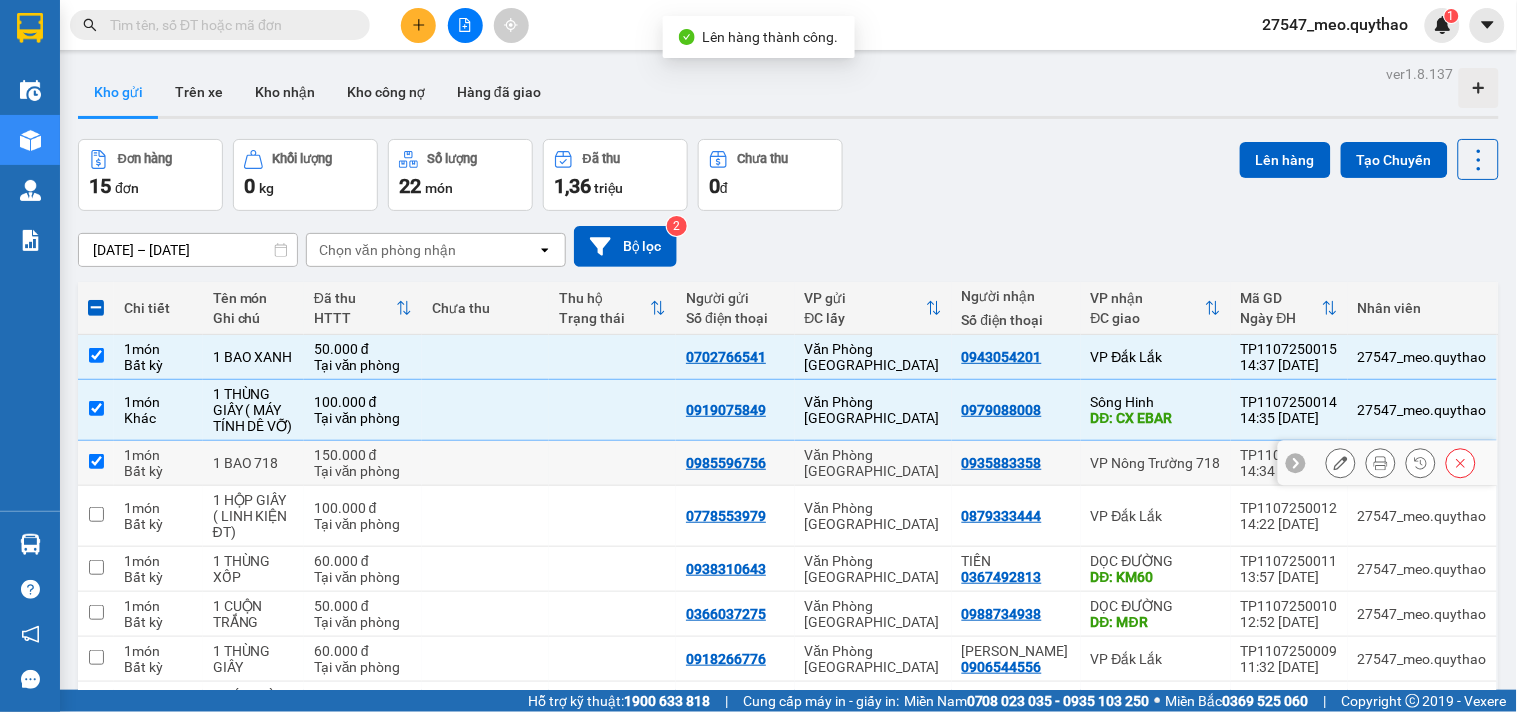 checkbox on "true" 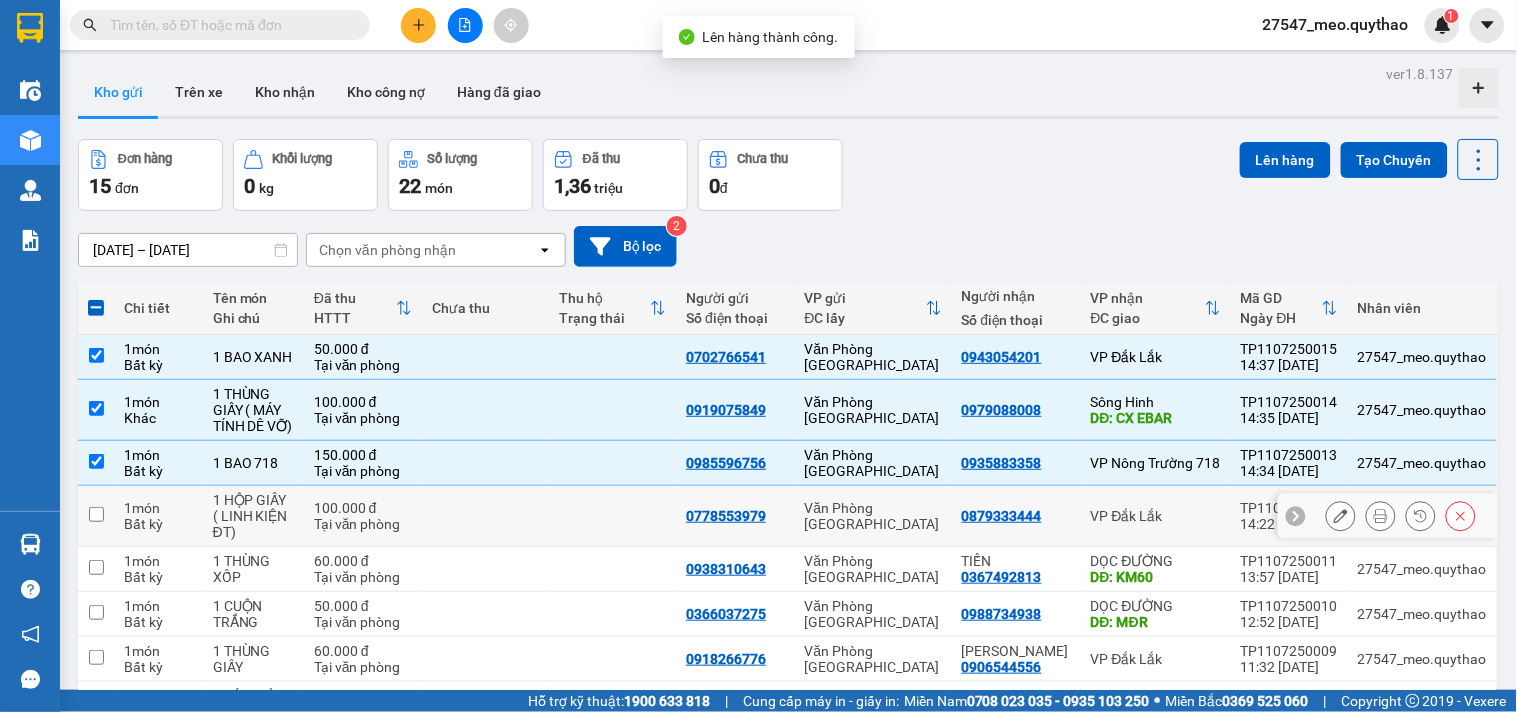 click on "VP Đắk Lắk" at bounding box center (1156, 516) 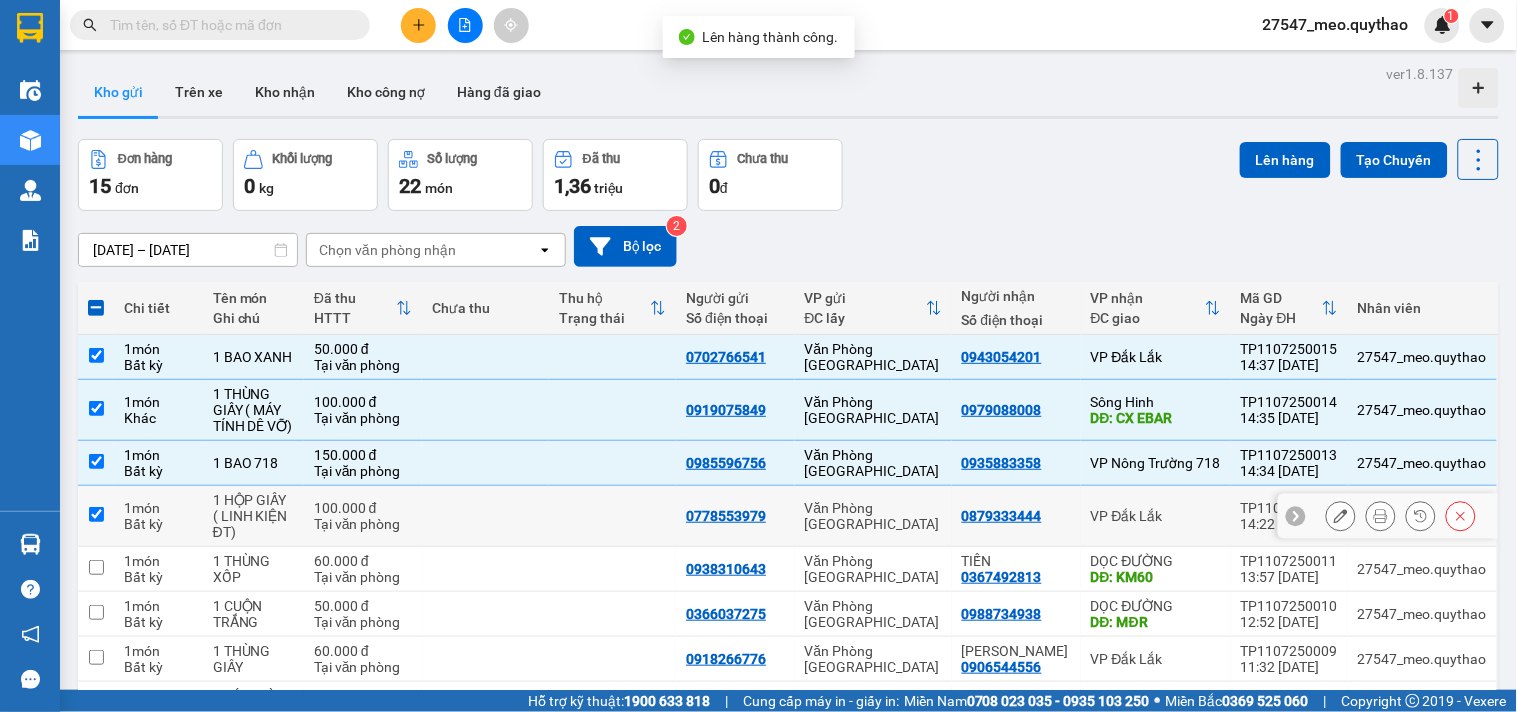 checkbox on "true" 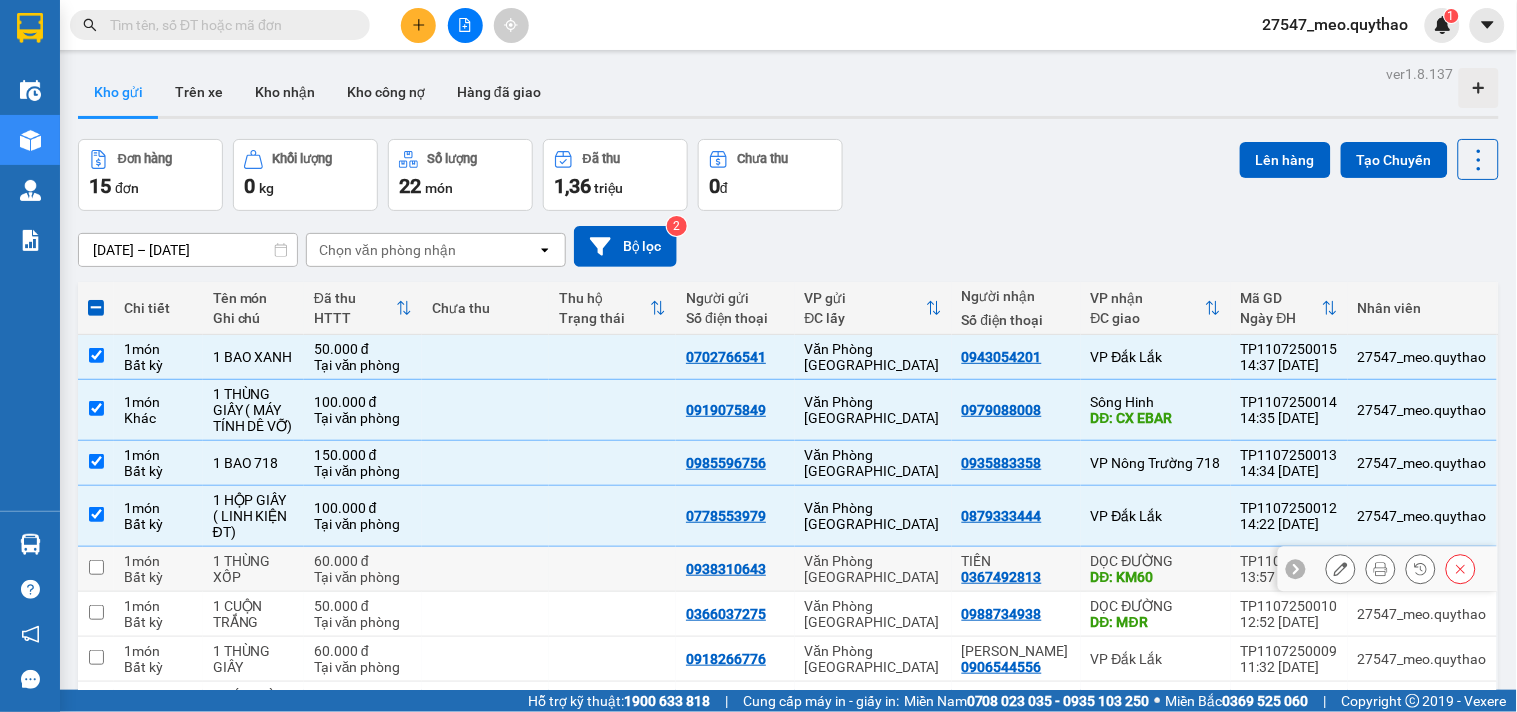 click on "DĐ: KM60" at bounding box center [1156, 577] 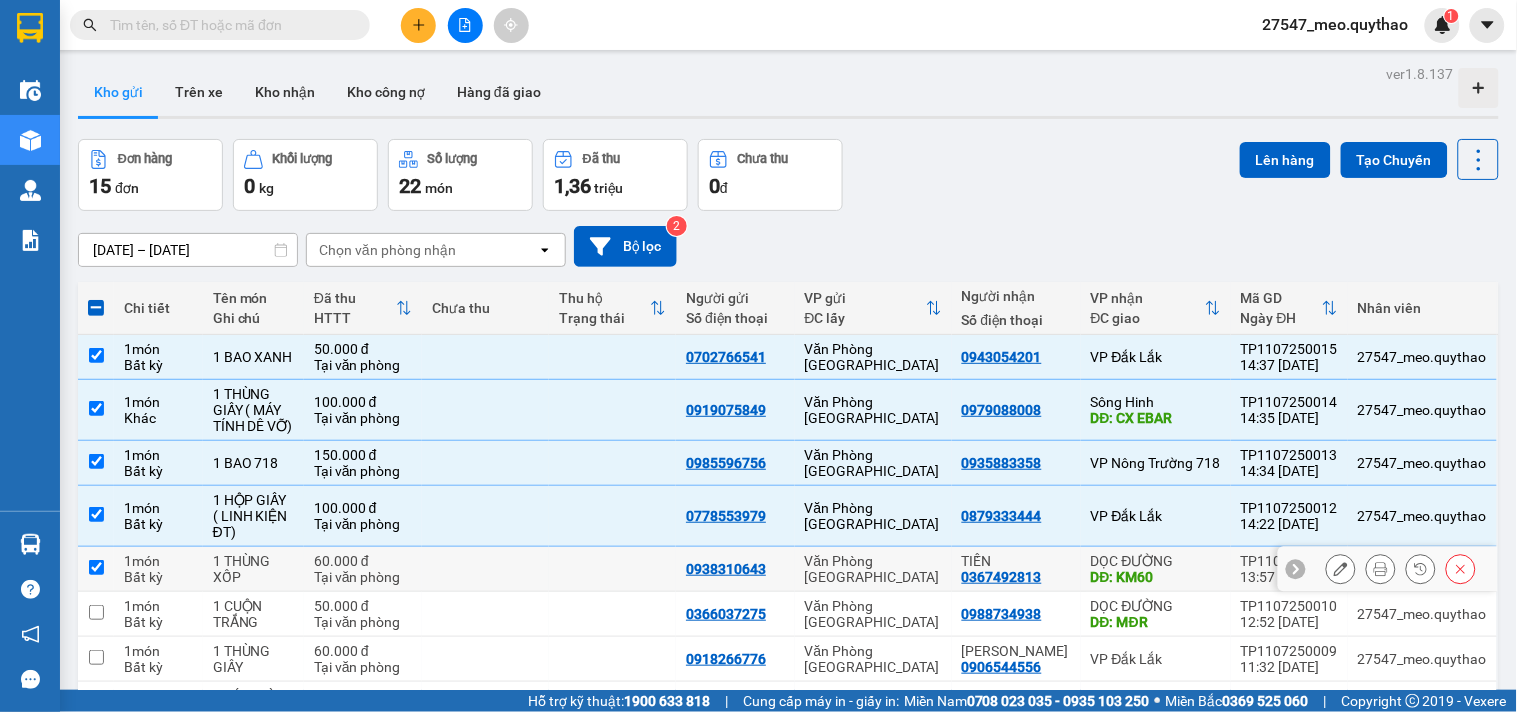 checkbox on "true" 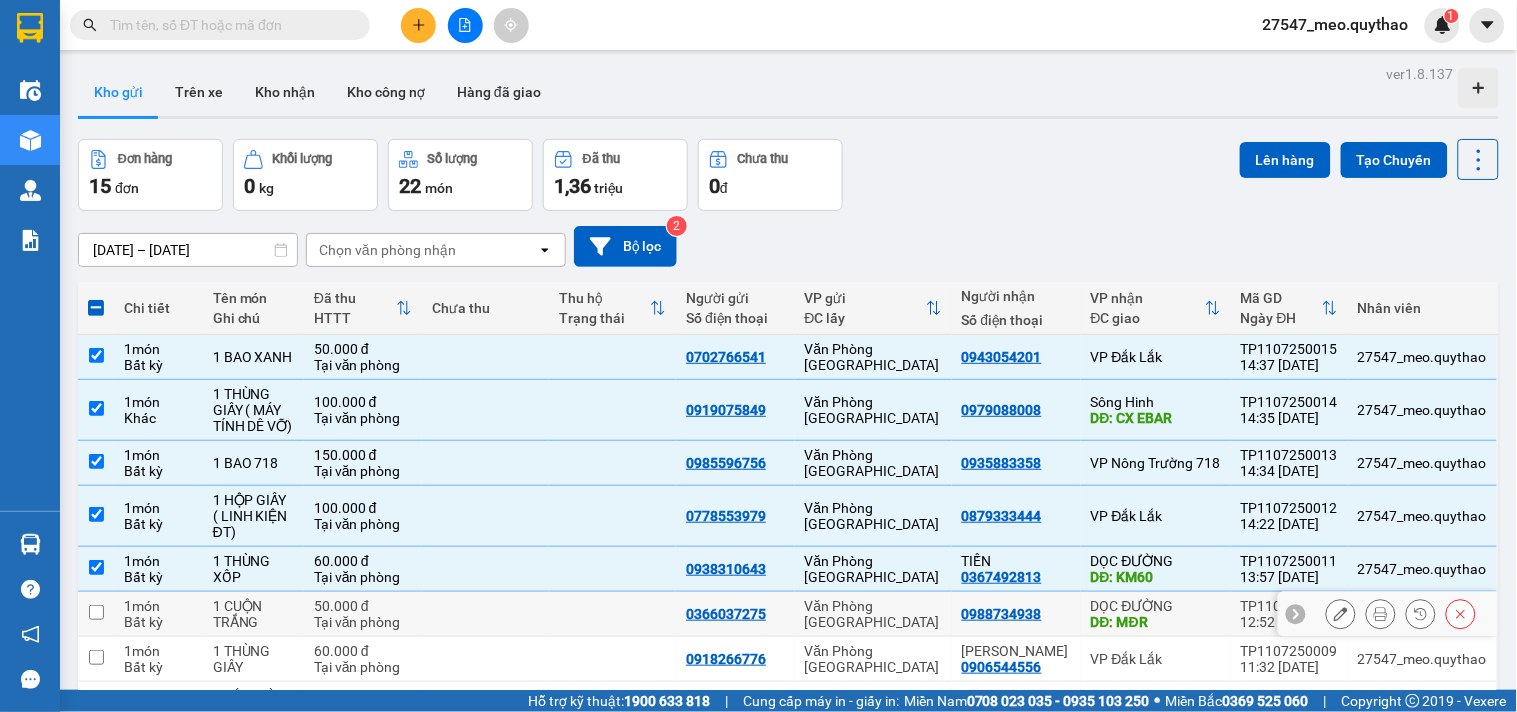 click on "DỌC ĐƯỜNG" at bounding box center [1156, 606] 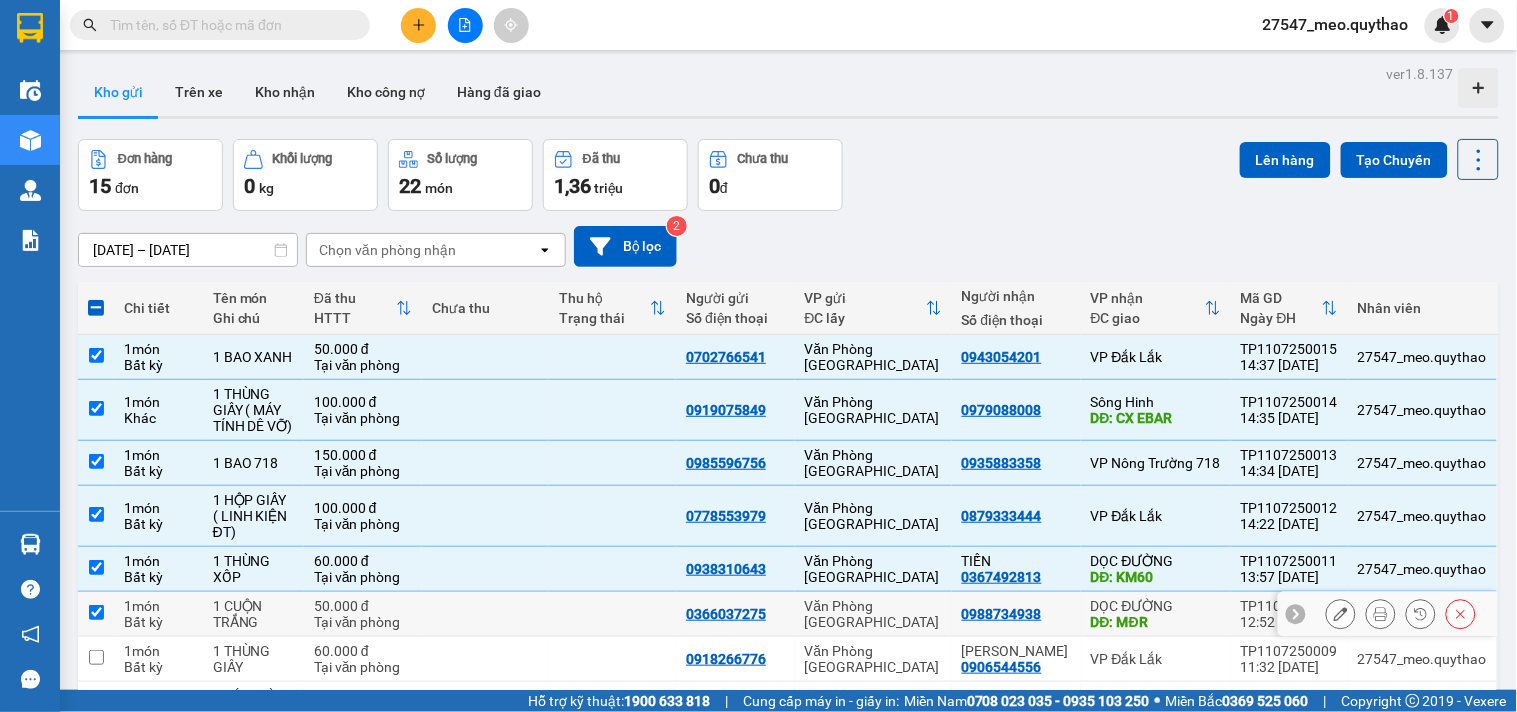 checkbox on "true" 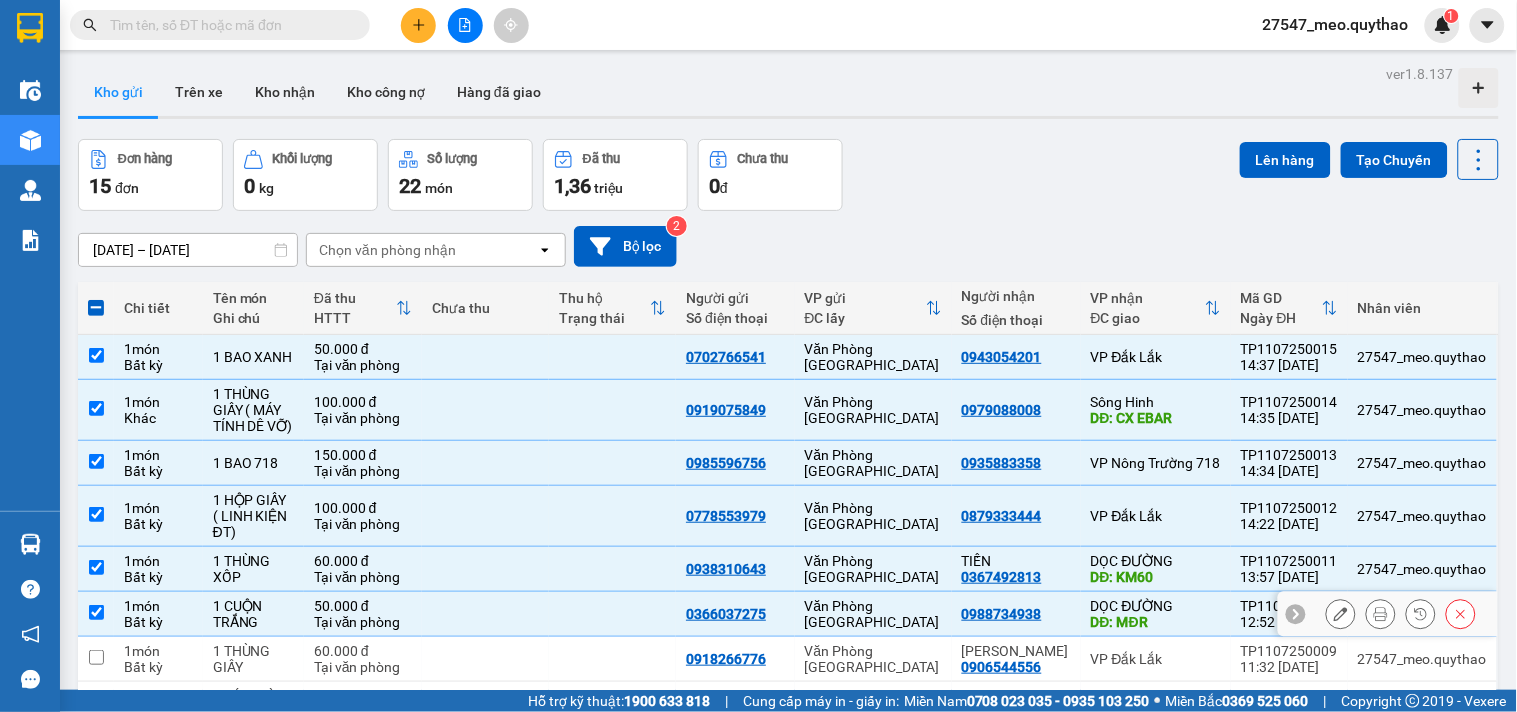 scroll, scrollTop: 211, scrollLeft: 0, axis: vertical 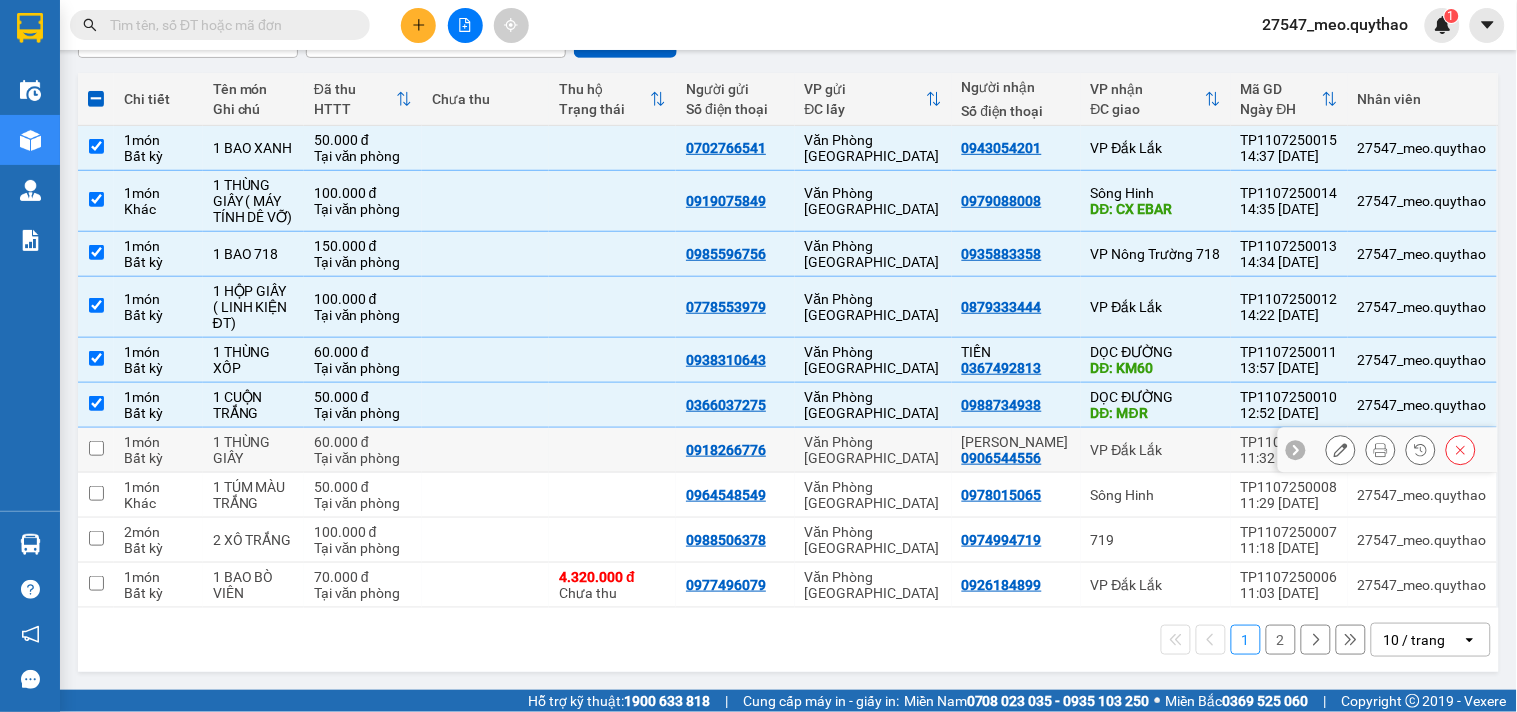 click on "VP Đắk Lắk" at bounding box center (1156, 450) 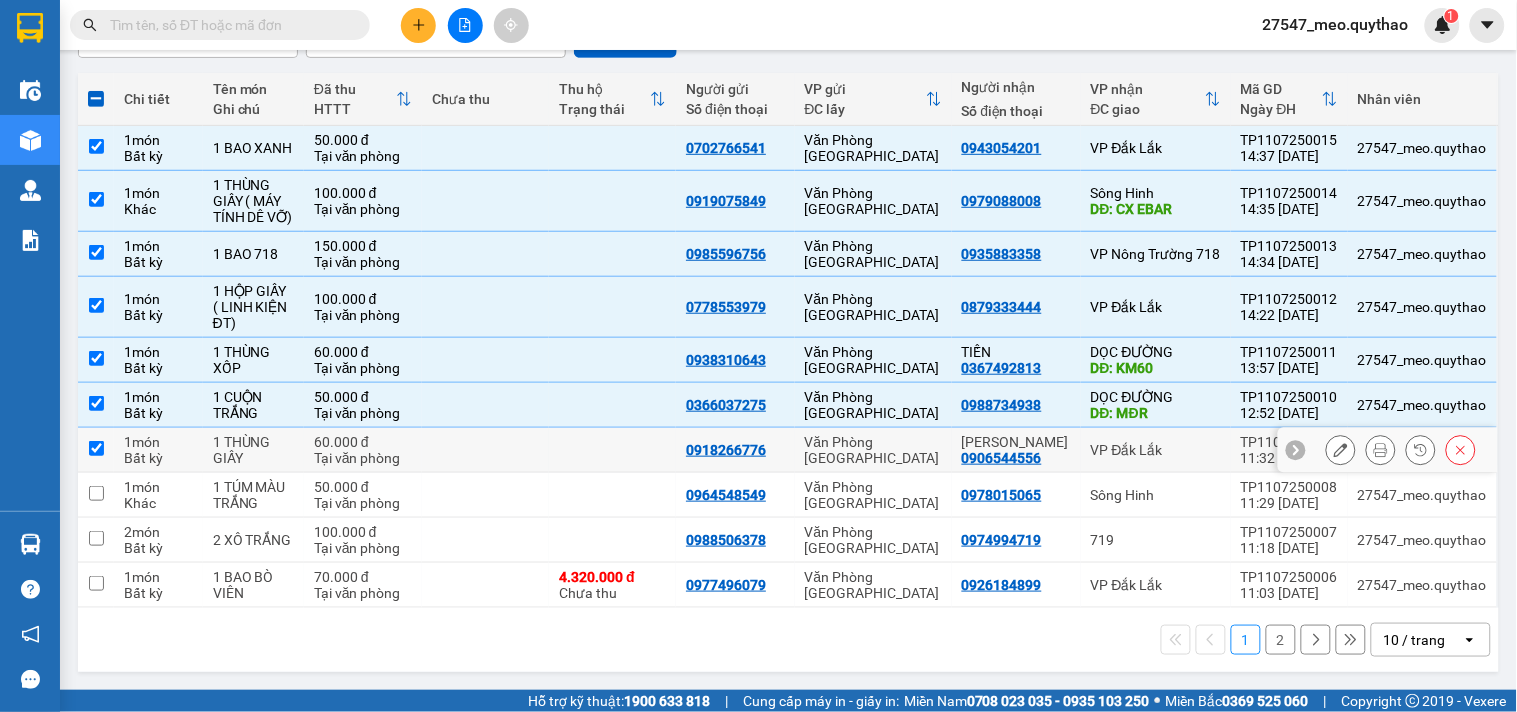 checkbox on "true" 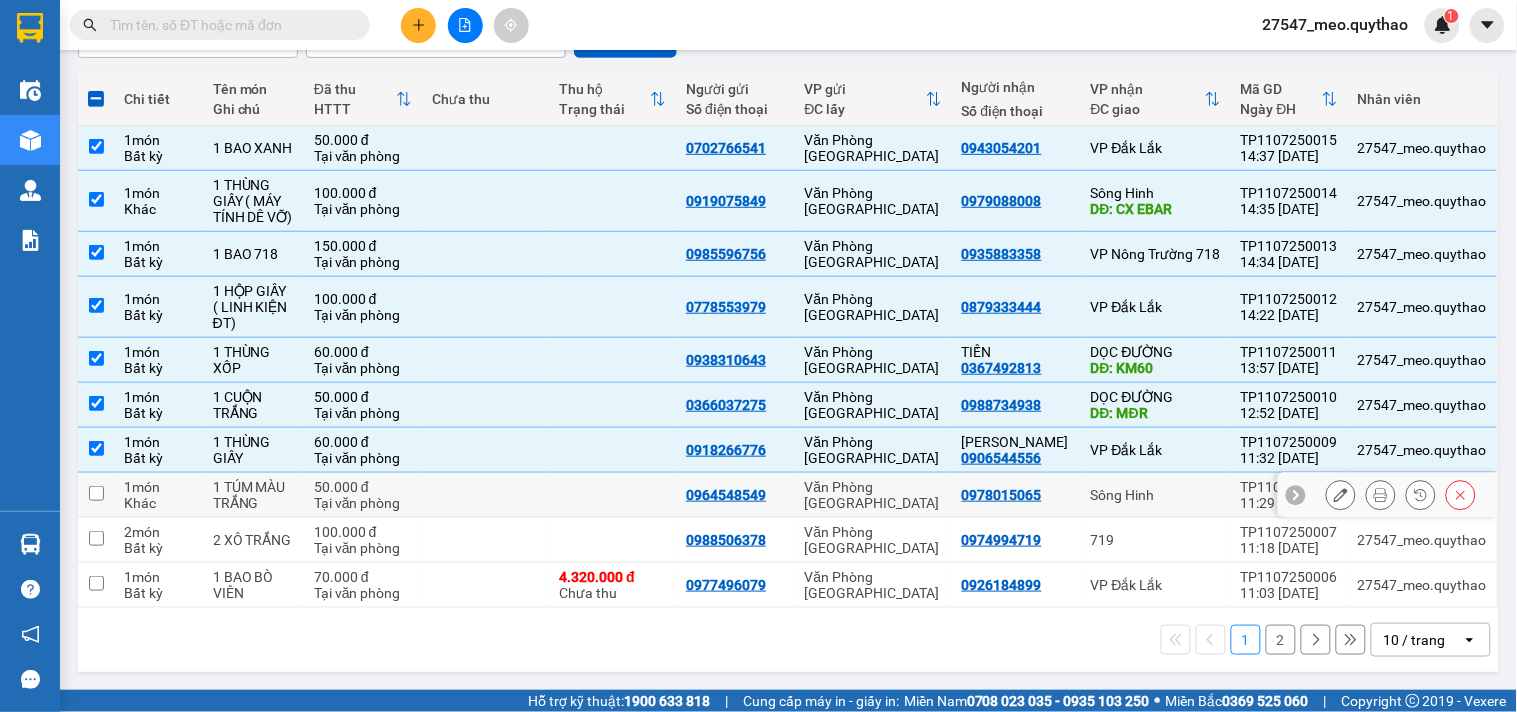 click on "Sông Hinh" at bounding box center [1156, 495] 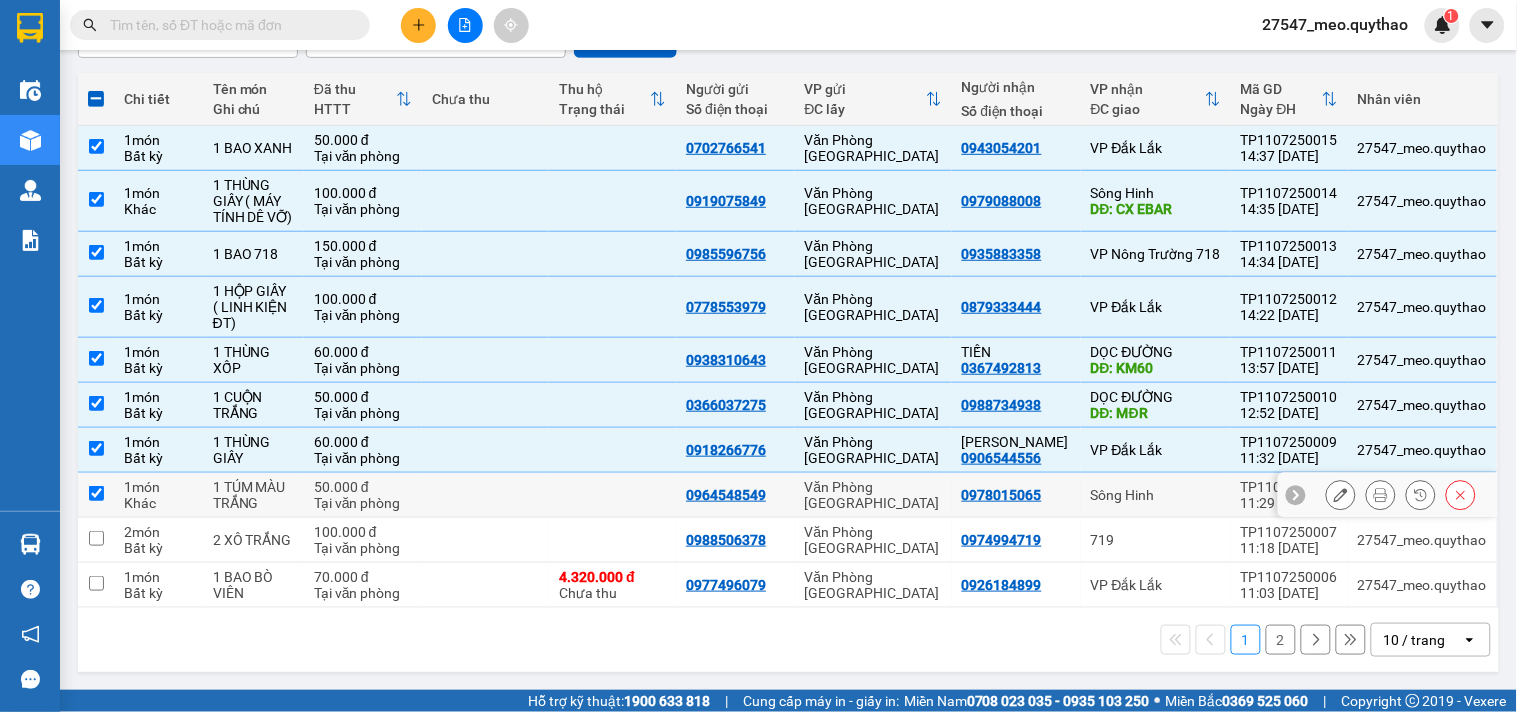checkbox on "true" 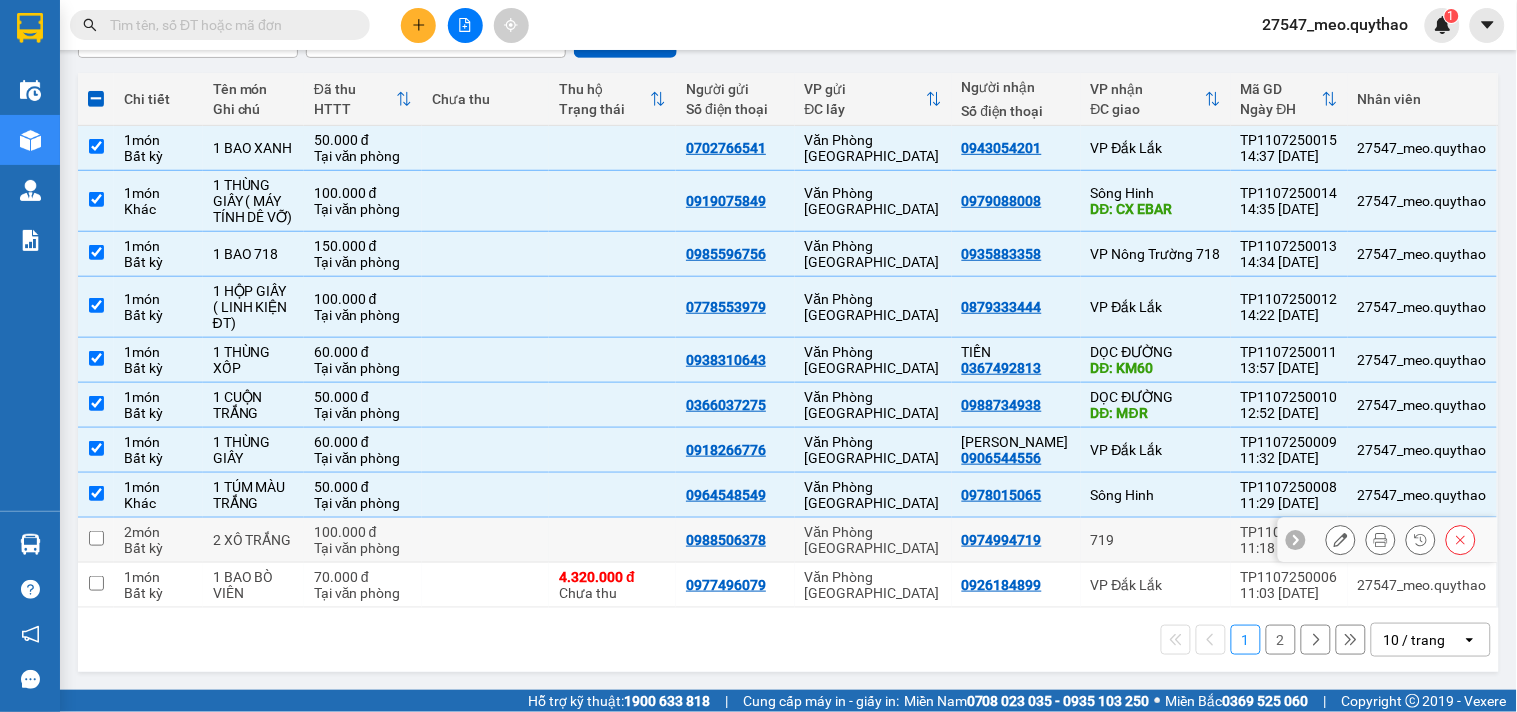 click on "719" at bounding box center (1156, 540) 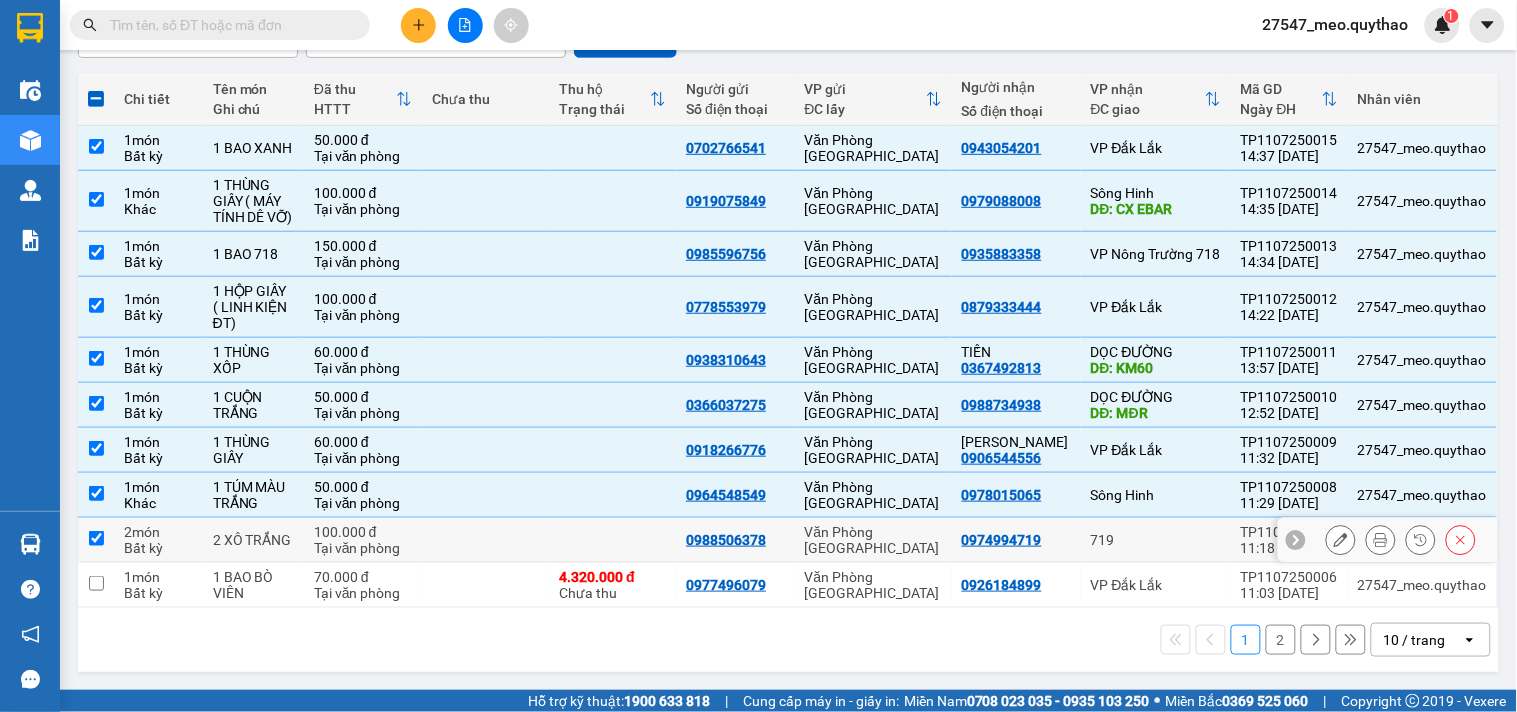 checkbox on "true" 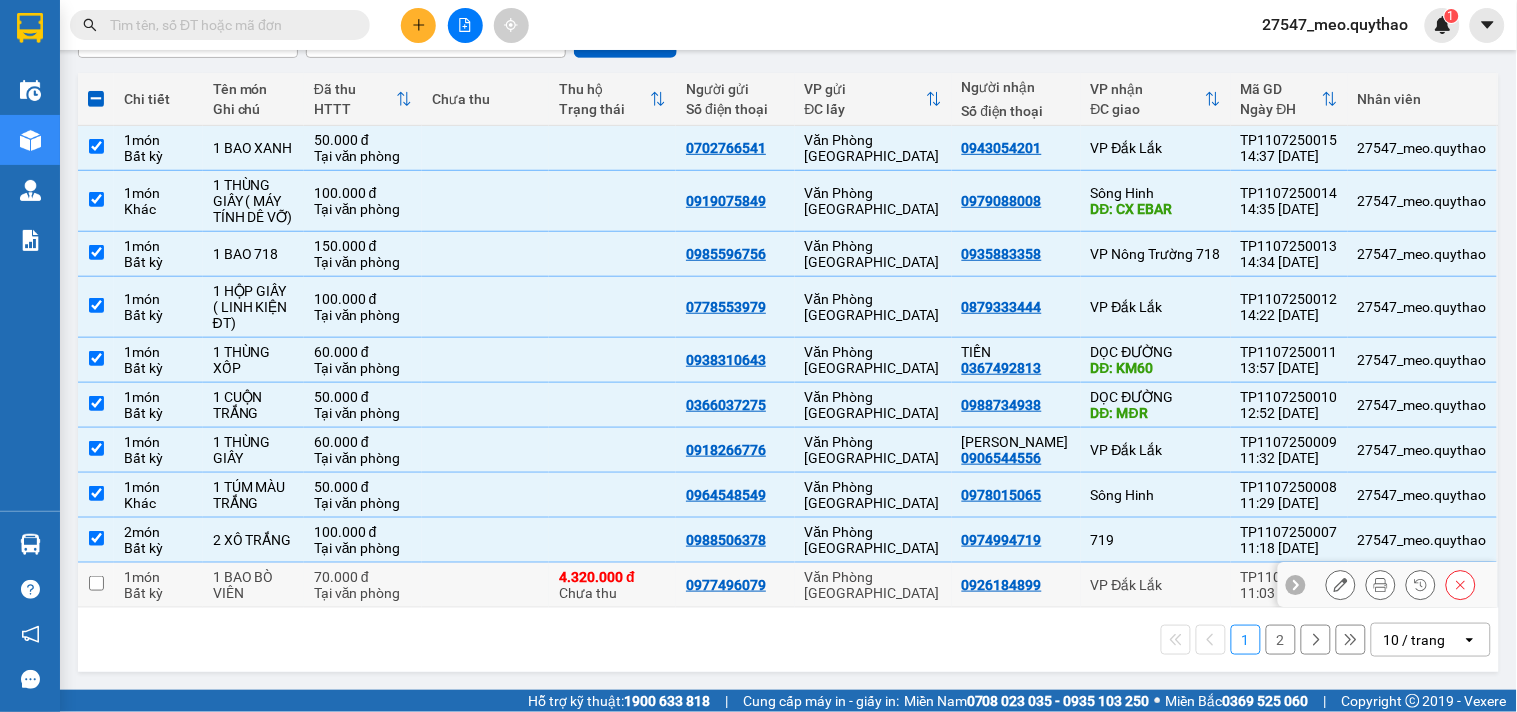 click on "VP Đắk Lắk" at bounding box center (1156, 585) 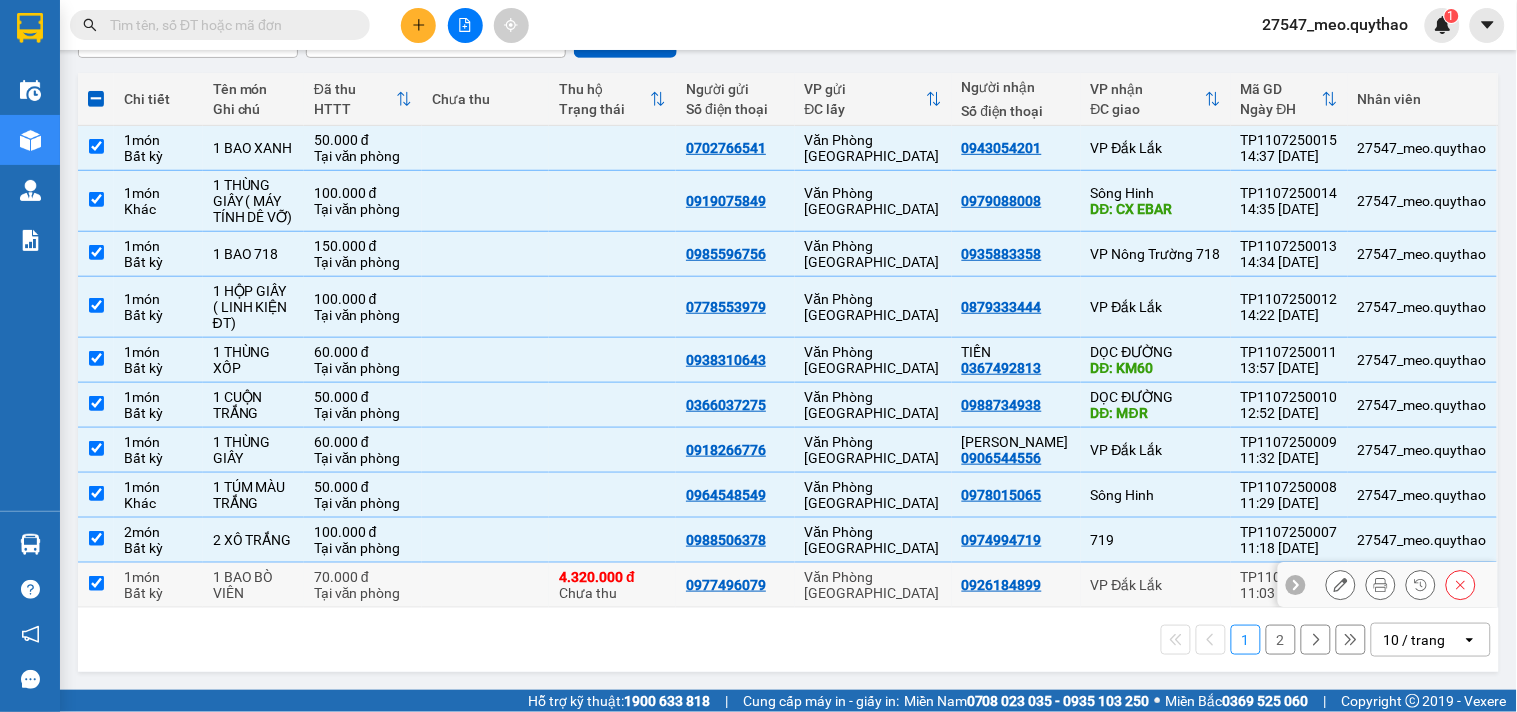 checkbox on "true" 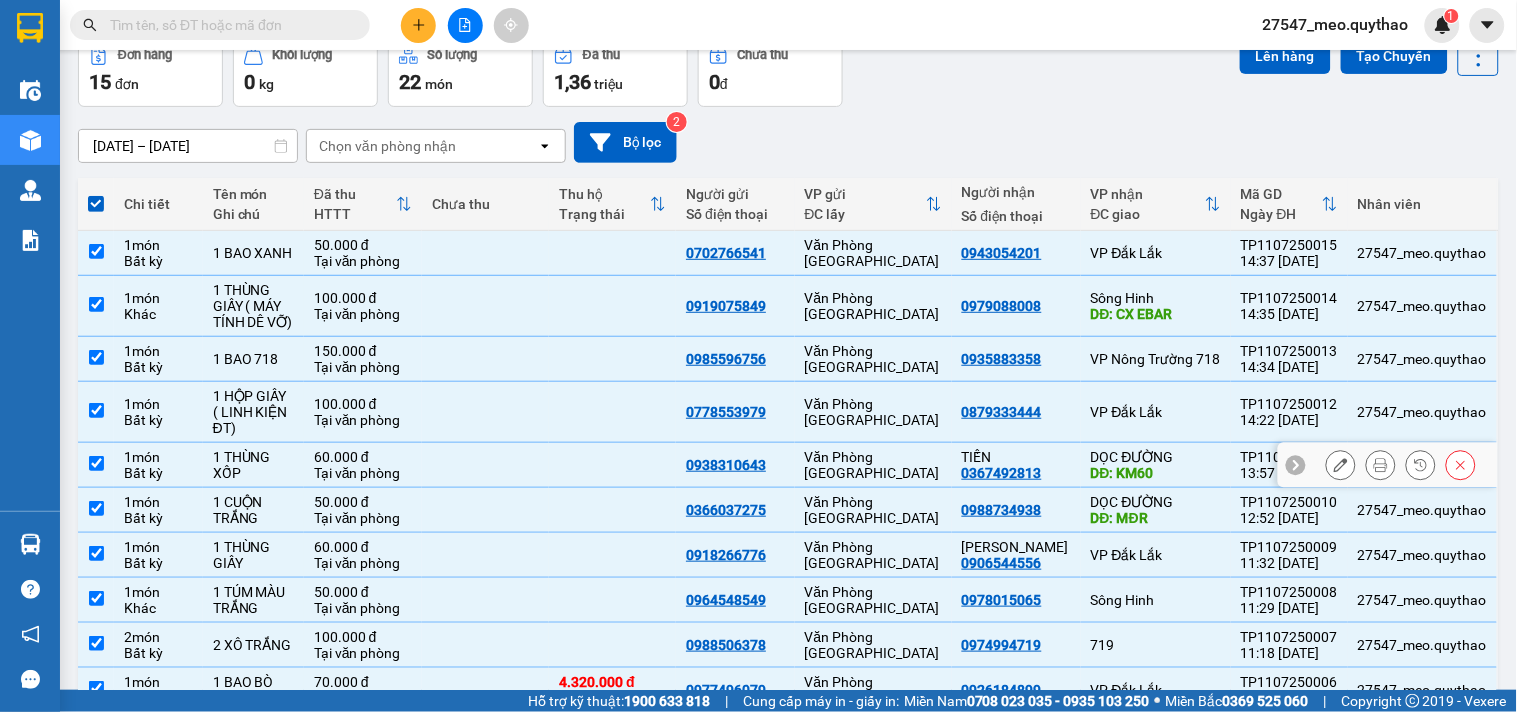 scroll, scrollTop: 0, scrollLeft: 0, axis: both 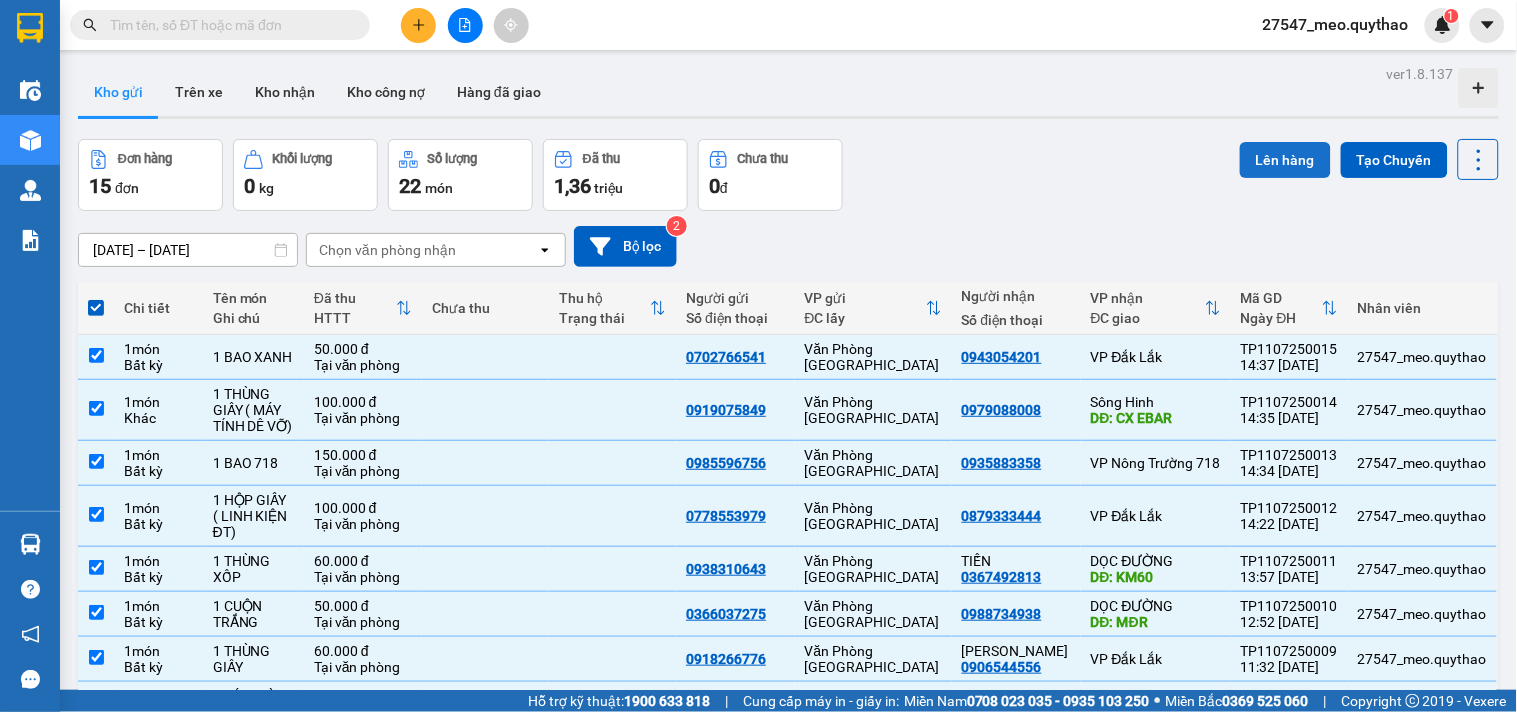 click on "Lên hàng" at bounding box center (1285, 160) 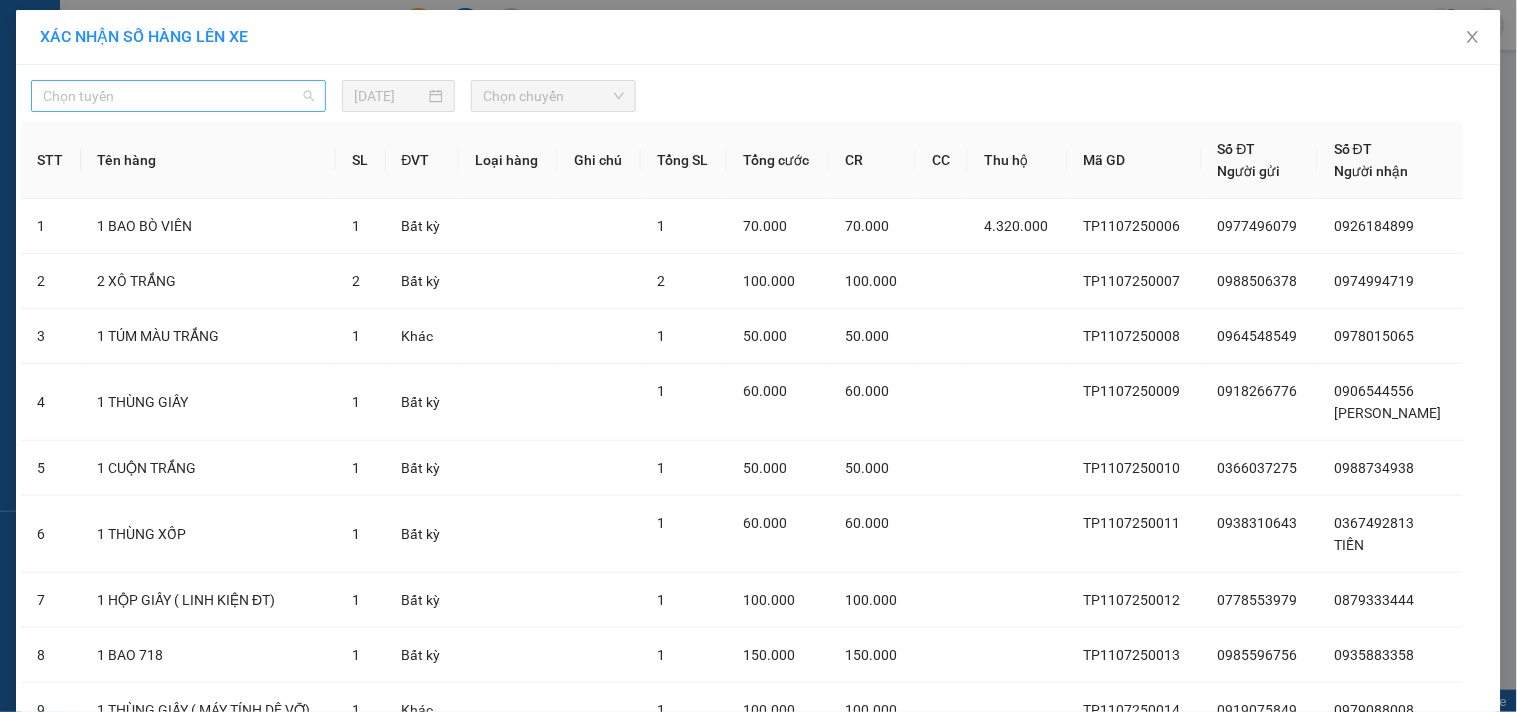 click on "Chọn tuyến" at bounding box center (178, 96) 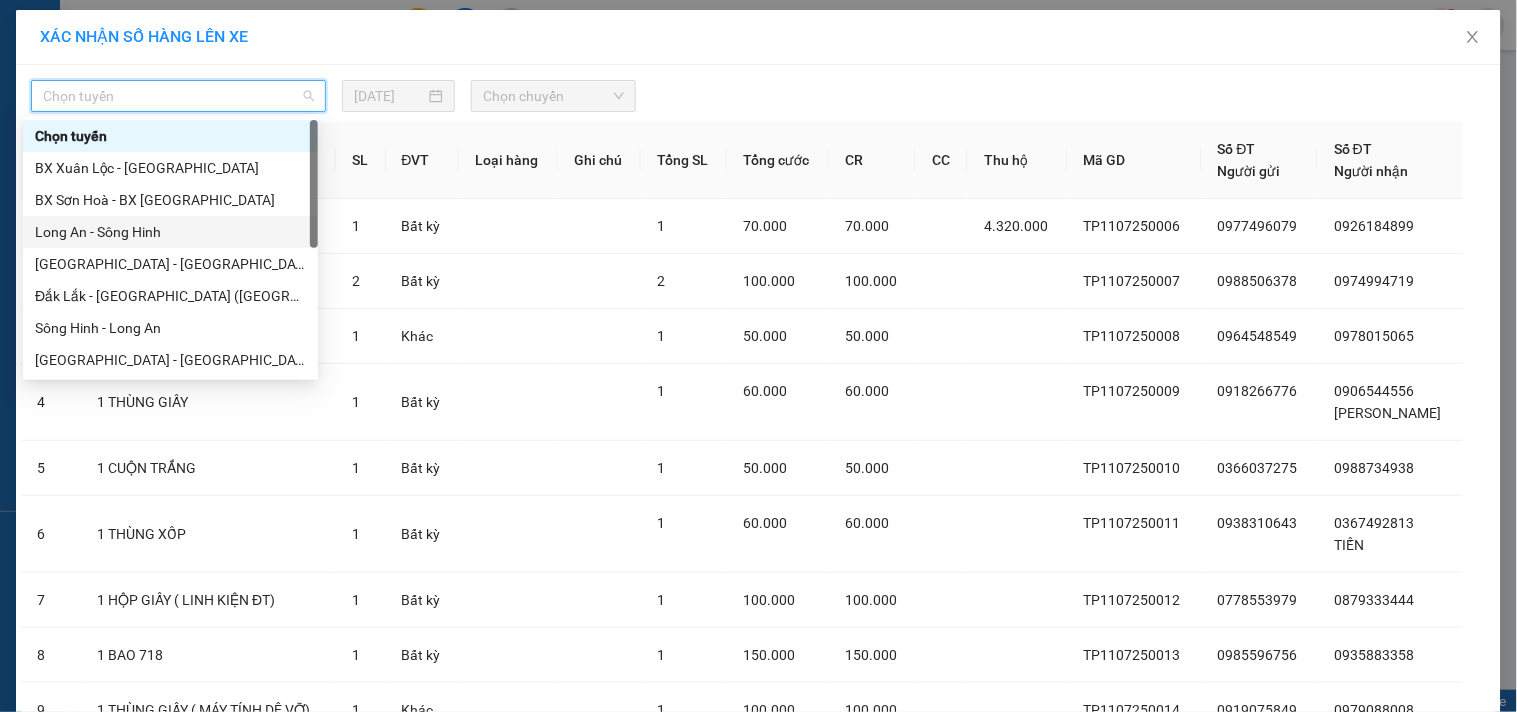 click on "Long An - Sông Hinh" at bounding box center (170, 232) 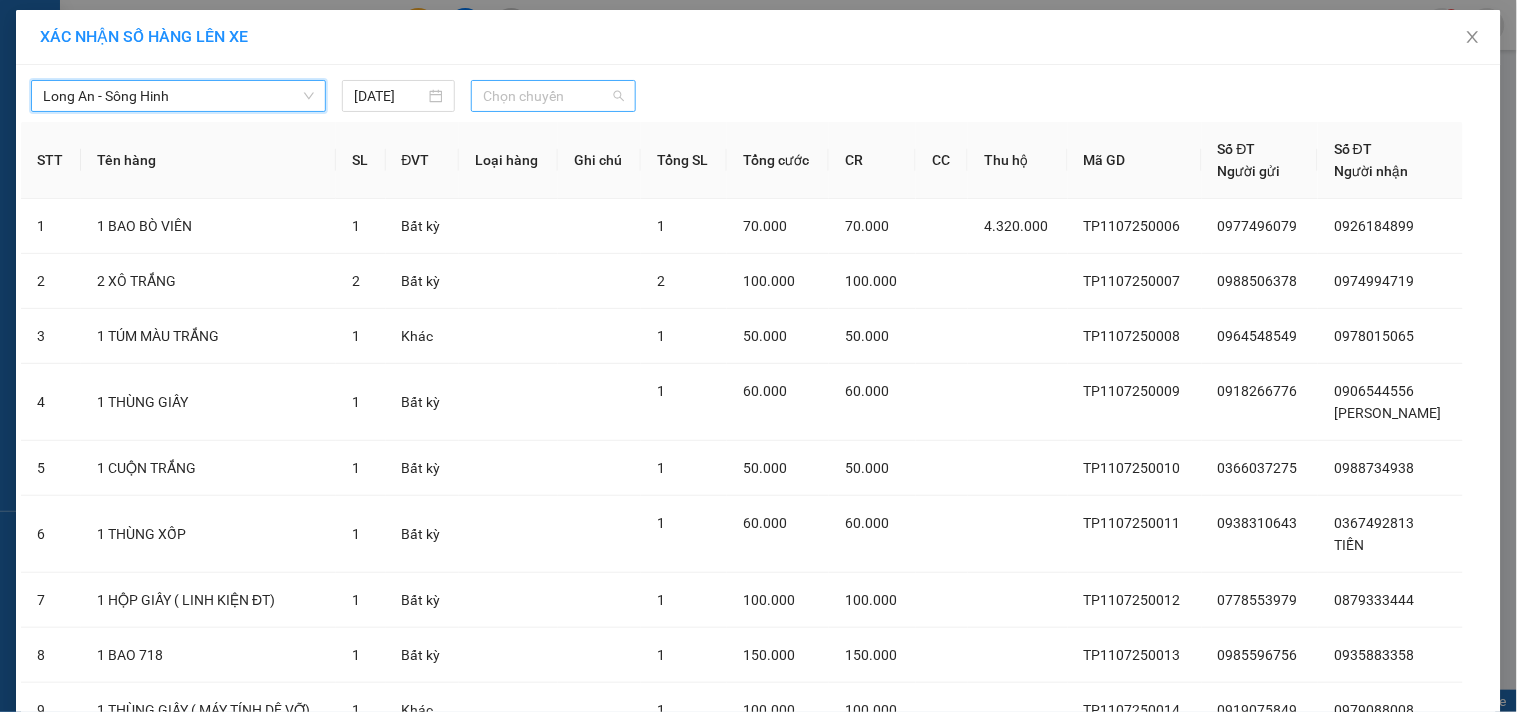 click on "Chọn chuyến" at bounding box center (553, 96) 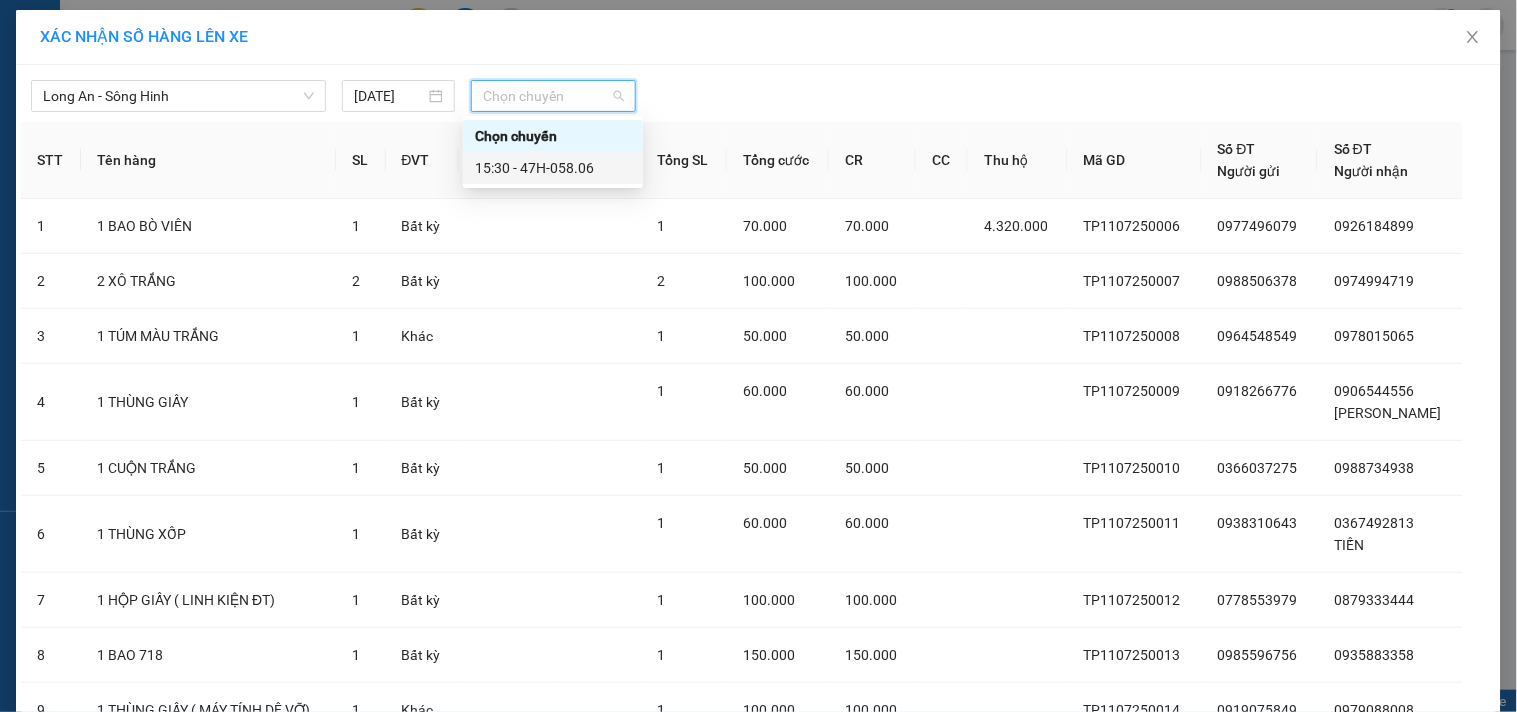 click on "15:30     - 47H-058.06" at bounding box center (553, 168) 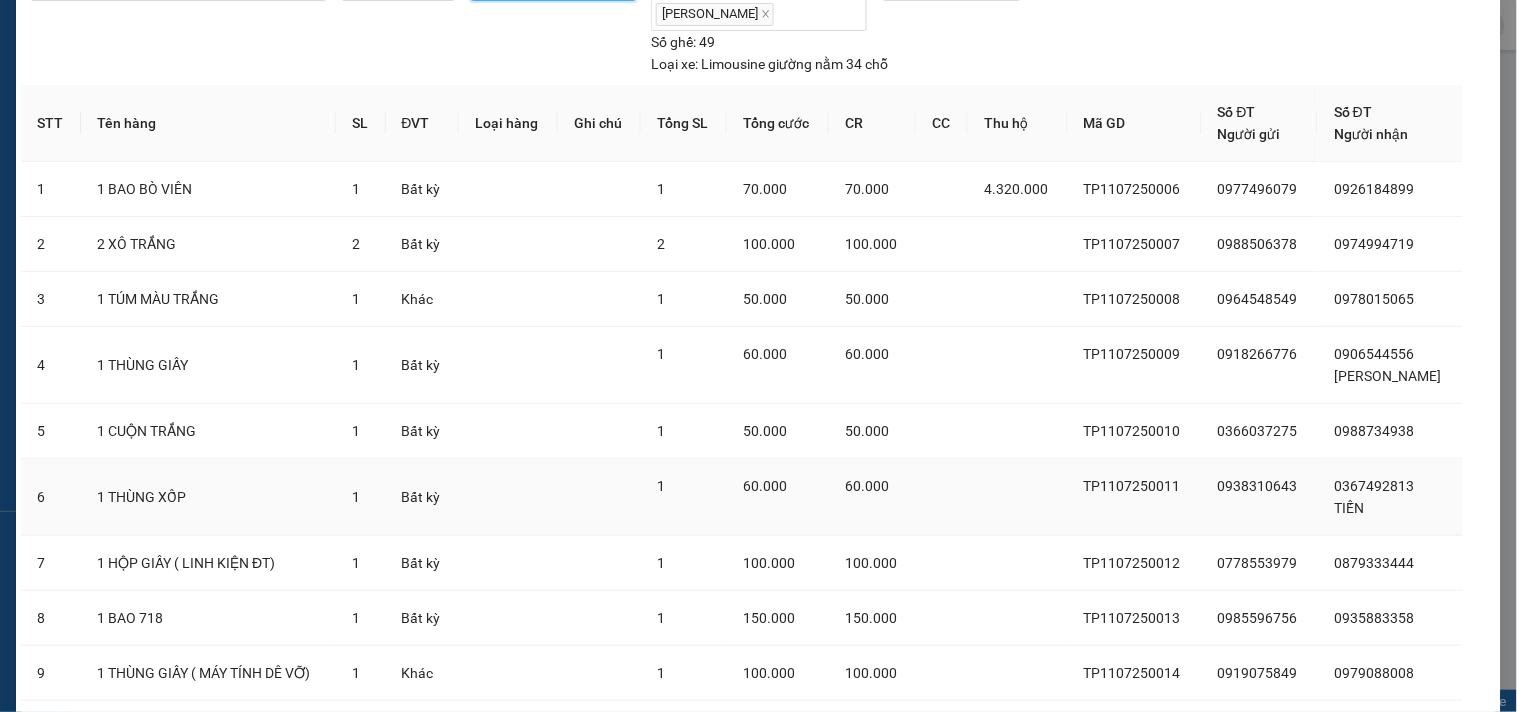 scroll, scrollTop: 302, scrollLeft: 0, axis: vertical 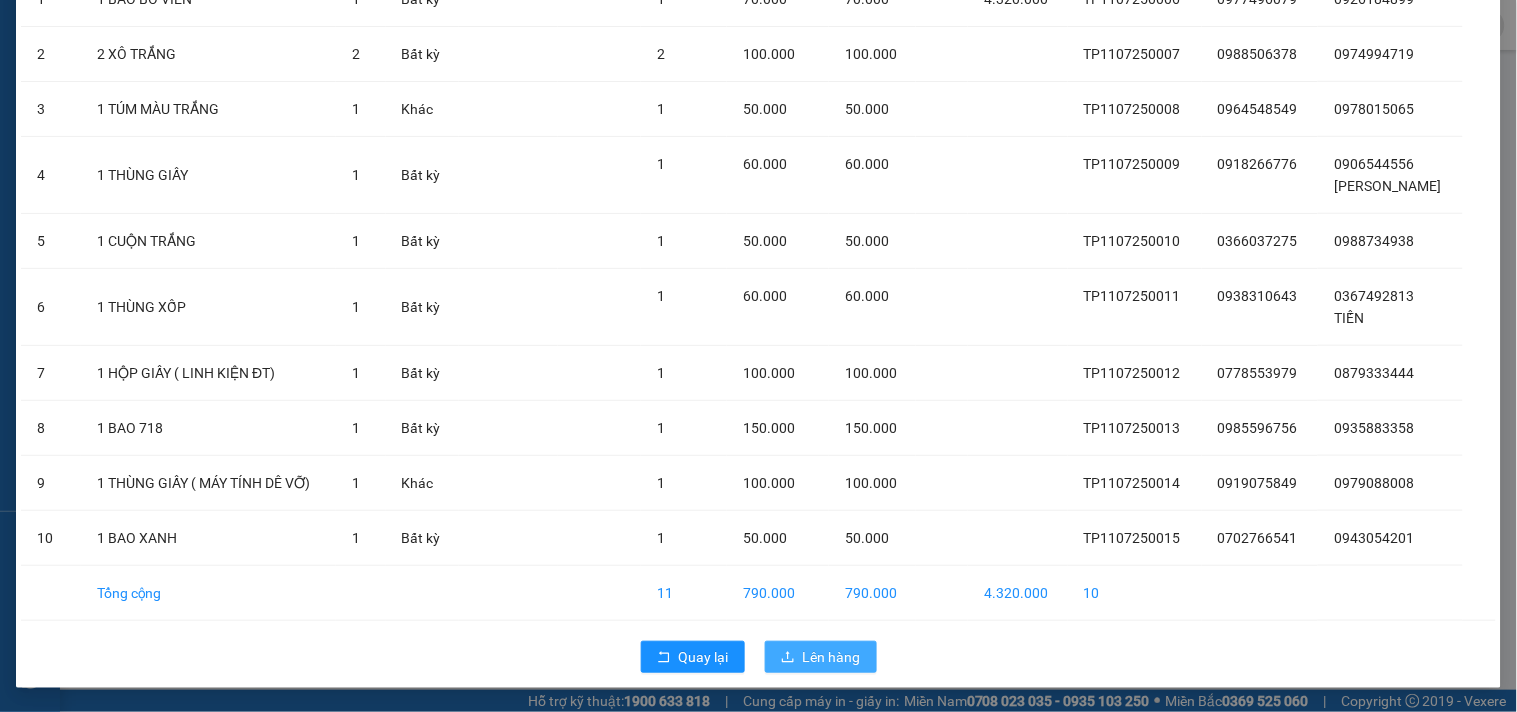 click 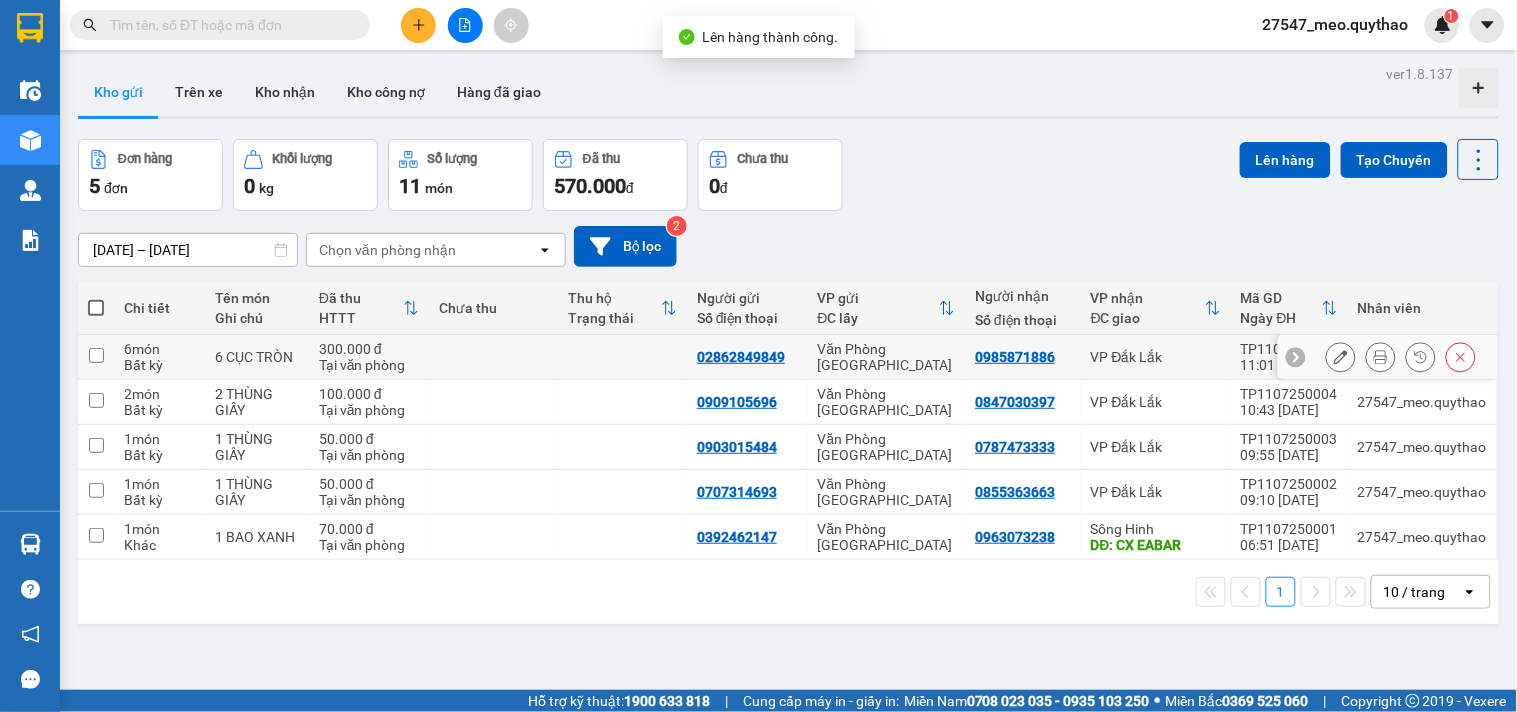 click on "VP Đắk Lắk" at bounding box center (1156, 357) 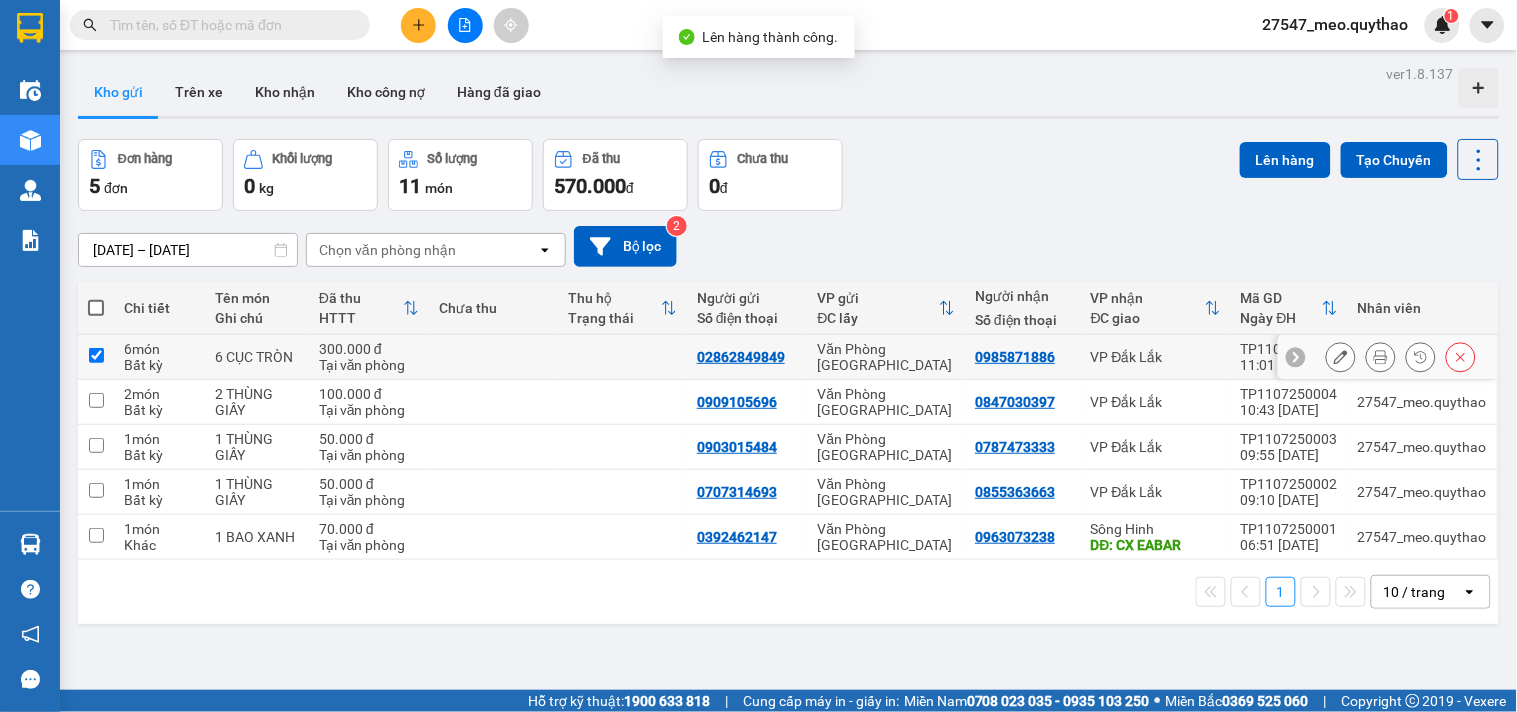 checkbox on "true" 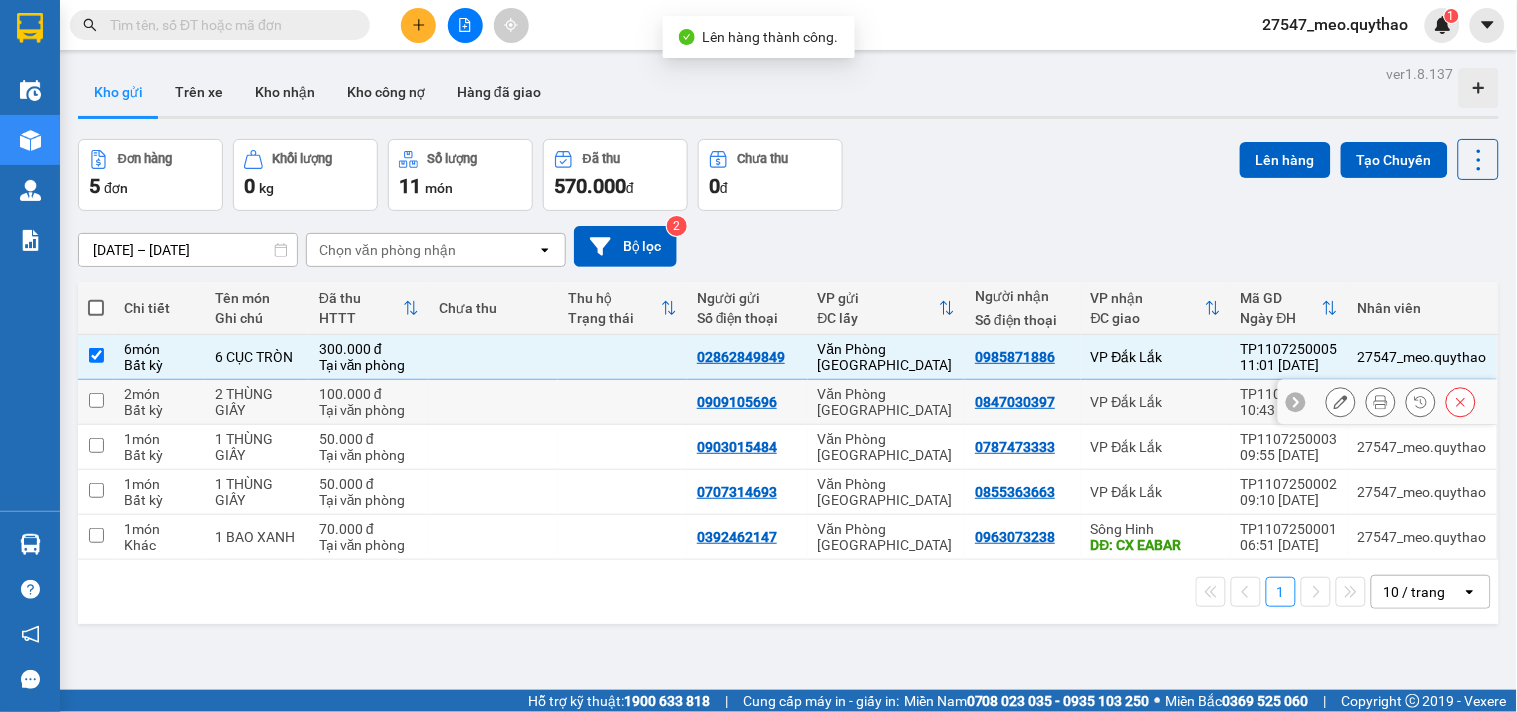 click on "VP Đắk Lắk" at bounding box center [1156, 402] 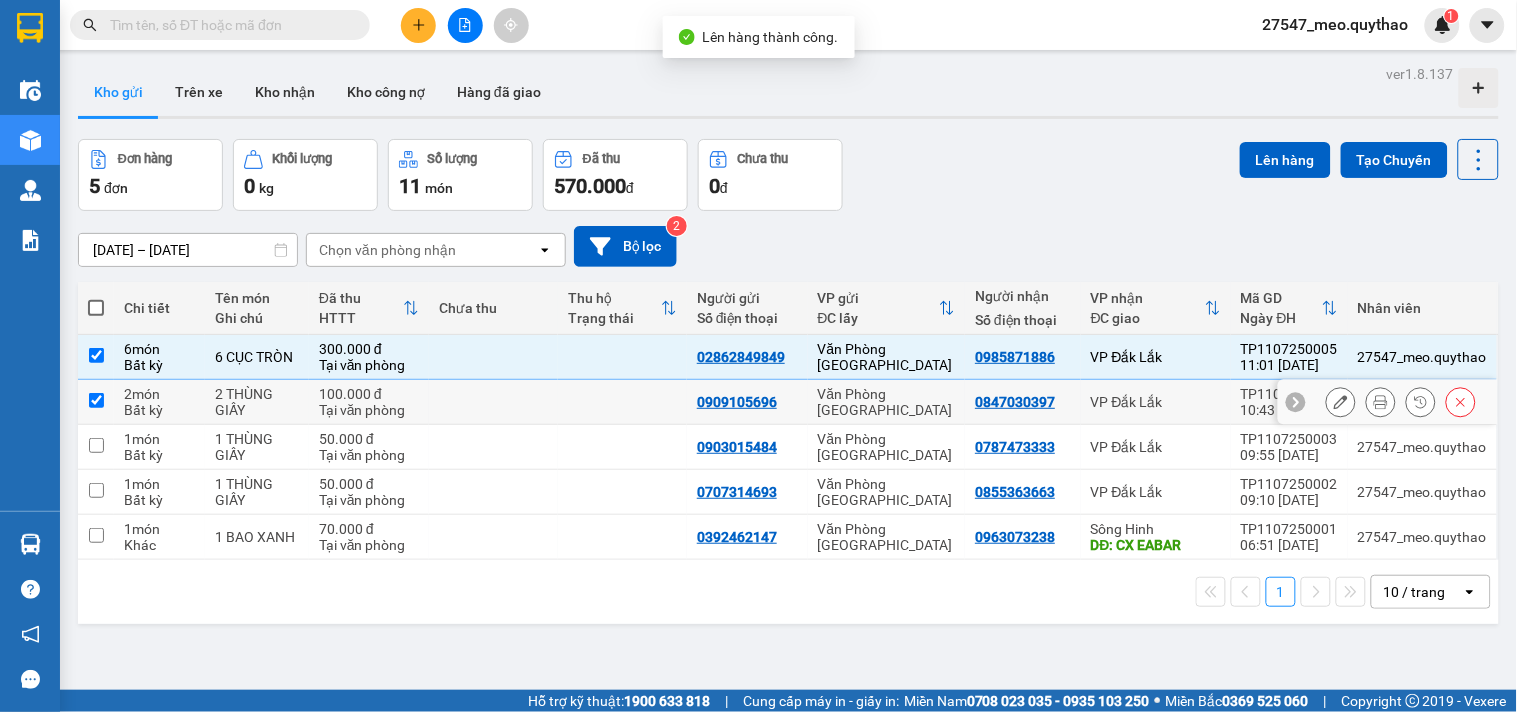 checkbox on "true" 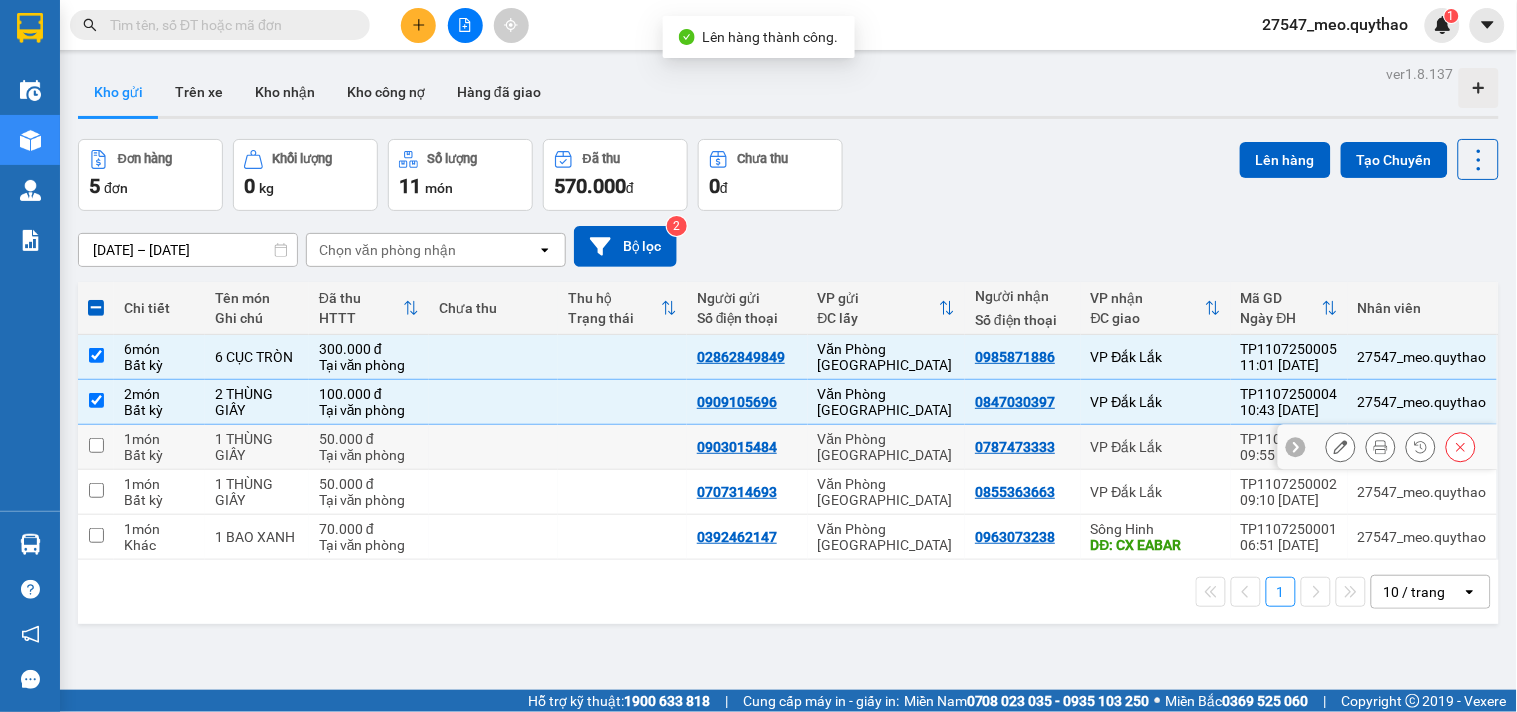 click on "VP Đắk Lắk" at bounding box center (1156, 447) 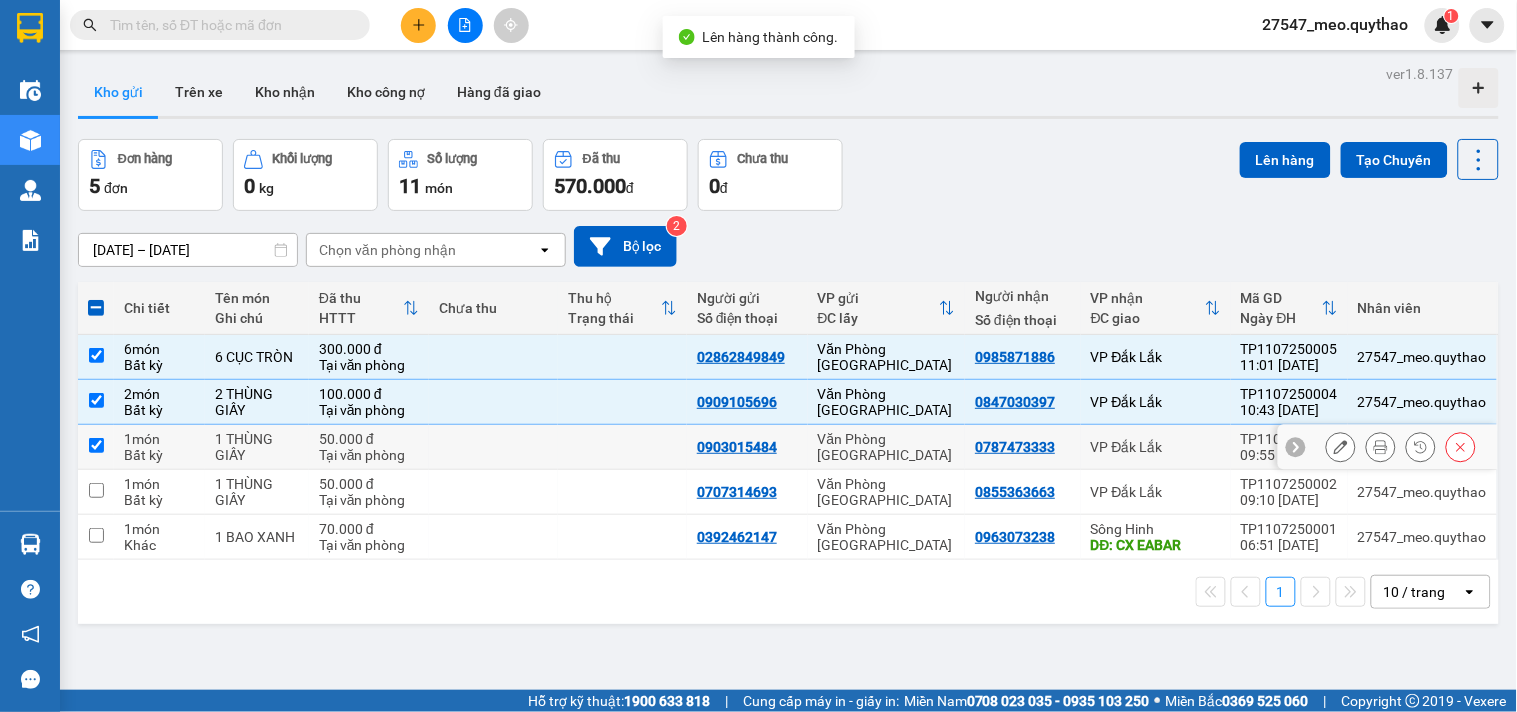 checkbox on "true" 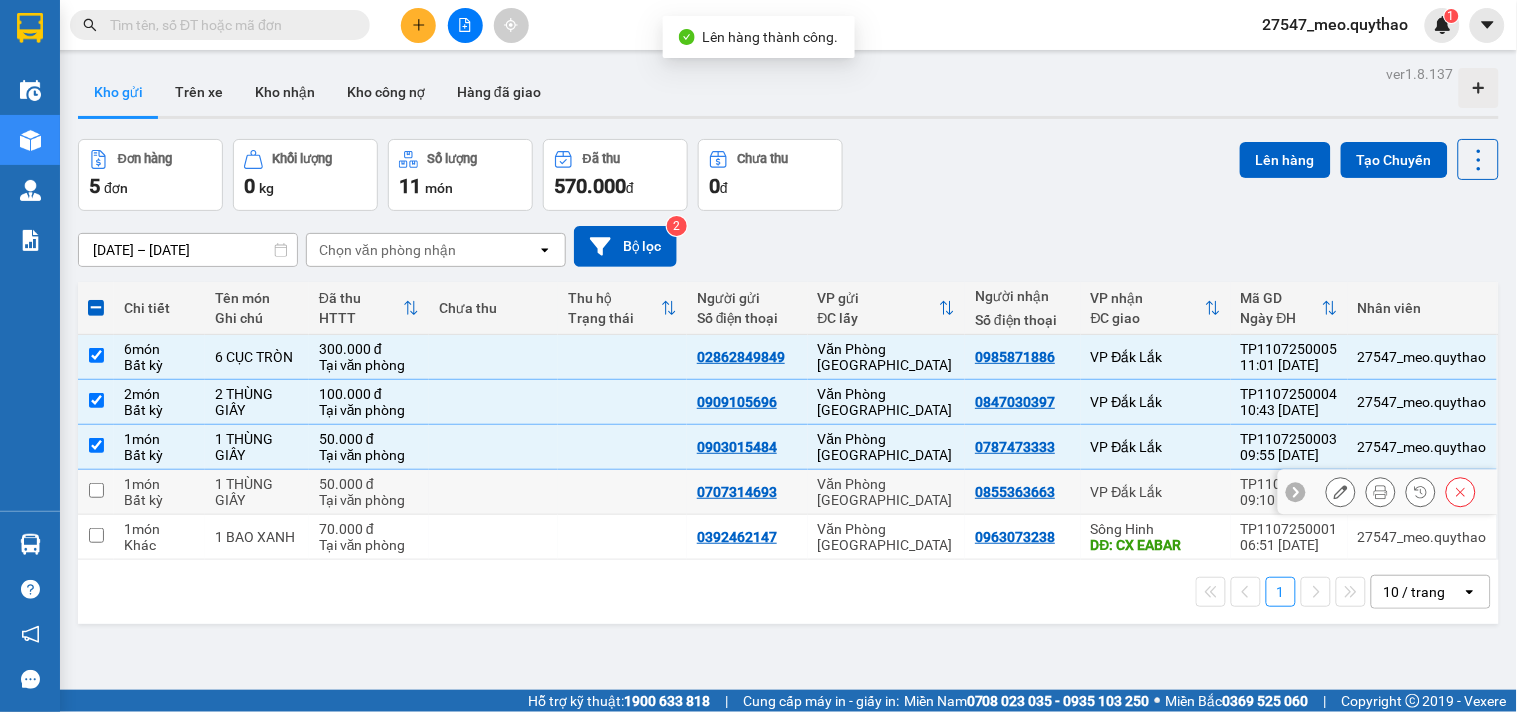 click on "VP Đắk Lắk" at bounding box center (1156, 492) 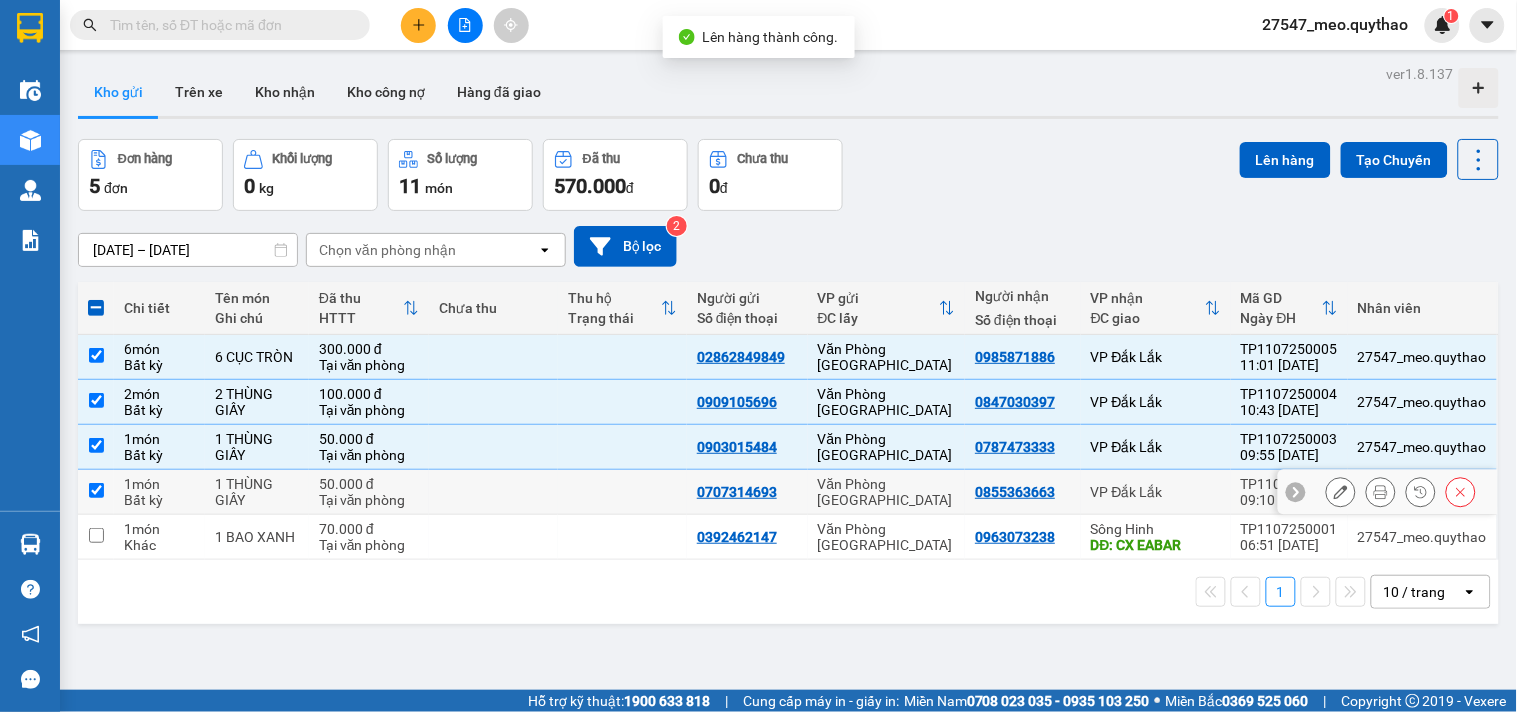 checkbox on "true" 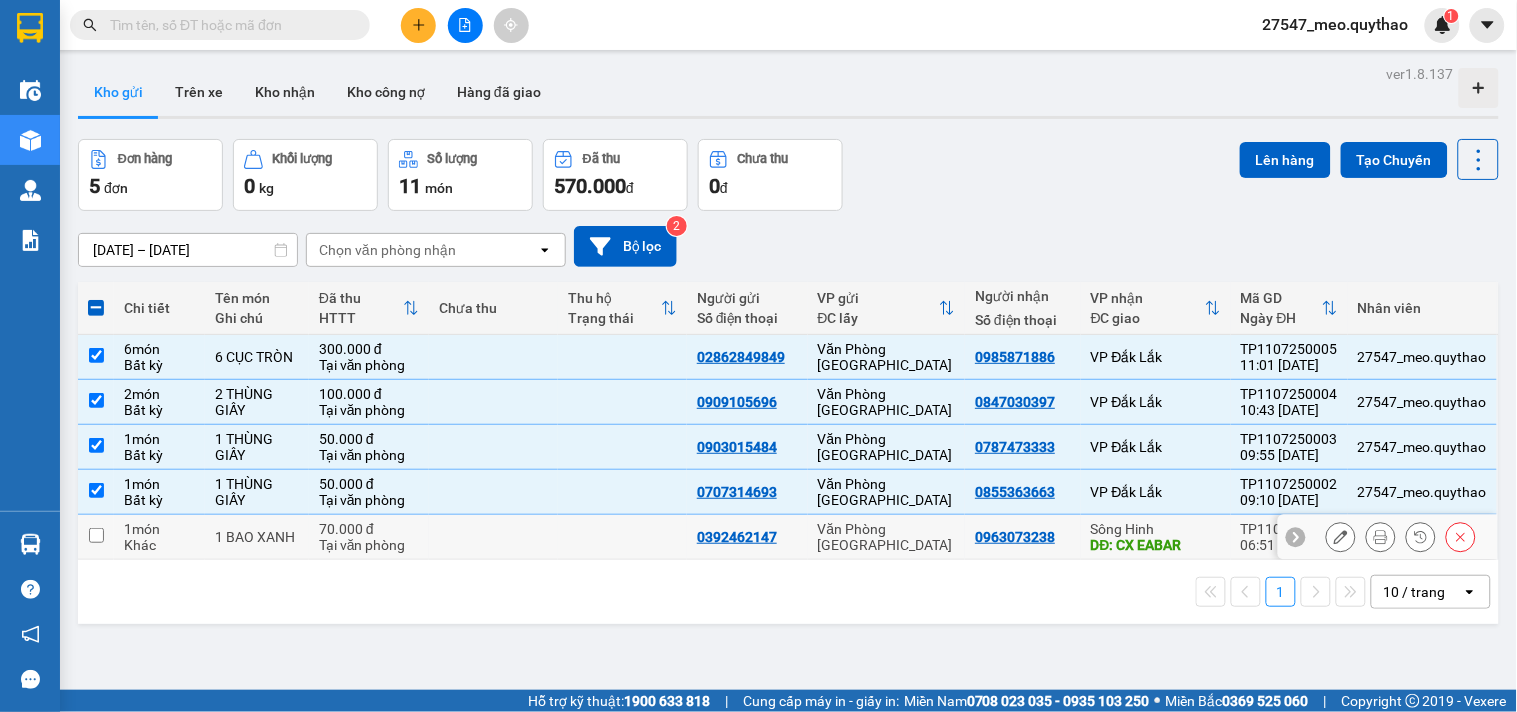 click on "0963073238" at bounding box center [1023, 537] 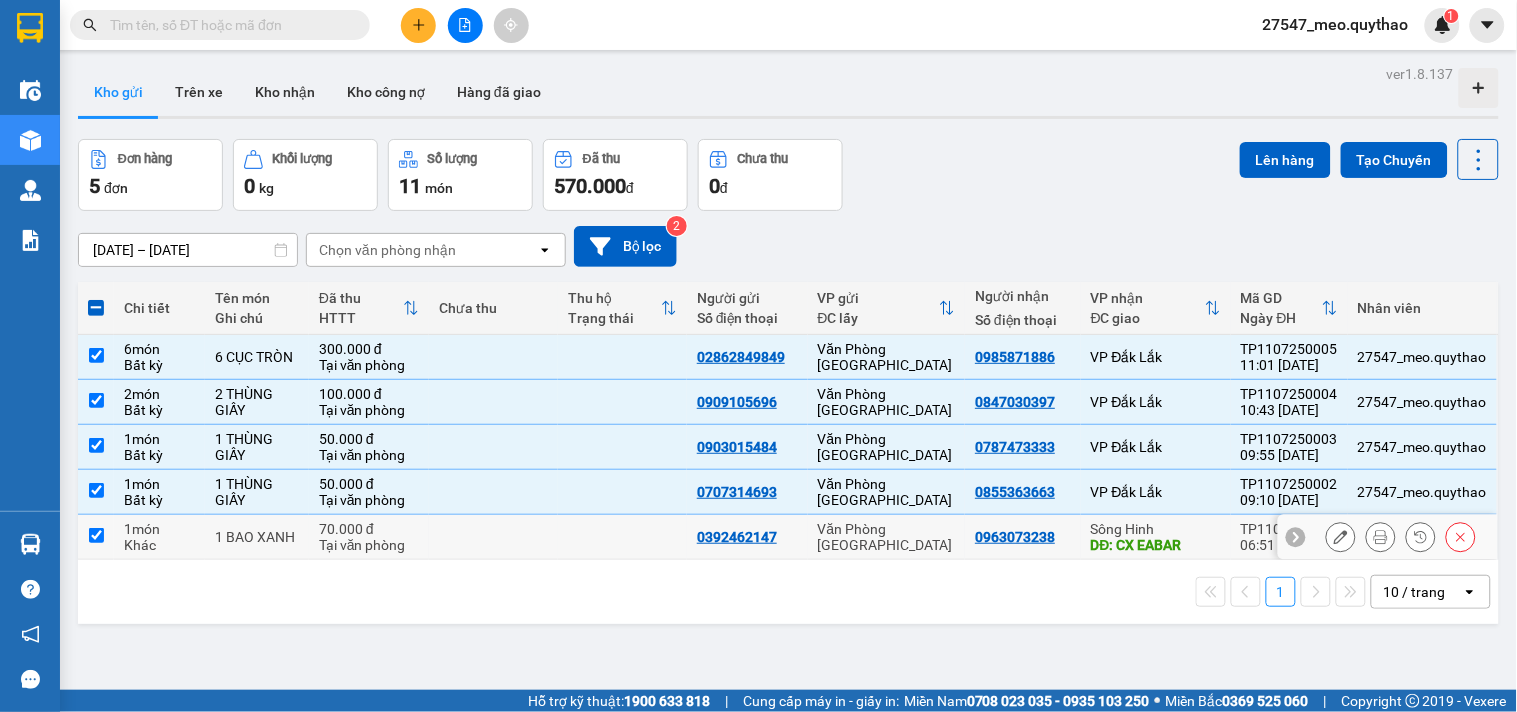 checkbox on "true" 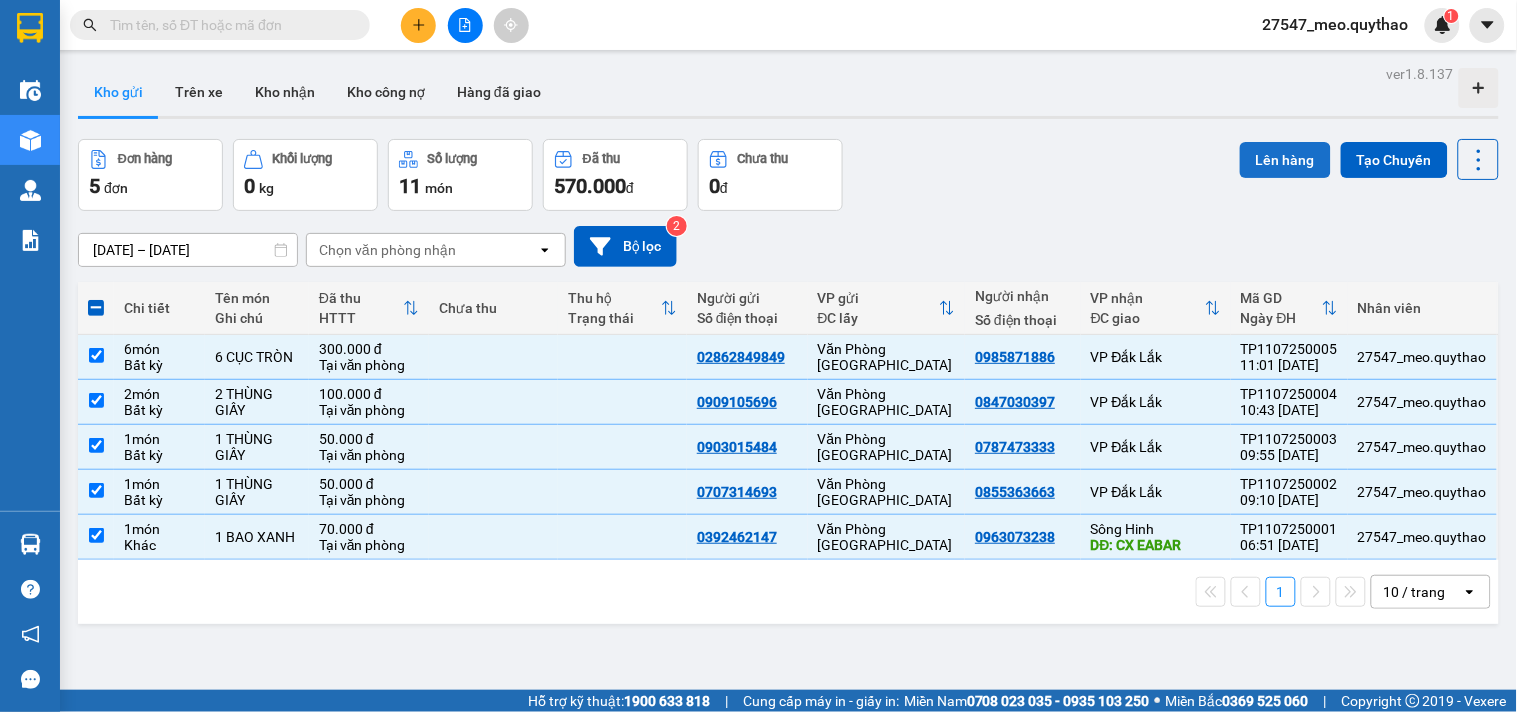 click on "Lên hàng" at bounding box center [1285, 160] 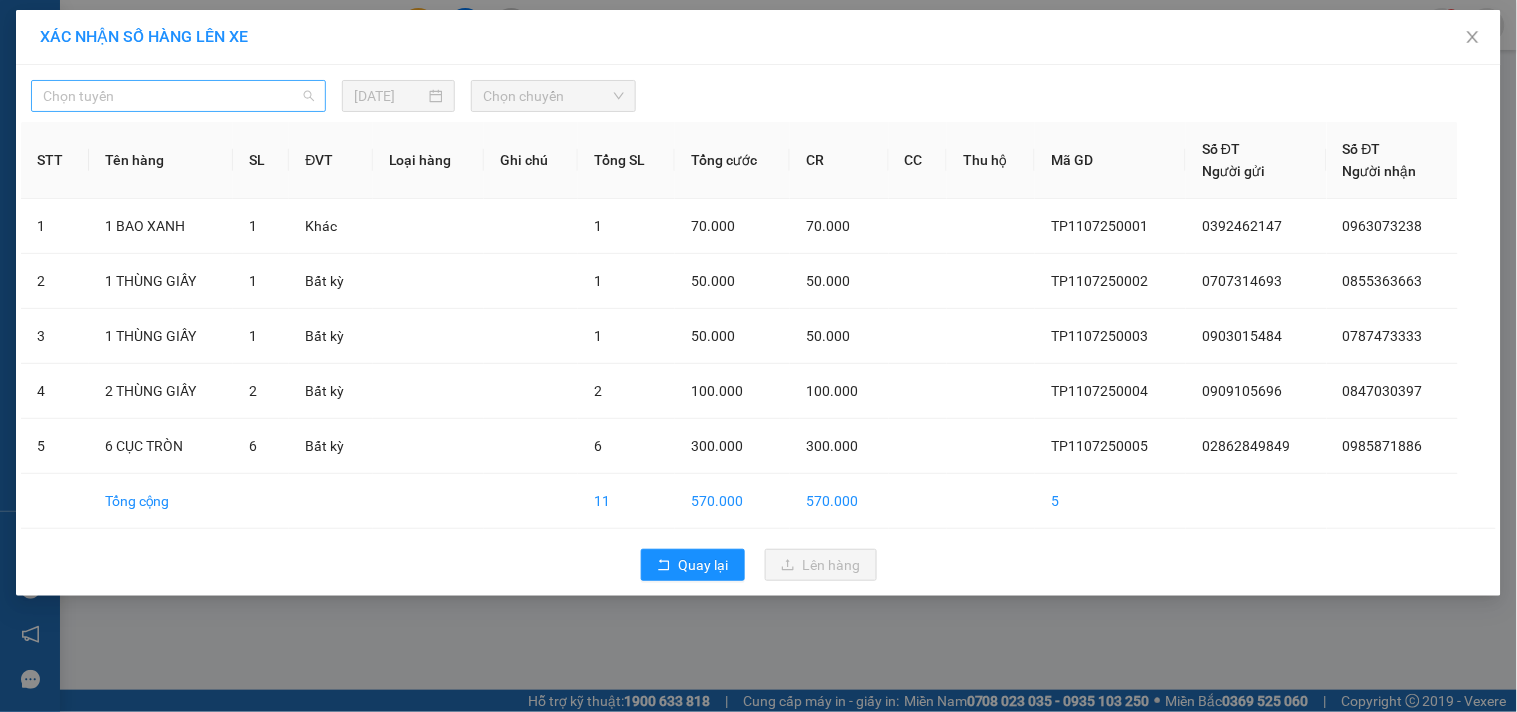 click on "Chọn tuyến" at bounding box center [178, 96] 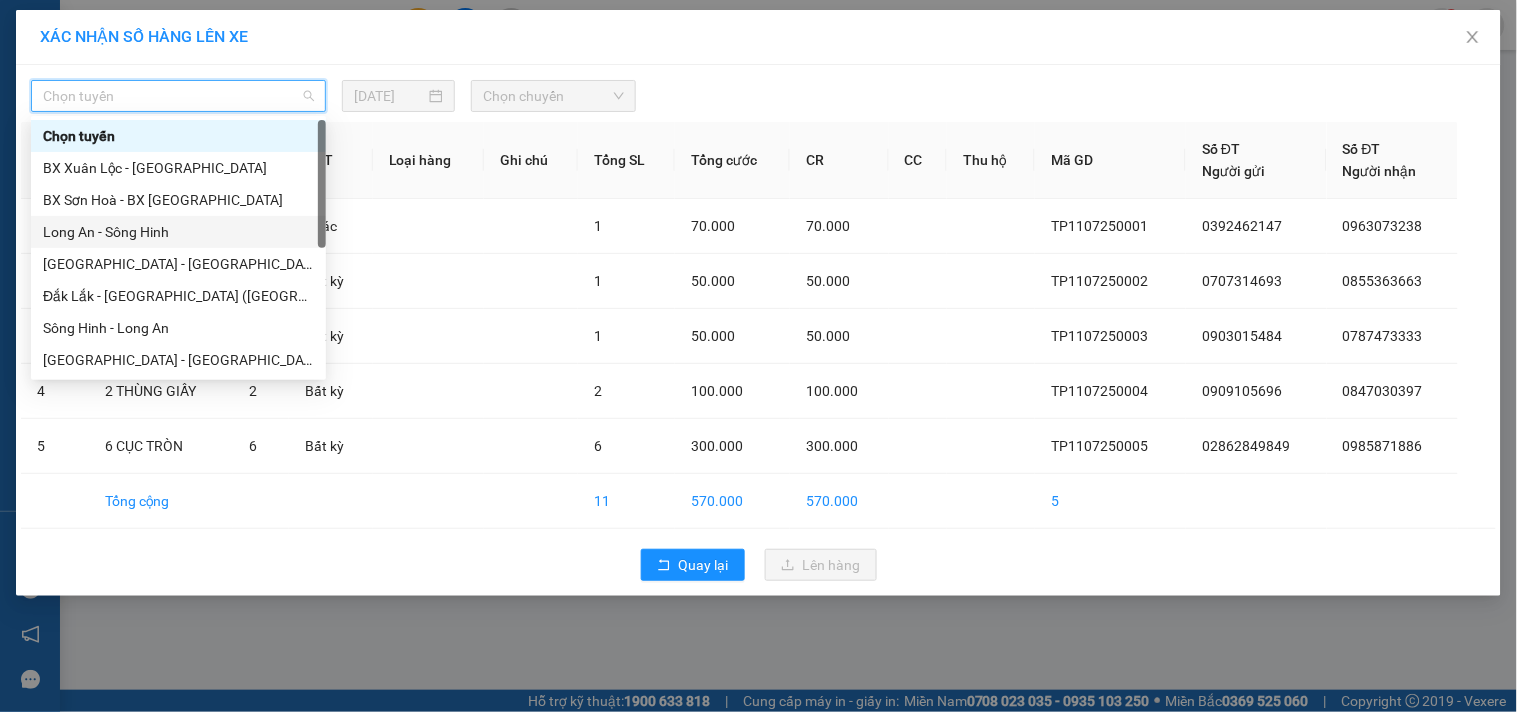 click on "Long An - Sông Hinh" at bounding box center (178, 232) 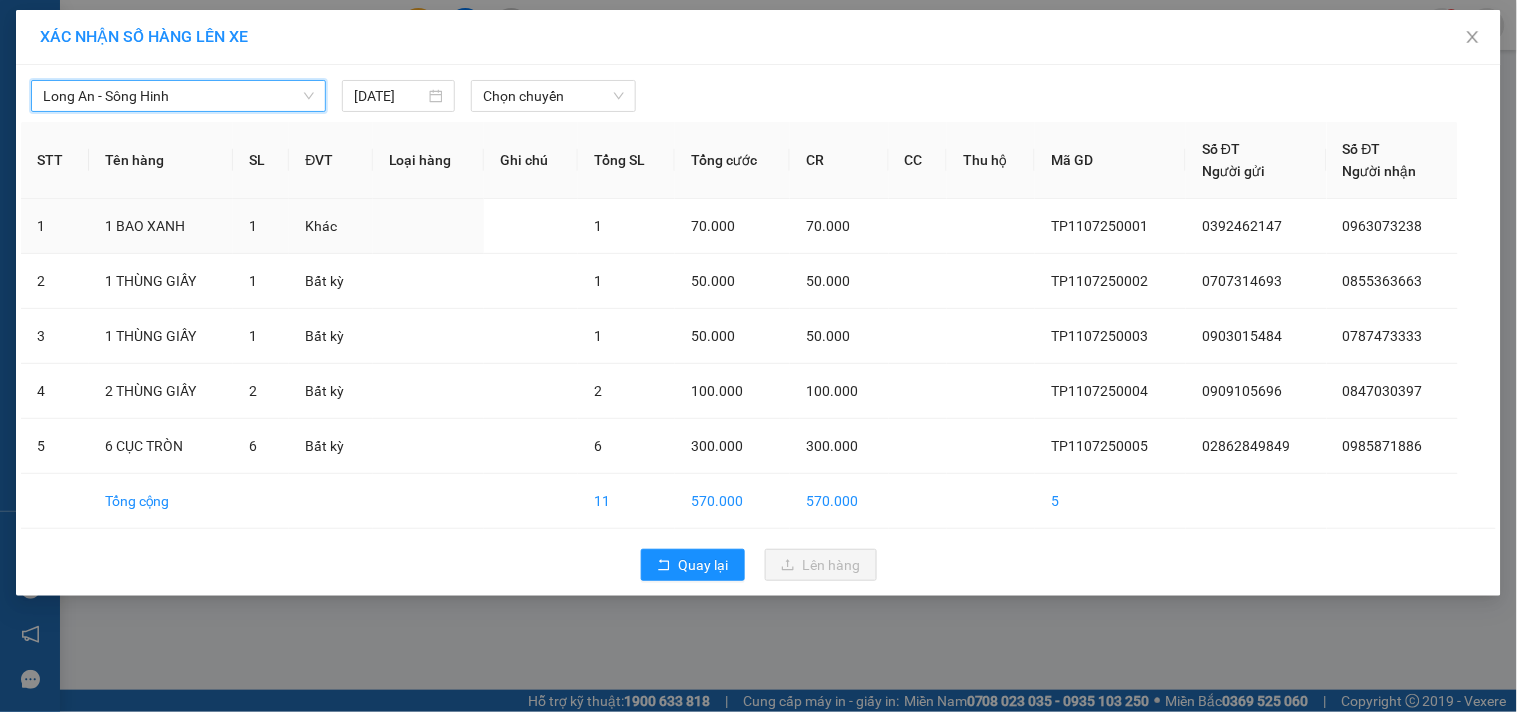 click on "Long An - Sông Hinh Long An - Sông Hinh 11/07/2025 Chọn chuyến" at bounding box center [758, 91] 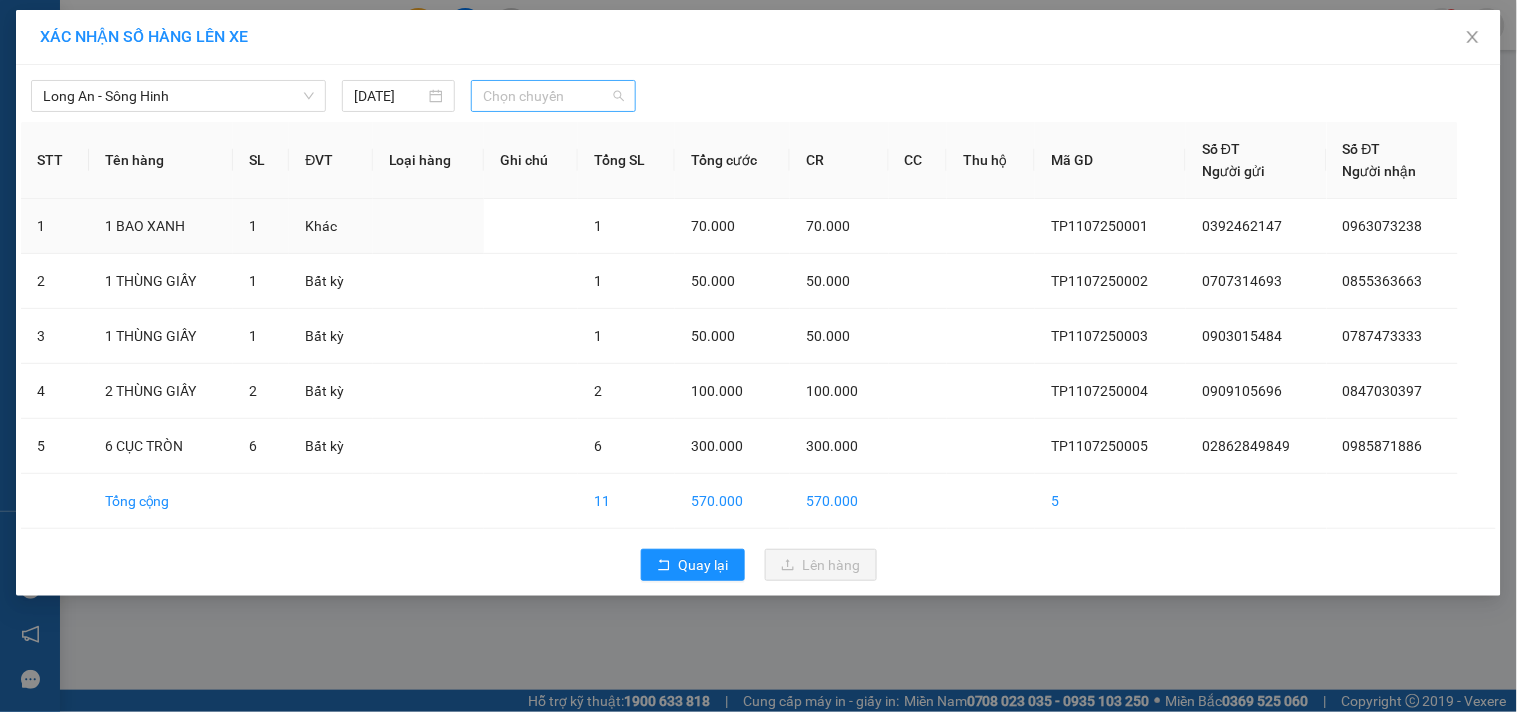 click on "Chọn chuyến" at bounding box center [553, 96] 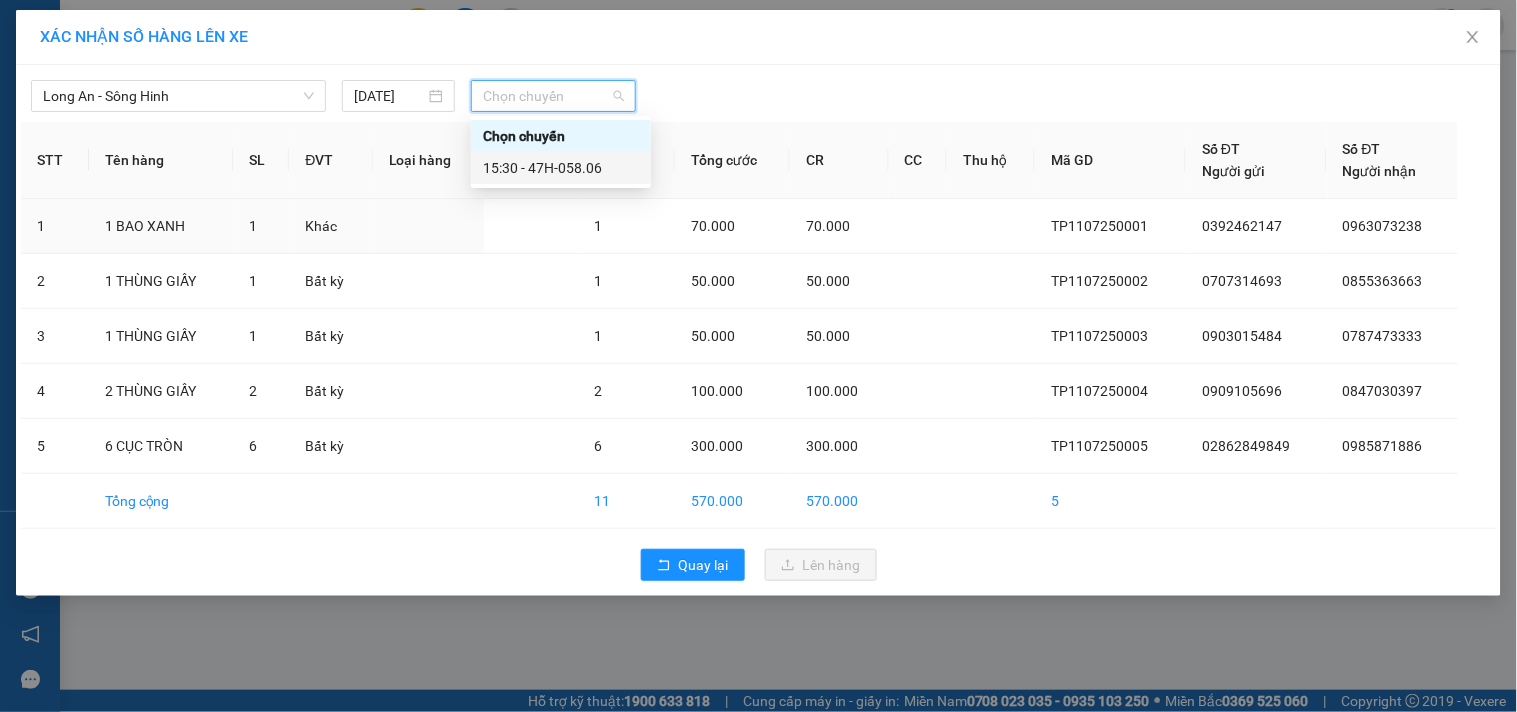 click on "15:30     - 47H-058.06" at bounding box center (561, 168) 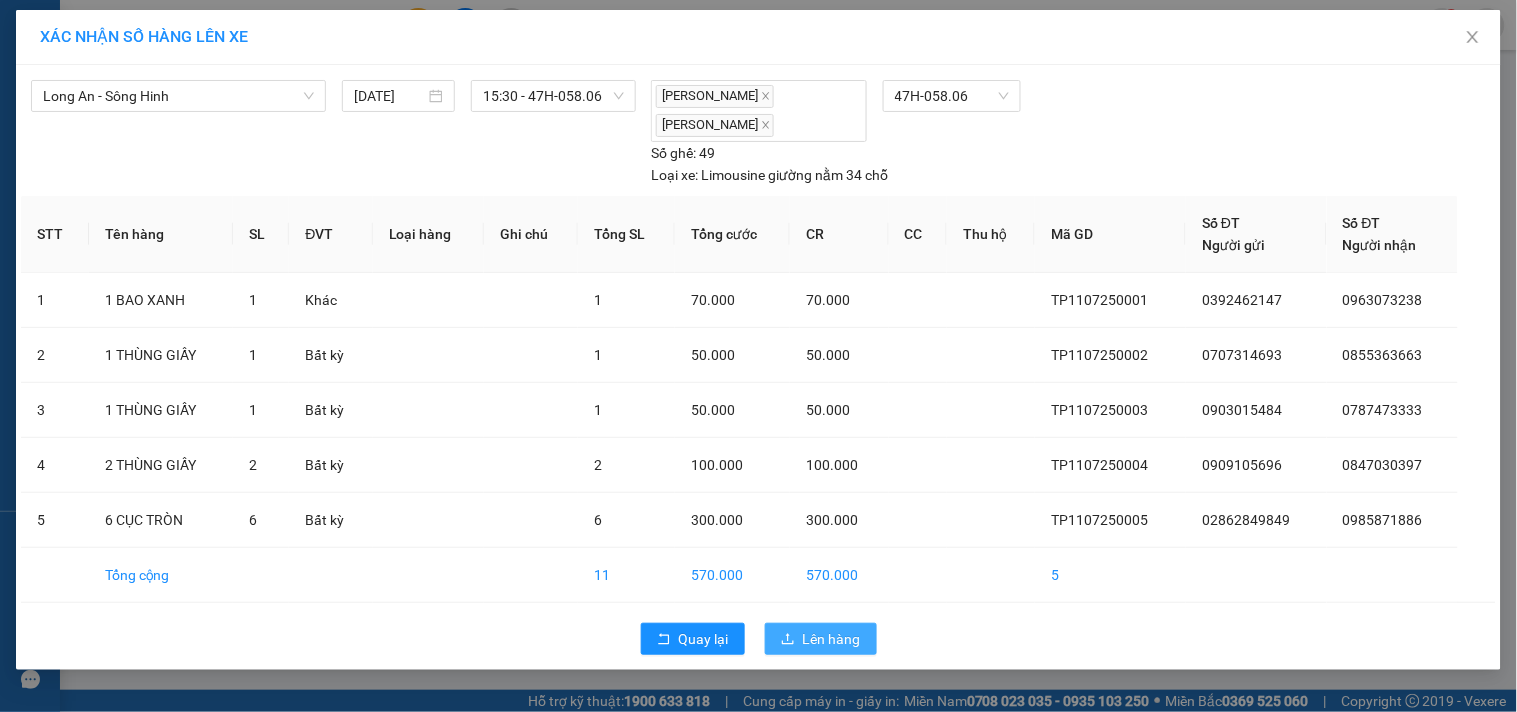 click on "Lên hàng" at bounding box center (832, 639) 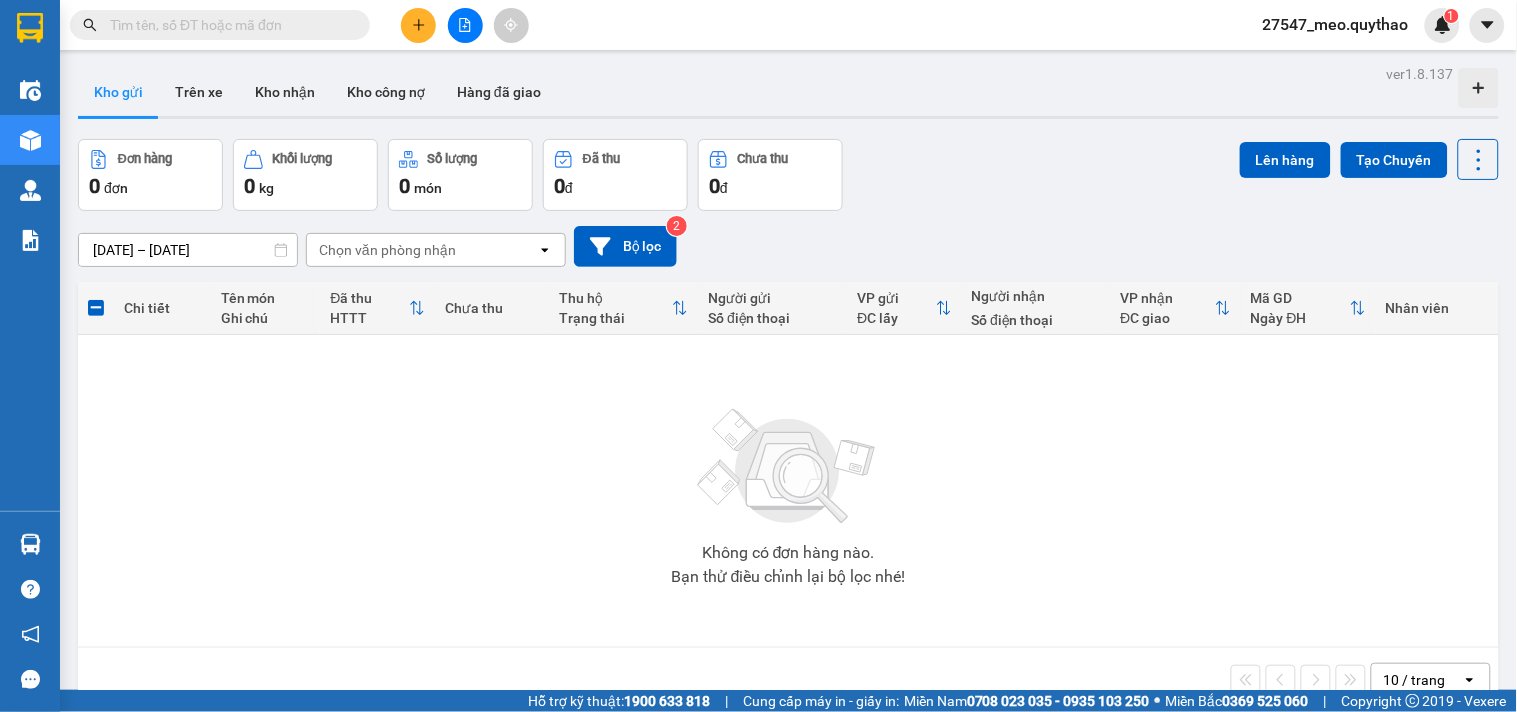 click at bounding box center (465, 25) 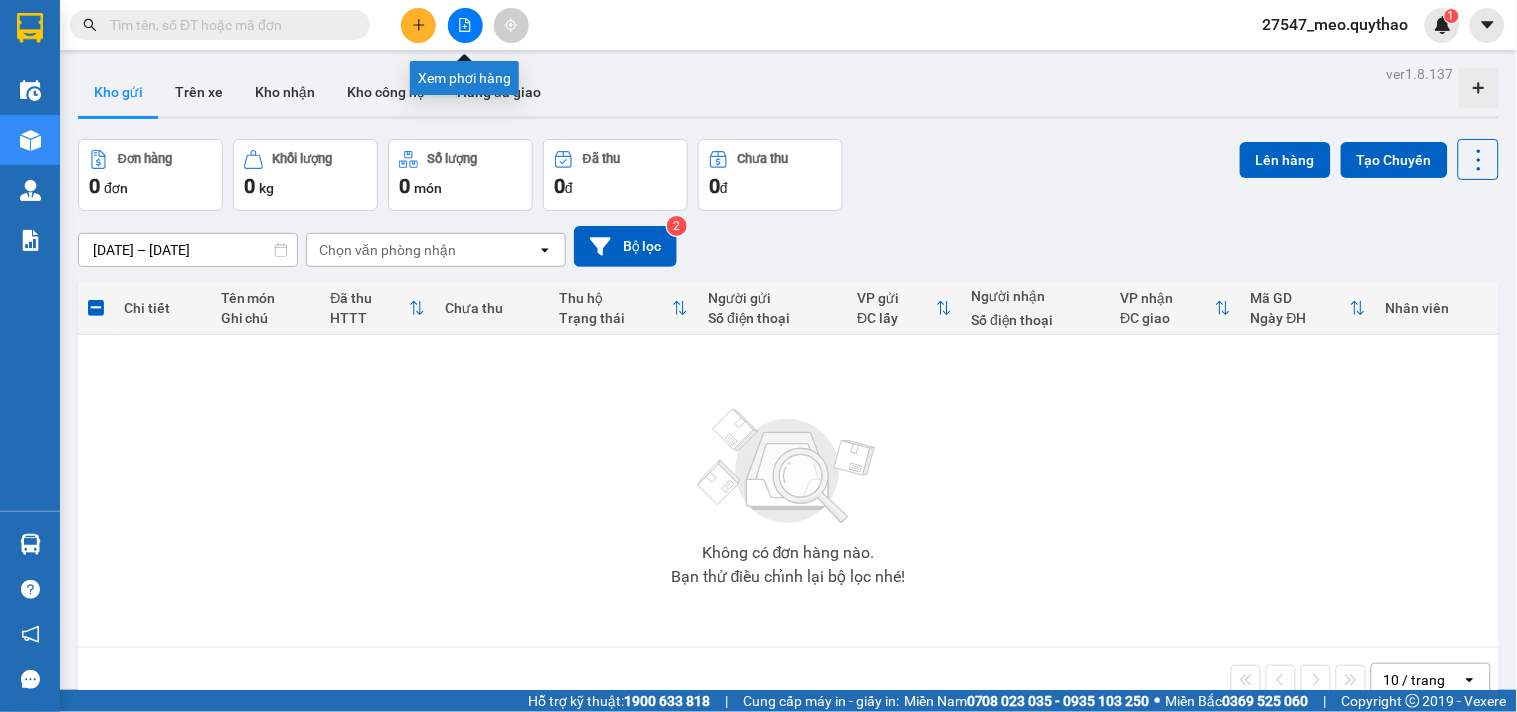 click 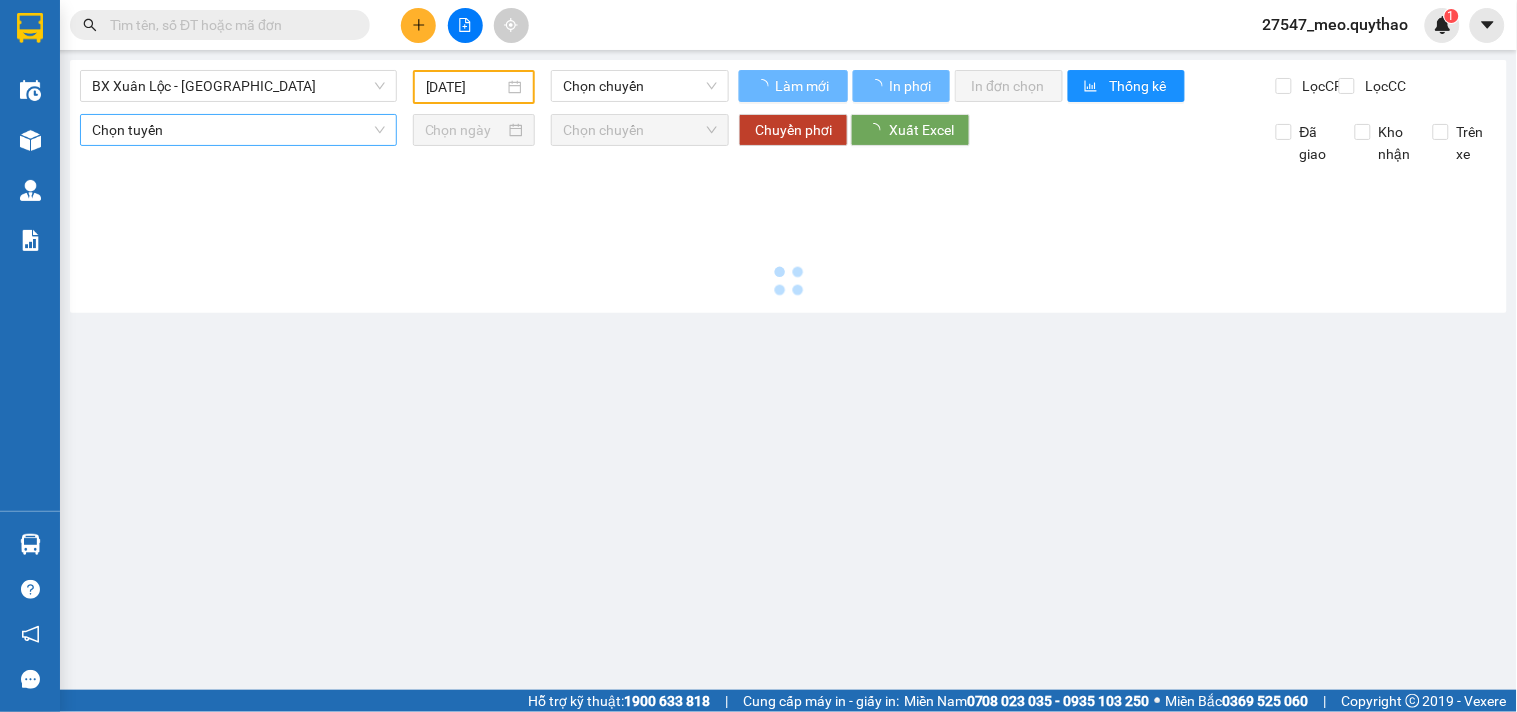 type on "[DATE]" 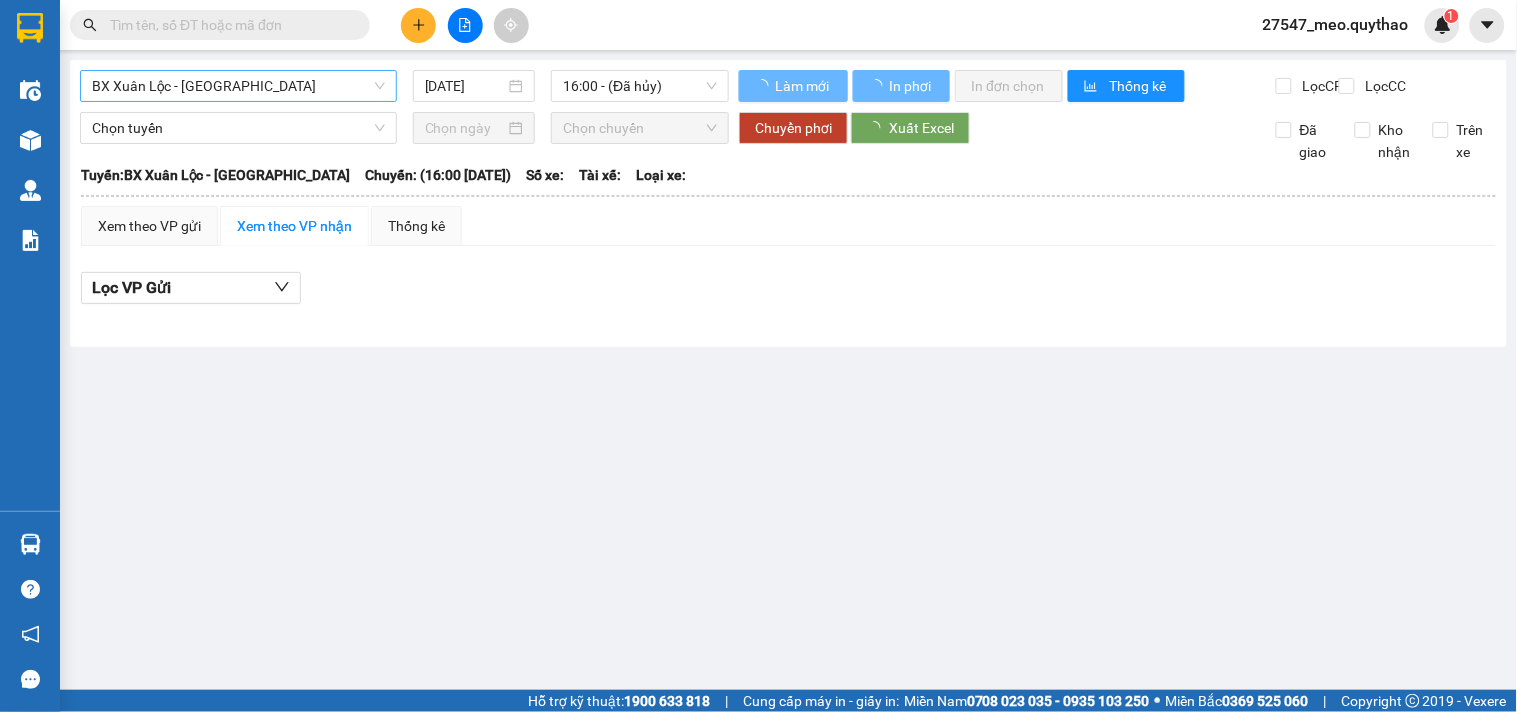 click on "BX Xuân Lộc - [GEOGRAPHIC_DATA]" at bounding box center (238, 86) 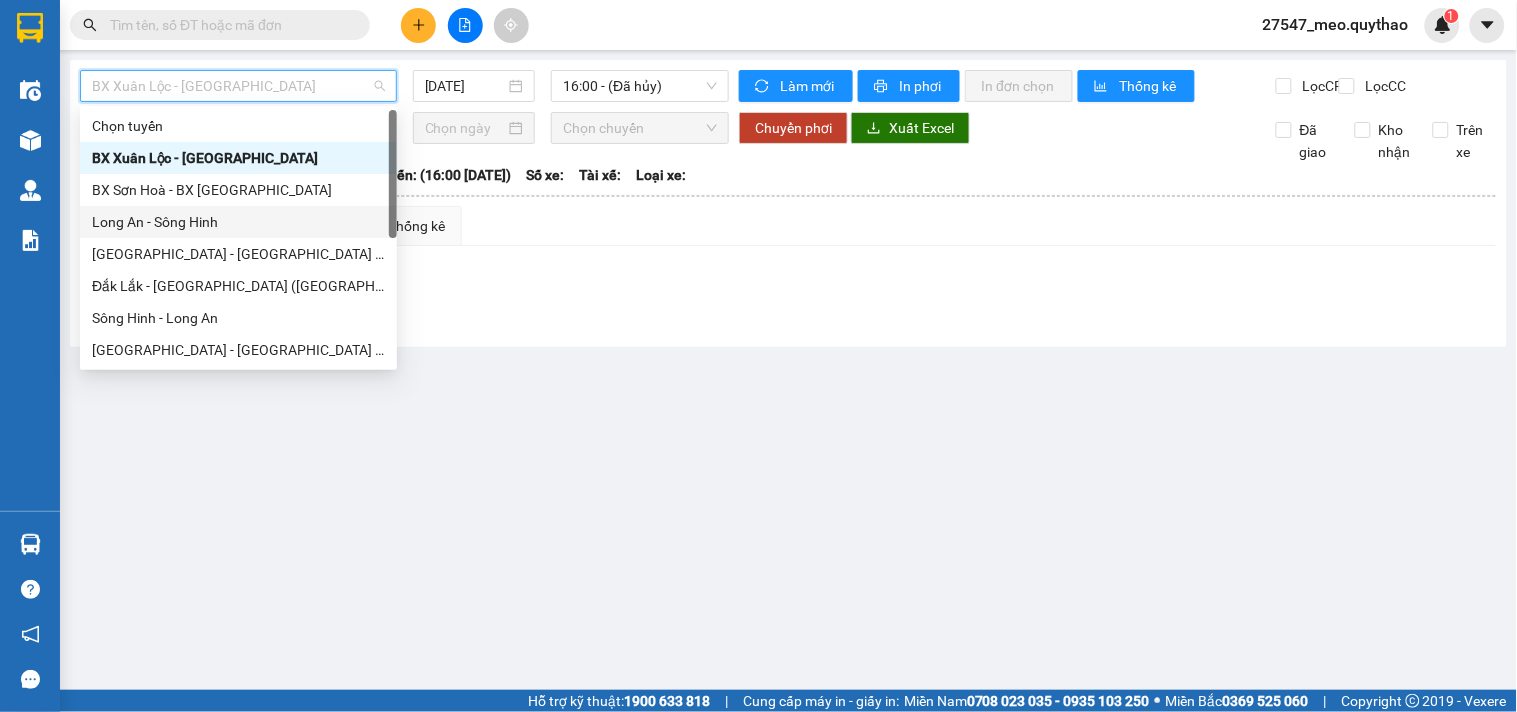 click on "Long An - Sông Hinh" at bounding box center (238, 222) 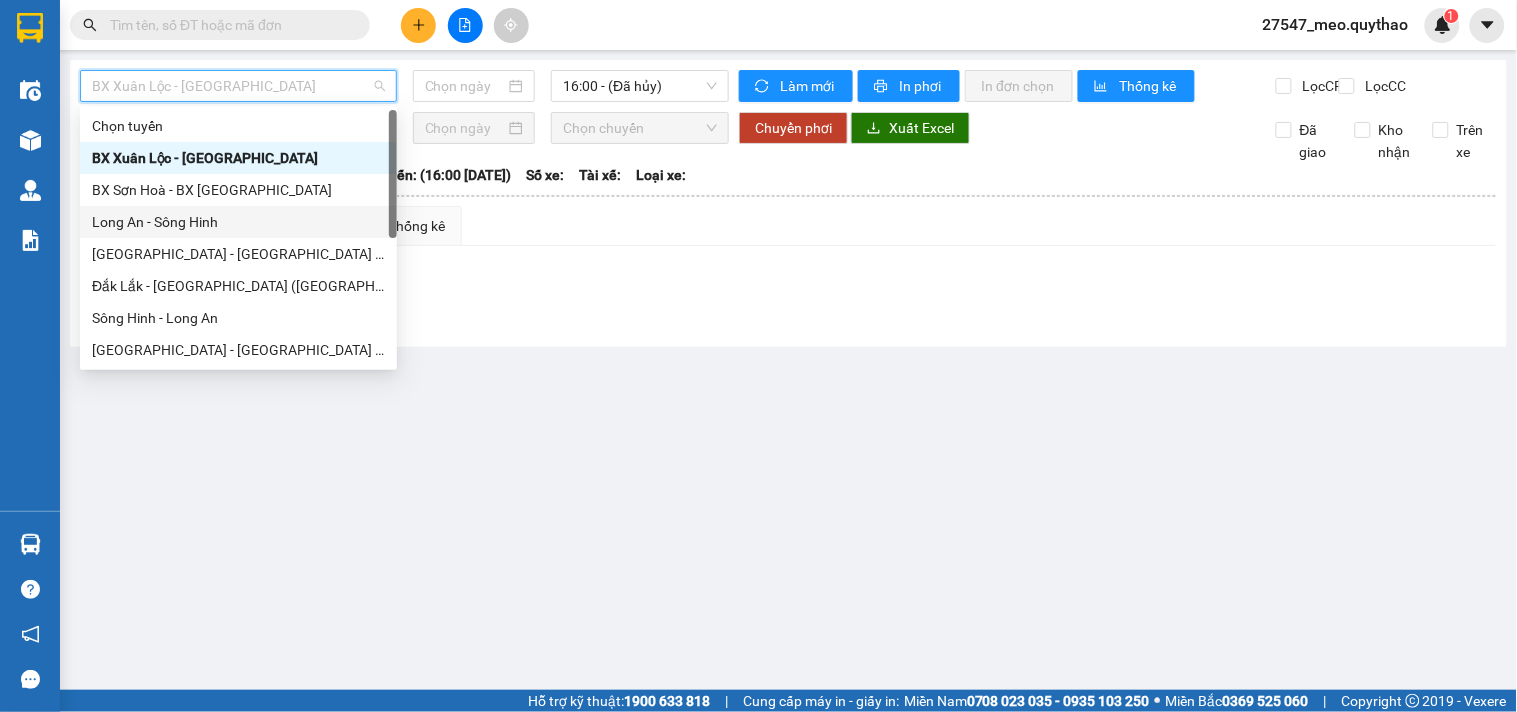 type on "[DATE]" 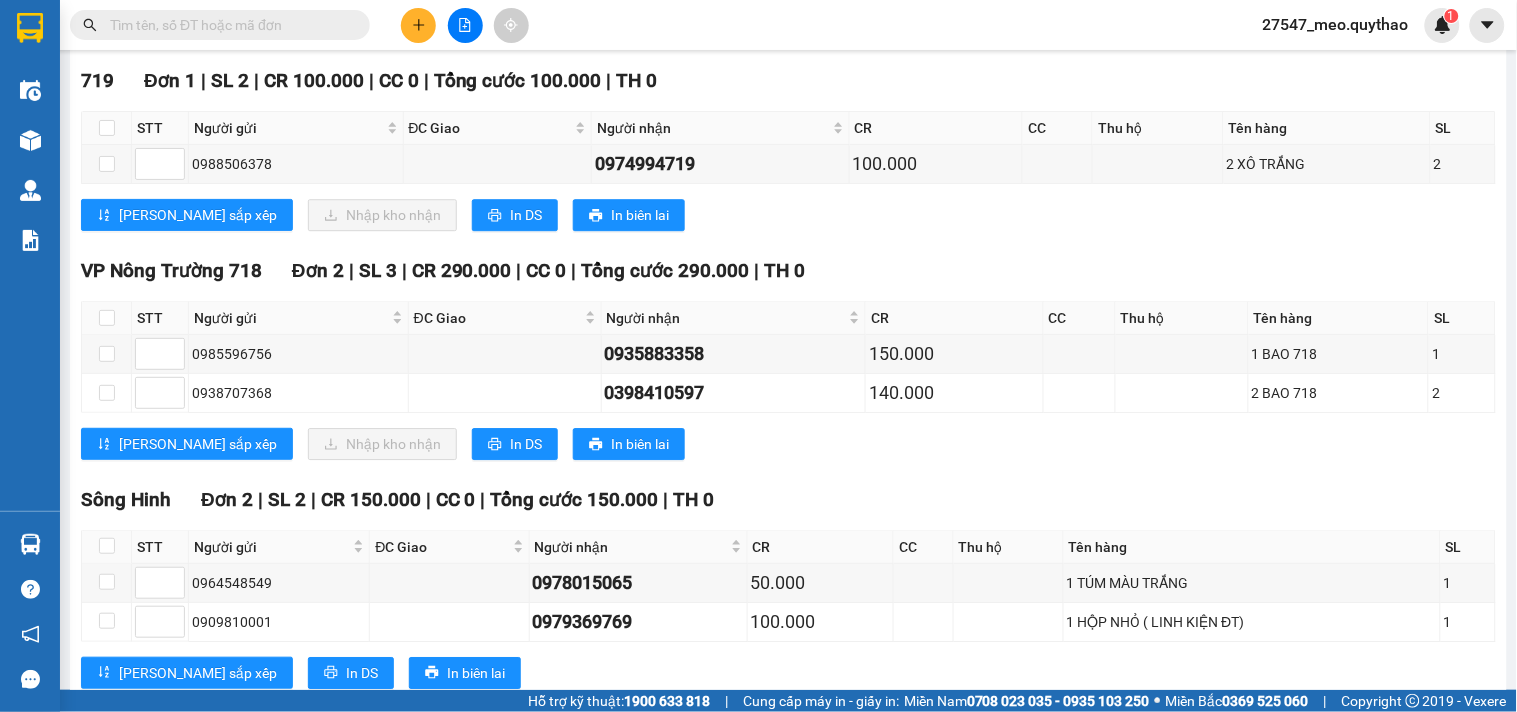 scroll, scrollTop: 1603, scrollLeft: 0, axis: vertical 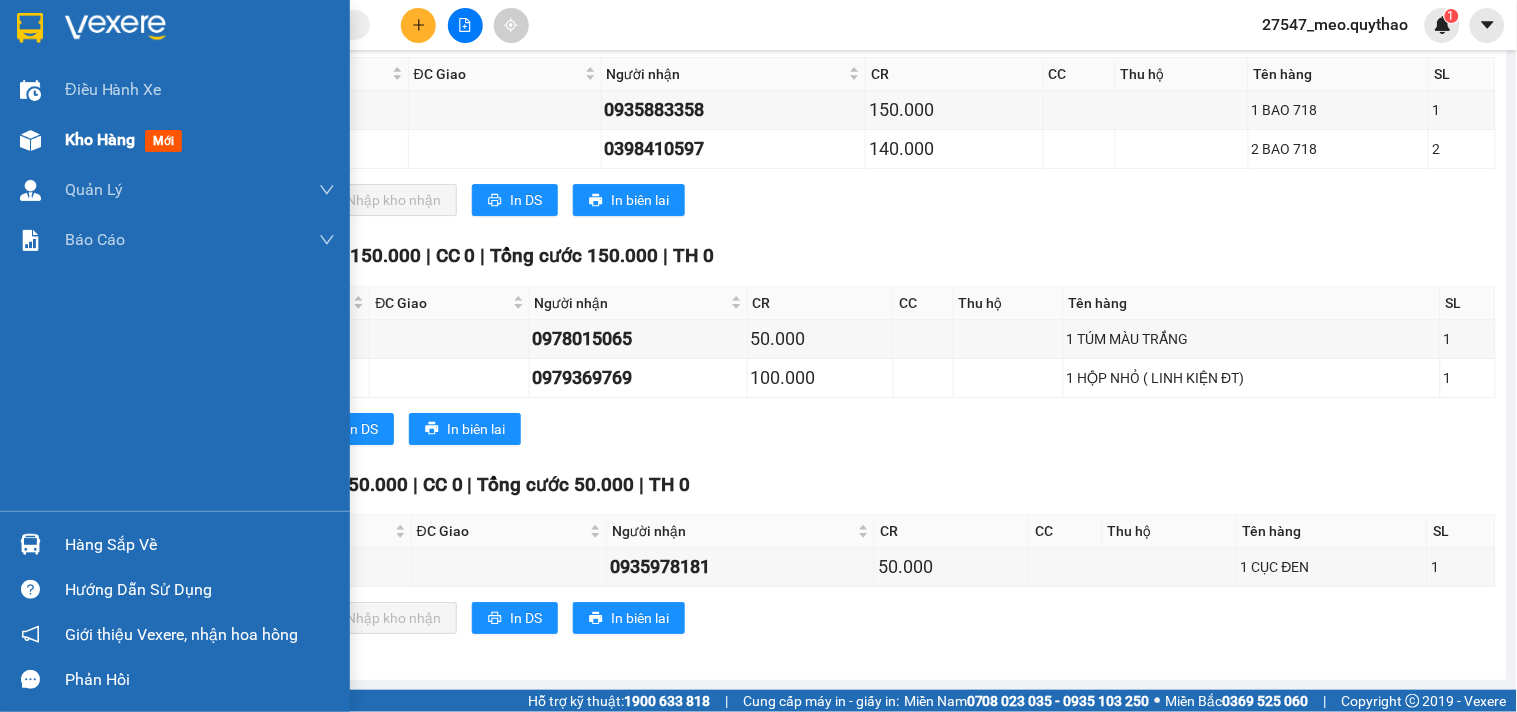 click on "Kho hàng" at bounding box center [100, 139] 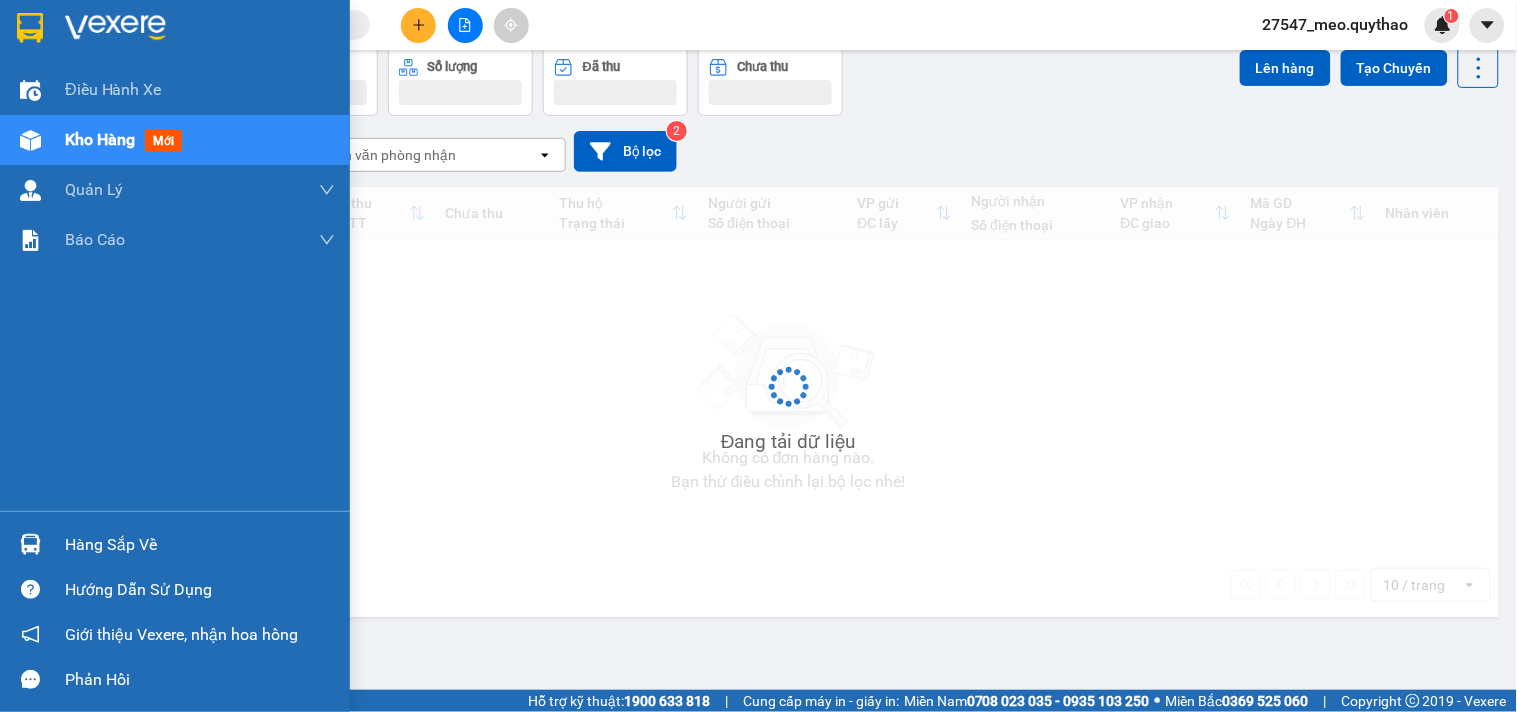 scroll, scrollTop: 92, scrollLeft: 0, axis: vertical 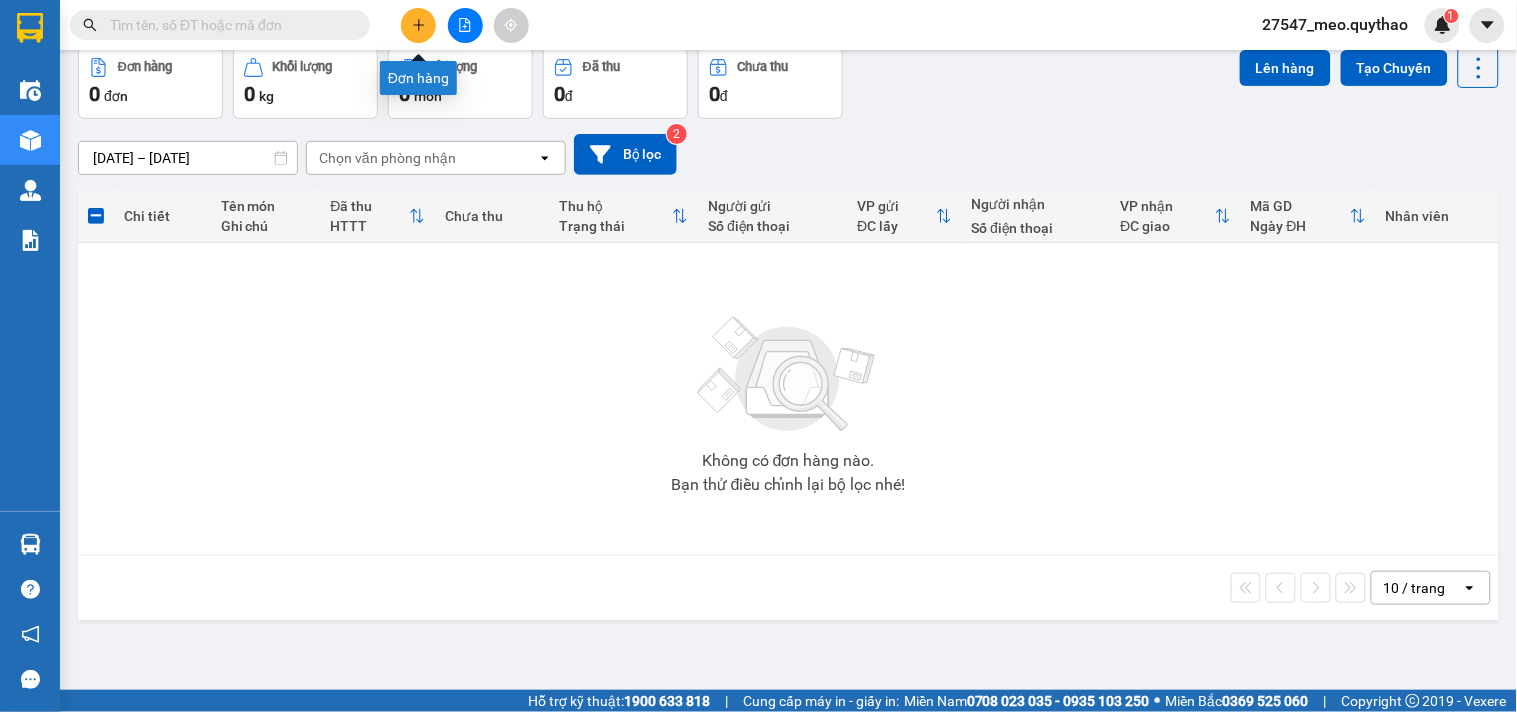 click at bounding box center (418, 25) 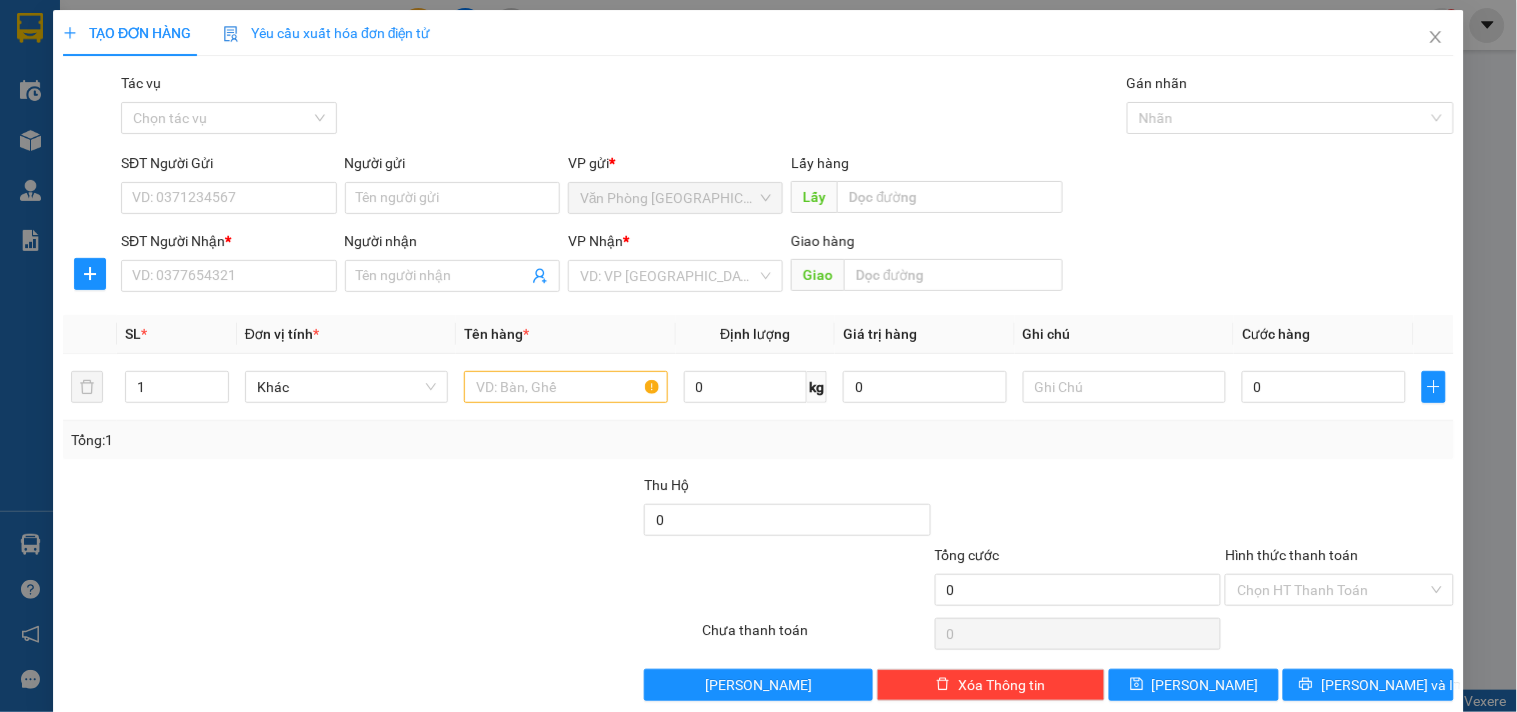scroll, scrollTop: 0, scrollLeft: 0, axis: both 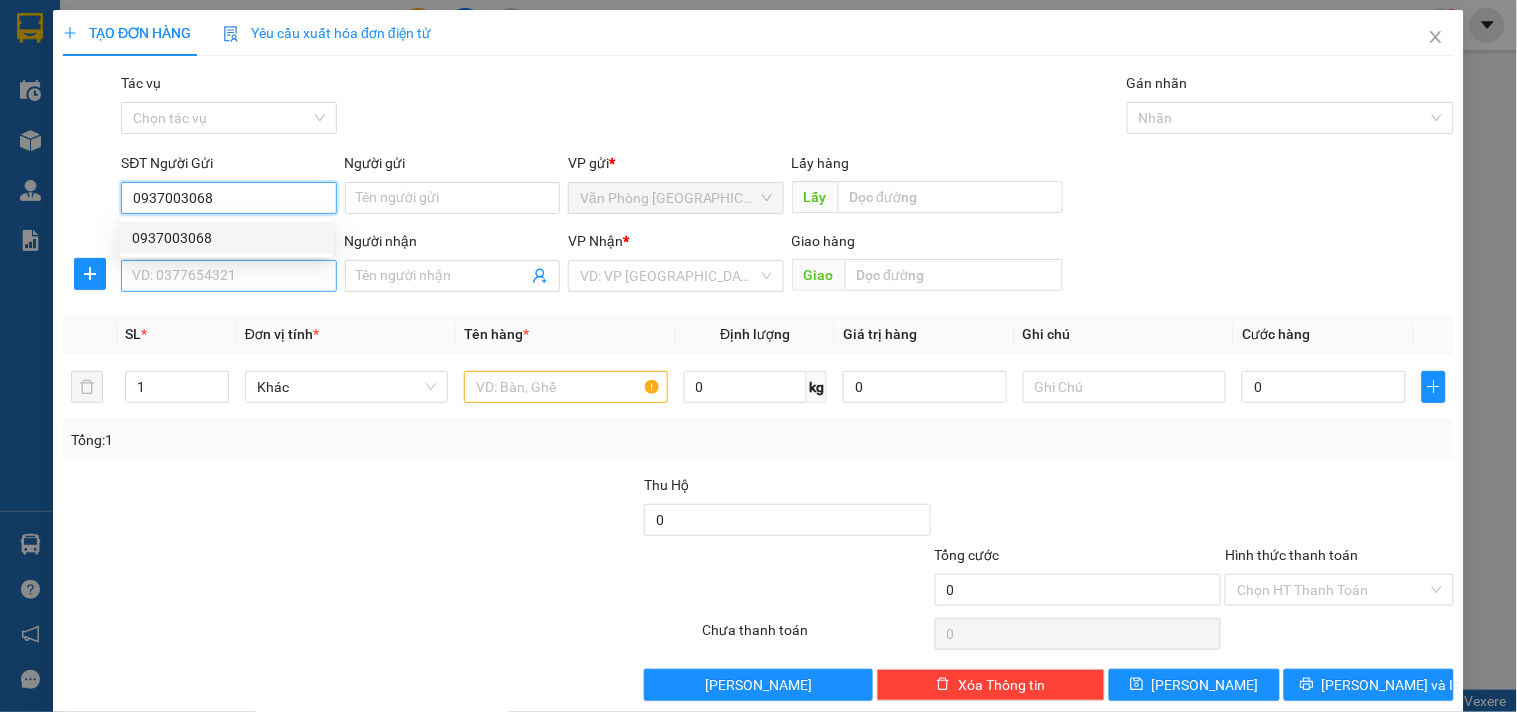 type on "0937003068" 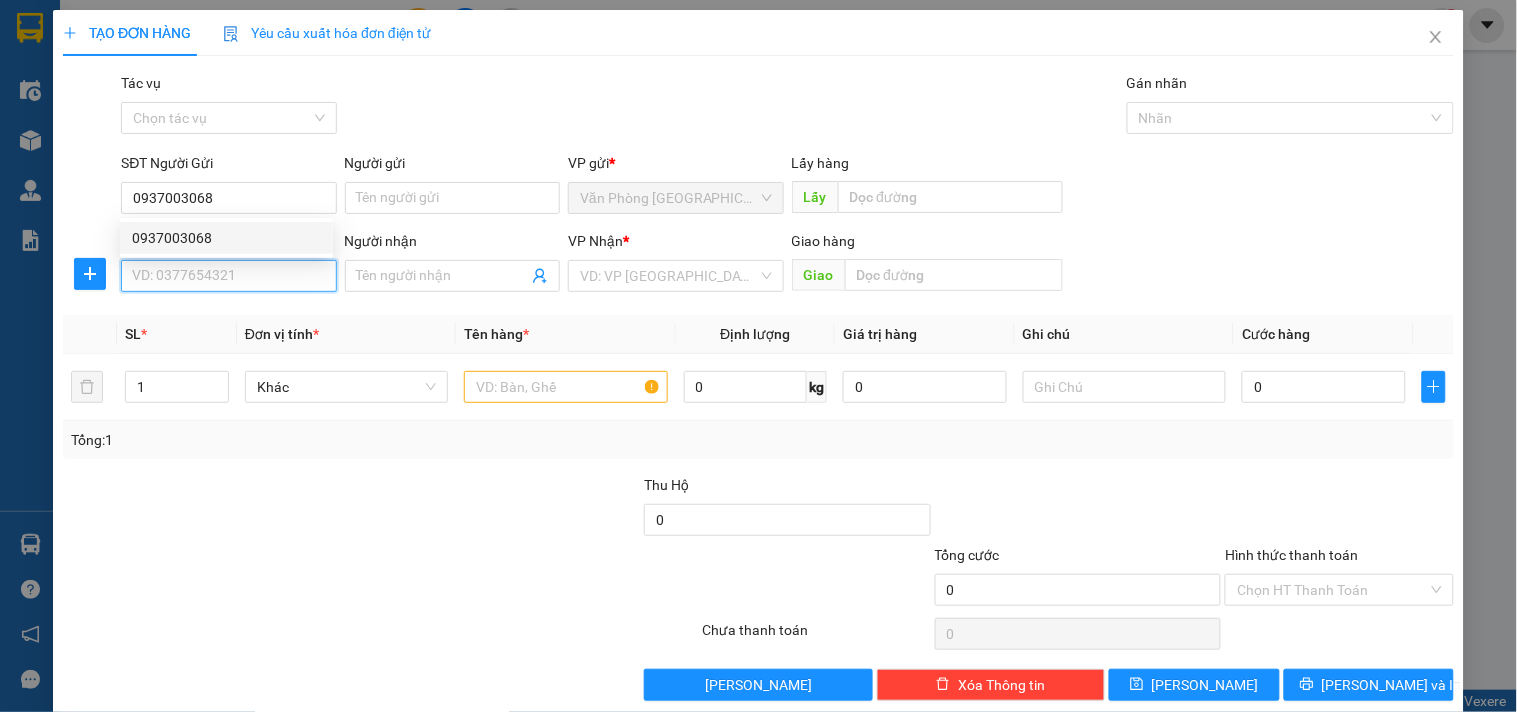click on "SĐT Người Nhận  *" at bounding box center [228, 276] 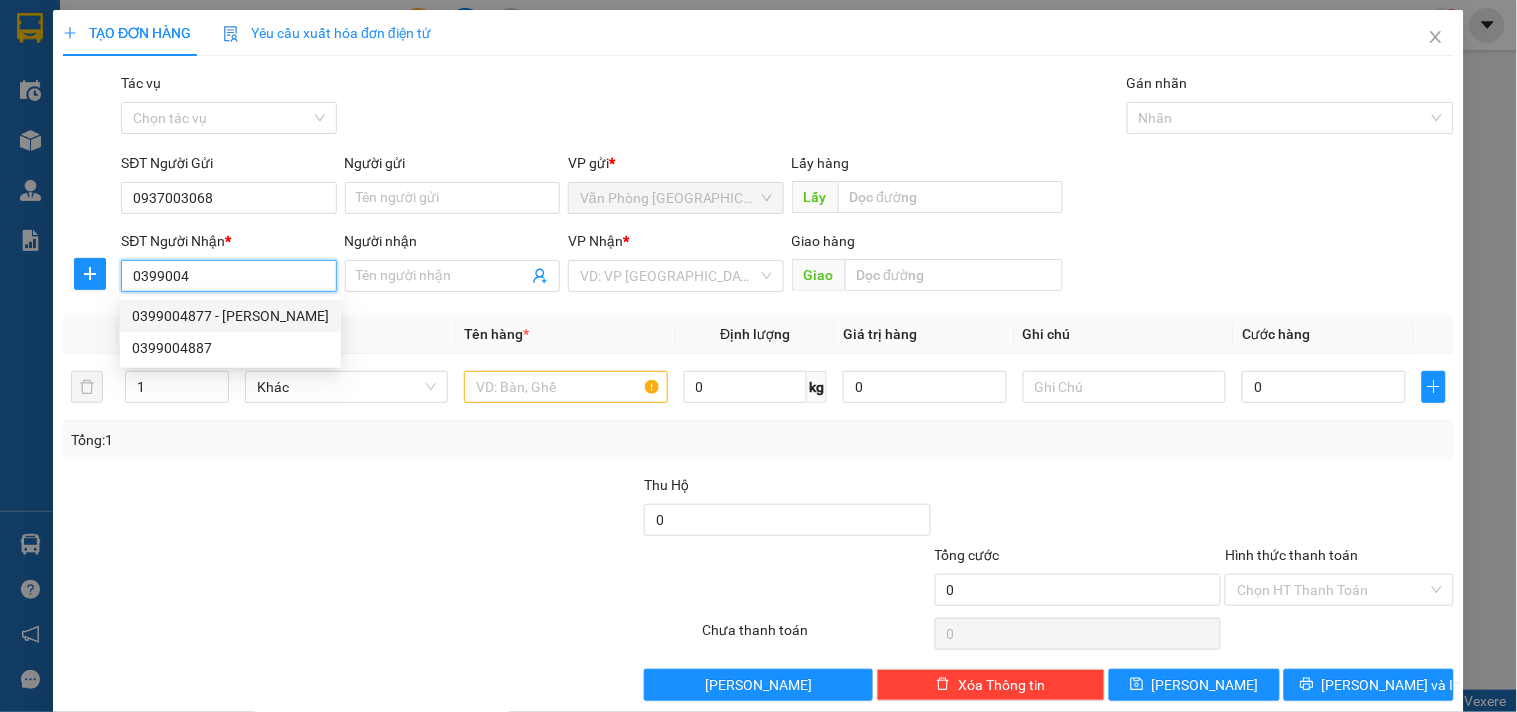 click on "0399004877 - THANH THẢO" at bounding box center [230, 316] 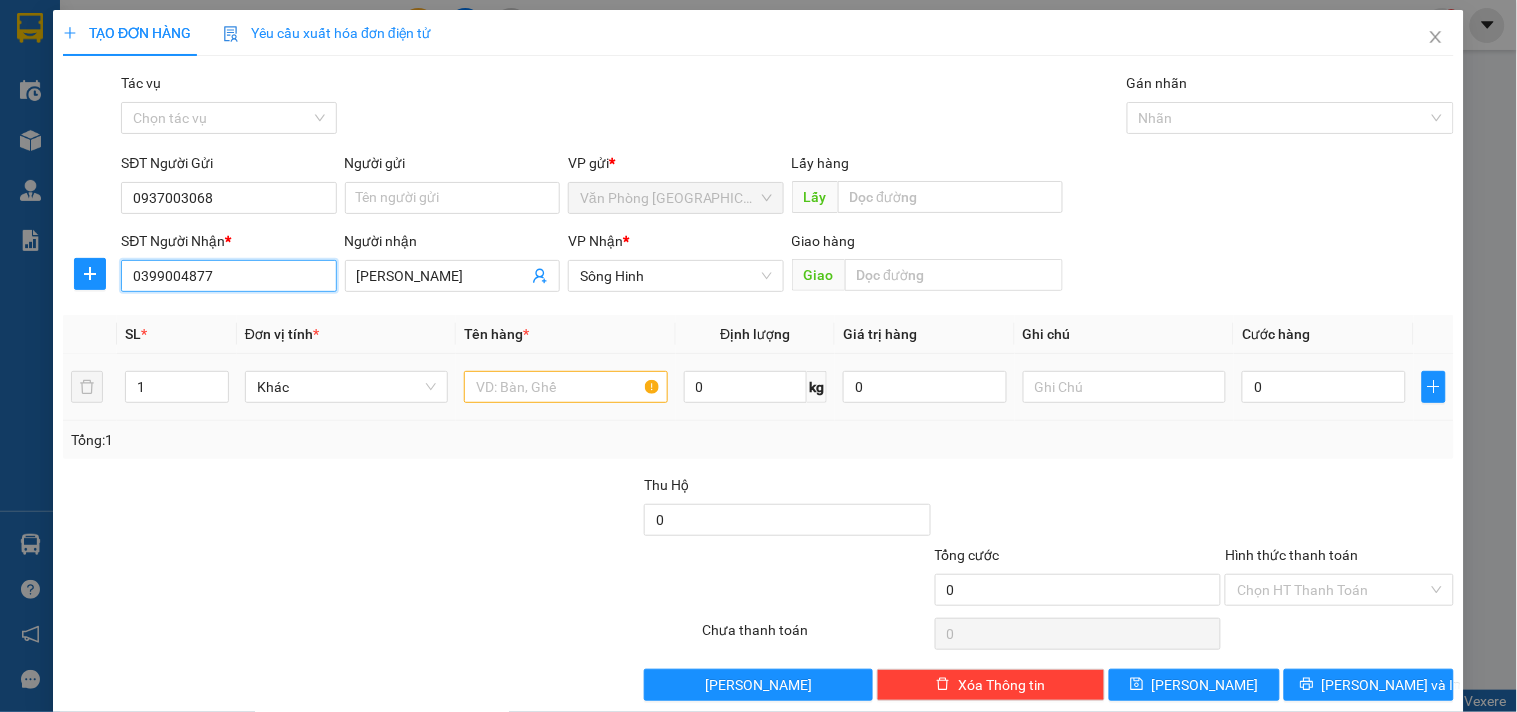 type on "0399004877" 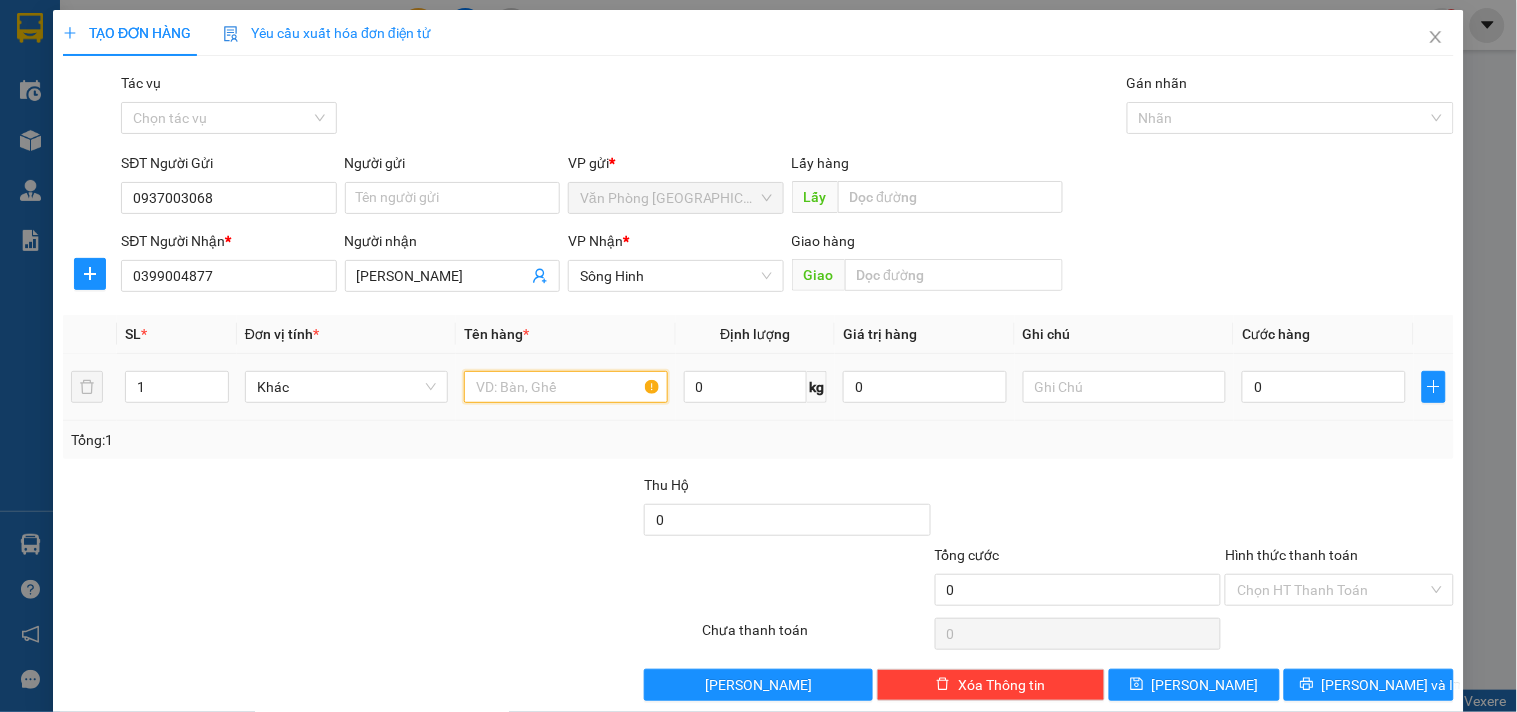 click at bounding box center [565, 387] 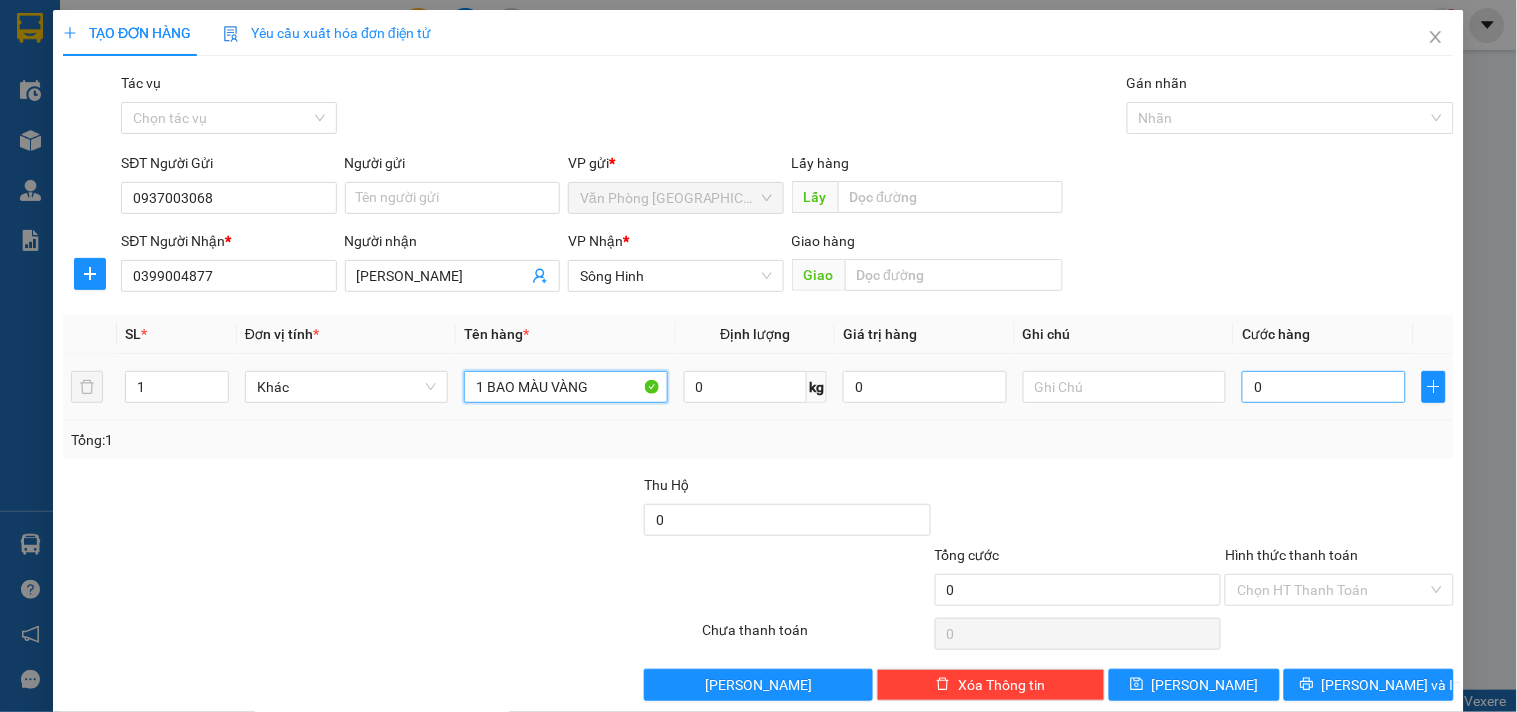 type on "1 BAO MÀU VÀNG" 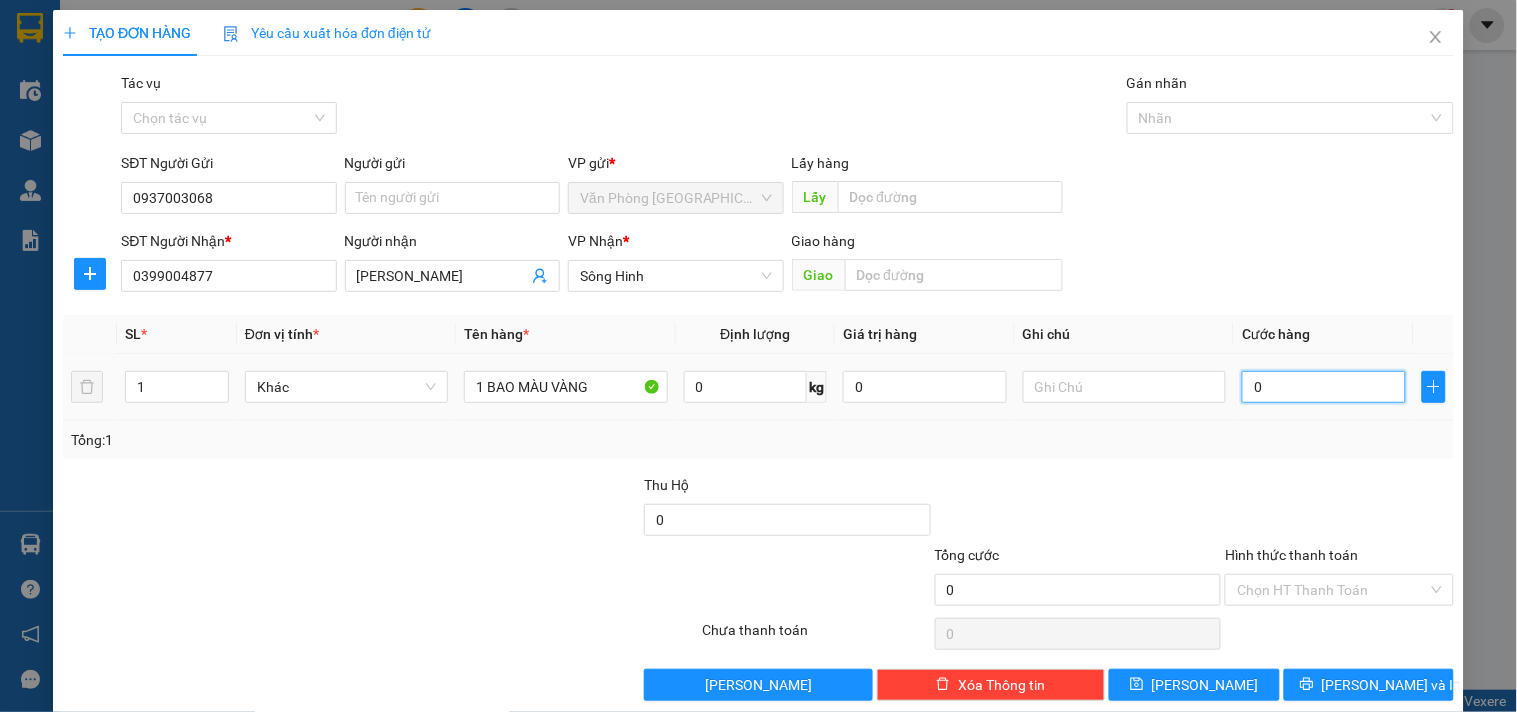 click on "0" at bounding box center (1324, 387) 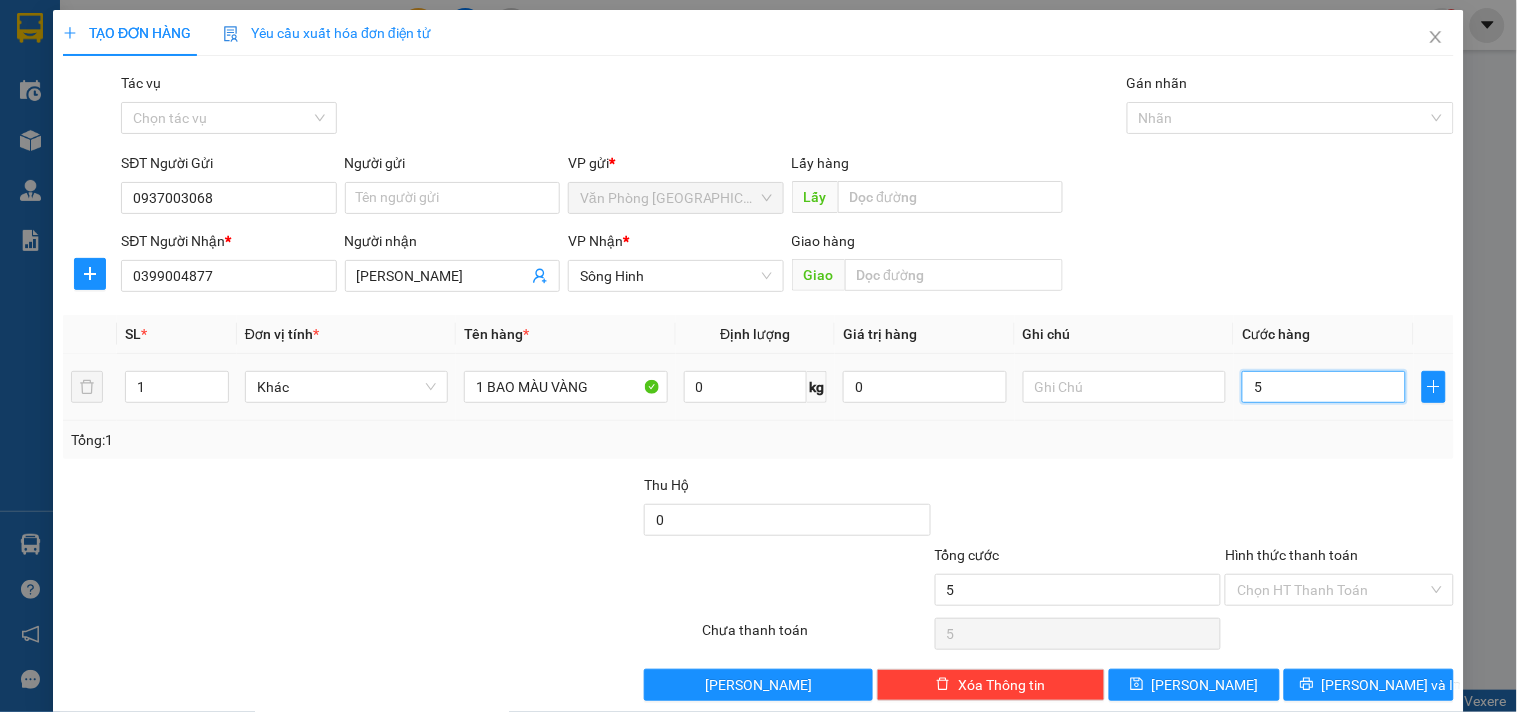 type on "50" 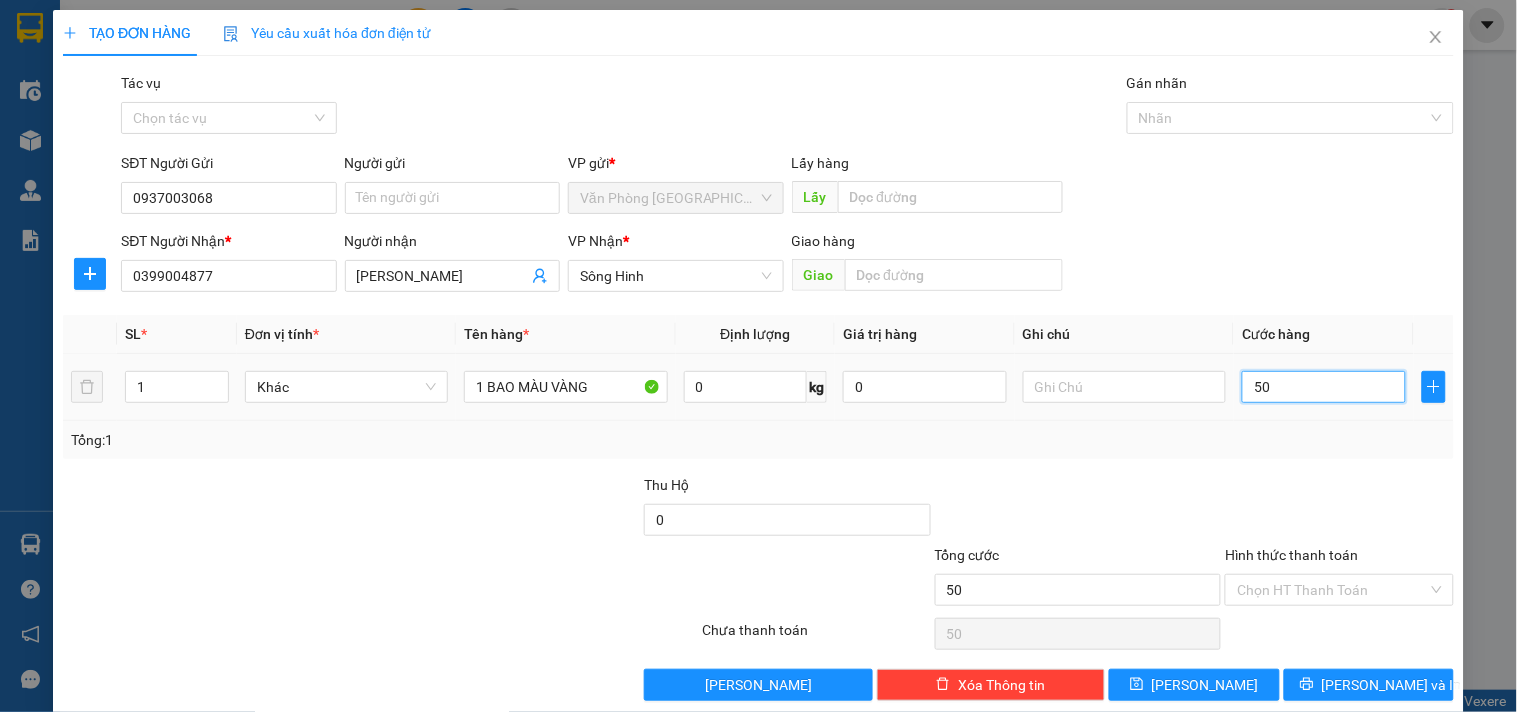 type on "500" 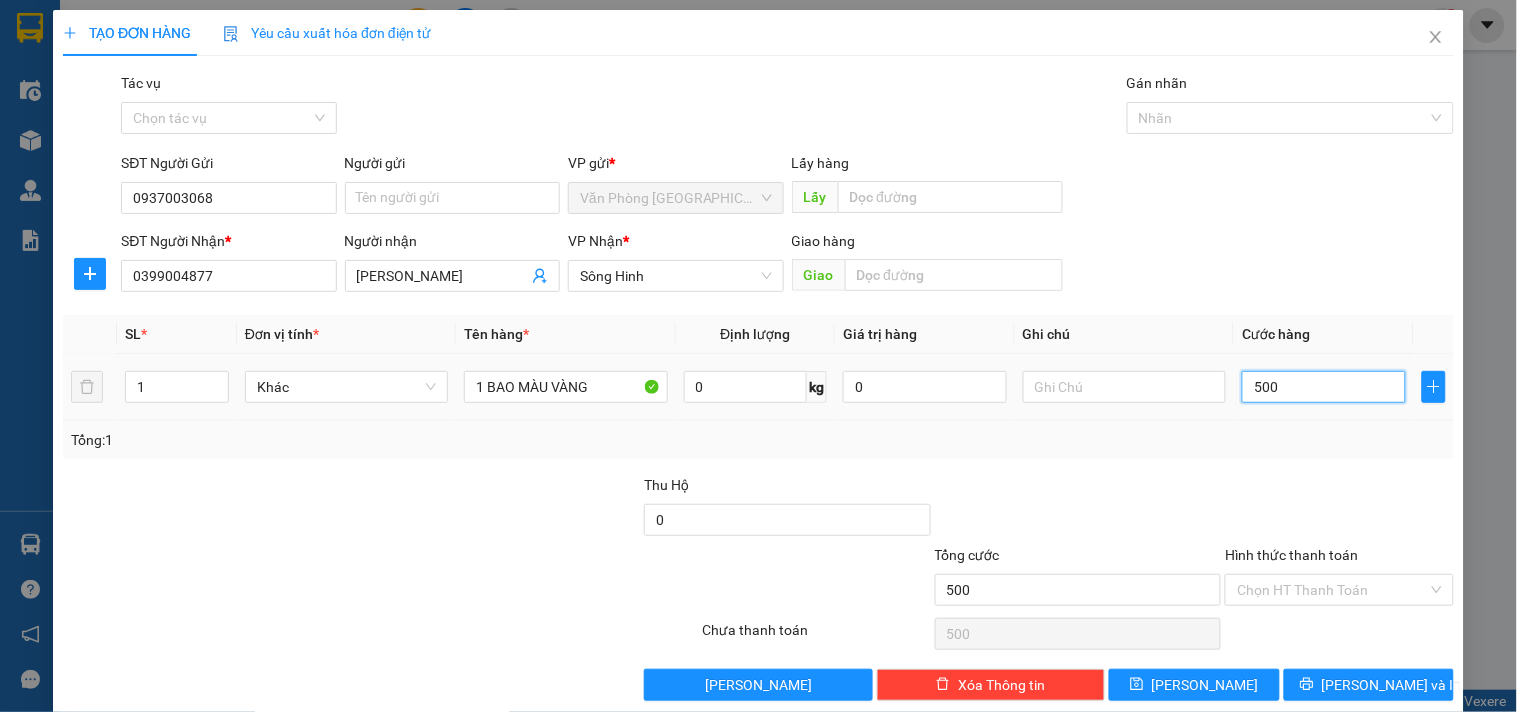 type on "5.000" 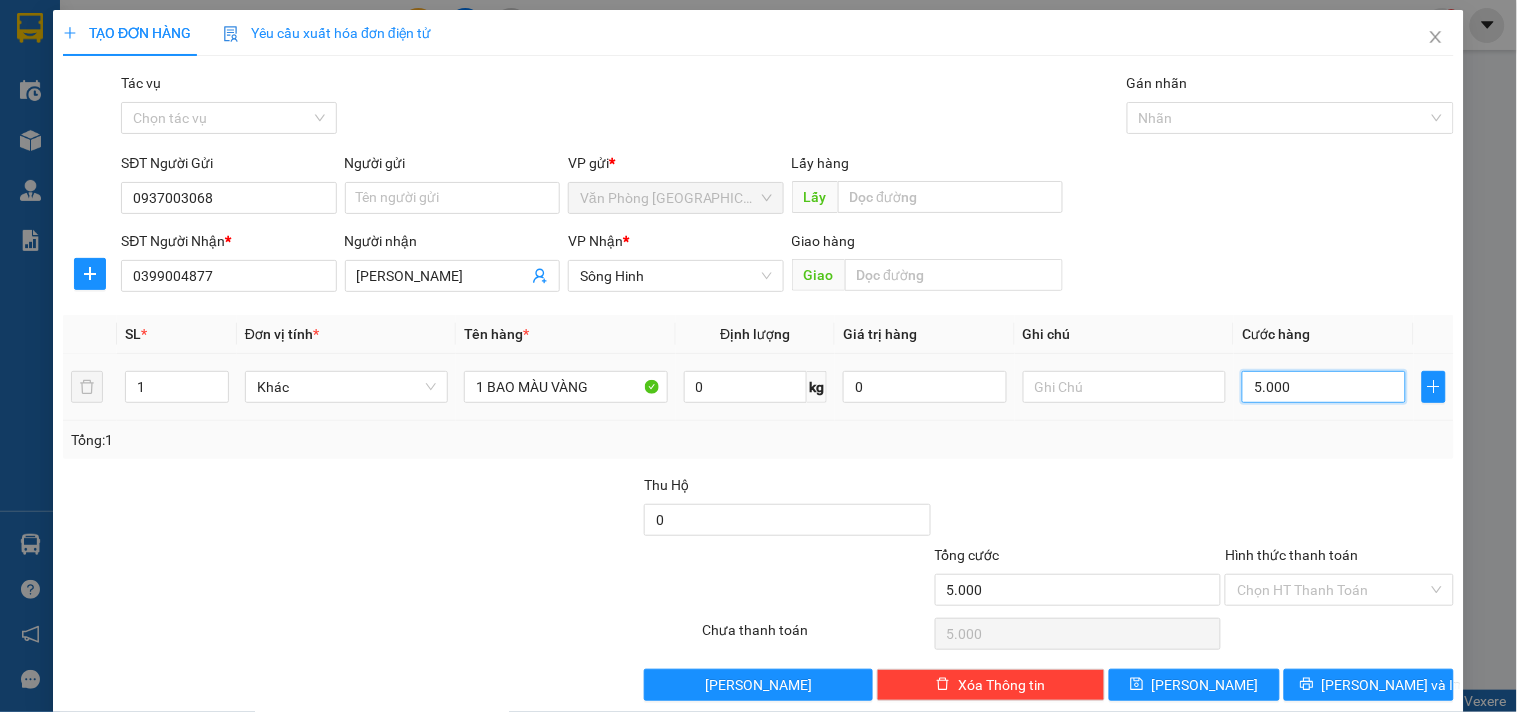 type on "50.000" 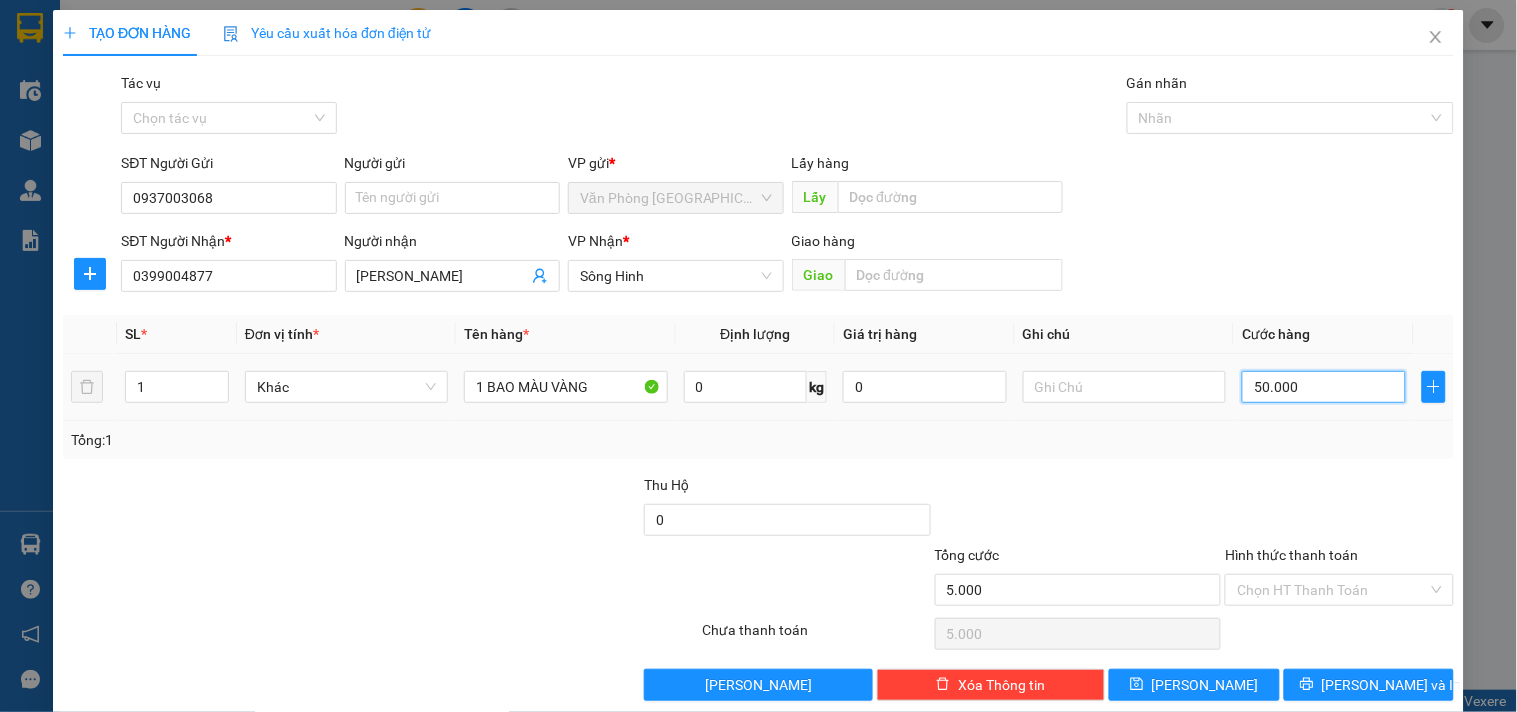 type on "50.000" 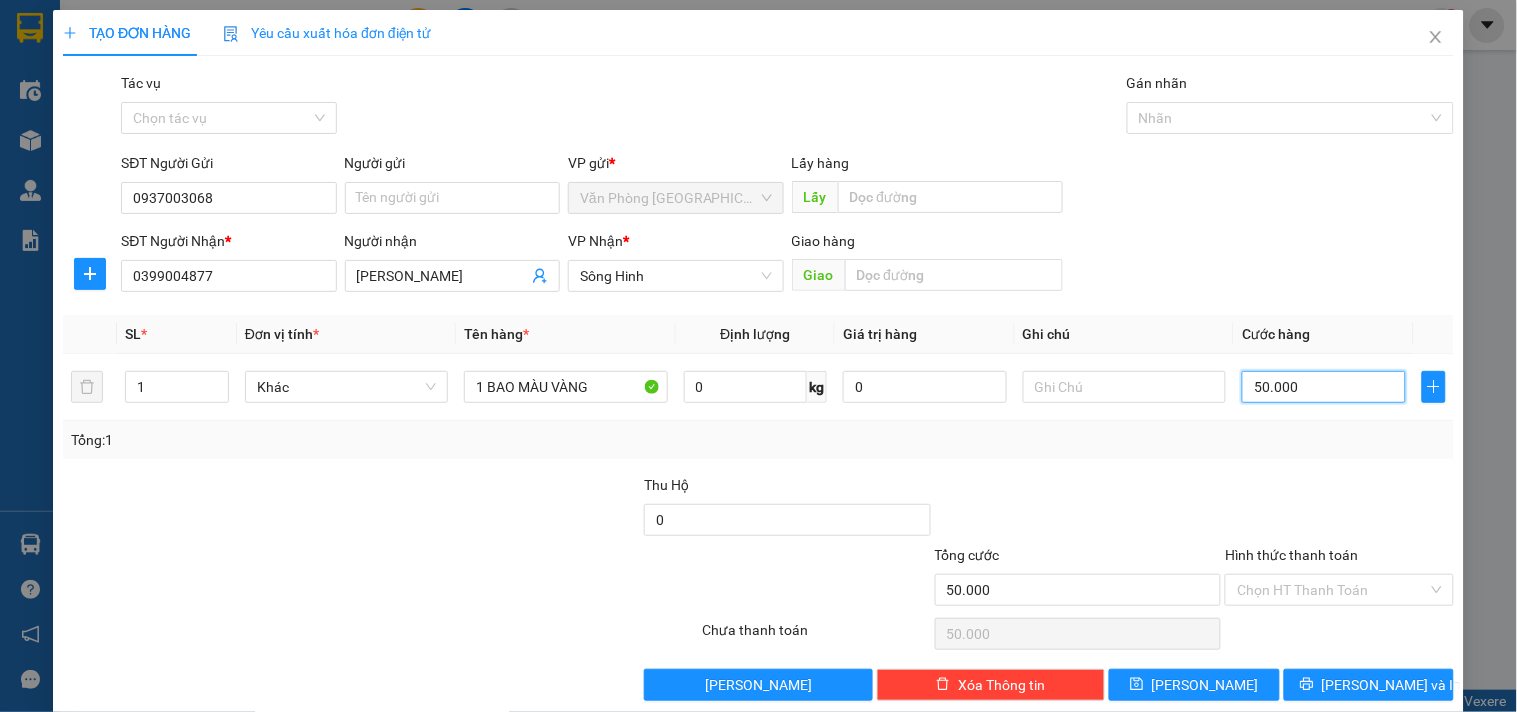 type on "50.000" 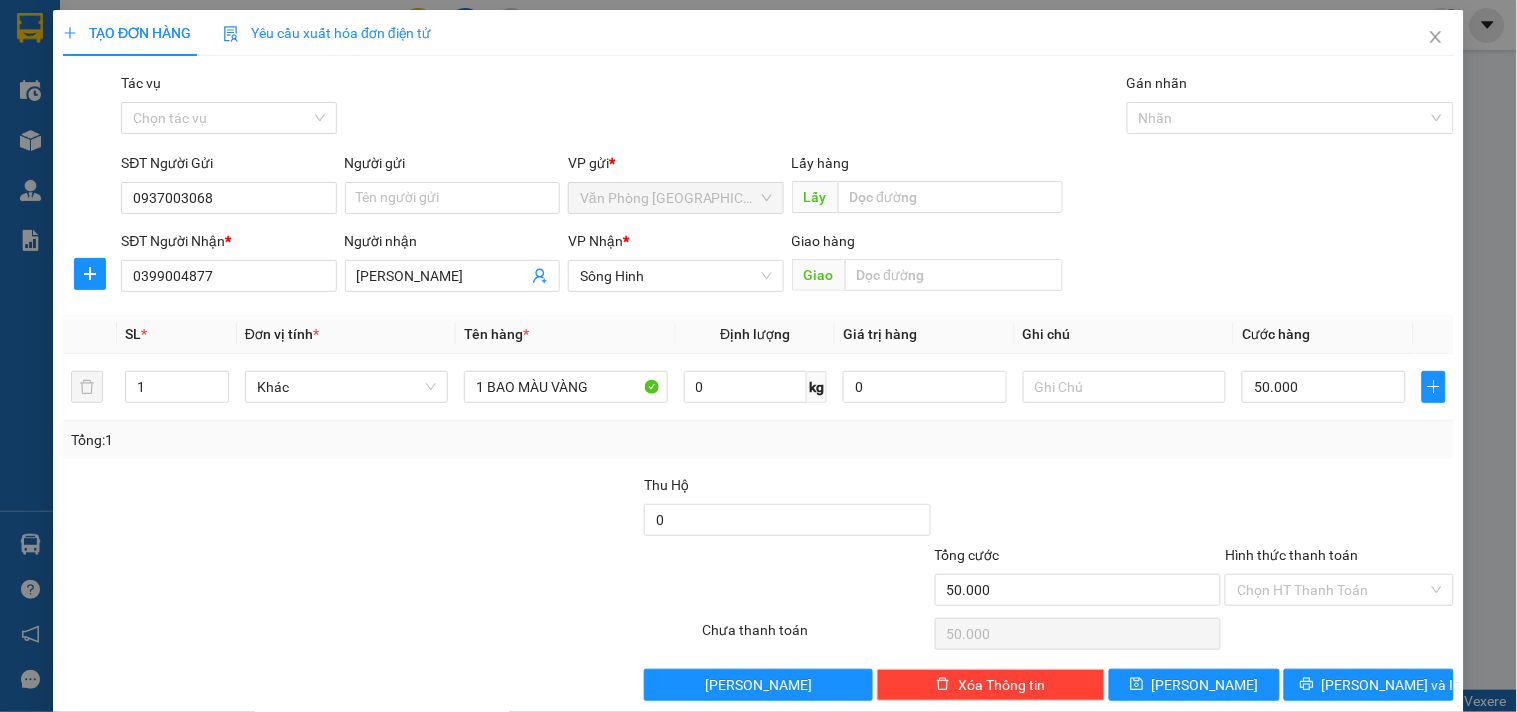 click on "Hình thức thanh toán" at bounding box center (1339, 559) 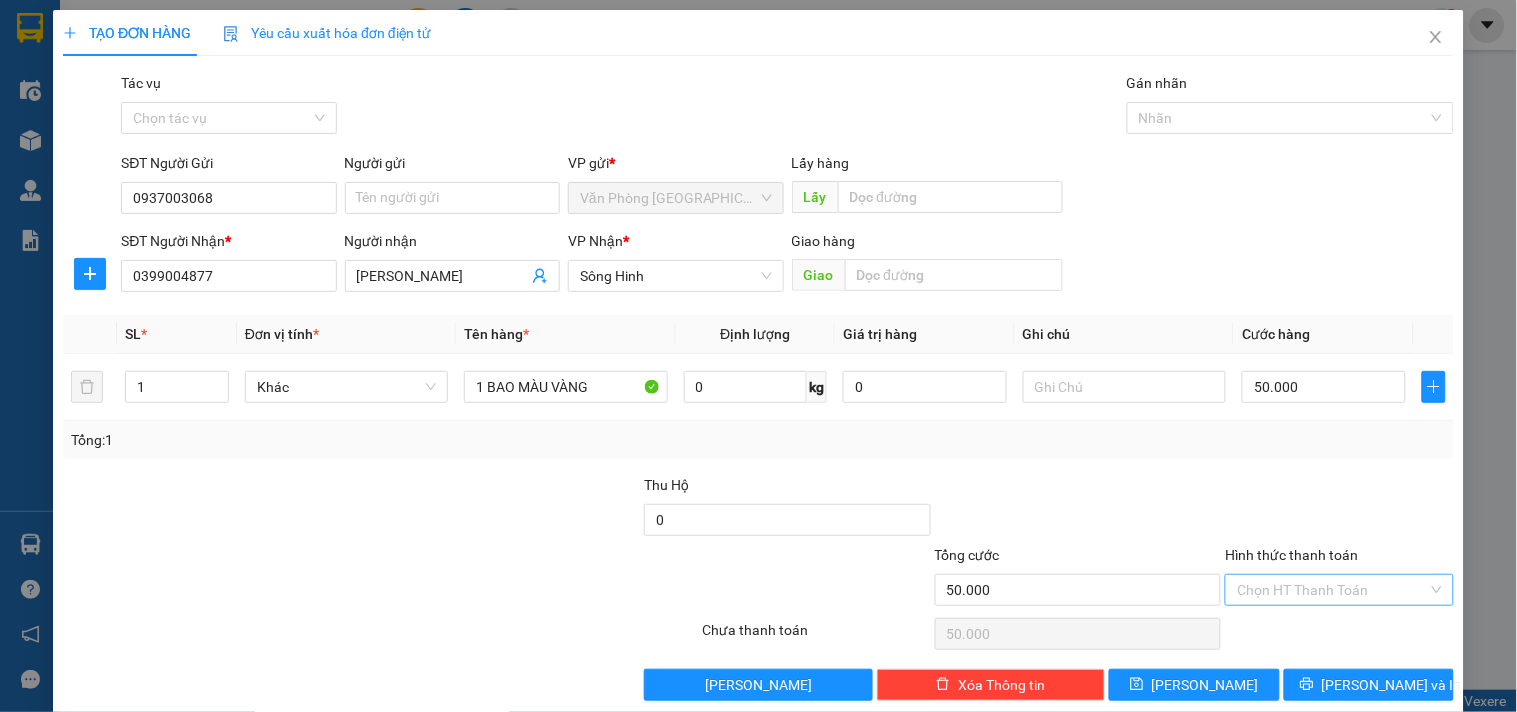 click on "Hình thức thanh toán" at bounding box center [1332, 590] 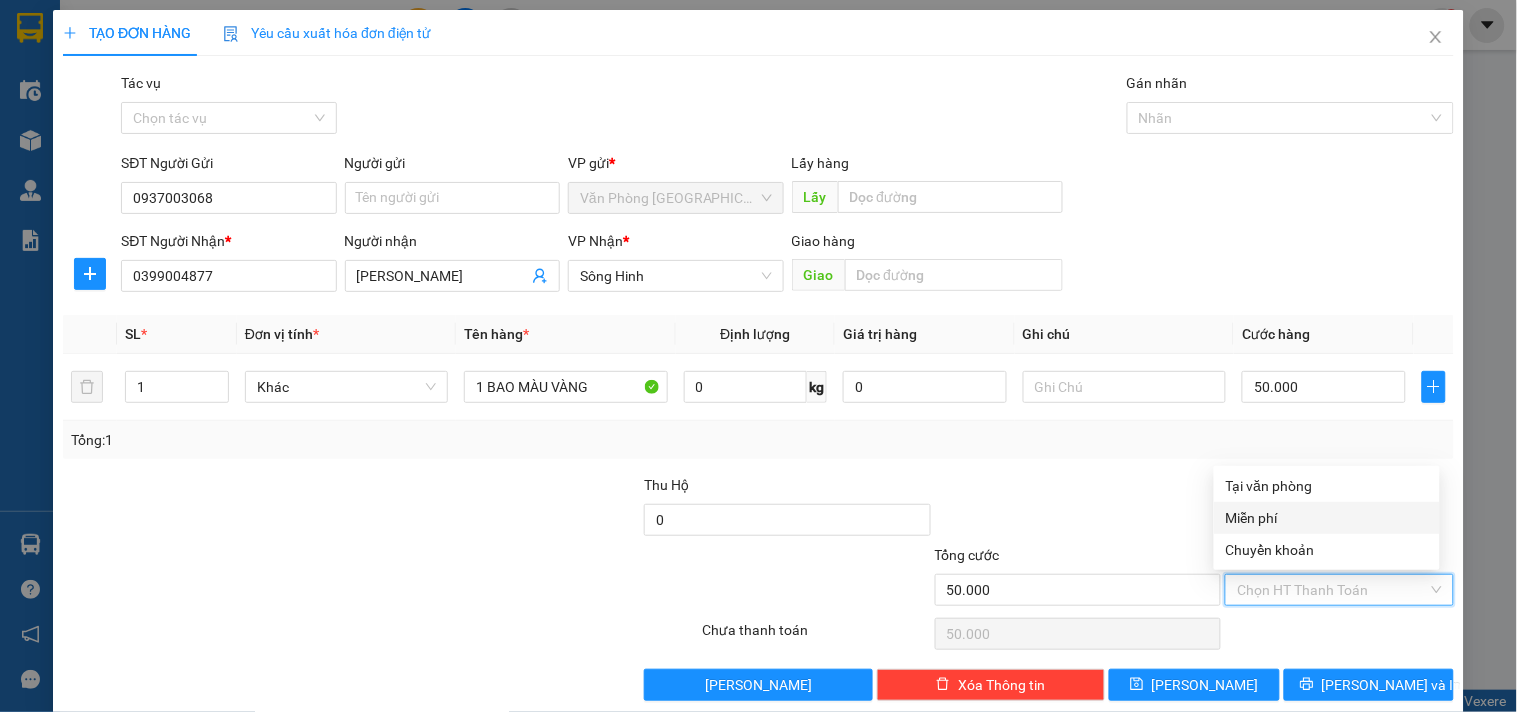 click on "Tại văn phòng" at bounding box center [1327, 486] 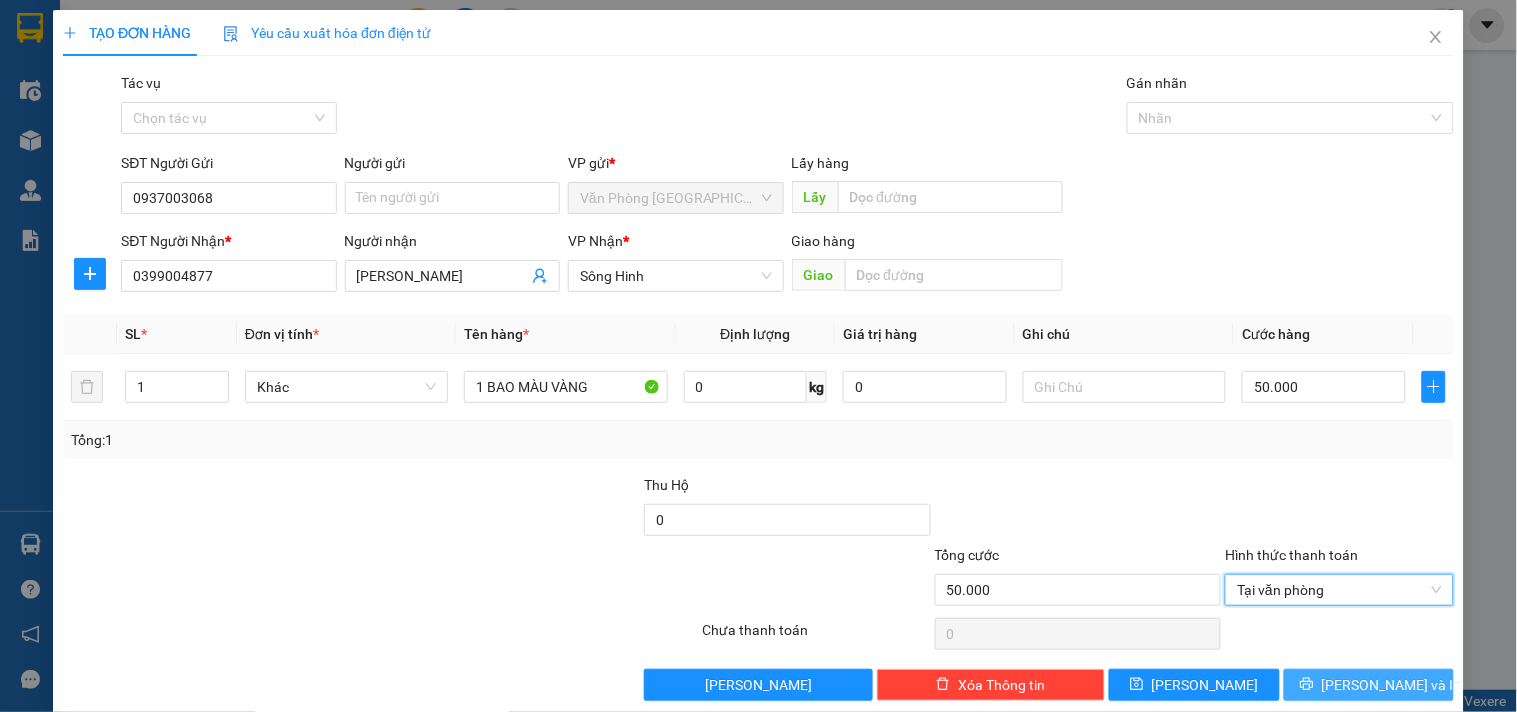 click on "[PERSON_NAME] và In" at bounding box center (1369, 685) 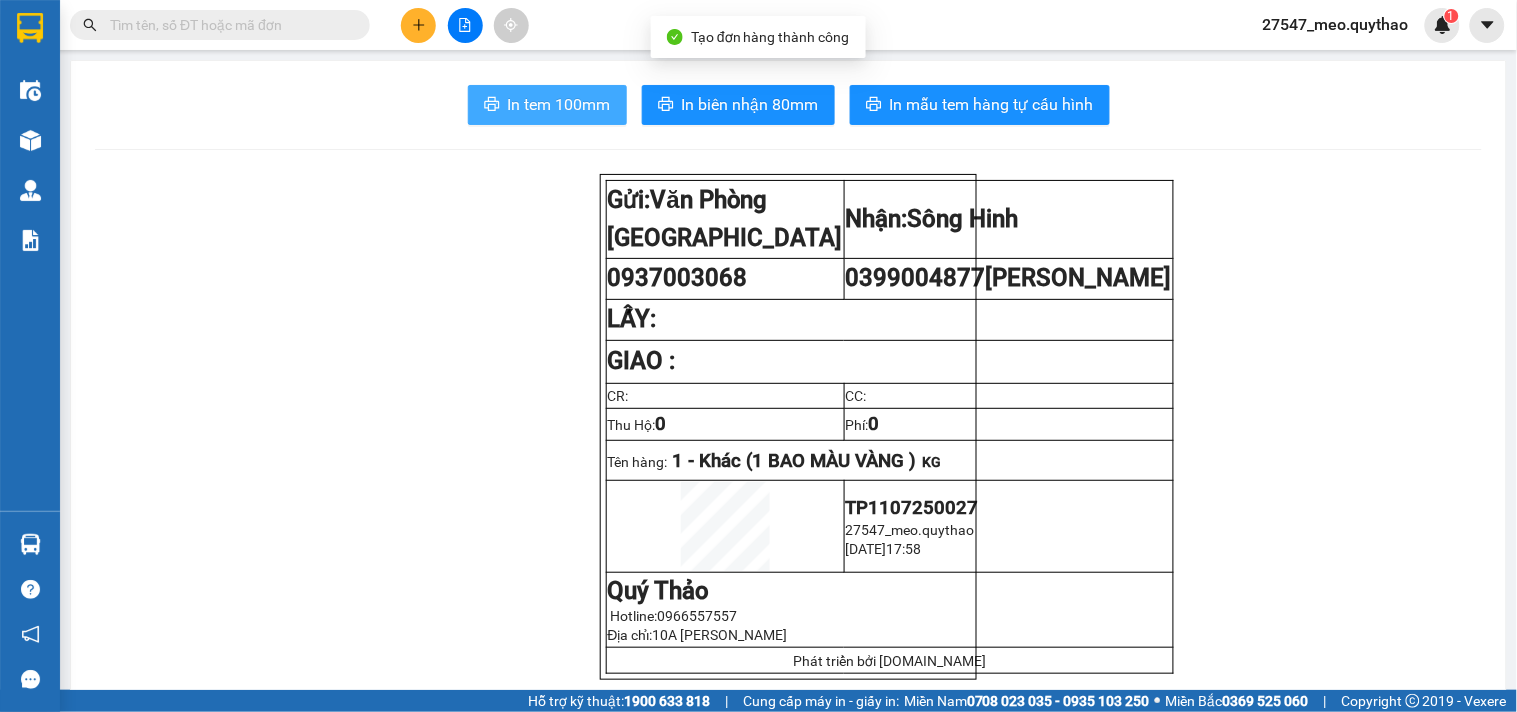 click on "In tem 100mm" at bounding box center (559, 104) 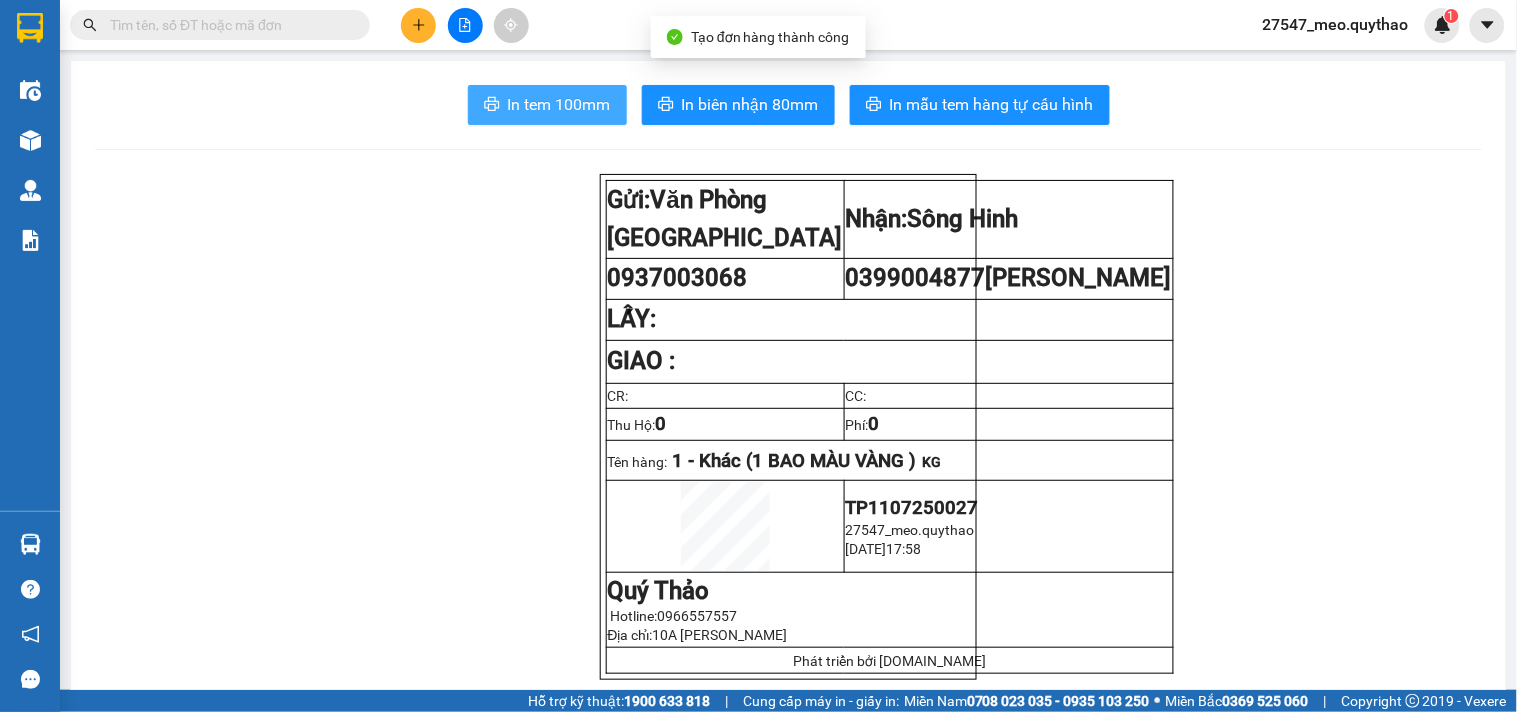 scroll, scrollTop: 0, scrollLeft: 0, axis: both 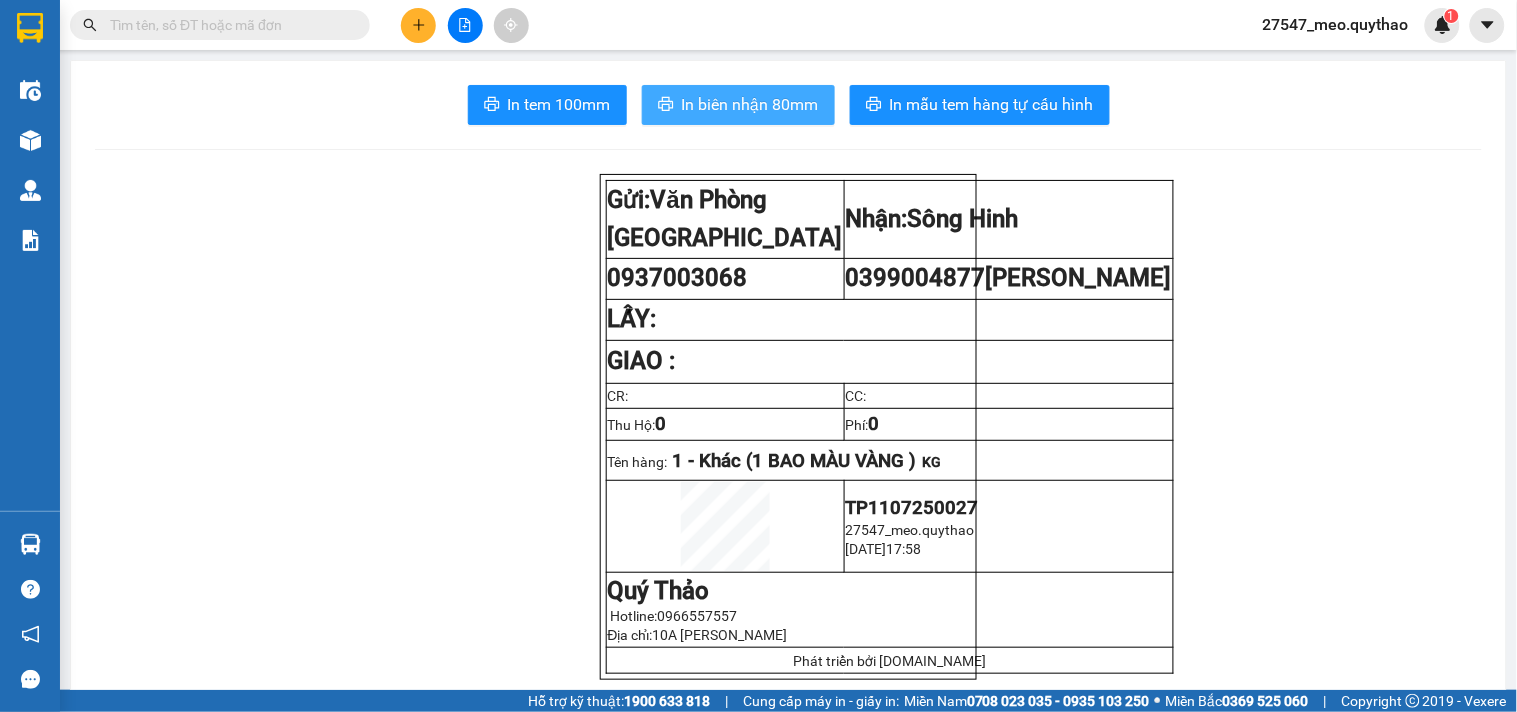 click on "In biên nhận 80mm" at bounding box center (750, 104) 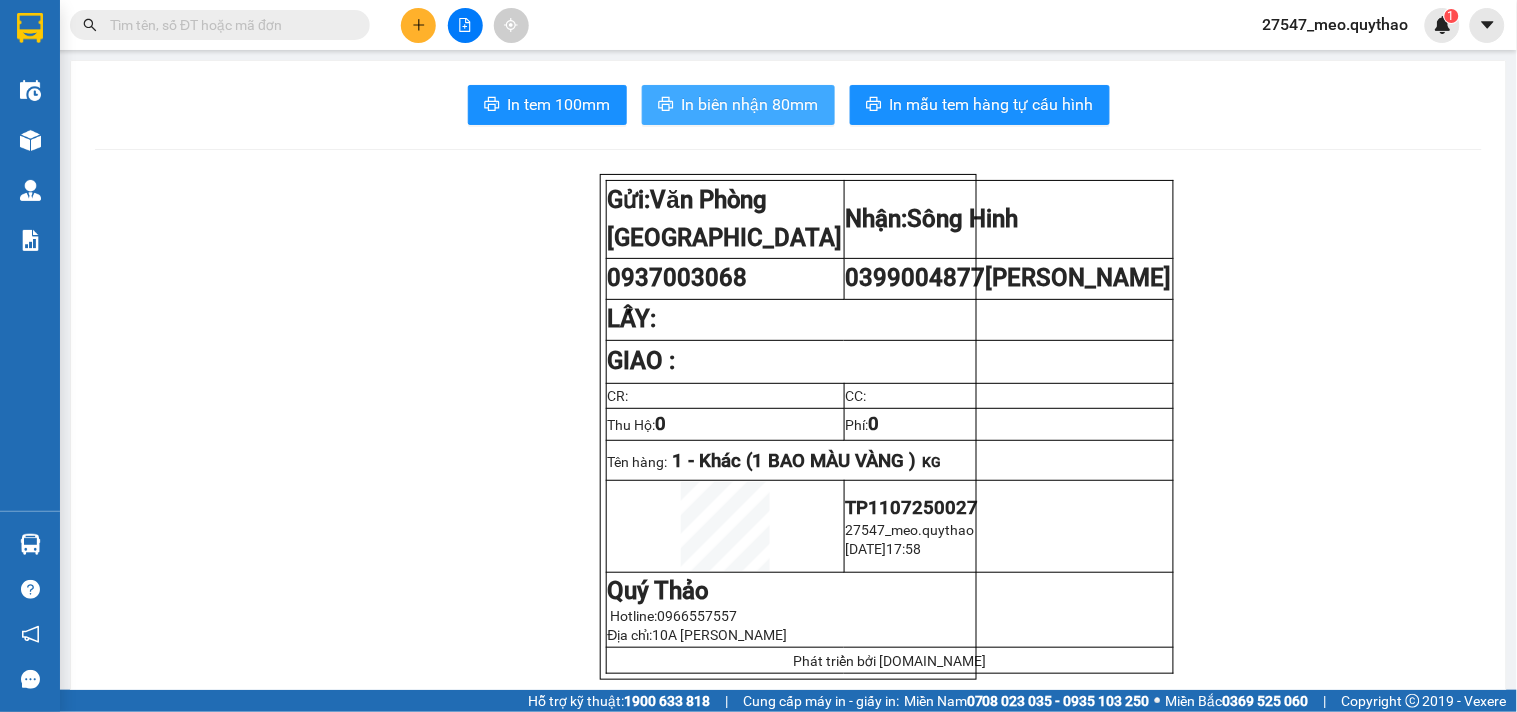 scroll, scrollTop: 0, scrollLeft: 0, axis: both 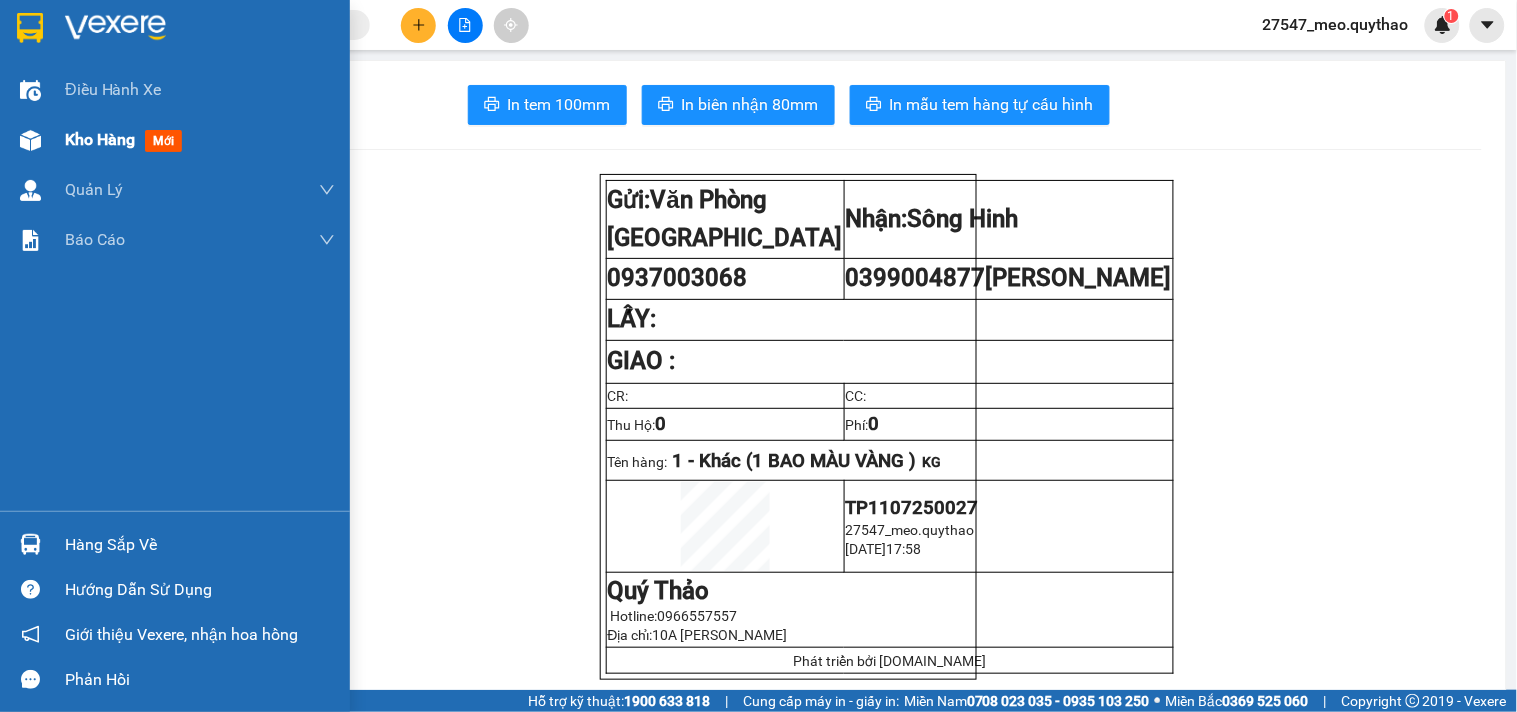 click on "Kho hàng" at bounding box center [100, 139] 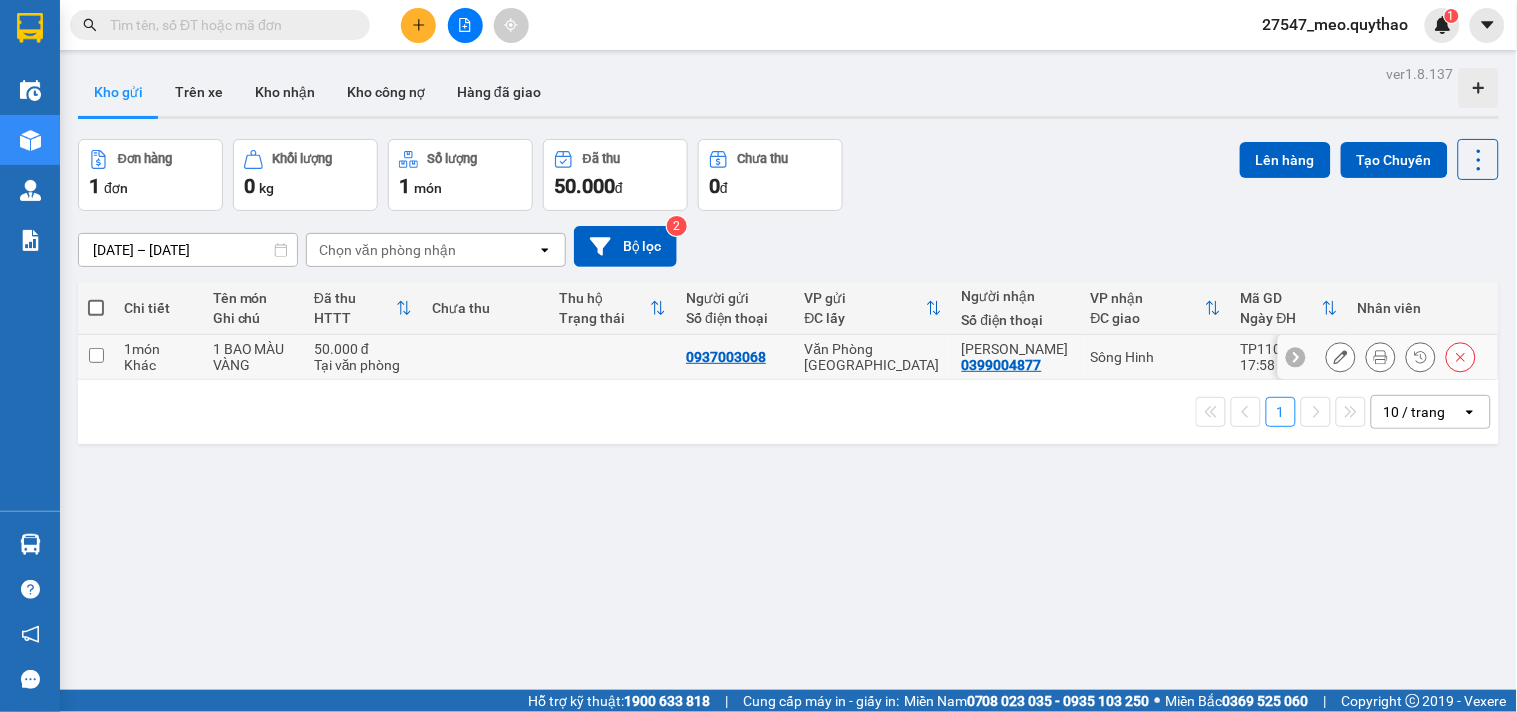 click on "Sông Hinh" at bounding box center [1156, 357] 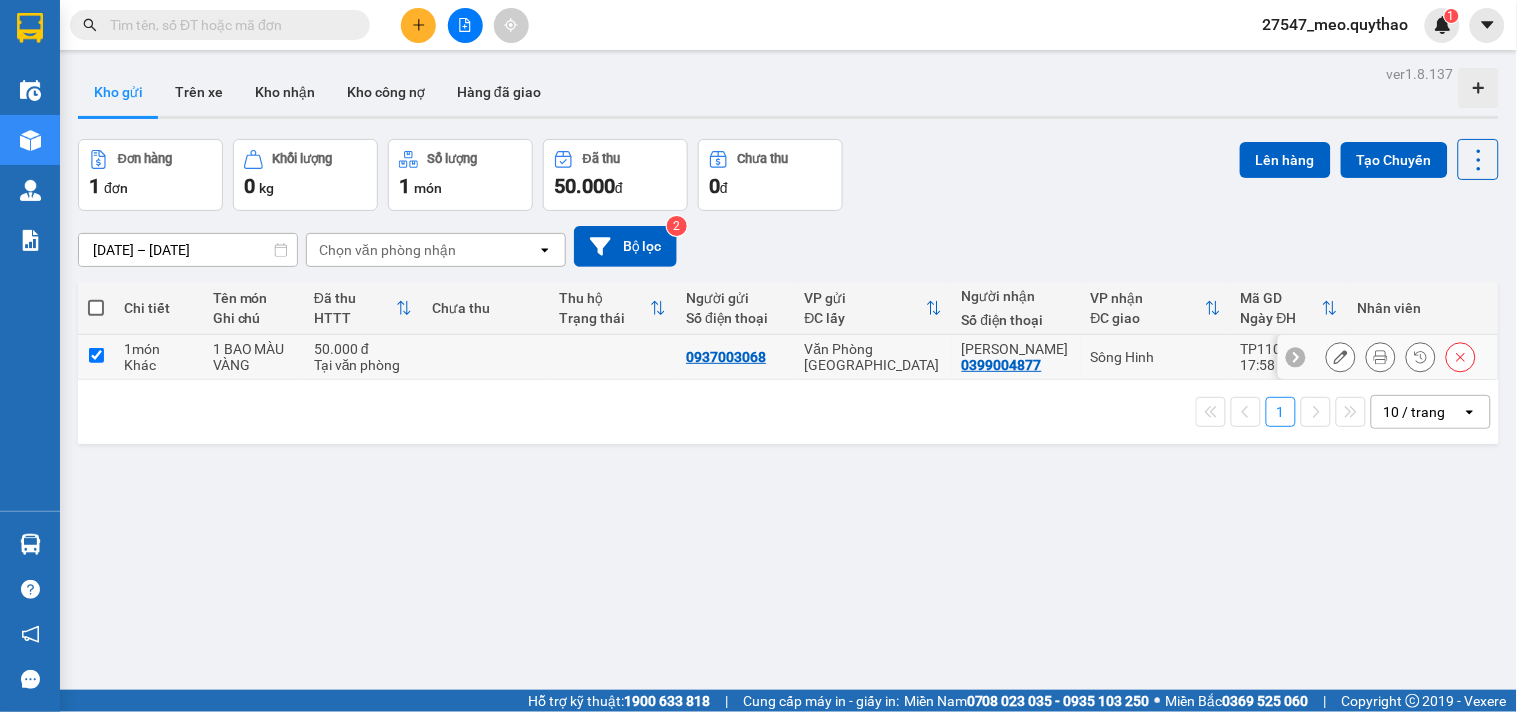 checkbox on "true" 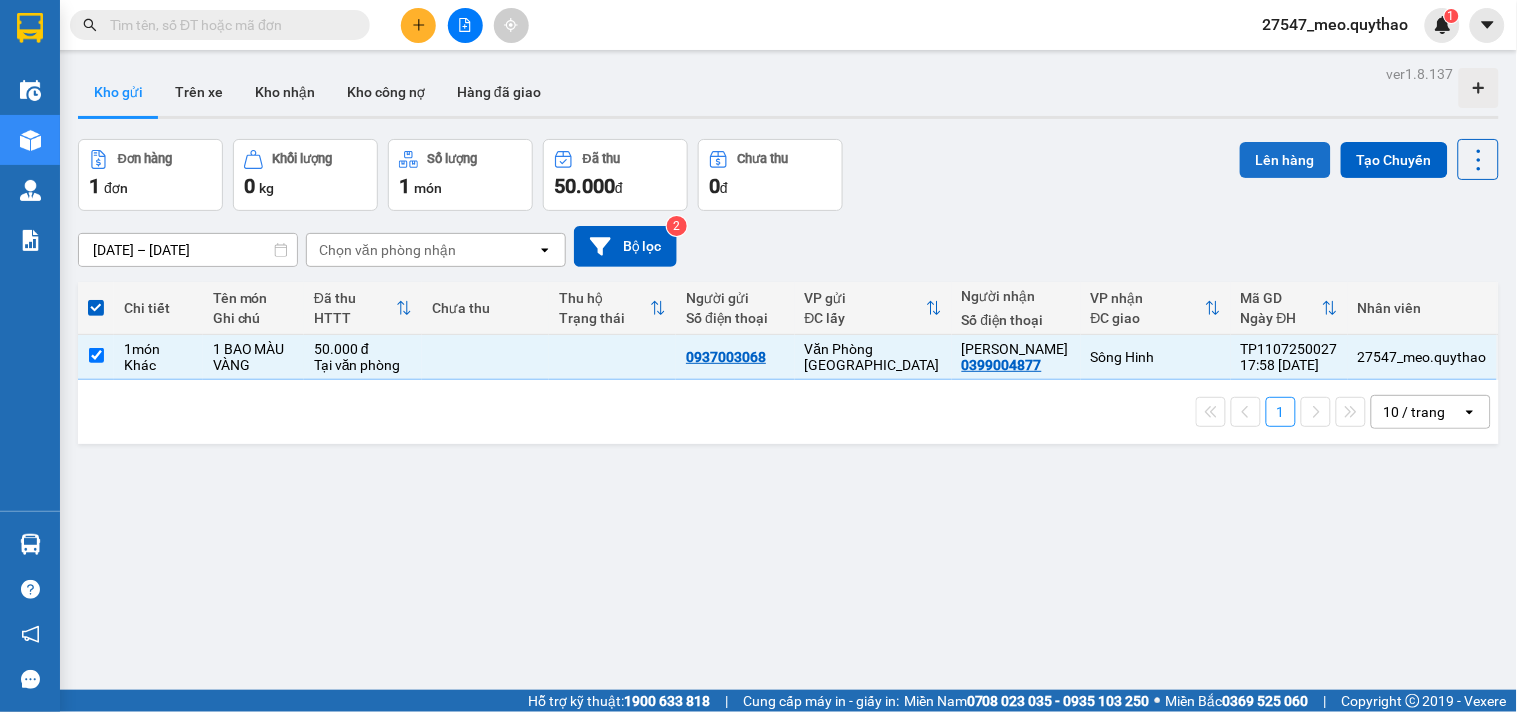 click on "Lên hàng" at bounding box center (1285, 160) 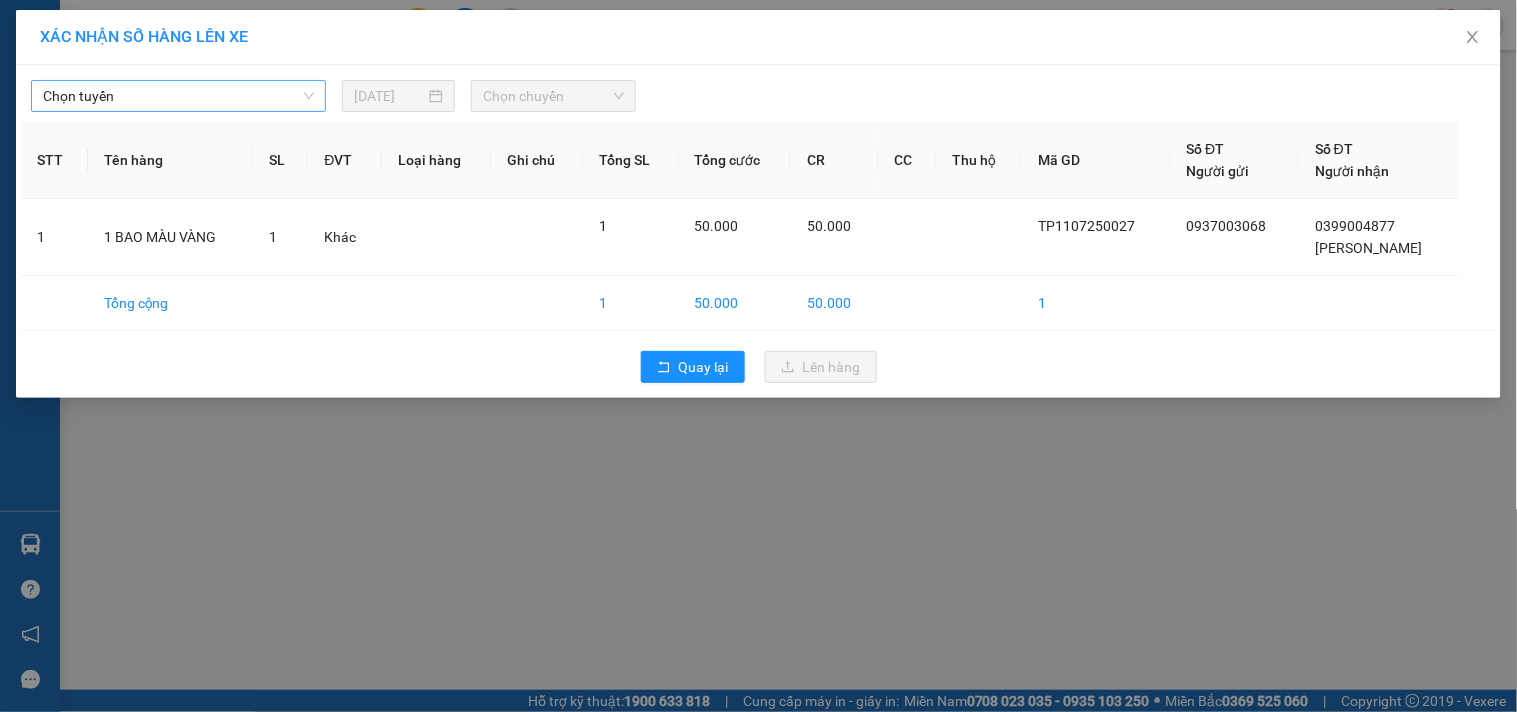 click on "Chọn tuyến" at bounding box center (178, 96) 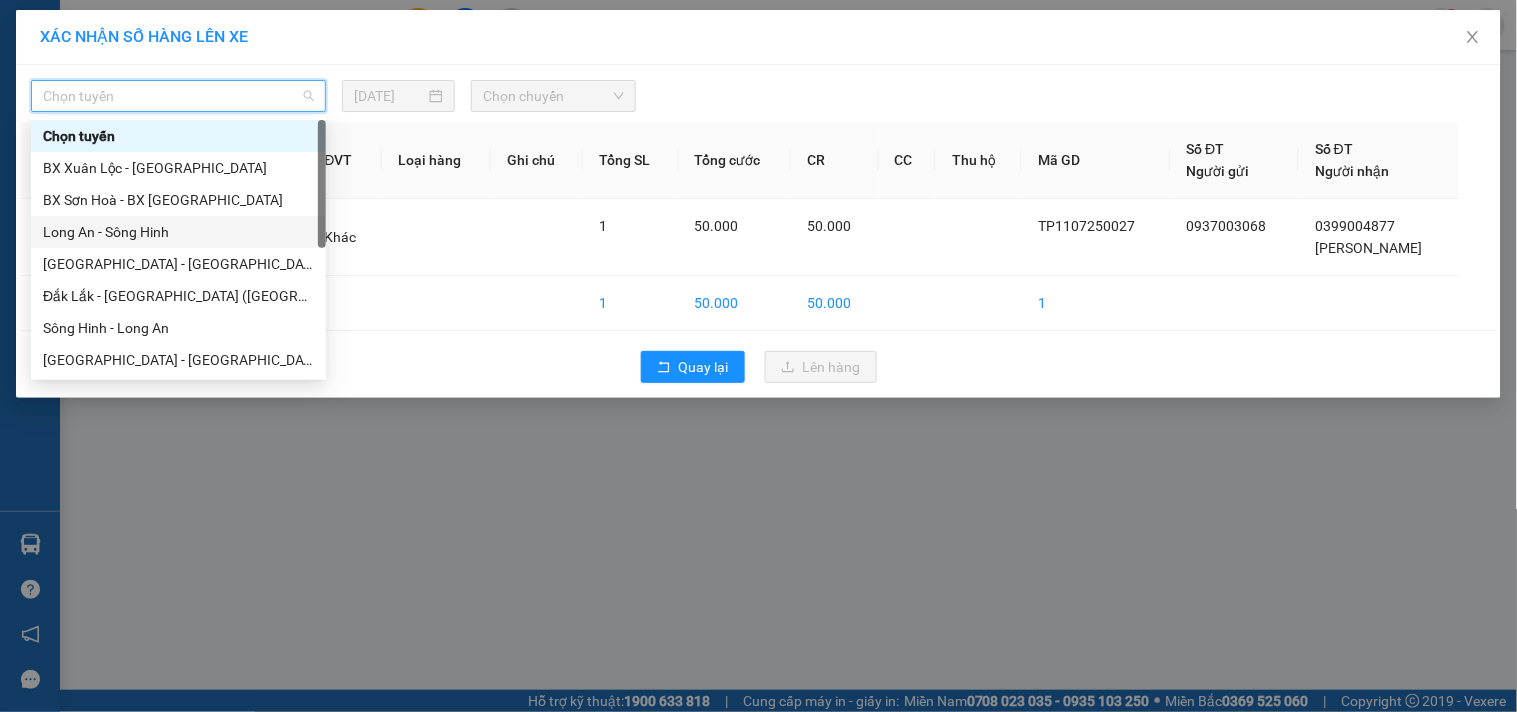 click on "Long An - Sông Hinh" at bounding box center [178, 232] 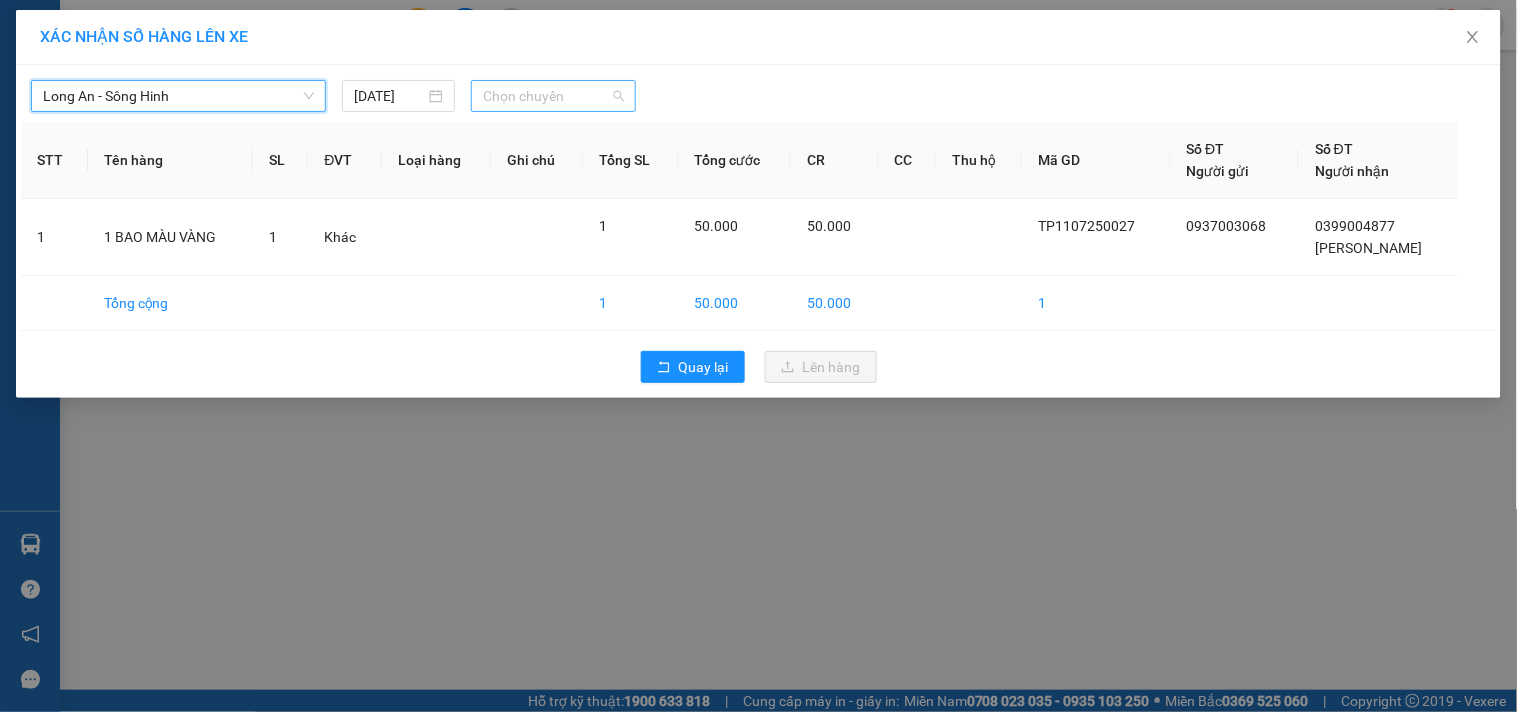 click on "Chọn chuyến" at bounding box center [553, 96] 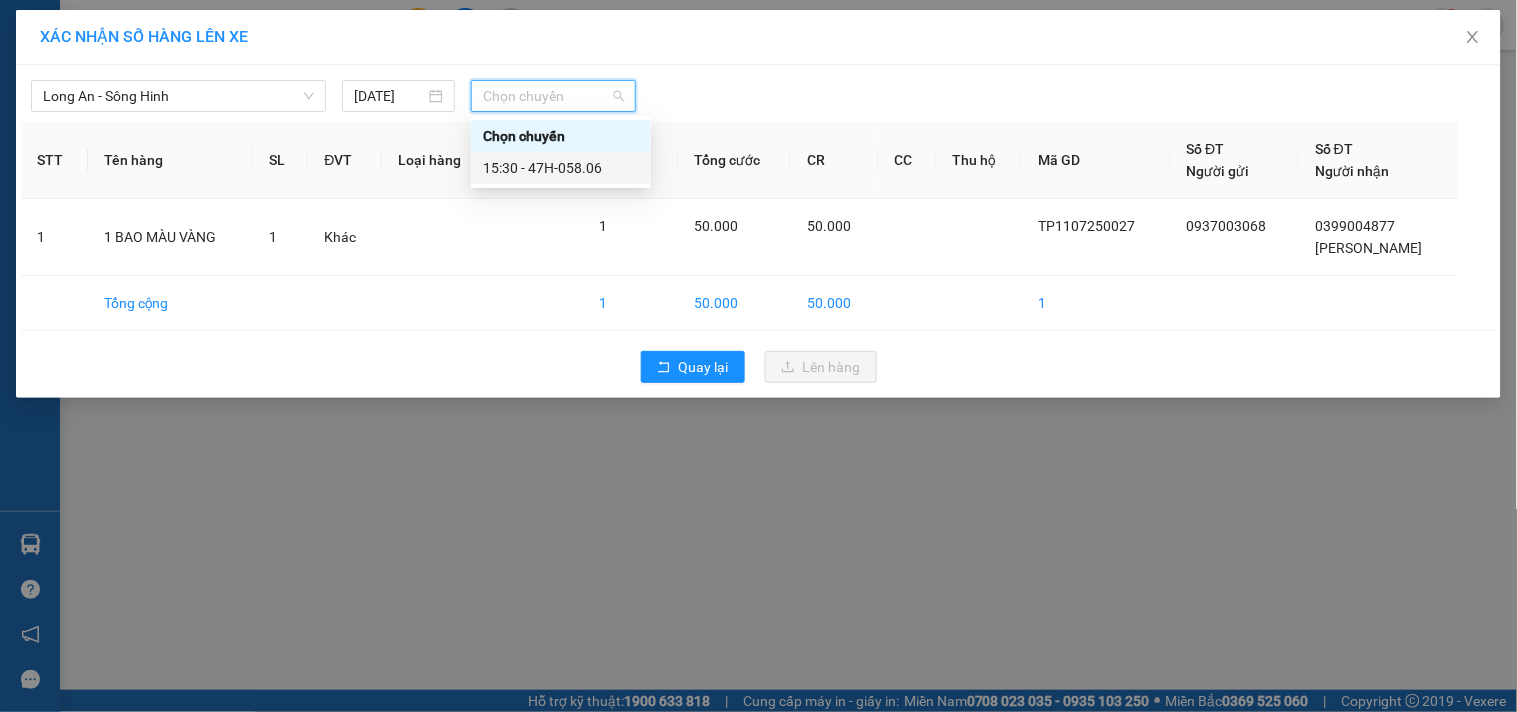 click on "15:30     - 47H-058.06" at bounding box center (561, 168) 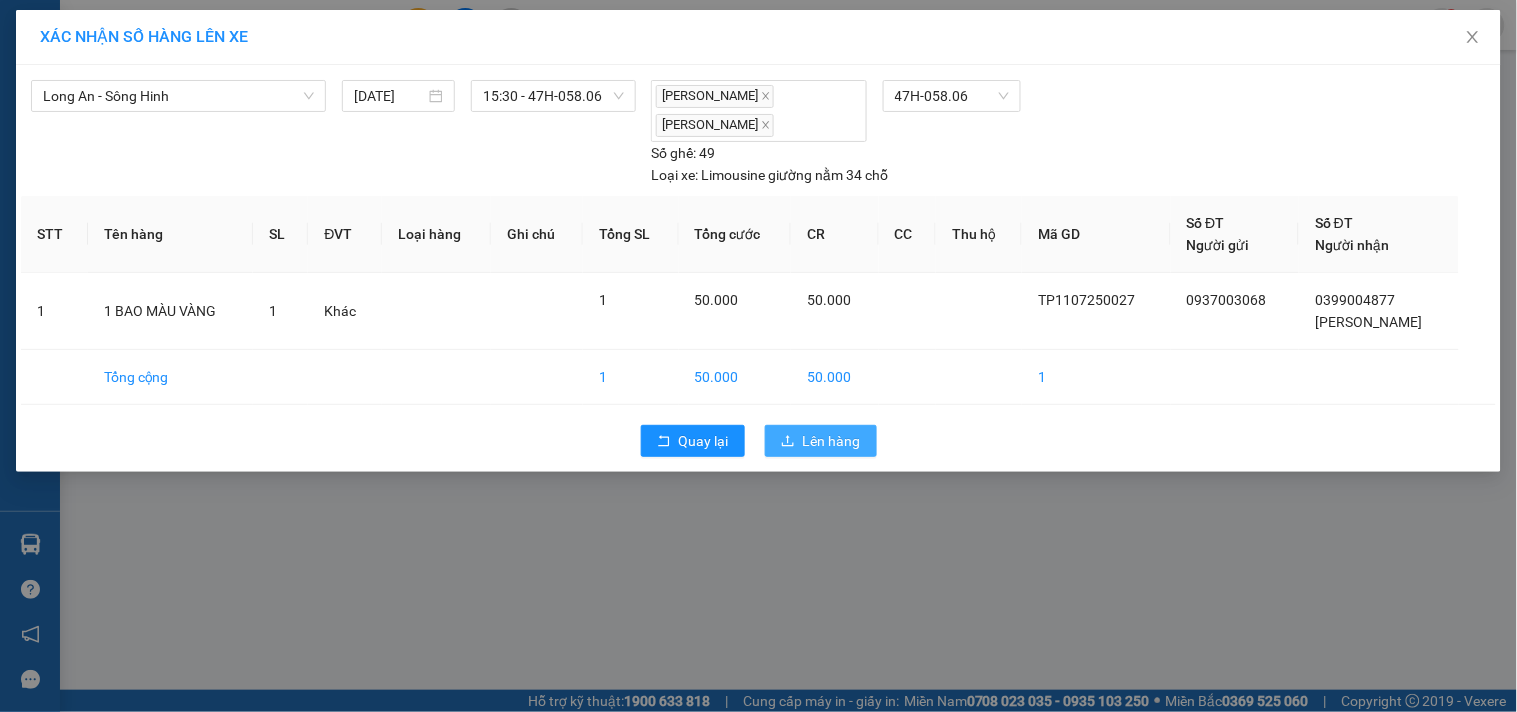 click 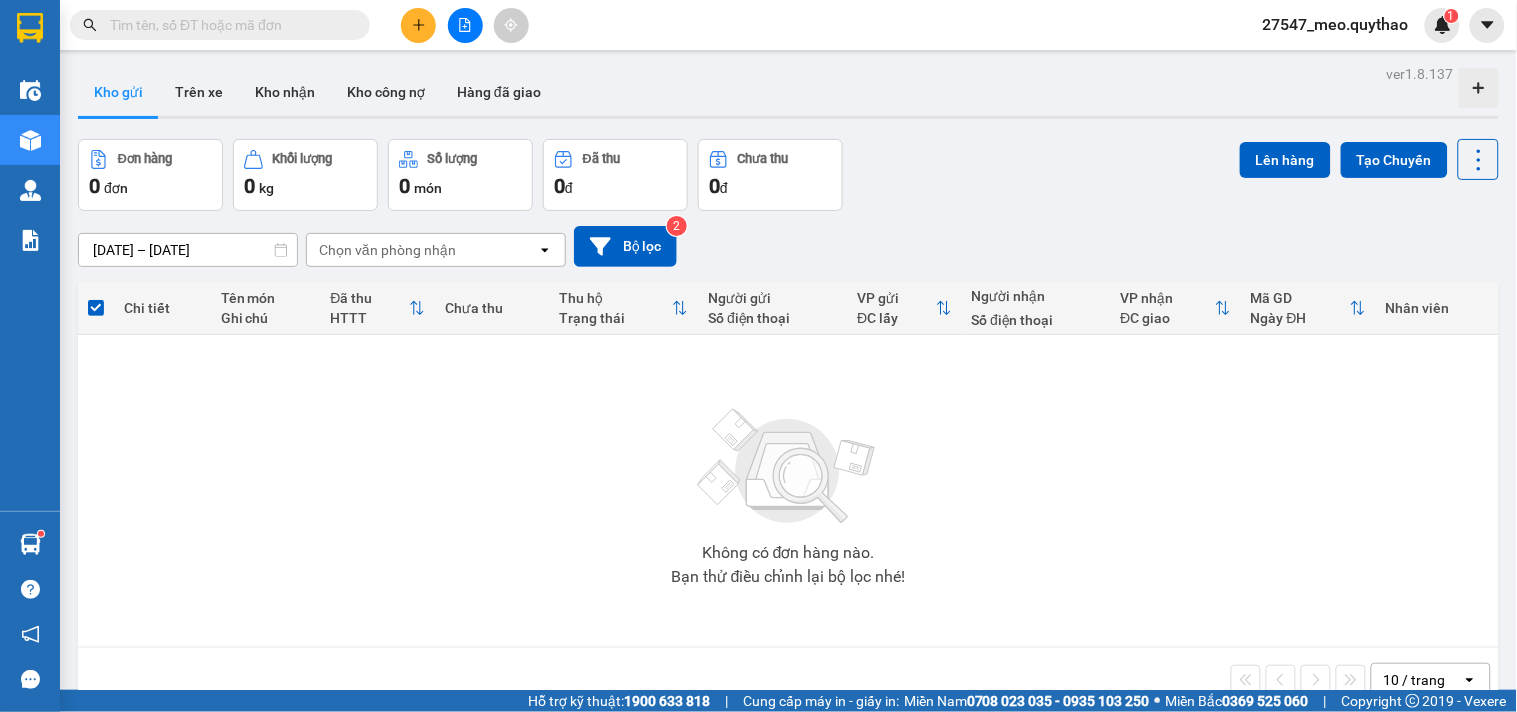 click at bounding box center (465, 25) 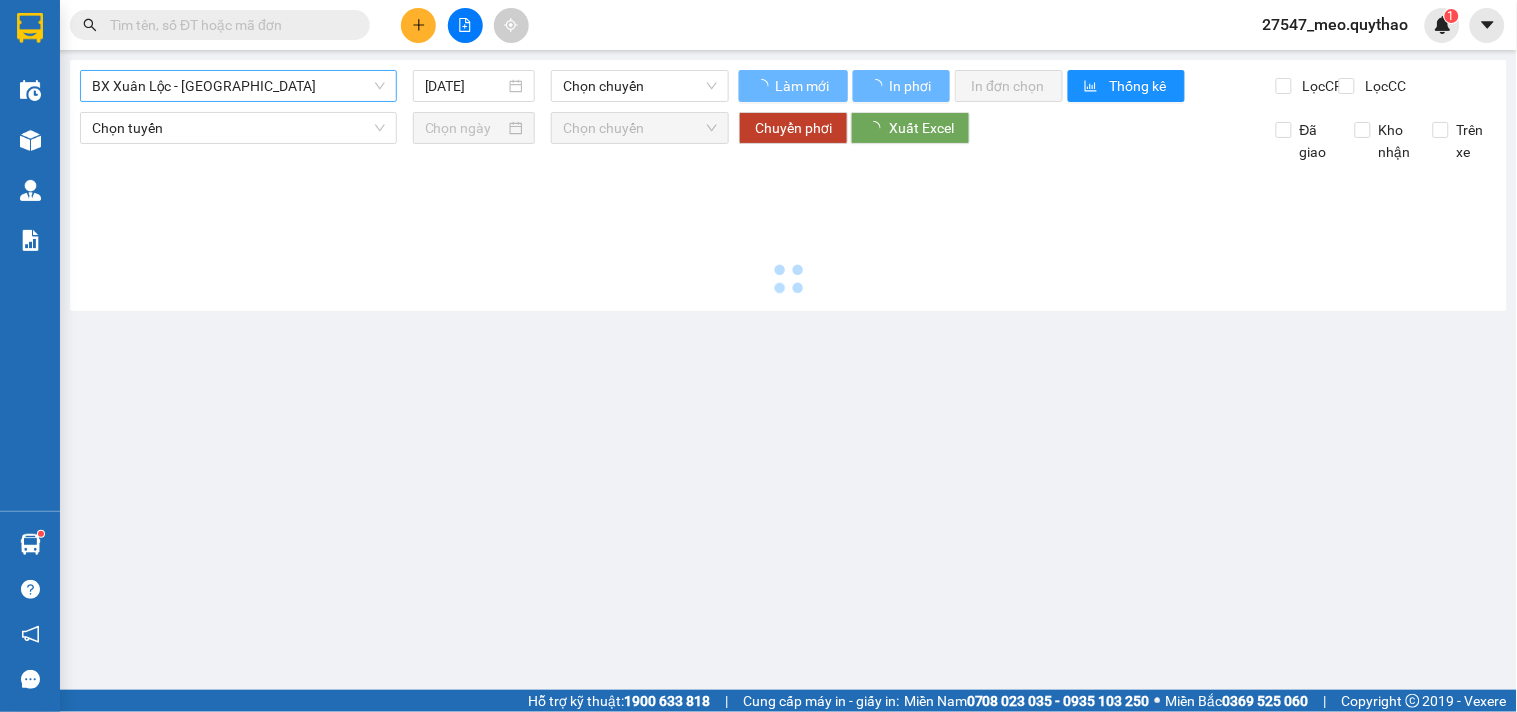 click on "BX Xuân Lộc - [GEOGRAPHIC_DATA]" at bounding box center [238, 86] 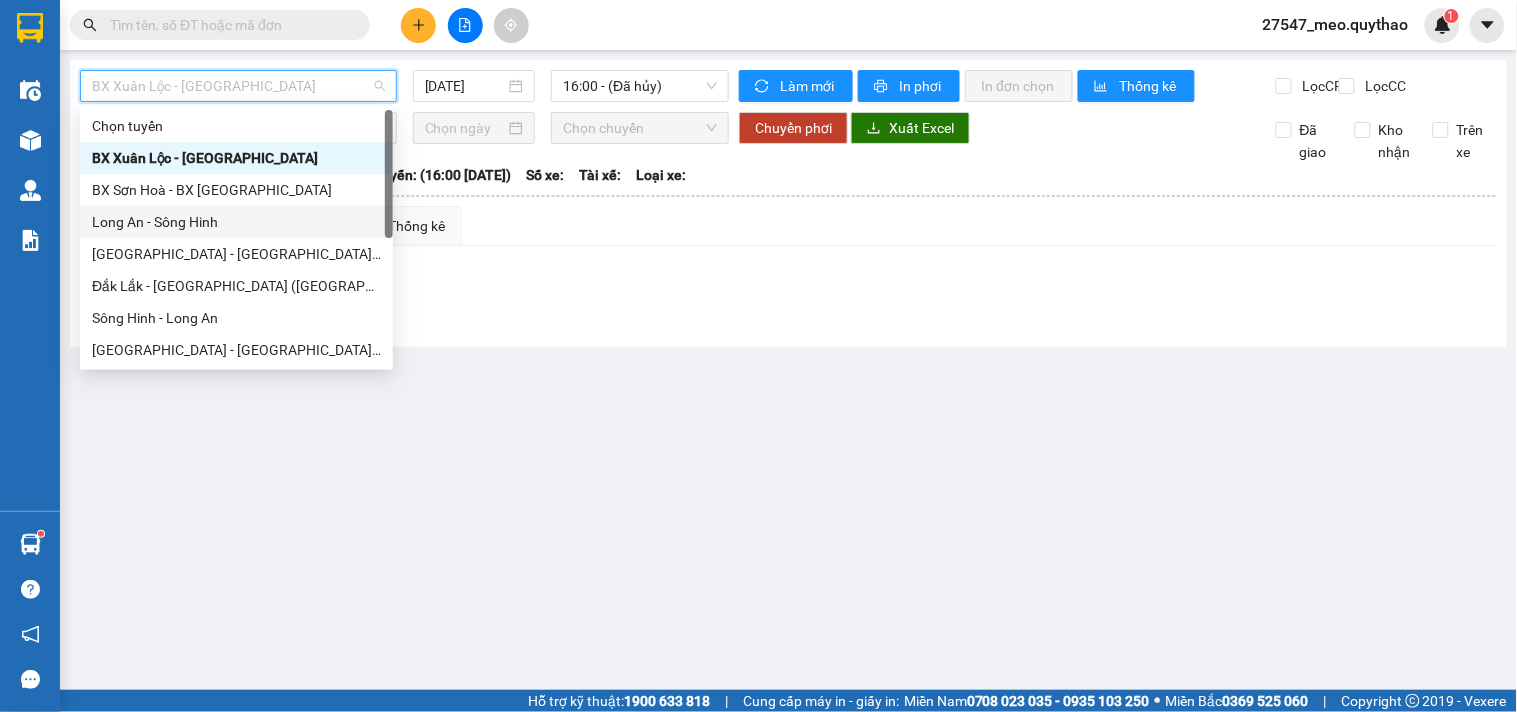 click on "Long An - Sông Hinh" at bounding box center (236, 222) 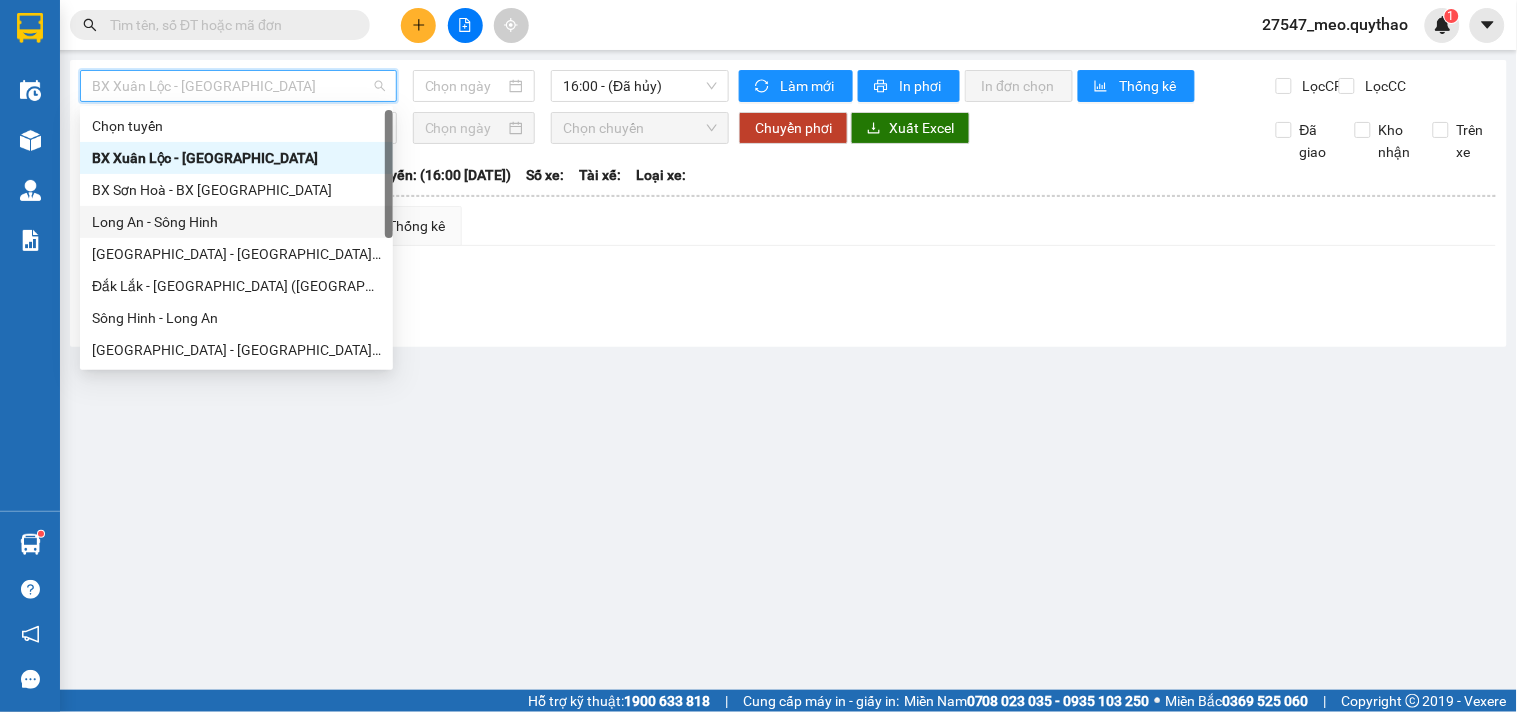 type on "[DATE]" 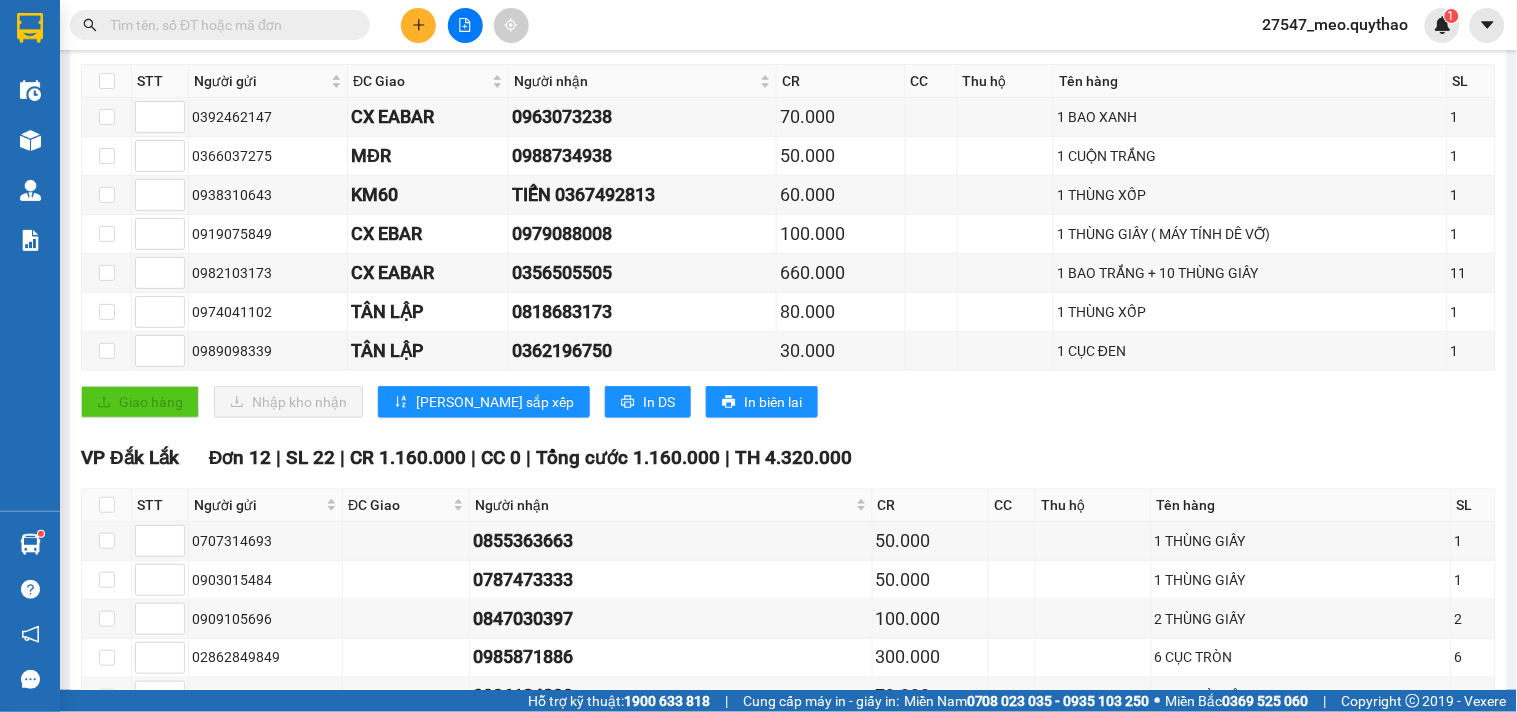 scroll, scrollTop: 333, scrollLeft: 0, axis: vertical 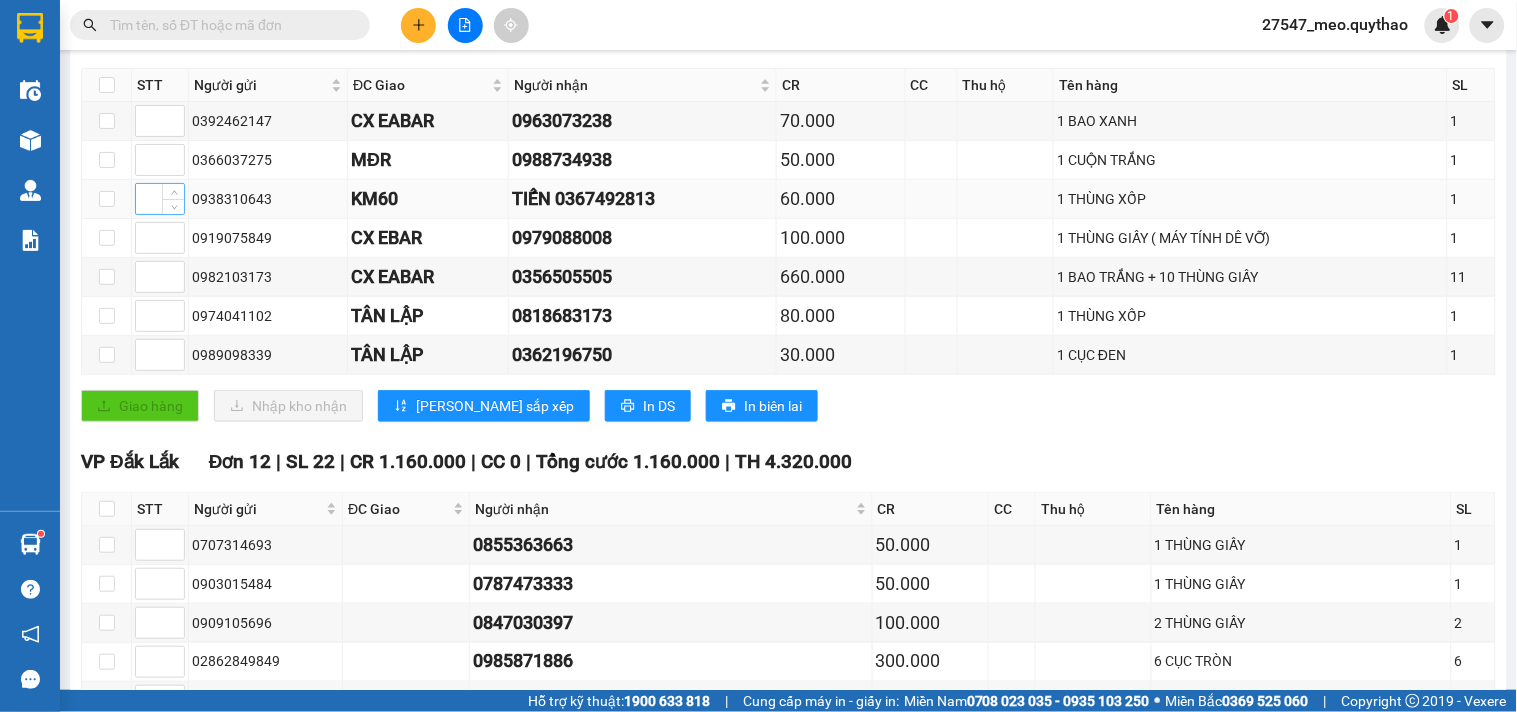 click at bounding box center [160, 199] 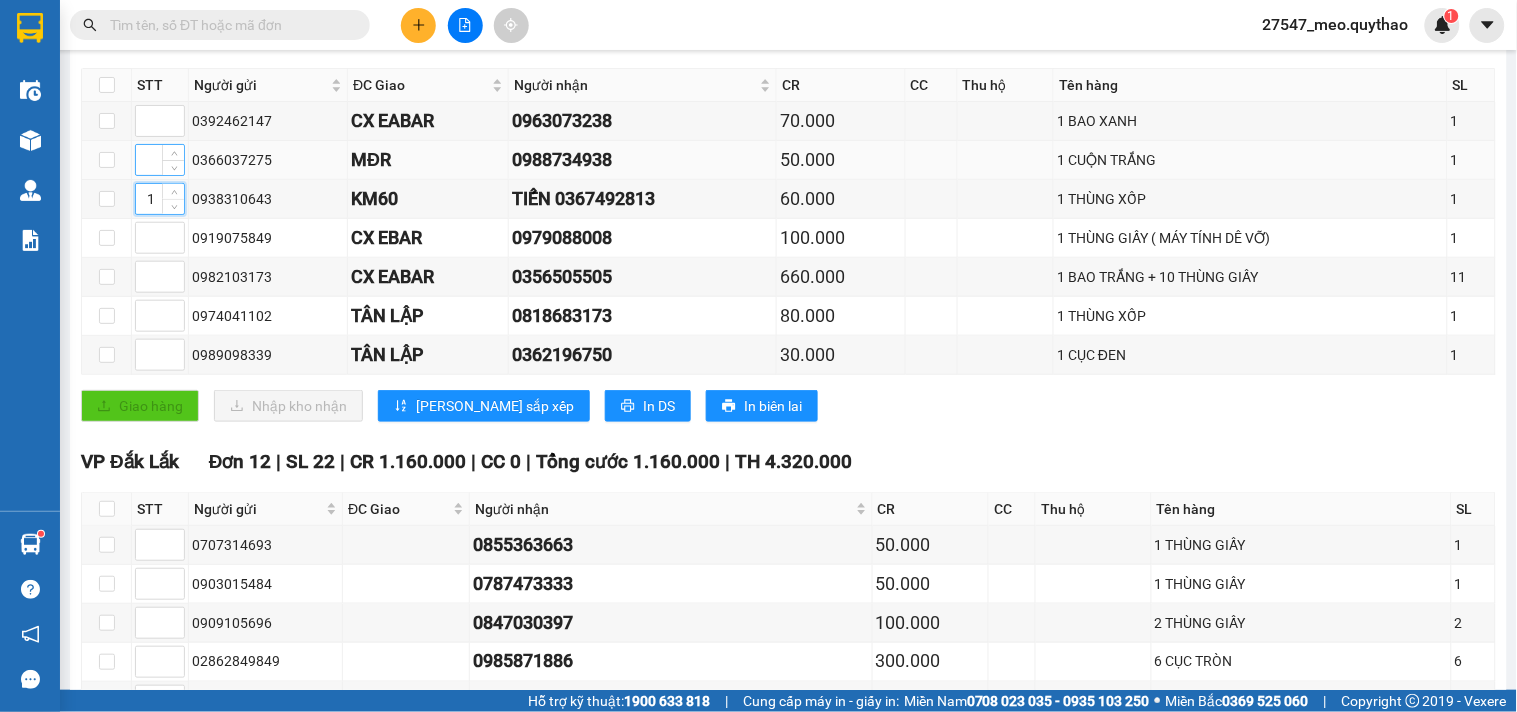 type on "1" 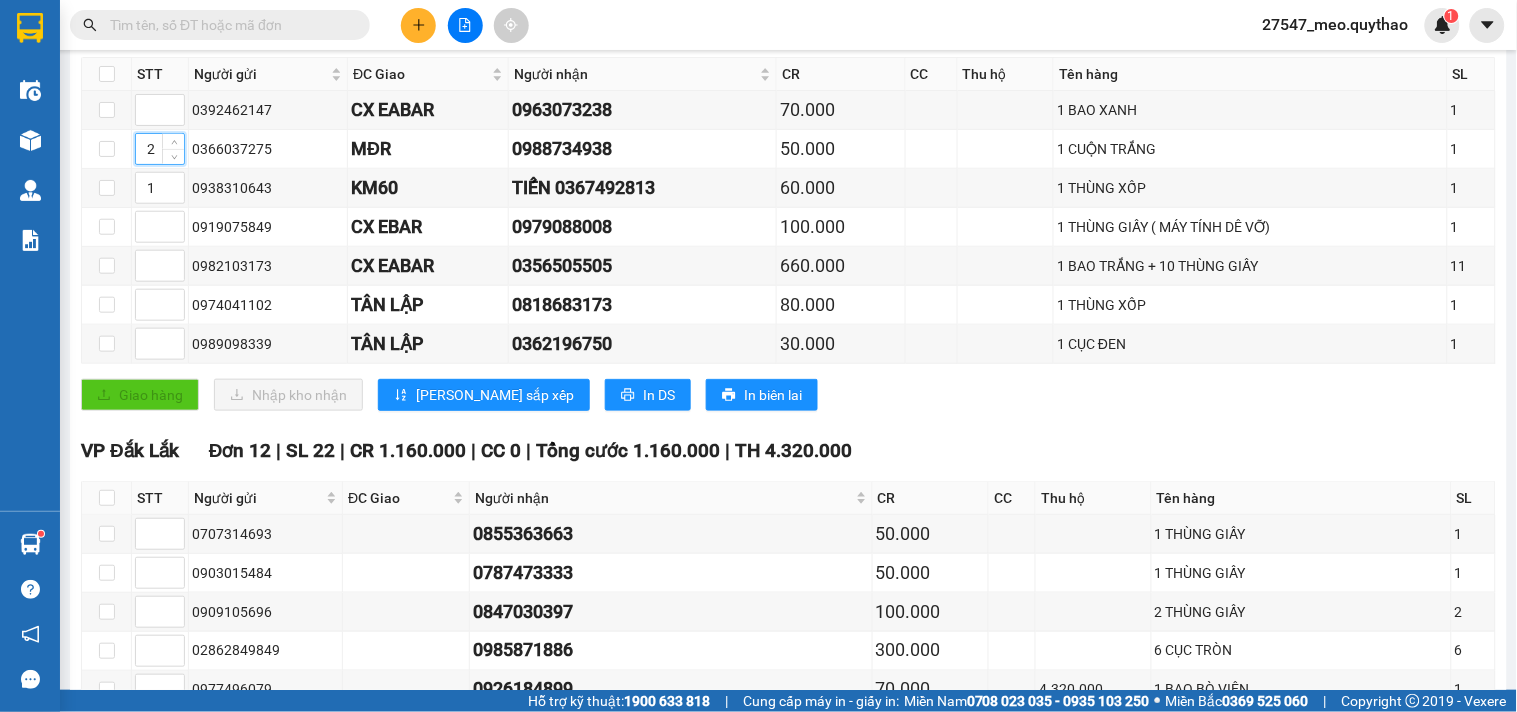 scroll, scrollTop: 87, scrollLeft: 0, axis: vertical 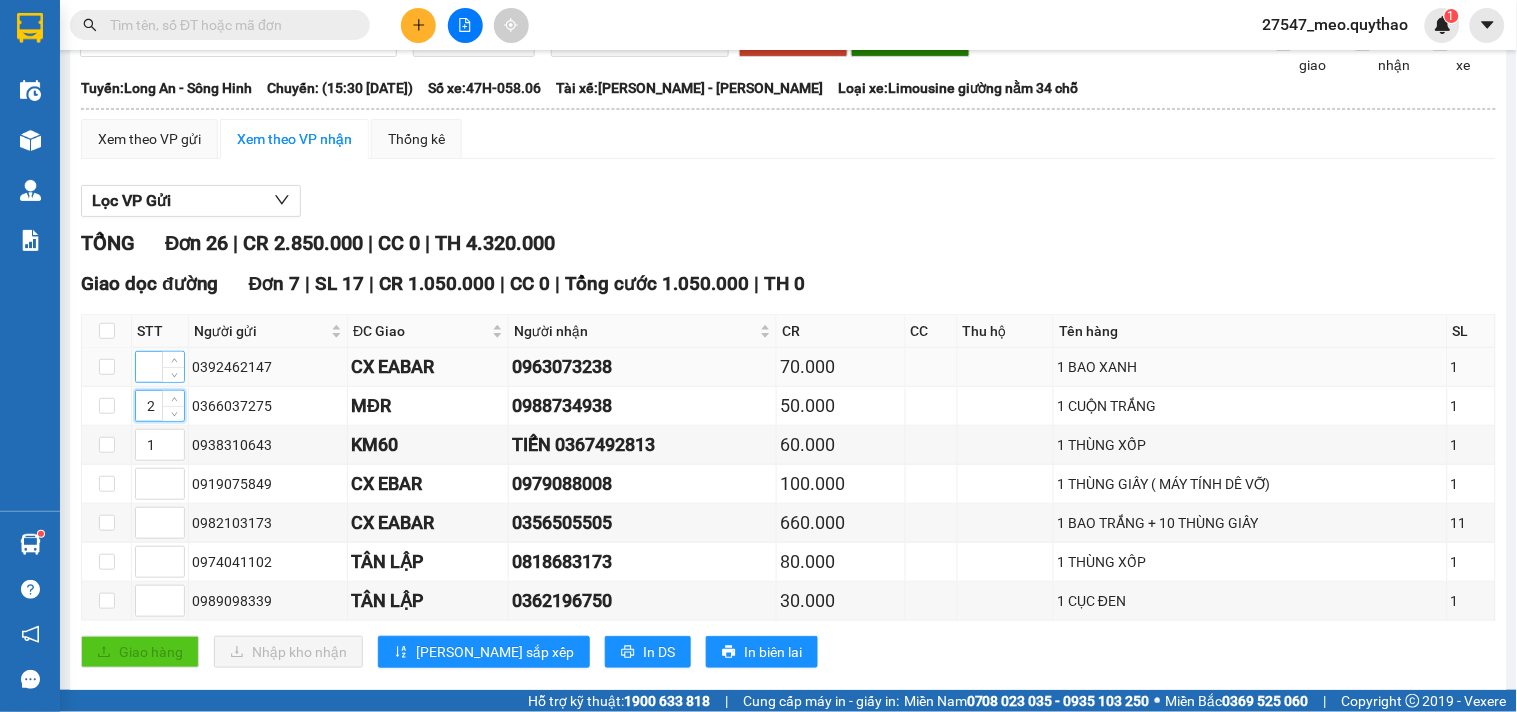 type on "2" 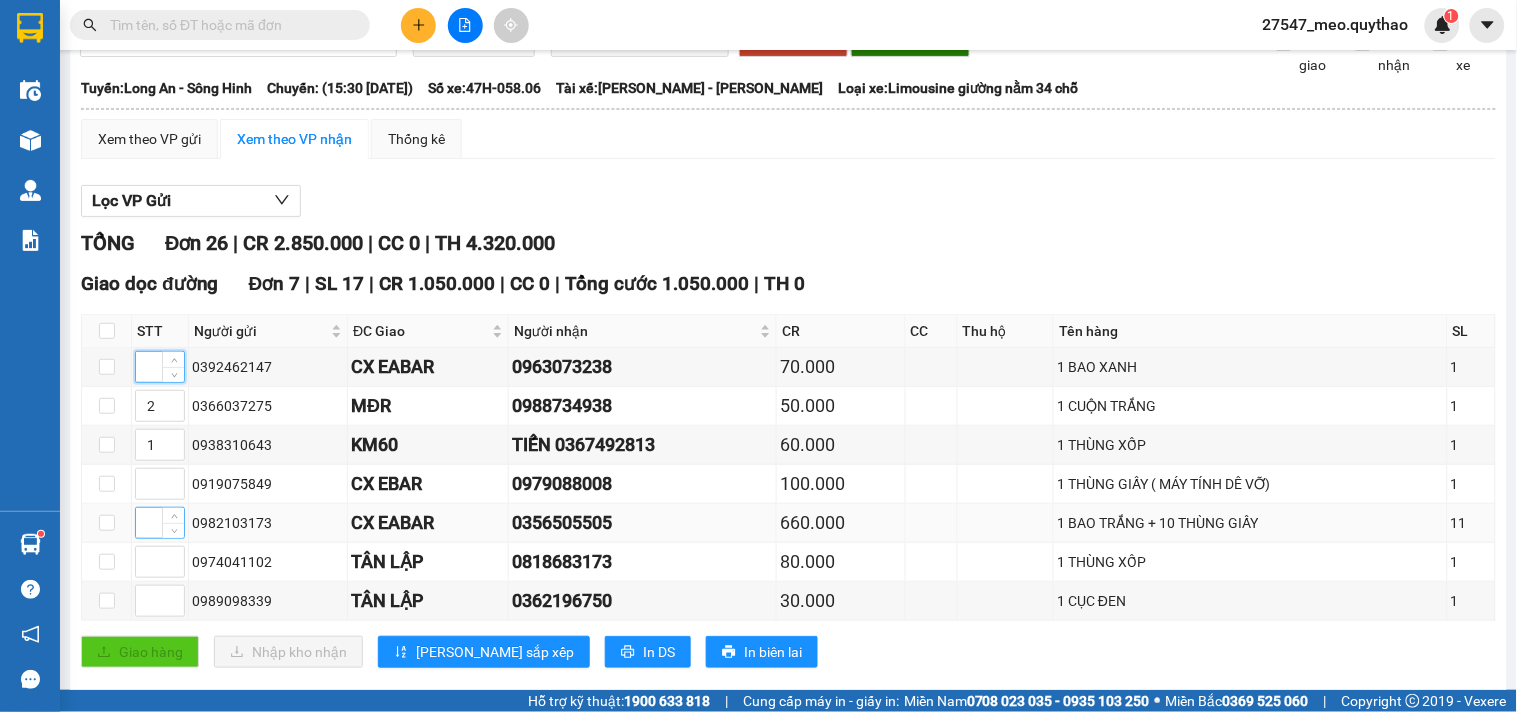 click at bounding box center [160, 523] 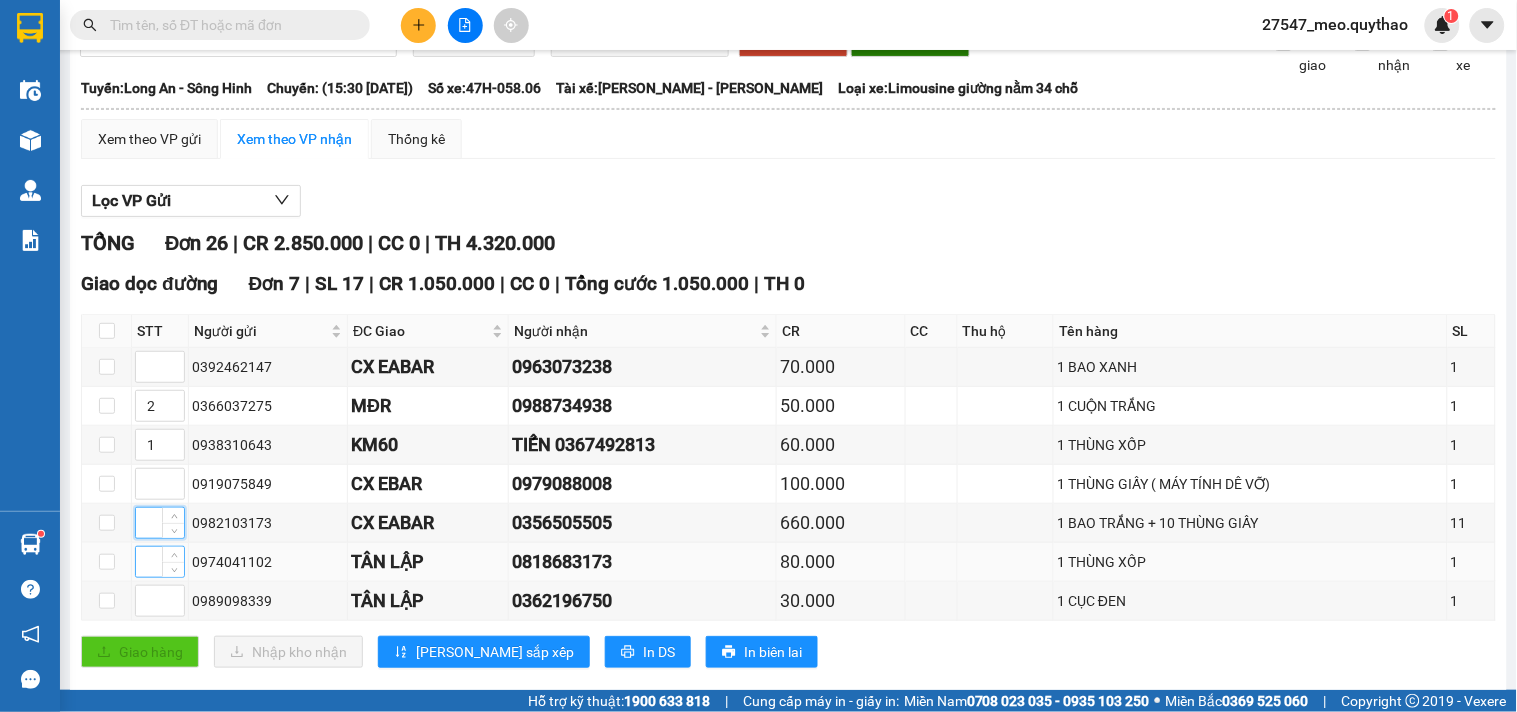 click at bounding box center (160, 562) 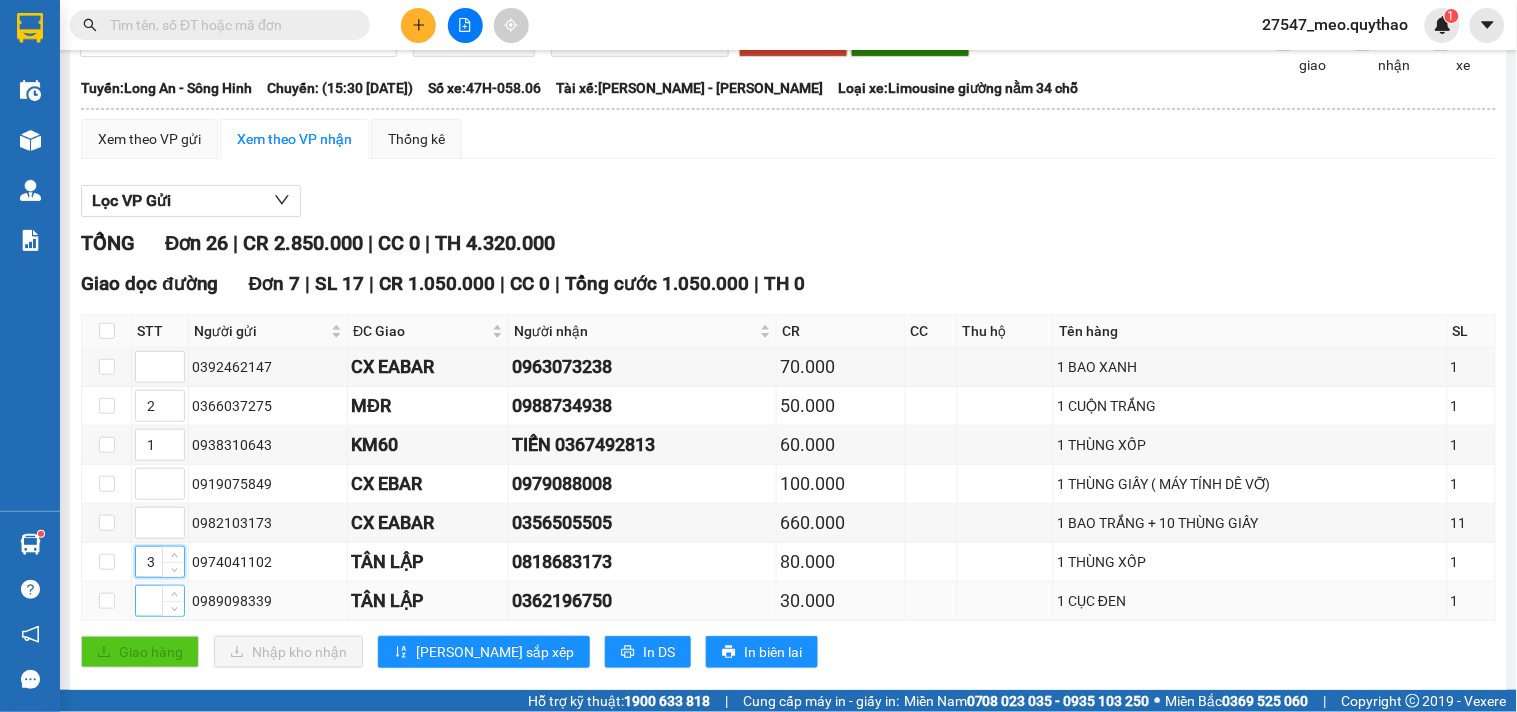 type on "3" 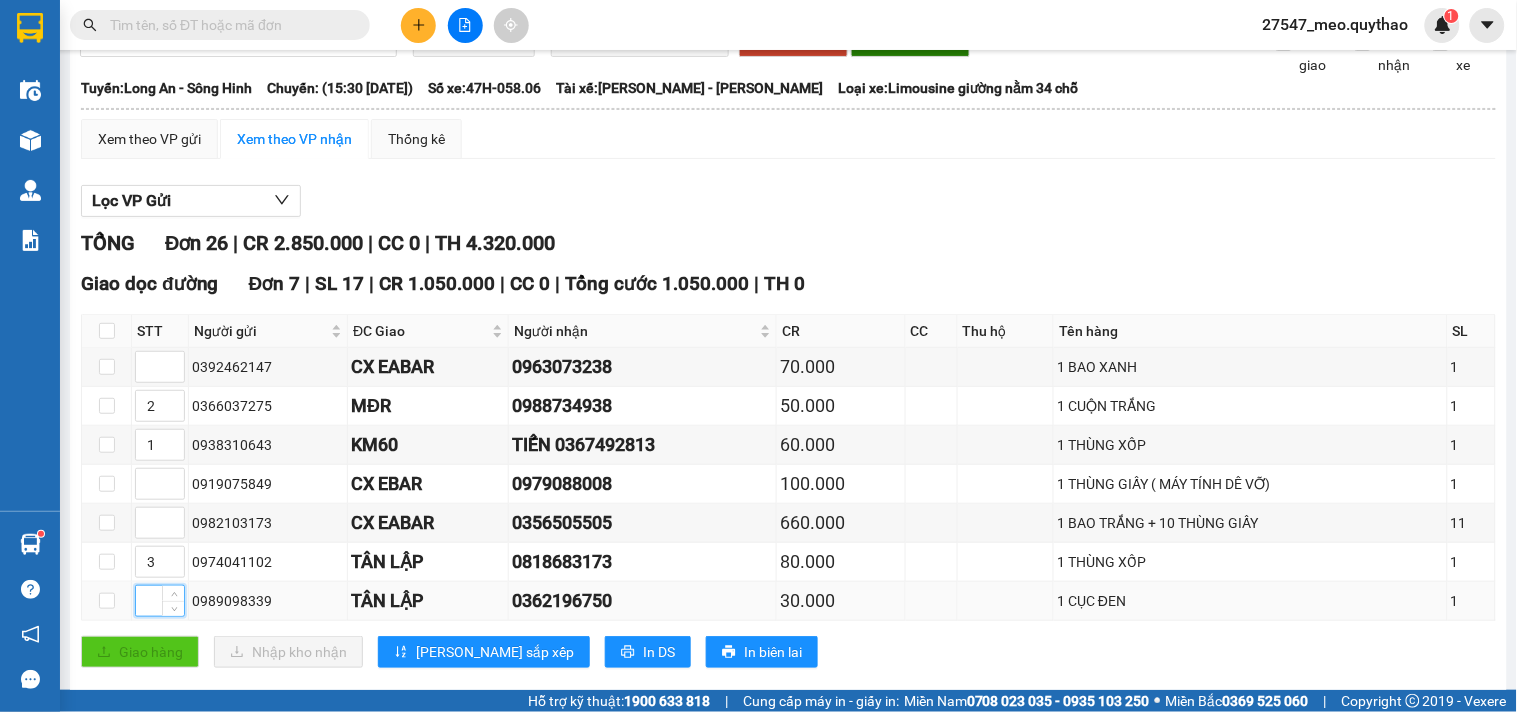 click at bounding box center (160, 601) 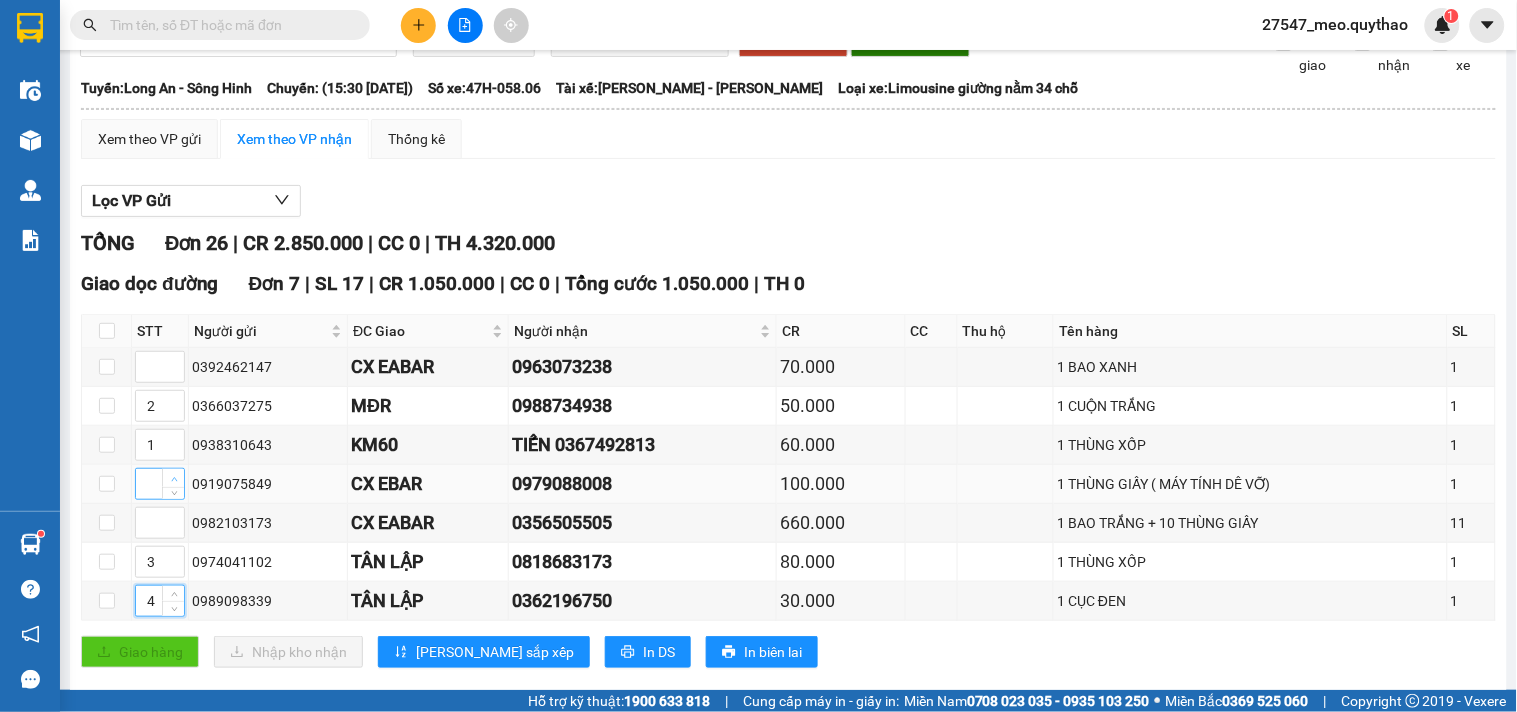 type on "4" 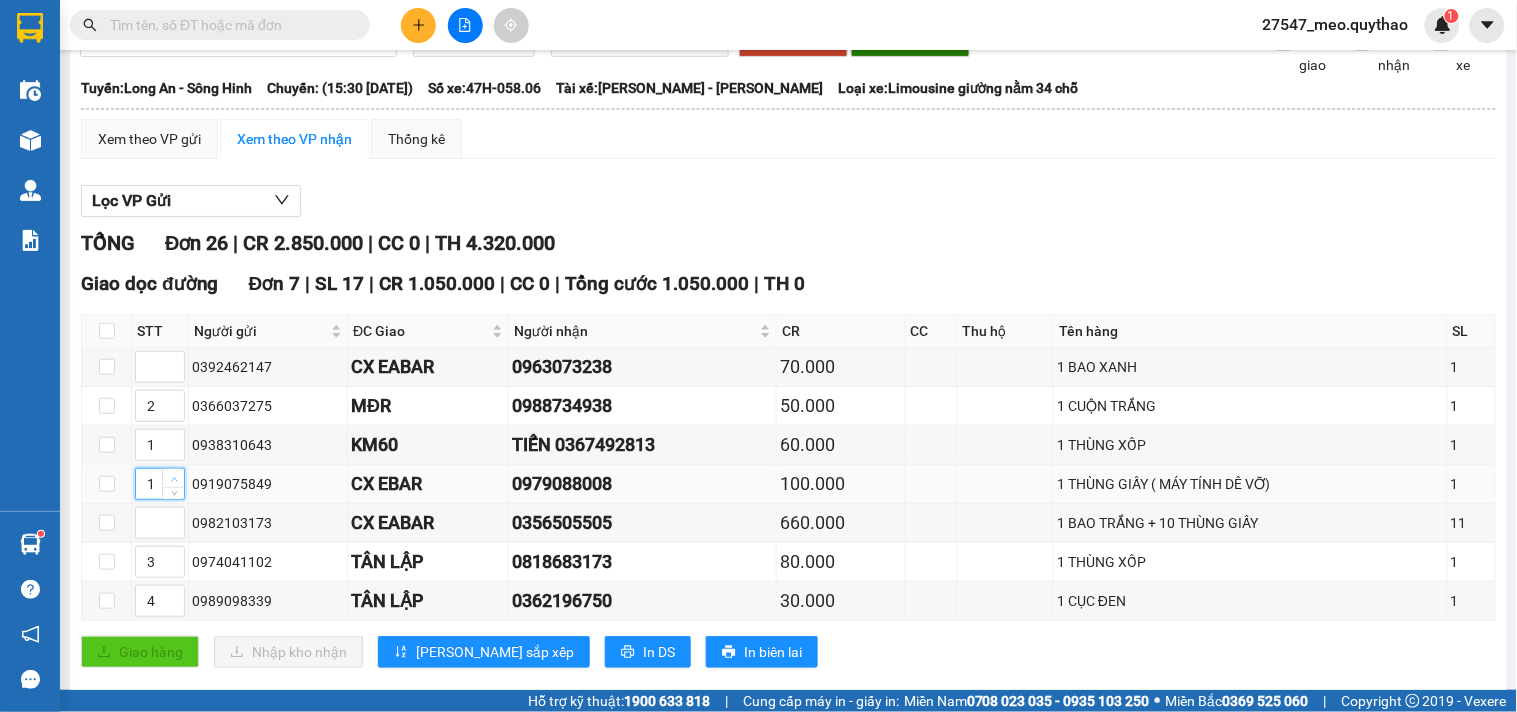 click at bounding box center [173, 478] 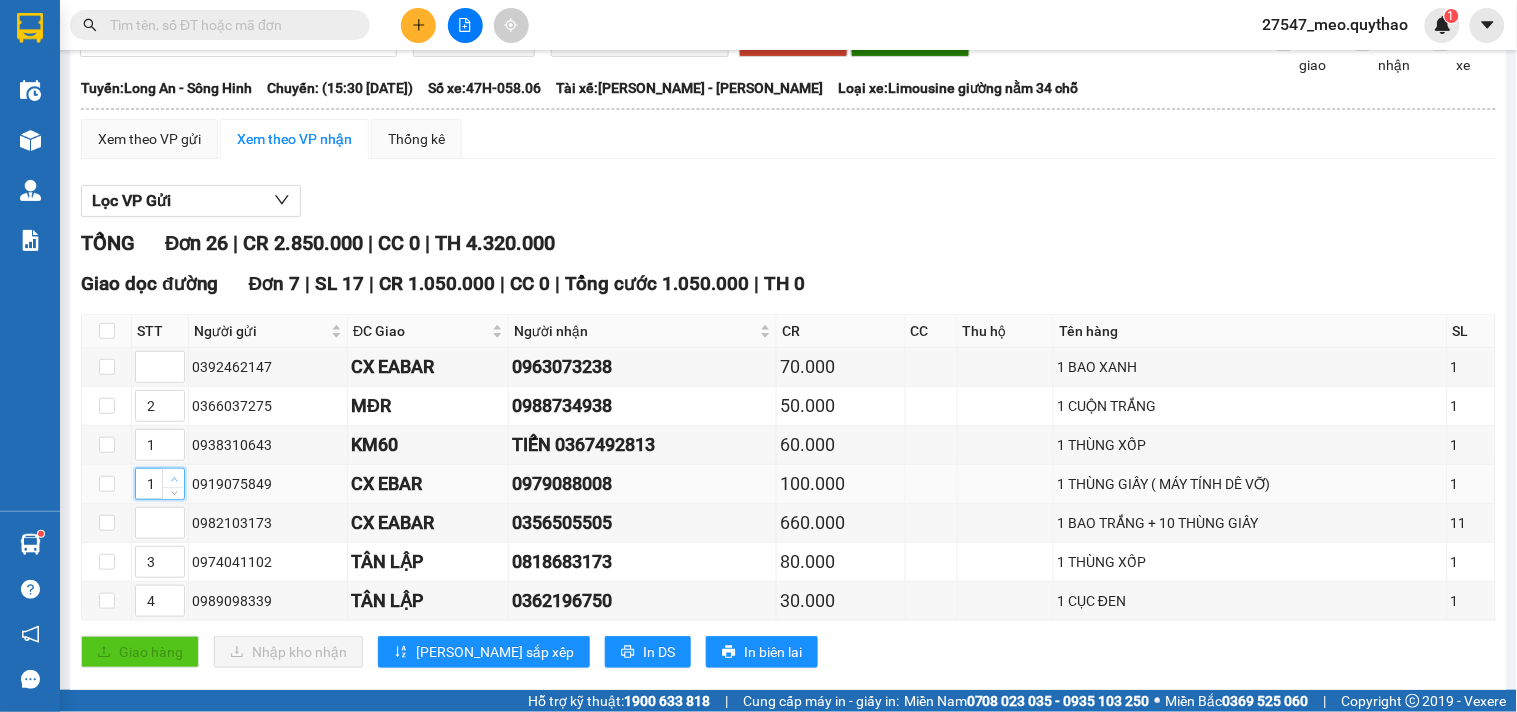 click 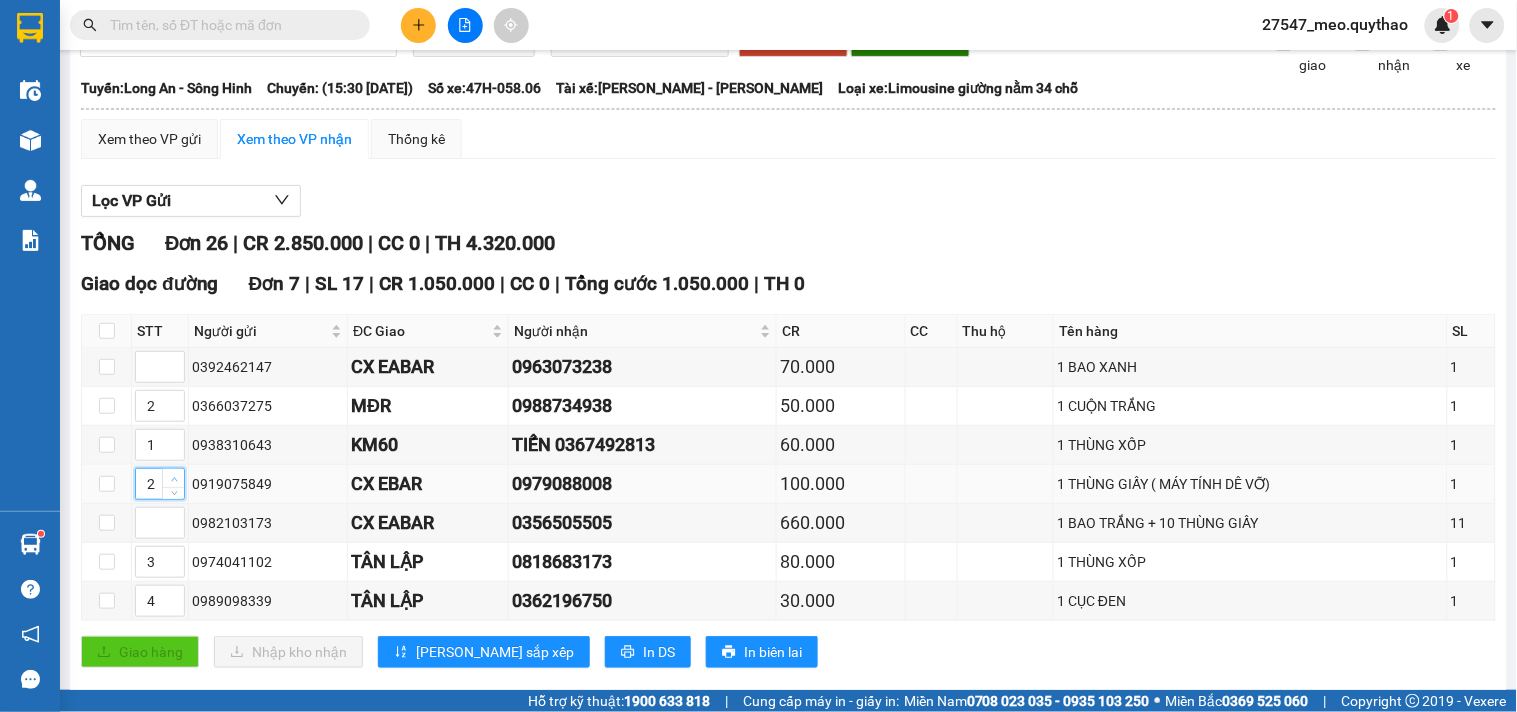 click 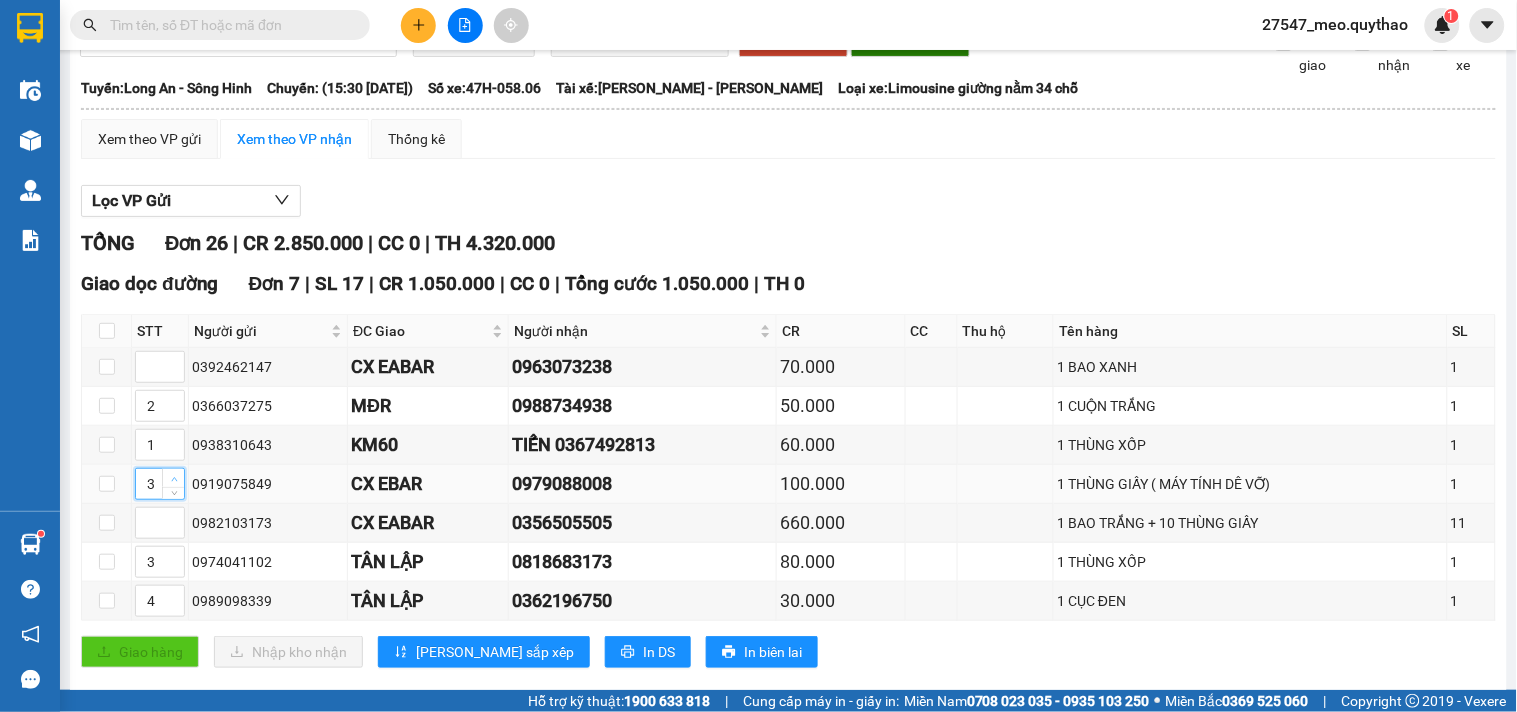 click 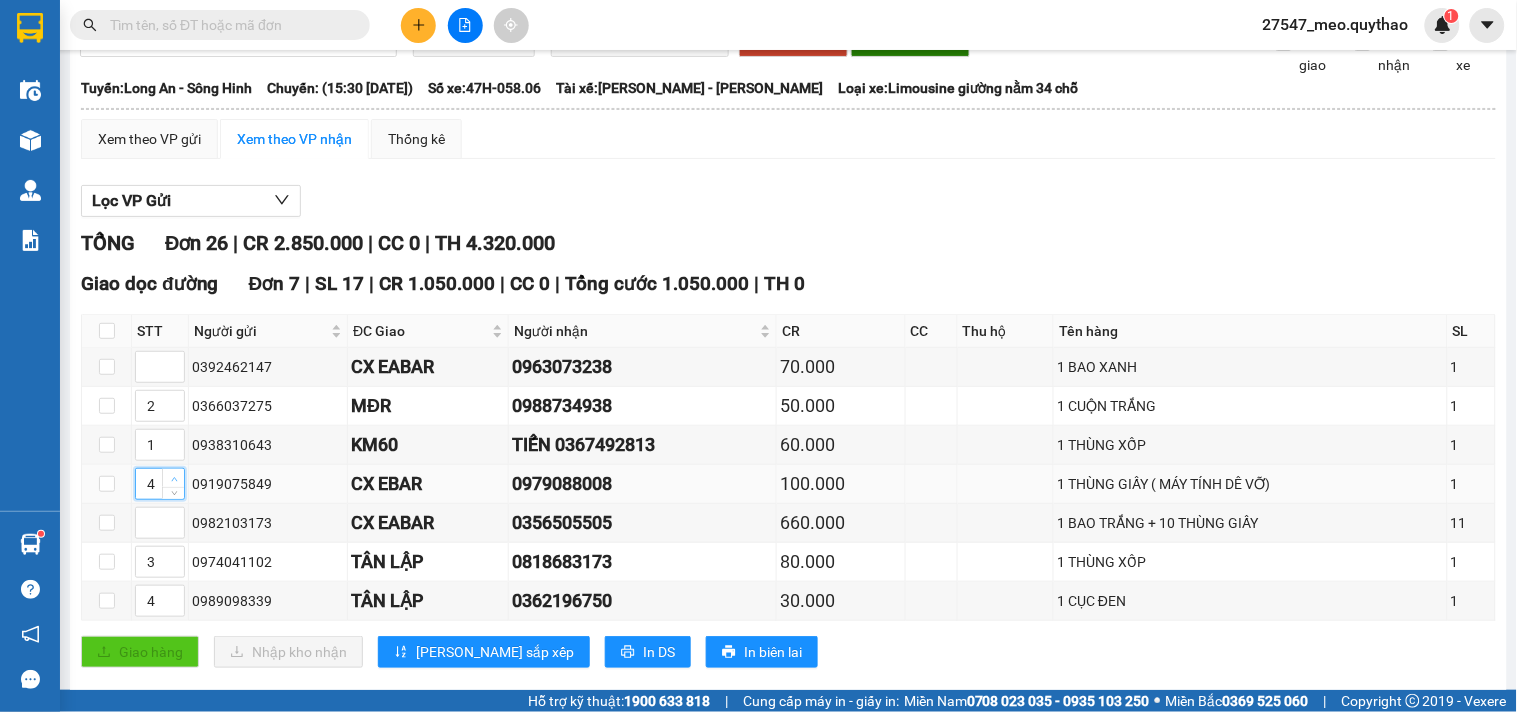 click 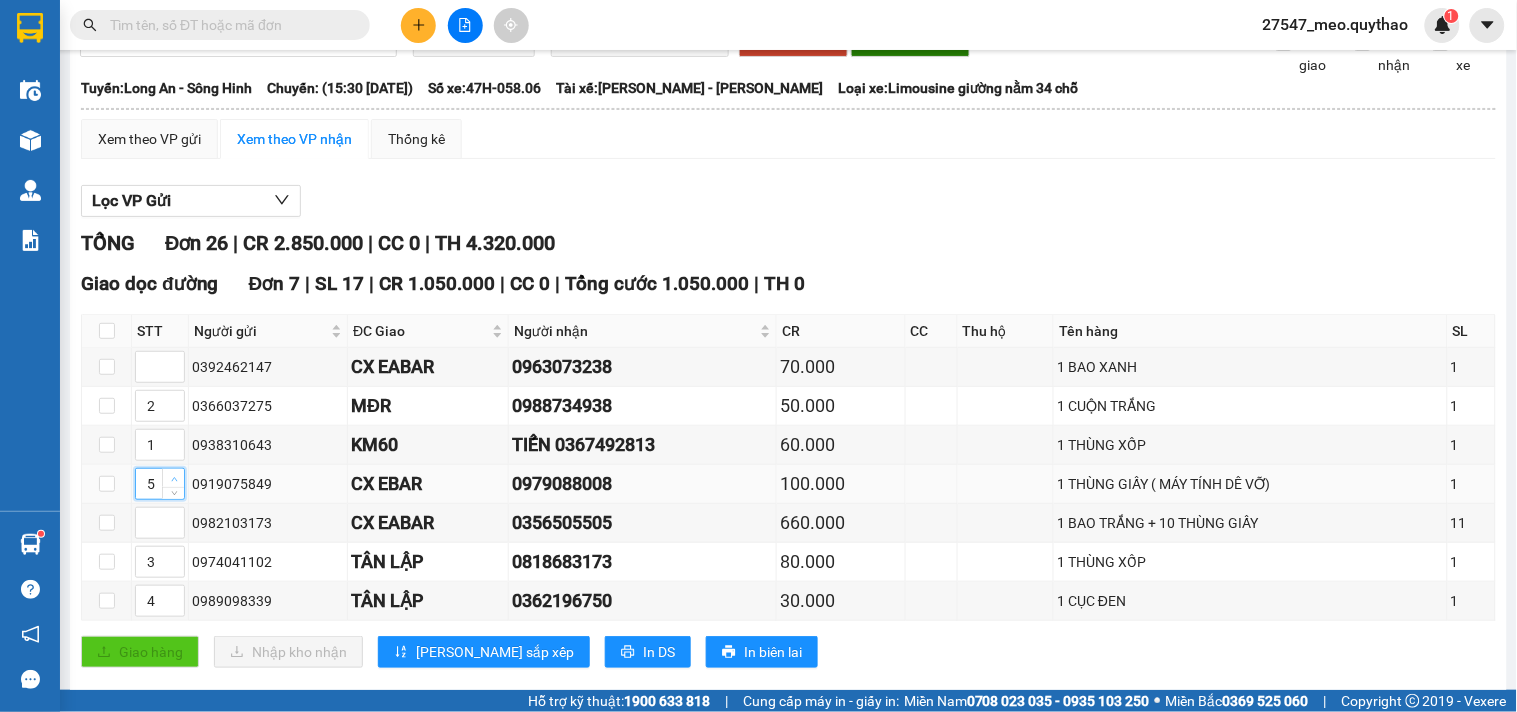 click 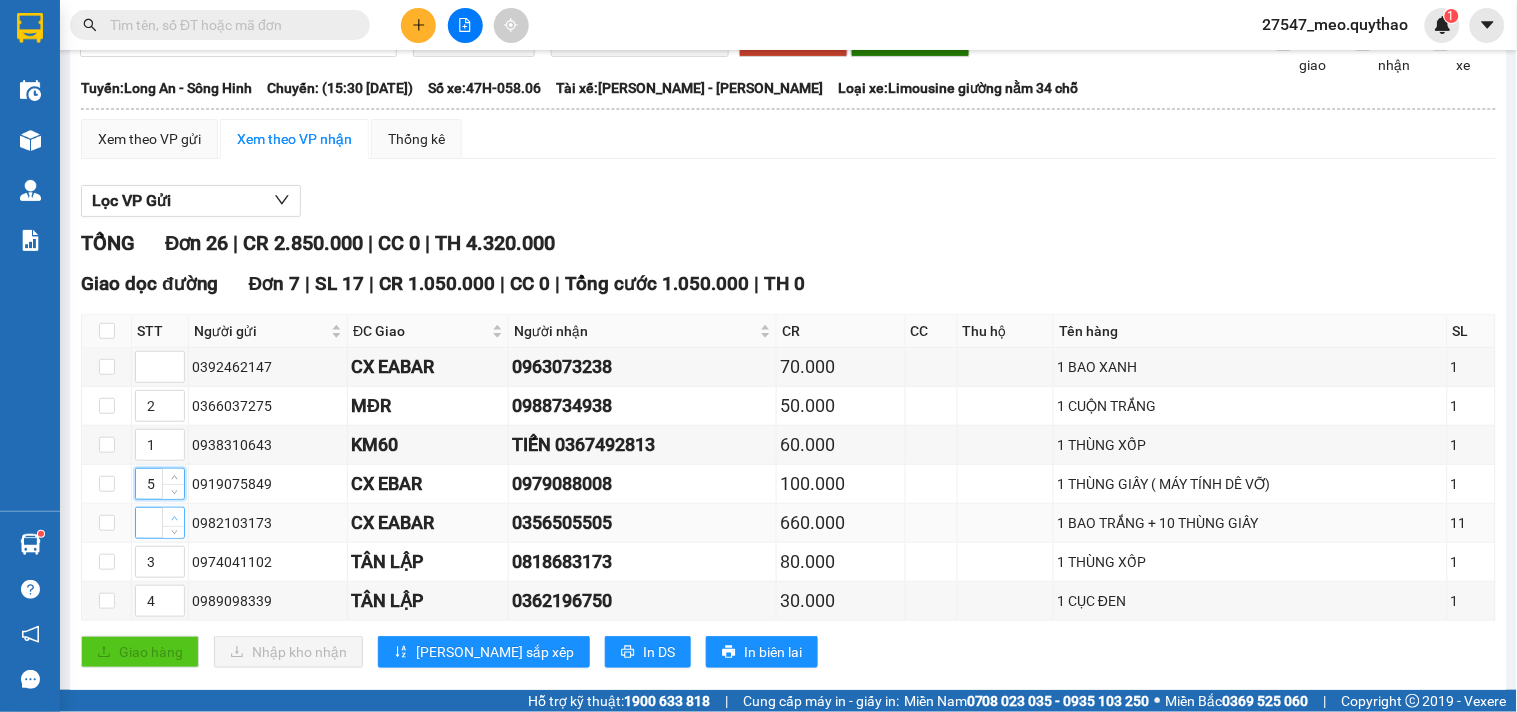 type on "5" 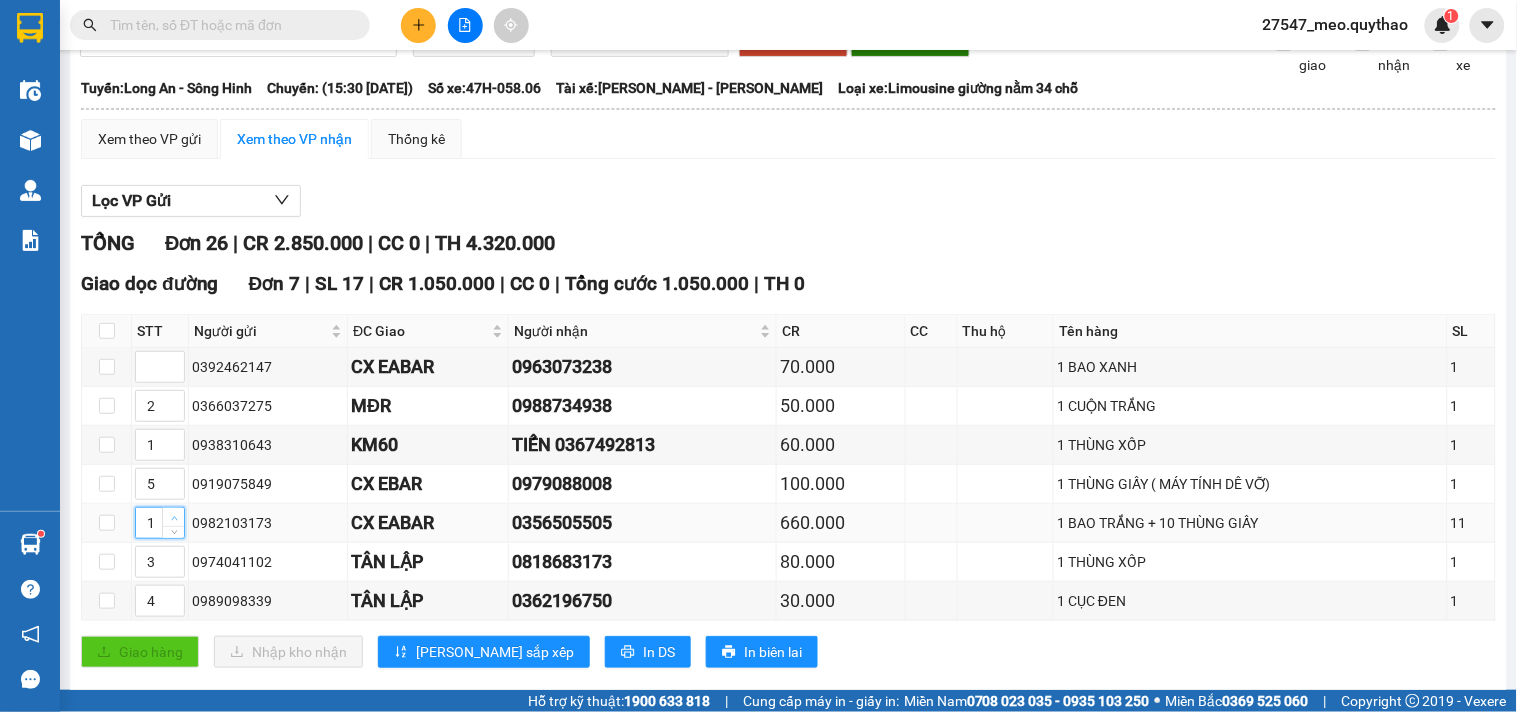 click 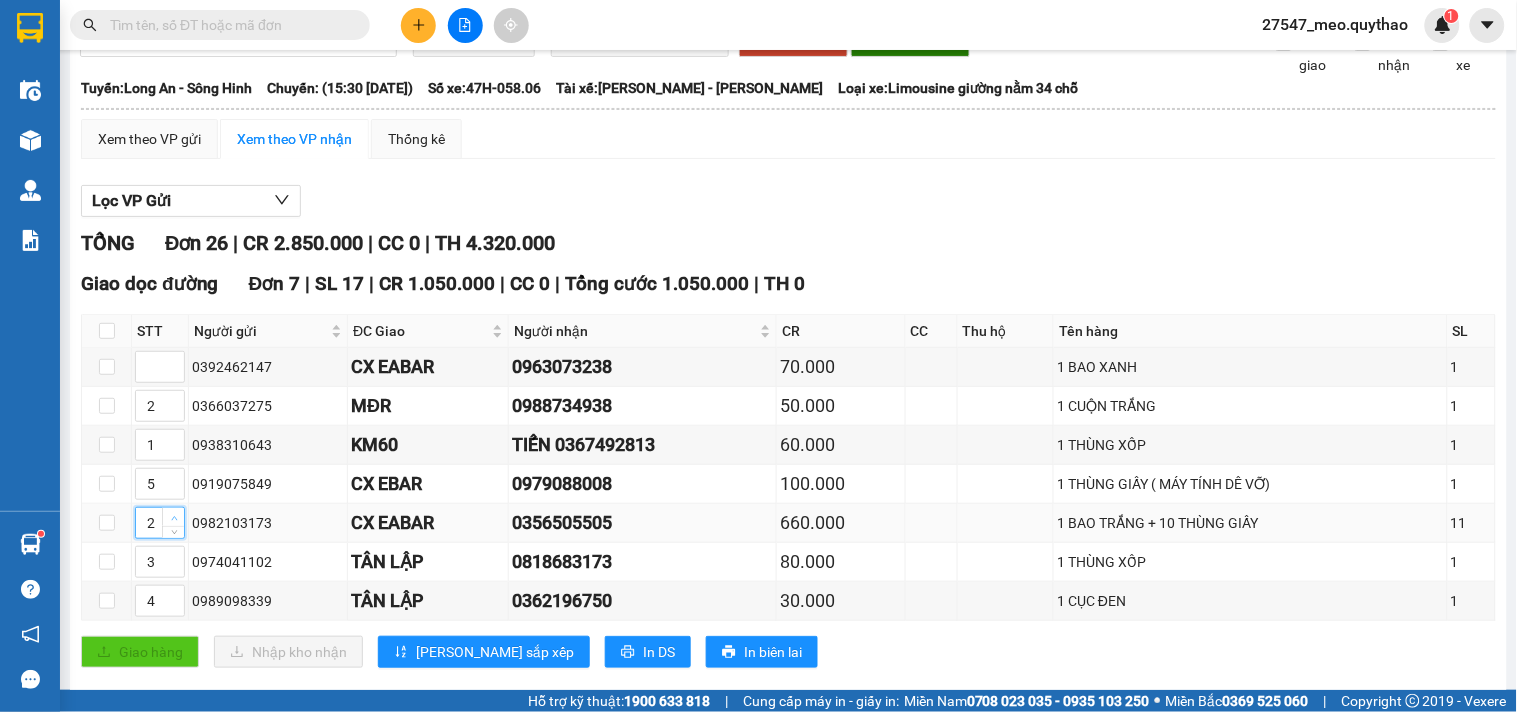 click 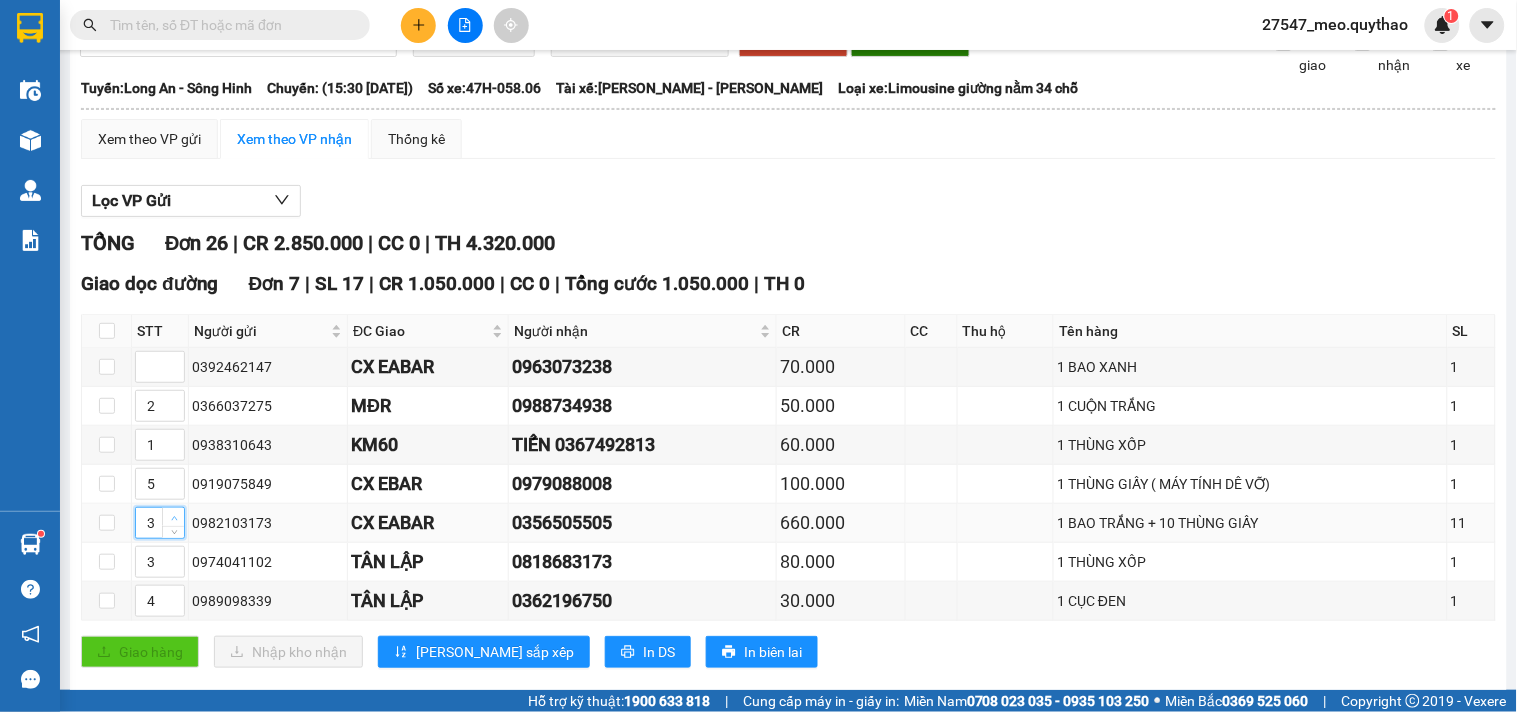 click 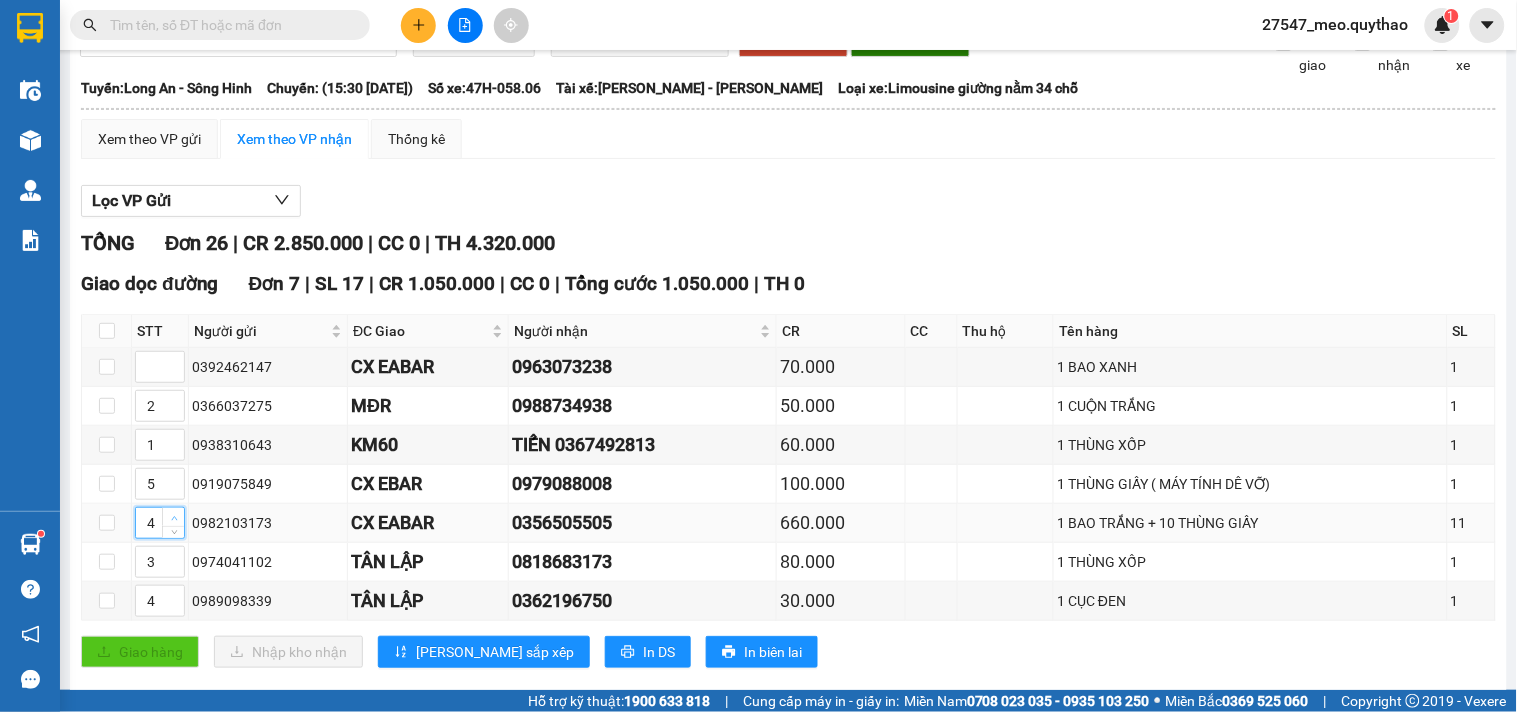 click 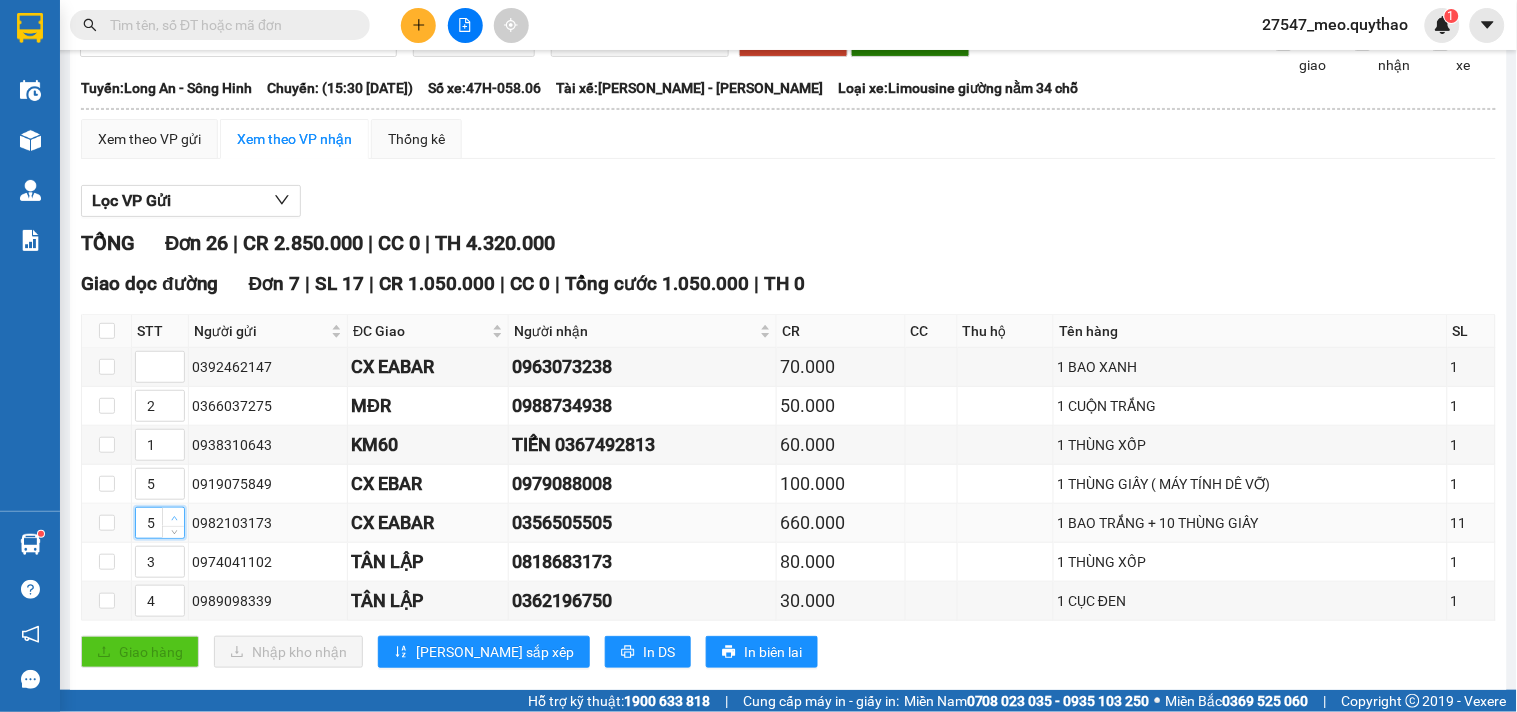 click 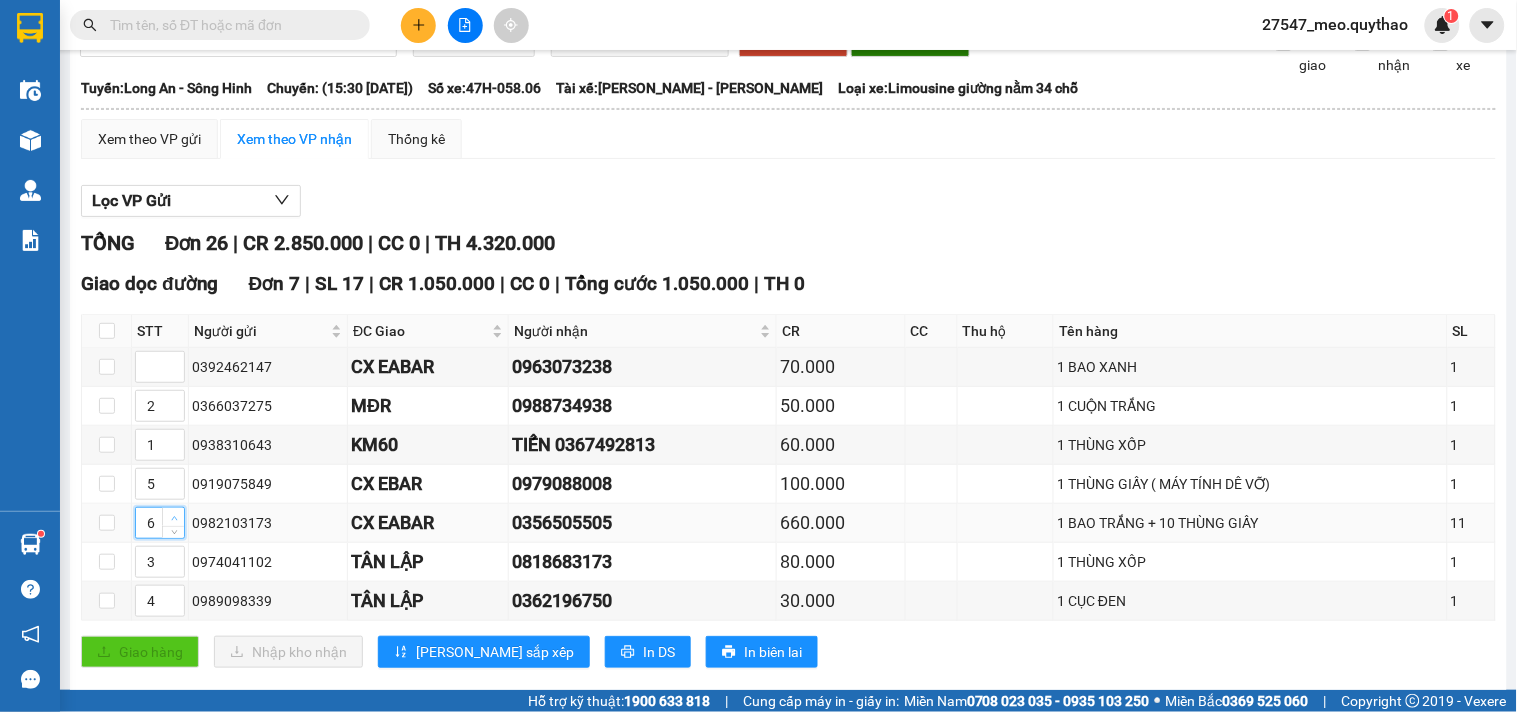 click 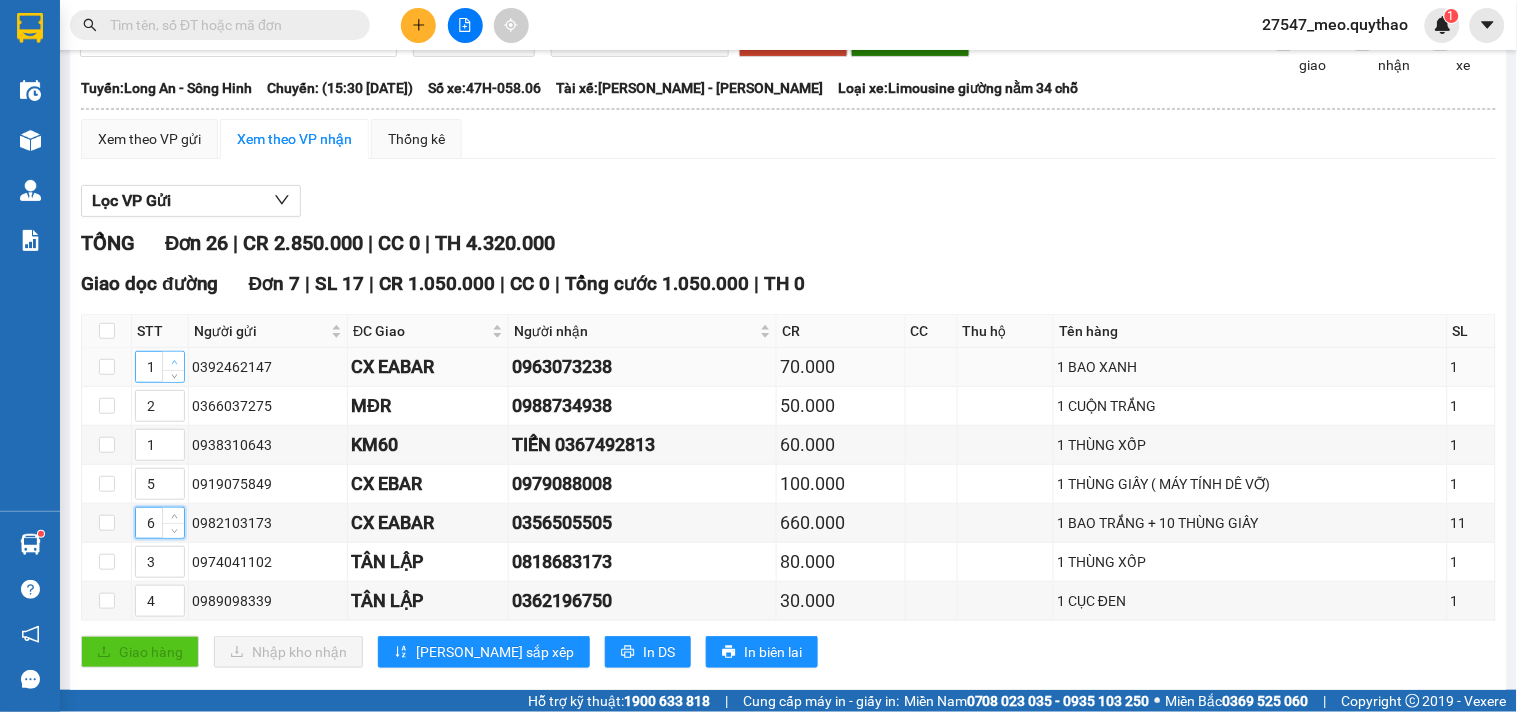 click 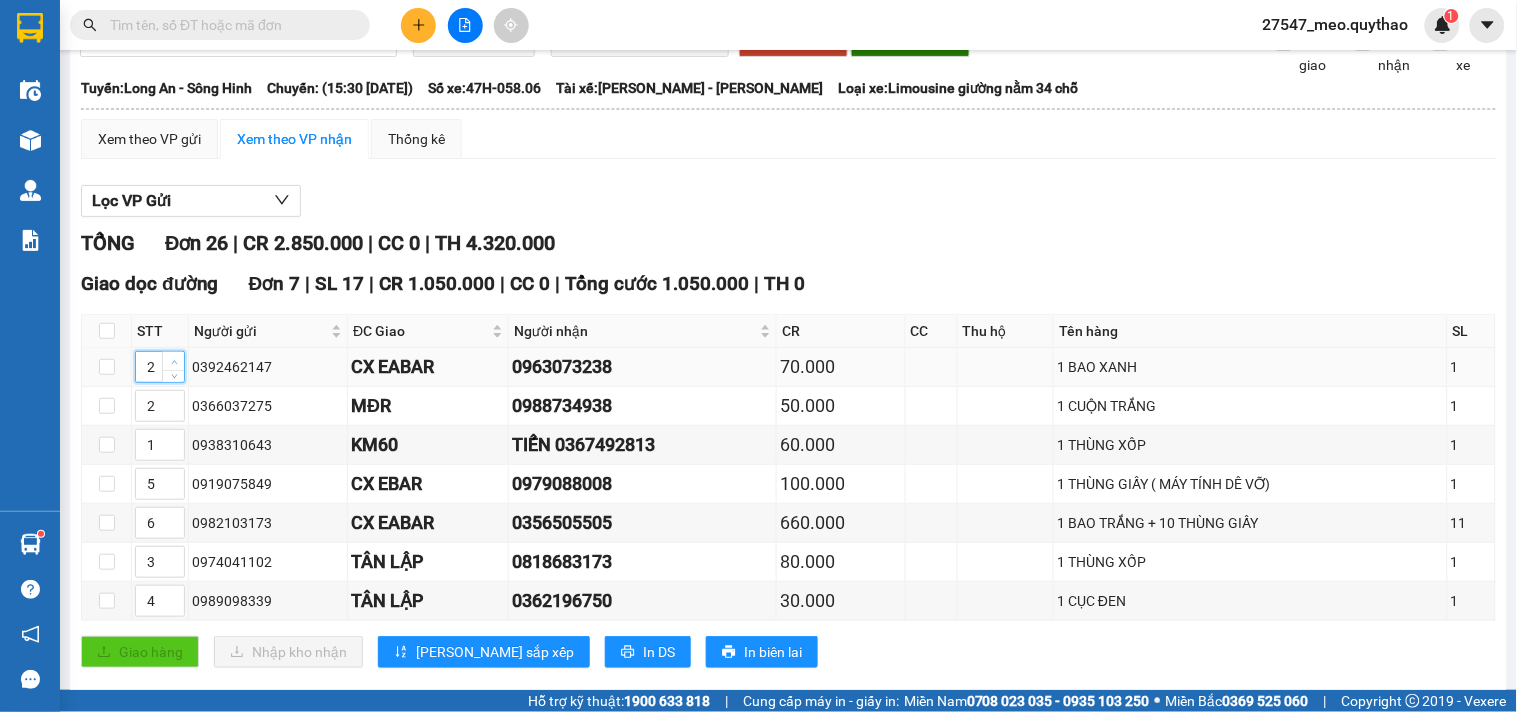 click 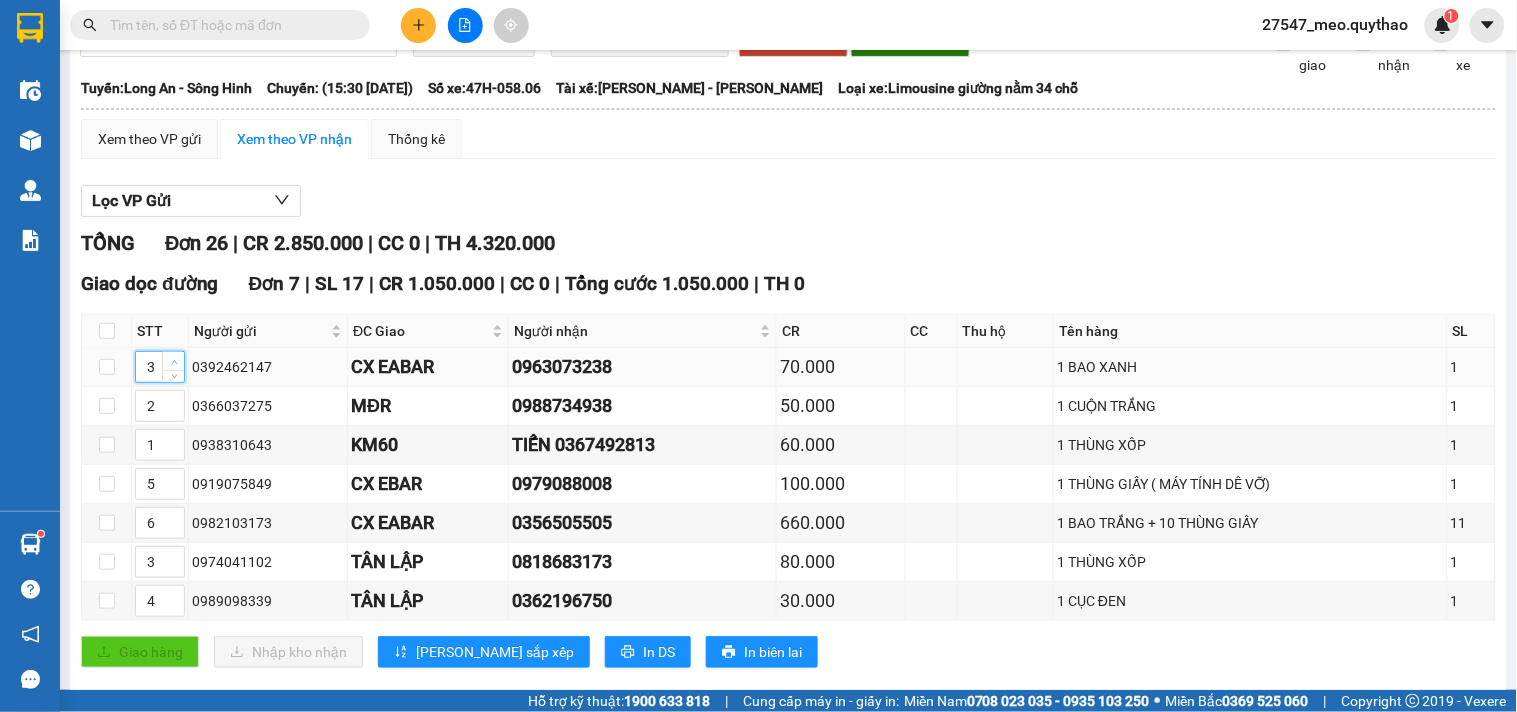 click 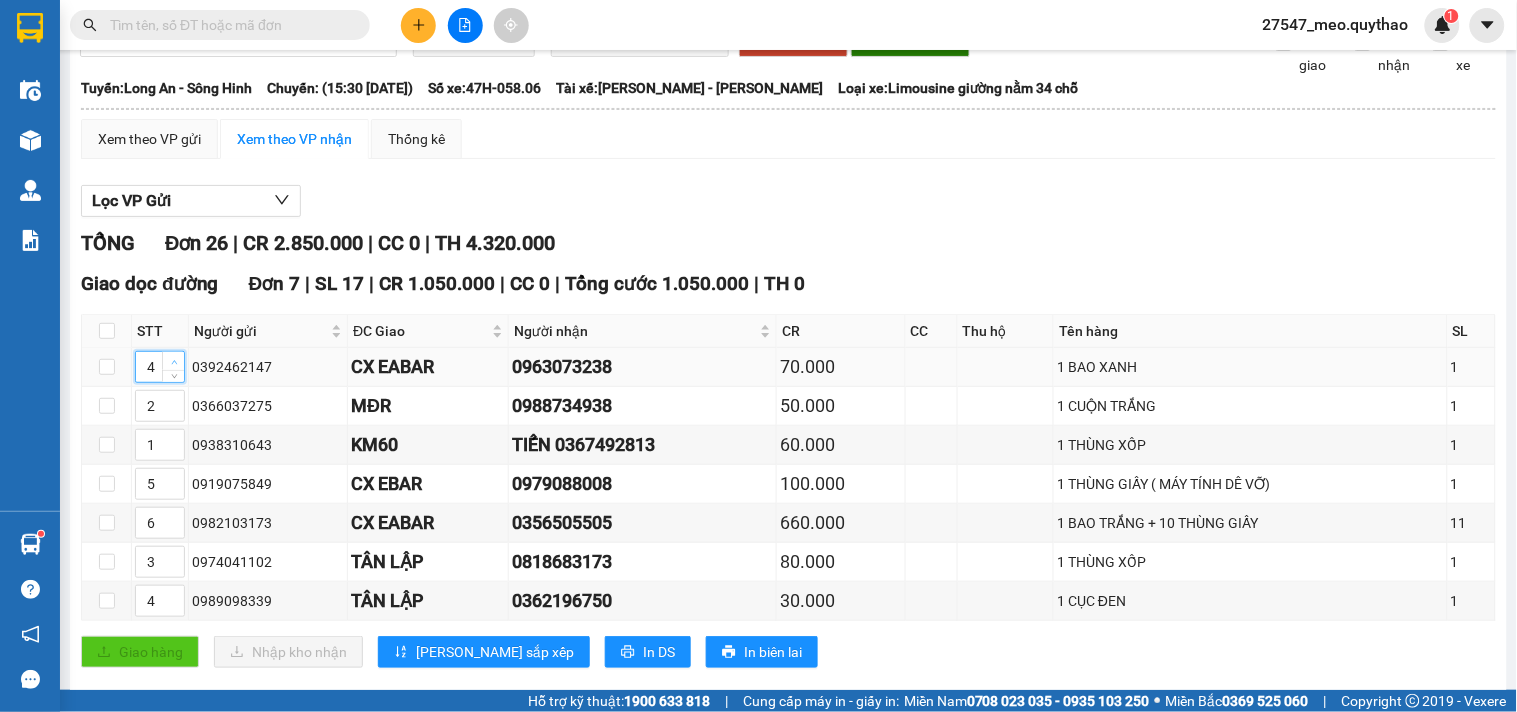click 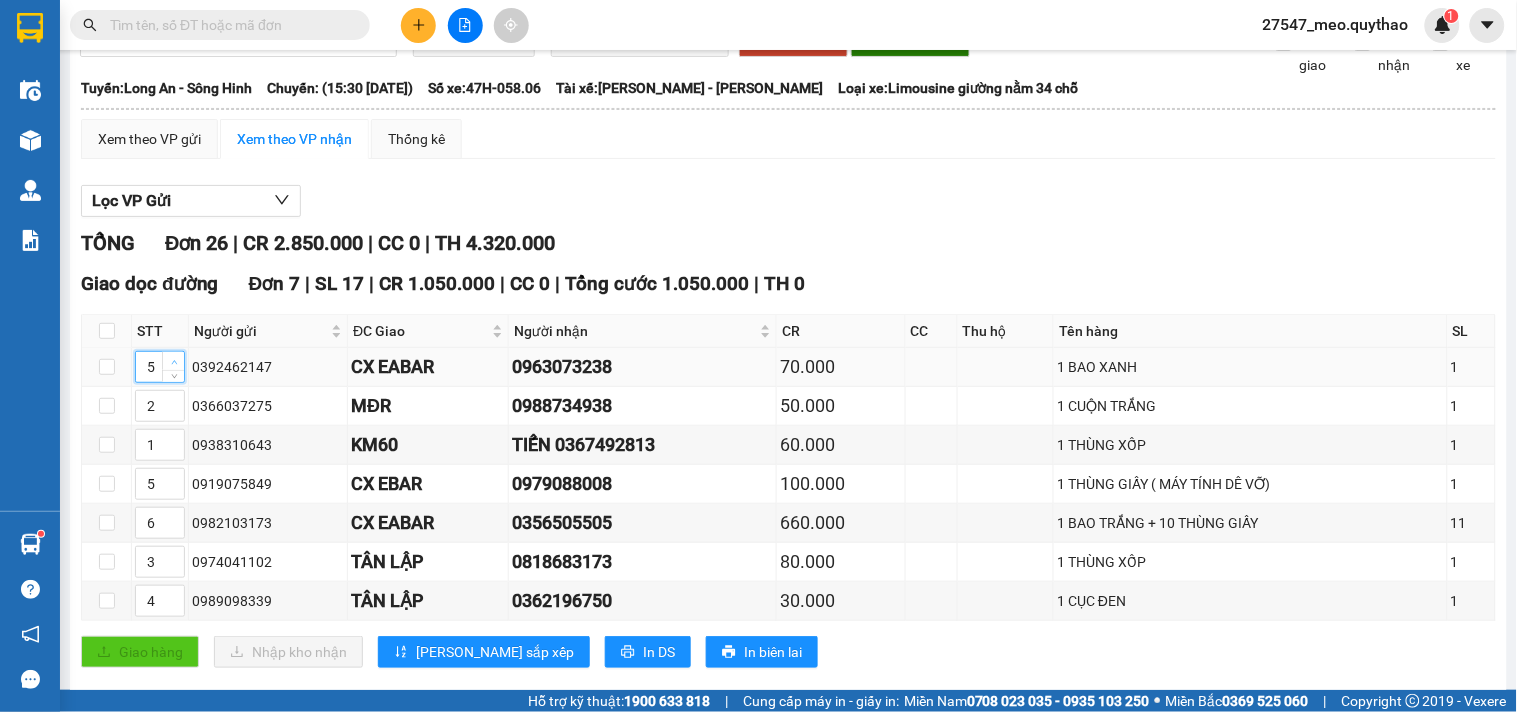 click 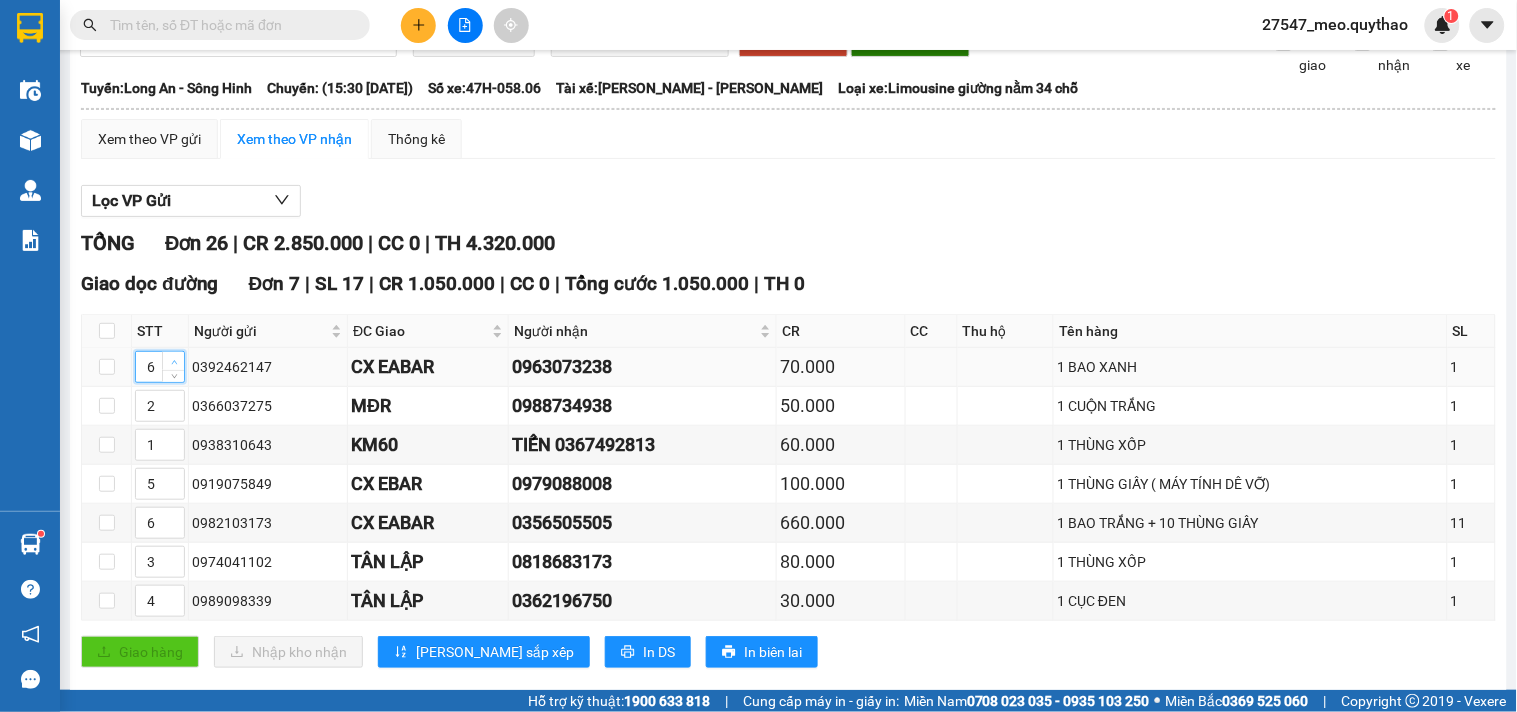 click 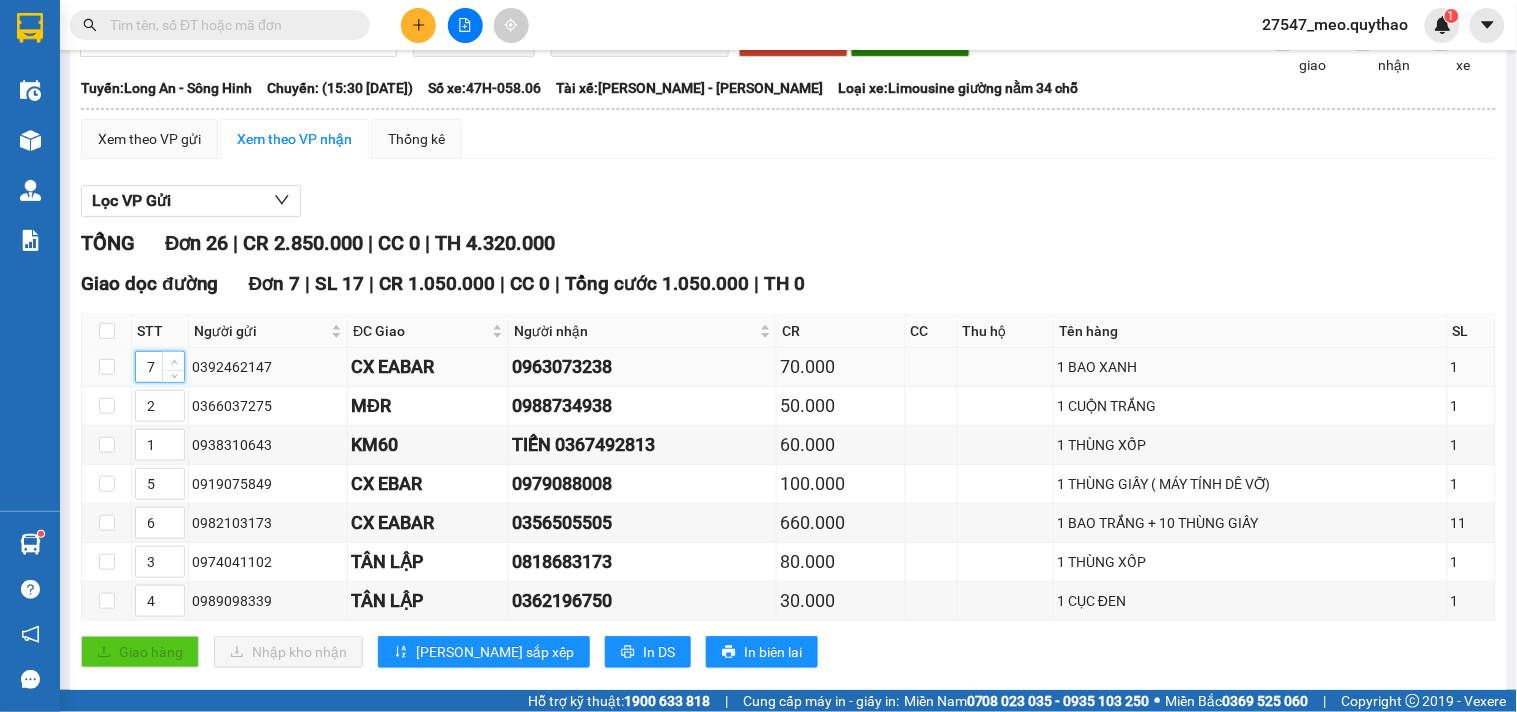 click 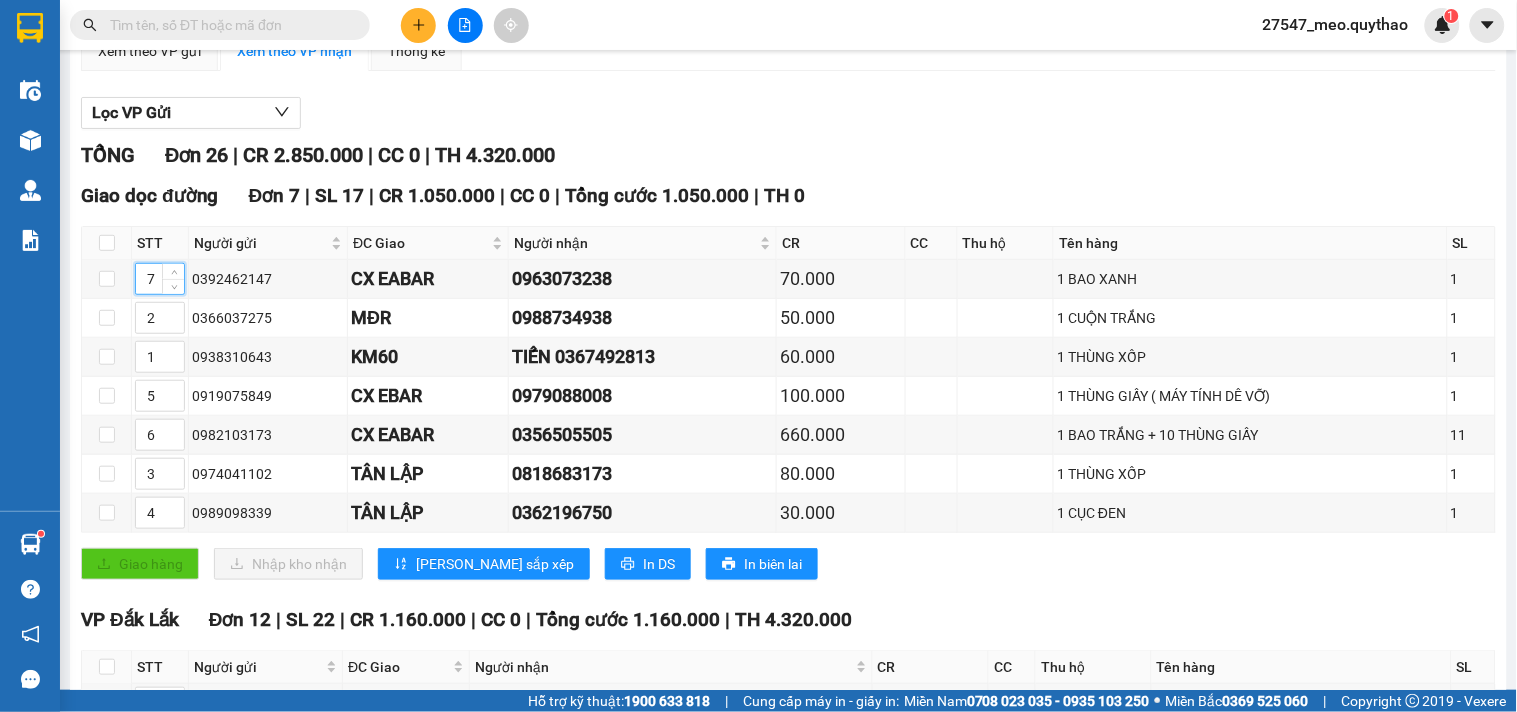 scroll, scrollTop: 310, scrollLeft: 0, axis: vertical 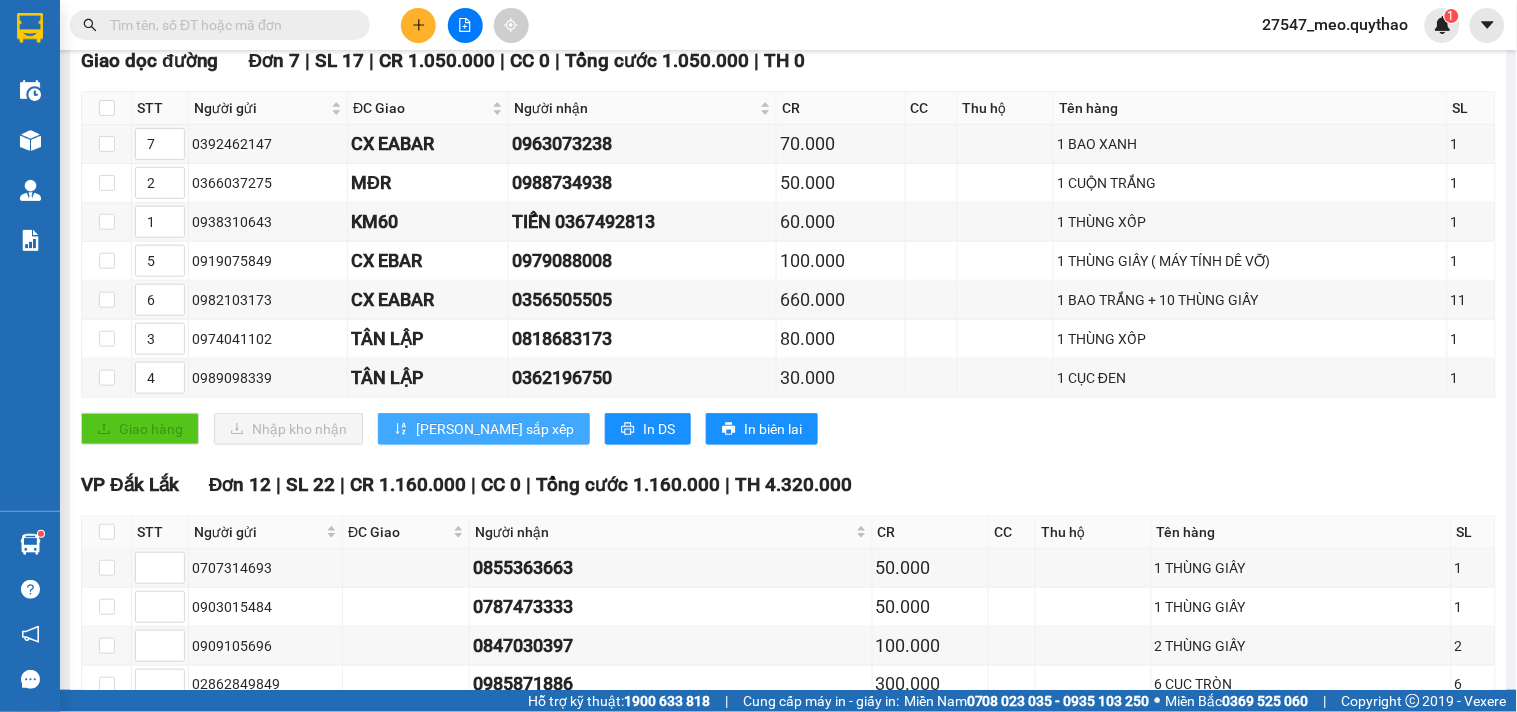 click on "[PERSON_NAME] sắp xếp" at bounding box center (495, 429) 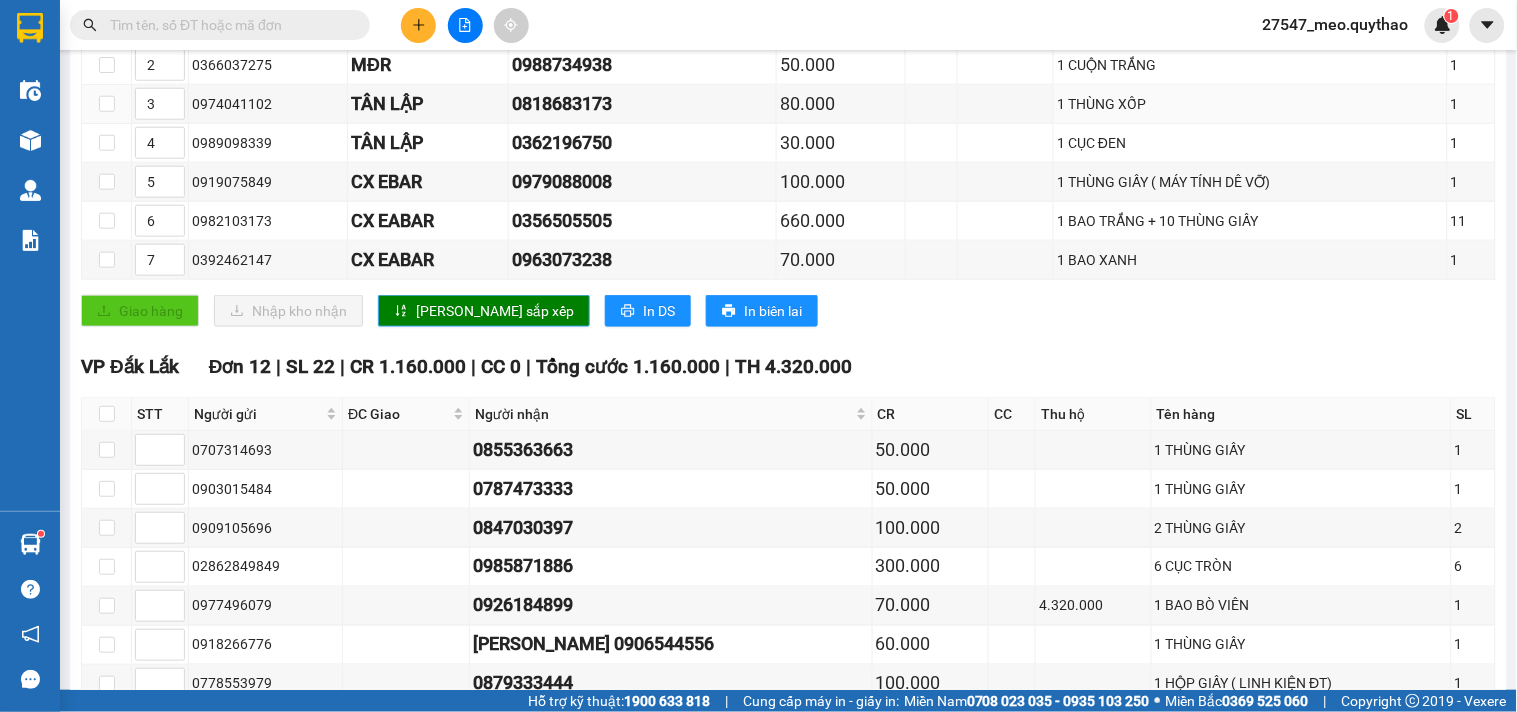 scroll, scrollTop: 198, scrollLeft: 0, axis: vertical 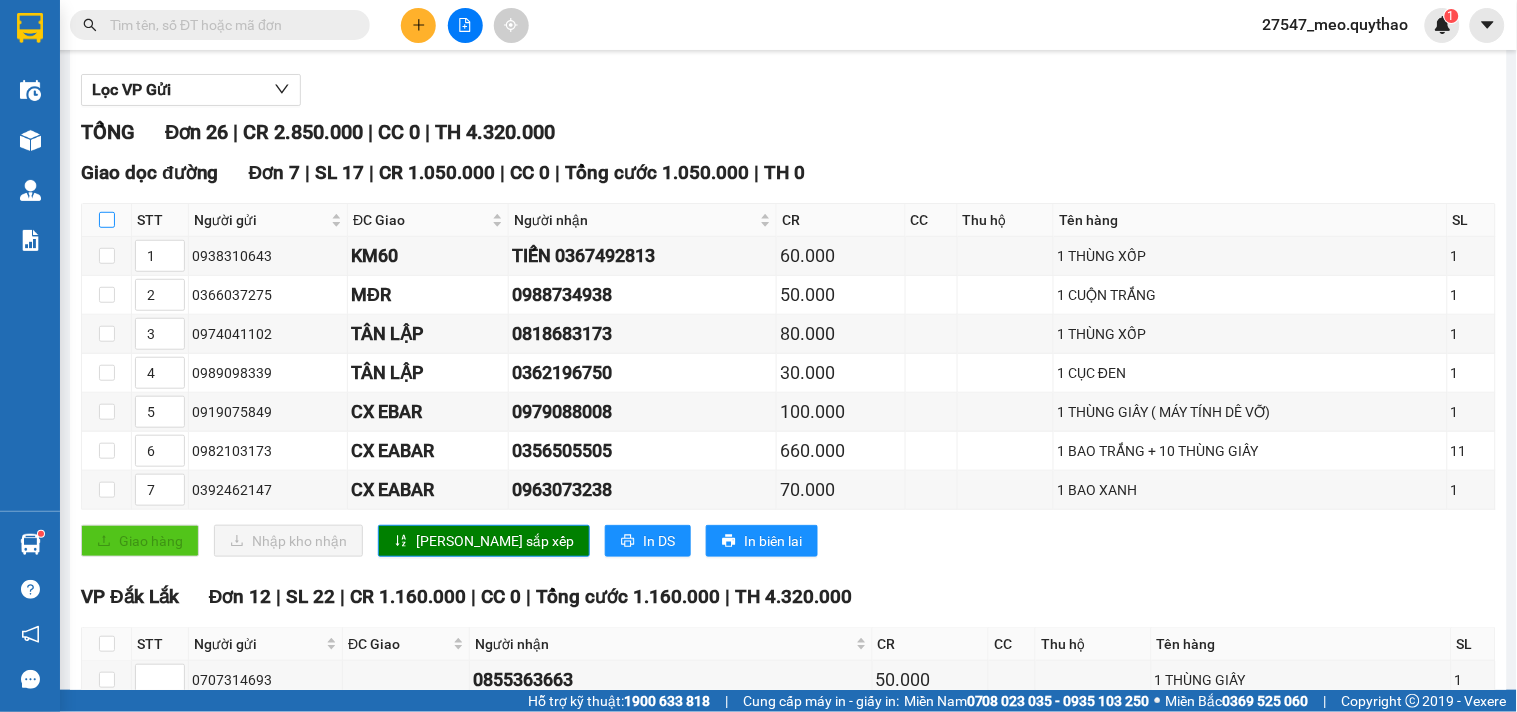 click at bounding box center [107, 220] 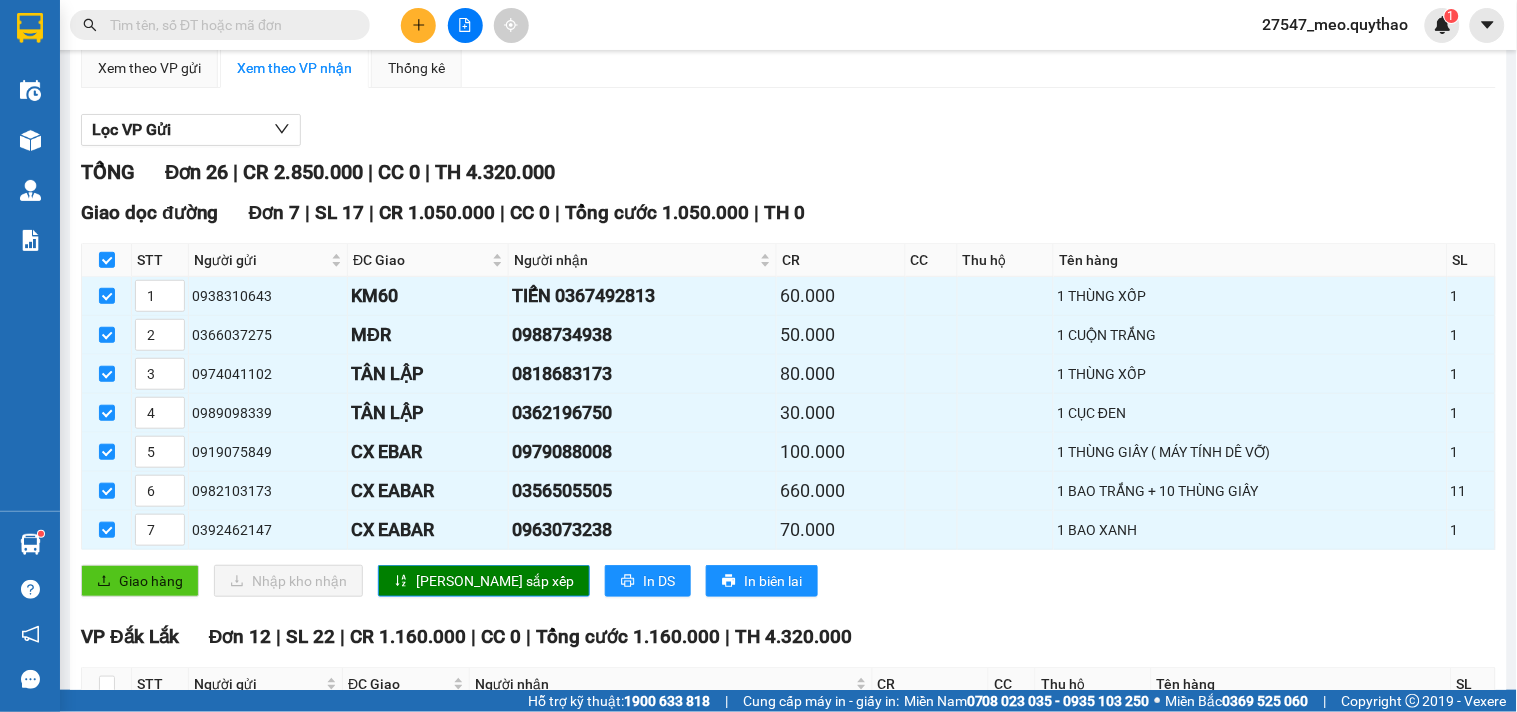 scroll, scrollTop: 87, scrollLeft: 0, axis: vertical 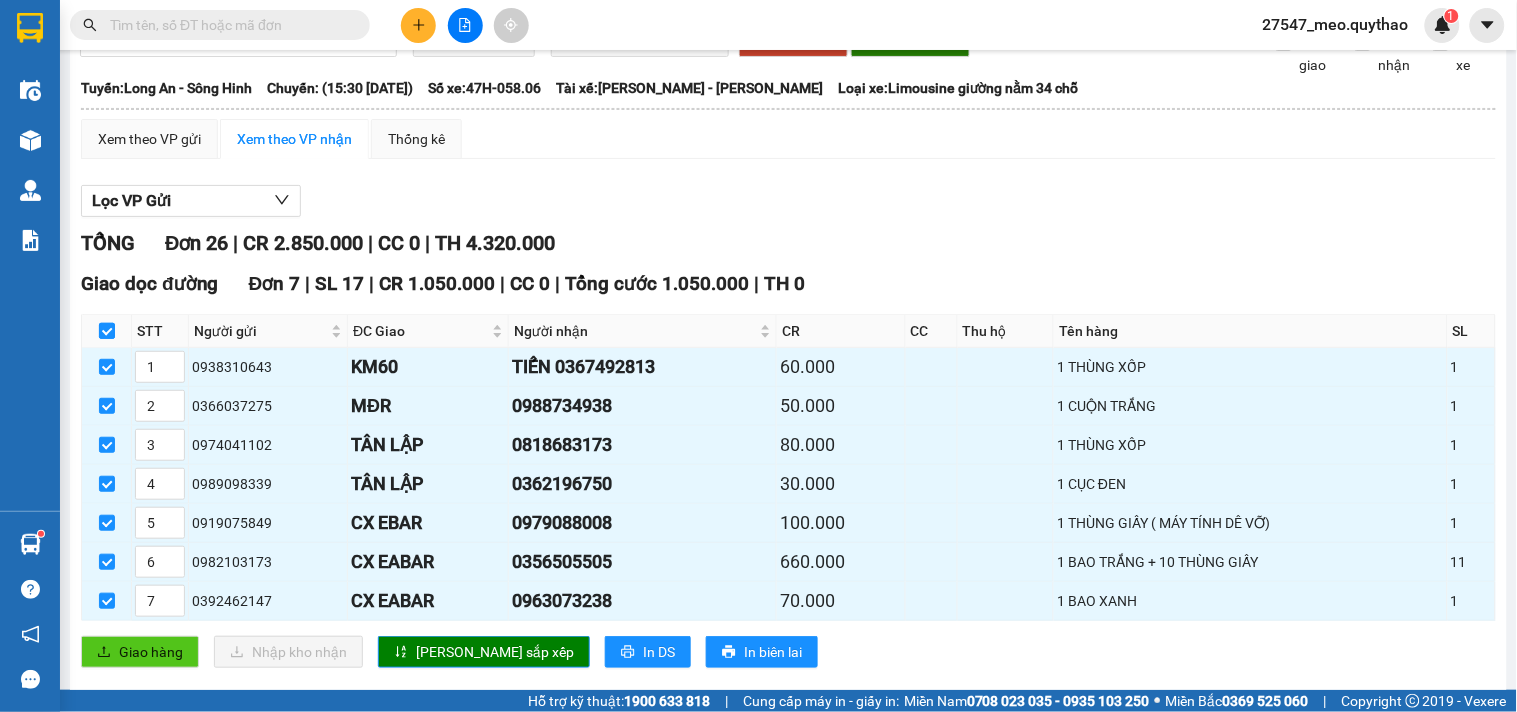 click at bounding box center (107, 331) 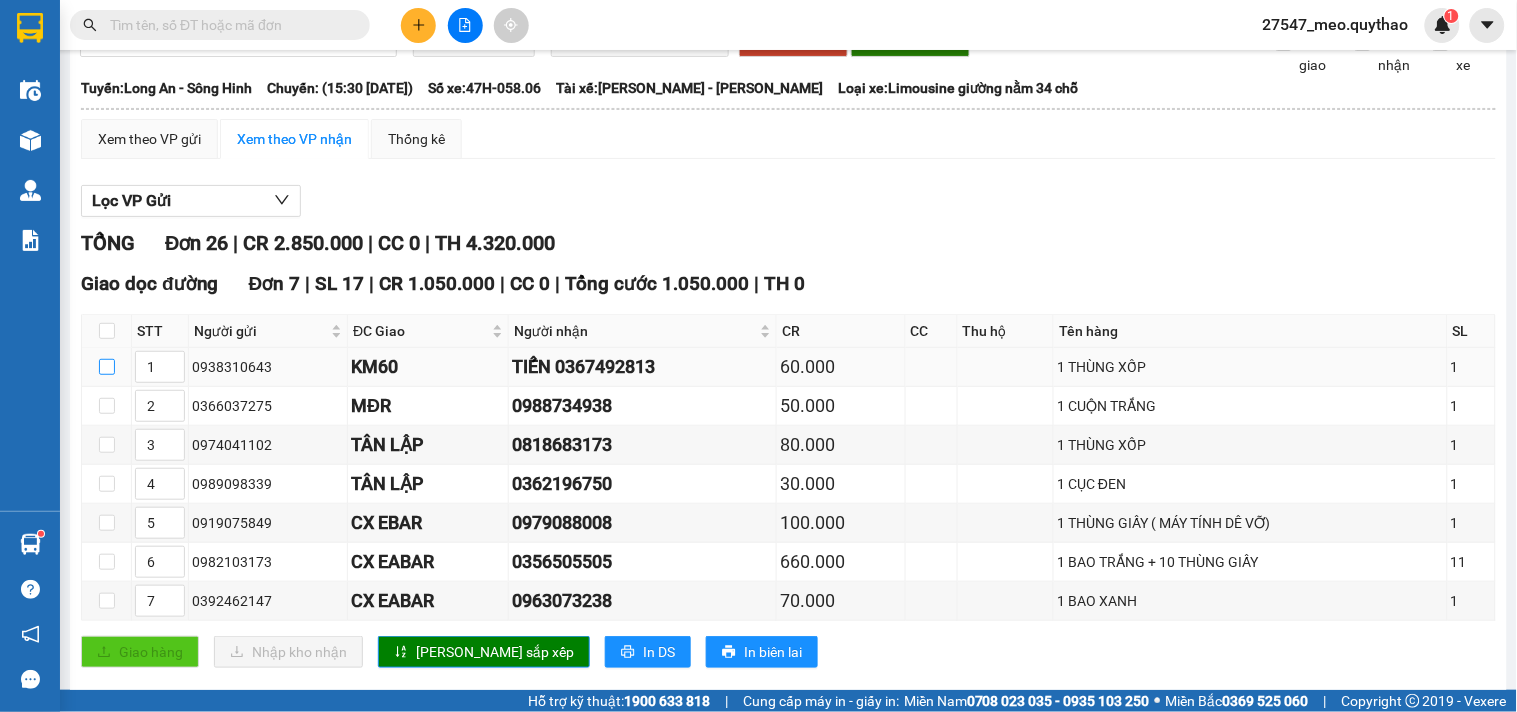 click at bounding box center [107, 367] 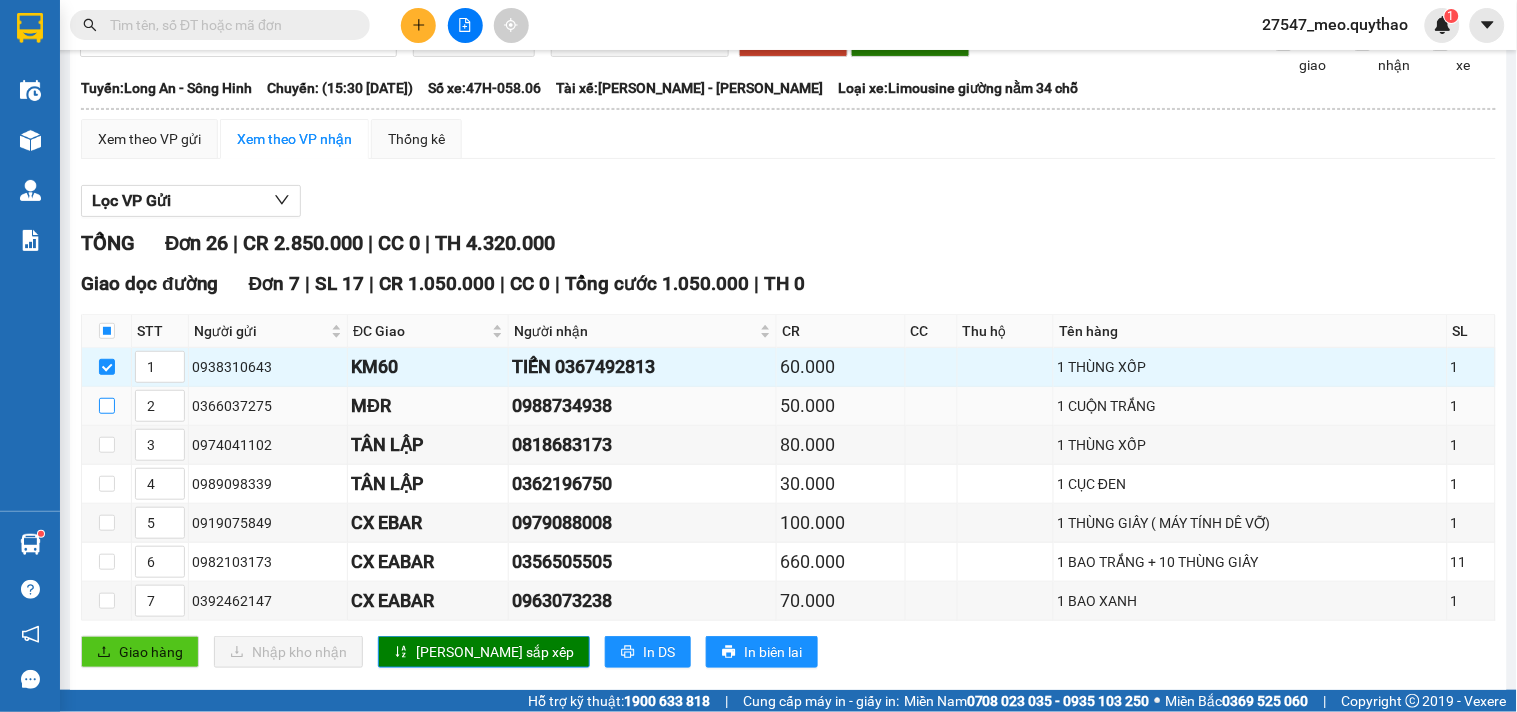 click at bounding box center (107, 406) 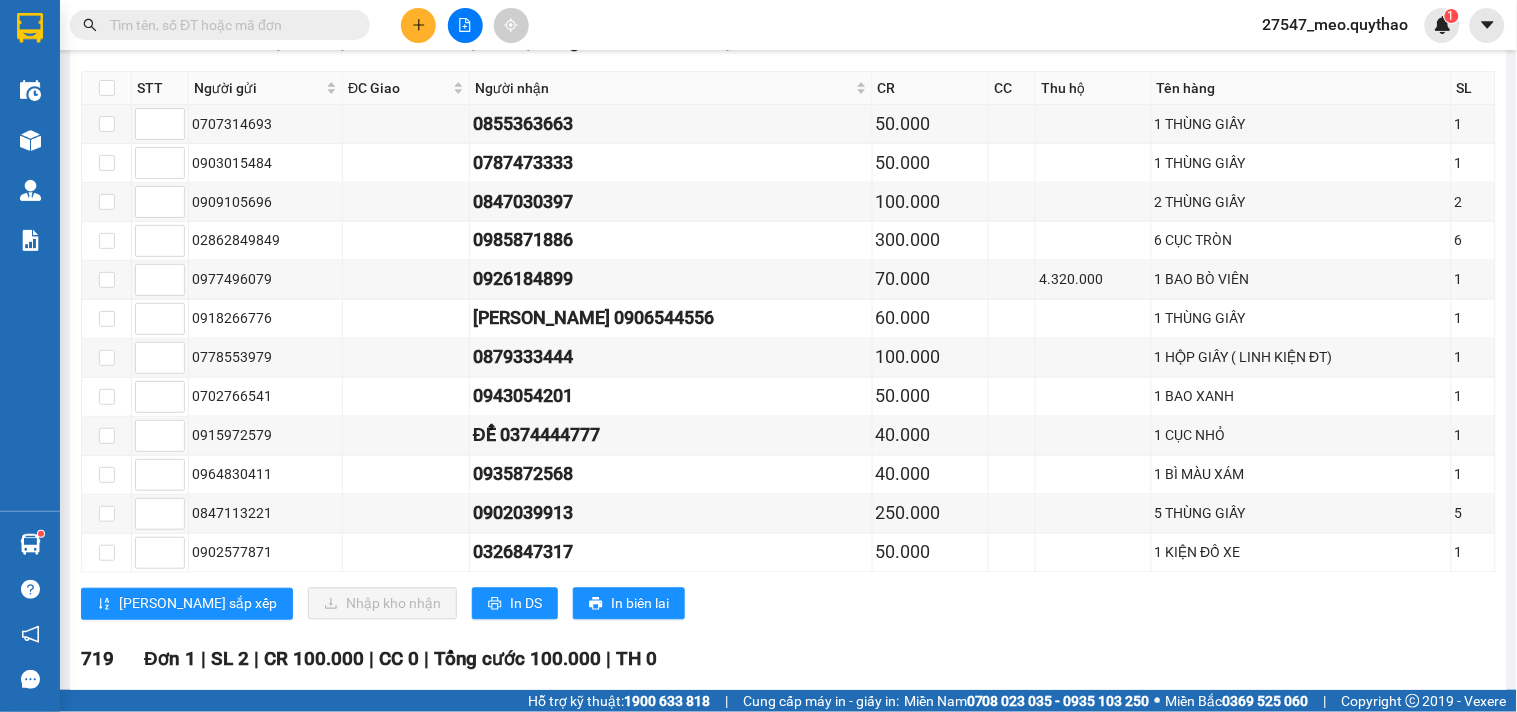 scroll, scrollTop: 1198, scrollLeft: 0, axis: vertical 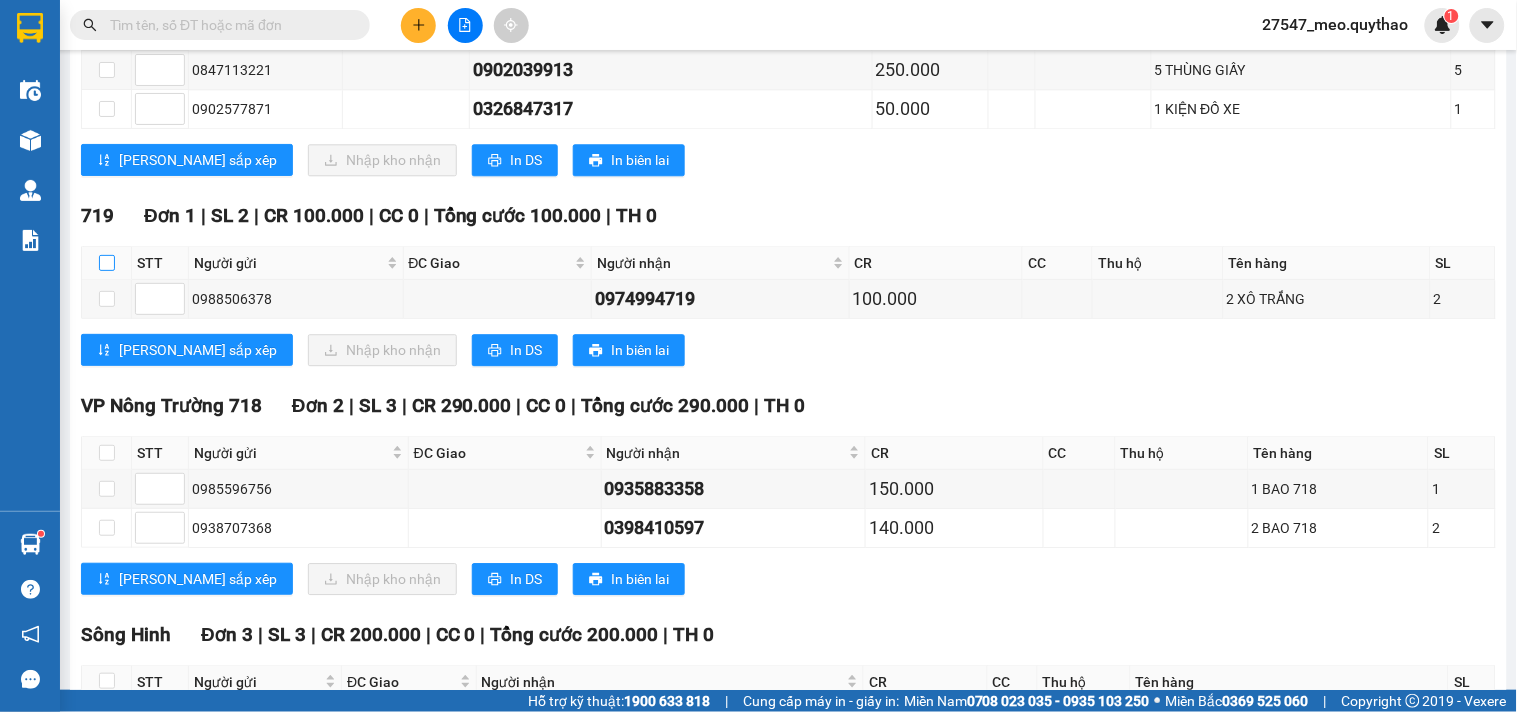 click at bounding box center [107, 263] 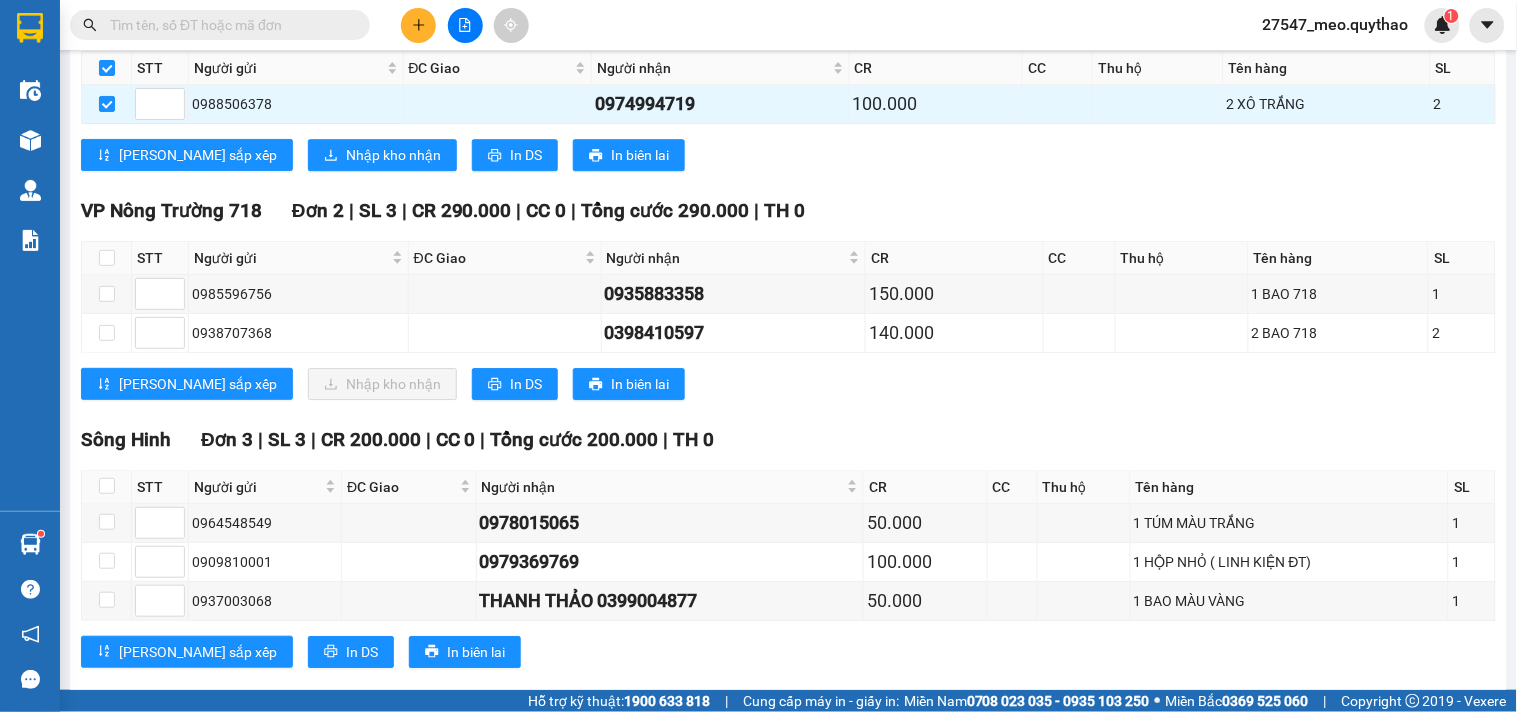 scroll, scrollTop: 1421, scrollLeft: 0, axis: vertical 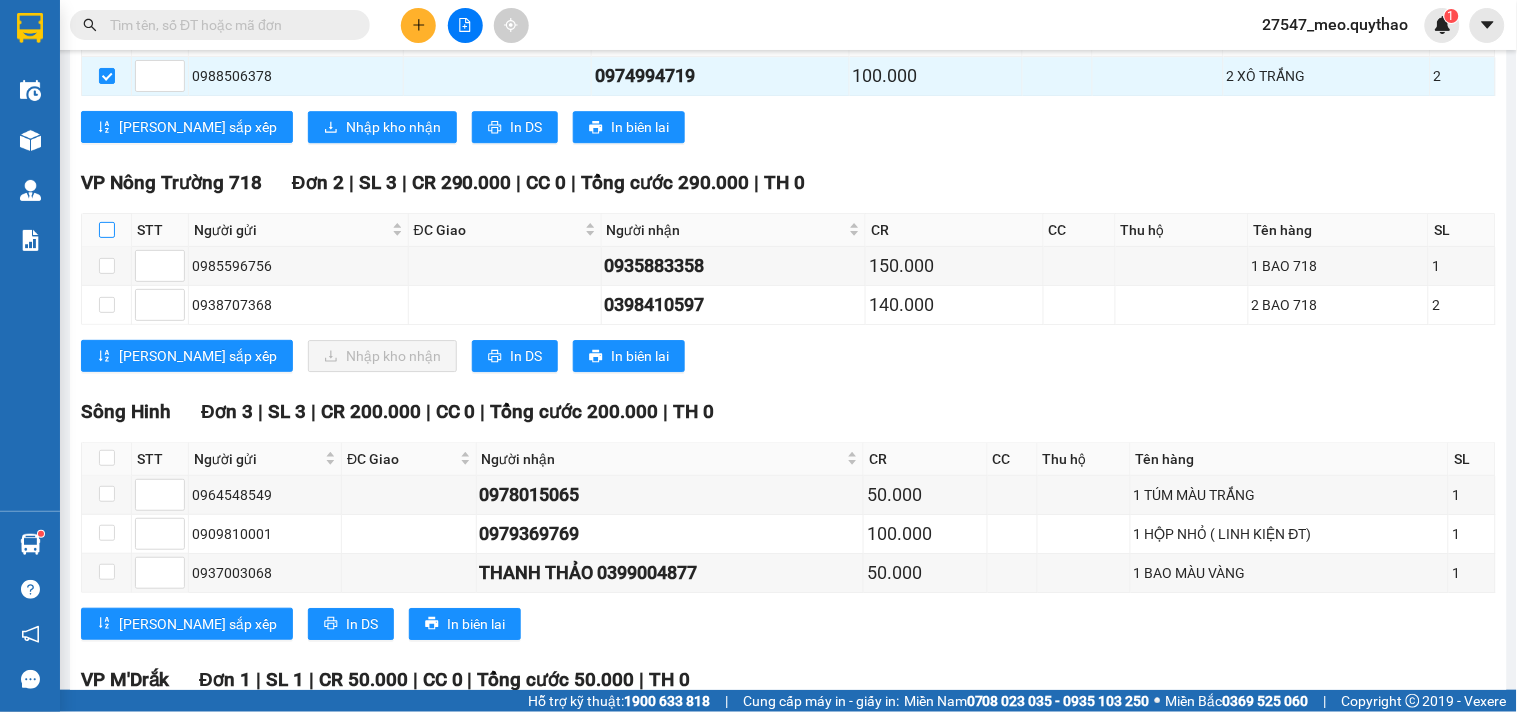 click at bounding box center (107, 230) 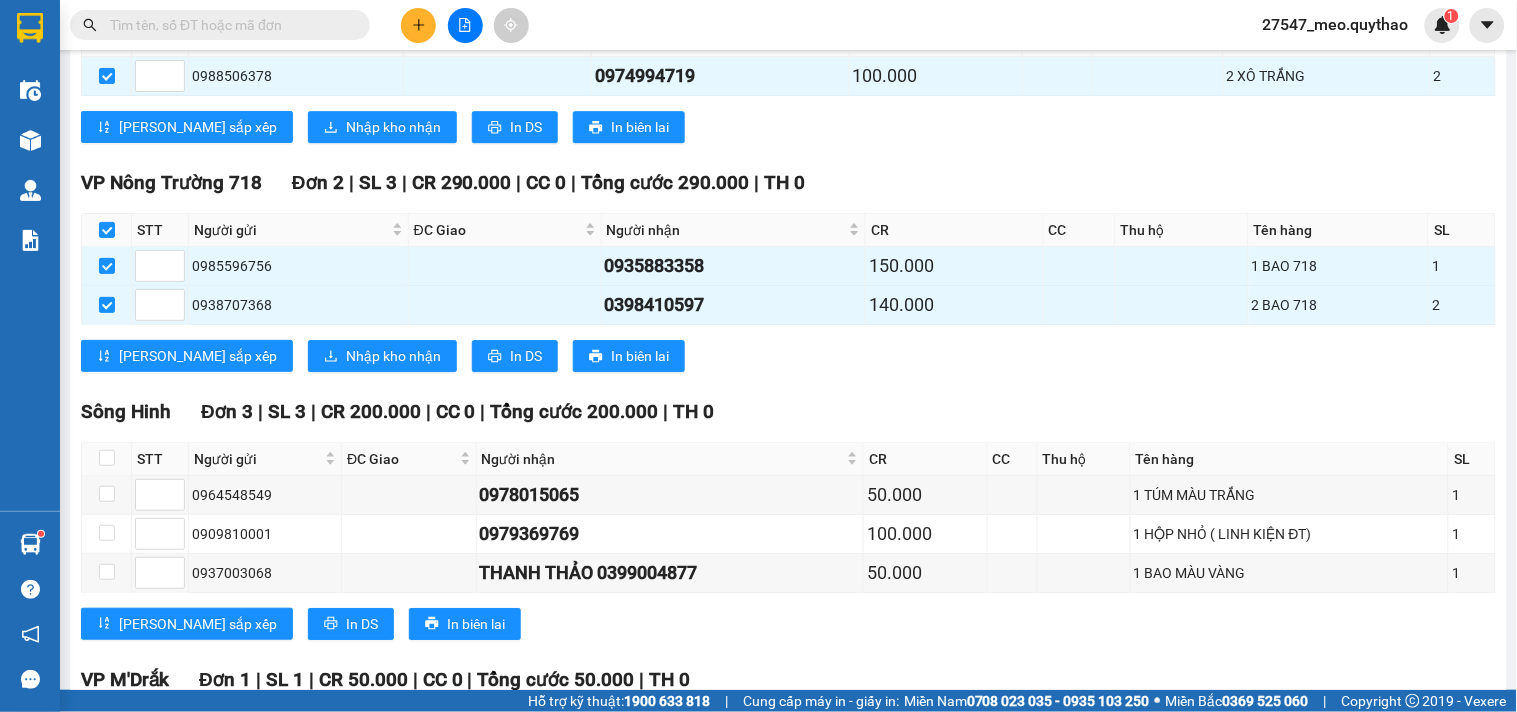scroll, scrollTop: 1643, scrollLeft: 0, axis: vertical 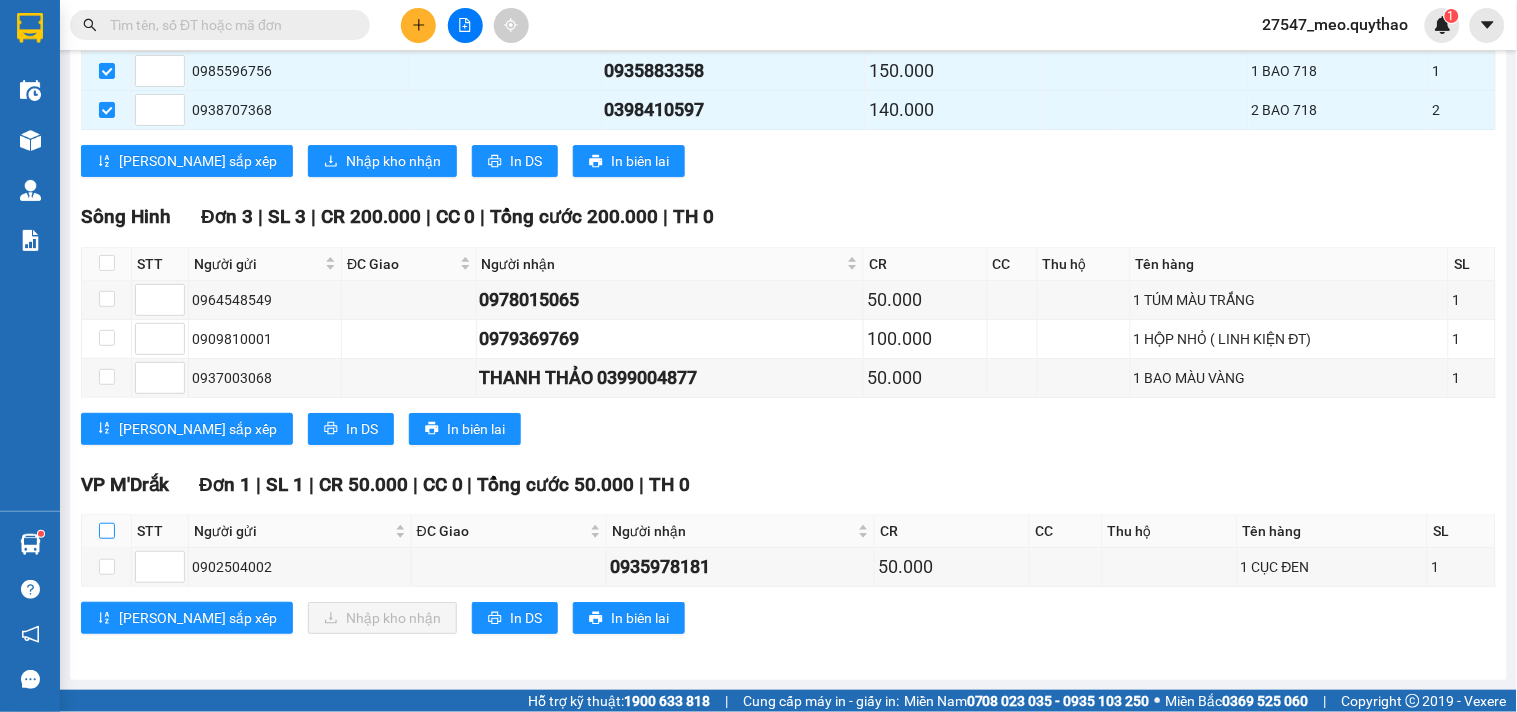 click at bounding box center [107, 531] 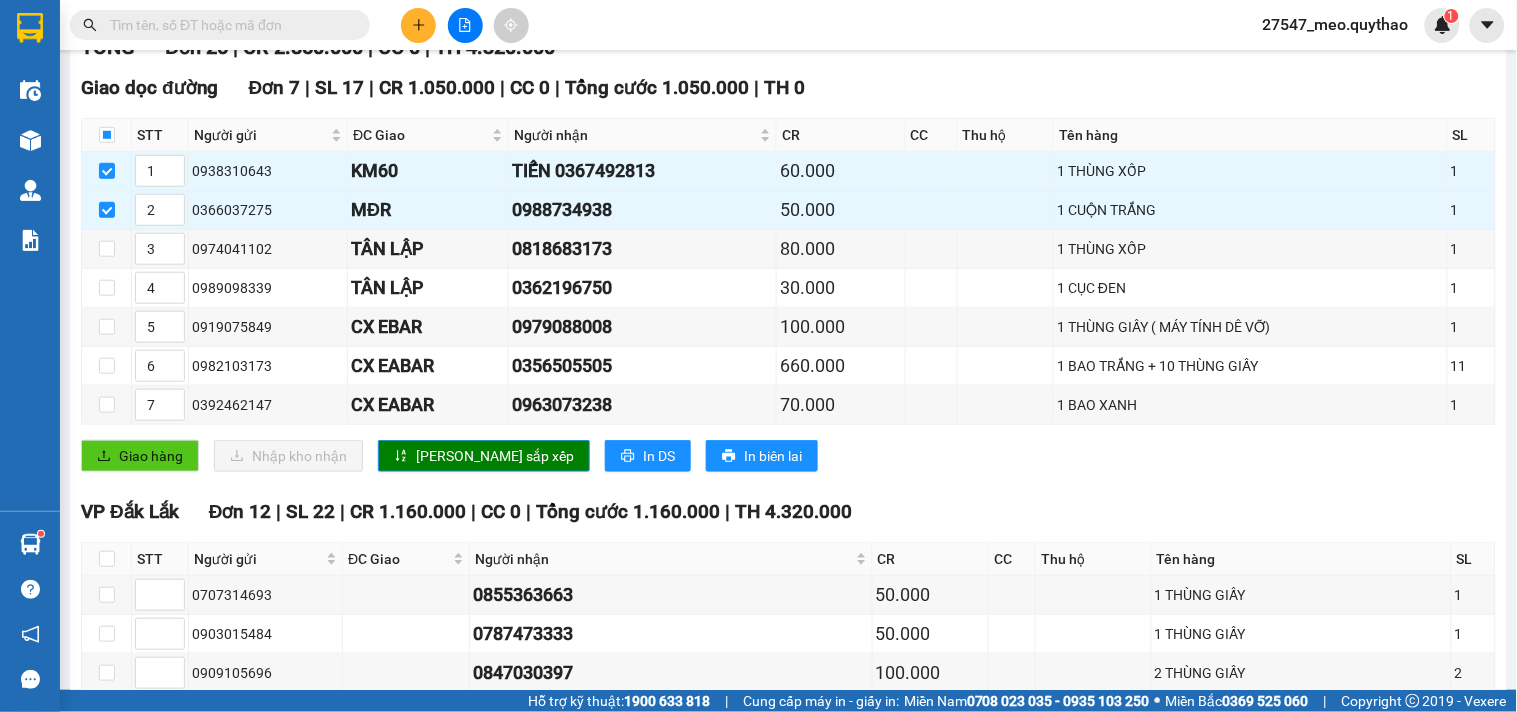 scroll, scrollTop: 0, scrollLeft: 0, axis: both 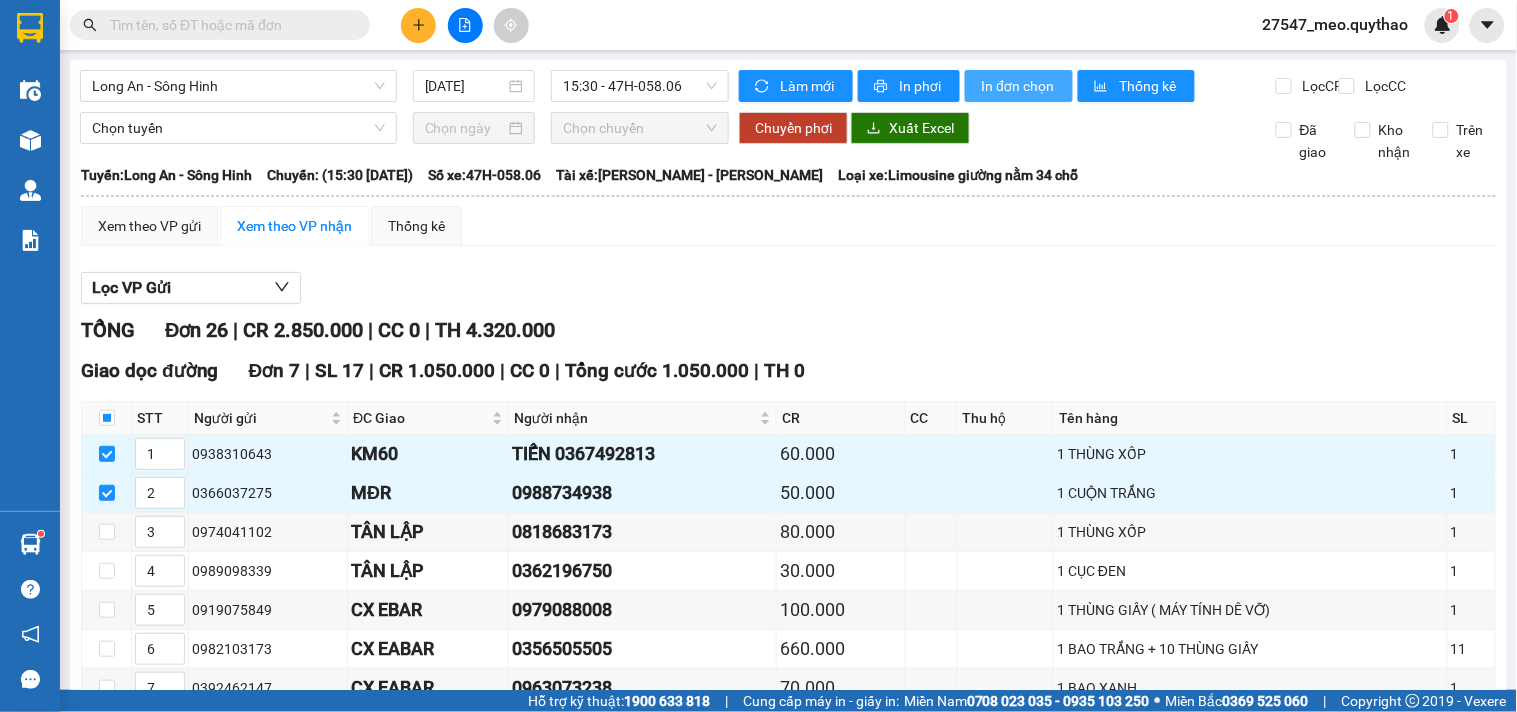 click on "In đơn chọn" at bounding box center [1019, 86] 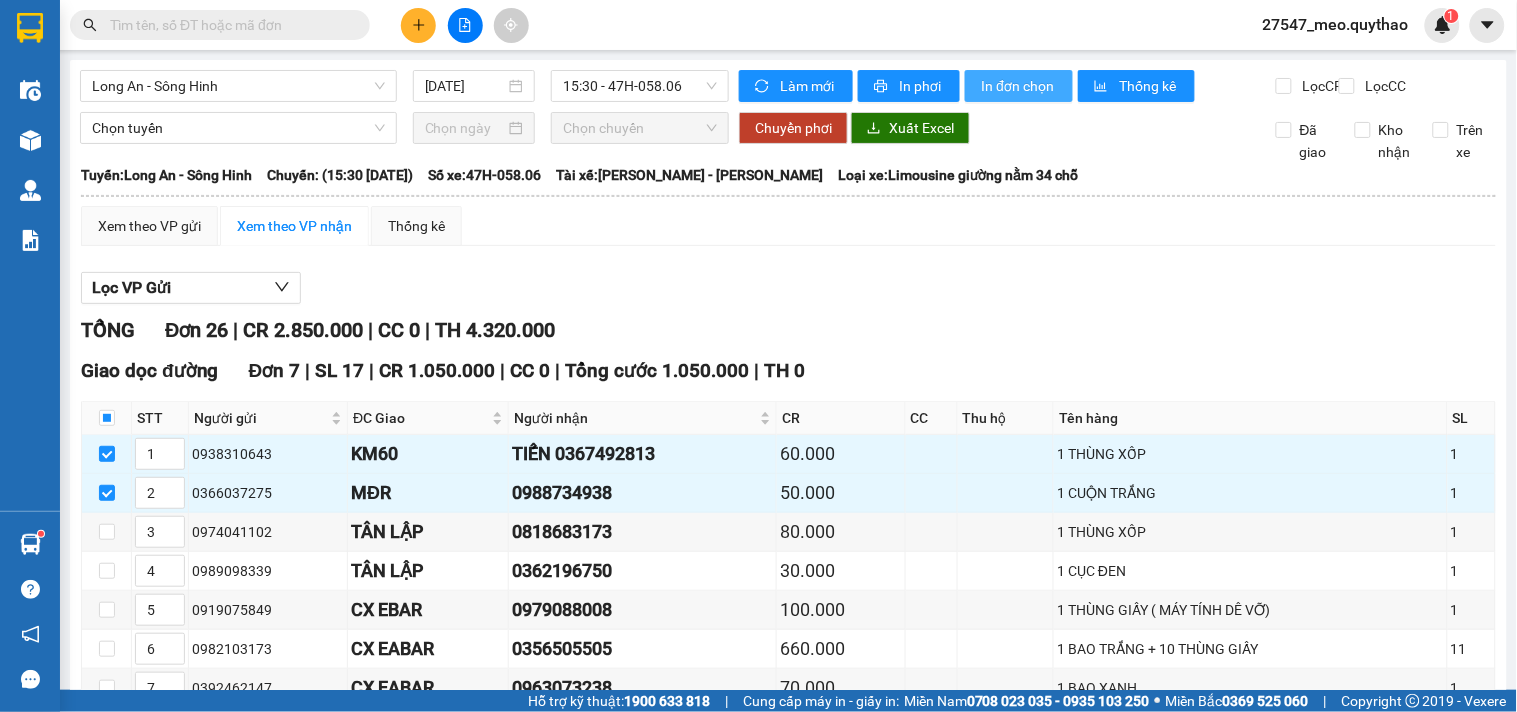 scroll, scrollTop: 0, scrollLeft: 0, axis: both 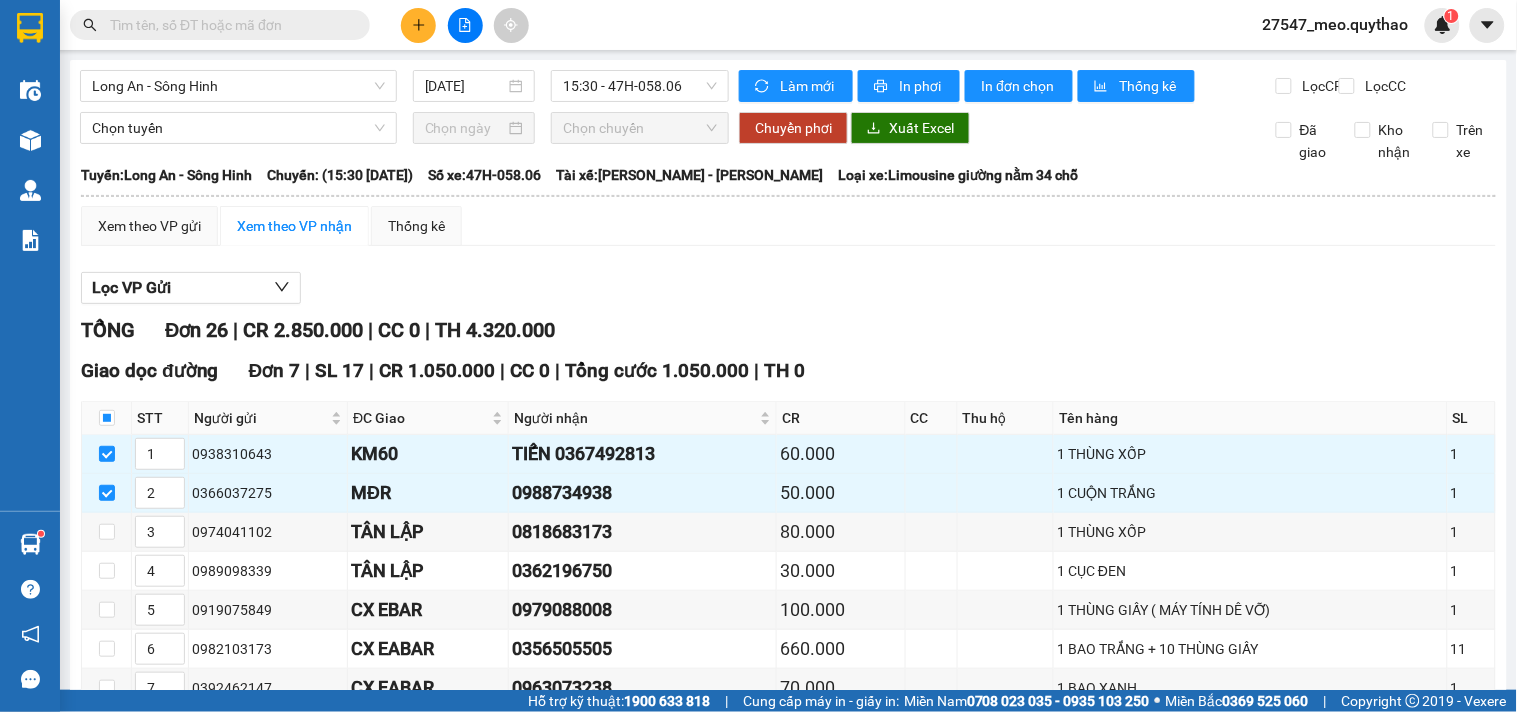 click on "Giao dọc đường Đơn   7 | SL   17 | CR   1.050.000 | CC   0 | Tổng cước   1.050.000 | TH   0" at bounding box center [788, 371] 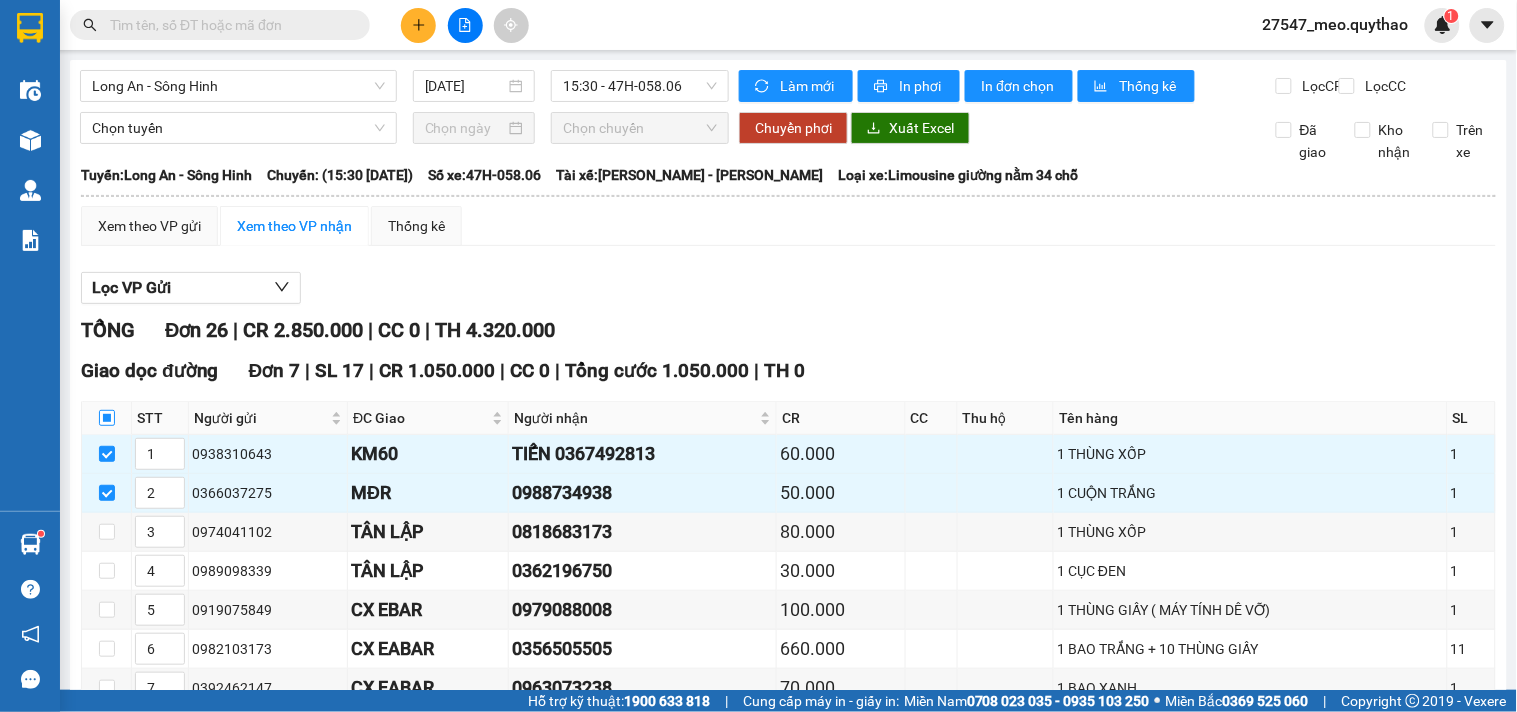 click at bounding box center (107, 418) 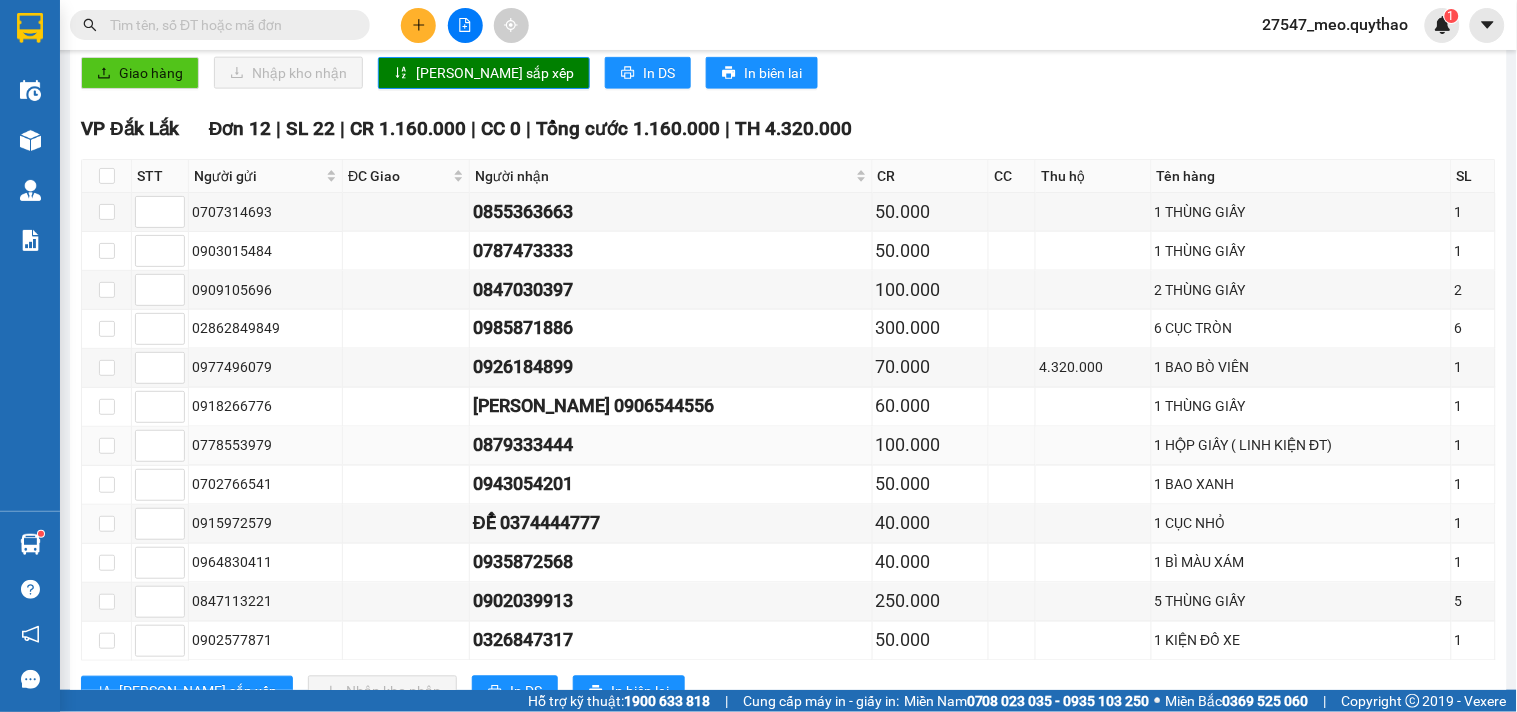 scroll, scrollTop: 1000, scrollLeft: 0, axis: vertical 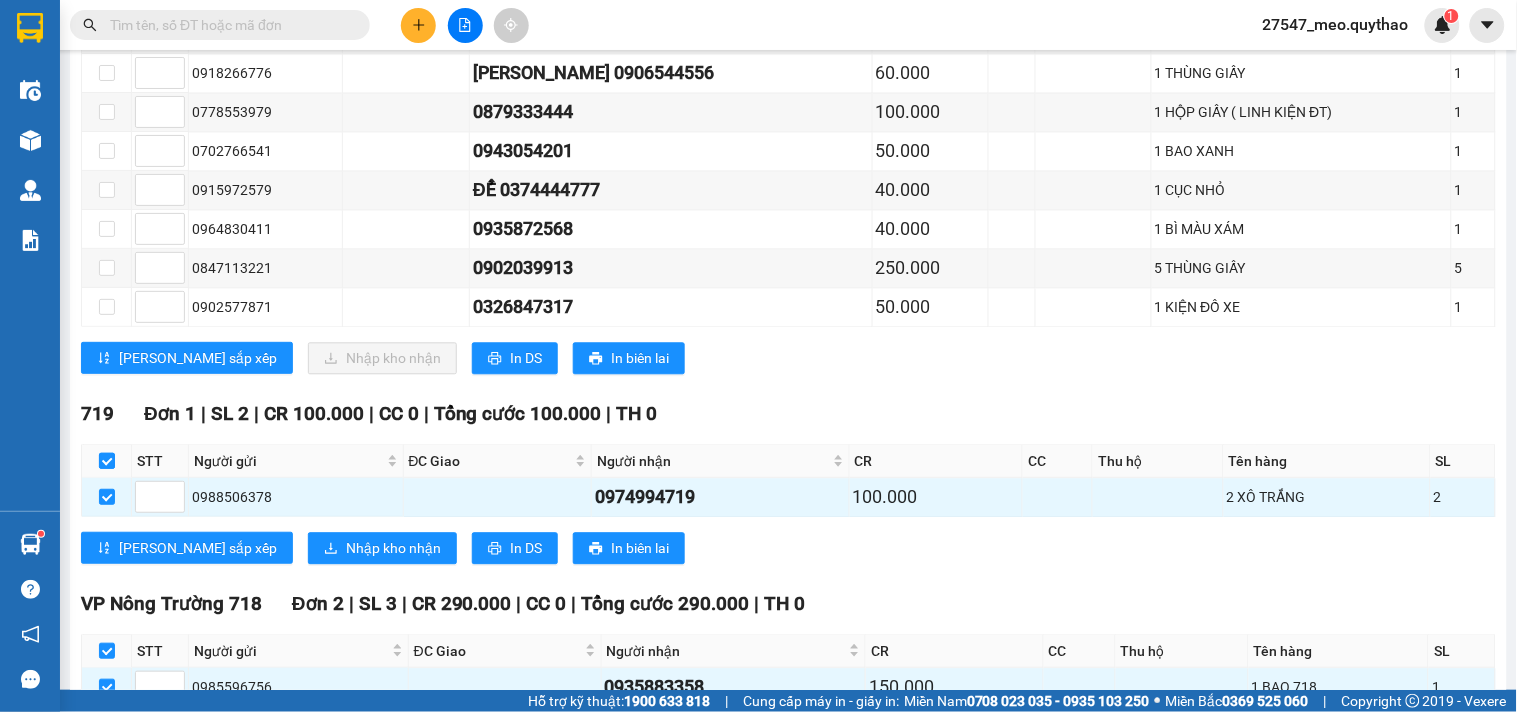 click at bounding box center (107, 461) 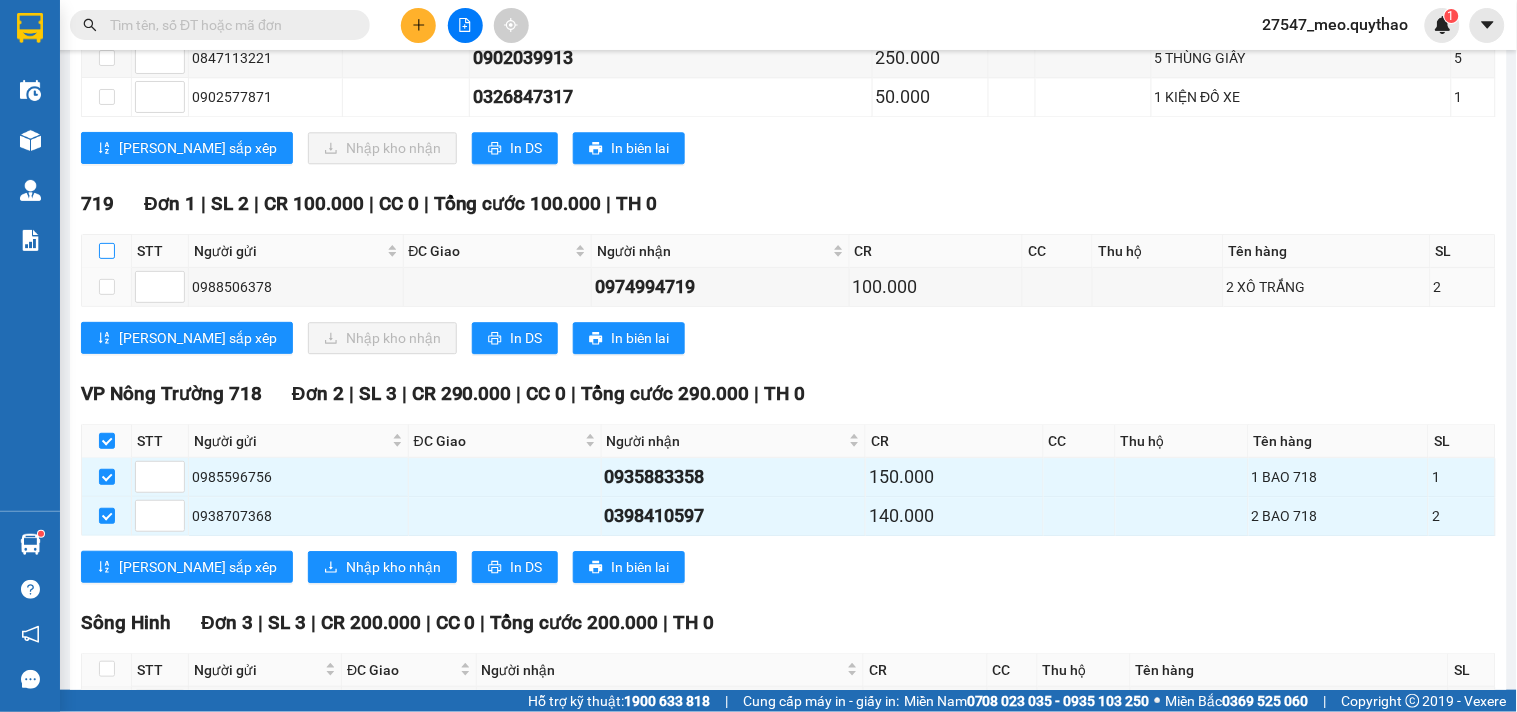 scroll, scrollTop: 1444, scrollLeft: 0, axis: vertical 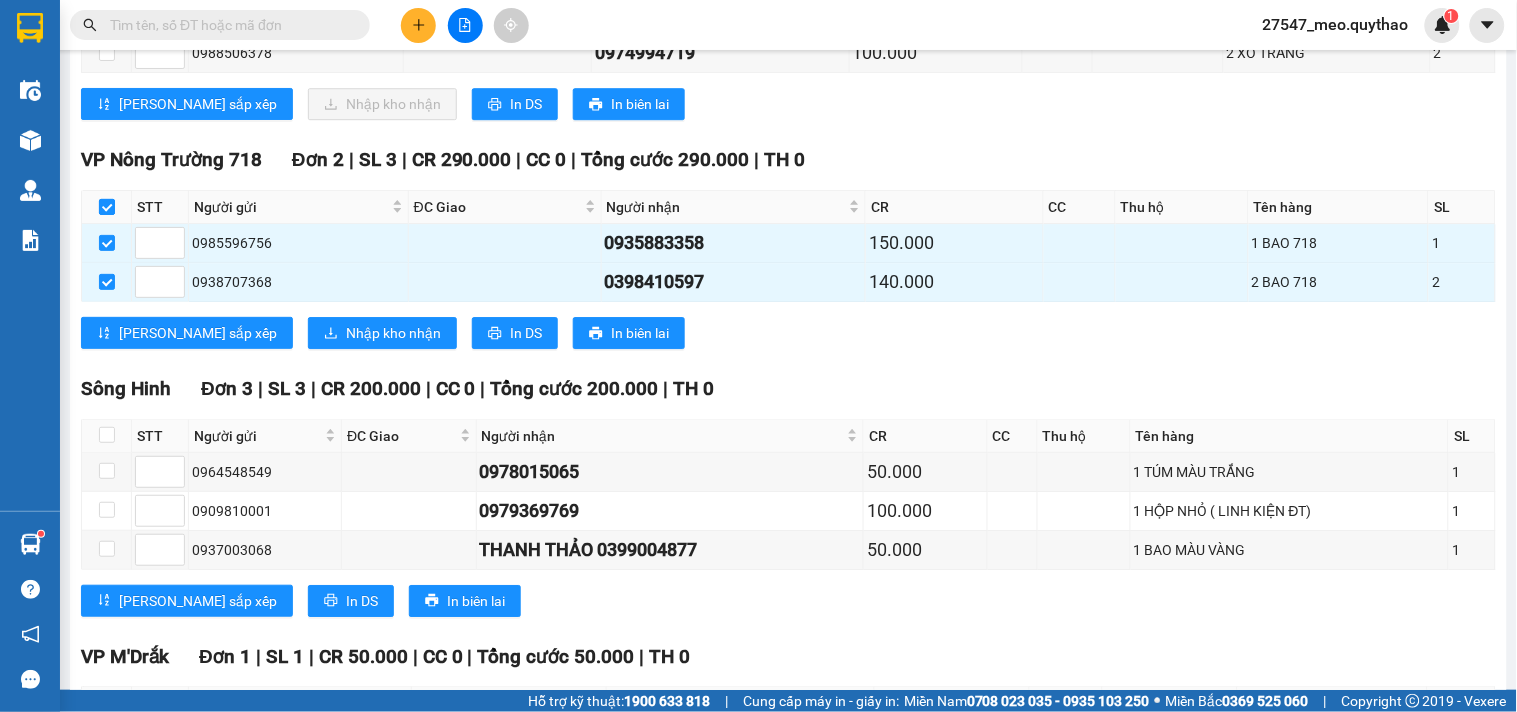 click at bounding box center [107, 207] 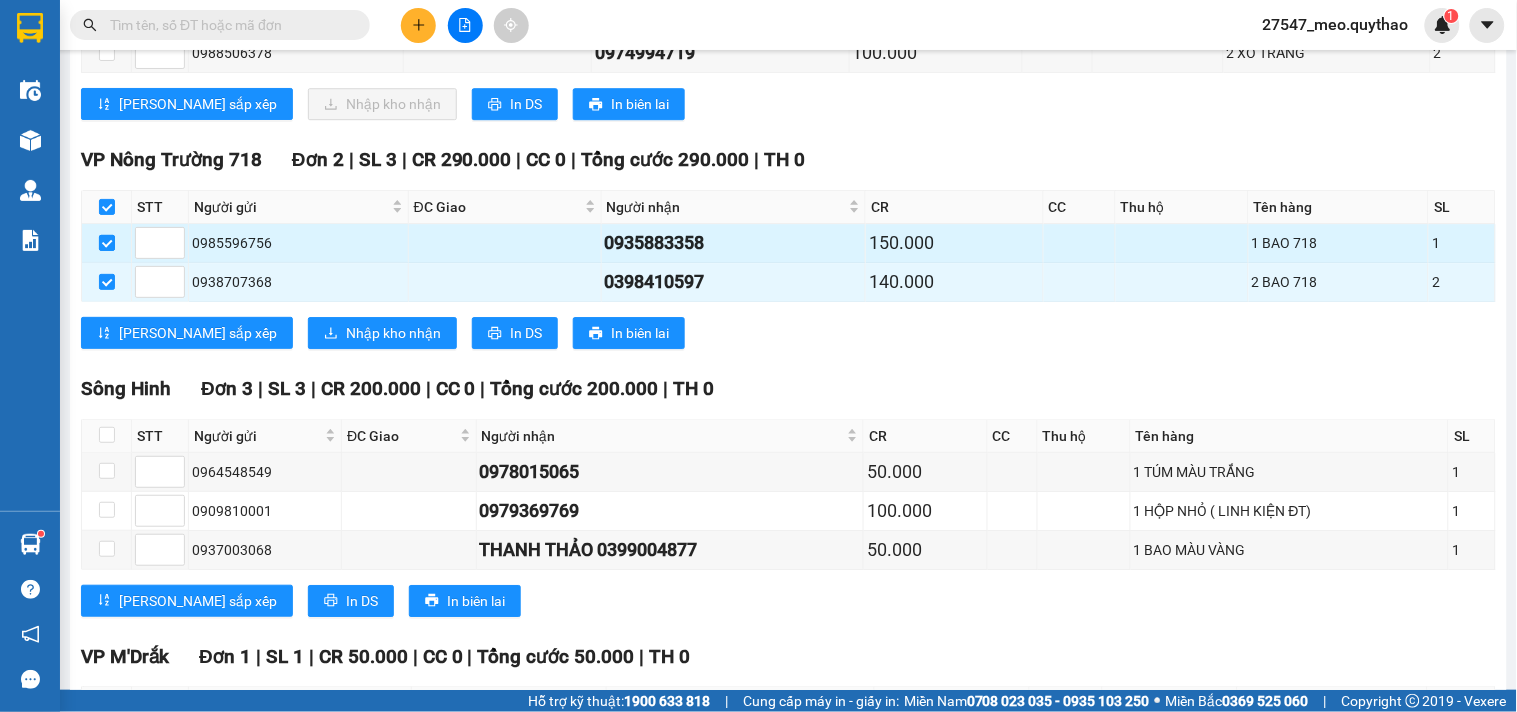 checkbox on "false" 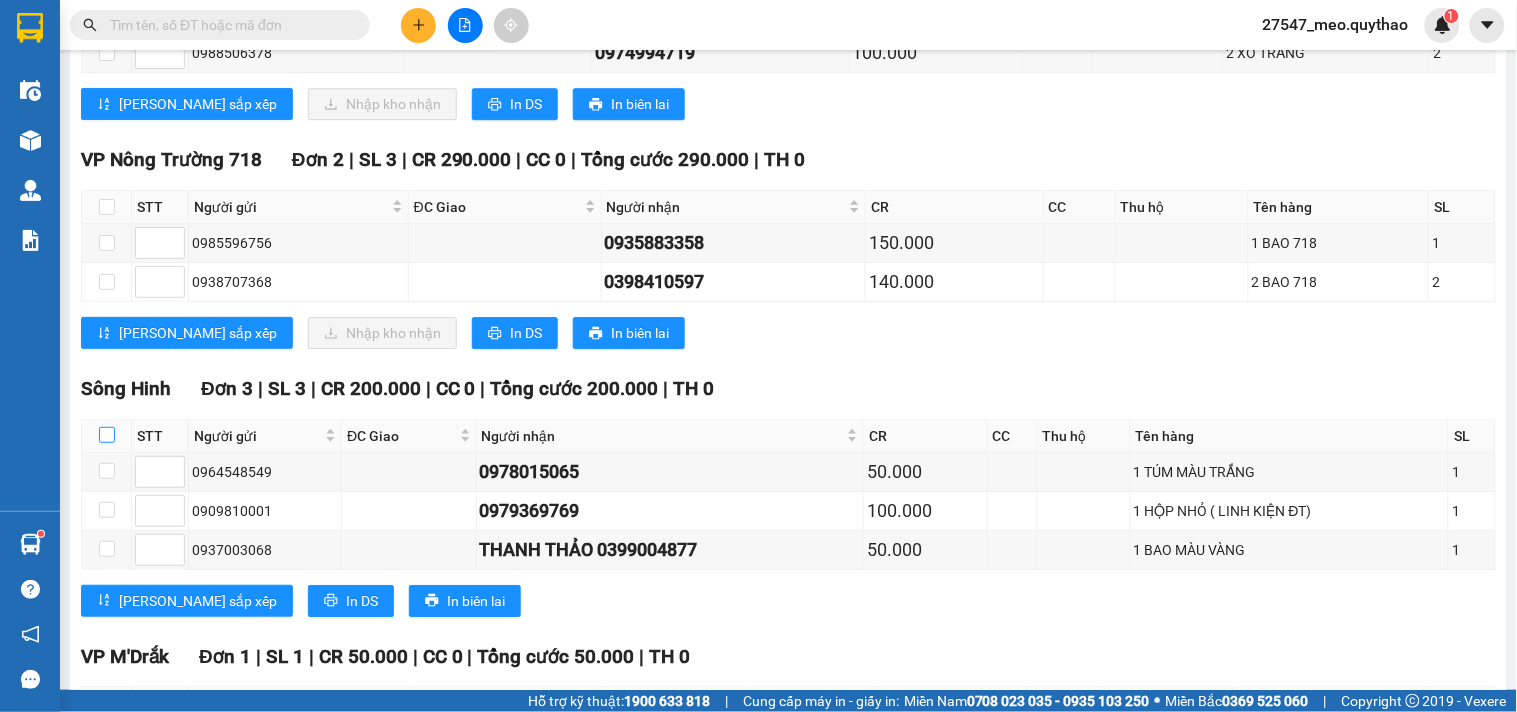 click at bounding box center [107, 435] 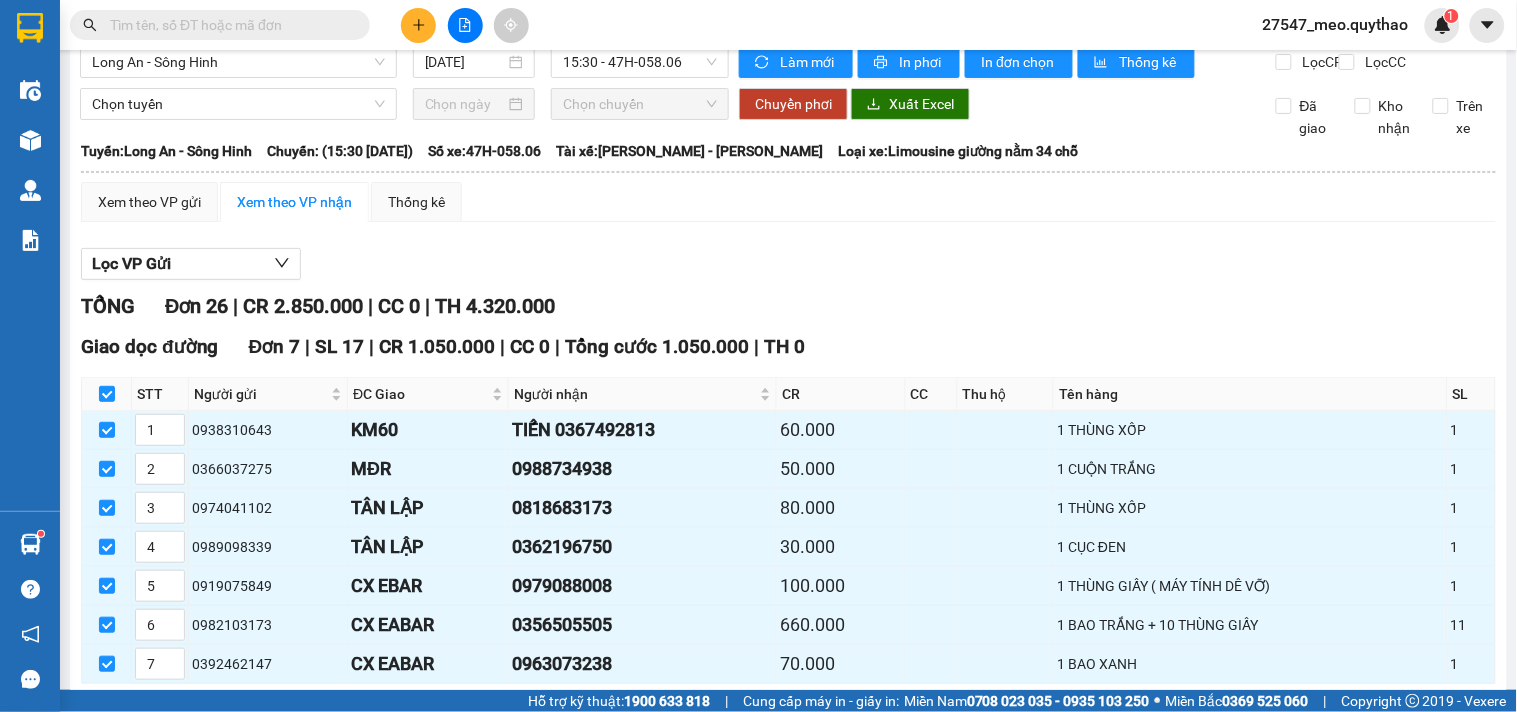 scroll, scrollTop: 0, scrollLeft: 0, axis: both 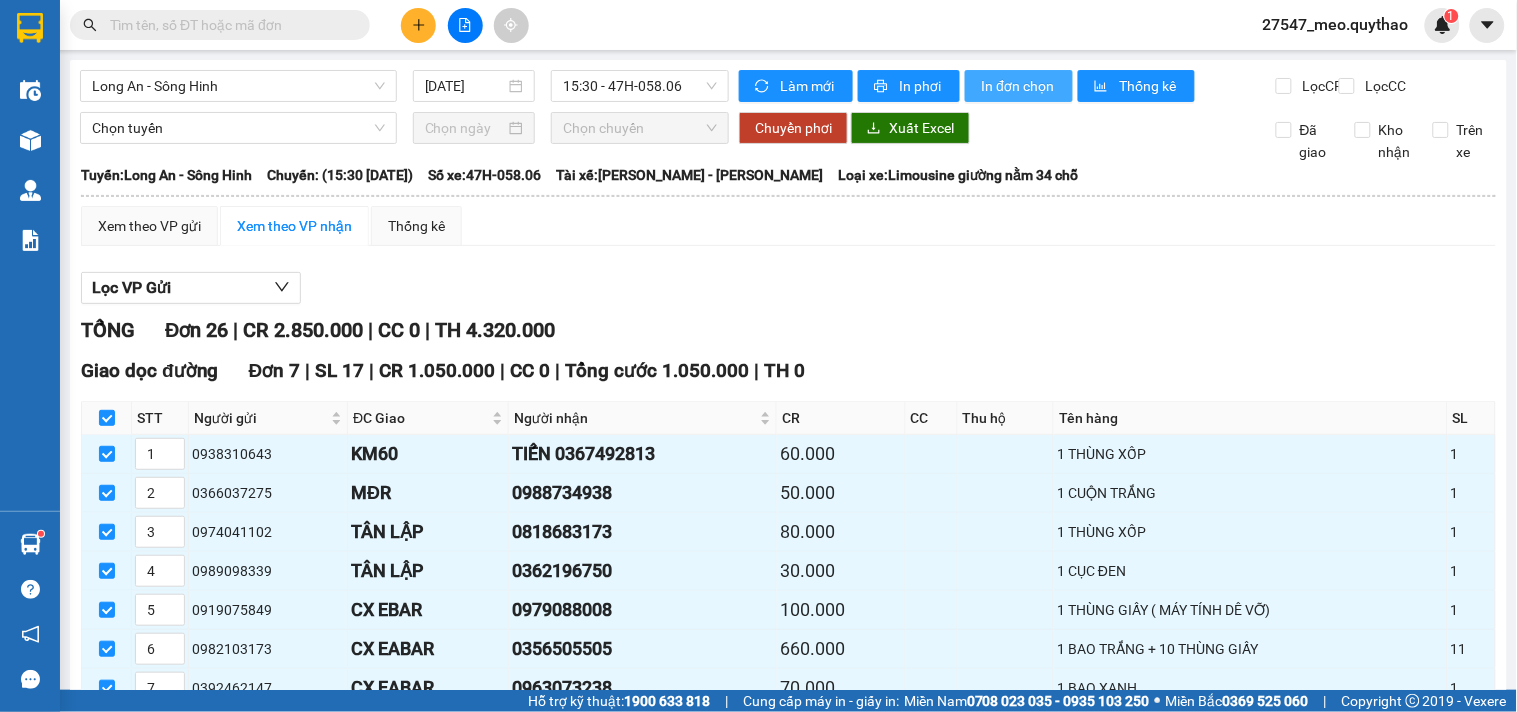 click on "In đơn chọn" at bounding box center (1019, 86) 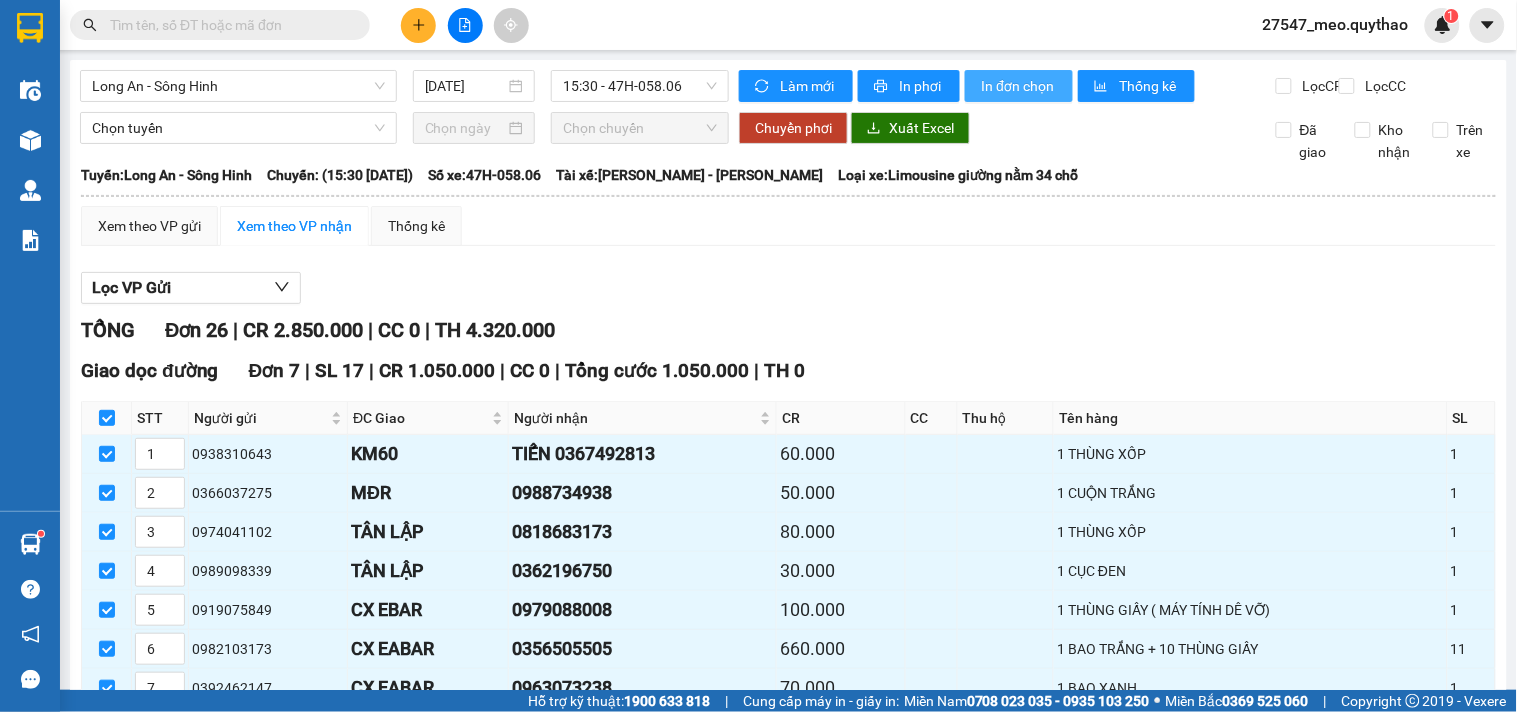 scroll, scrollTop: 0, scrollLeft: 0, axis: both 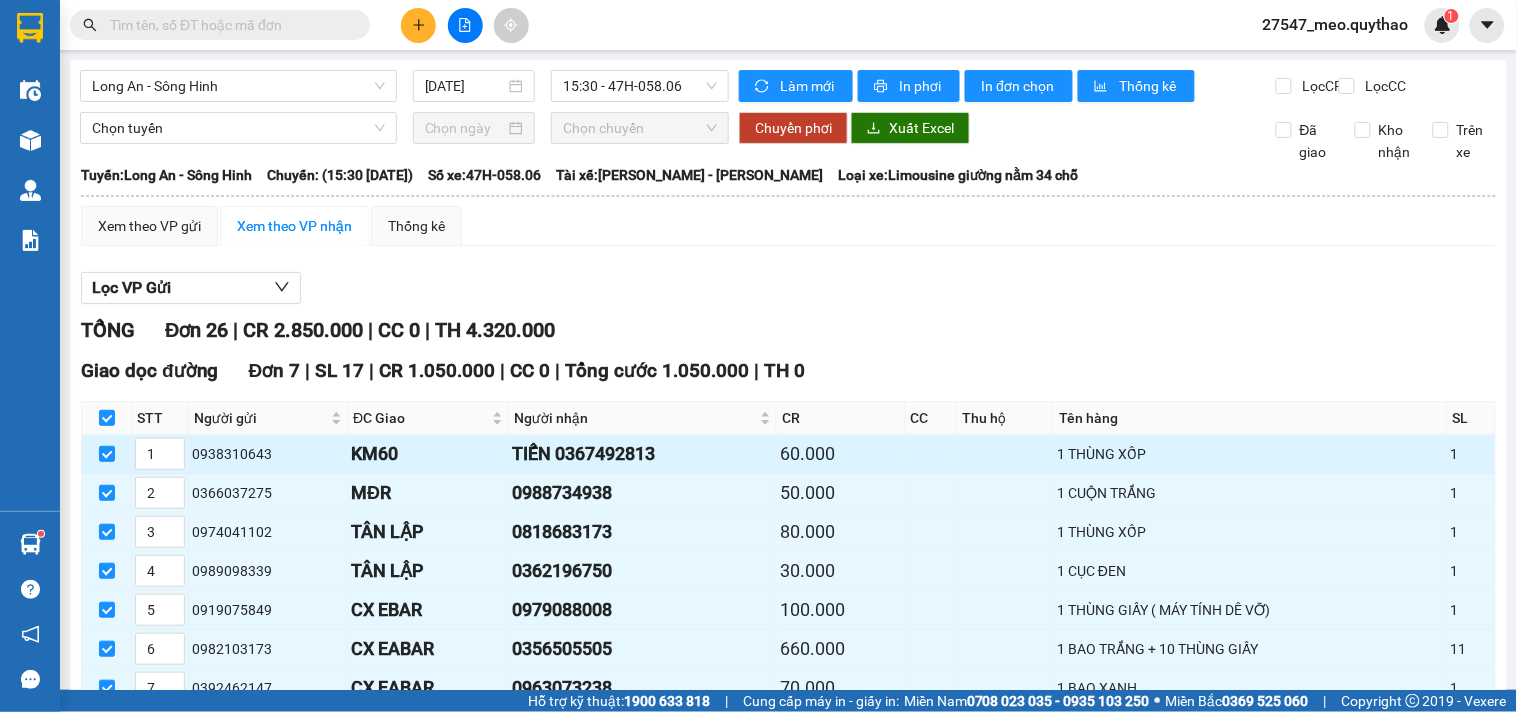 click on "1 THÙNG XỐP" at bounding box center [1250, 454] 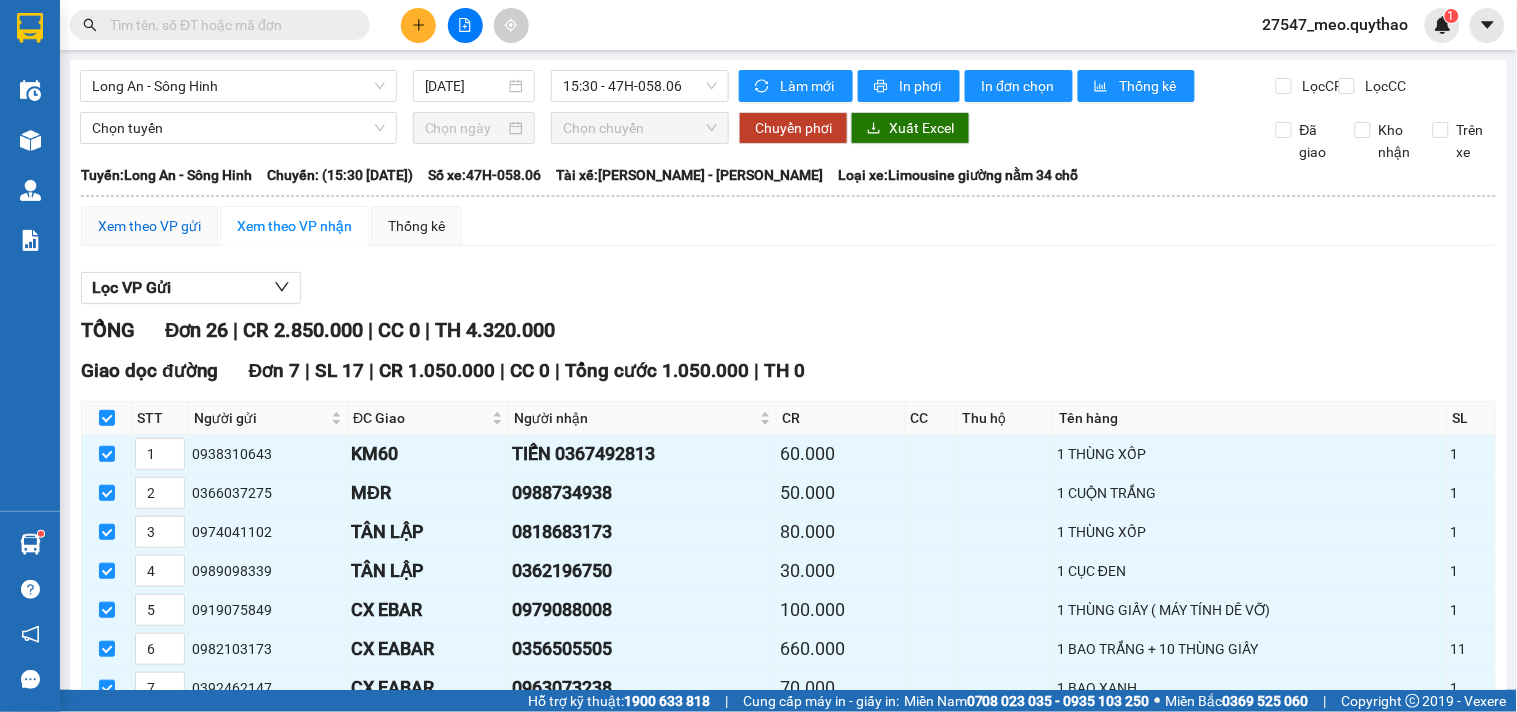 click on "Xem theo VP gửi" at bounding box center (149, 226) 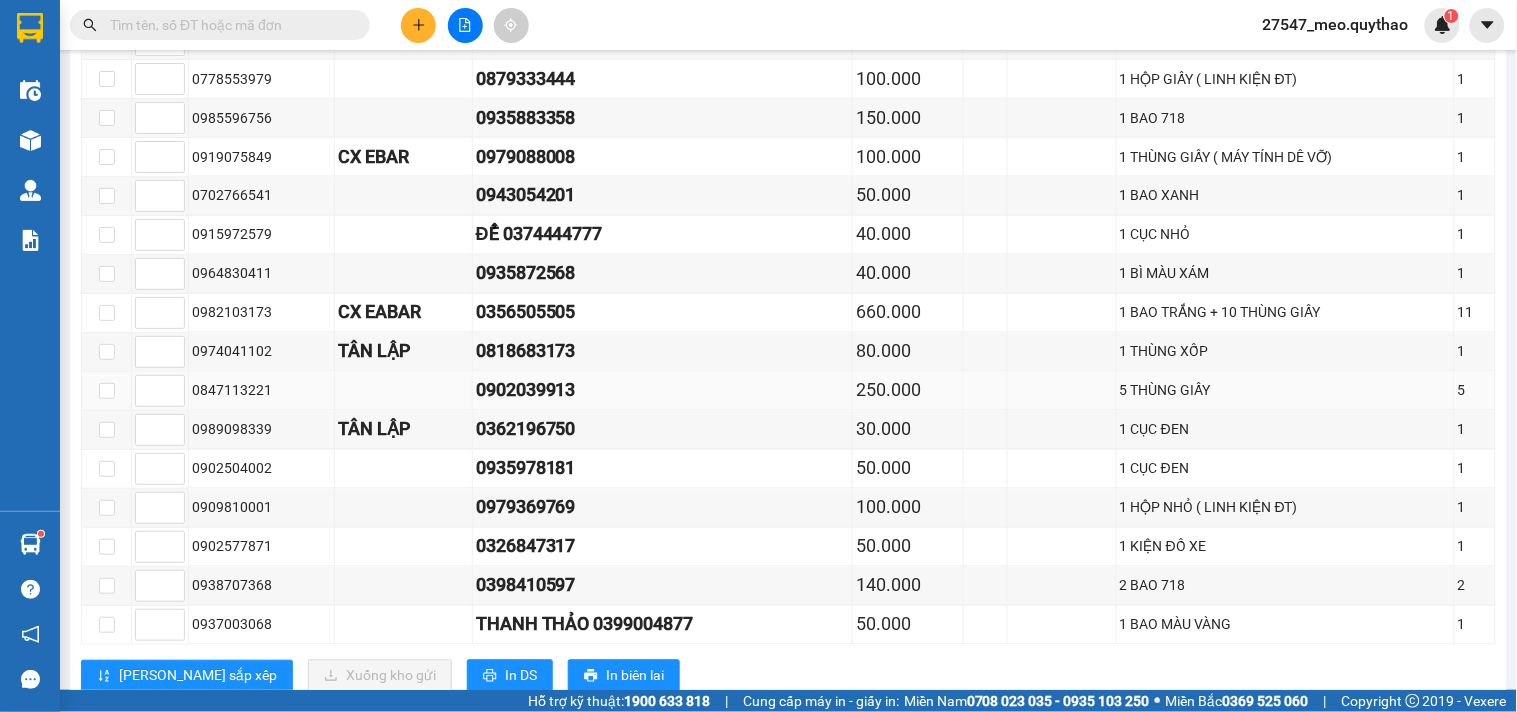 scroll, scrollTop: 887, scrollLeft: 0, axis: vertical 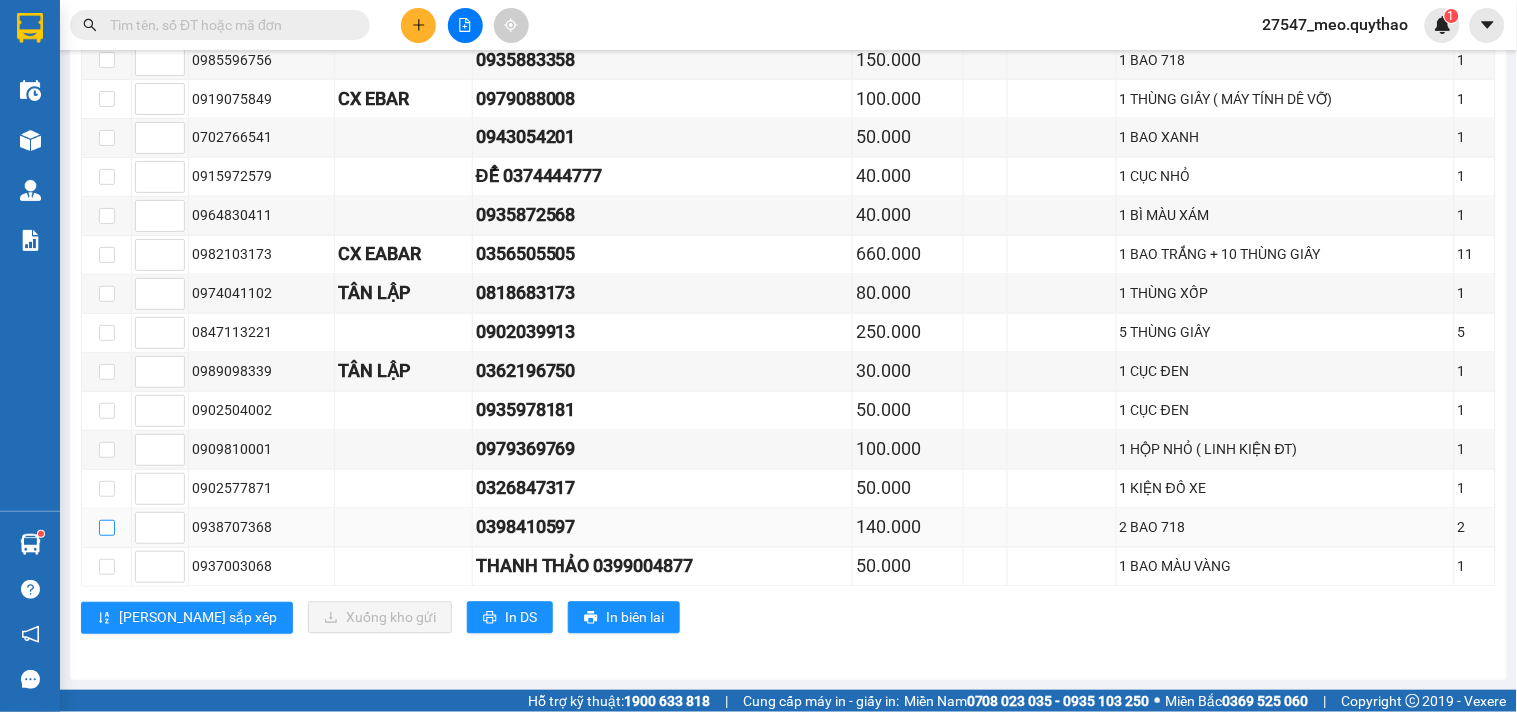 click at bounding box center (107, 528) 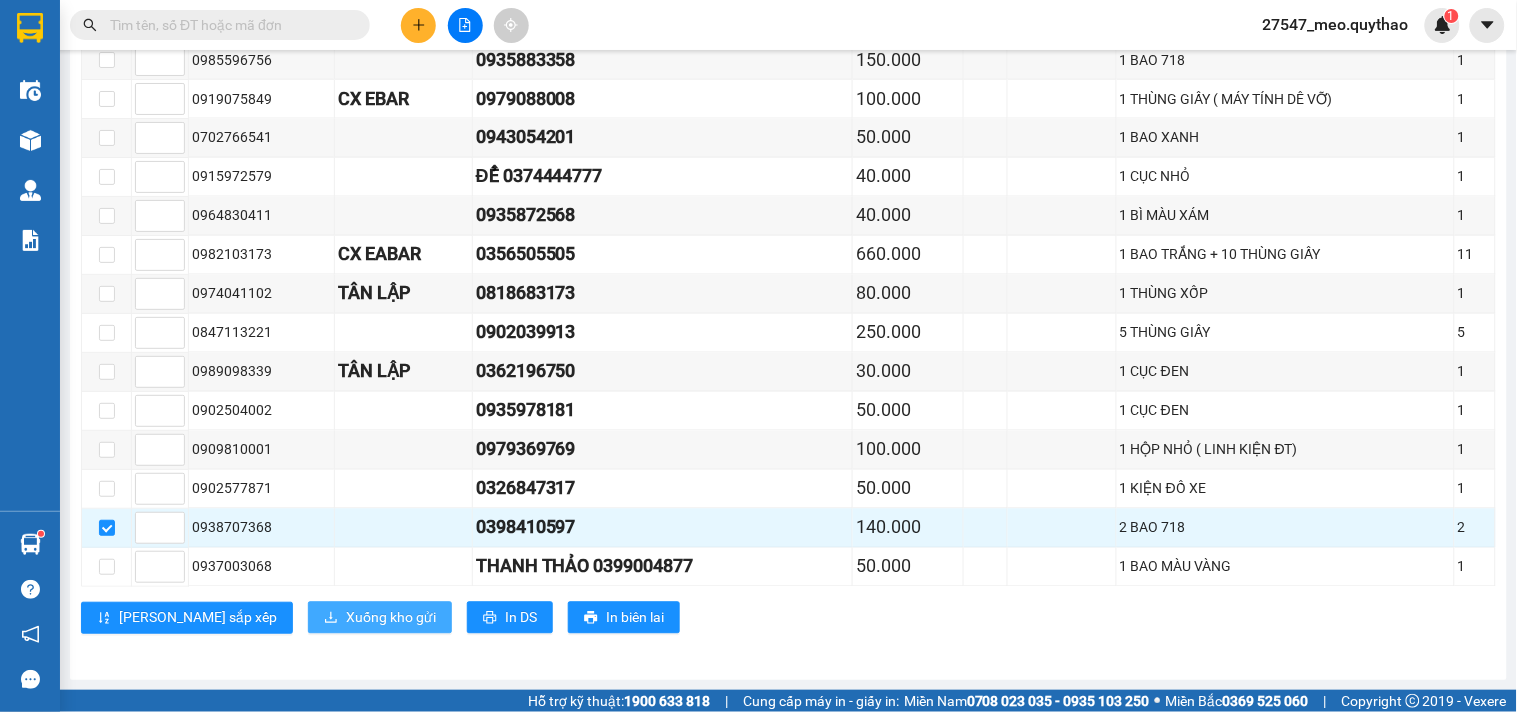 click on "Xuống kho gửi" at bounding box center (391, 618) 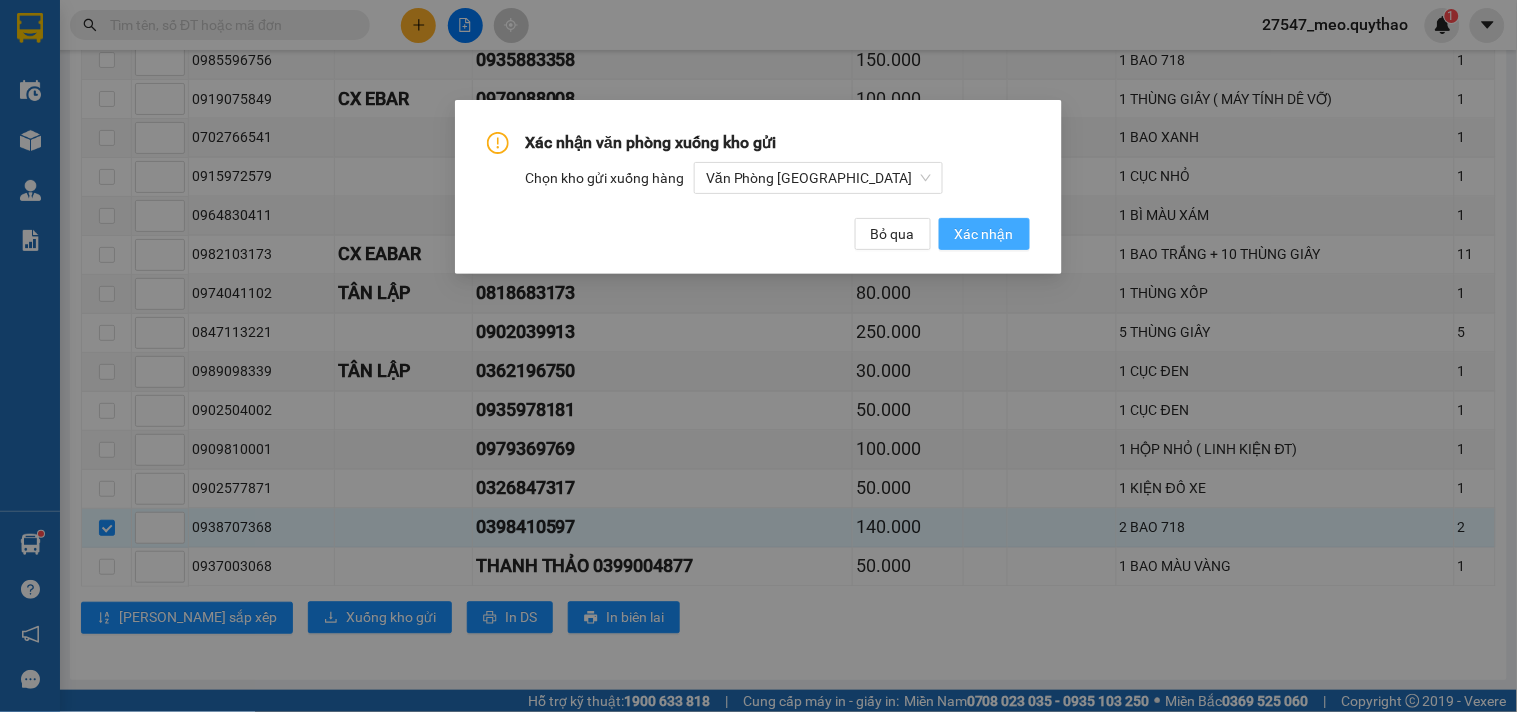 click on "Xác nhận" at bounding box center (984, 234) 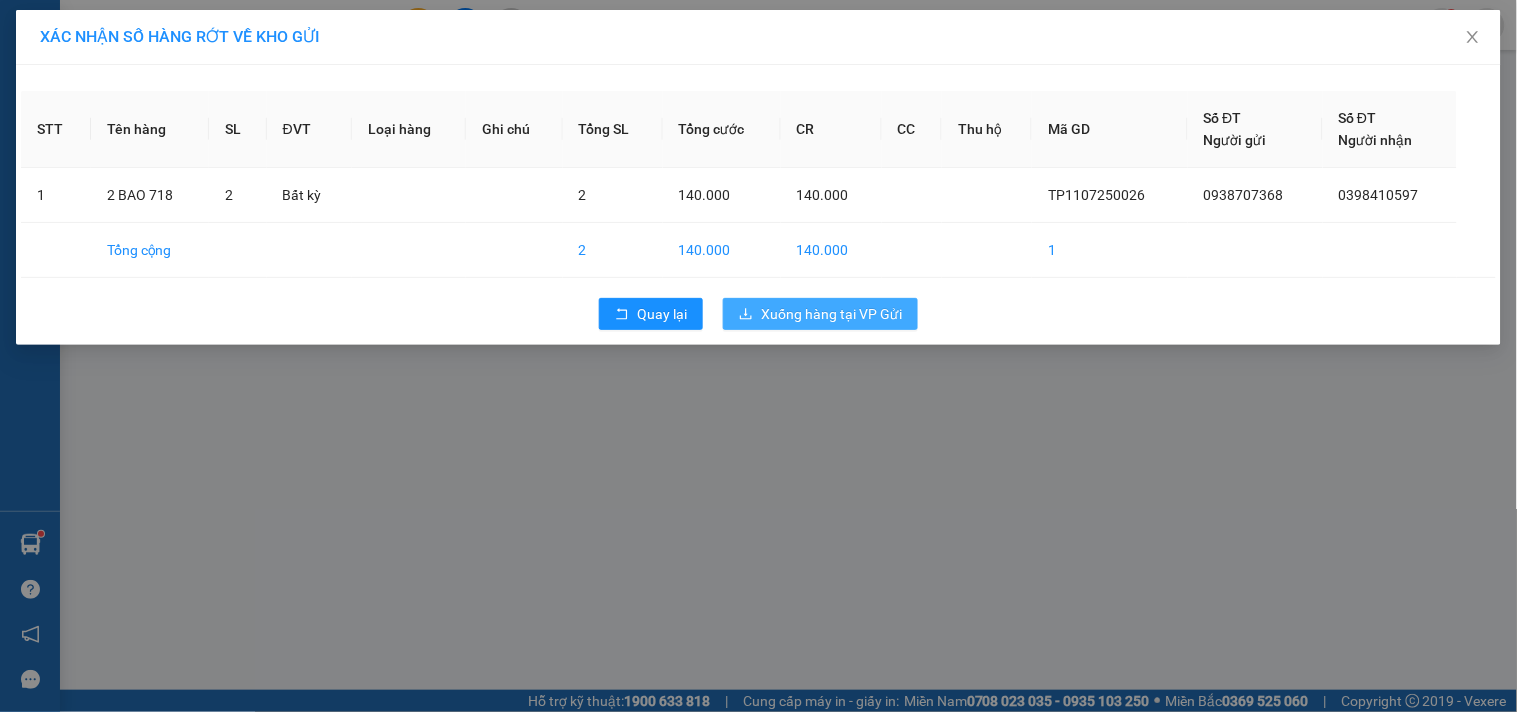 click on "Xuống hàng tại VP Gửi" at bounding box center (831, 314) 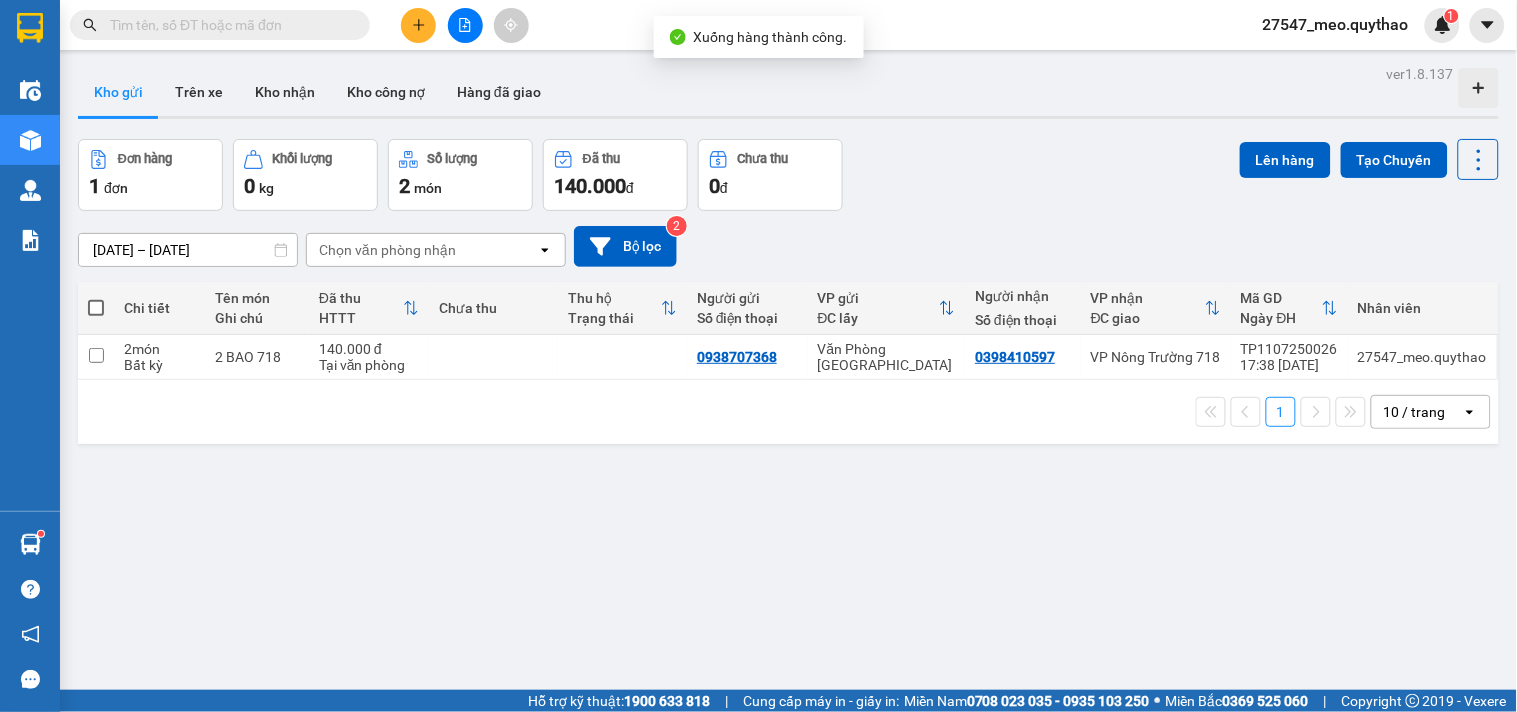 click 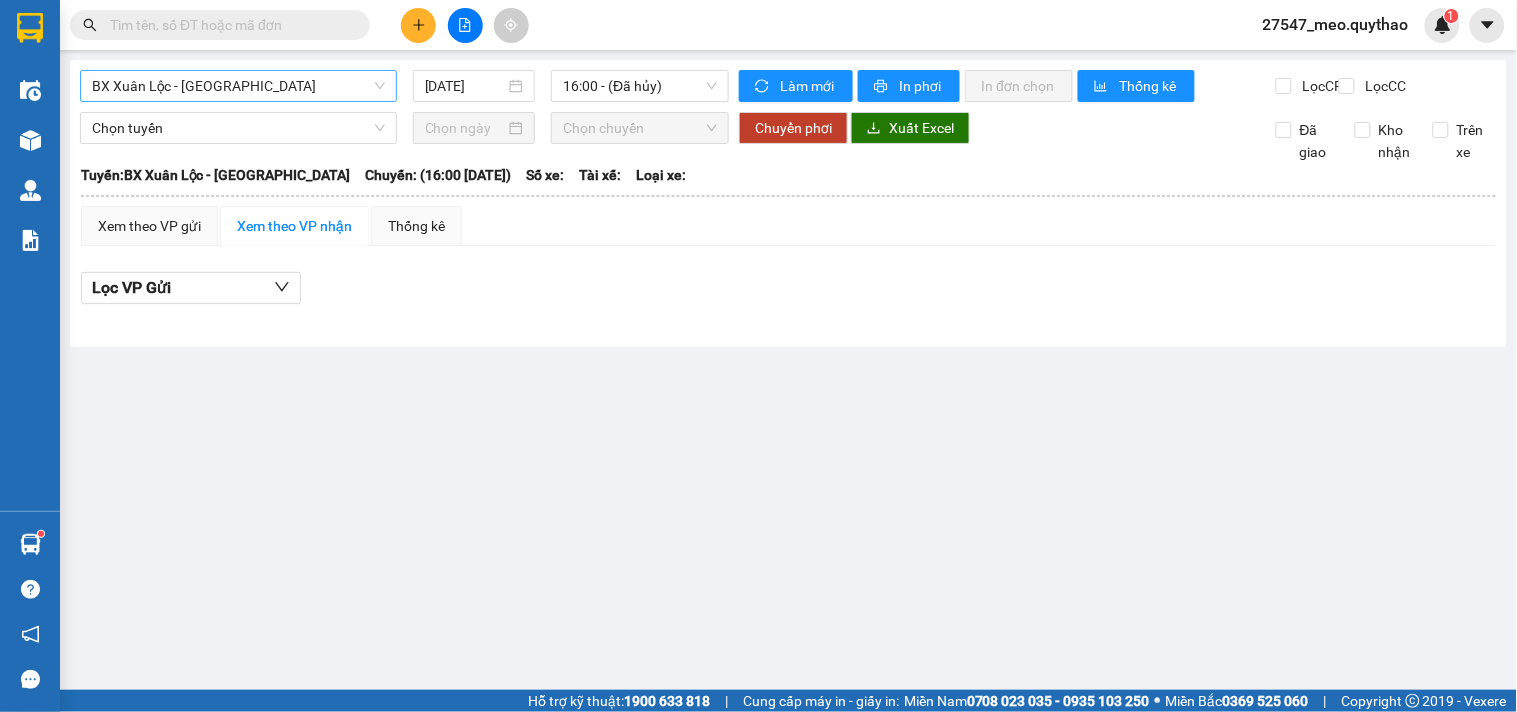 click on "BX Xuân Lộc - [GEOGRAPHIC_DATA]" at bounding box center (238, 86) 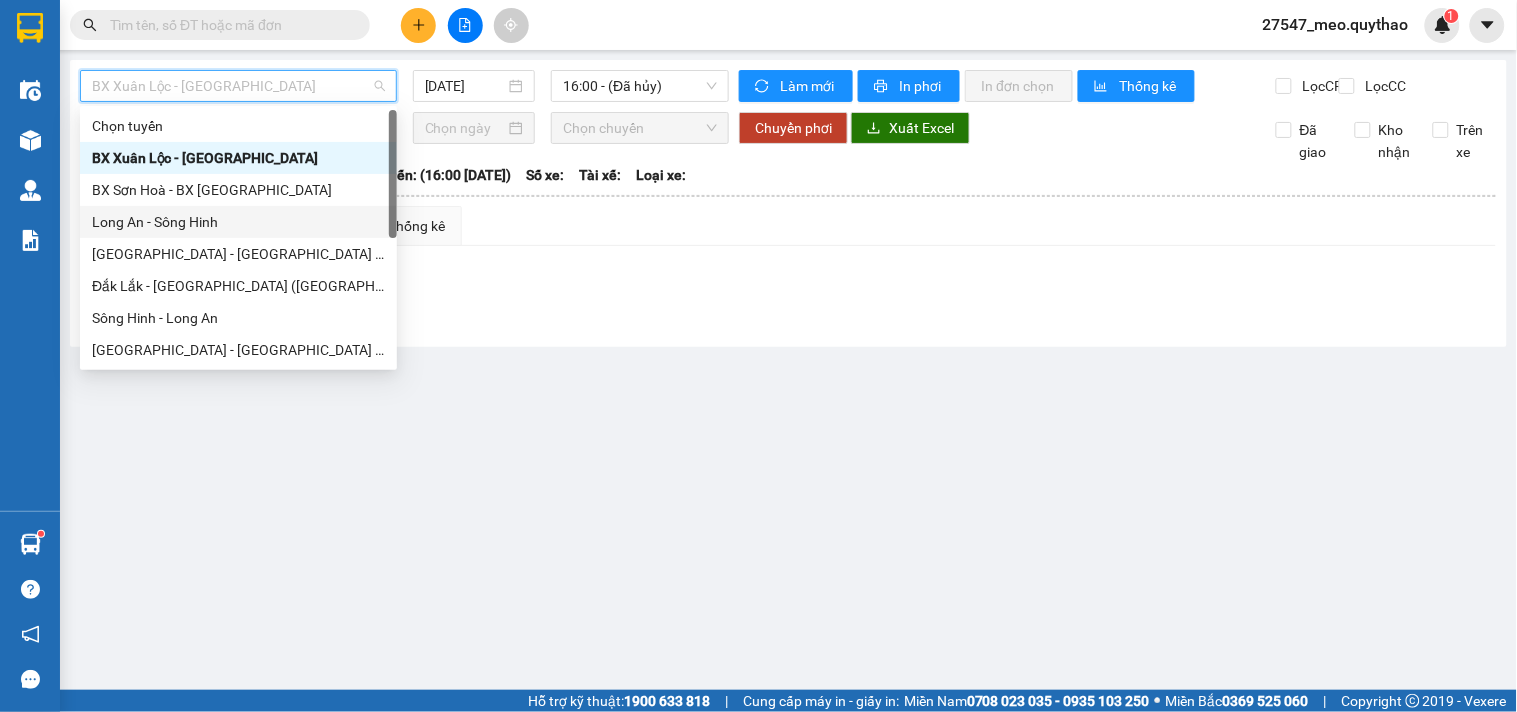 click on "Long An - Sông Hinh" at bounding box center (238, 222) 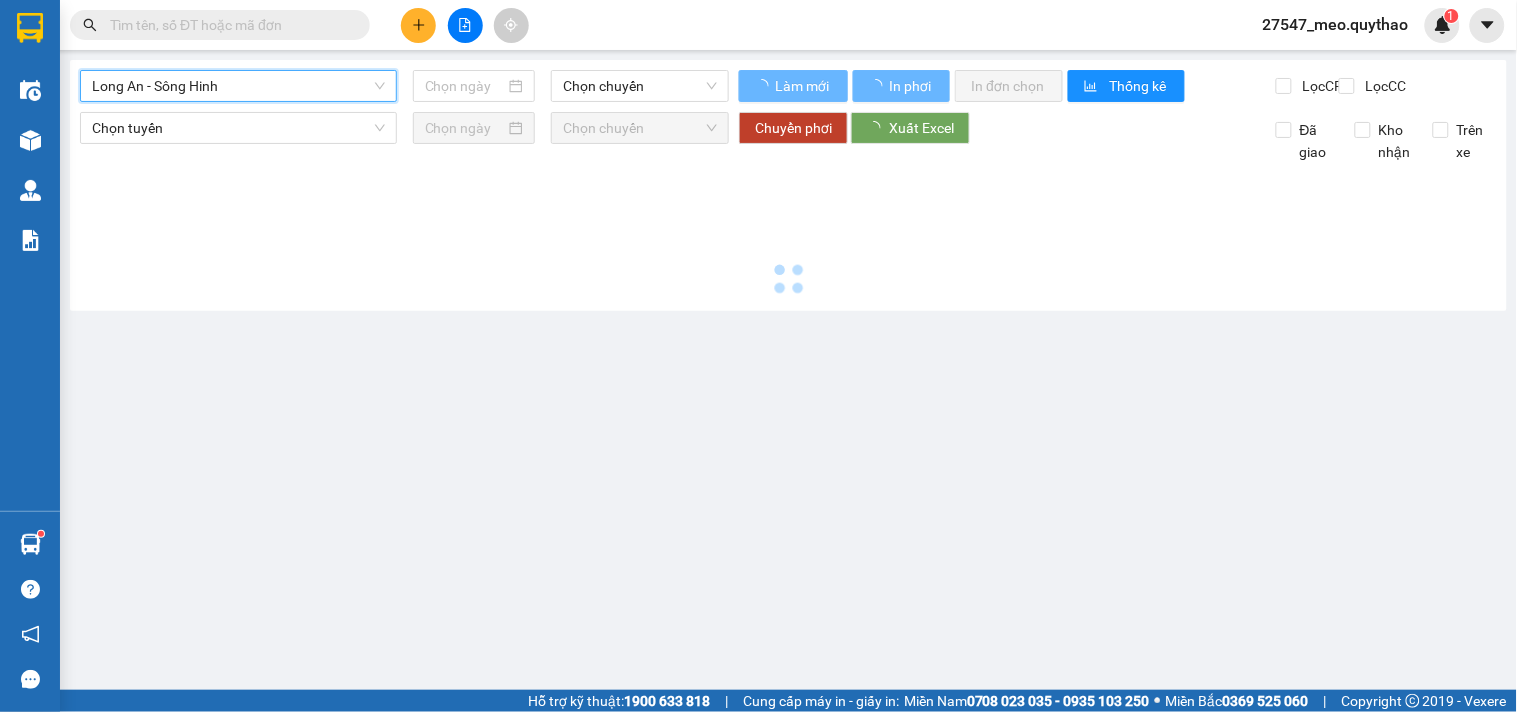 type on "[DATE]" 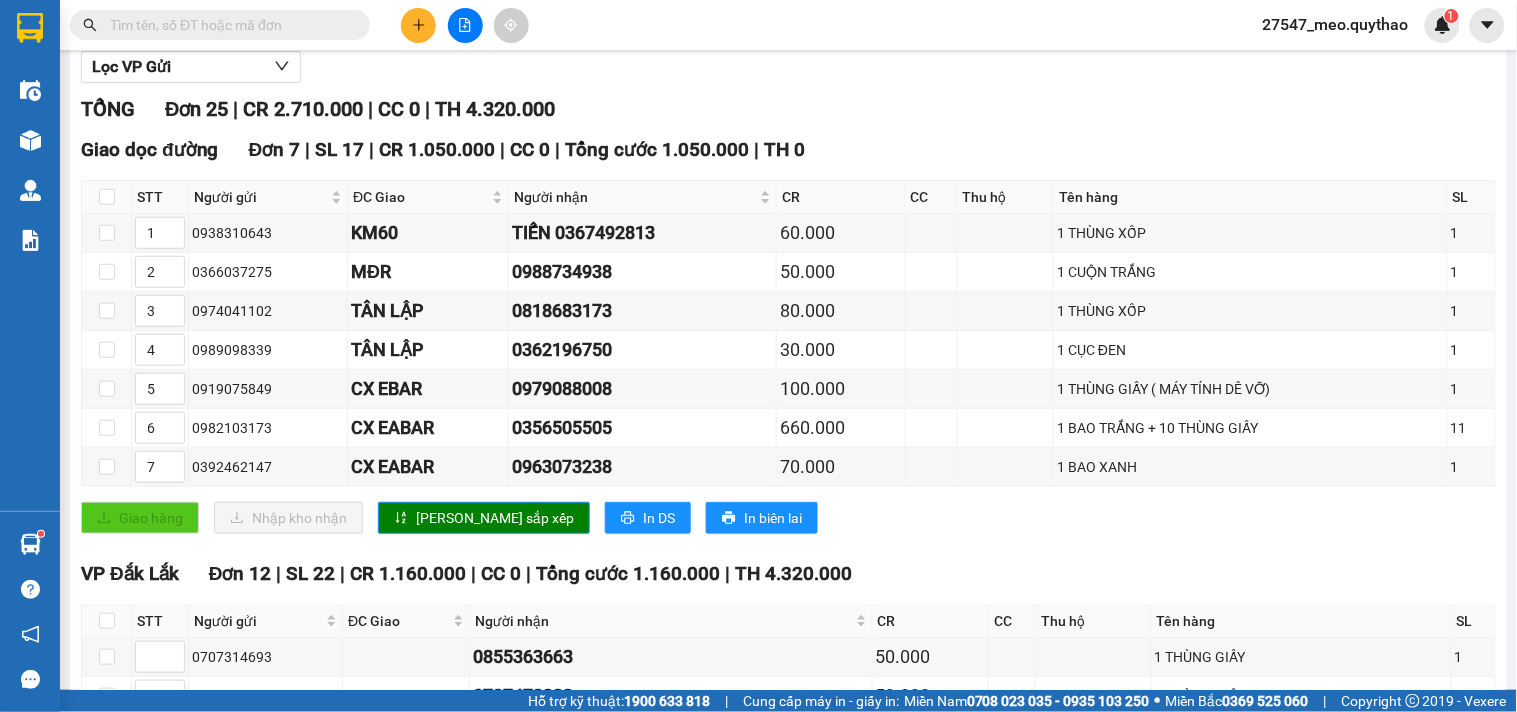 scroll, scrollTop: 222, scrollLeft: 0, axis: vertical 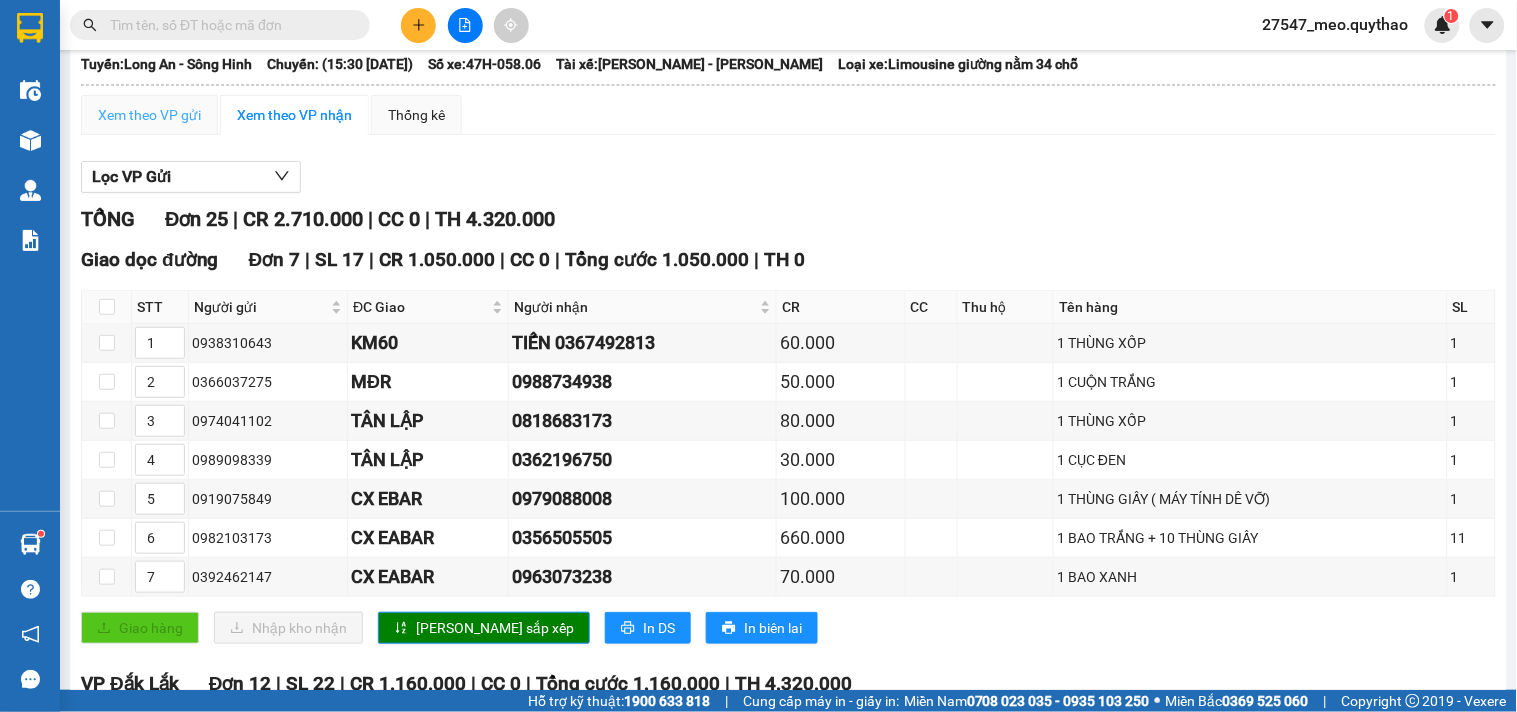 click on "Xem theo VP gửi" at bounding box center (149, 115) 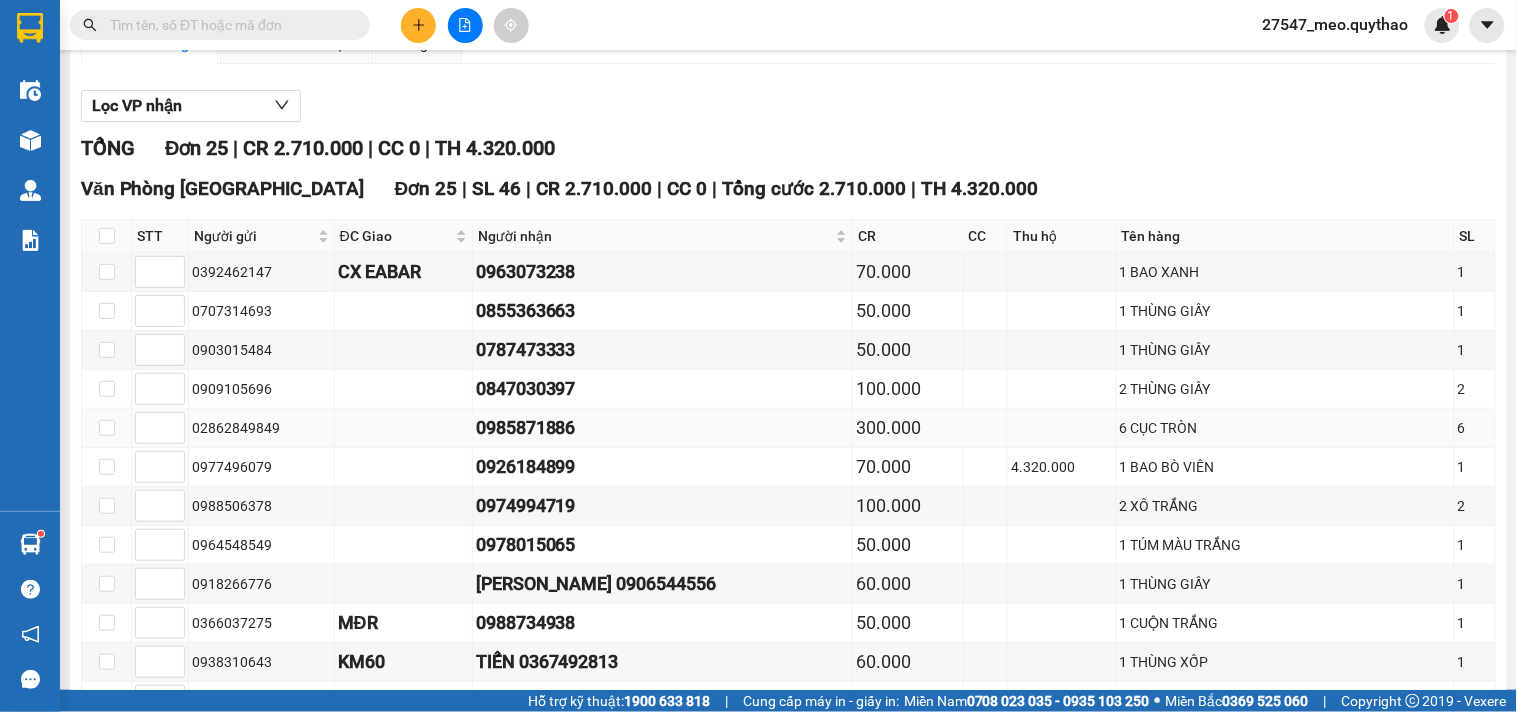 scroll, scrollTop: 626, scrollLeft: 0, axis: vertical 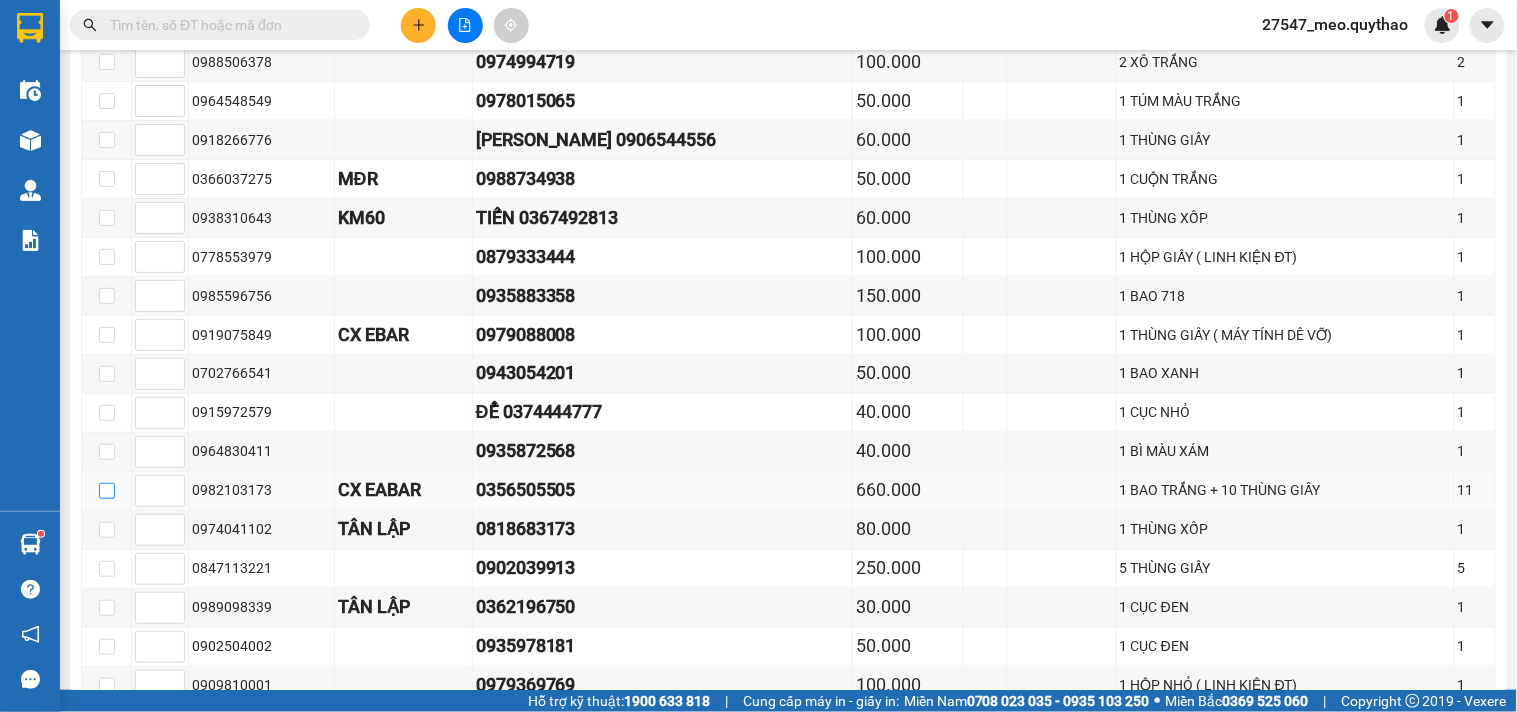 click at bounding box center [107, 491] 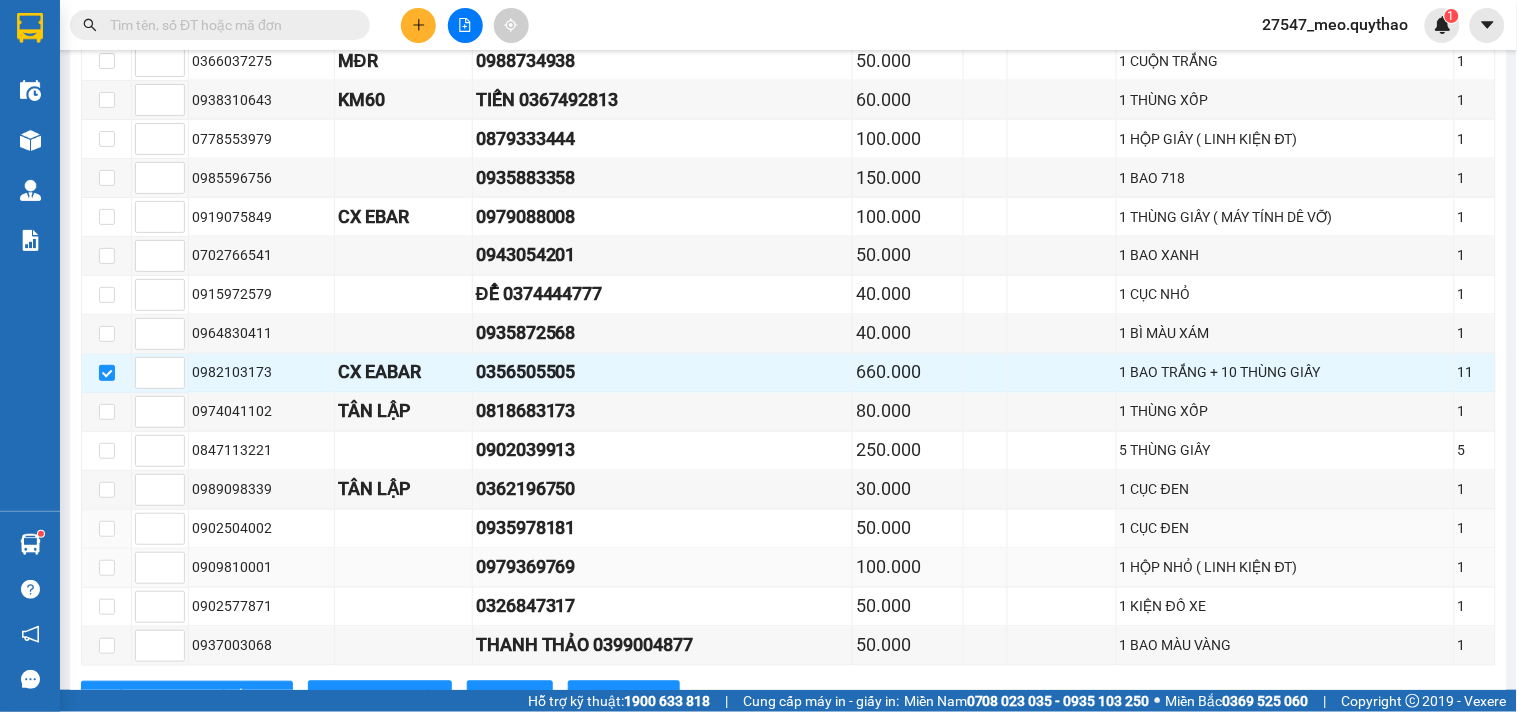 scroll, scrollTop: 848, scrollLeft: 0, axis: vertical 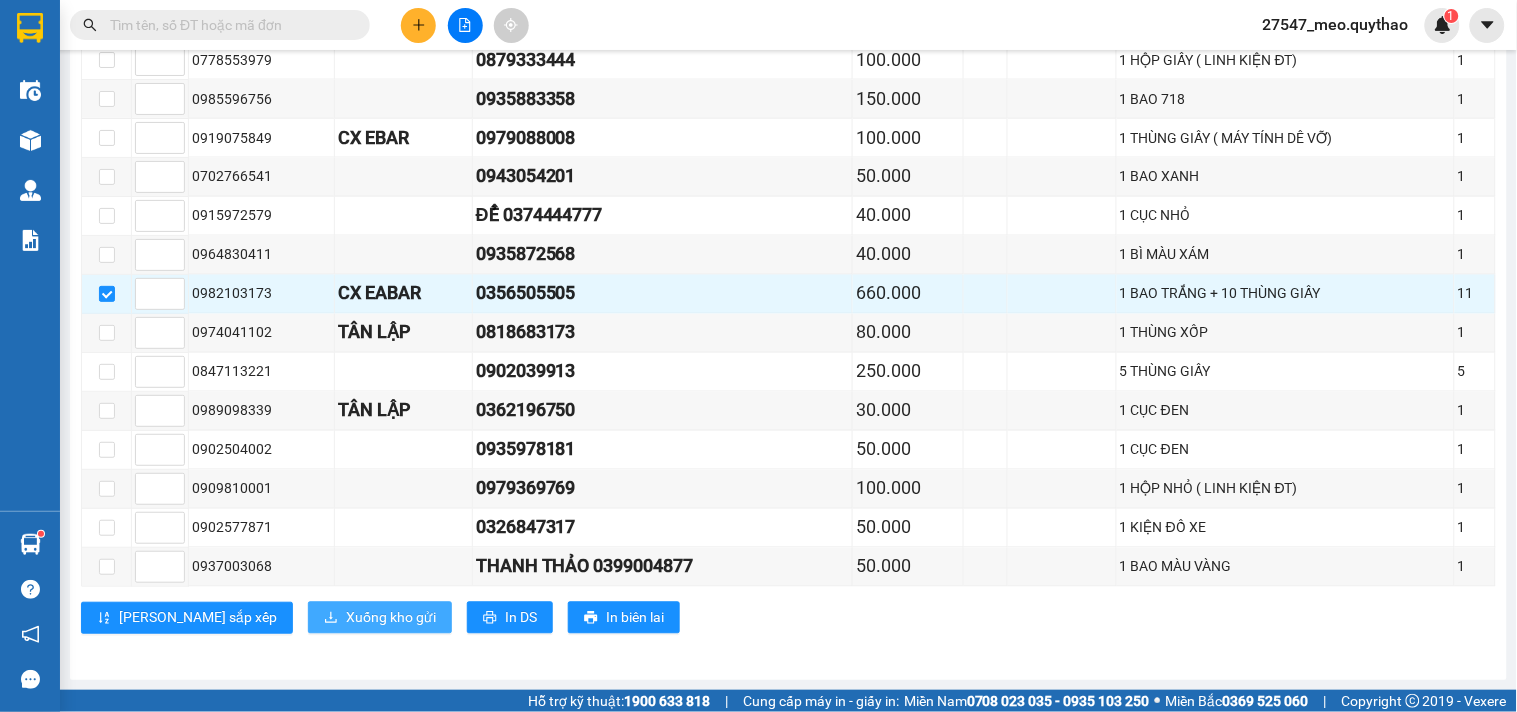 click on "Xuống kho gửi" at bounding box center (391, 618) 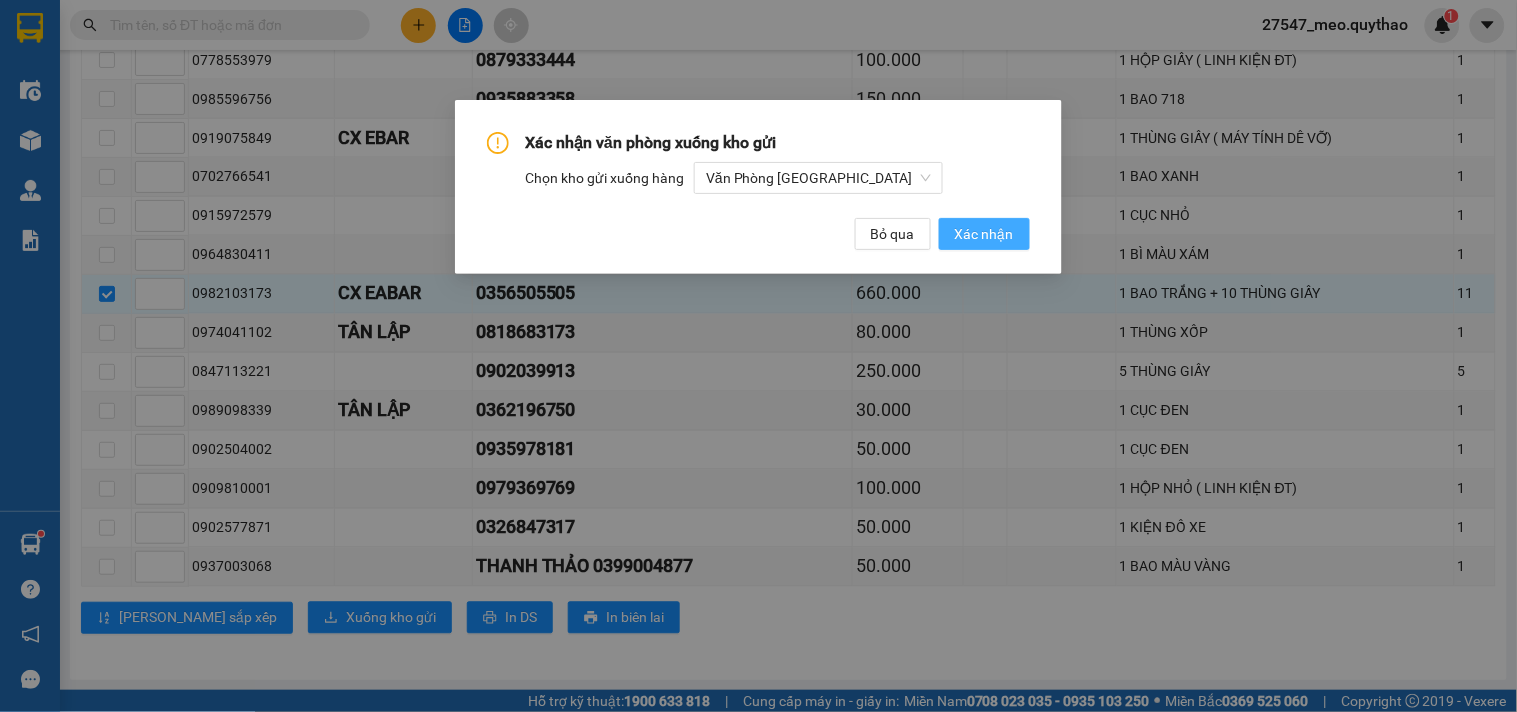 click on "Xác nhận" at bounding box center [984, 234] 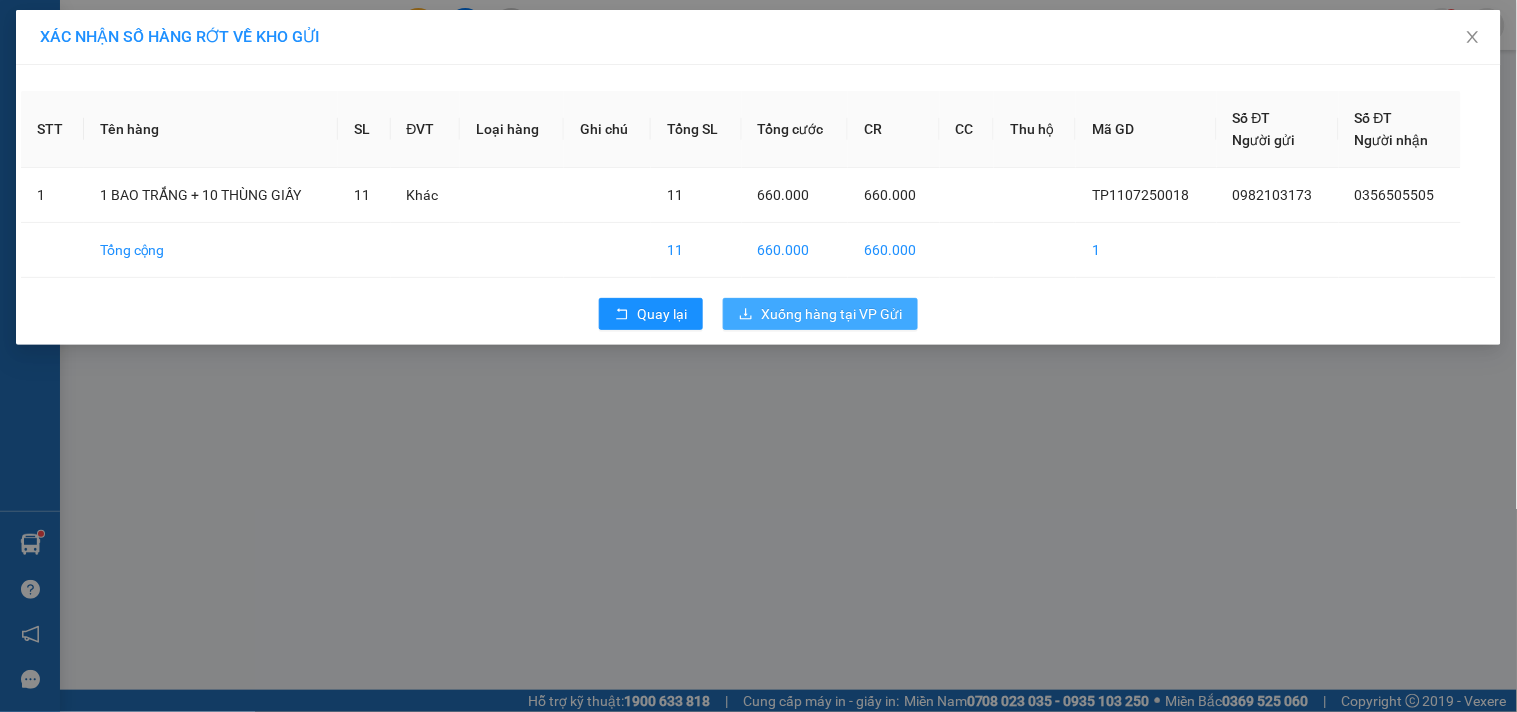 click on "Xuống hàng tại VP Gửi" at bounding box center [831, 314] 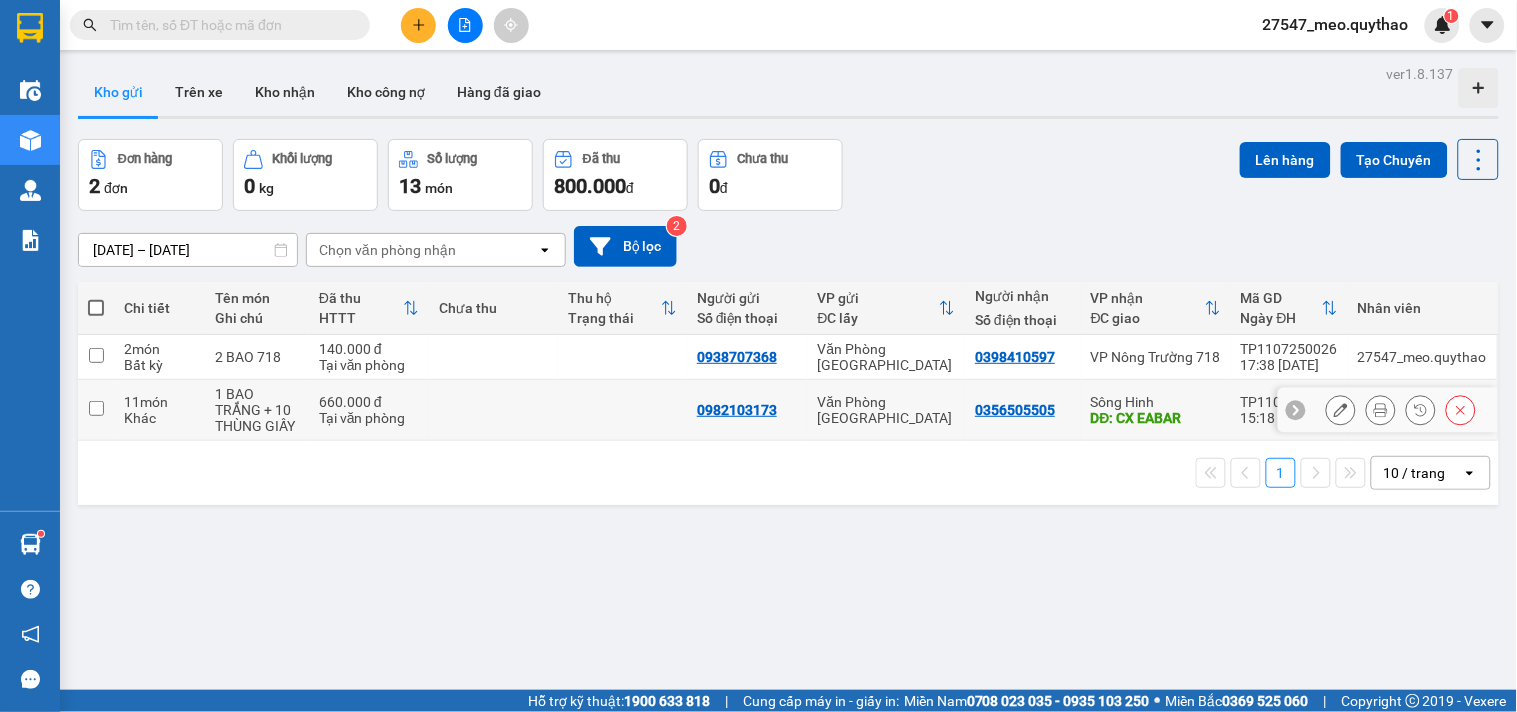 click 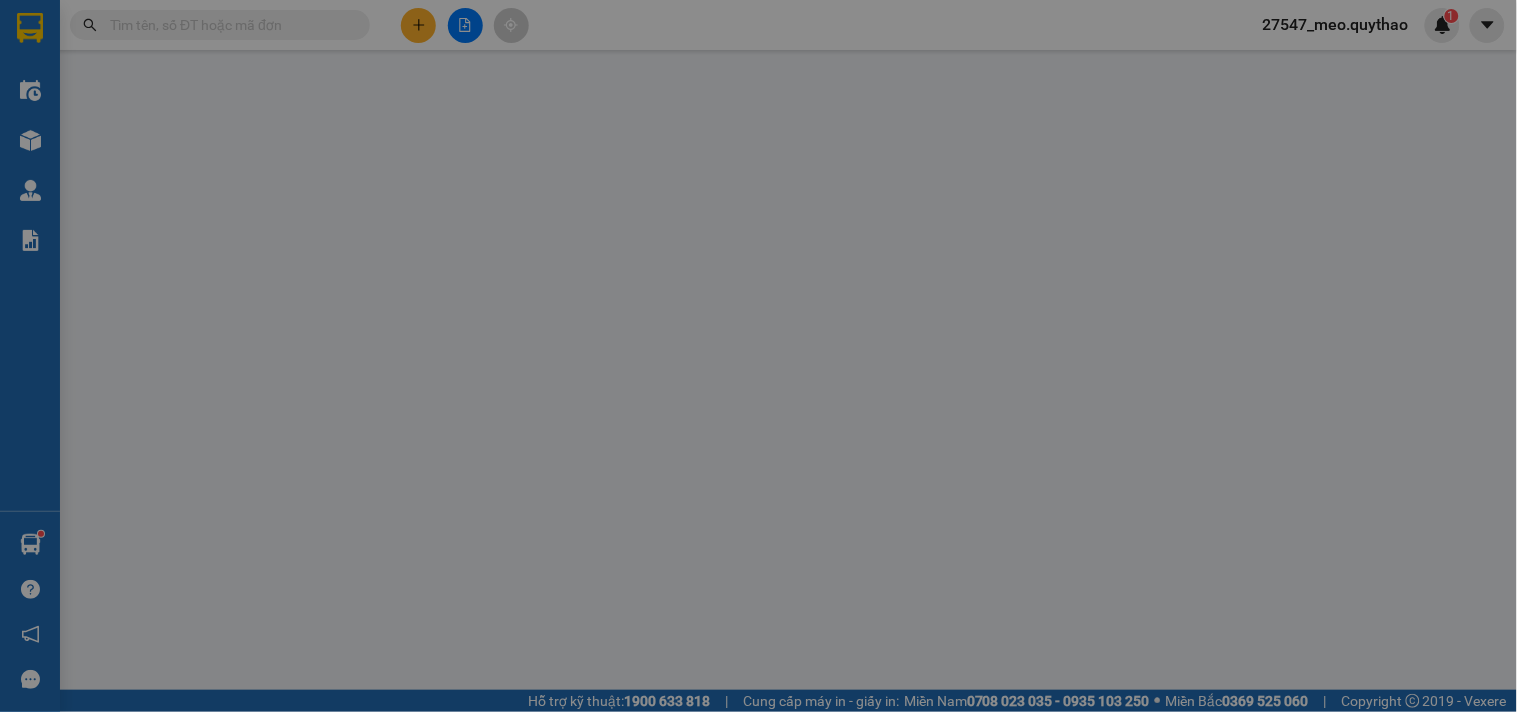 type on "0982103173" 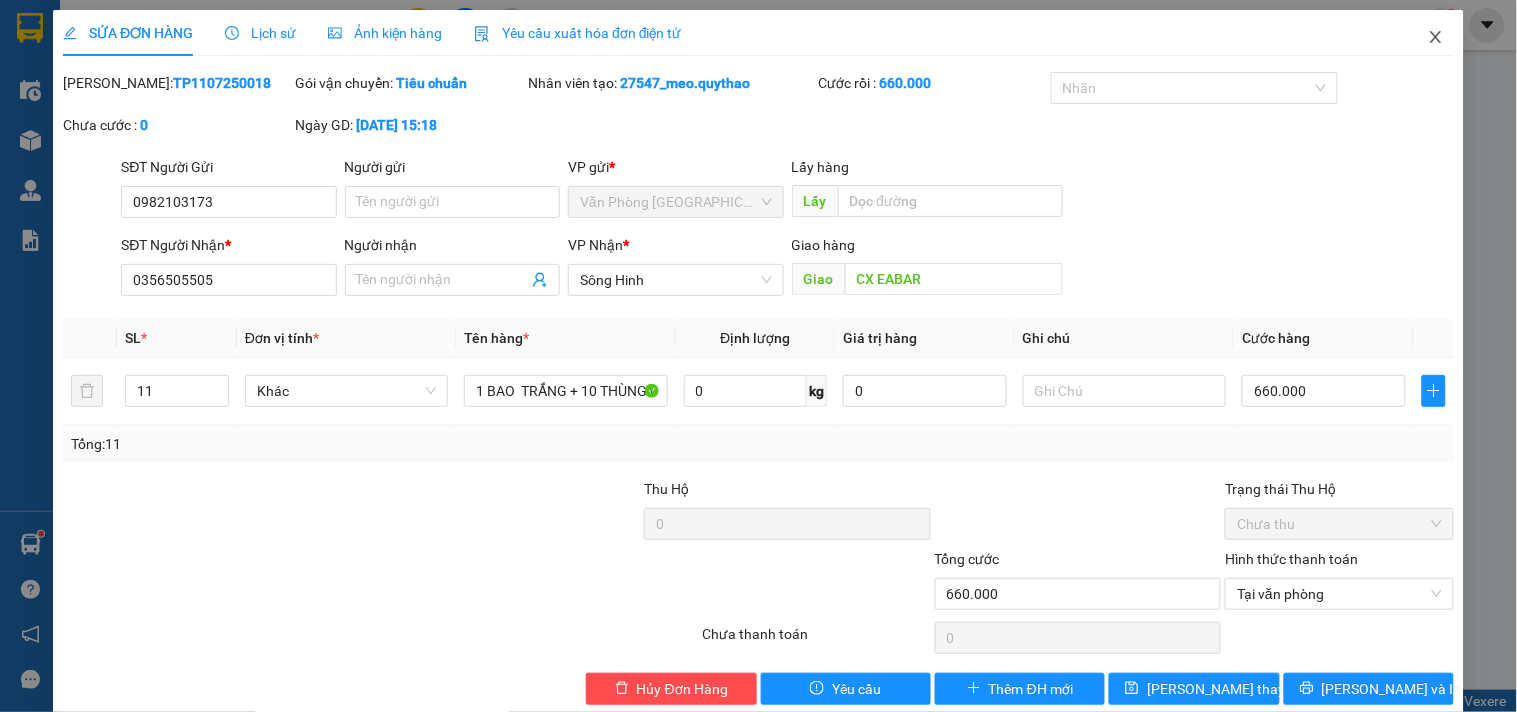 click 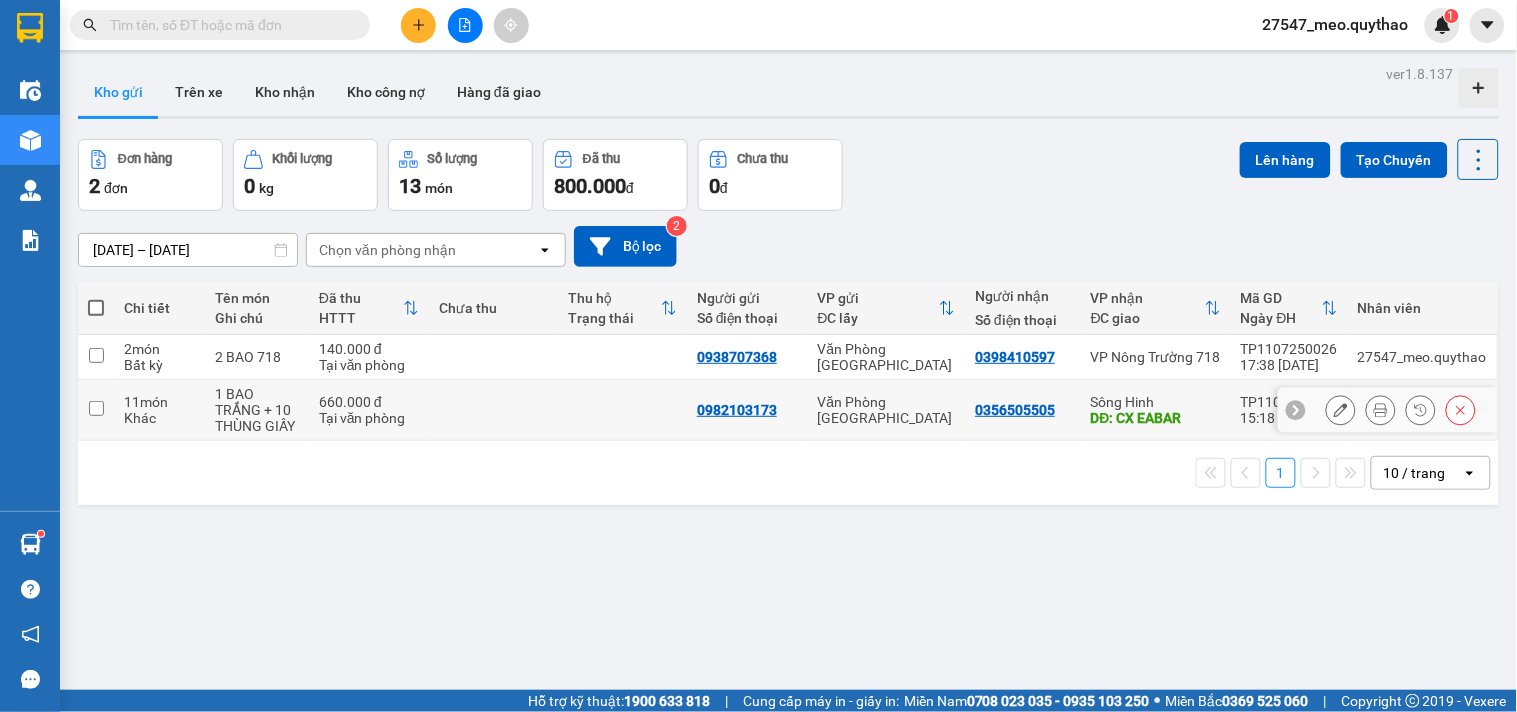 click on "0356505505" at bounding box center [1015, 410] 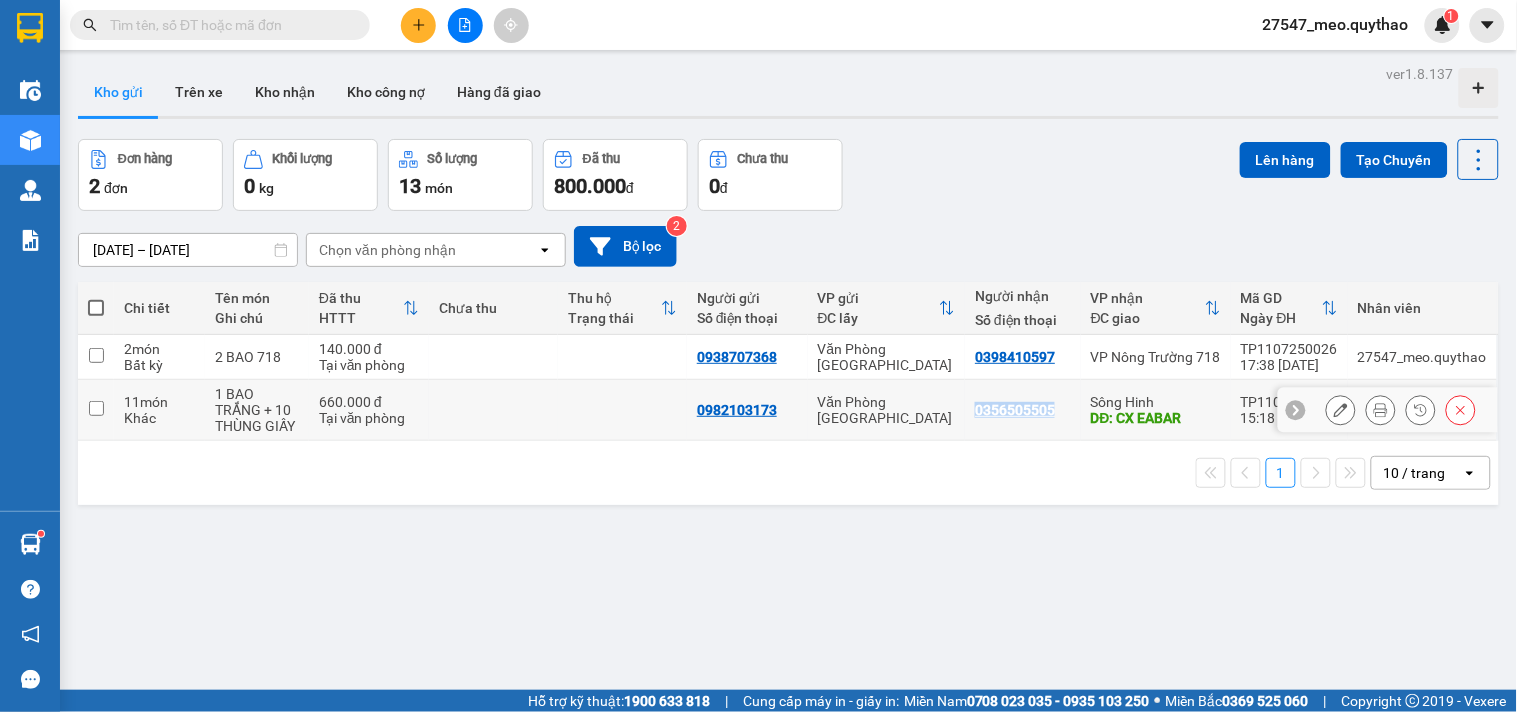 click on "0356505505" at bounding box center (1015, 410) 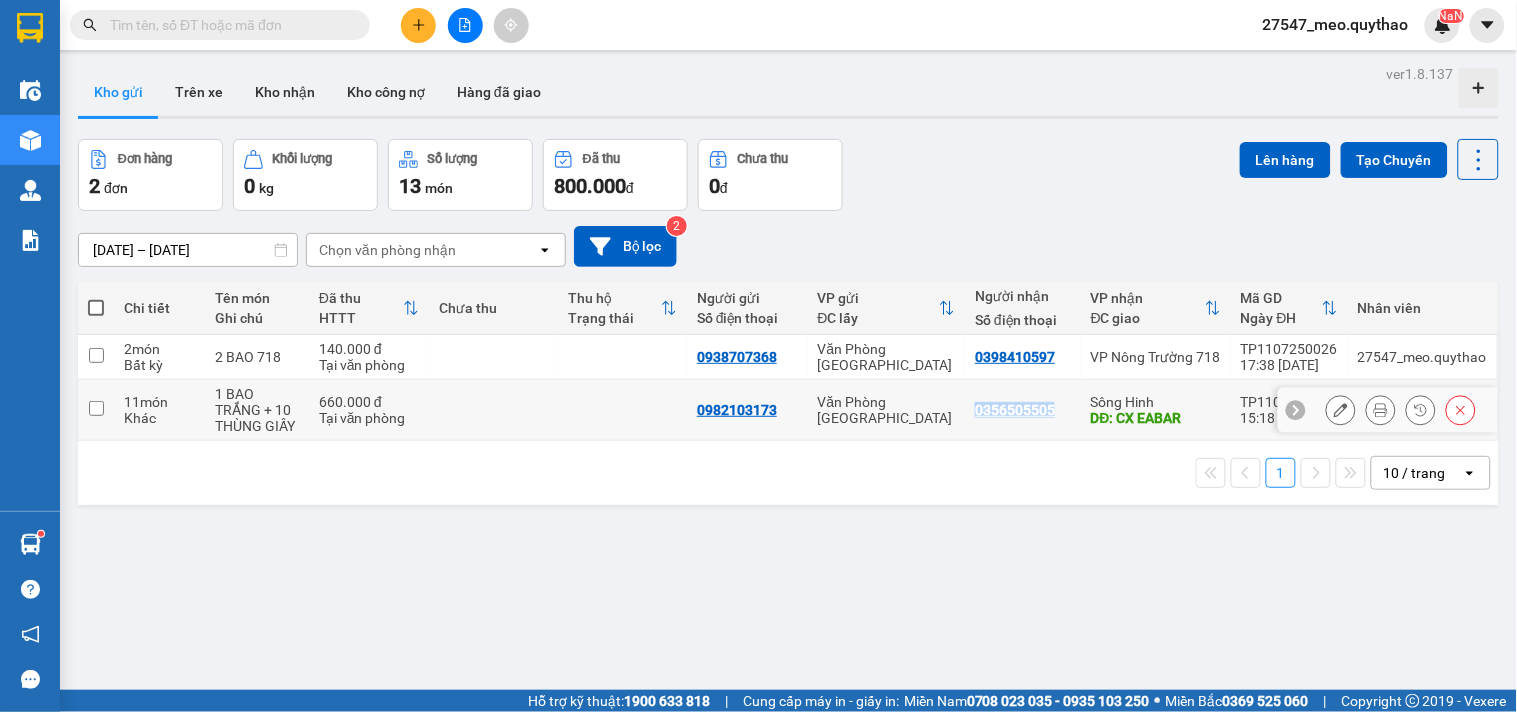 copy on "0356505505" 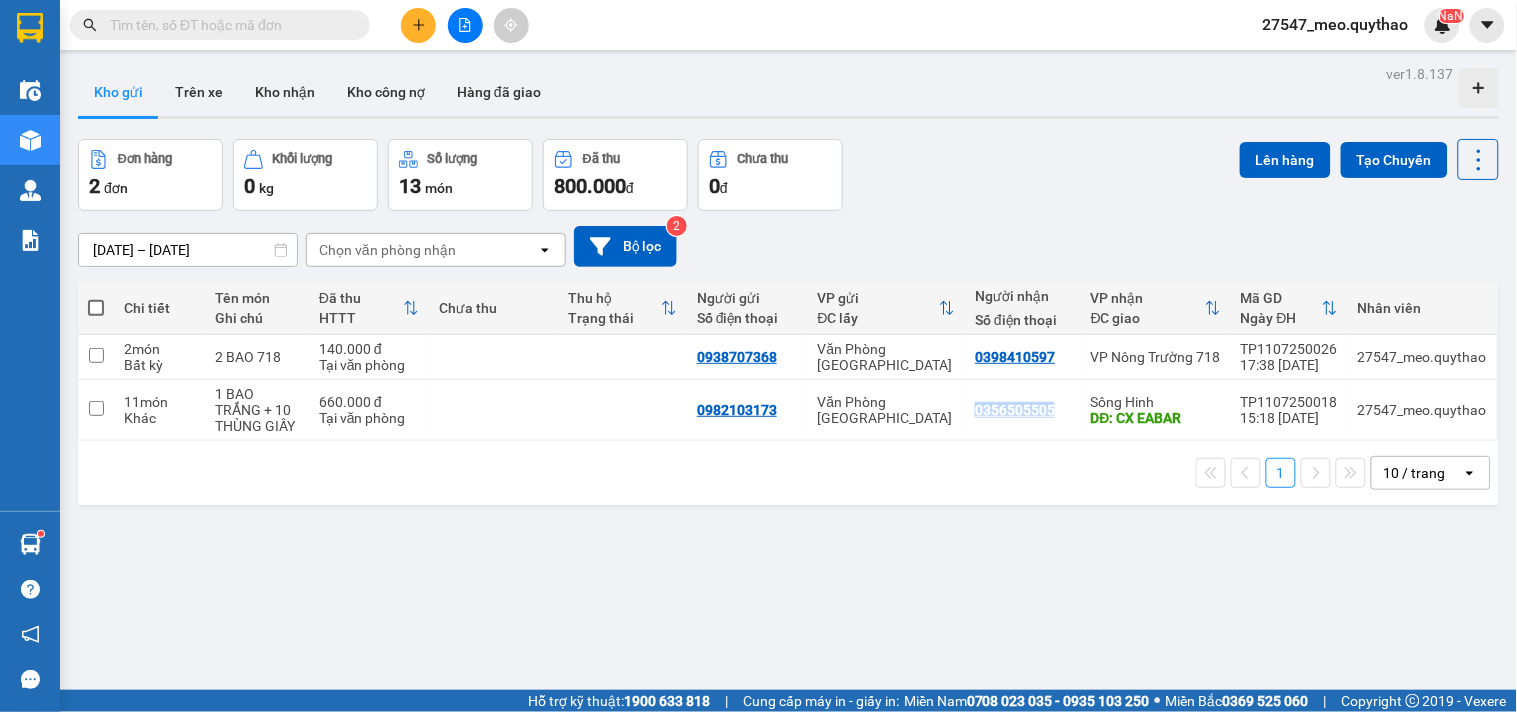 click 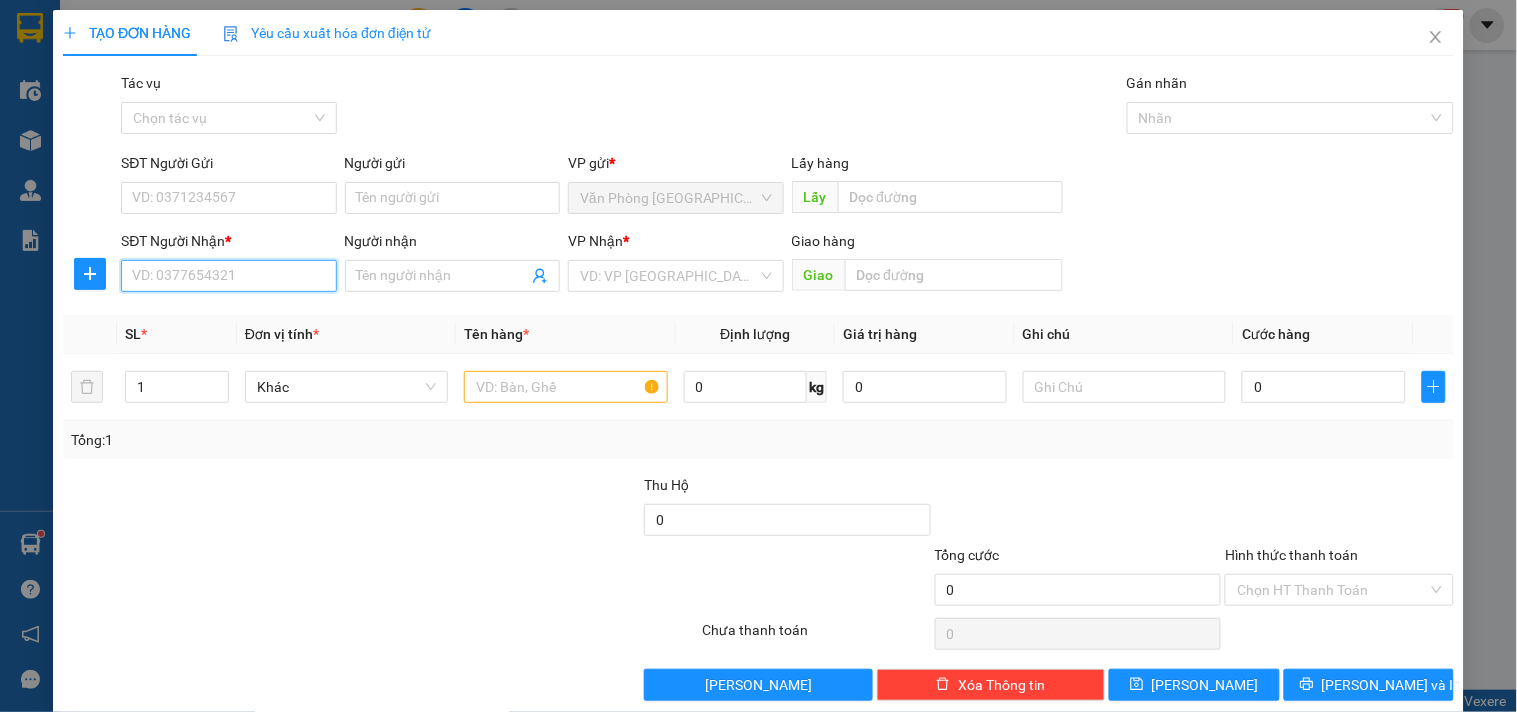 paste on "0356505505" 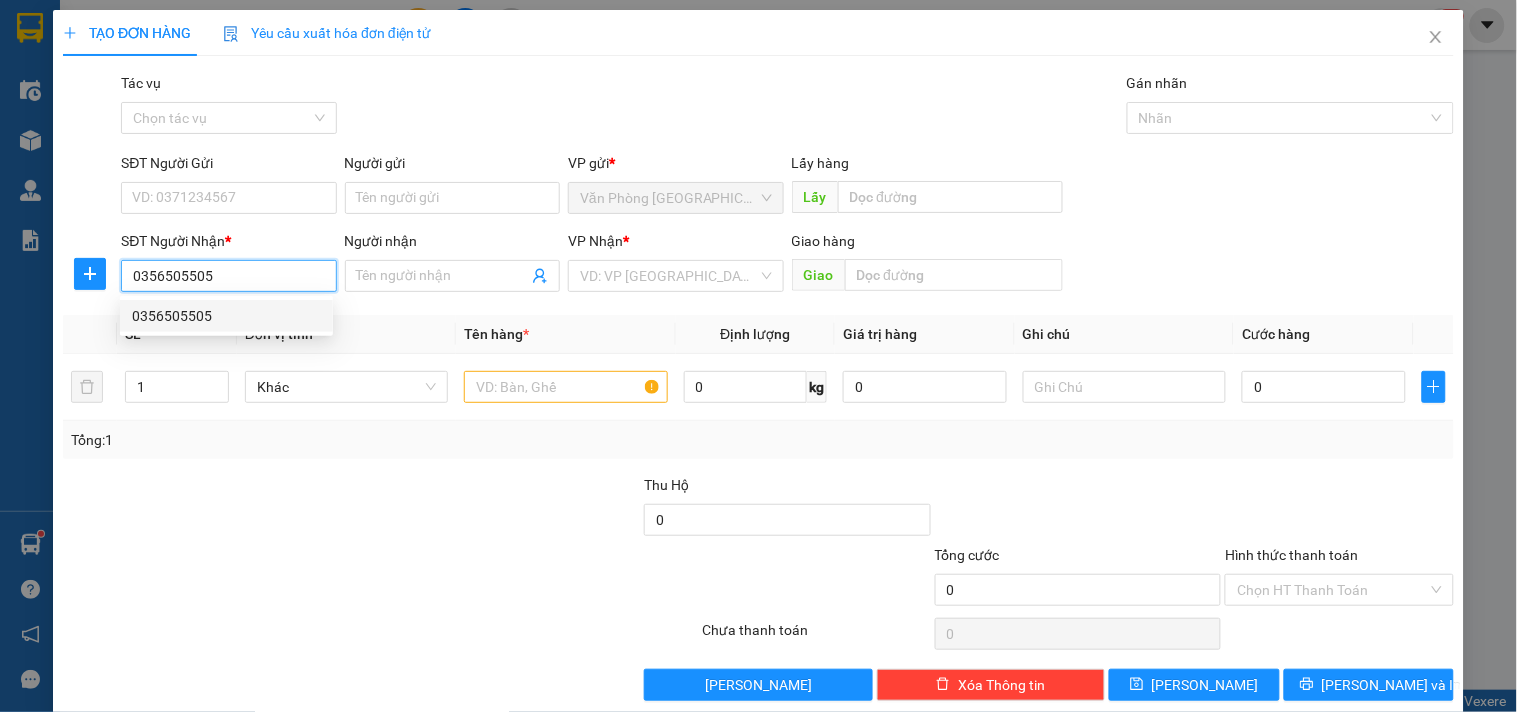 click on "0356505505" at bounding box center (226, 316) 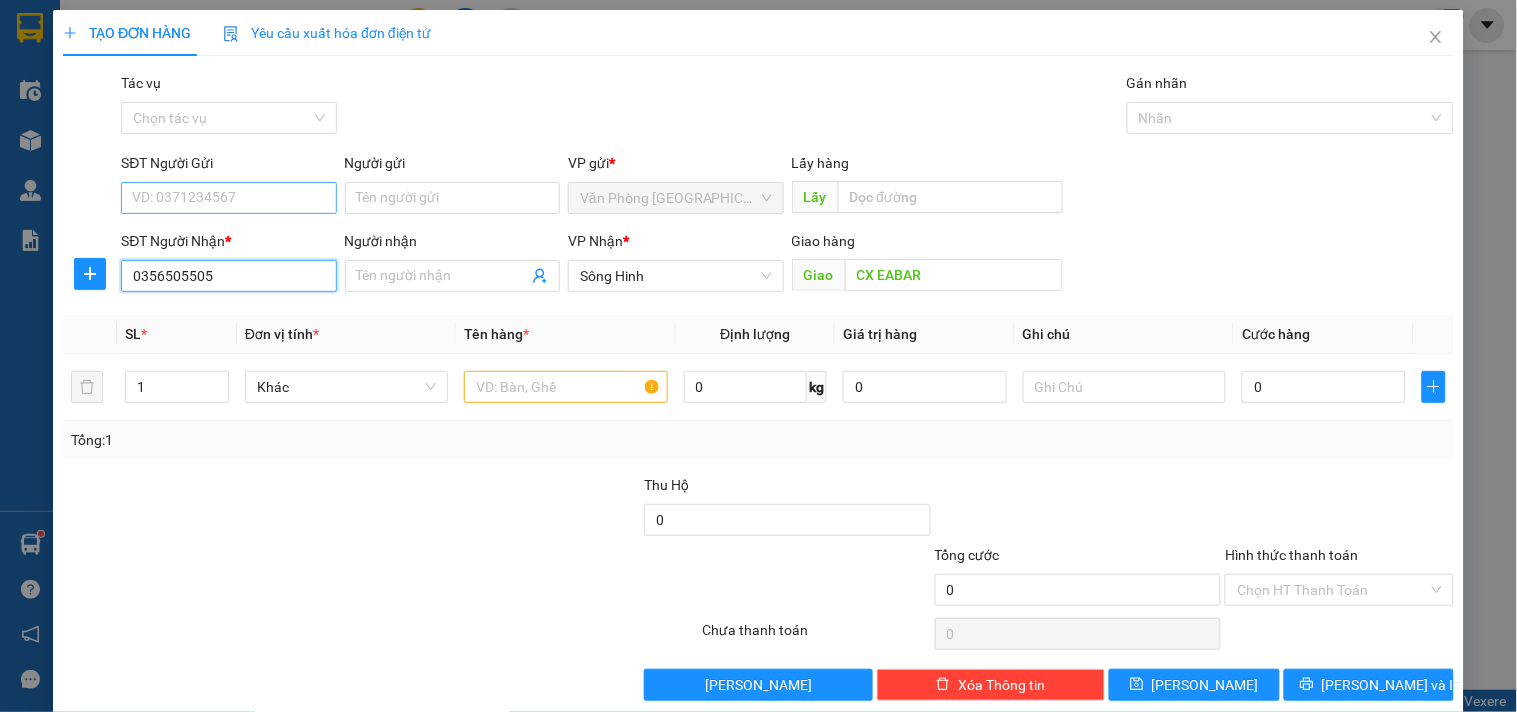 type on "0356505505" 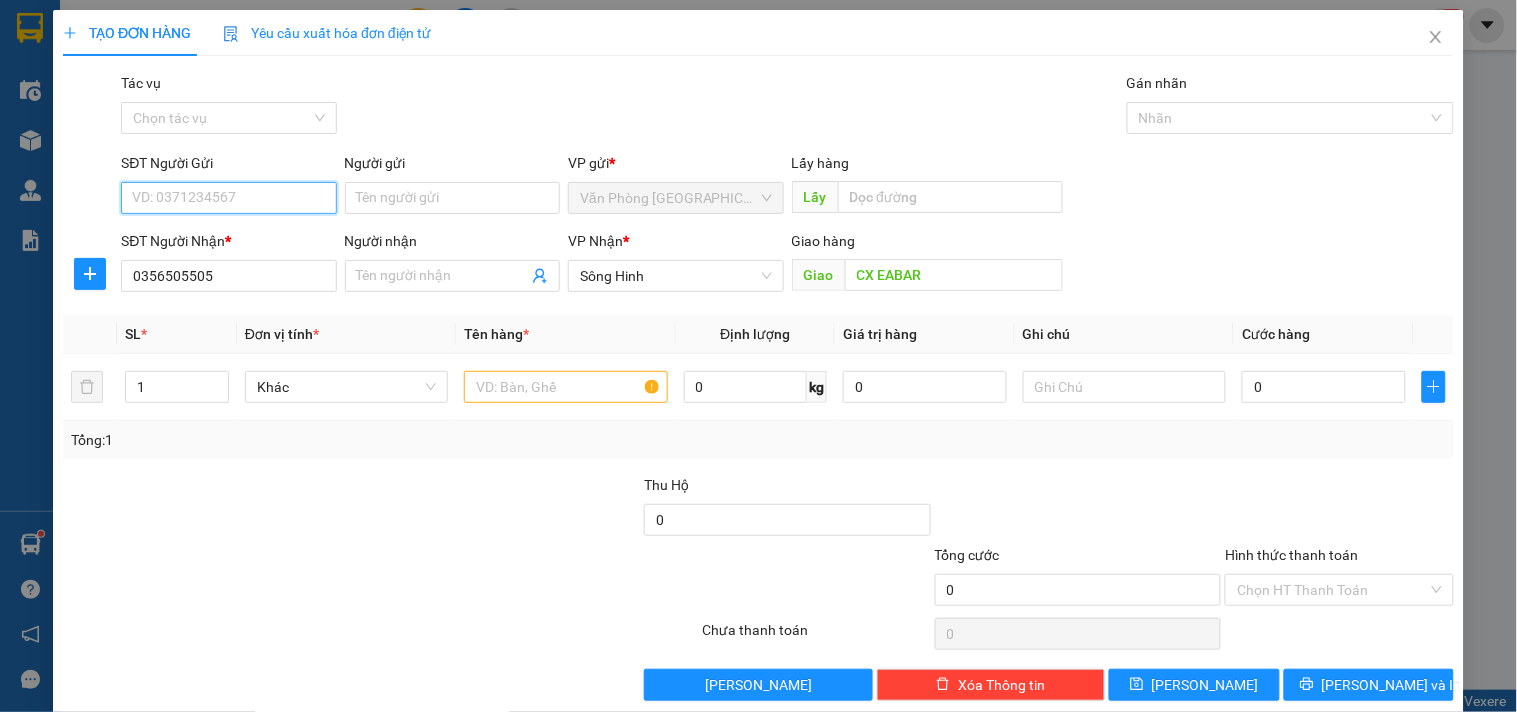 click on "SĐT Người Gửi" at bounding box center [228, 198] 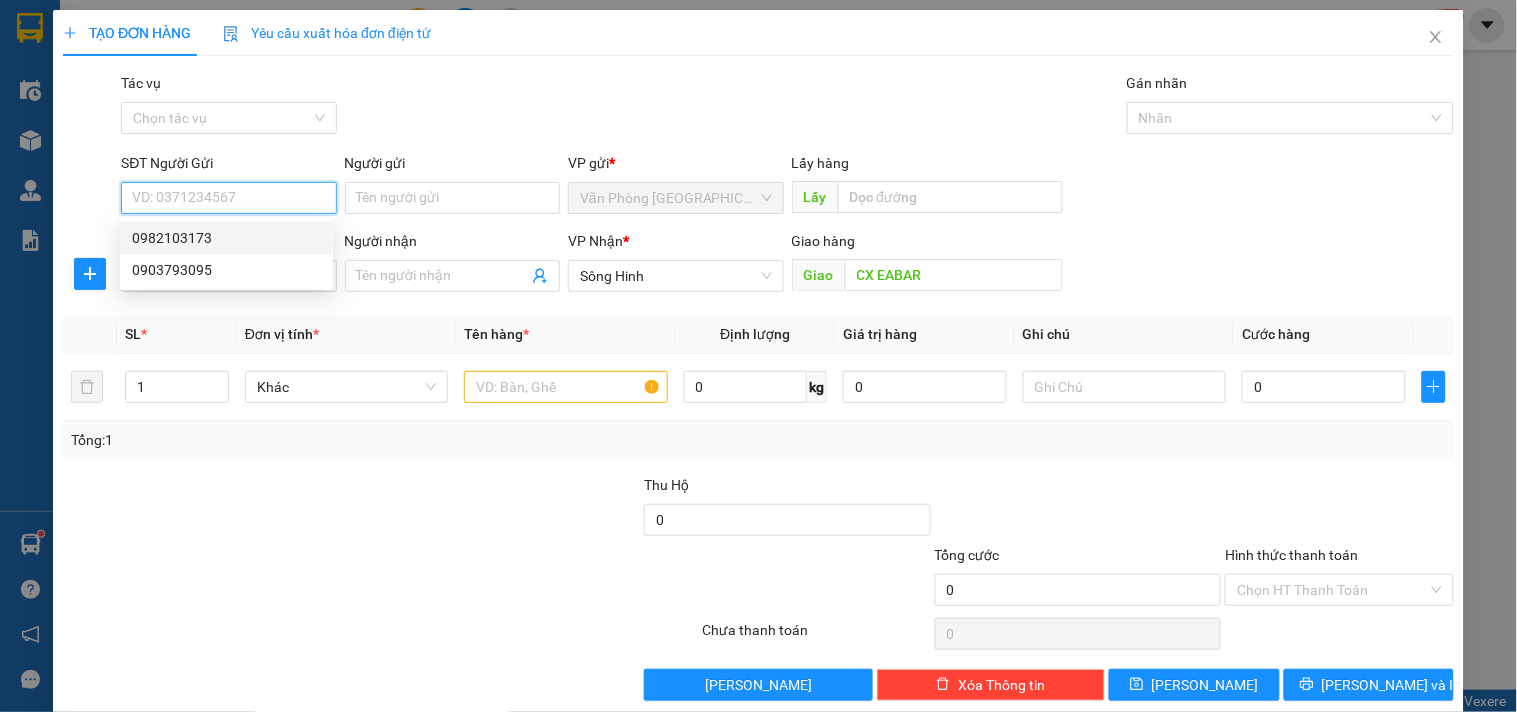 click on "0982103173" at bounding box center (226, 238) 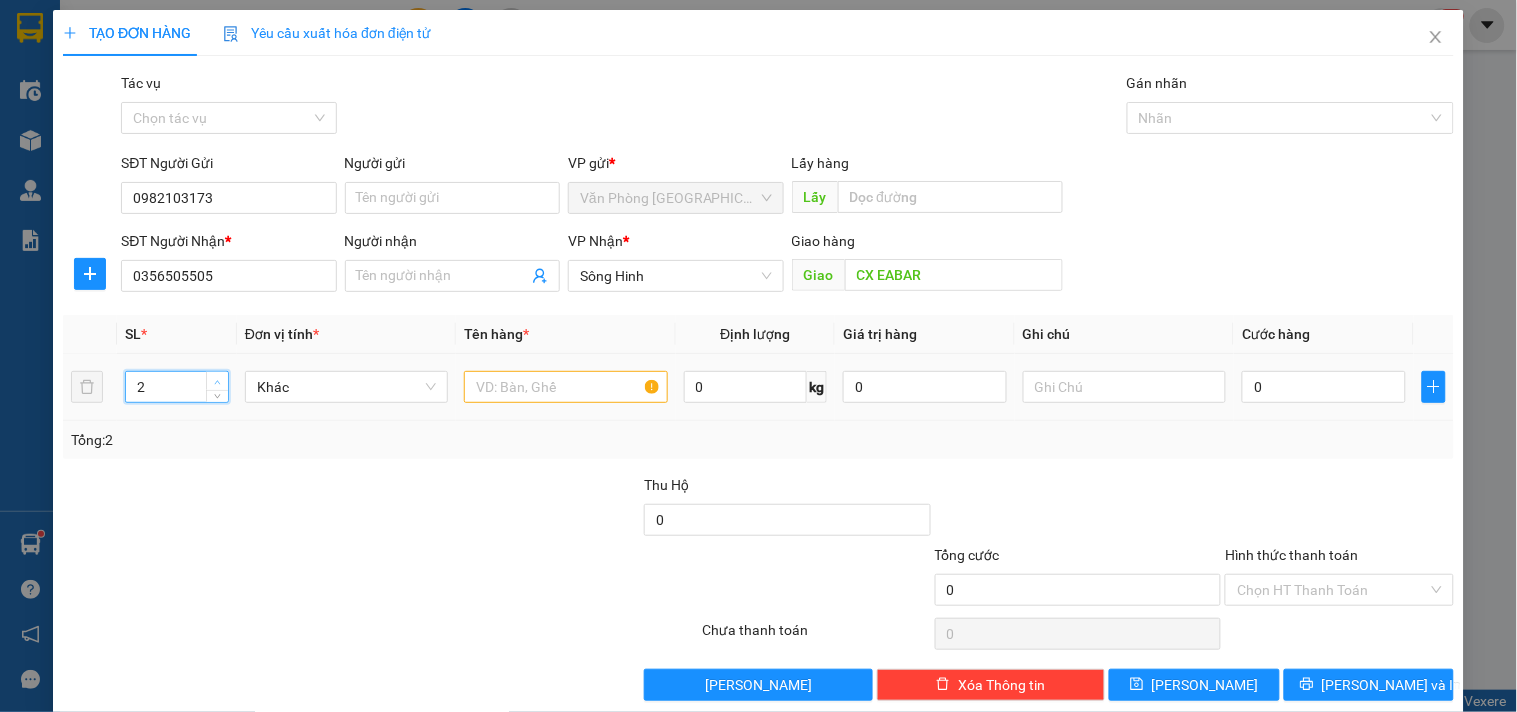 click at bounding box center [218, 382] 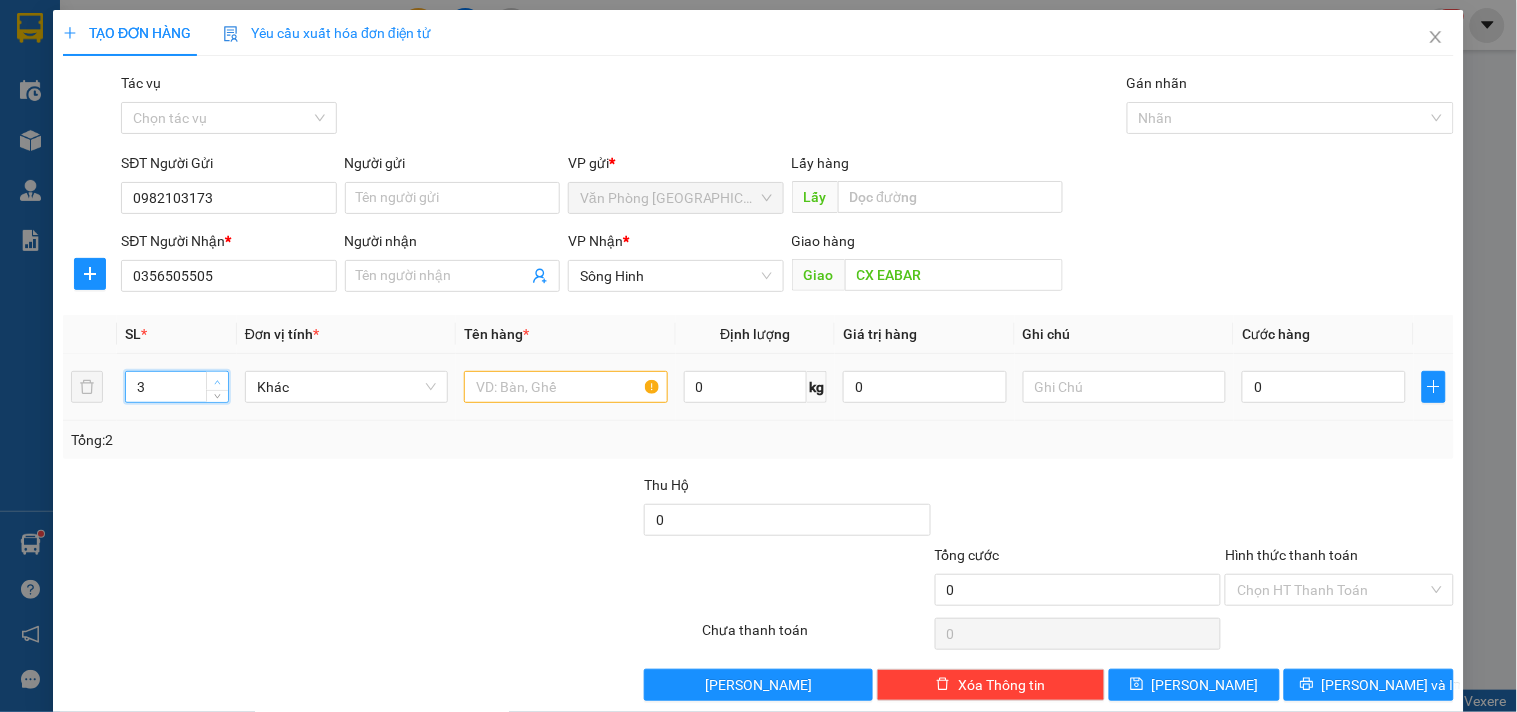 click at bounding box center (218, 382) 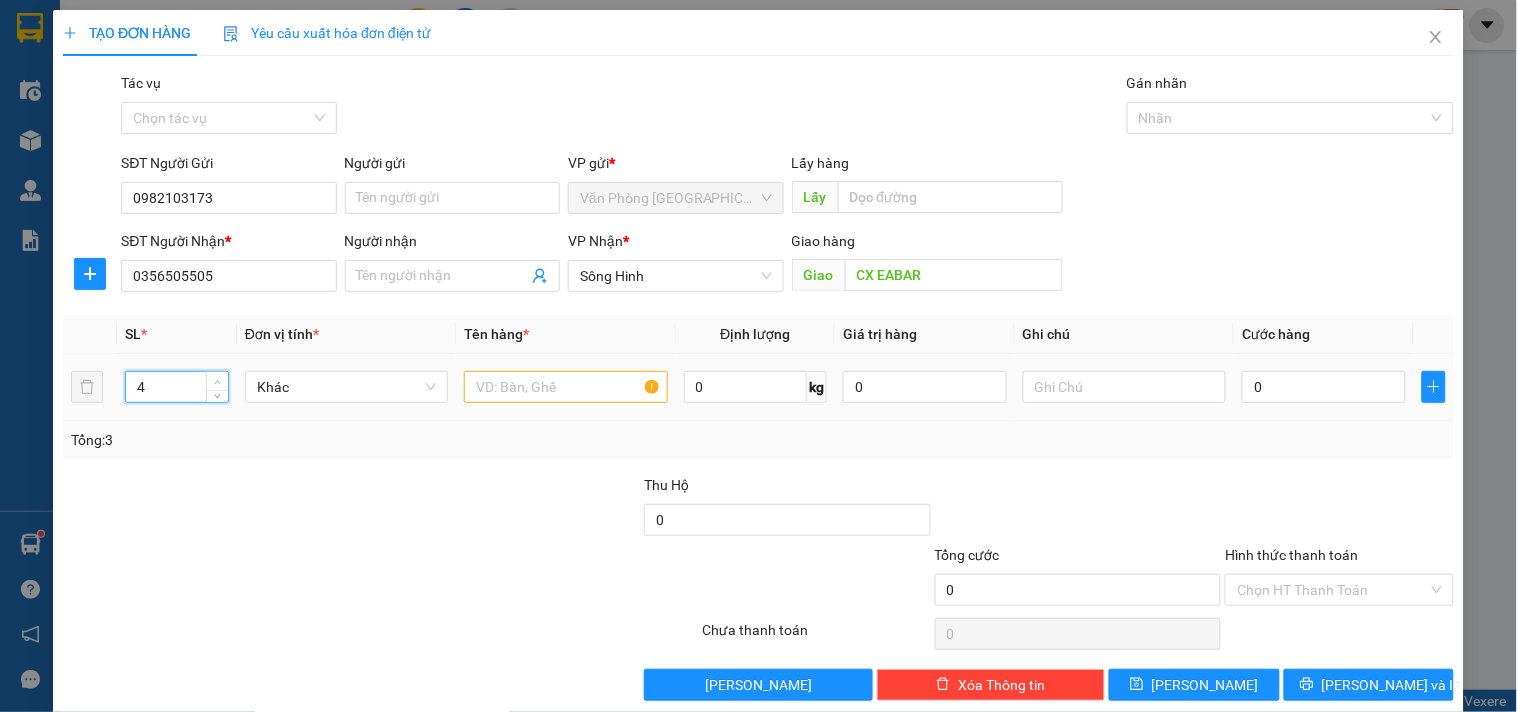click at bounding box center [218, 382] 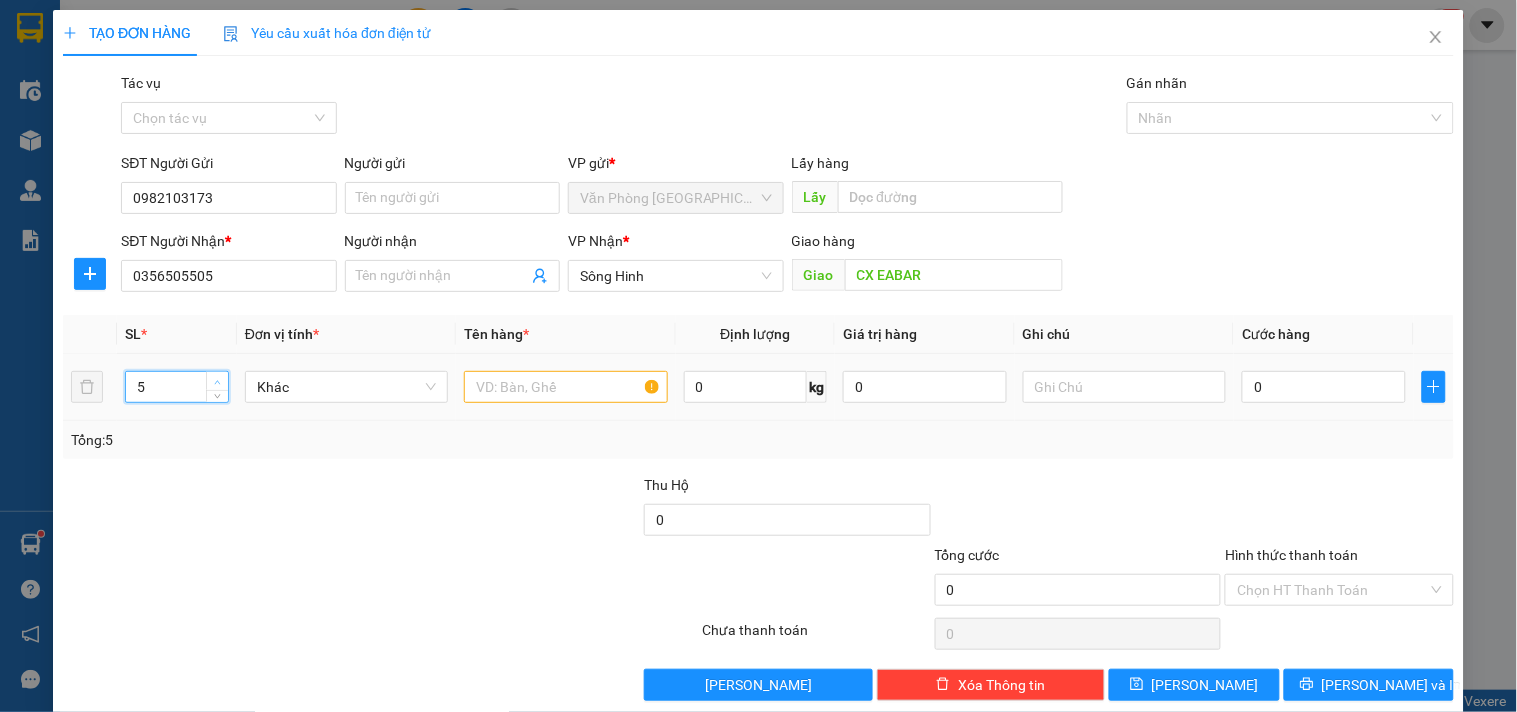 click at bounding box center [218, 382] 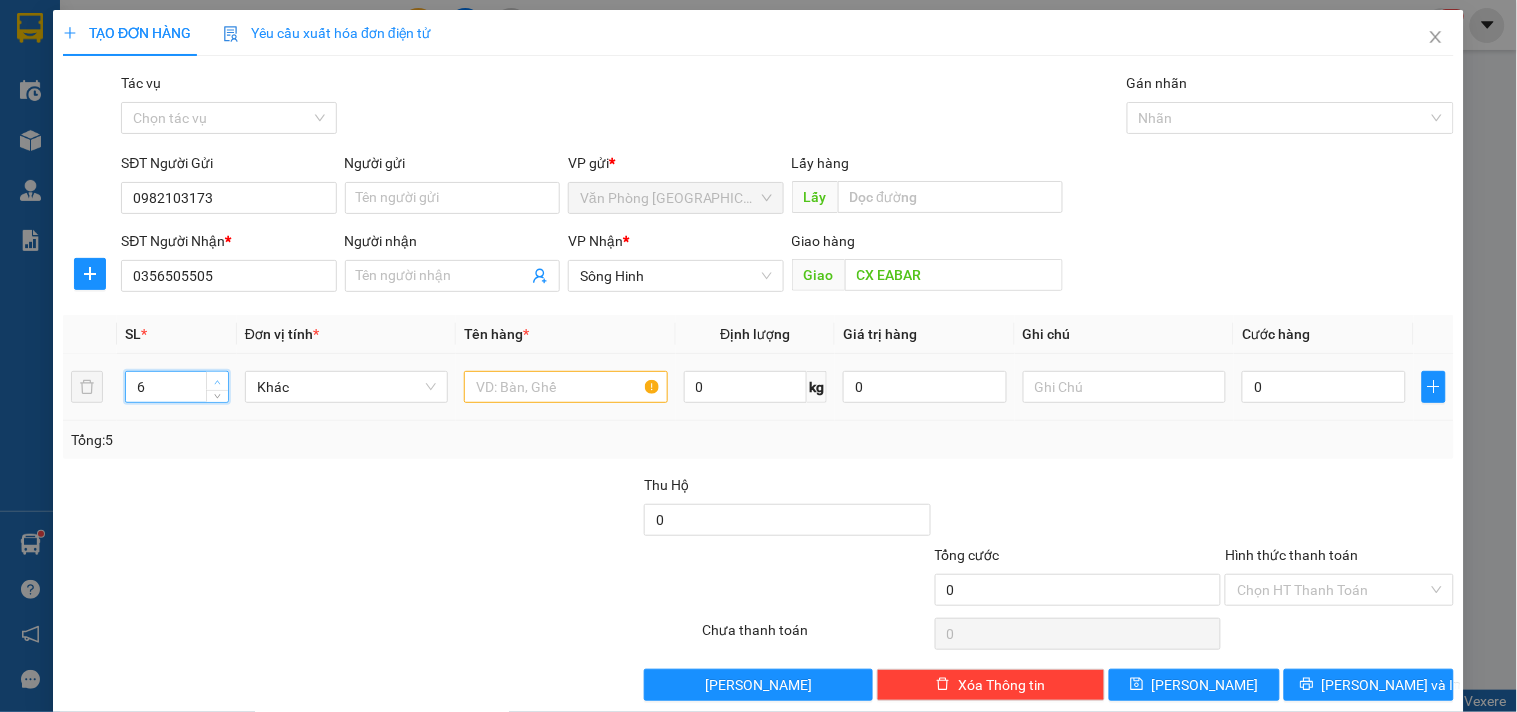 click at bounding box center (218, 382) 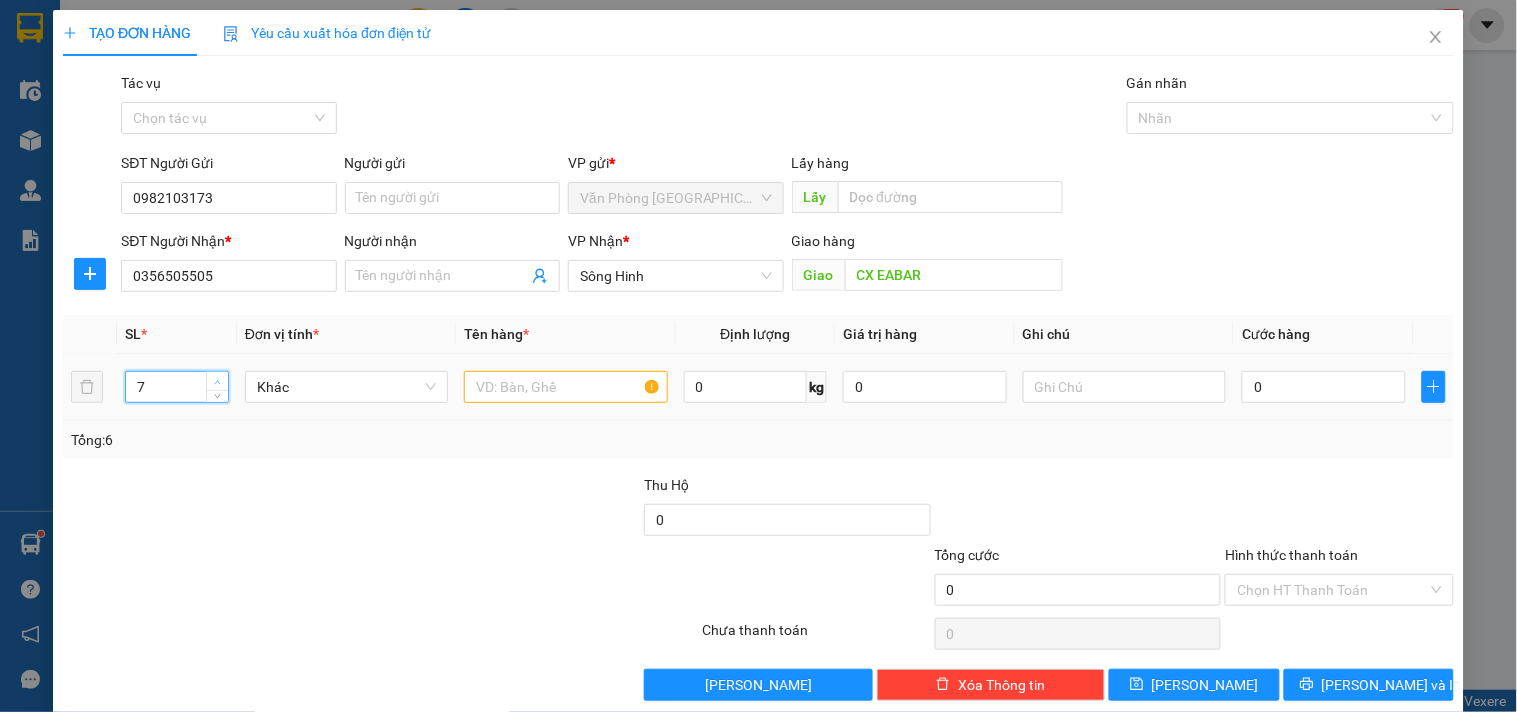 click at bounding box center [218, 382] 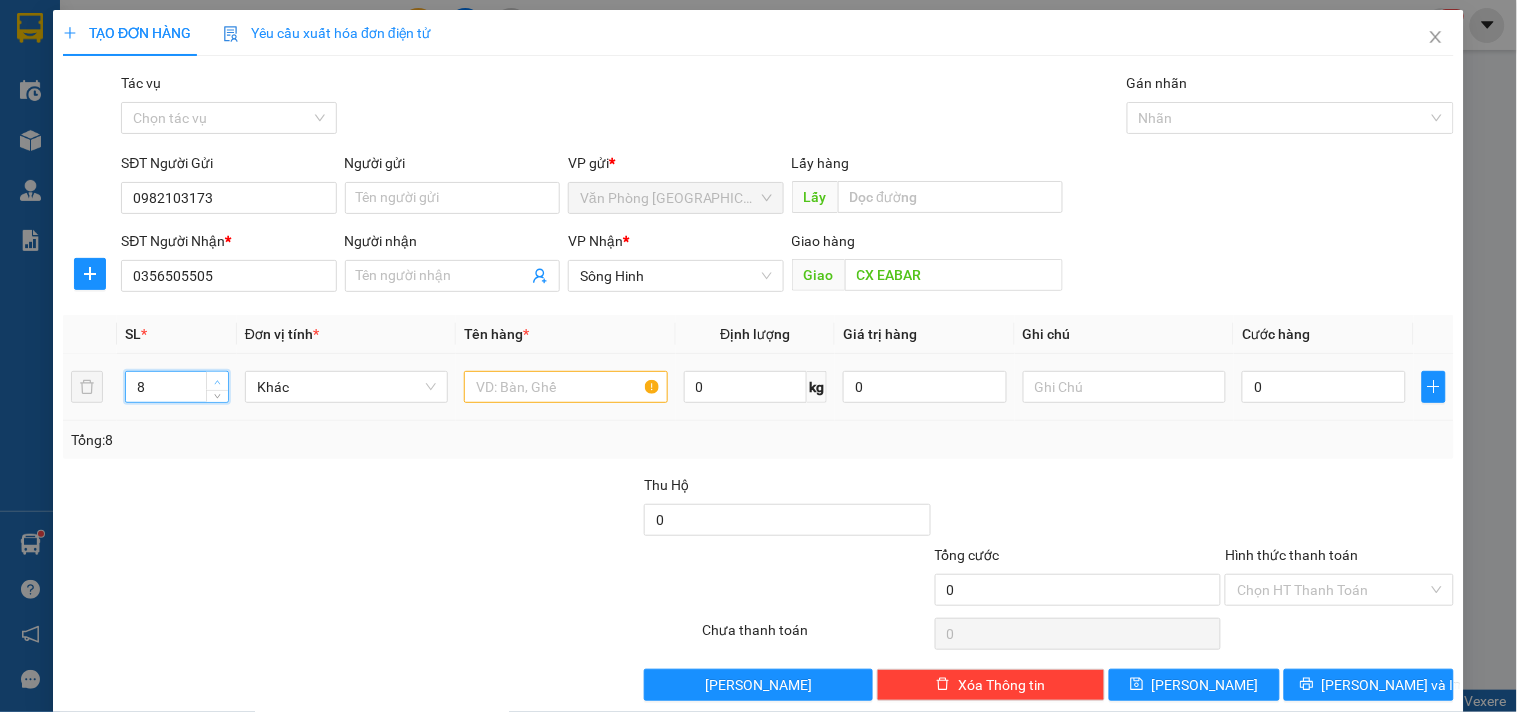 click at bounding box center [218, 382] 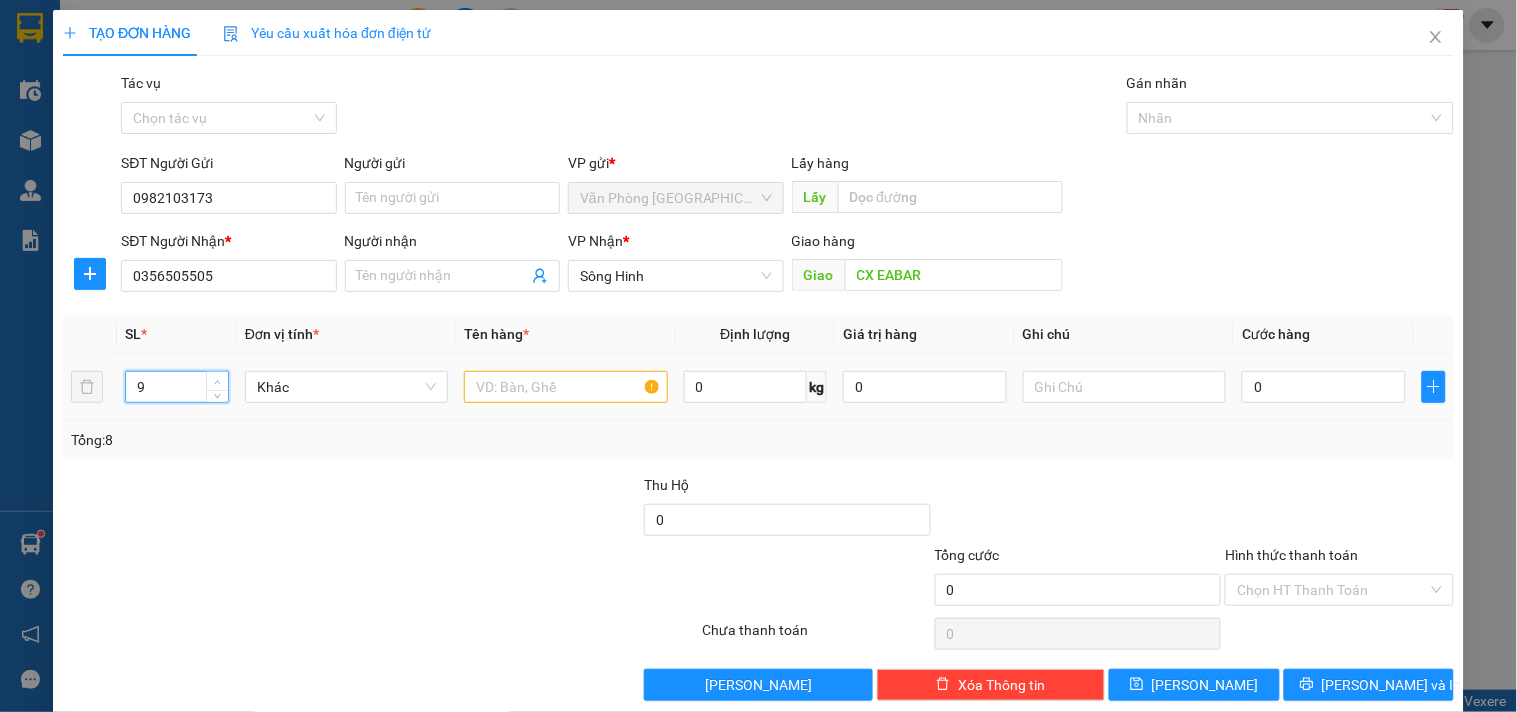 click at bounding box center [218, 382] 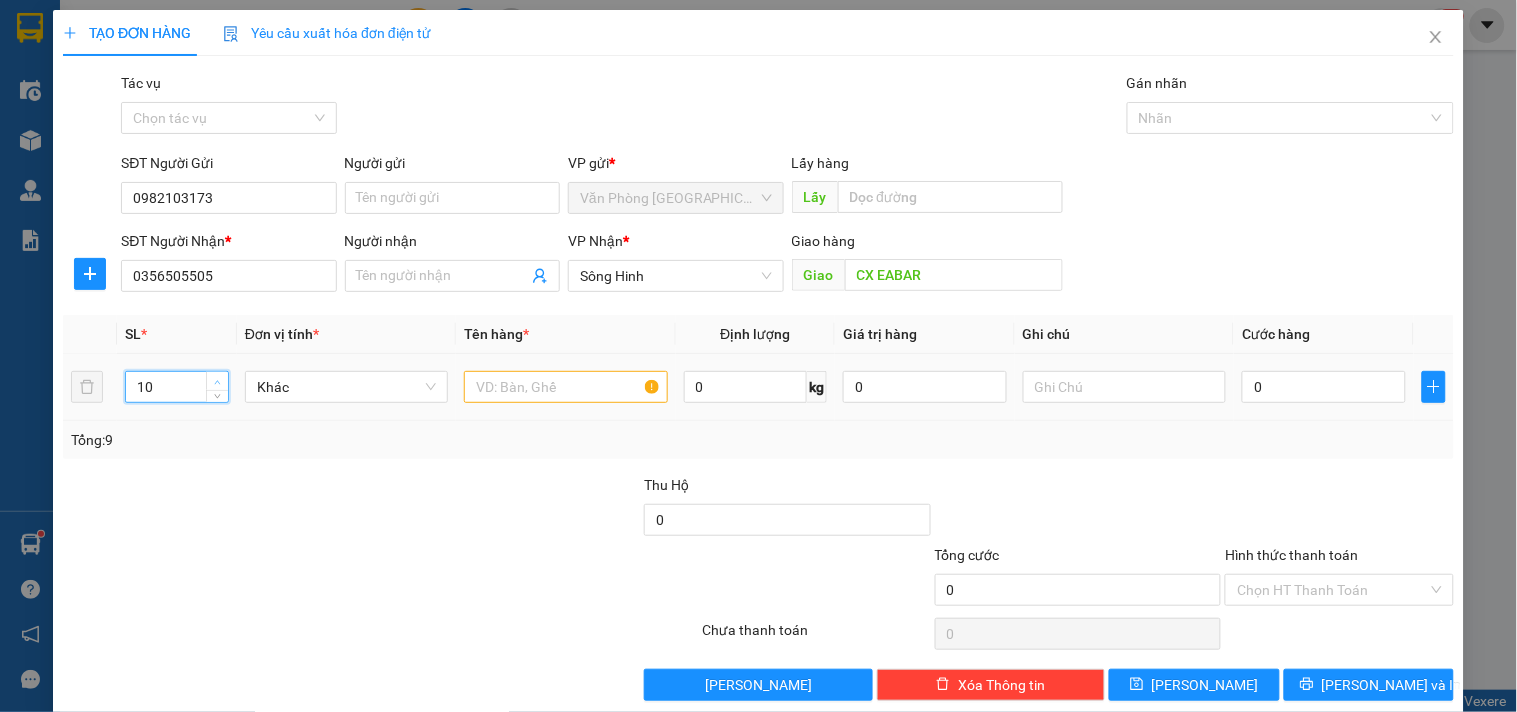 click at bounding box center [218, 382] 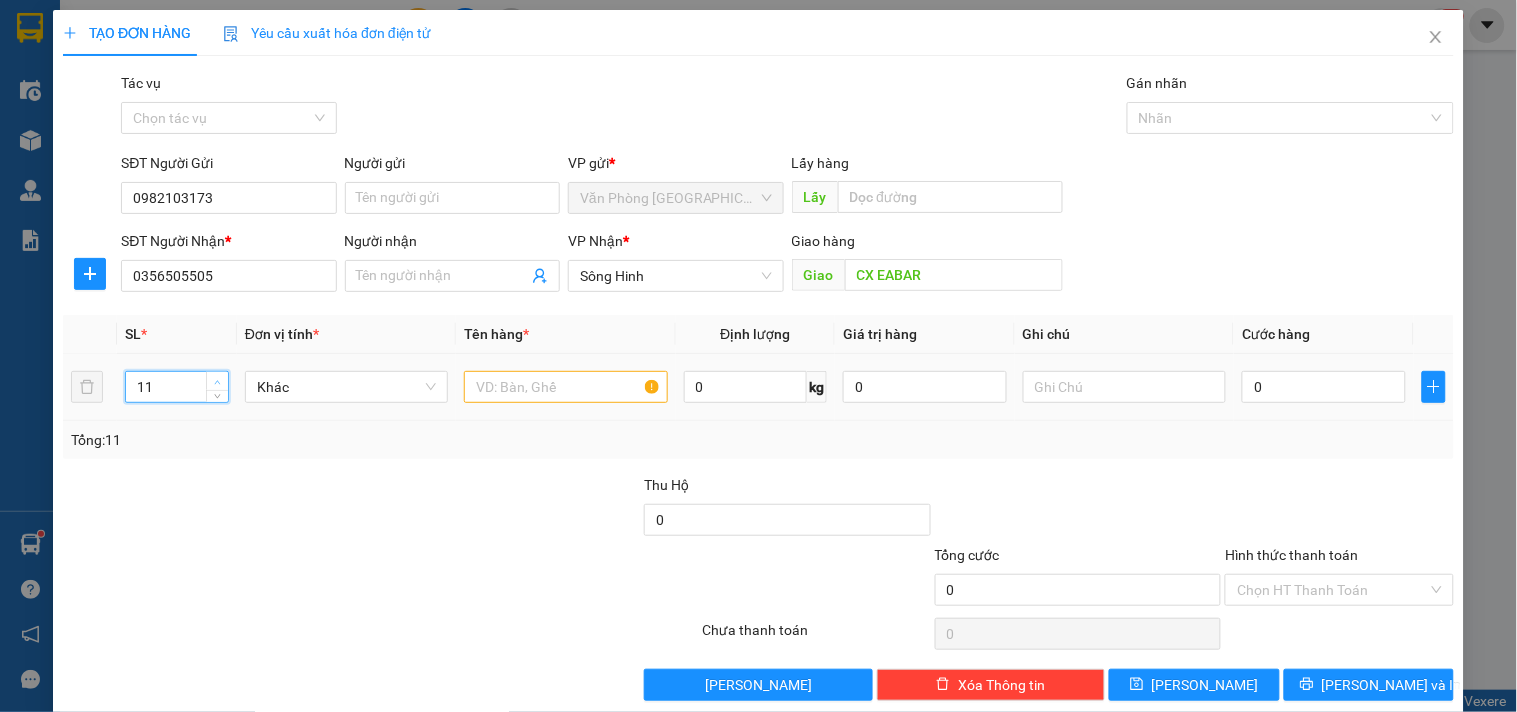 click at bounding box center [218, 382] 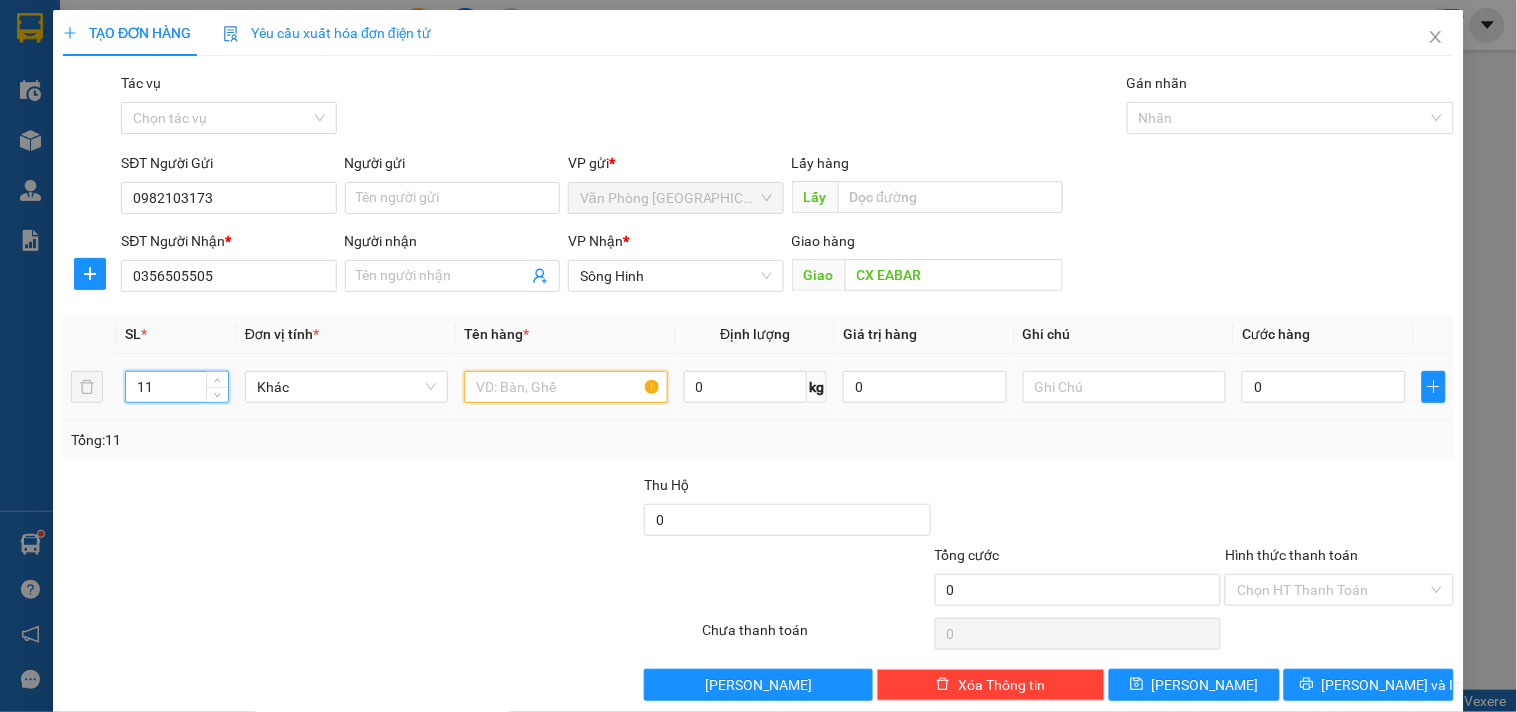 click at bounding box center (565, 387) 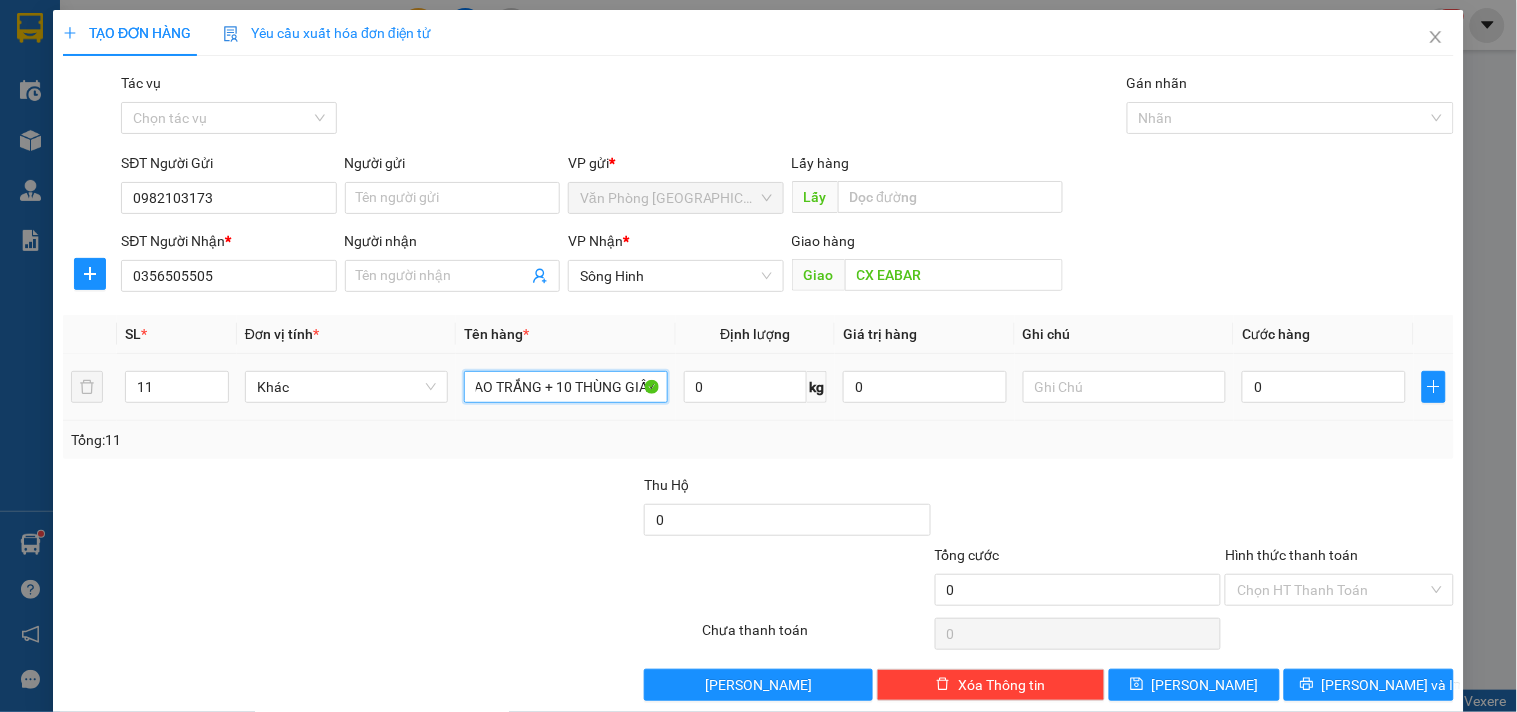 scroll, scrollTop: 0, scrollLeft: 31, axis: horizontal 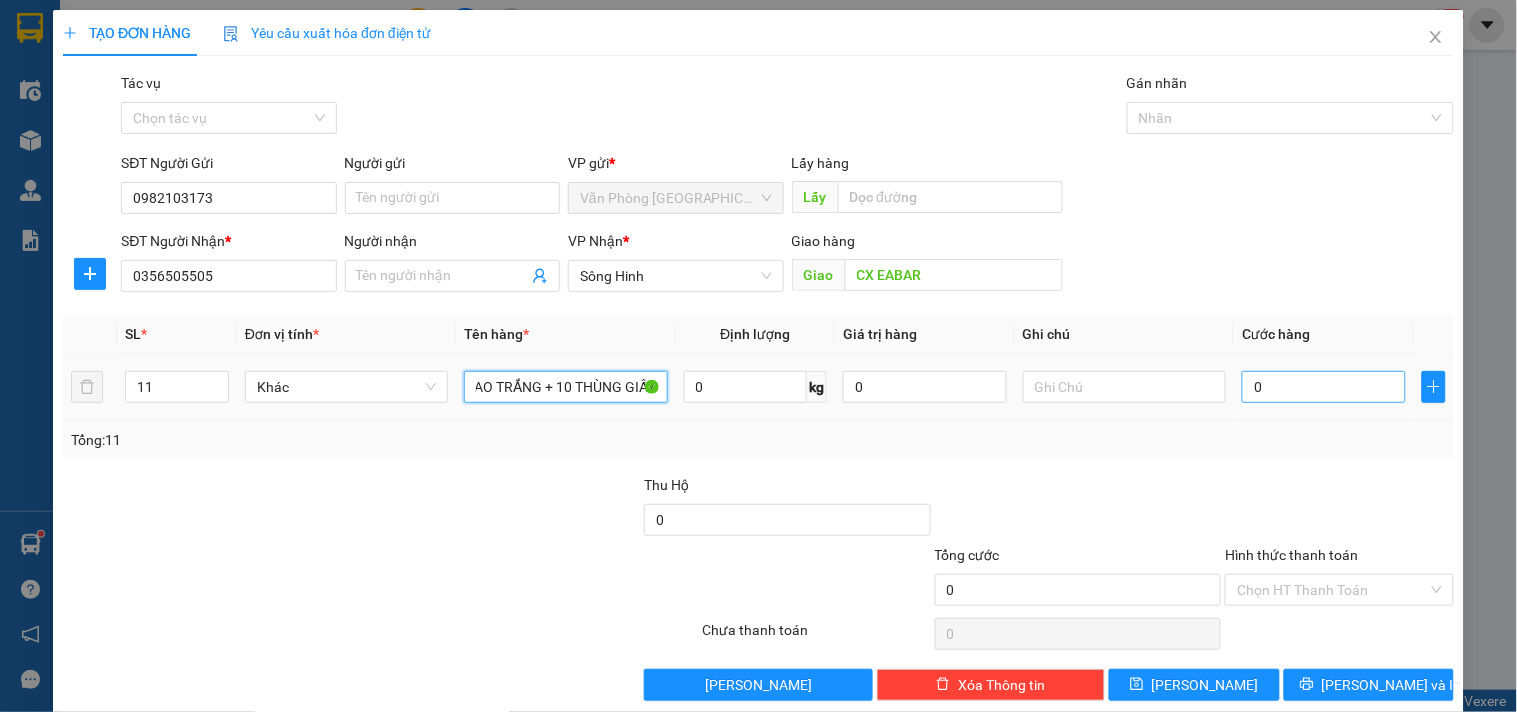 type on "1 BAO TRẮNG + 10 THÙNG GIẤY" 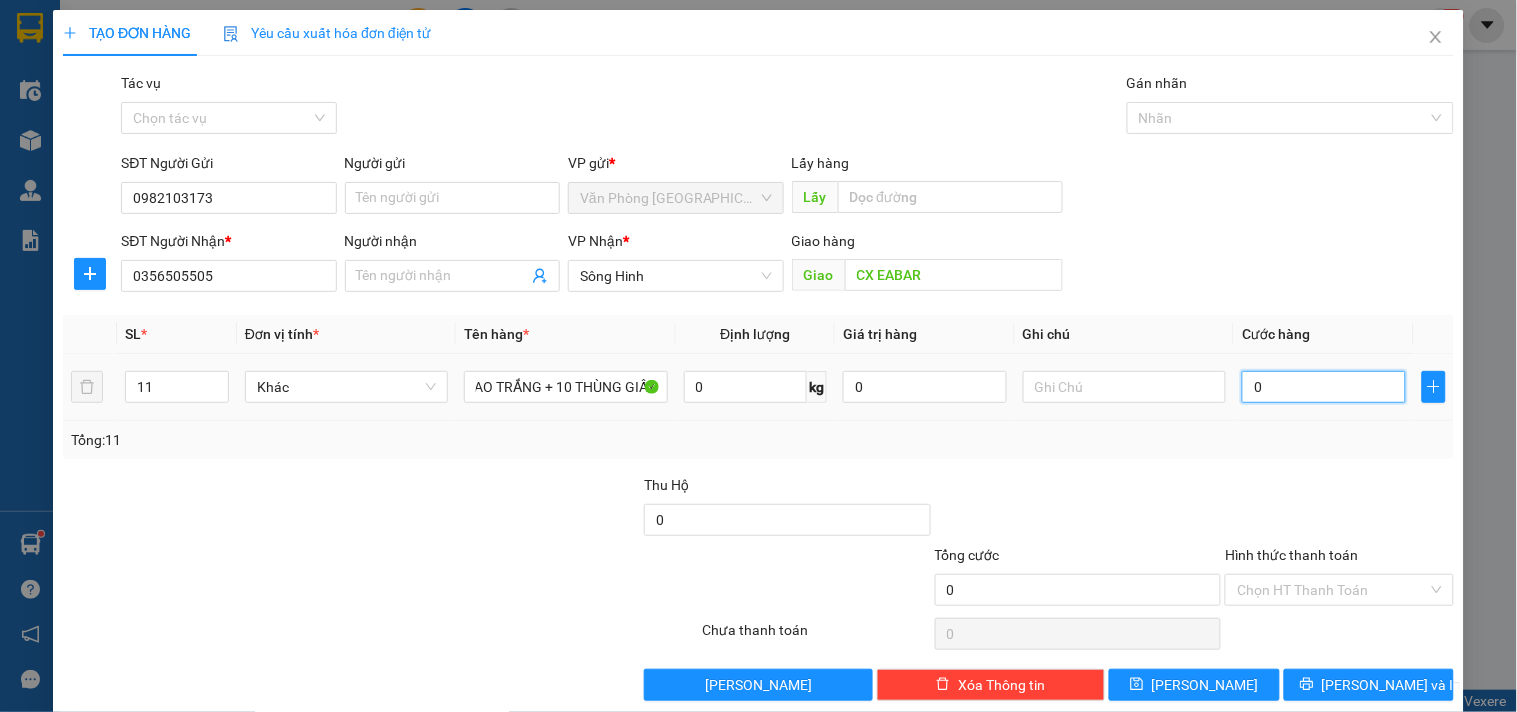 click on "0" at bounding box center (1324, 387) 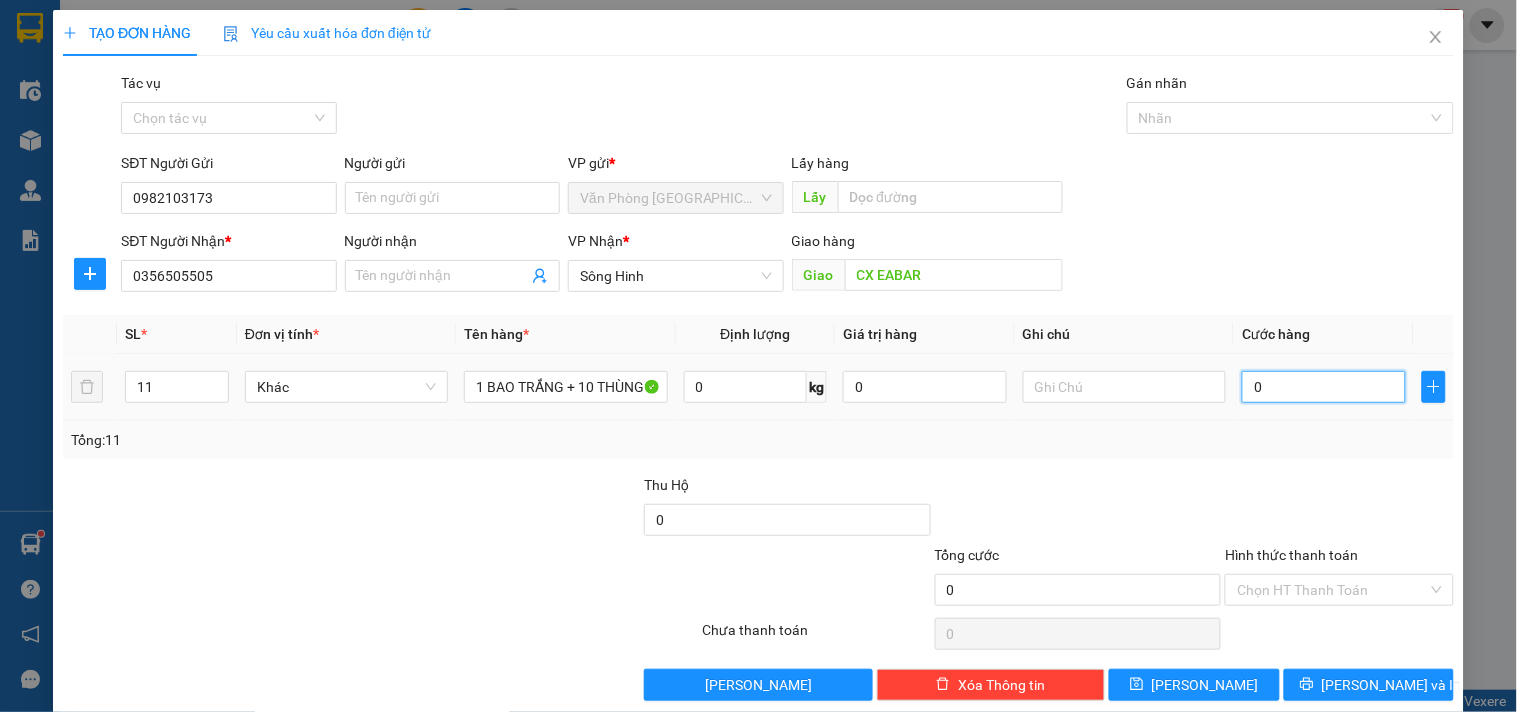 type on "4" 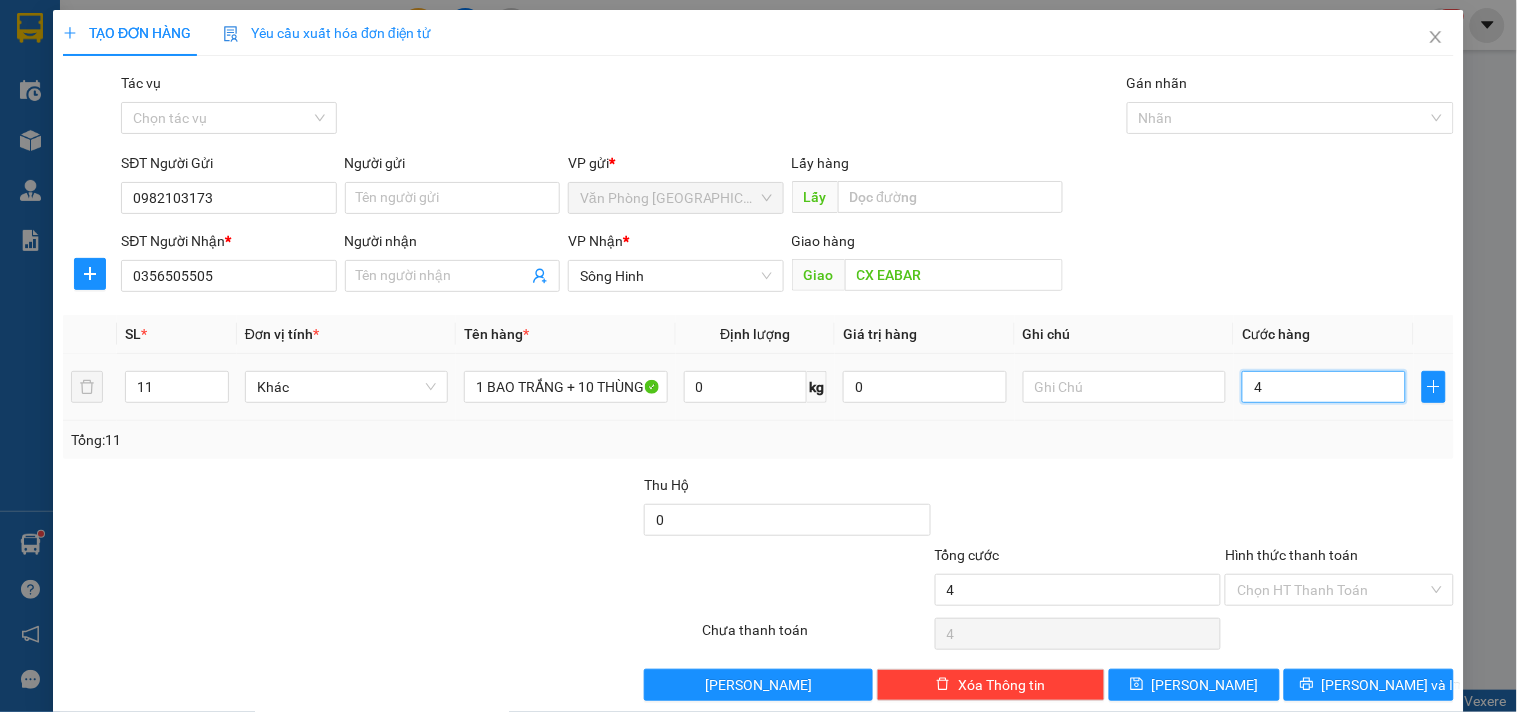 type on "44" 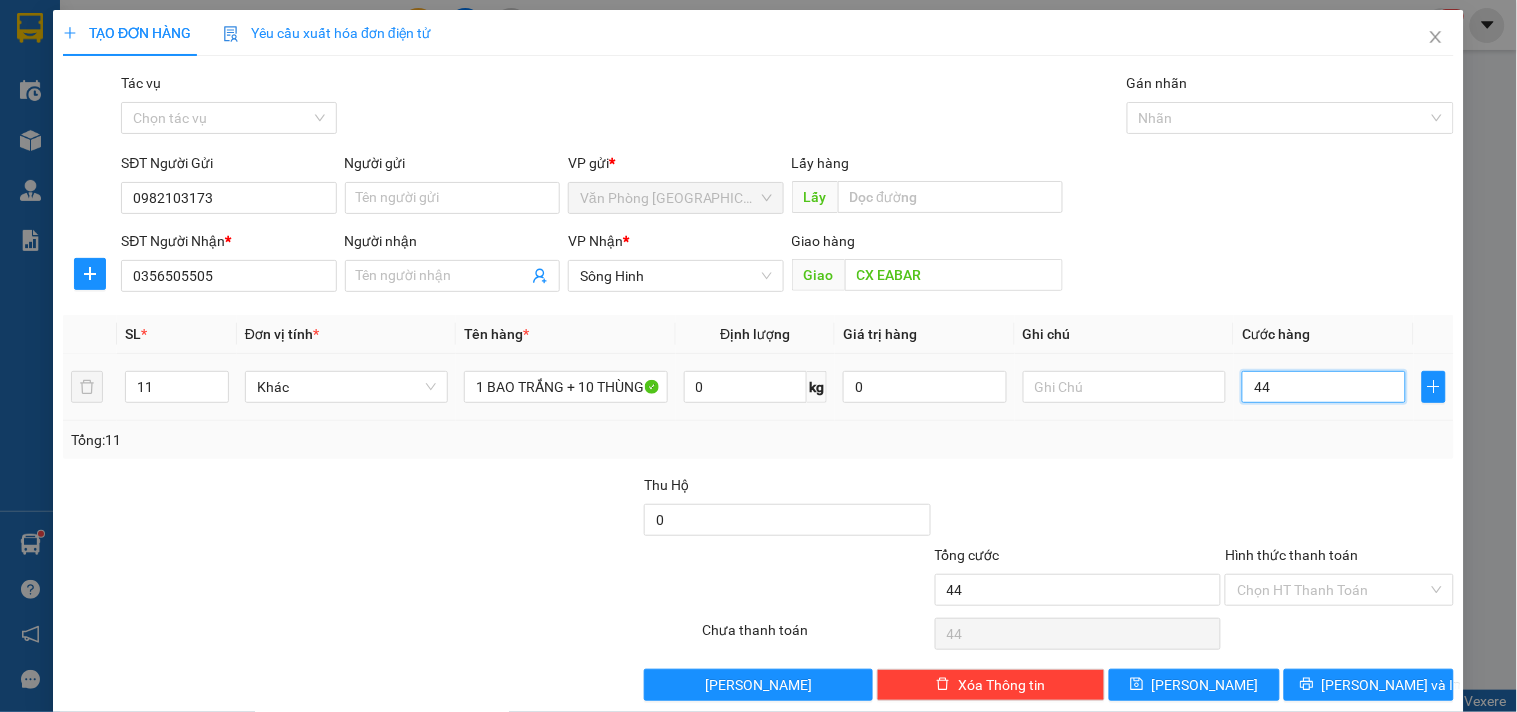 type on "440" 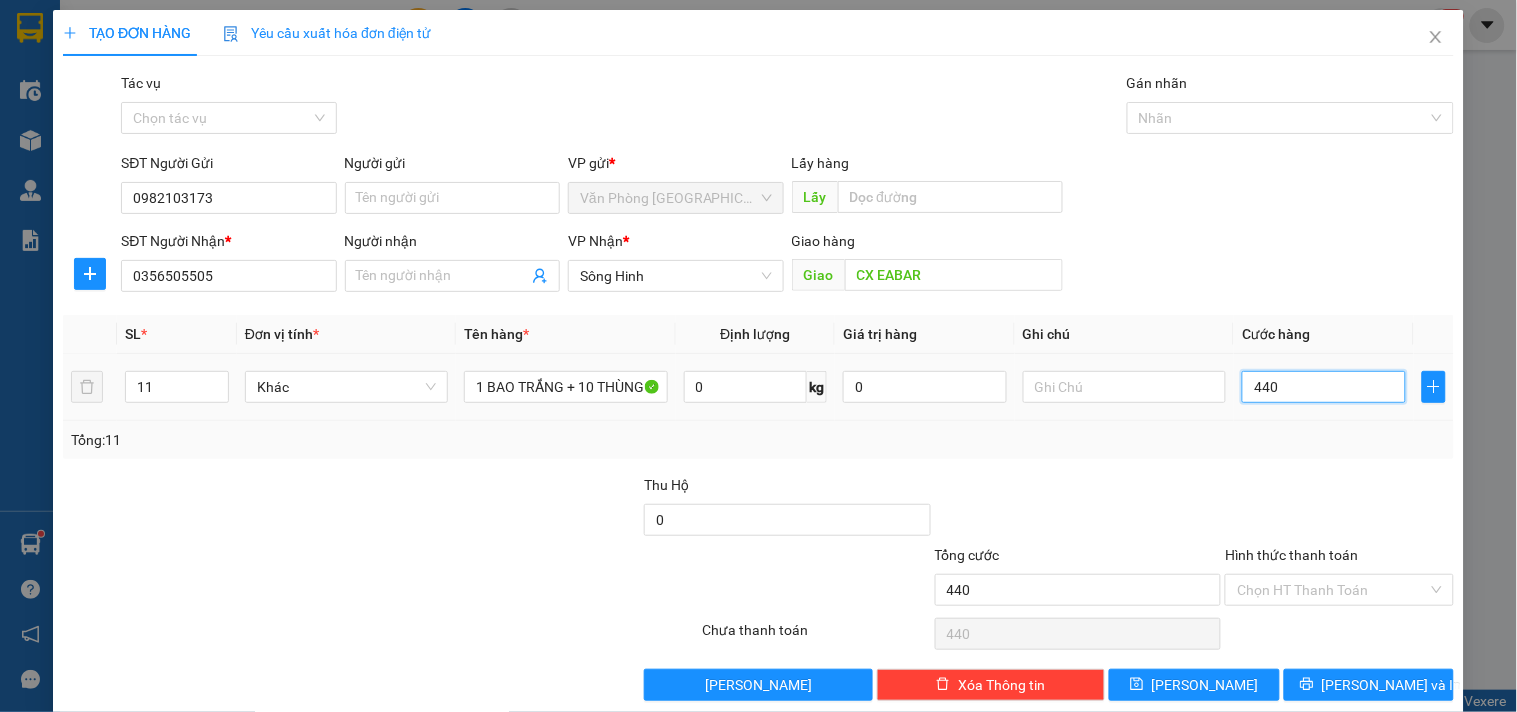 type on "4.400" 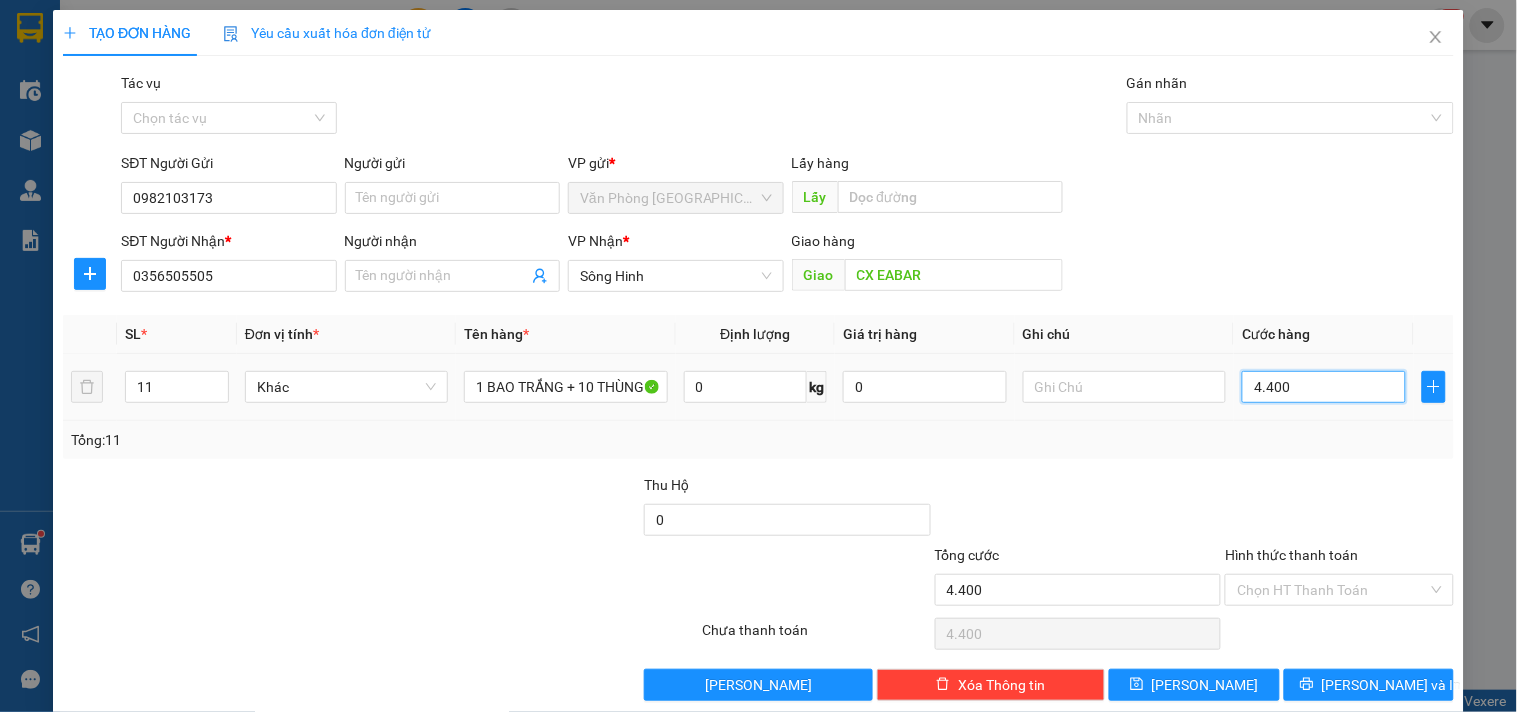 type on "44.000" 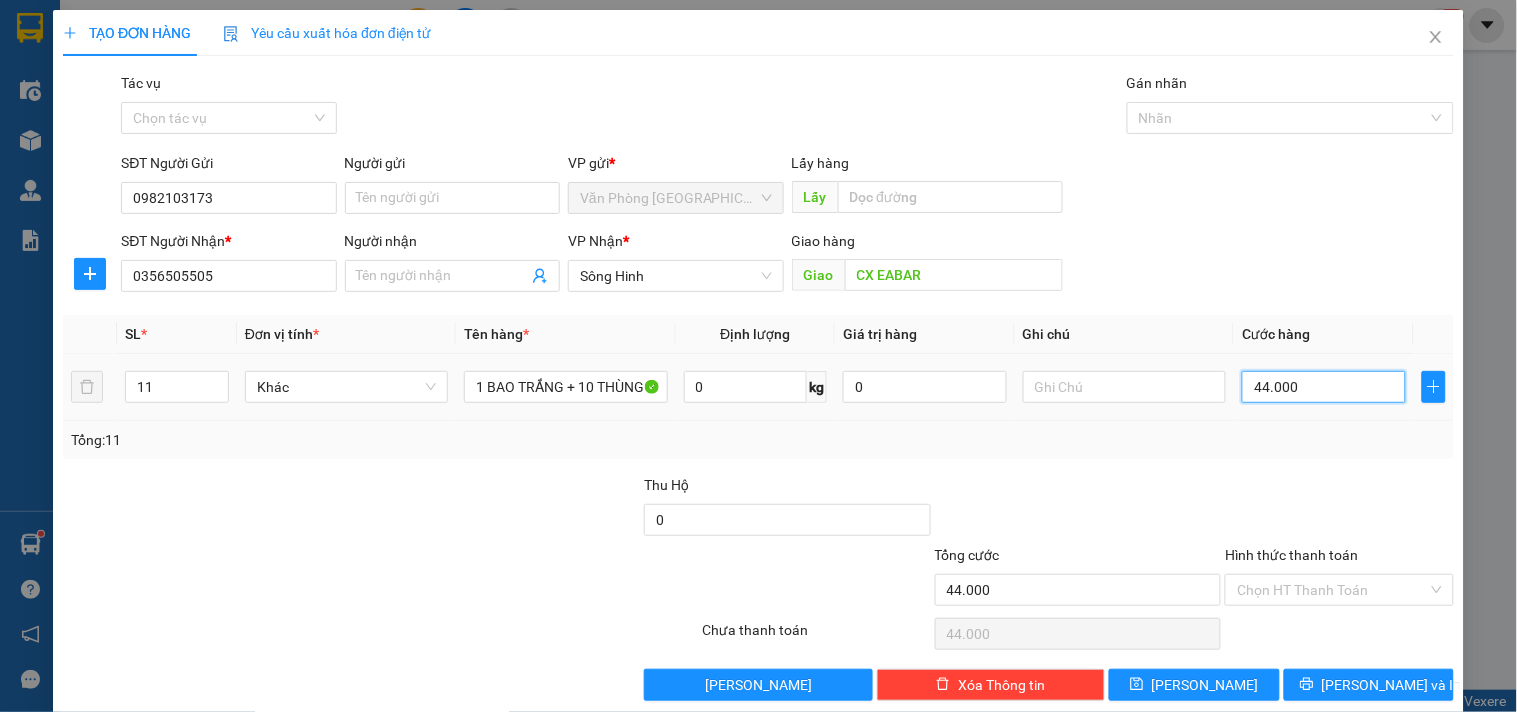 type on "440.000" 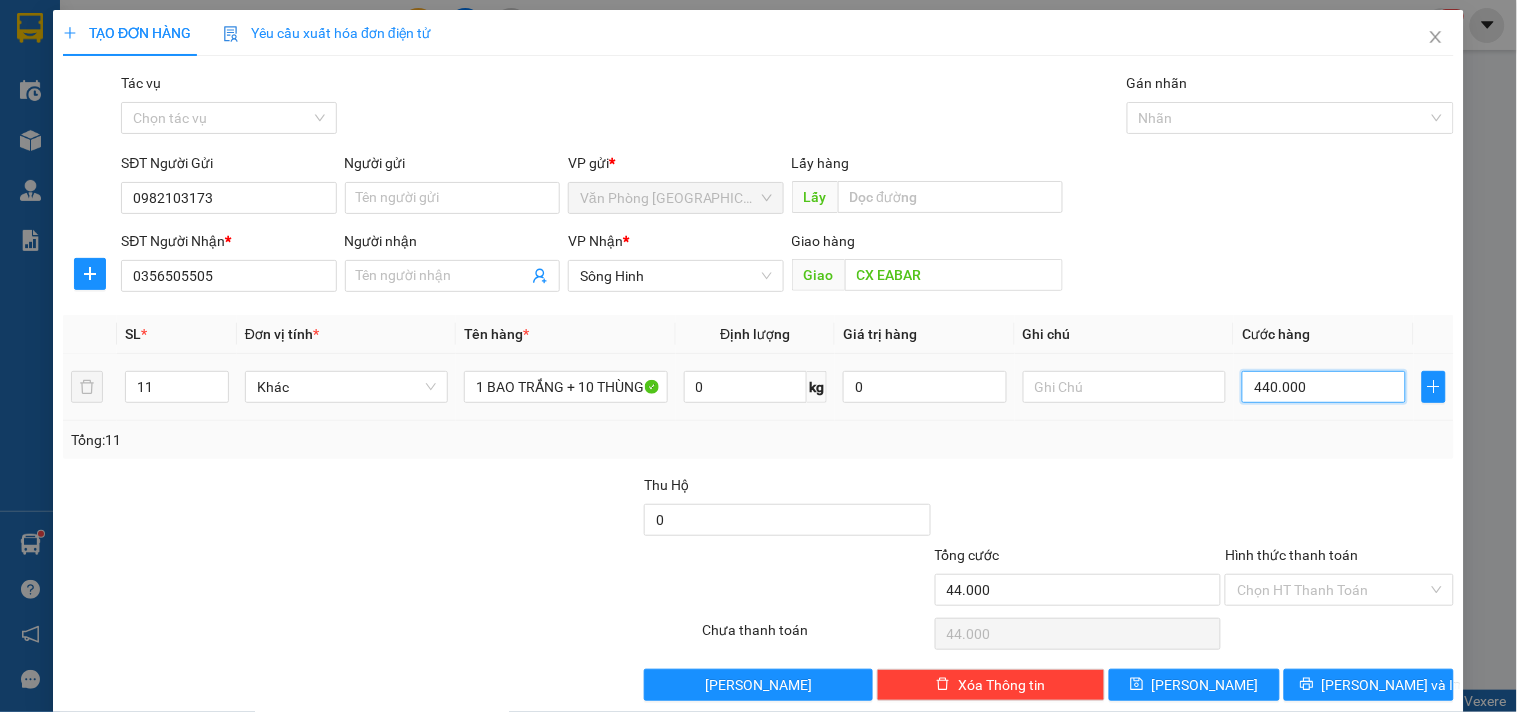 type on "440.000" 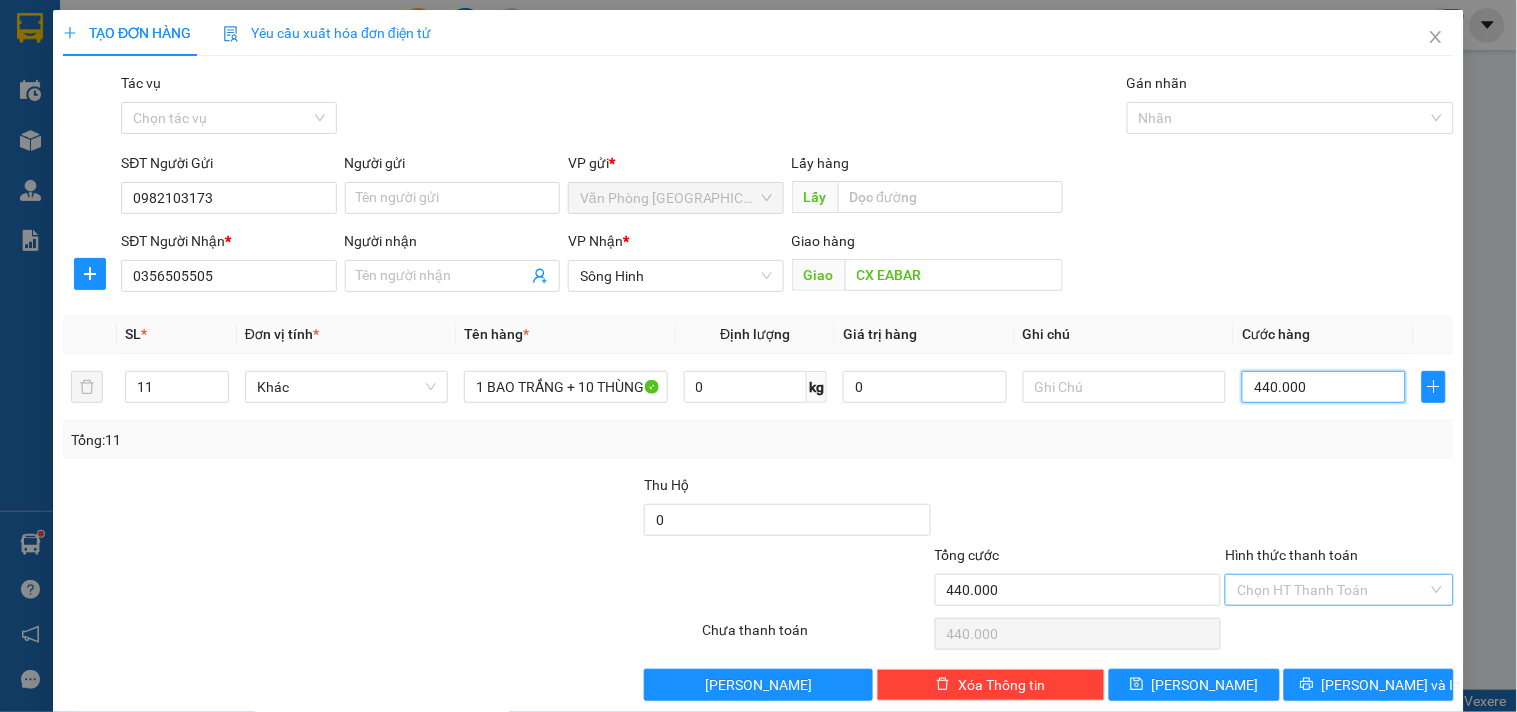 type on "440.000" 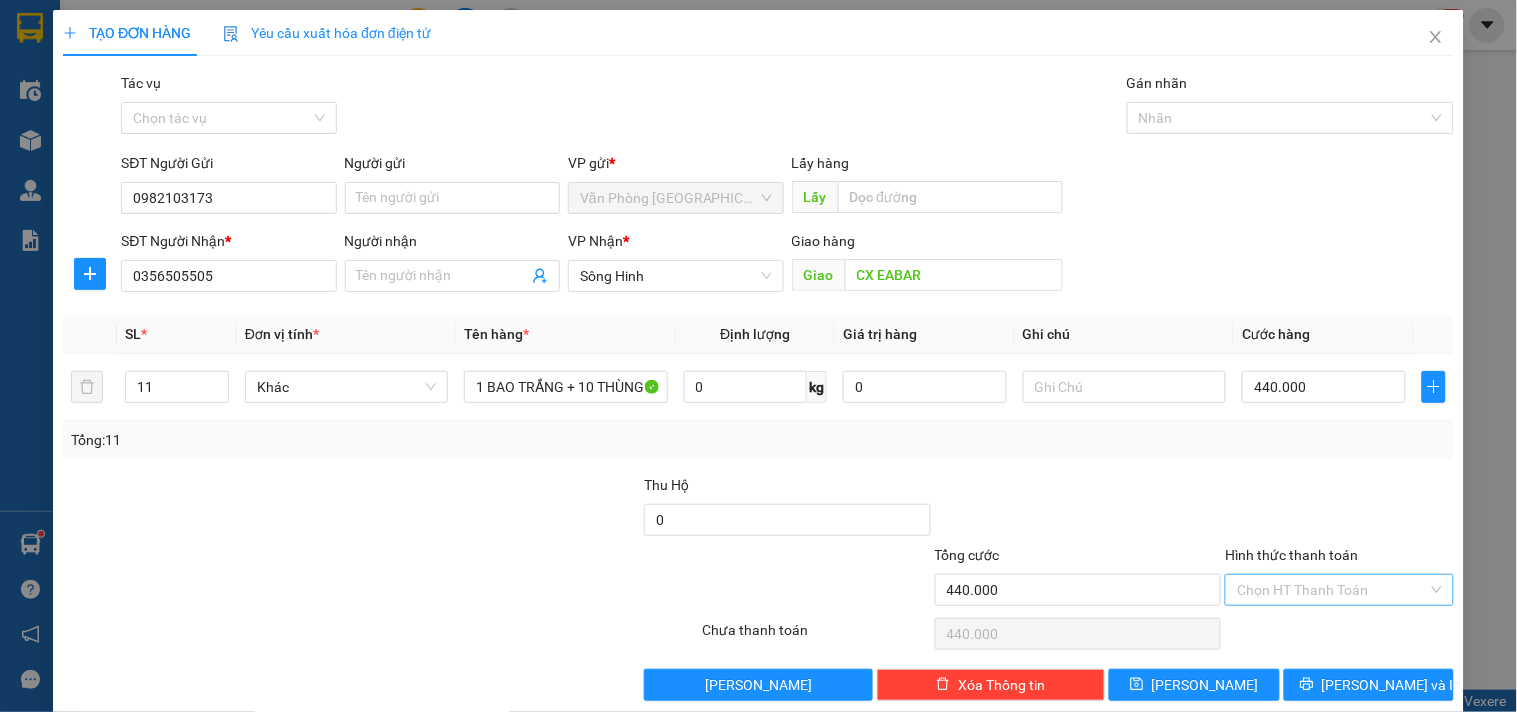 click on "Hình thức thanh toán" at bounding box center [1332, 590] 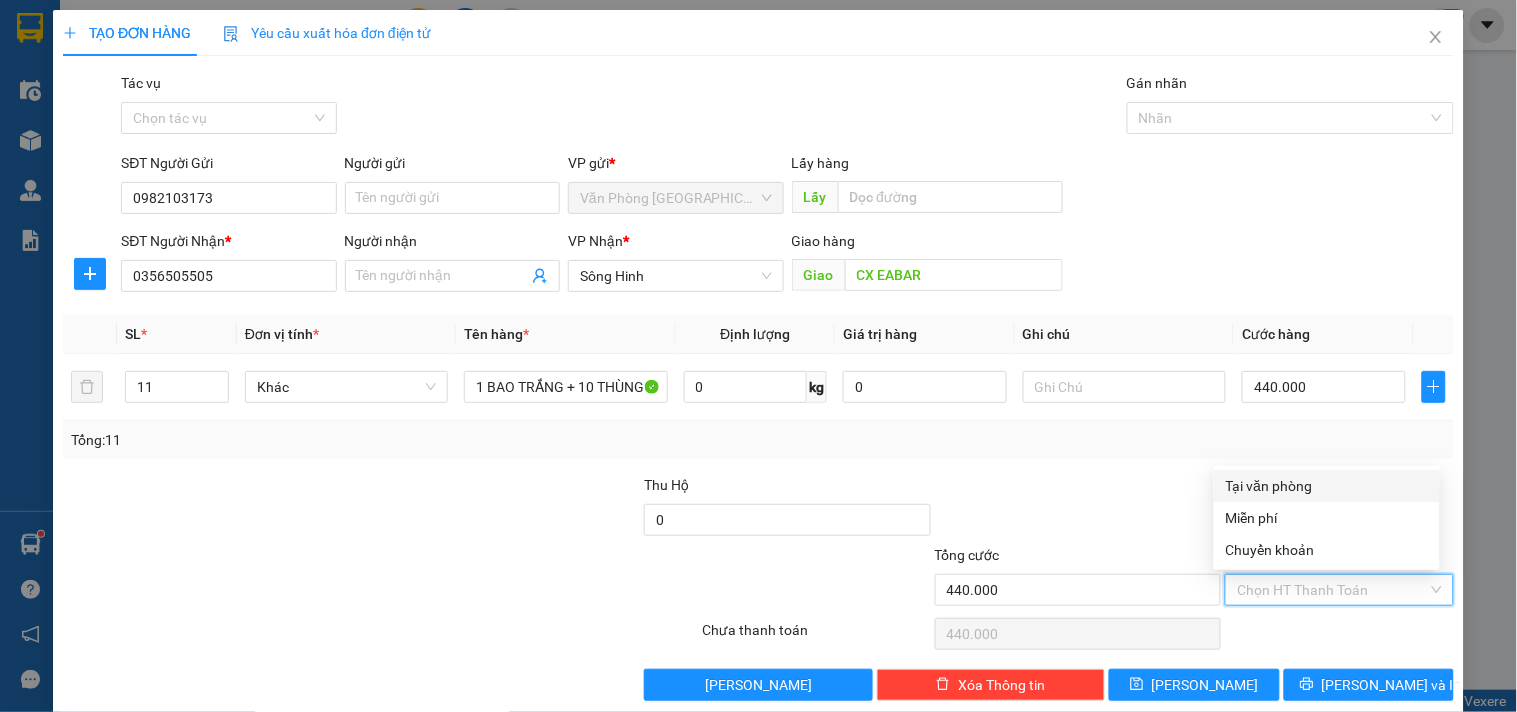 click on "Tại văn phòng" at bounding box center [1327, 486] 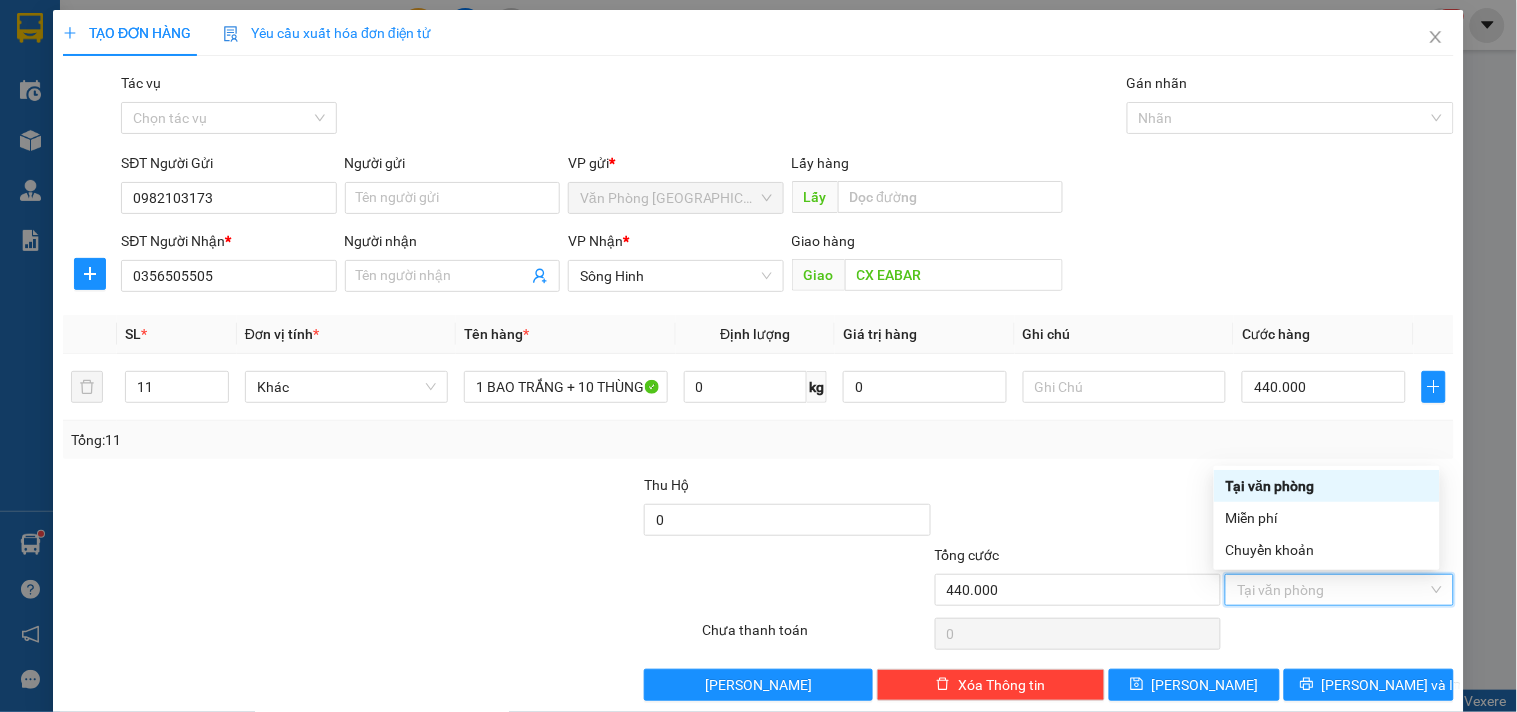 click on "Tại văn phòng" at bounding box center (1327, 486) 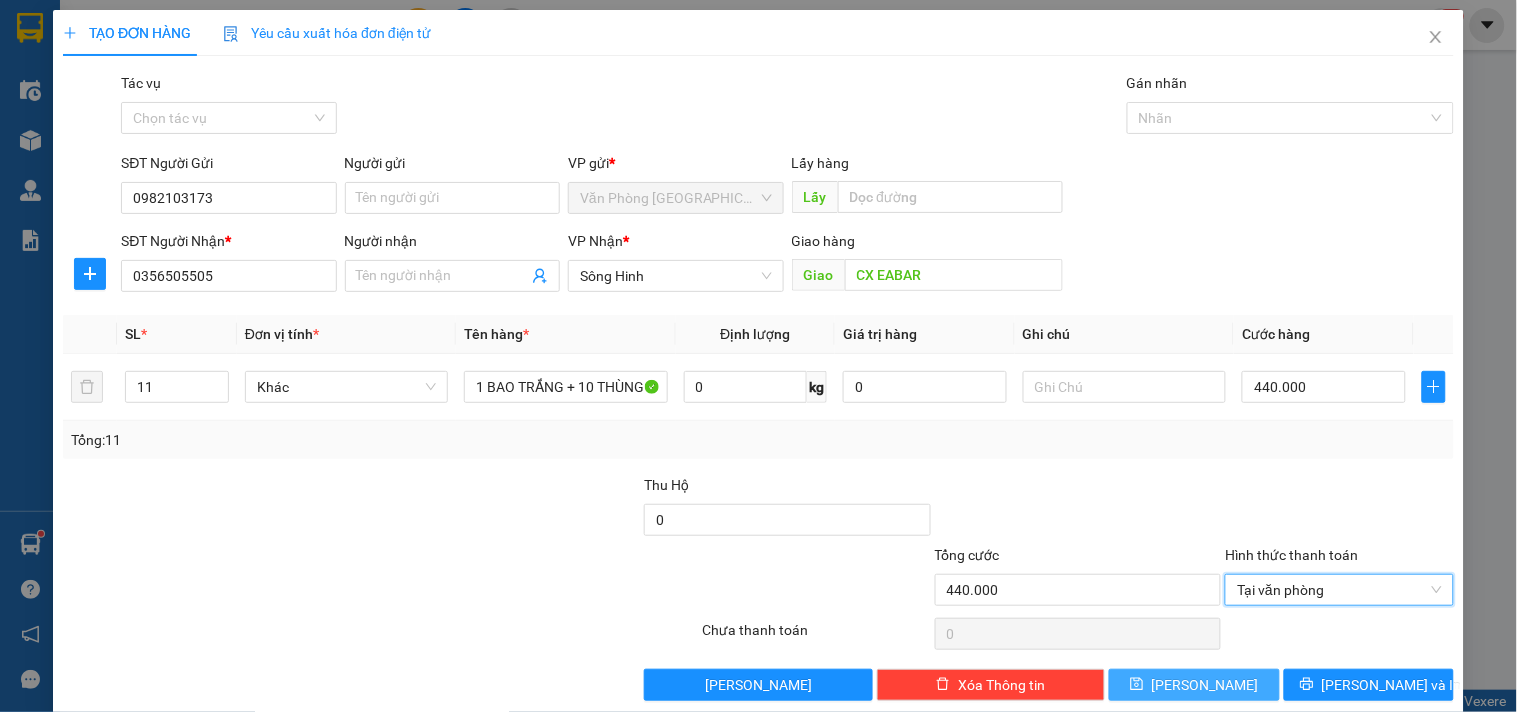 click 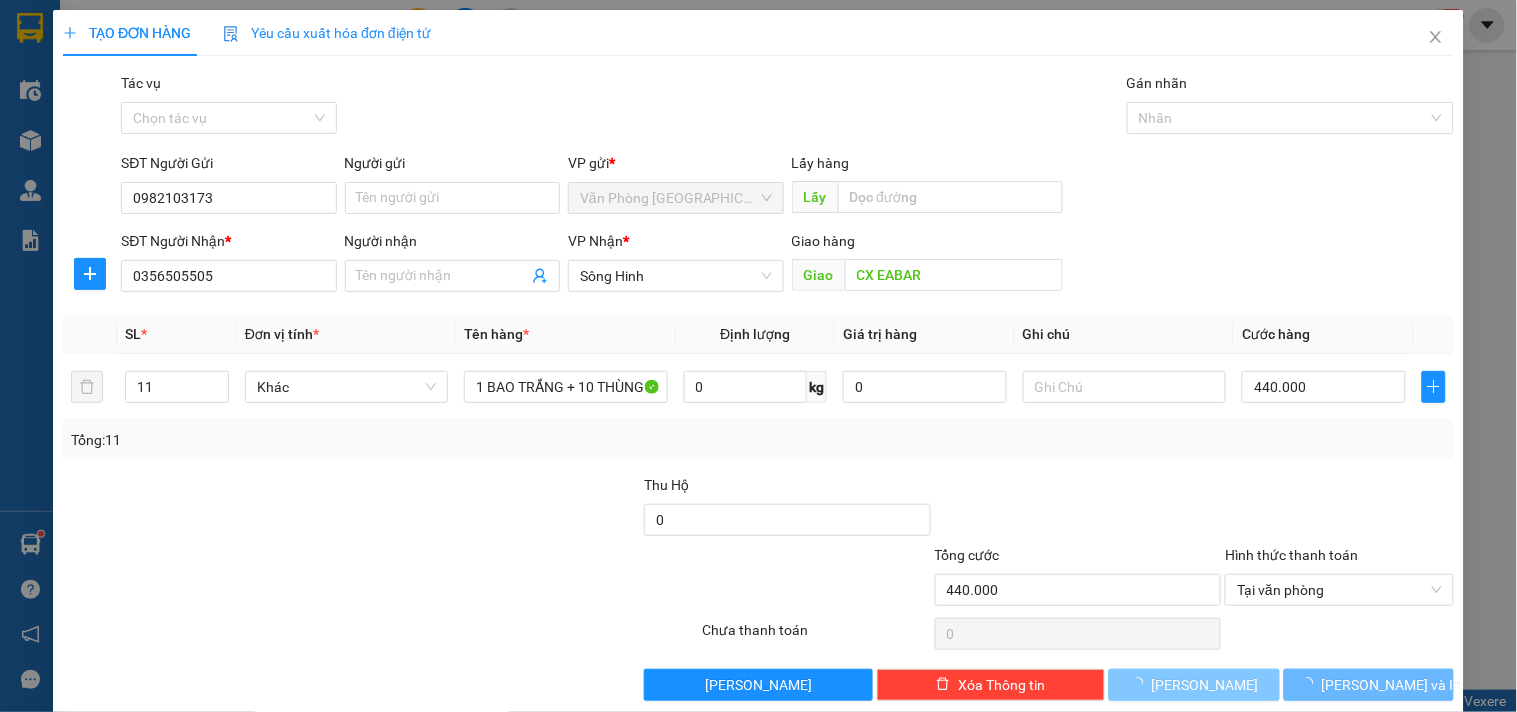 type 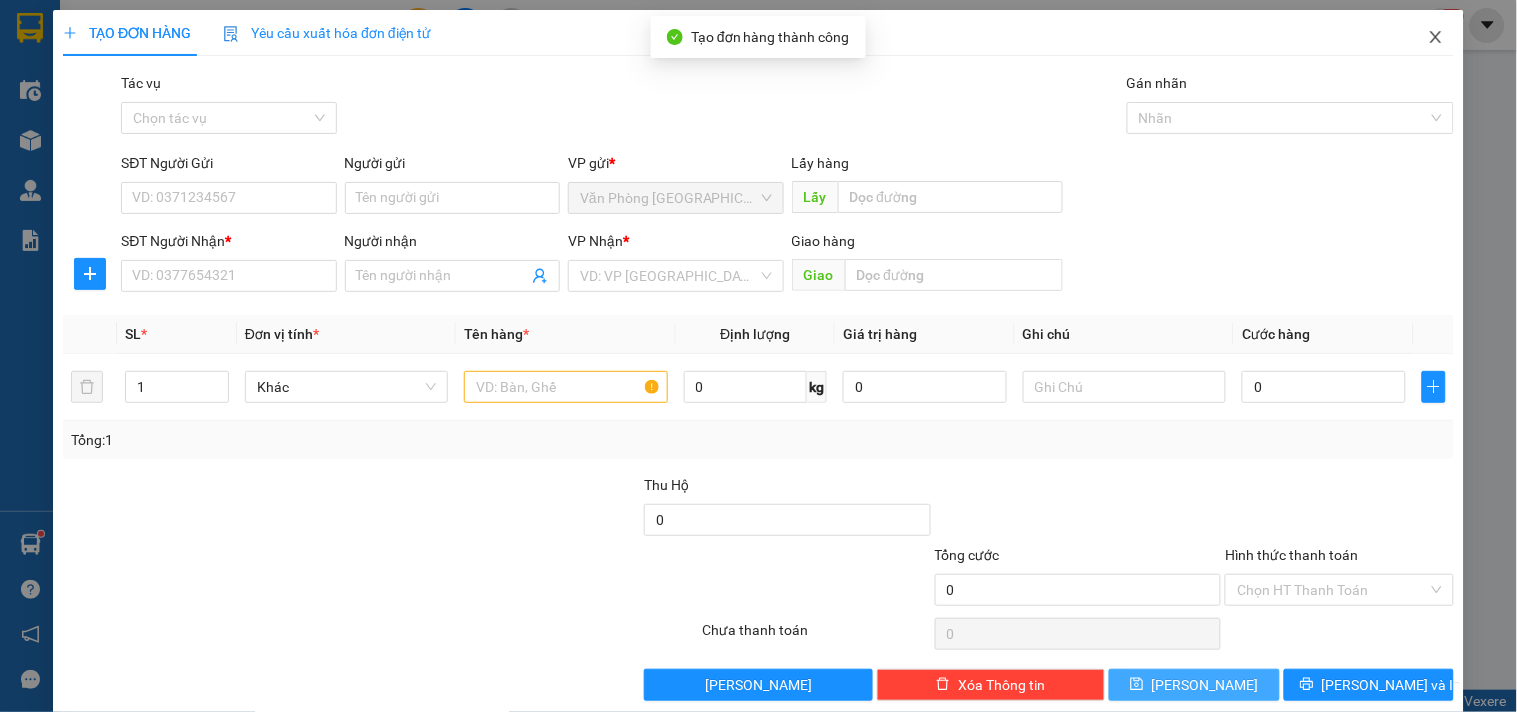 click 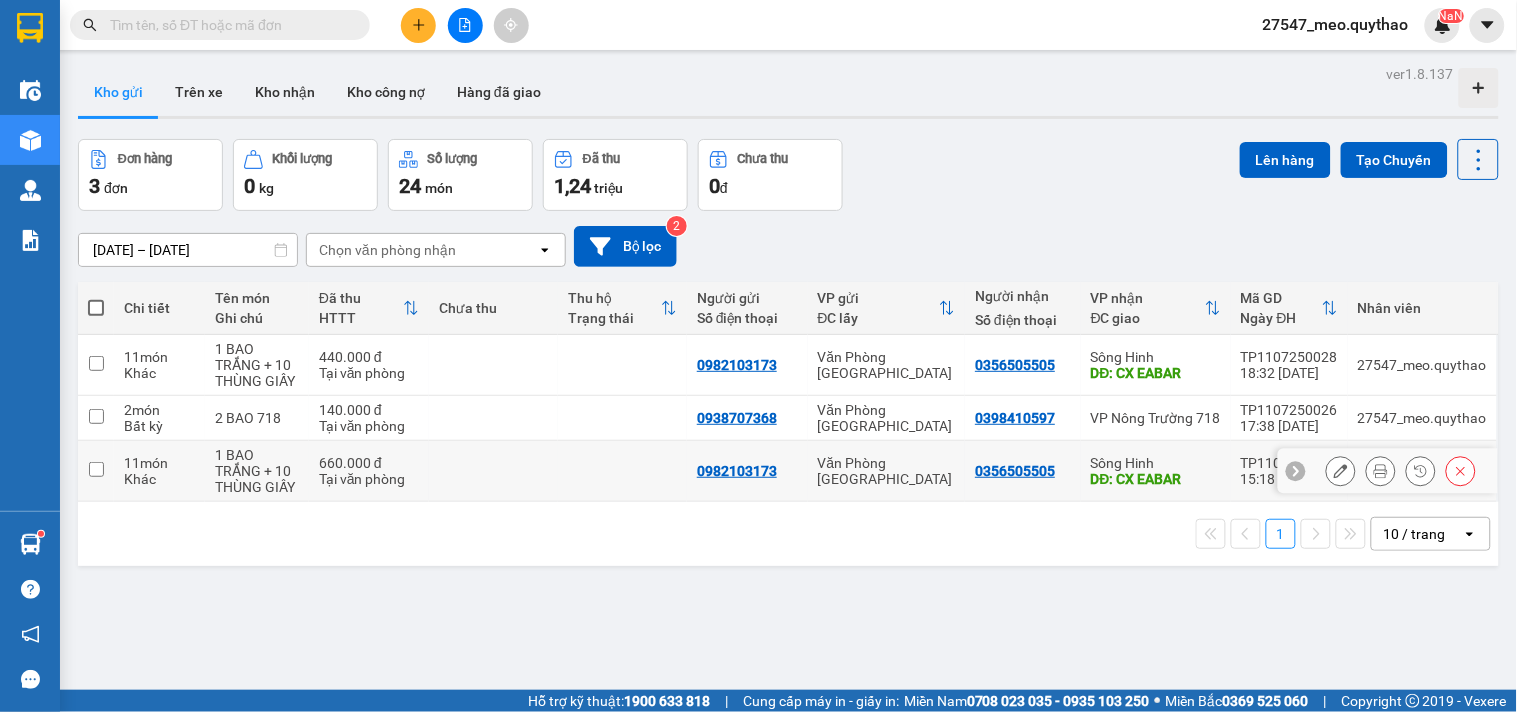 click 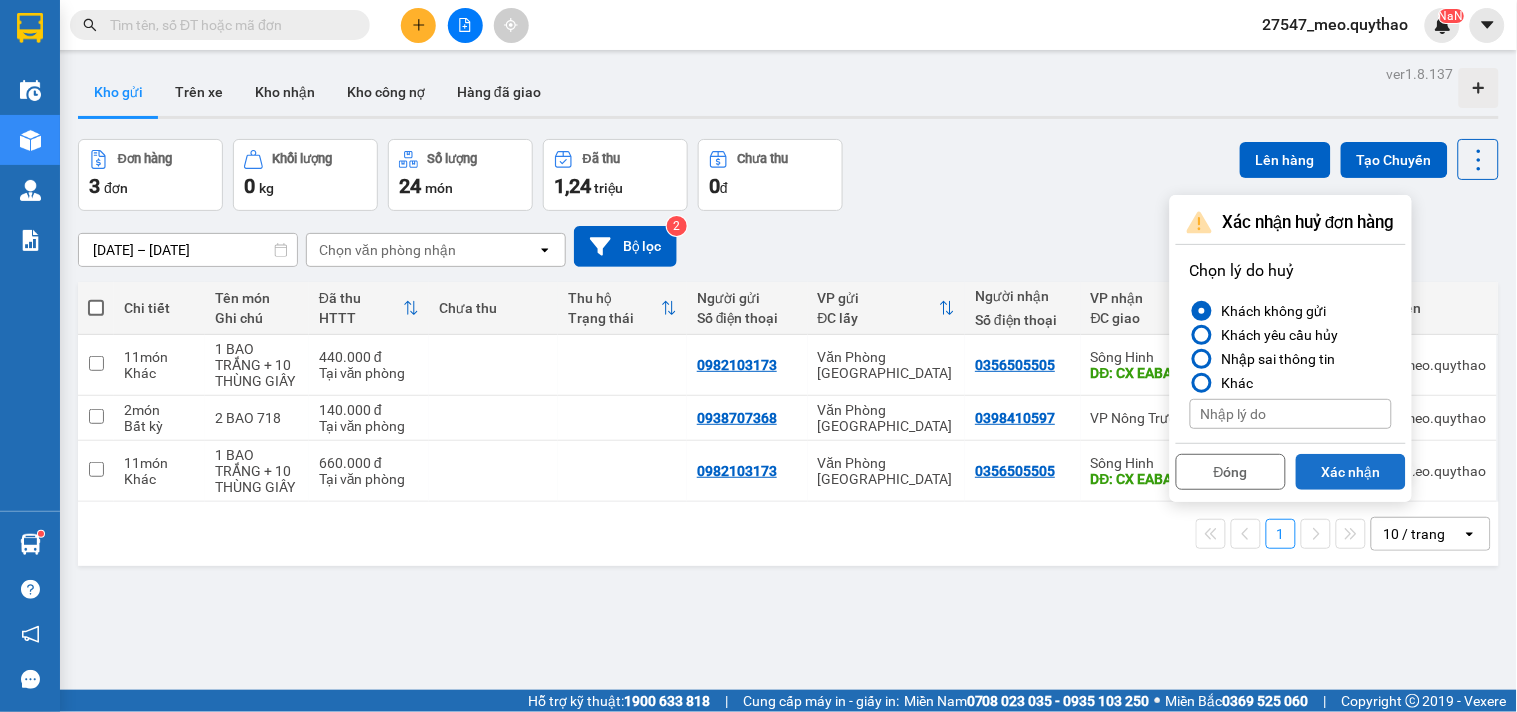 click on "Xác nhận" at bounding box center [1351, 472] 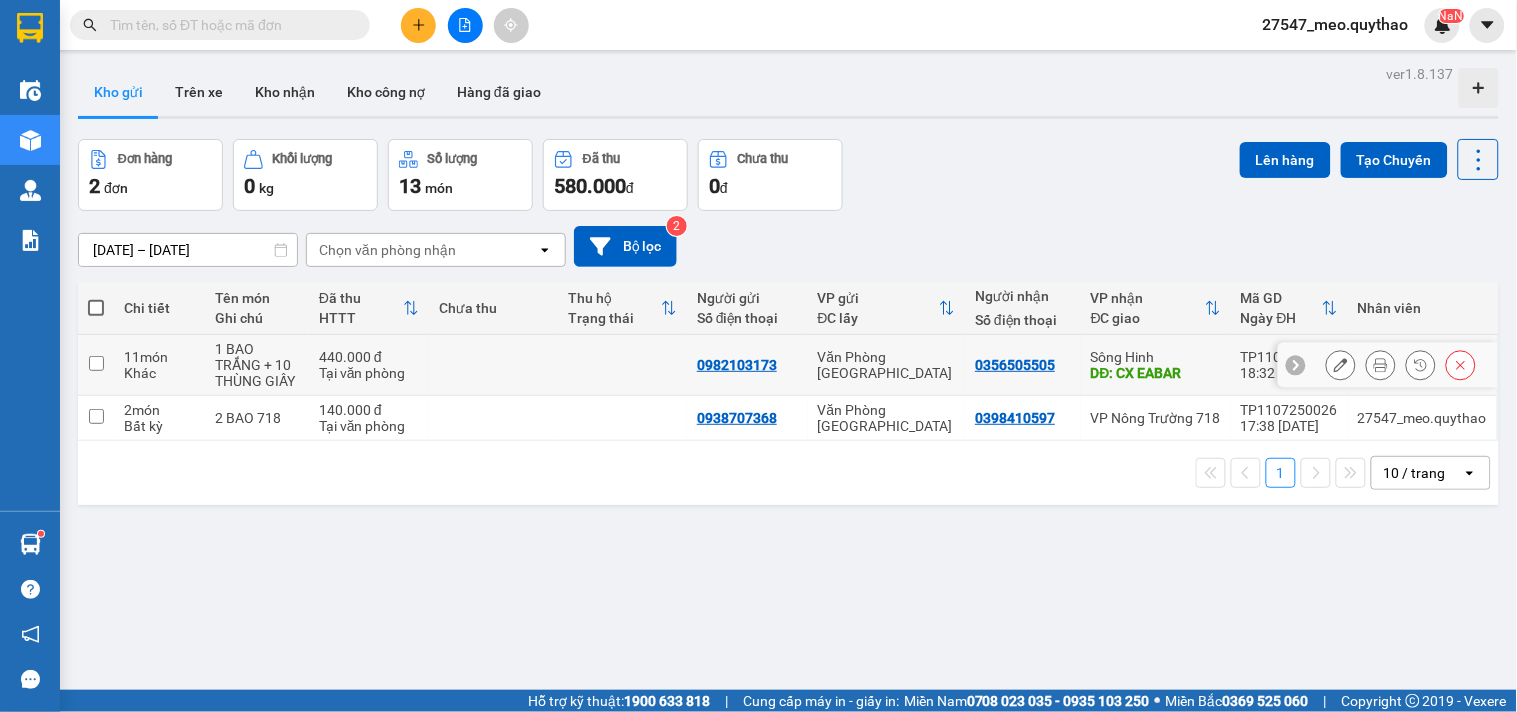 click at bounding box center [493, 365] 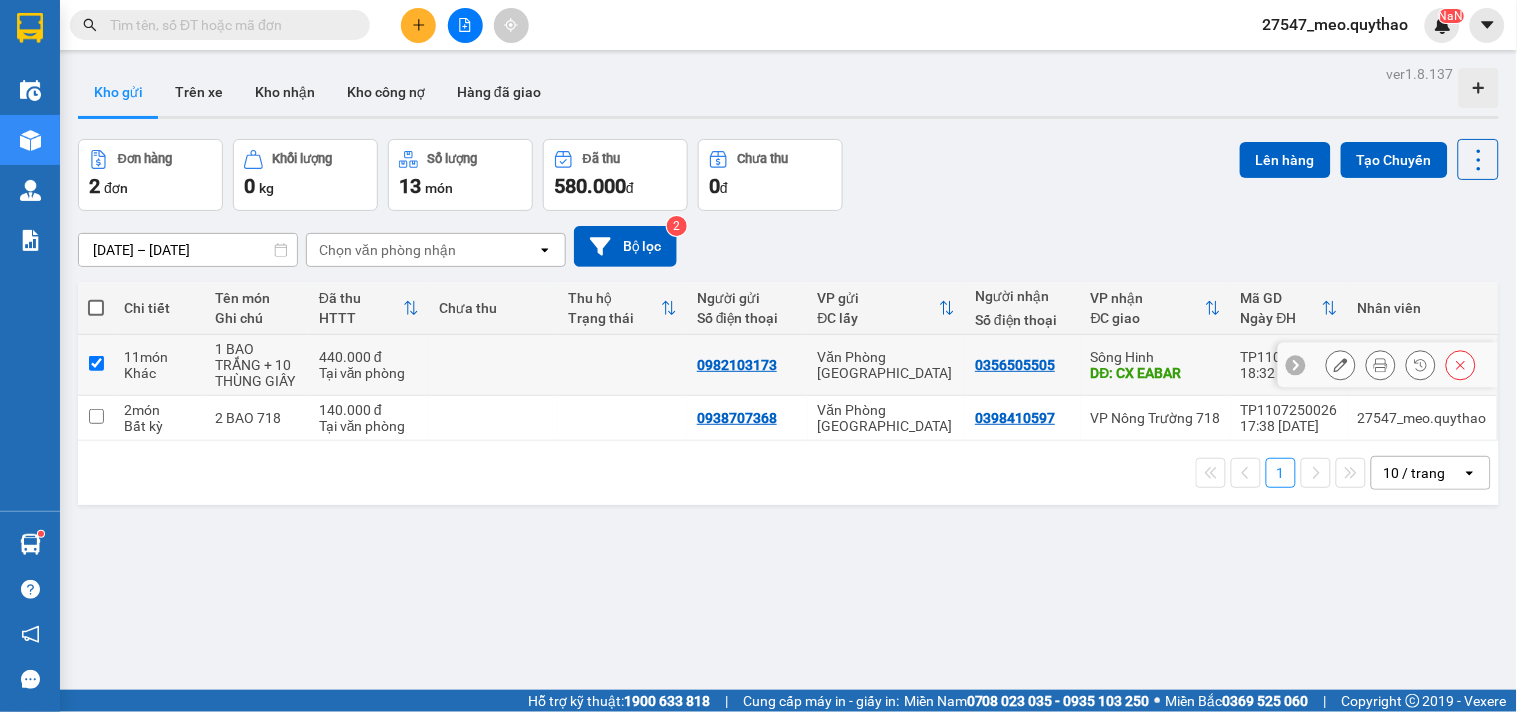 checkbox on "true" 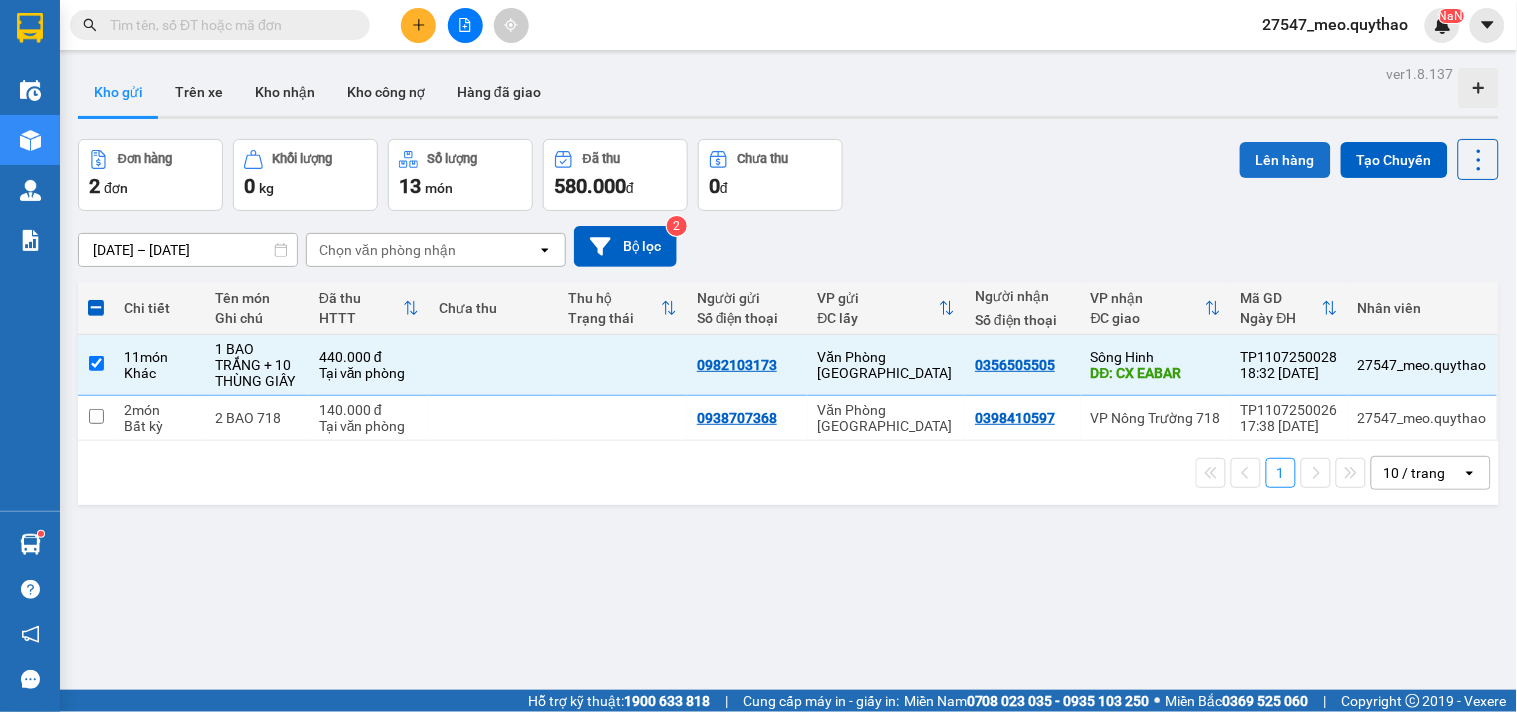 click on "Lên hàng" at bounding box center (1285, 160) 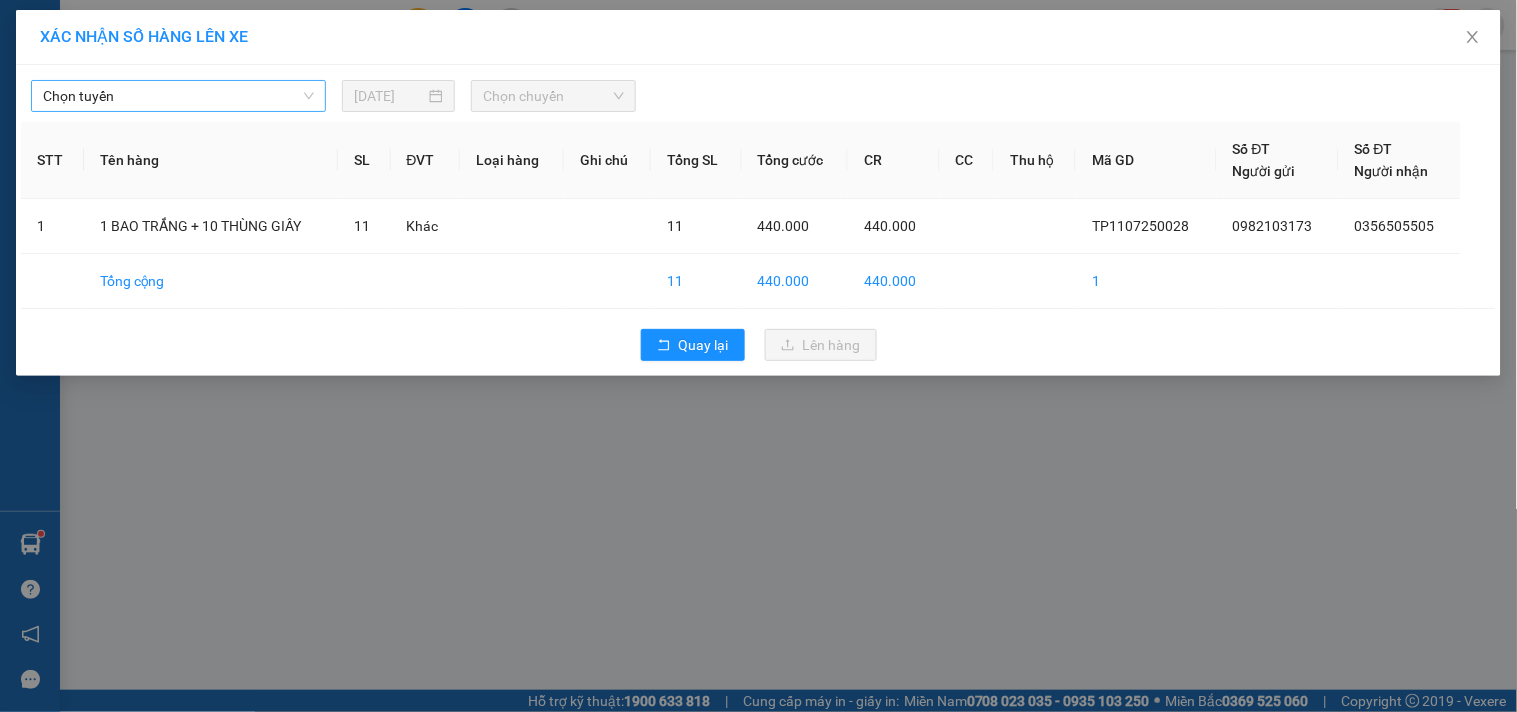 click on "Chọn tuyến" at bounding box center [178, 96] 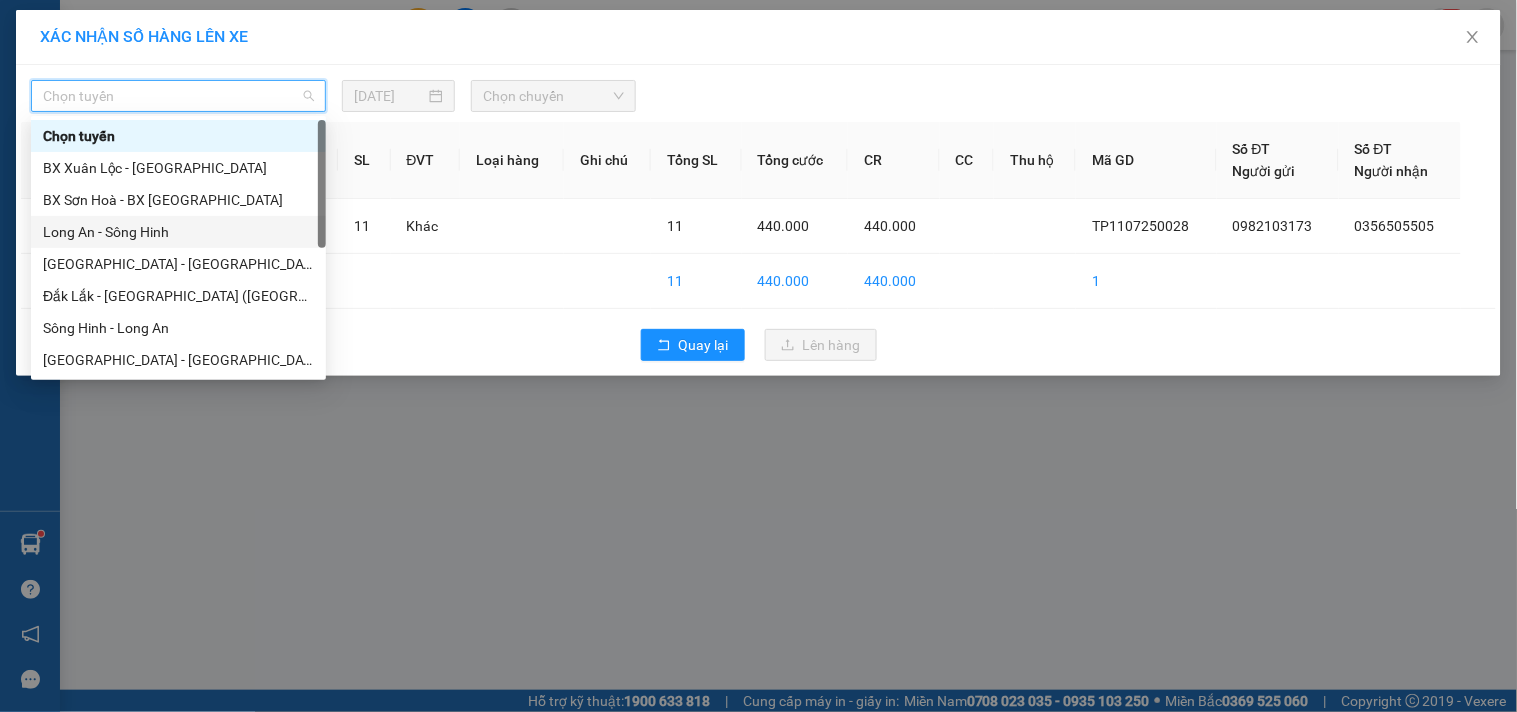 click on "Long An - Sông Hinh" at bounding box center (178, 232) 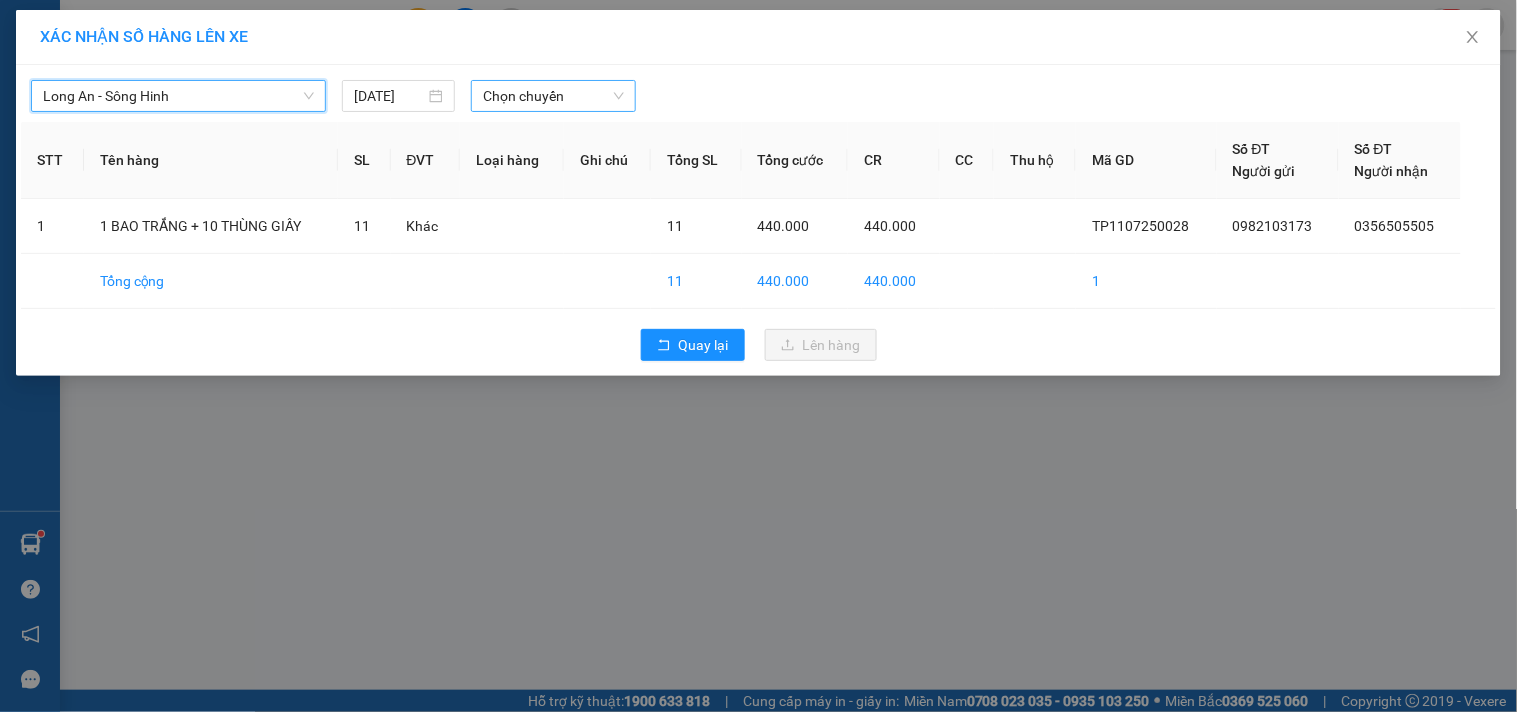 click on "Chọn chuyến" at bounding box center [553, 96] 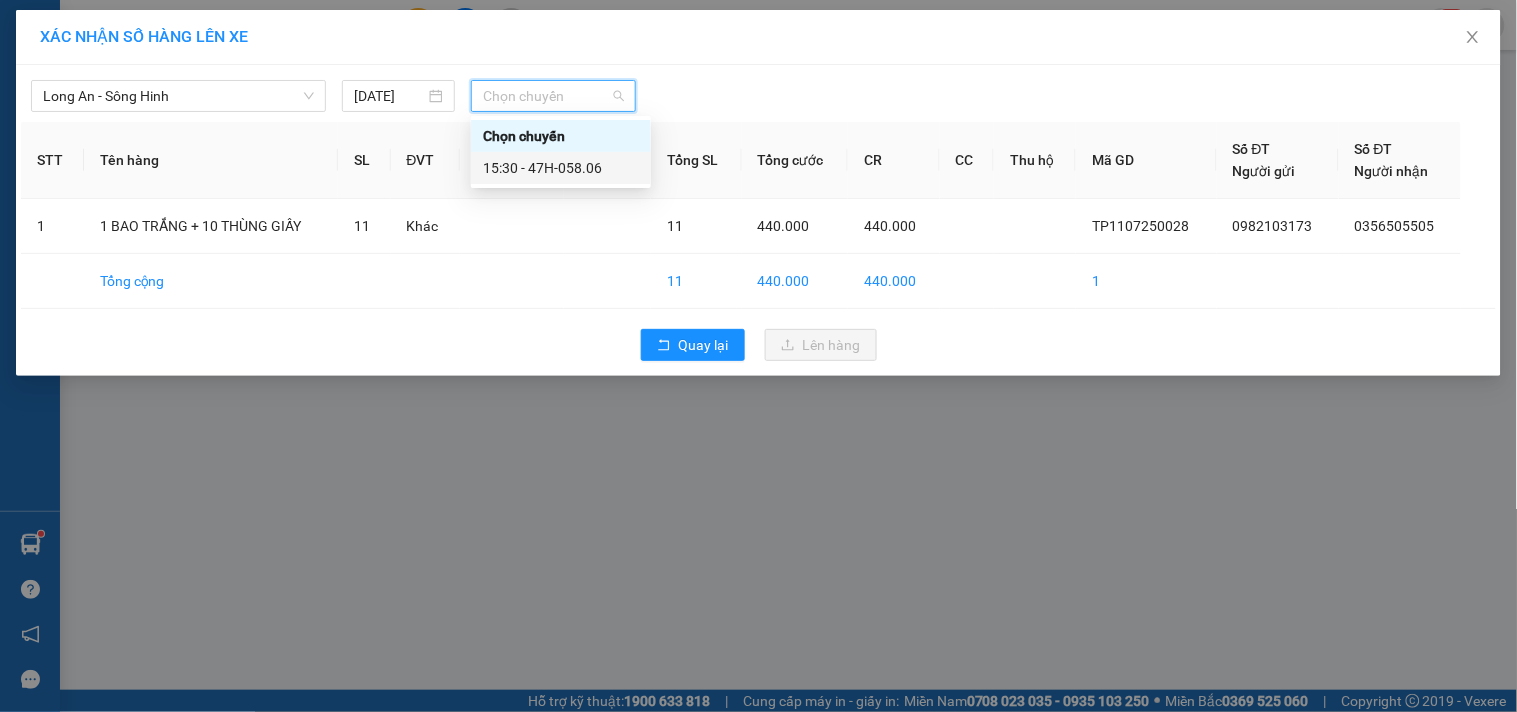 click on "15:30     - 47H-058.06" at bounding box center (561, 168) 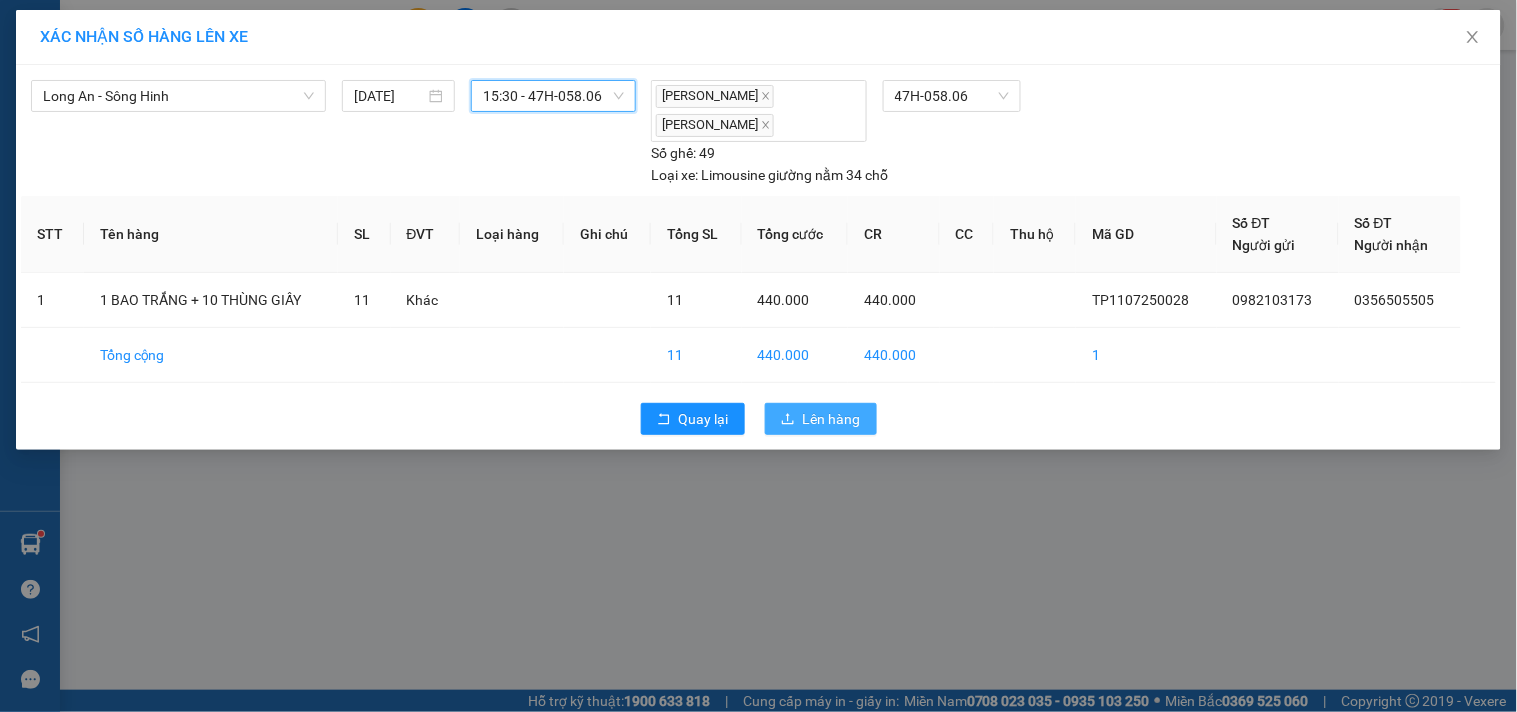 click on "Lên hàng" at bounding box center [821, 419] 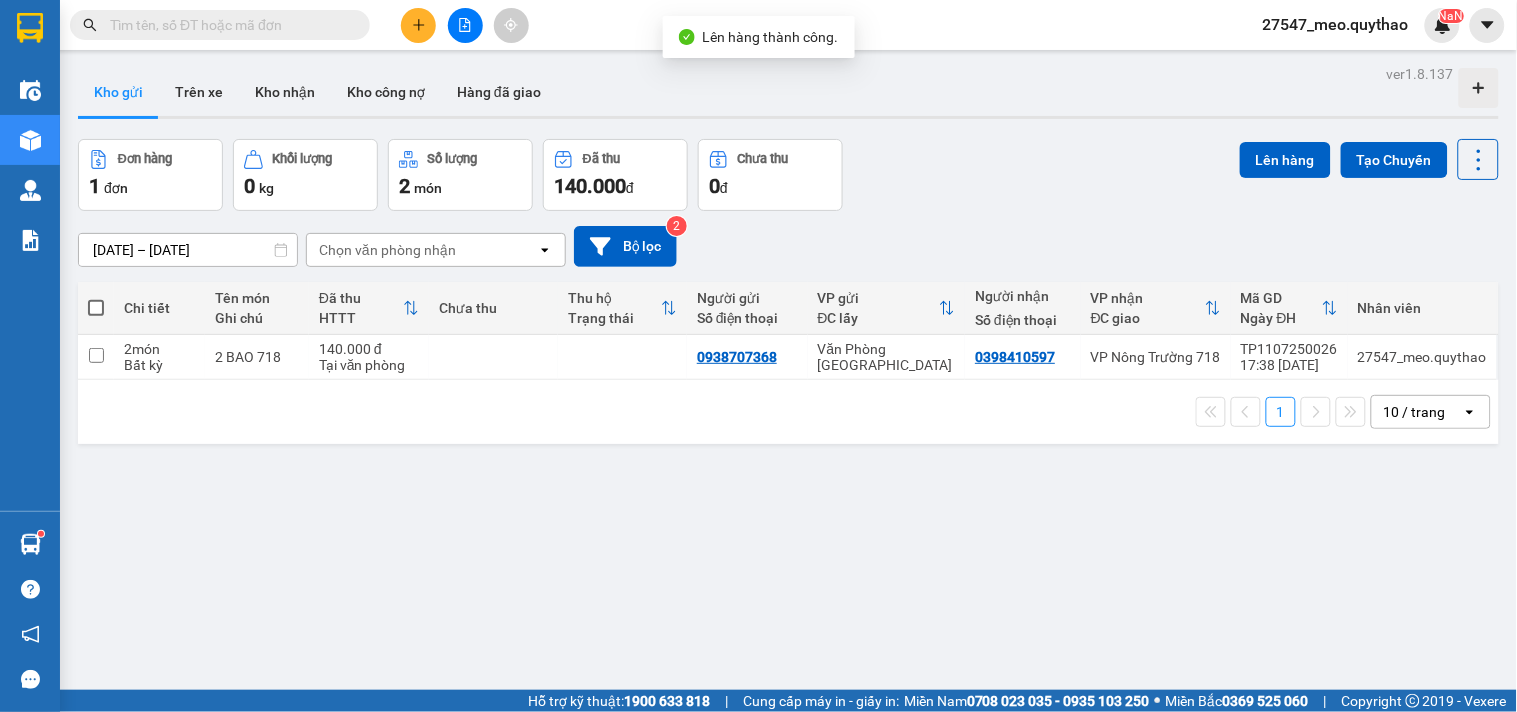 click at bounding box center [465, 25] 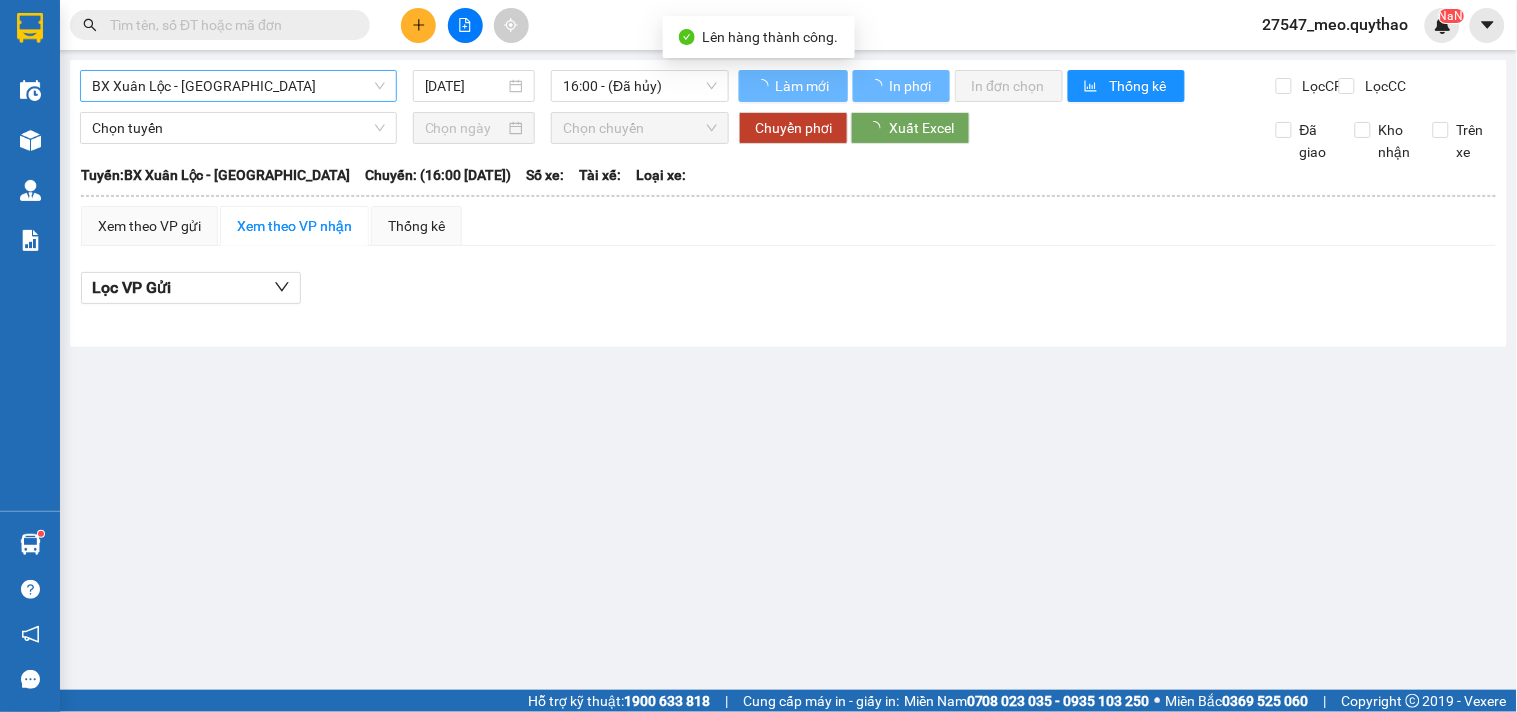 click on "BX Xuân Lộc - [GEOGRAPHIC_DATA]" at bounding box center [238, 86] 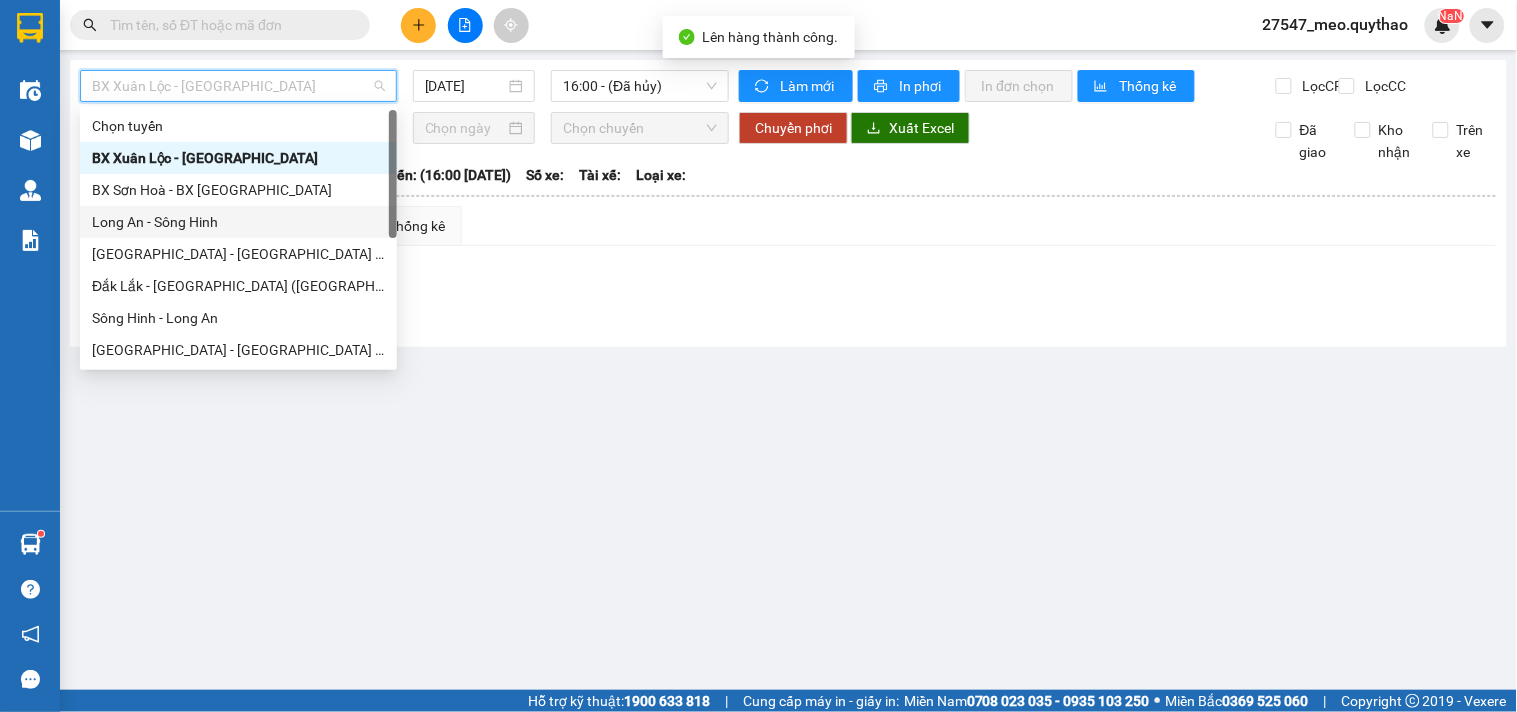 click on "Long An - Sông Hinh" at bounding box center [238, 222] 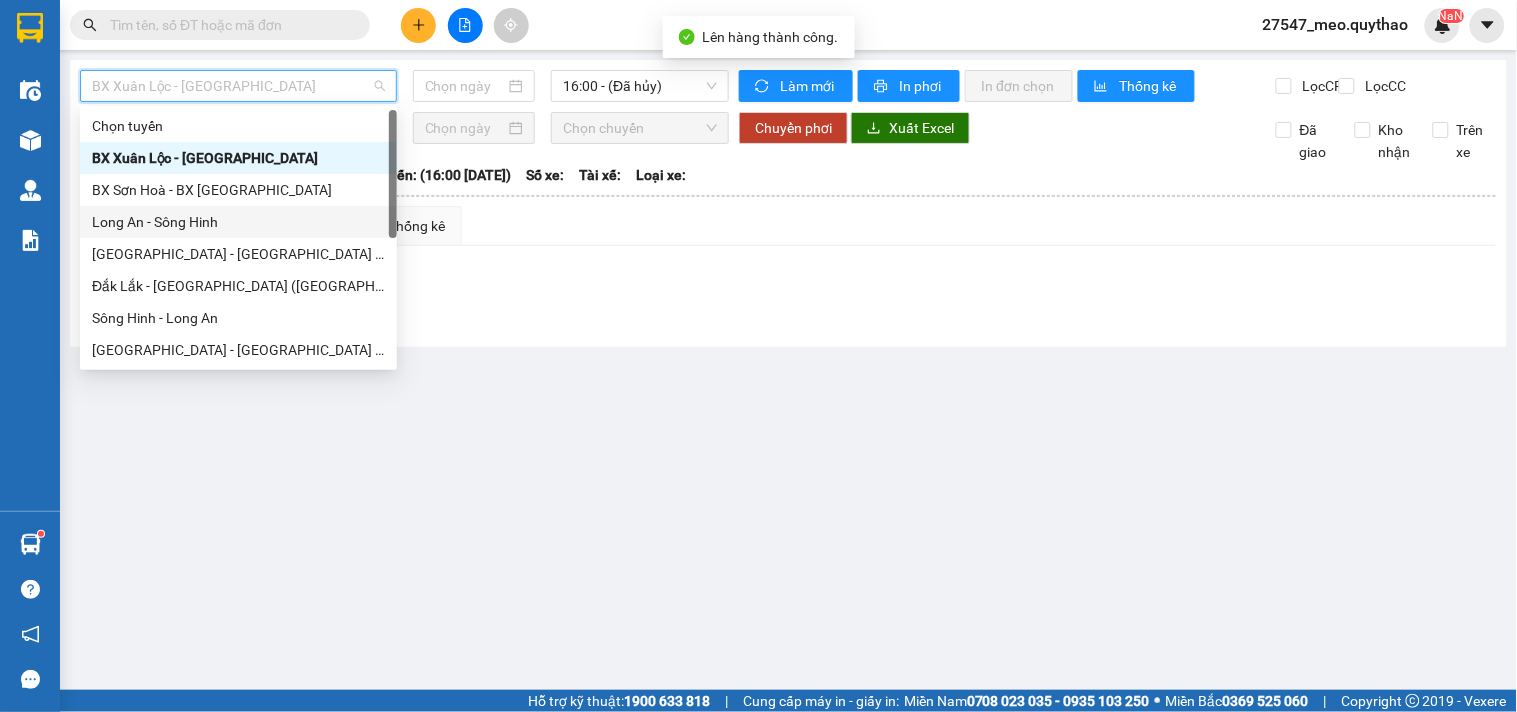 type on "[DATE]" 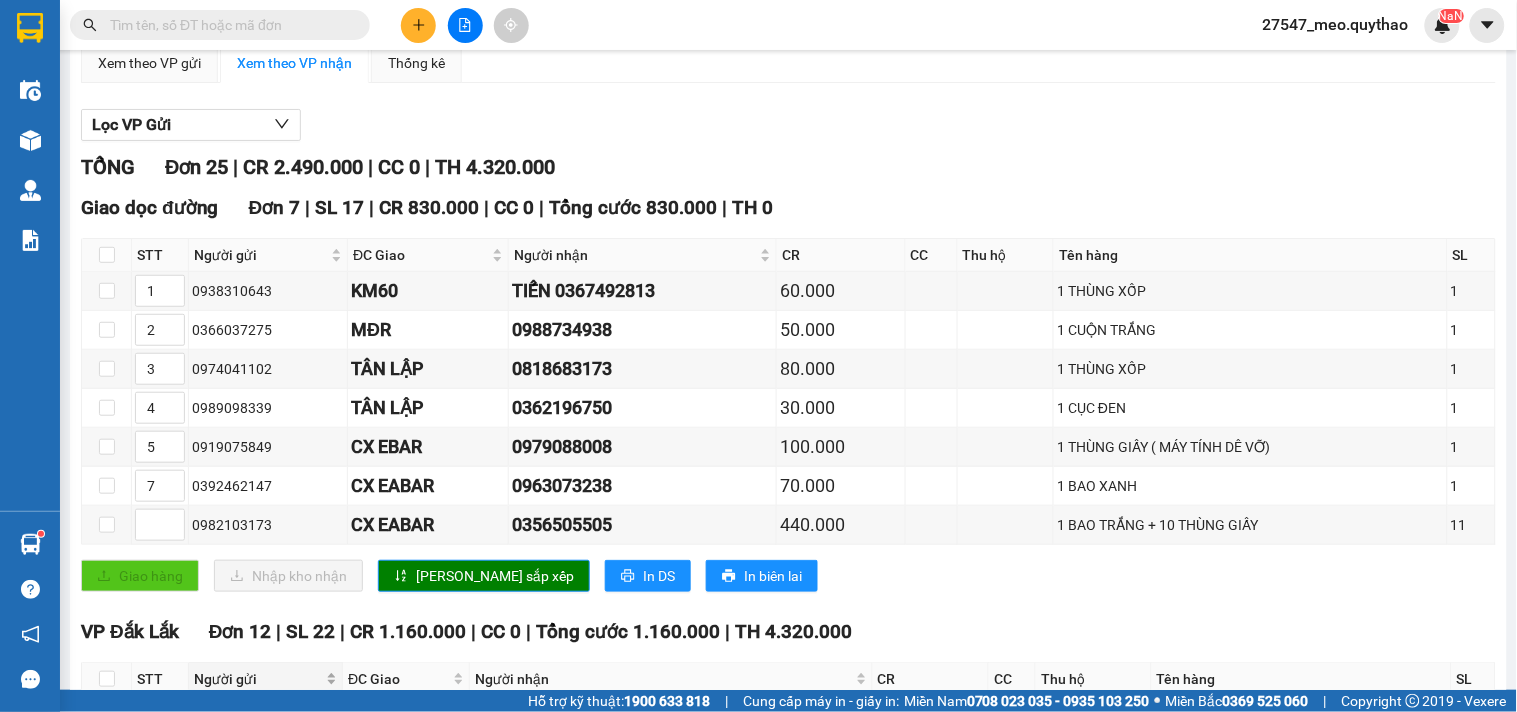 scroll, scrollTop: 444, scrollLeft: 0, axis: vertical 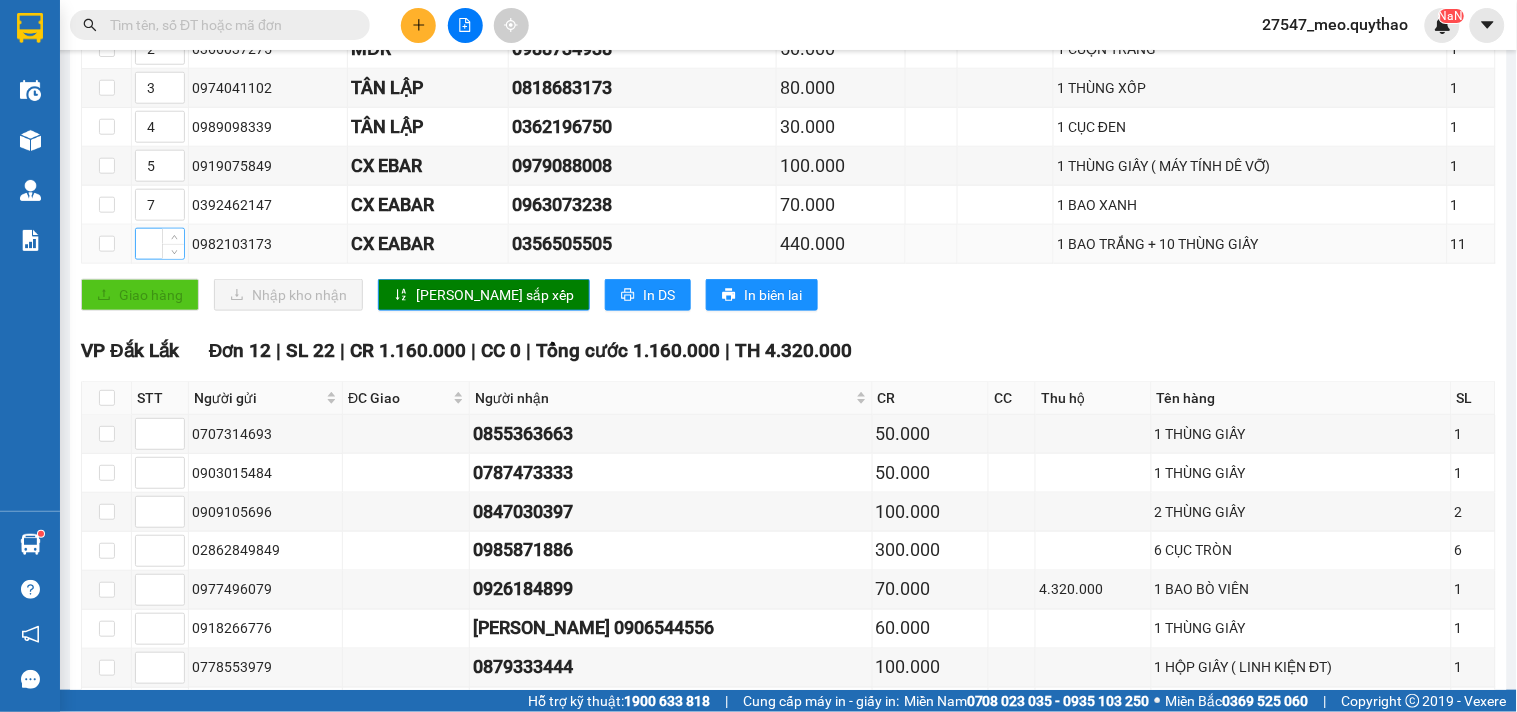 click at bounding box center (160, 244) 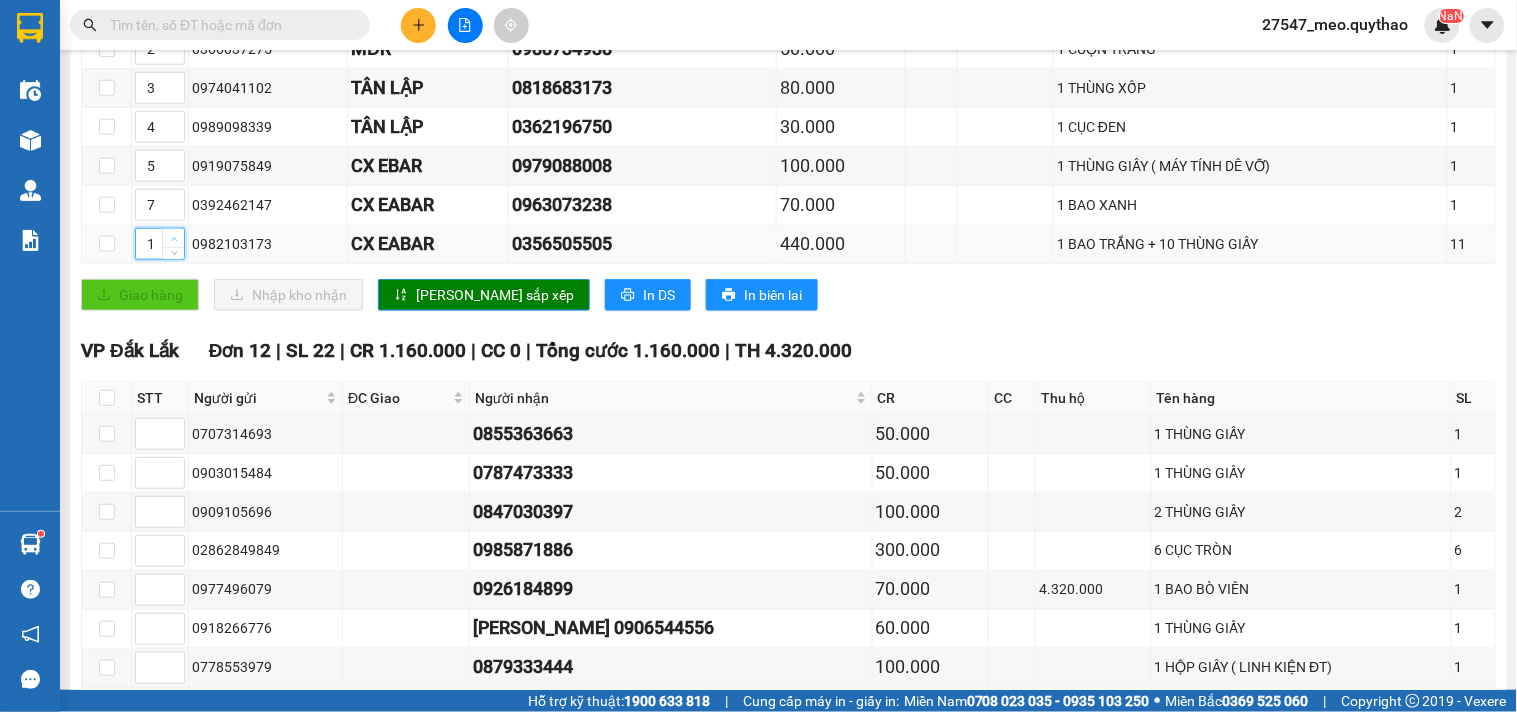click 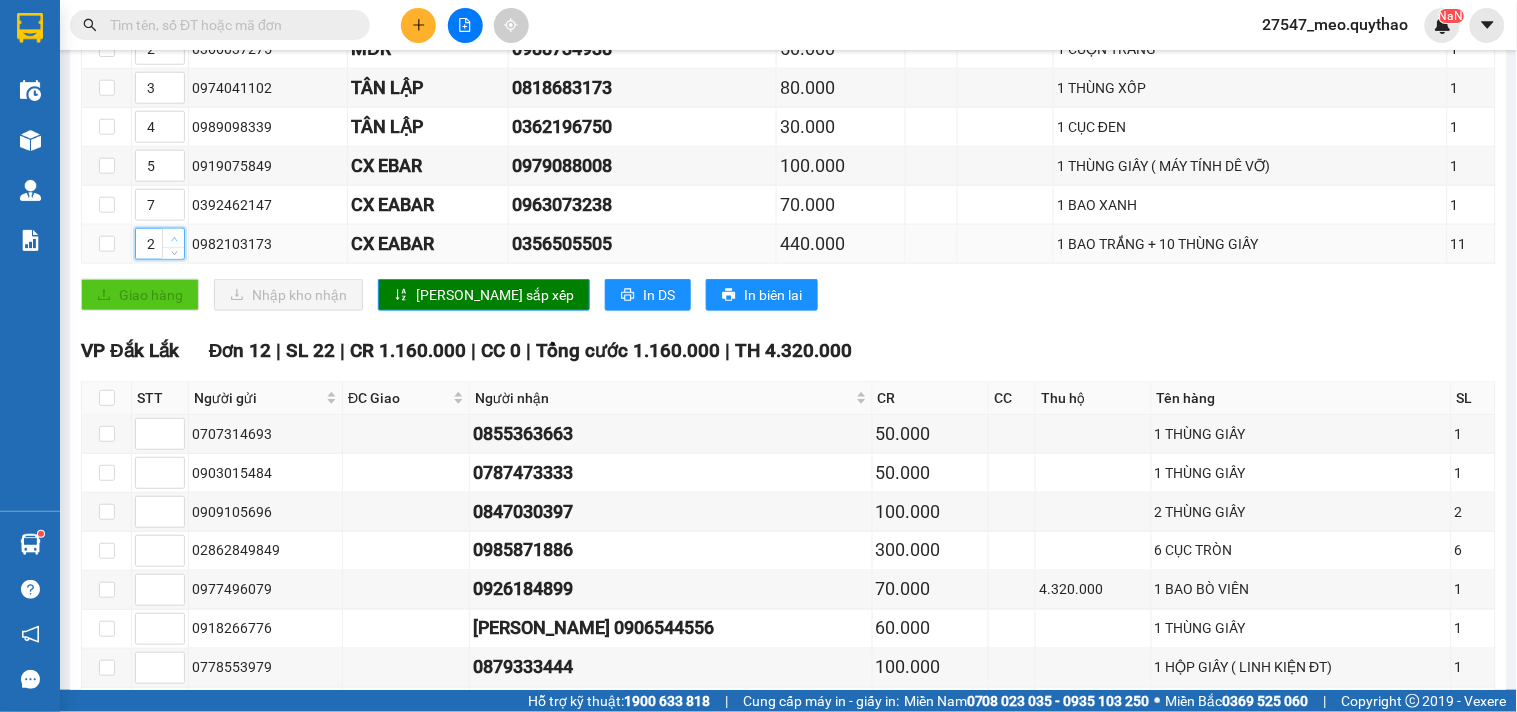 click 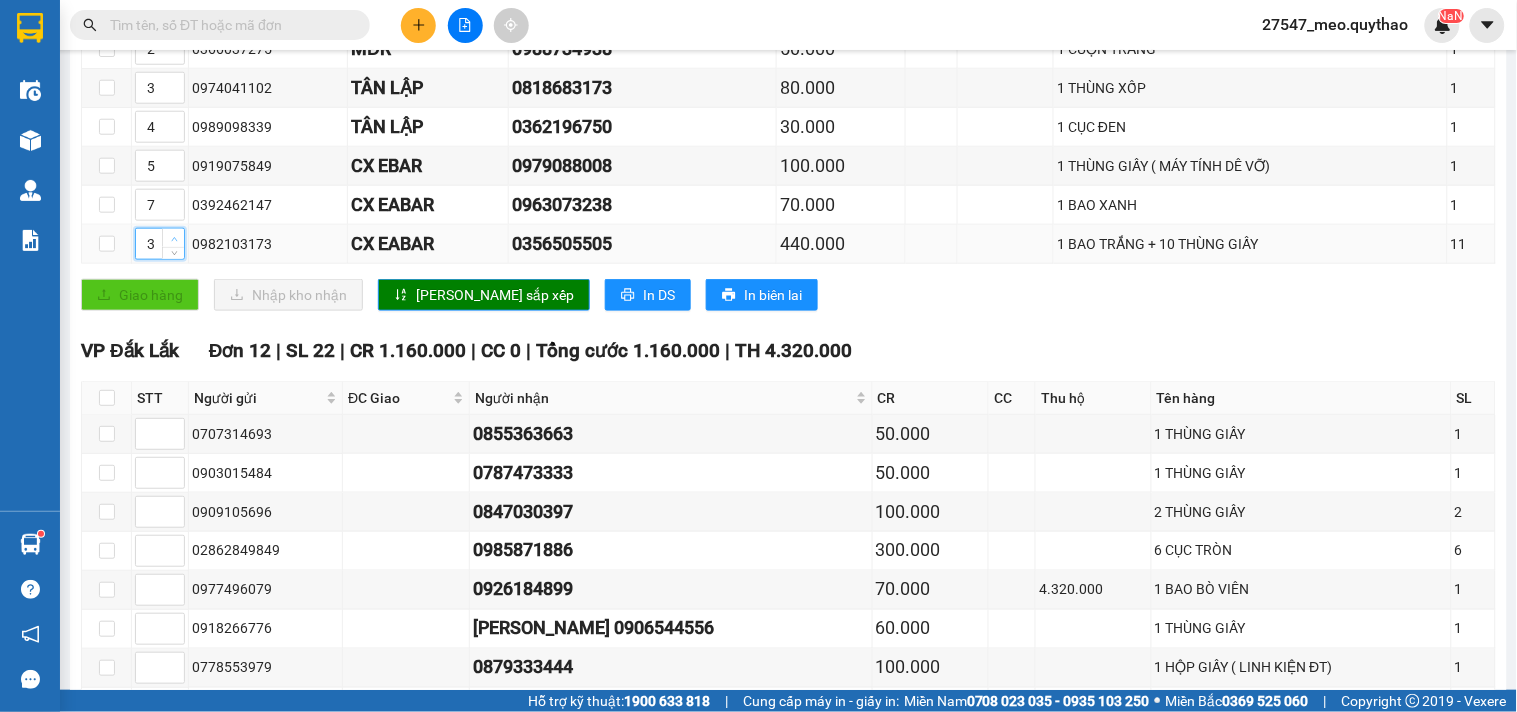 click 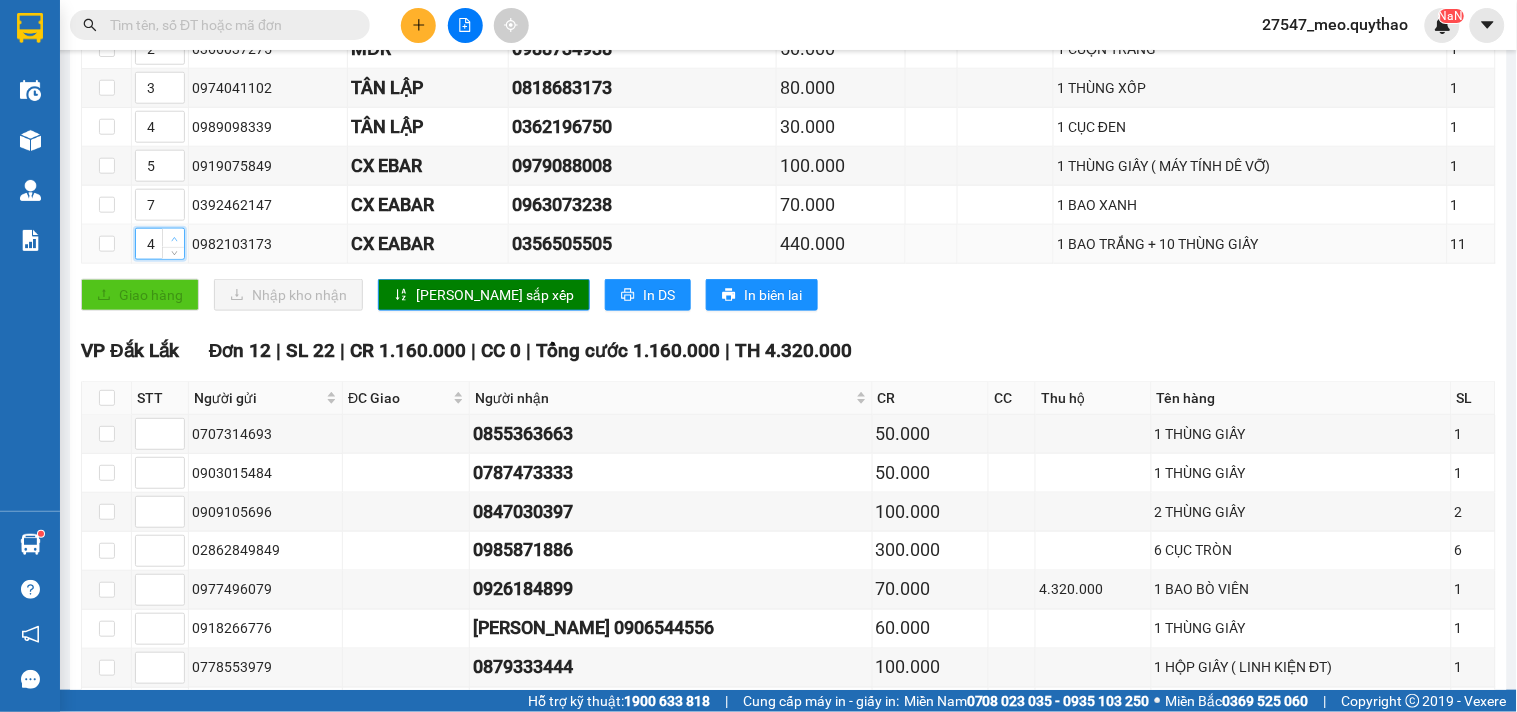 click 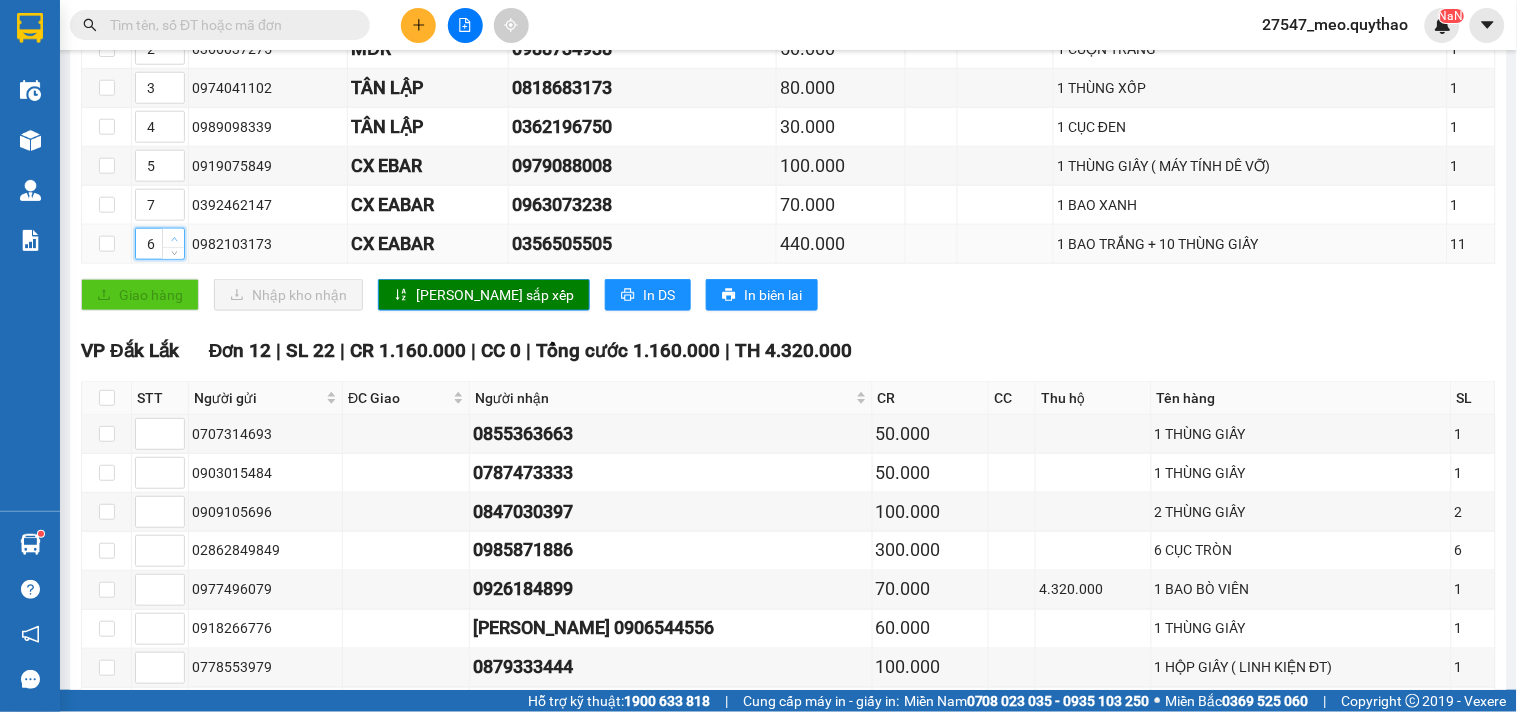 click 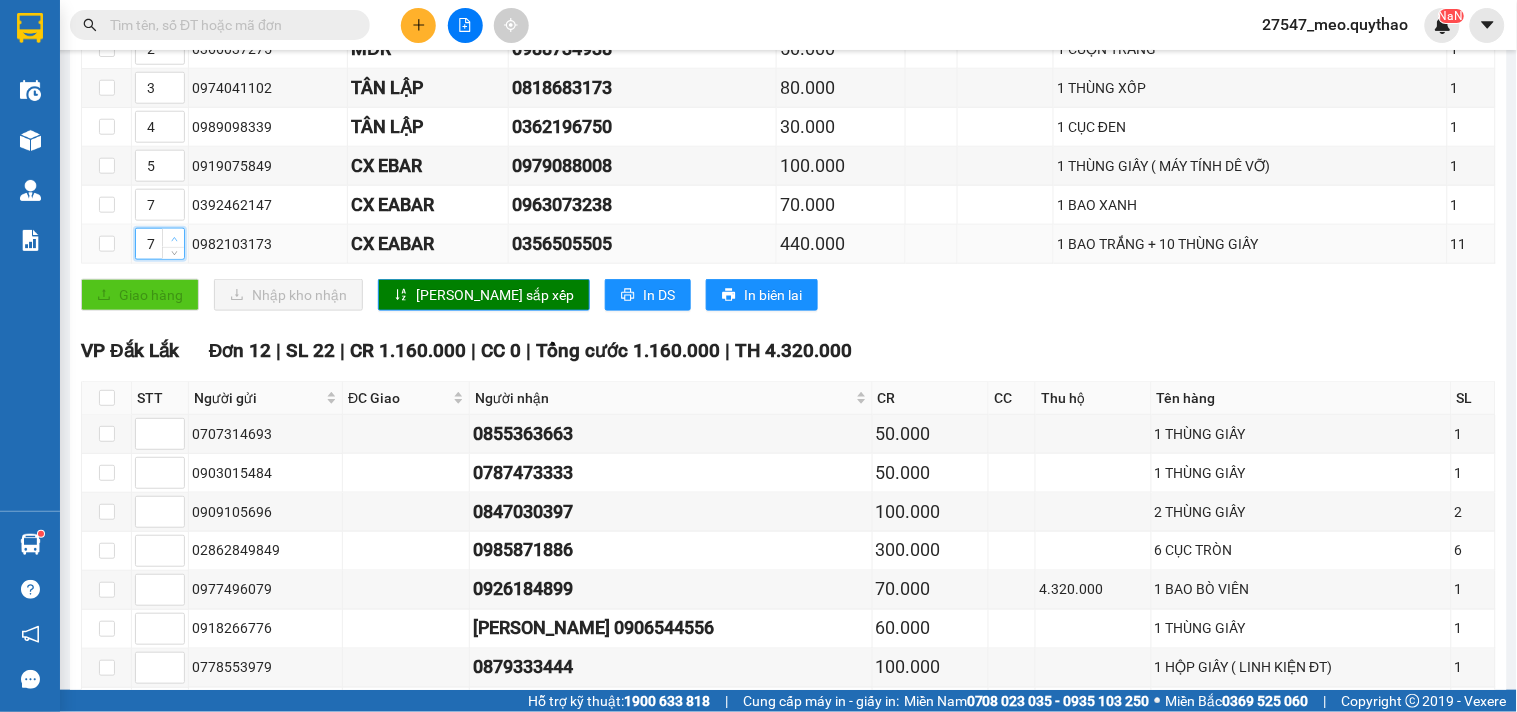 click 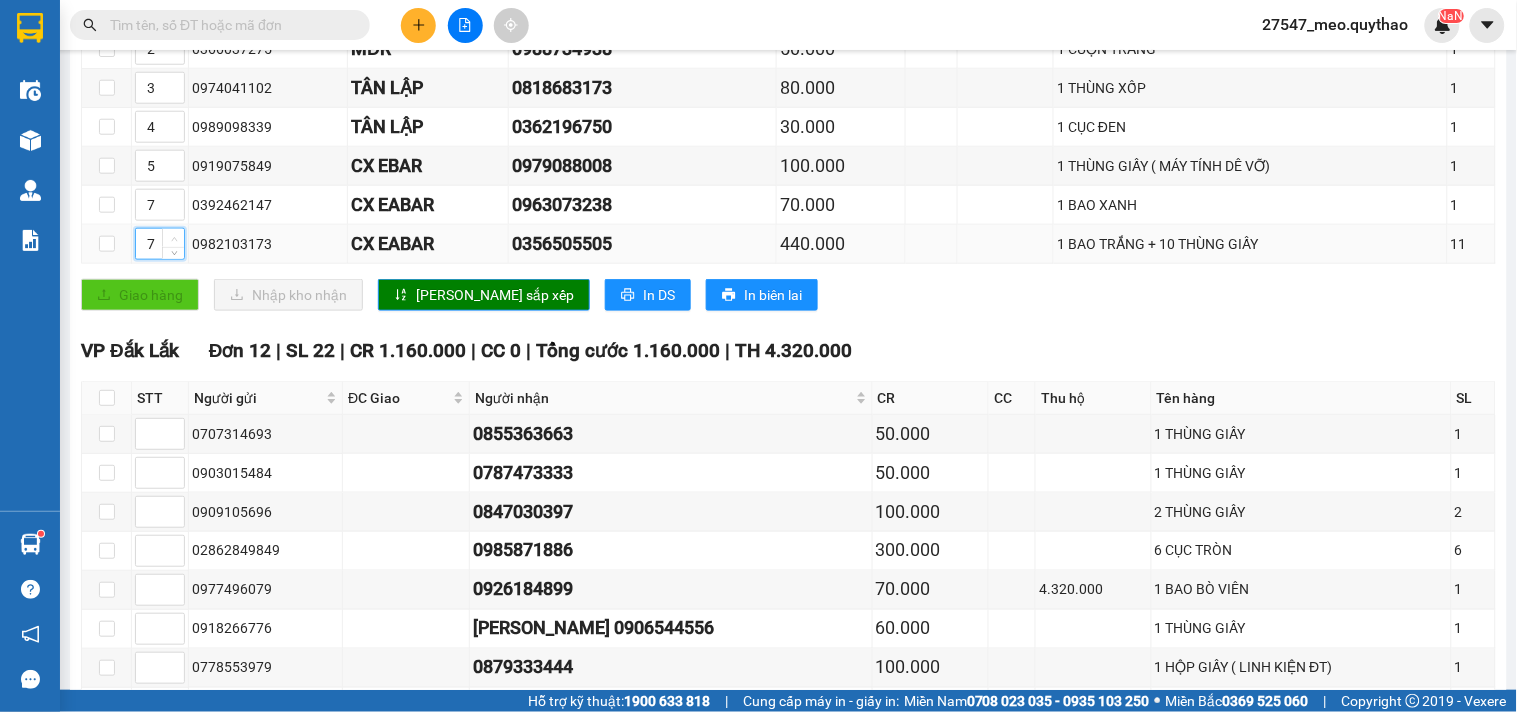 click 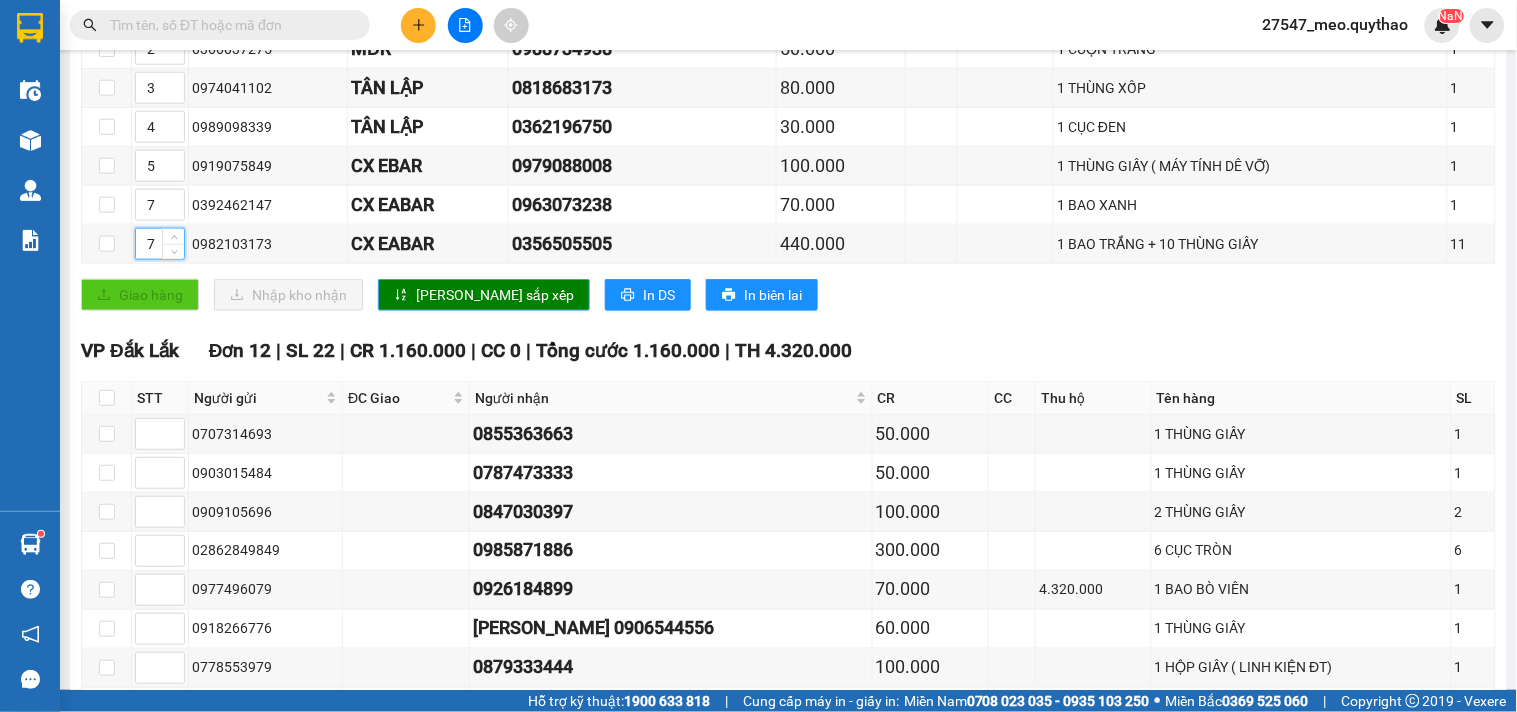 click on "[PERSON_NAME] sắp xếp" at bounding box center [495, 295] 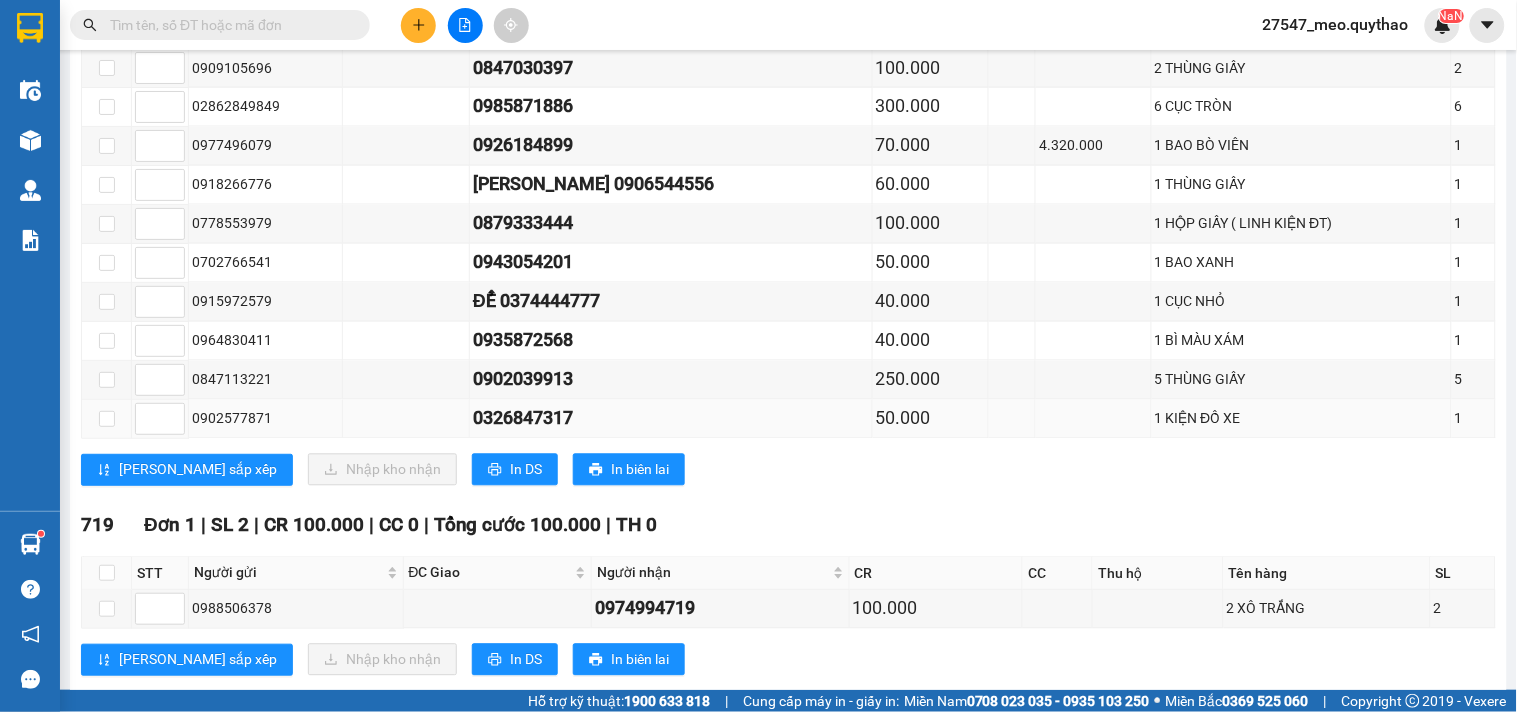 scroll, scrollTop: 1222, scrollLeft: 0, axis: vertical 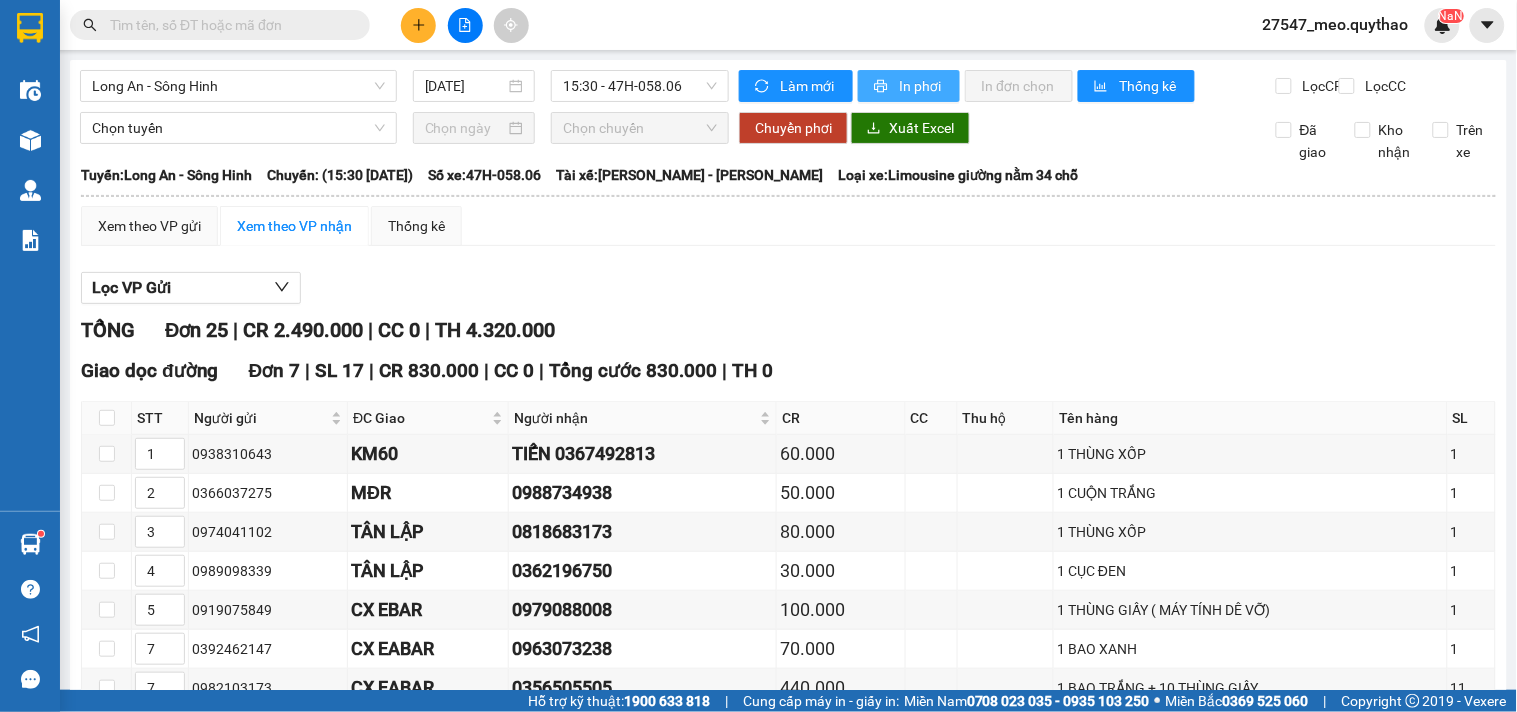 click on "In phơi" at bounding box center [909, 86] 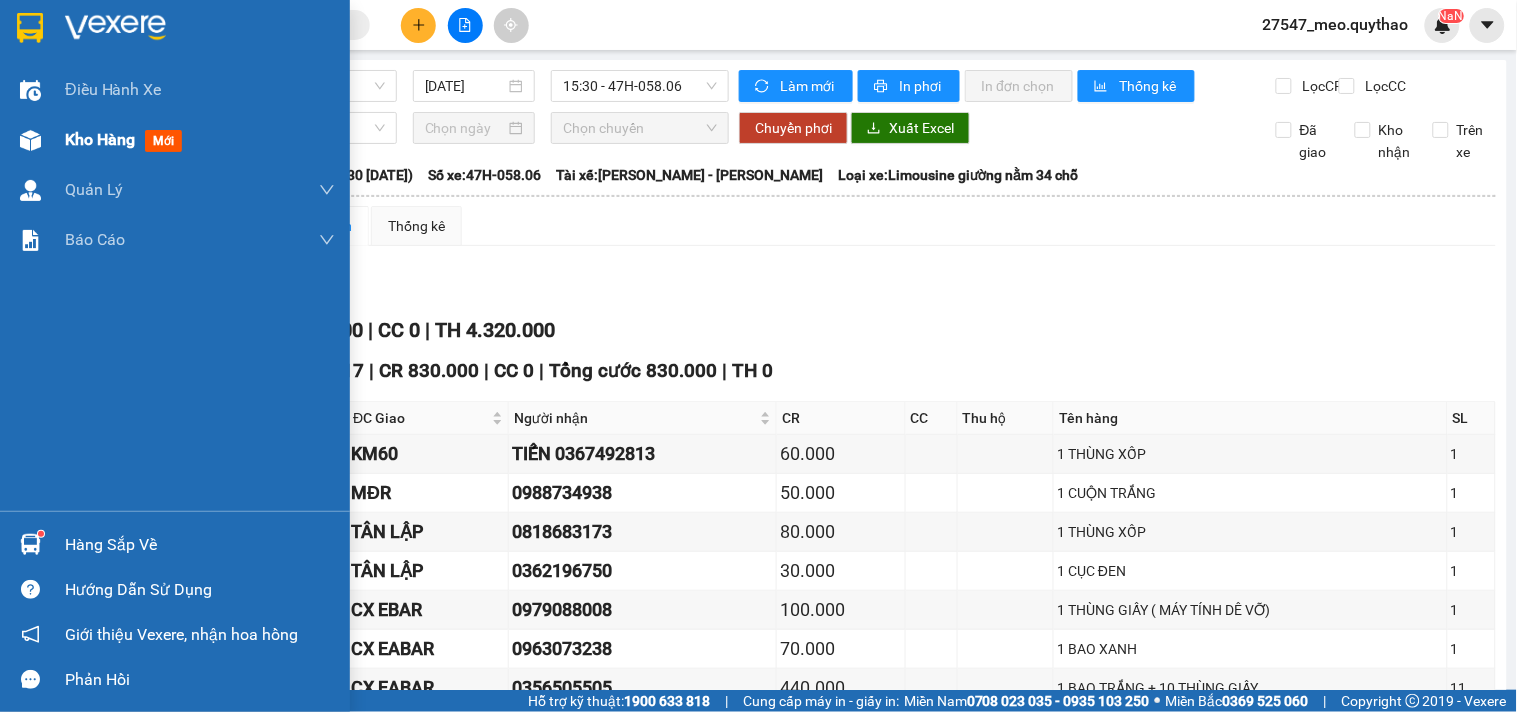 click on "Kho hàng" at bounding box center (100, 139) 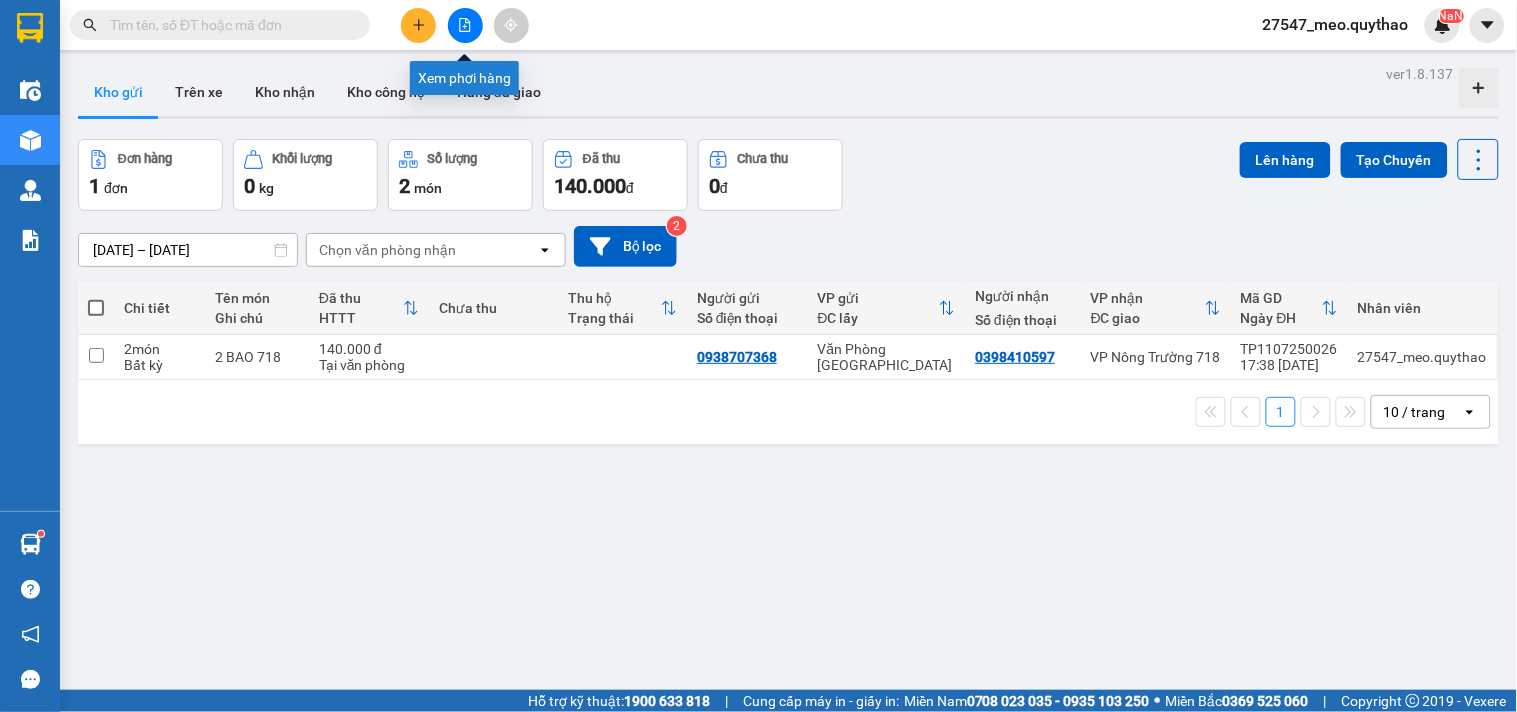 click at bounding box center (465, 25) 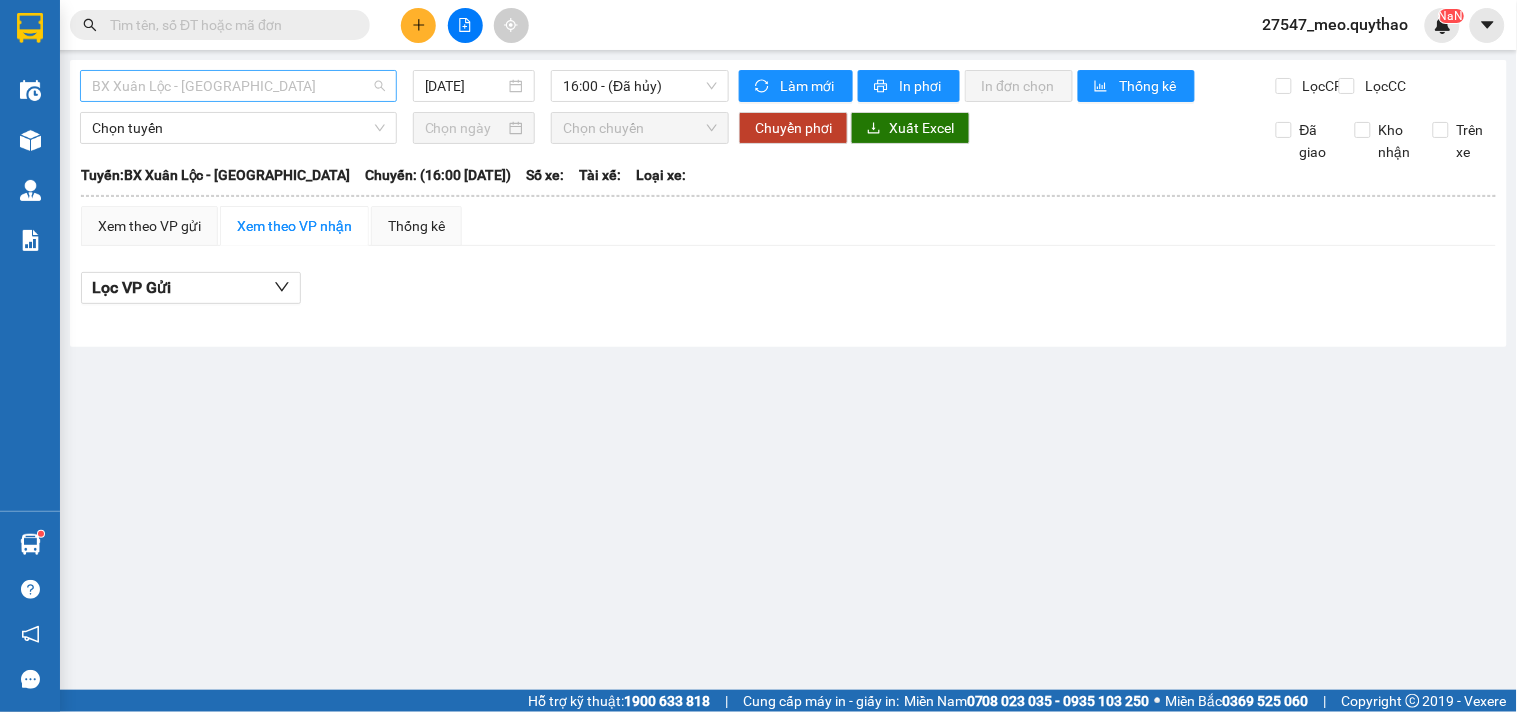 click on "BX Xuân Lộc - [GEOGRAPHIC_DATA]" at bounding box center [238, 86] 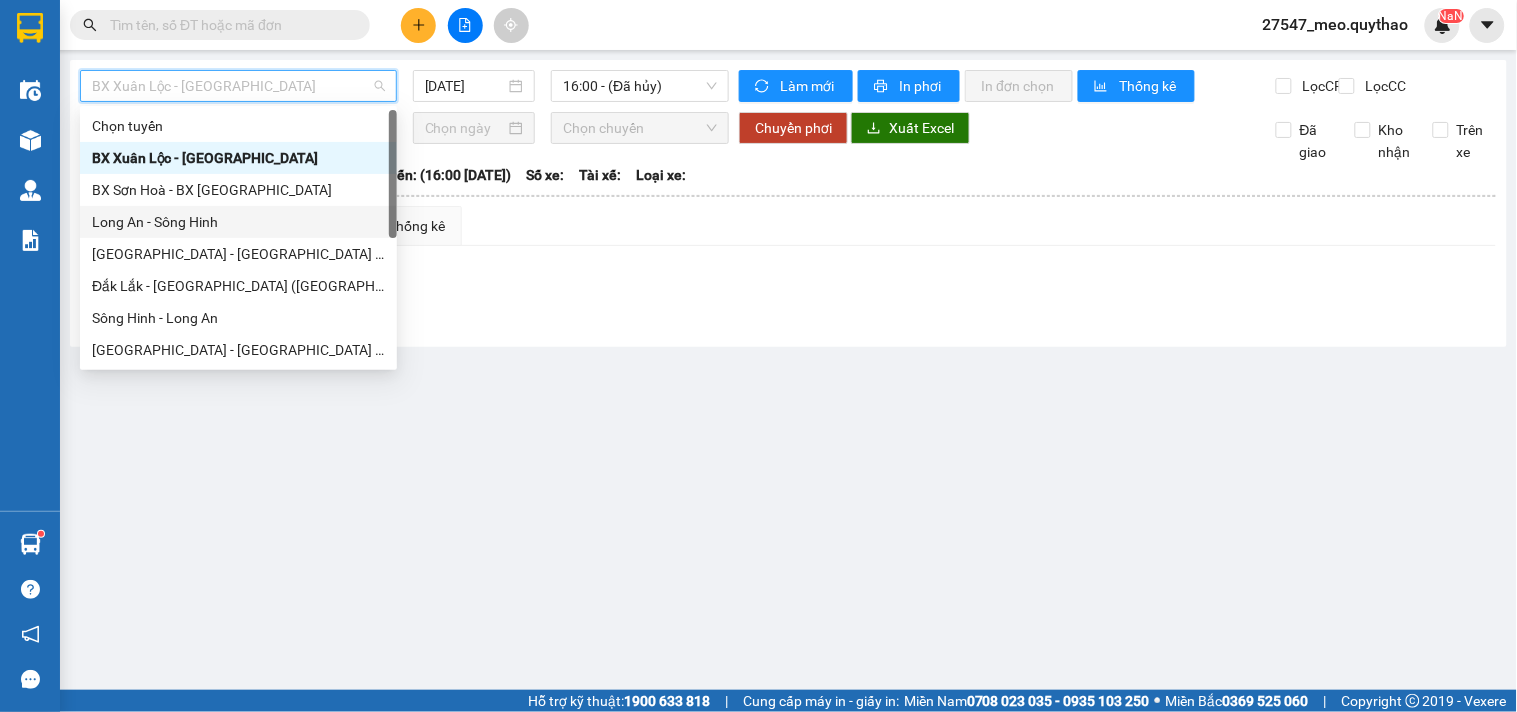 click on "Long An - Sông Hinh" at bounding box center [238, 222] 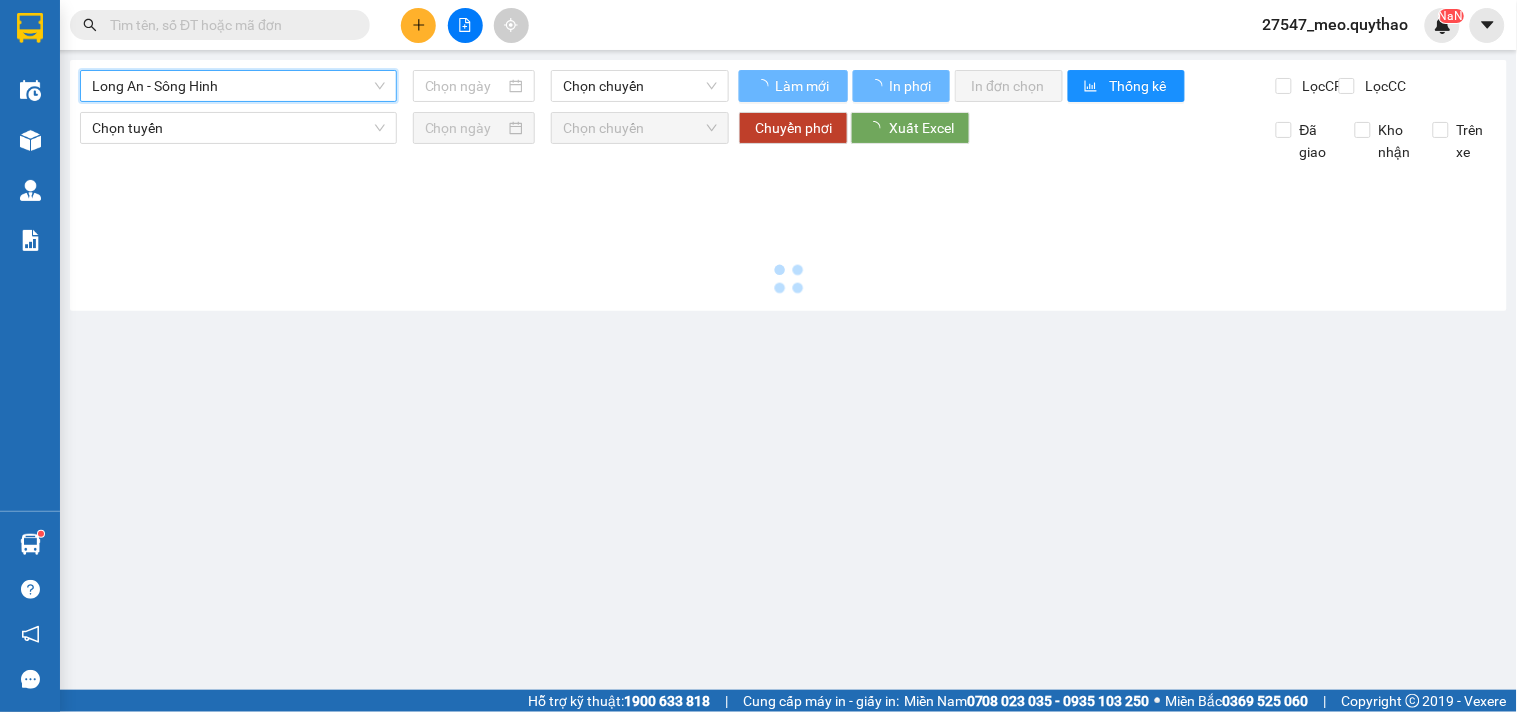 type on "[DATE]" 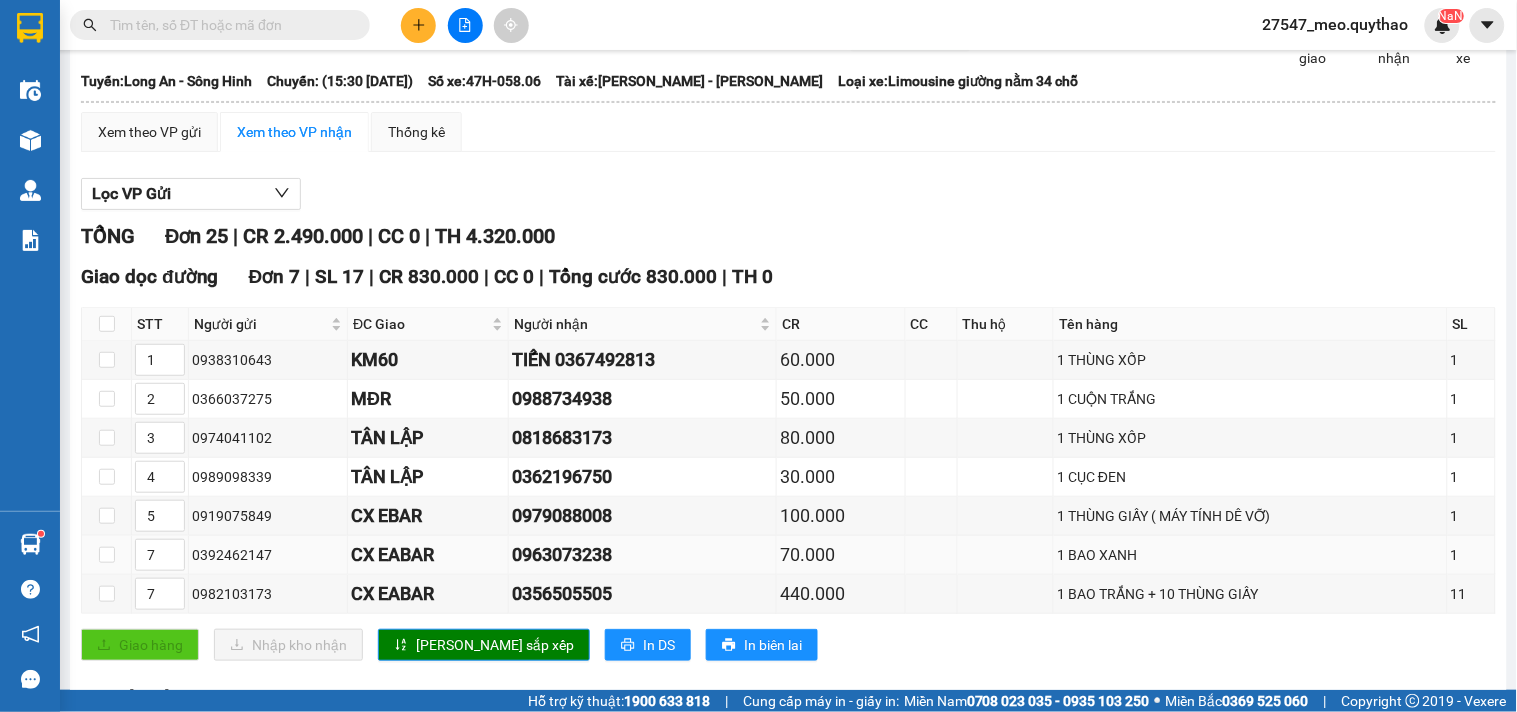 scroll, scrollTop: 0, scrollLeft: 0, axis: both 